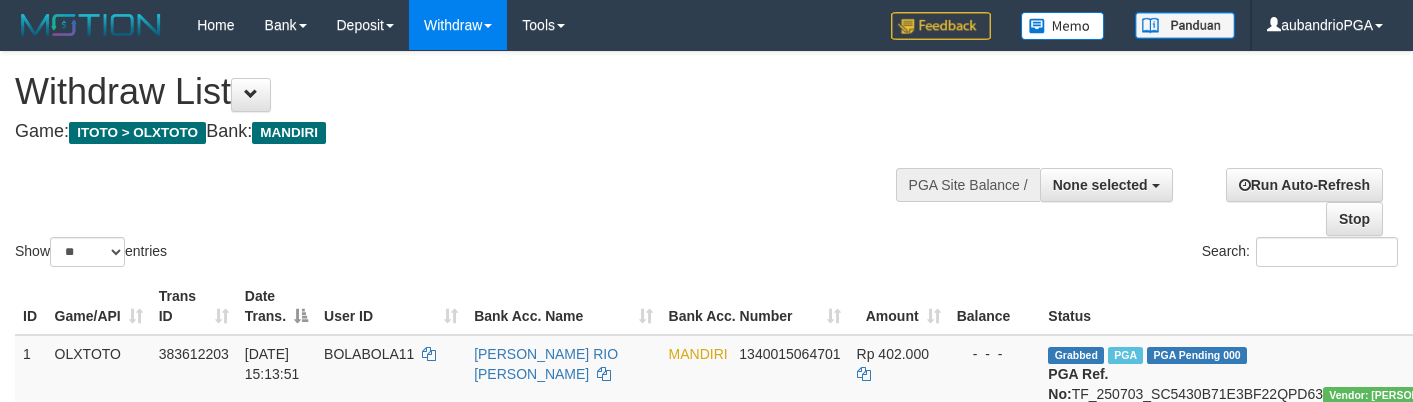 select 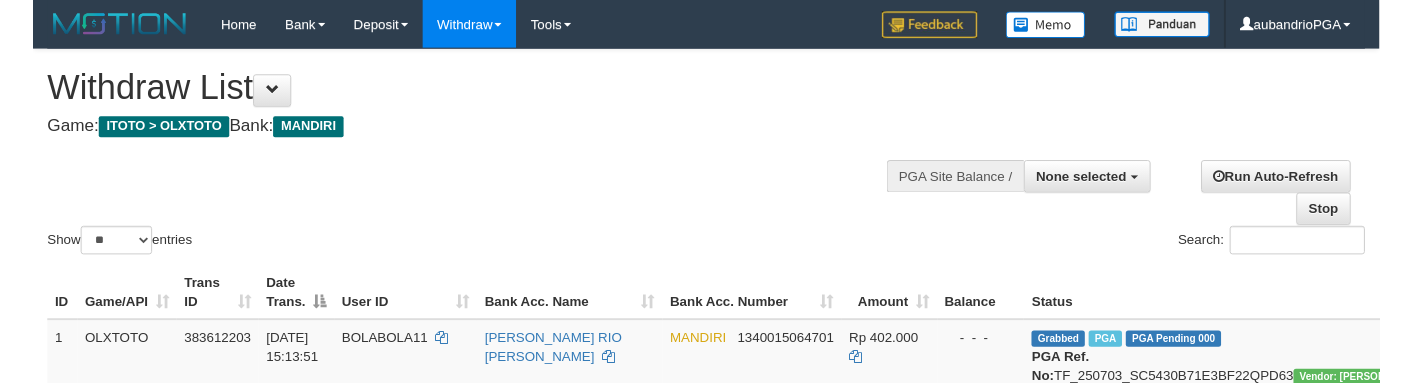 scroll, scrollTop: 146, scrollLeft: 20, axis: both 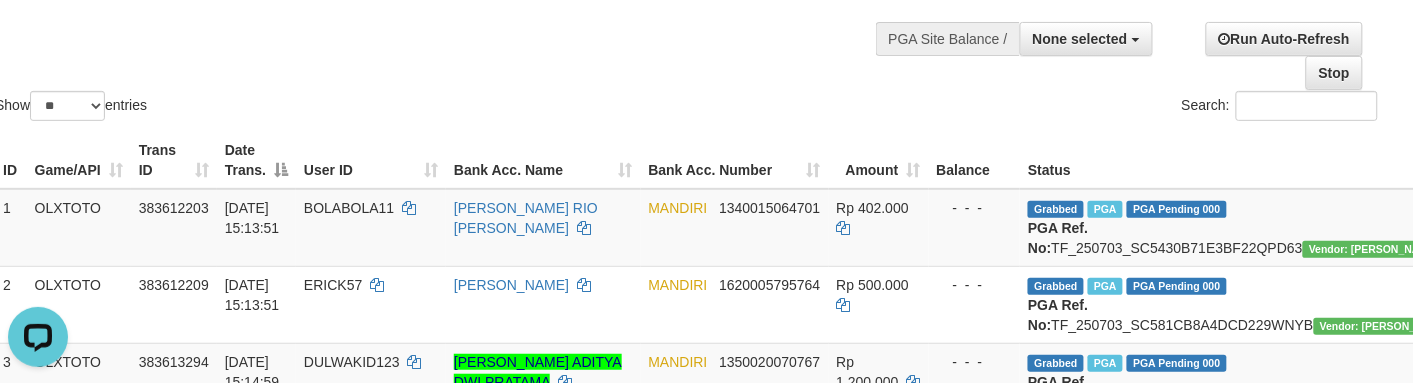 click on "Show  ** ** ** ***  entries Search:" at bounding box center [686, 15] 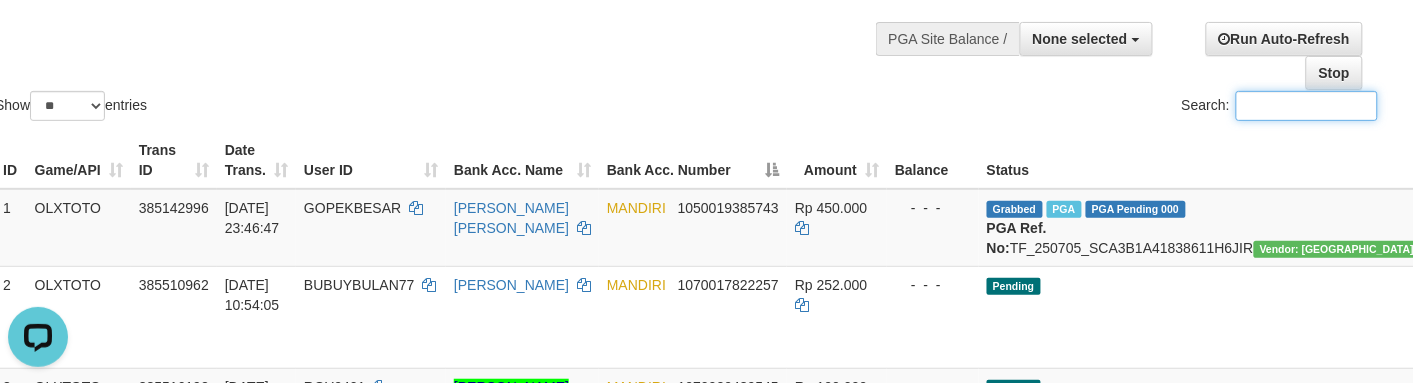 click on "Search:" at bounding box center [1307, 106] 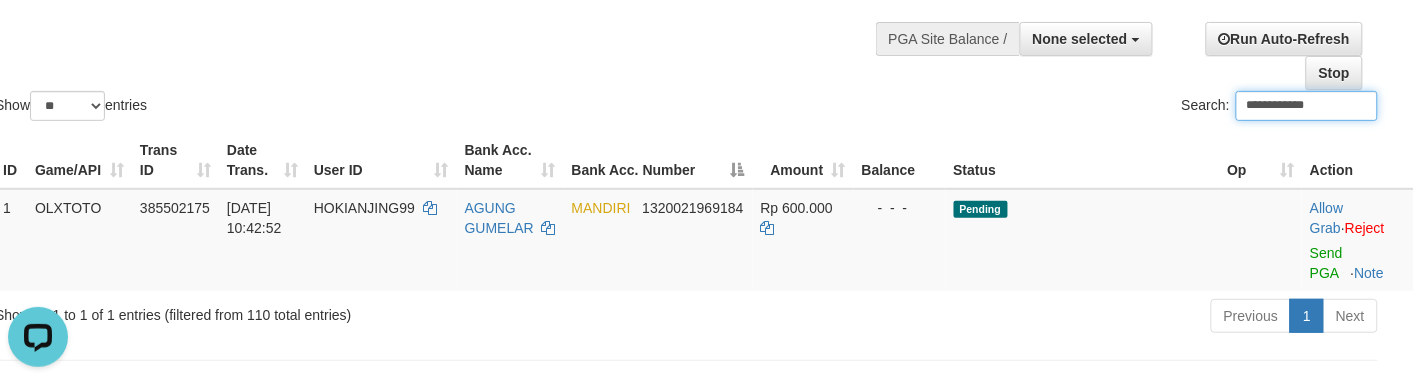 type on "**********" 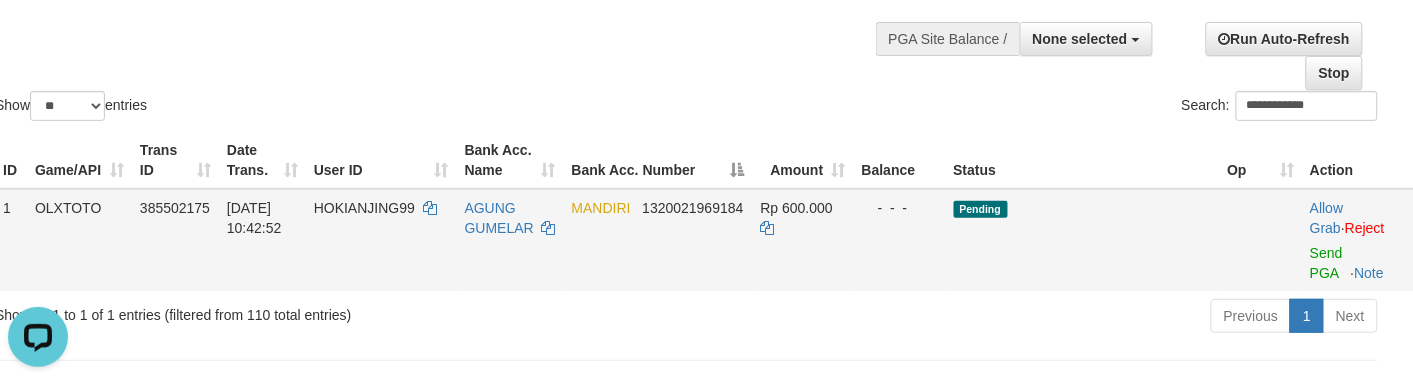 click on "Allow Grab   ·    Reject Send PGA     ·    Note" at bounding box center [1358, 240] 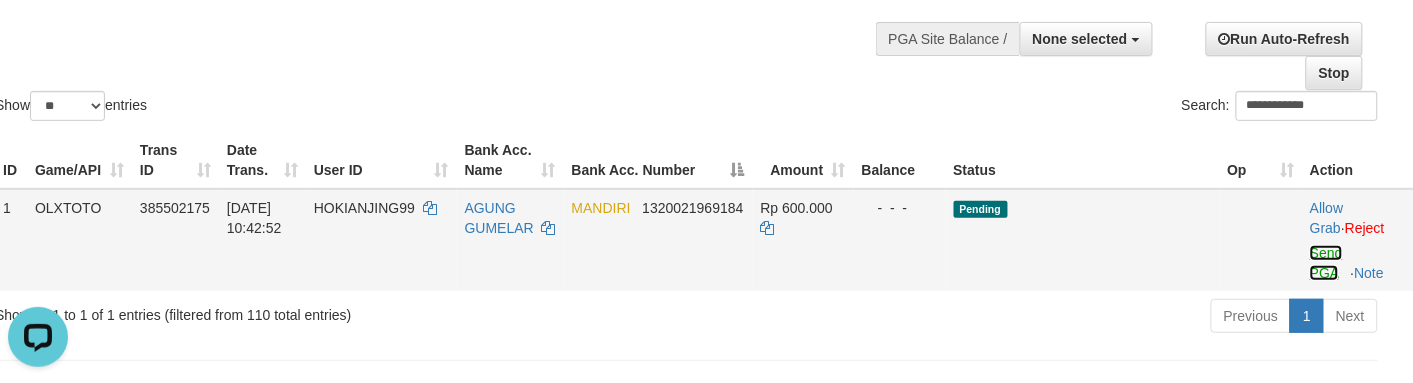 click on "Send PGA" at bounding box center (1326, 263) 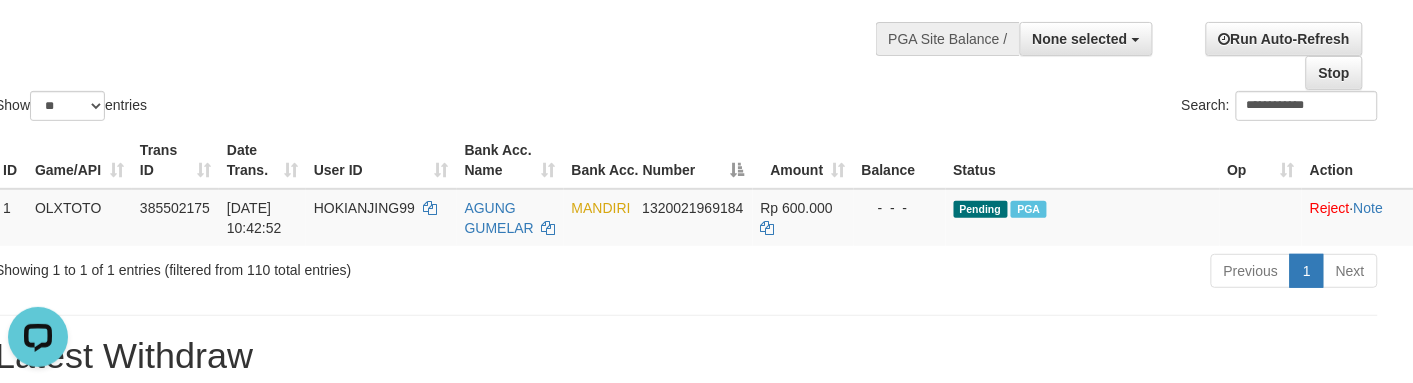 click on "**********" at bounding box center [686, 15] 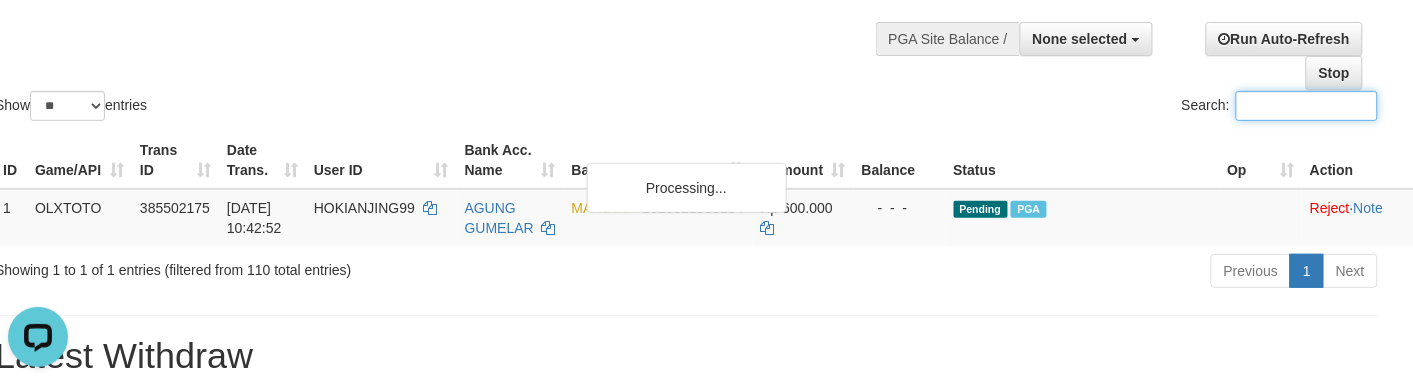 paste on "*******" 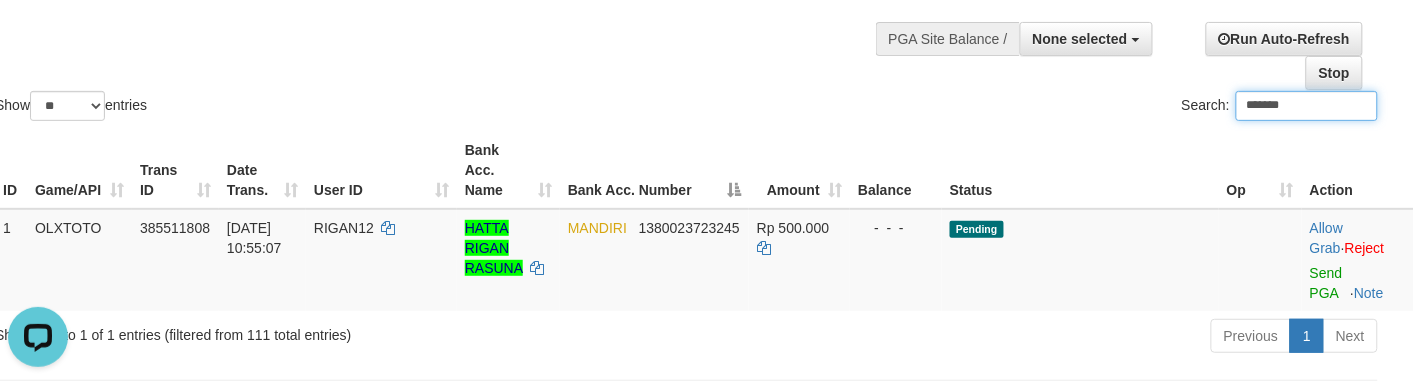 type on "*******" 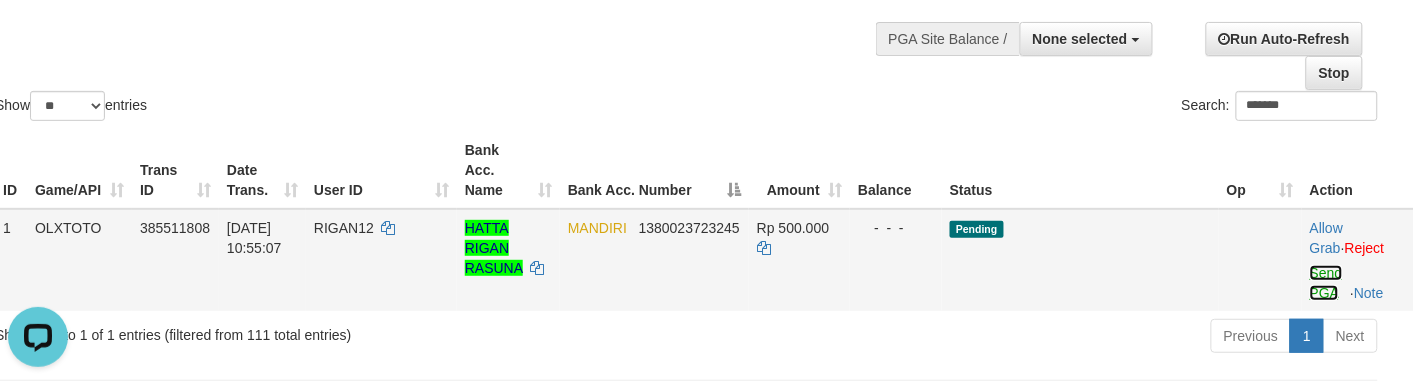 click on "Send PGA" at bounding box center (1326, 283) 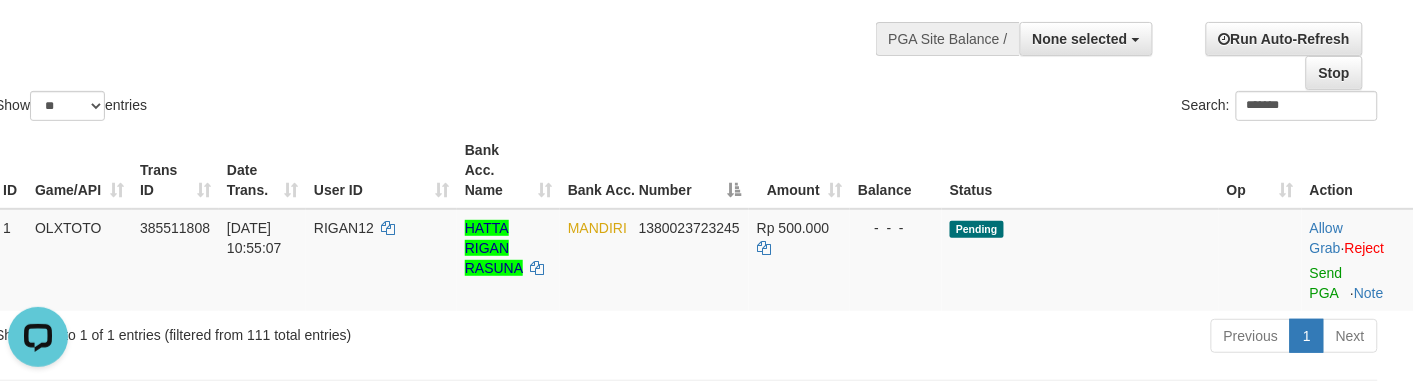 click on "Show  ** ** ** ***  entries" at bounding box center (333, 108) 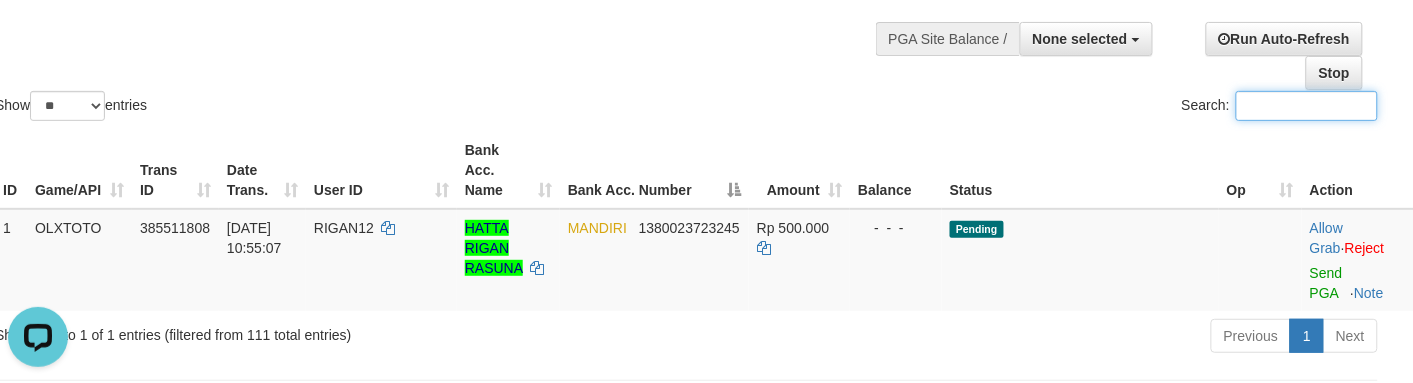 paste on "*******" 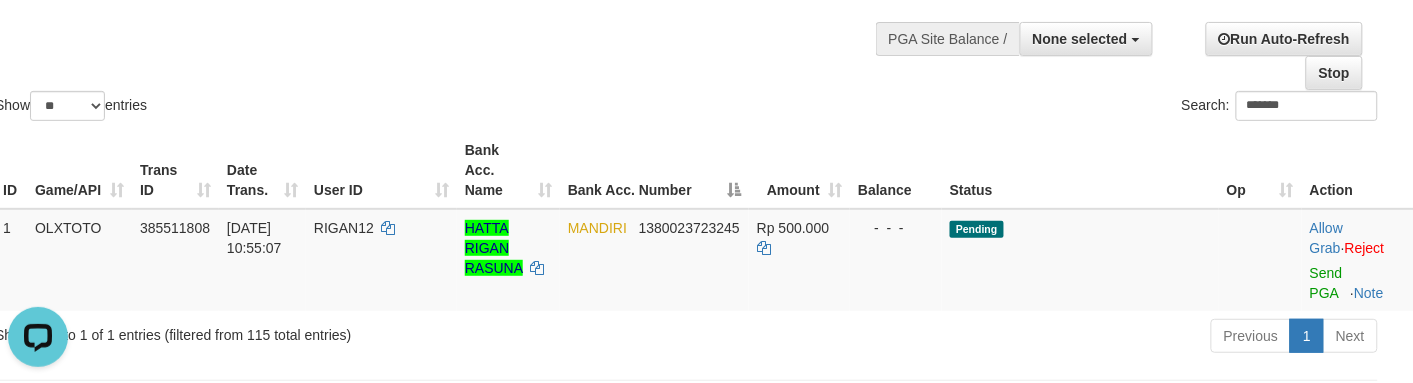 drag, startPoint x: 1327, startPoint y: 283, endPoint x: 1360, endPoint y: 366, distance: 89.31965 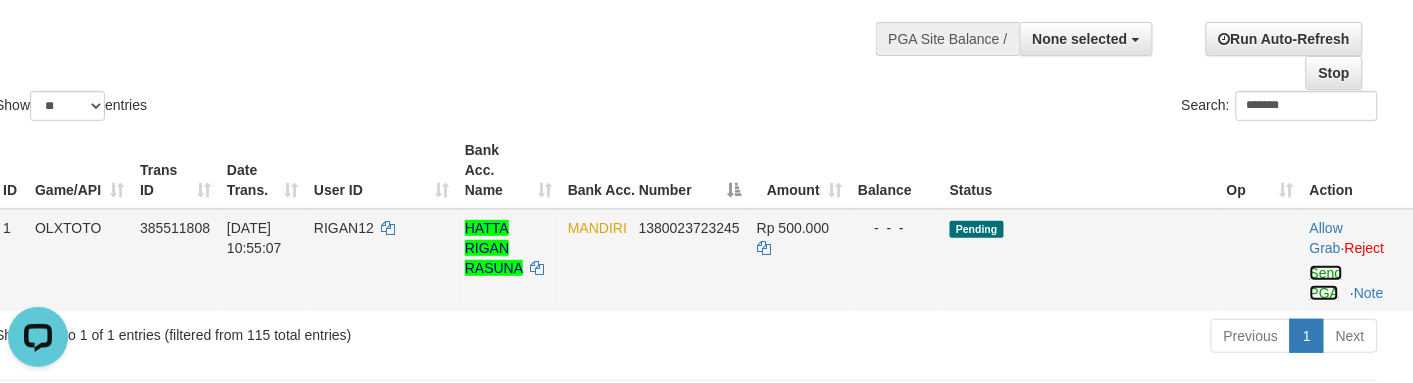 click on "Send PGA" at bounding box center [1326, 283] 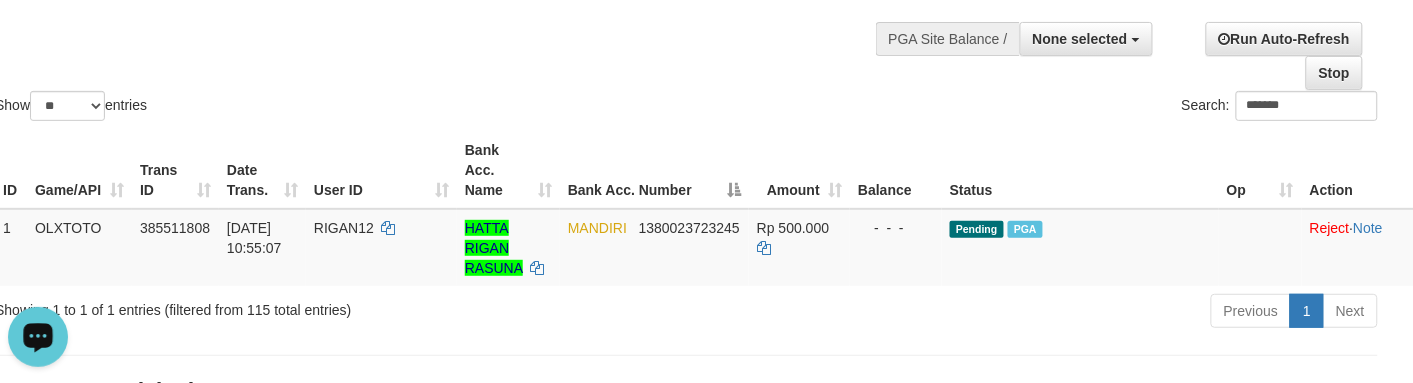 click on "Show  ** ** ** ***  entries Search: *******" at bounding box center (686, 15) 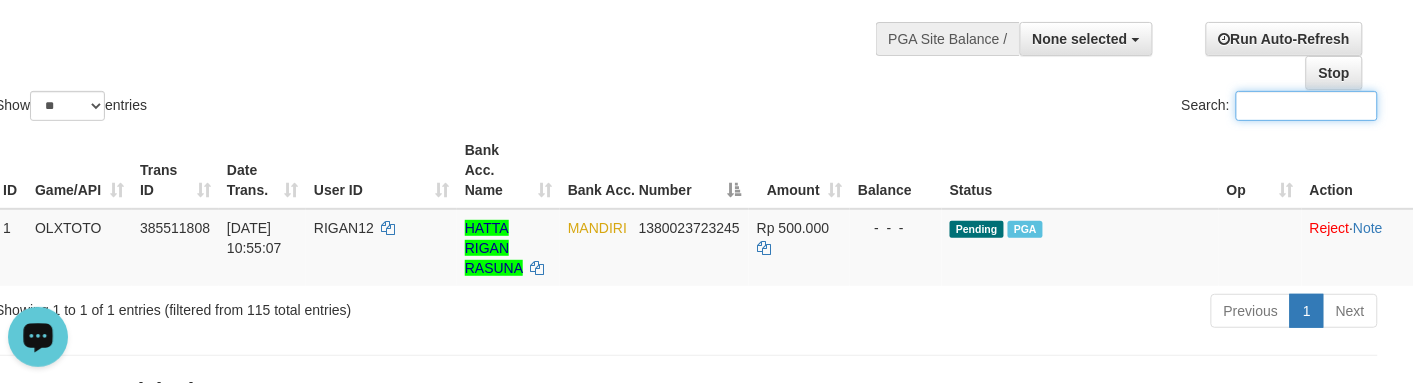 paste on "*********" 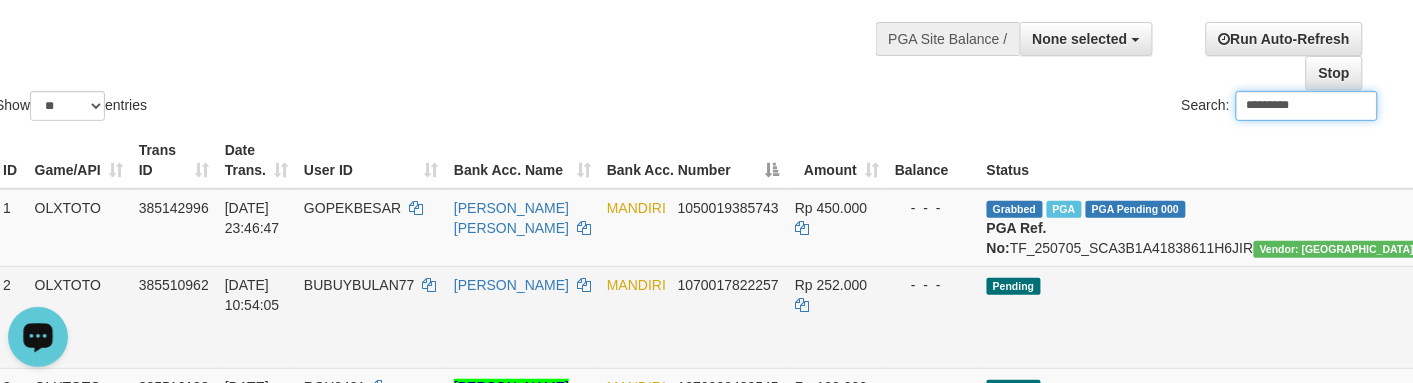 type on "*********" 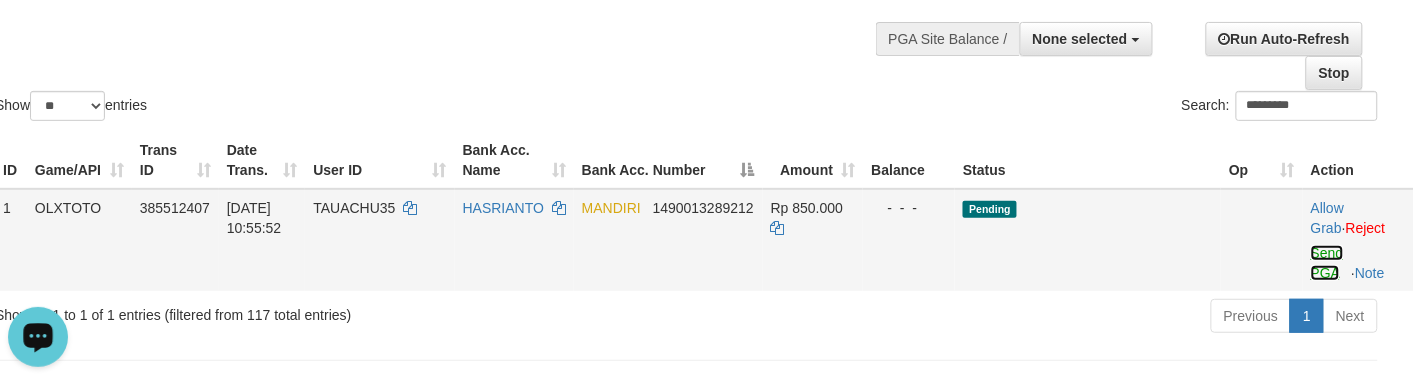 click on "Send PGA" at bounding box center (1327, 263) 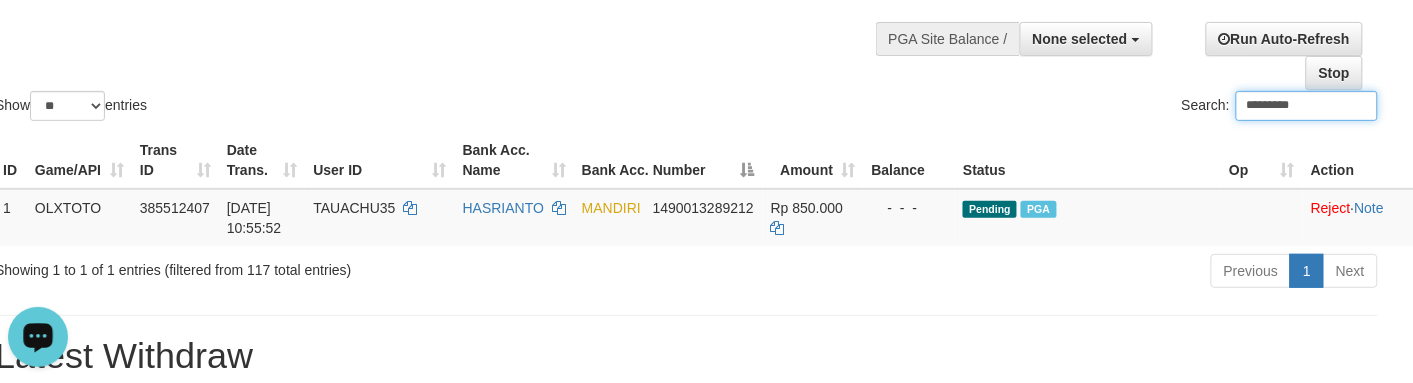 click on "Show  ** ** ** ***  entries Search: *********" at bounding box center (686, 15) 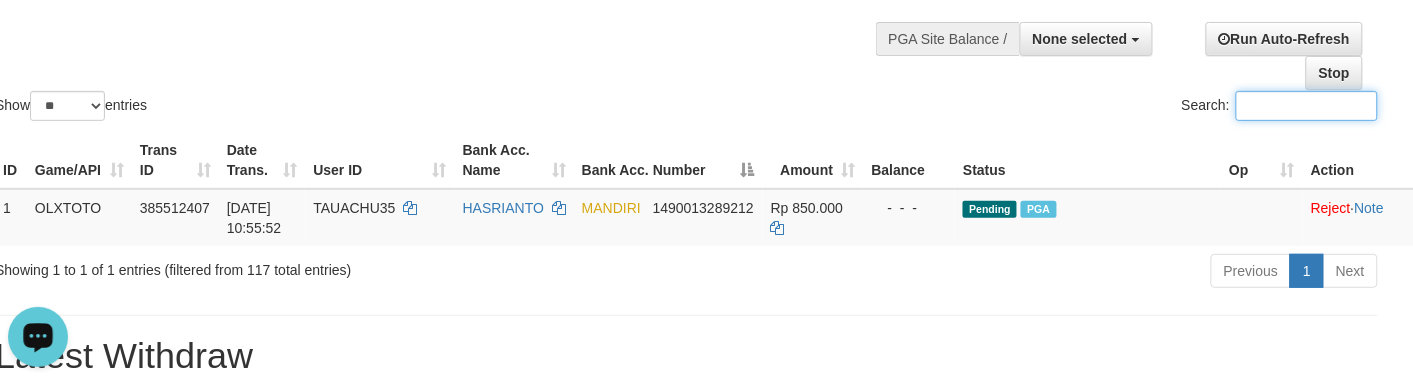 paste on "*******" 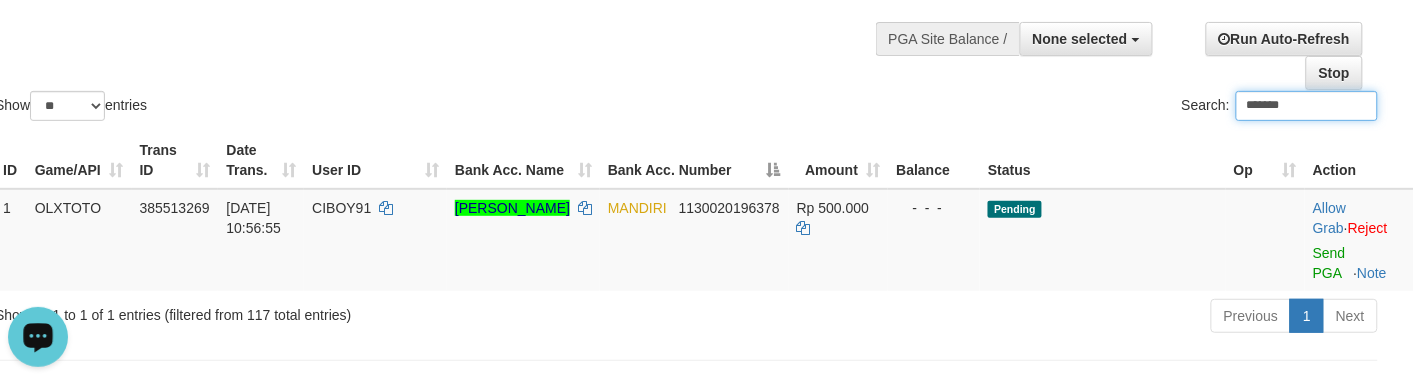 type on "*******" 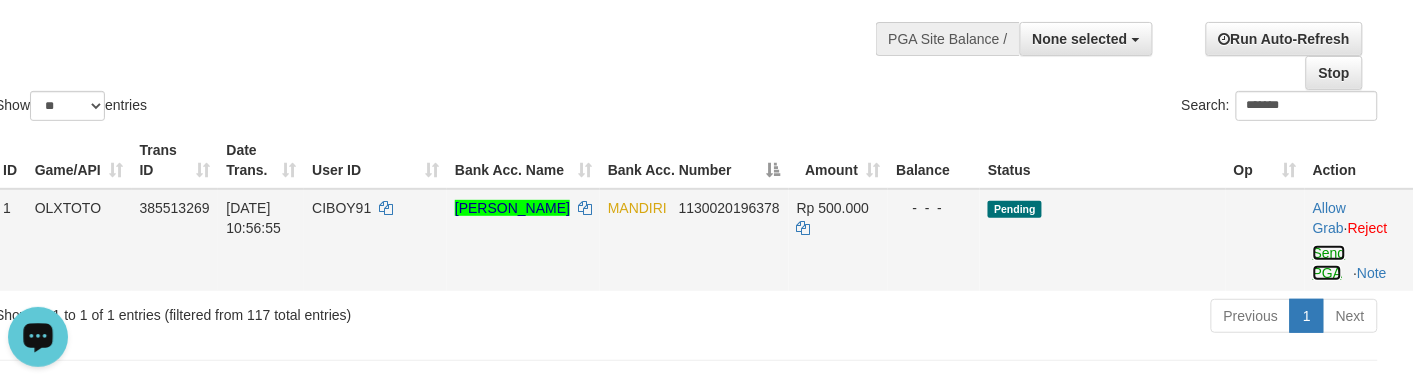 click on "Send PGA" at bounding box center [1329, 263] 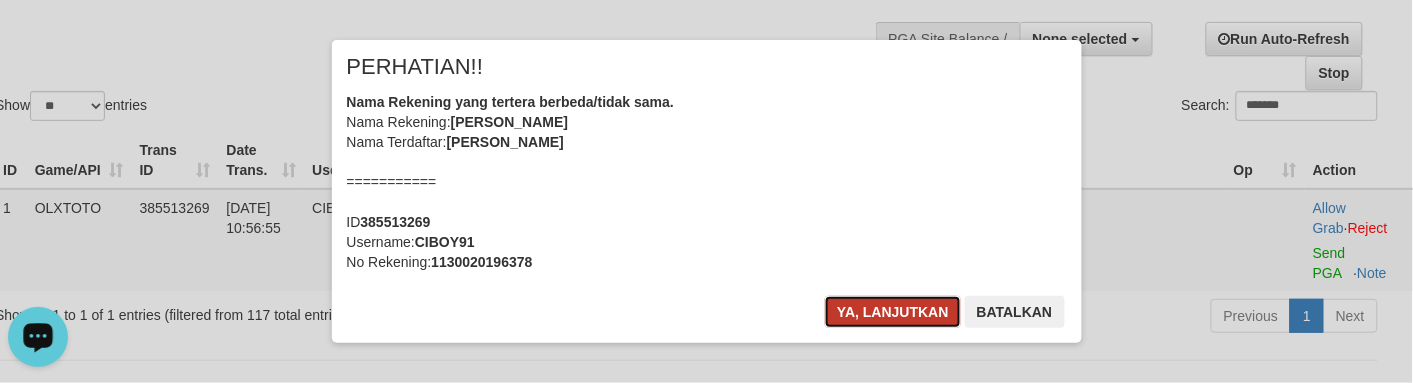 click on "Ya, lanjutkan" at bounding box center [893, 312] 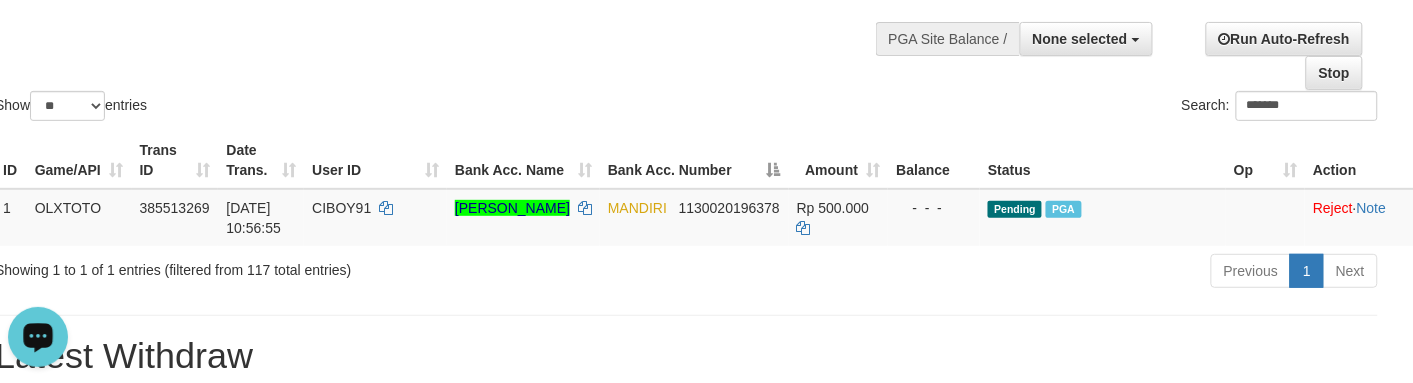 click on "Show  ** ** ** ***  entries Search: *******" at bounding box center [686, 15] 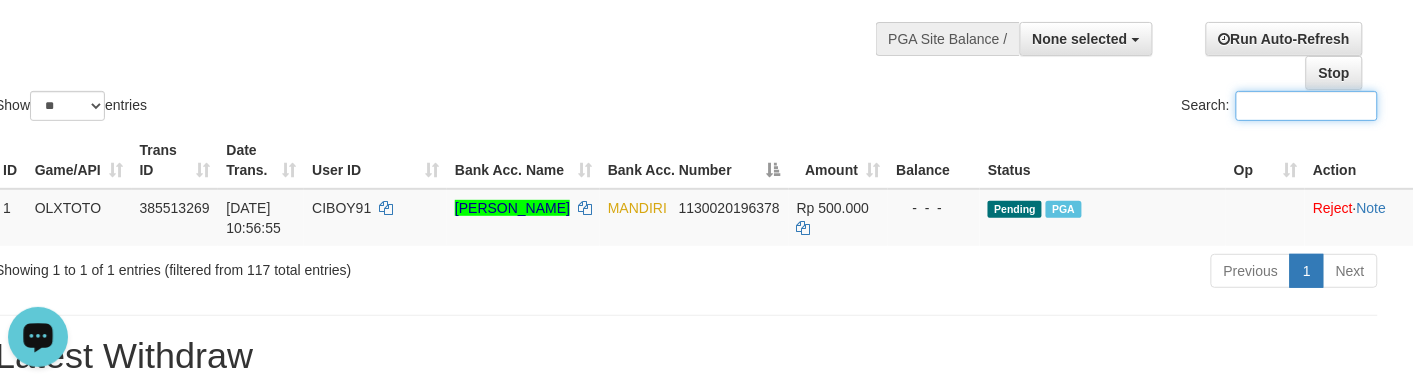 paste on "**********" 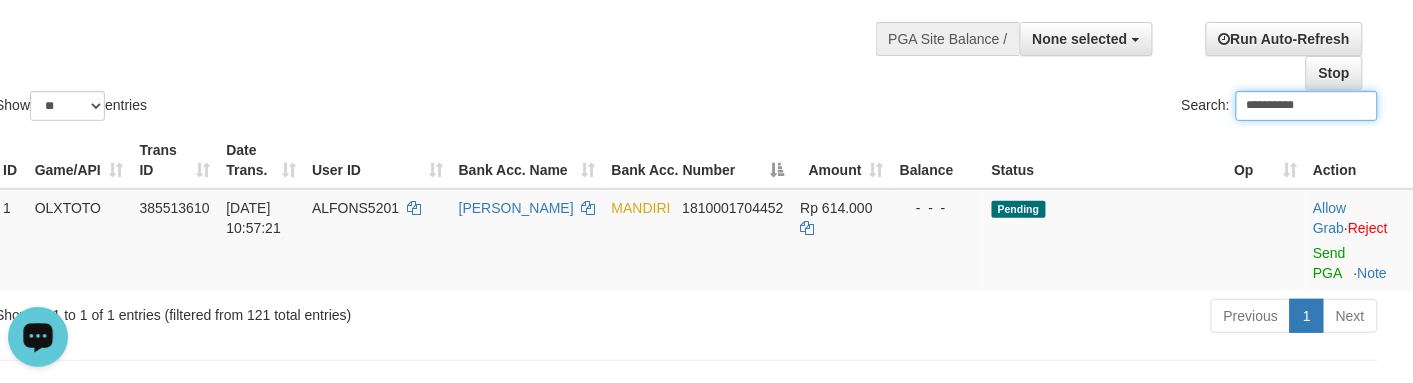 type on "**********" 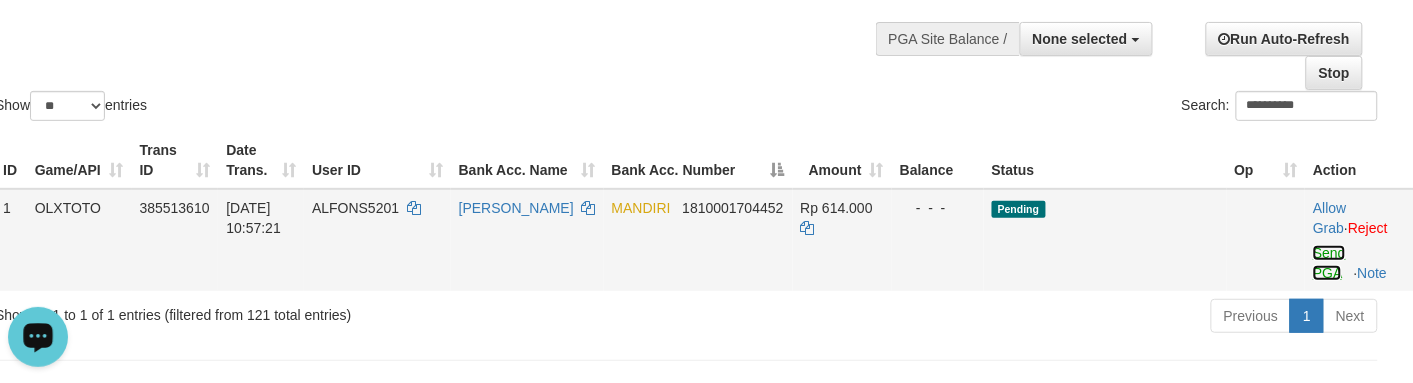 click on "Send PGA" at bounding box center (1329, 263) 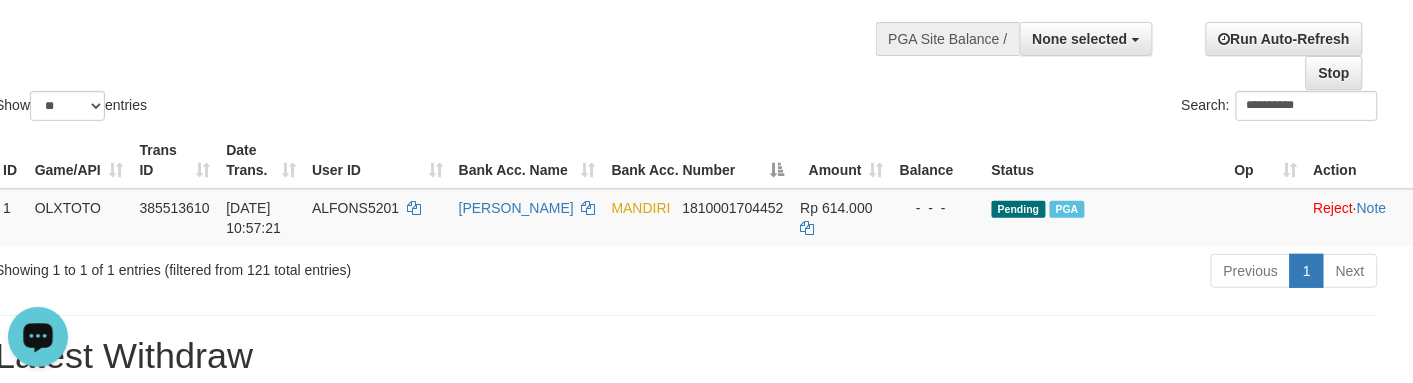 click on "Bank Acc. Number" at bounding box center [698, 160] 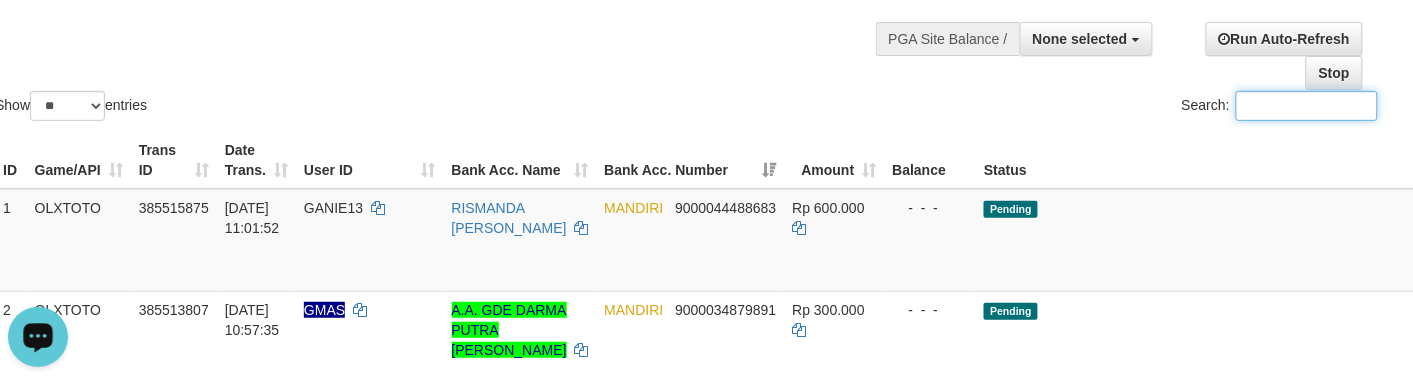 click on "Search:" at bounding box center [1307, 106] 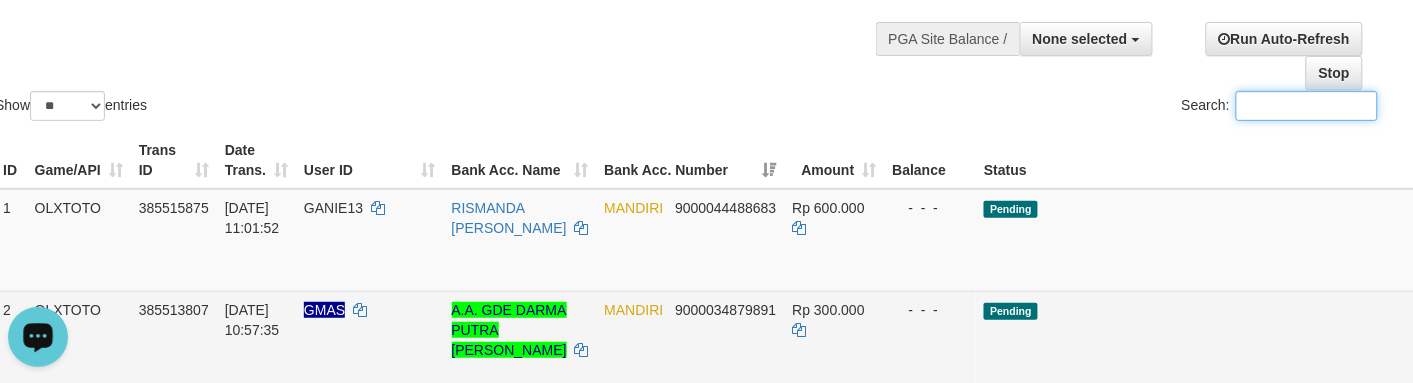 paste on "******" 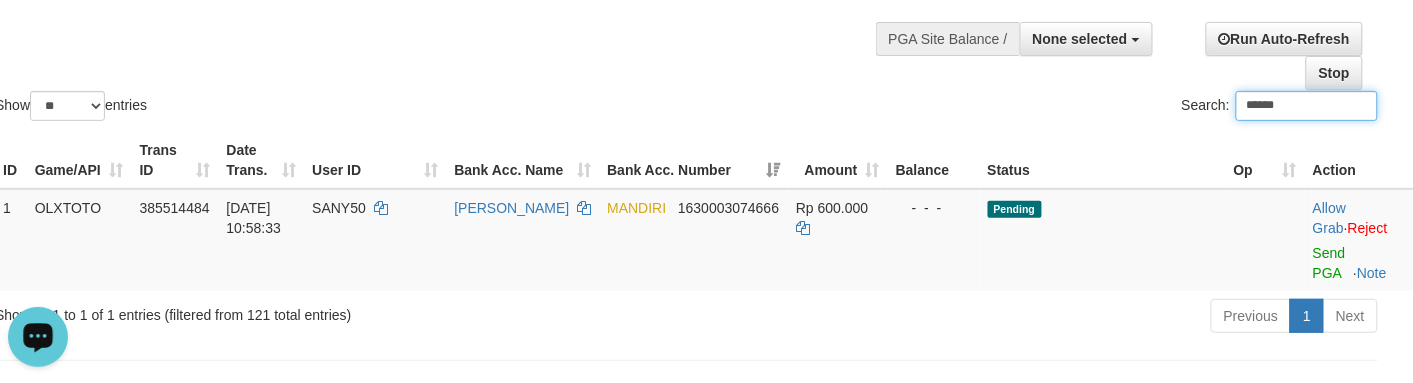 type on "******" 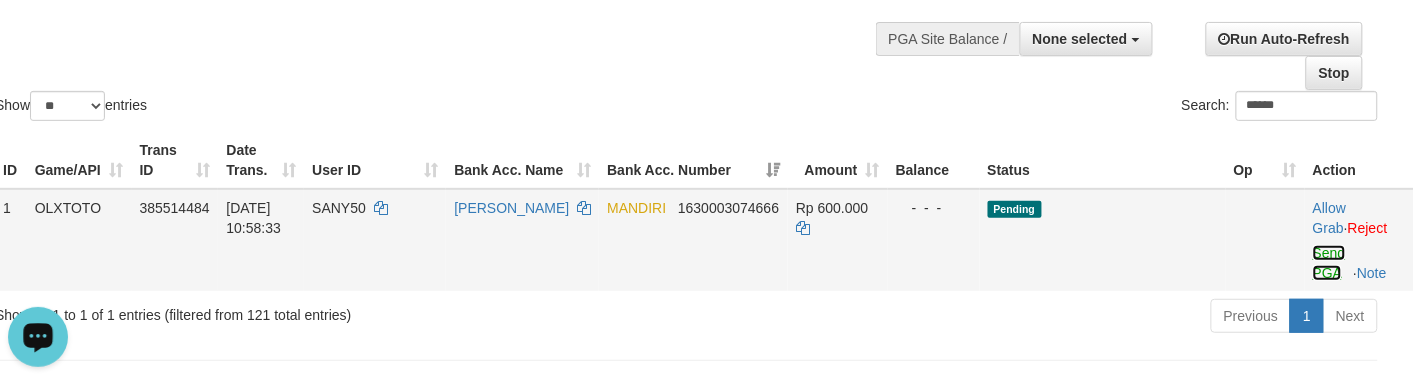 click on "Send PGA" at bounding box center (1329, 263) 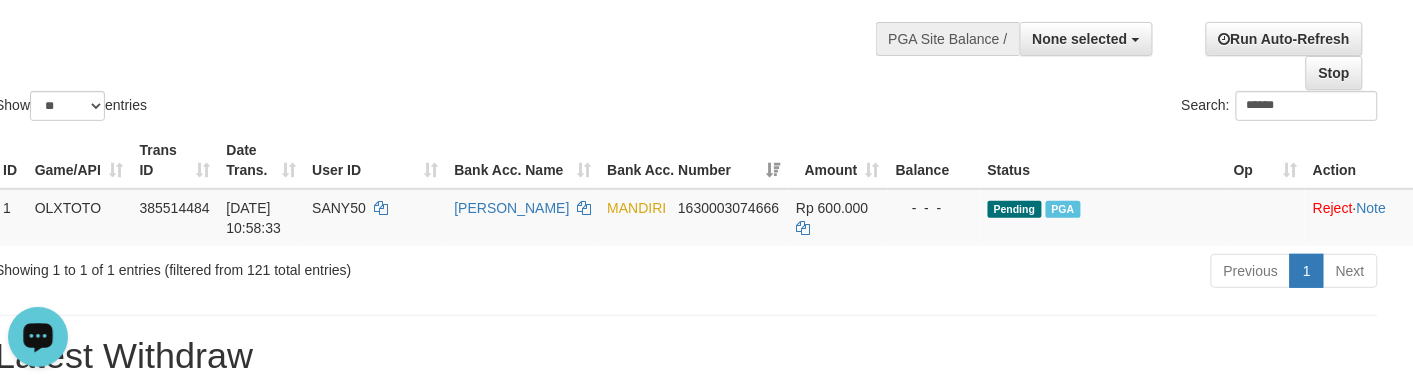 click on "Show  ** ** ** ***  entries Search: ******" at bounding box center [686, 15] 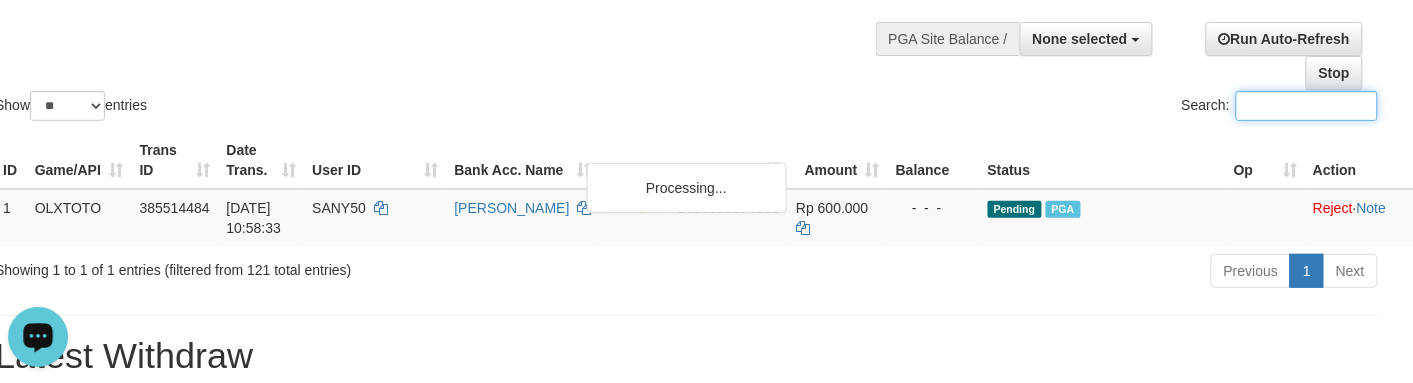 paste on "*****" 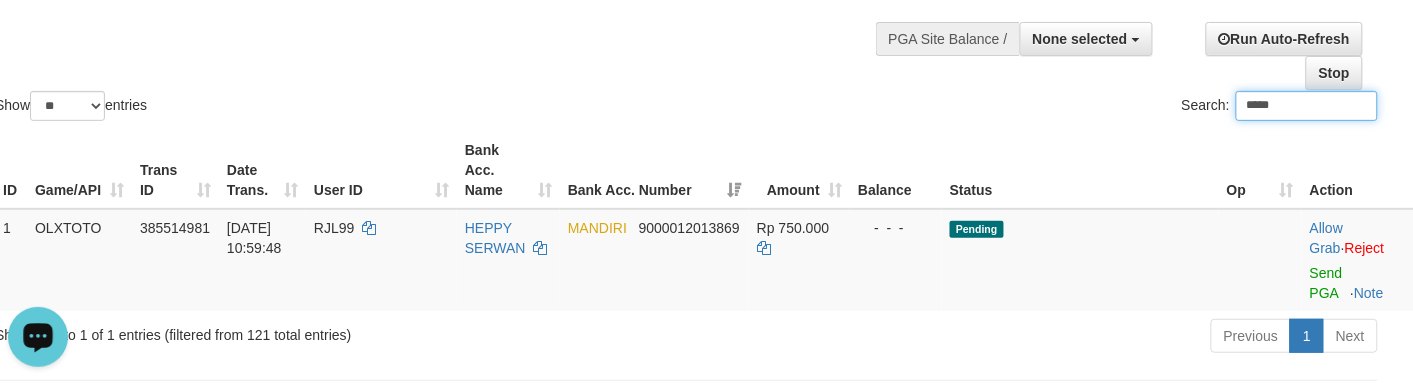 type on "*****" 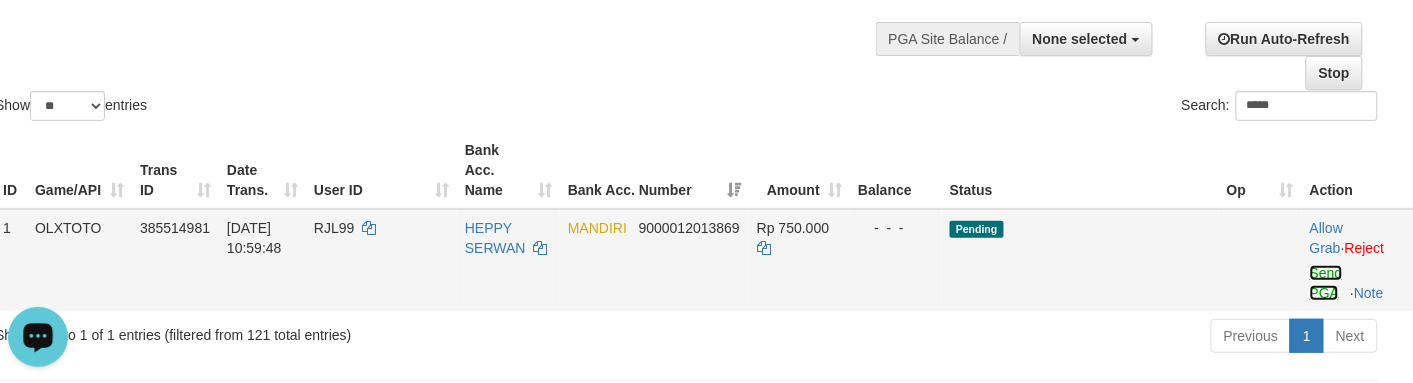 click on "Send PGA" at bounding box center (1326, 283) 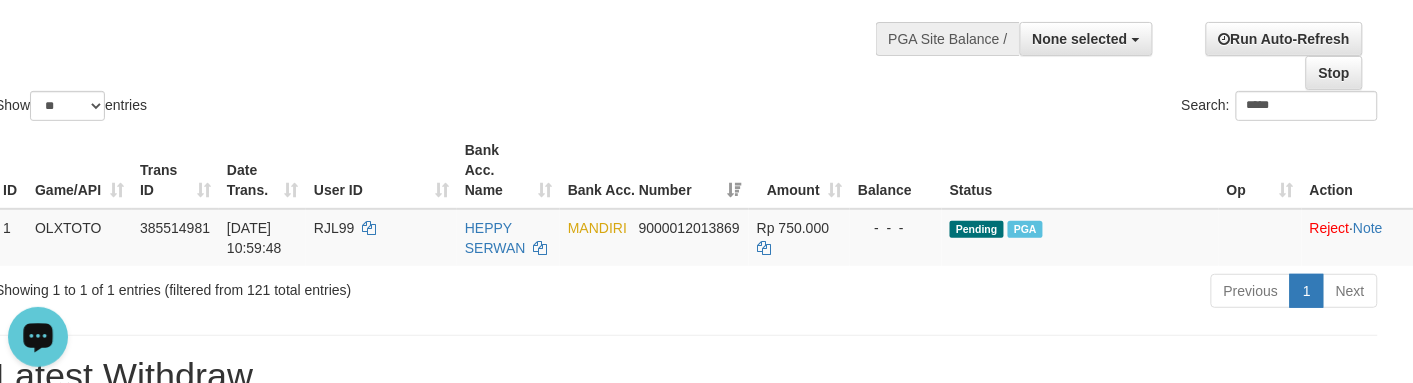 click on "Show  ** ** ** ***  entries Search: *****" at bounding box center [686, 15] 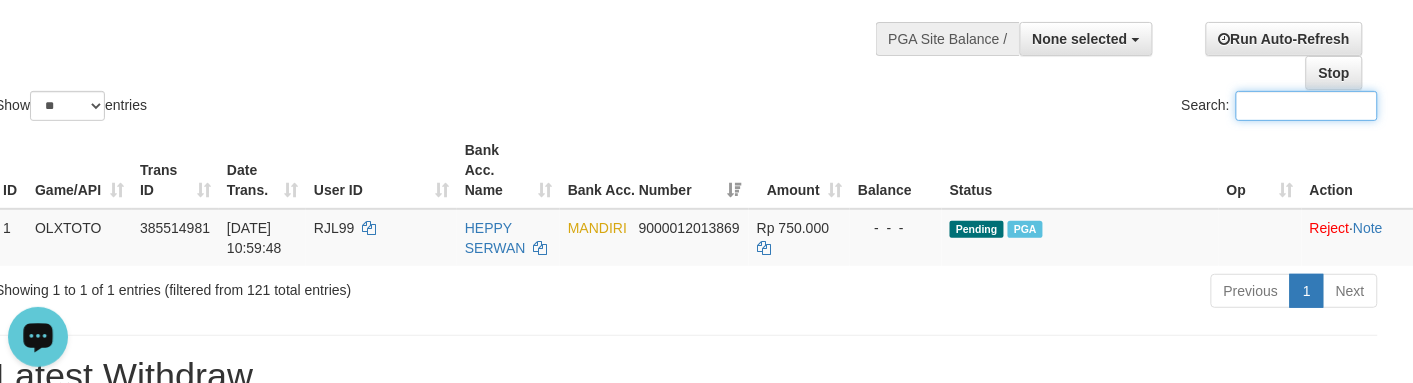paste on "********" 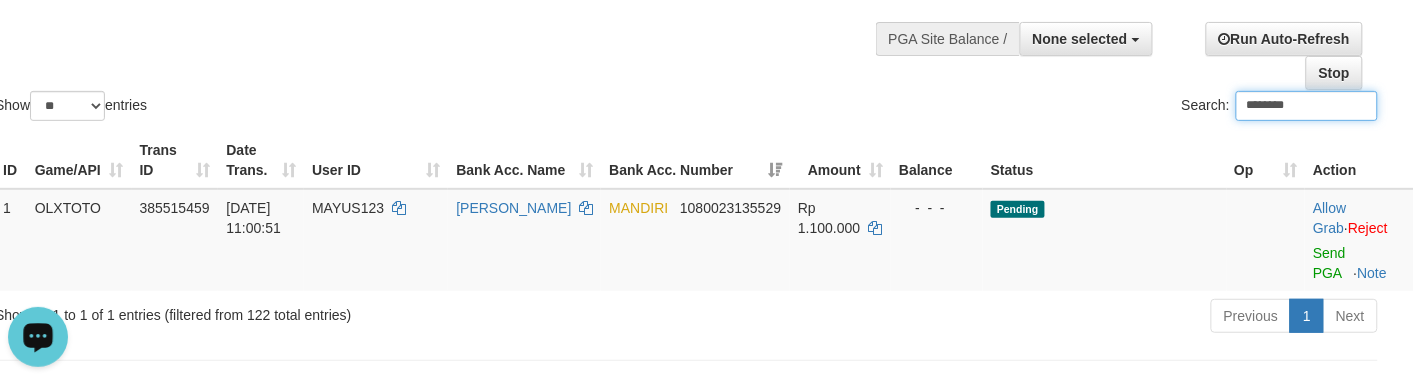 type on "********" 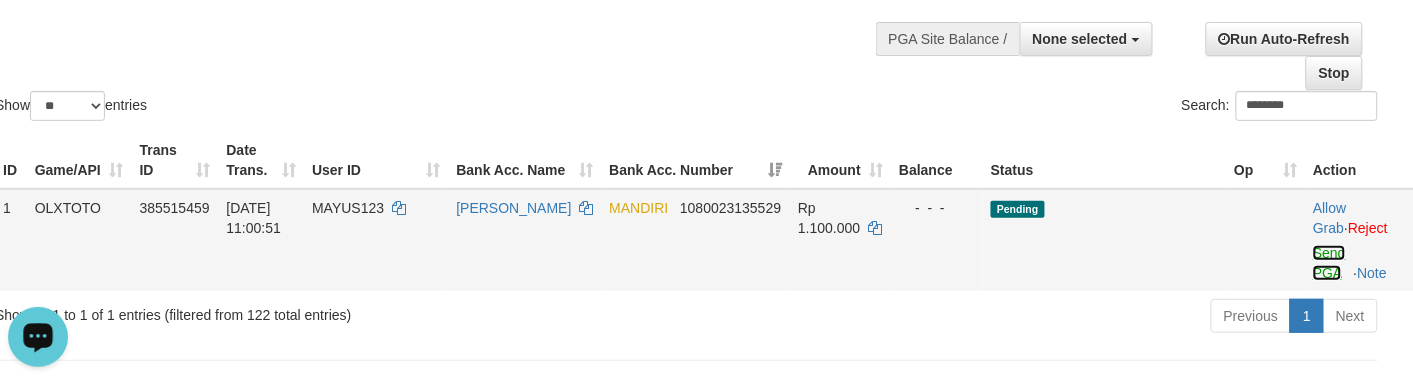 click on "Send PGA" at bounding box center [1329, 263] 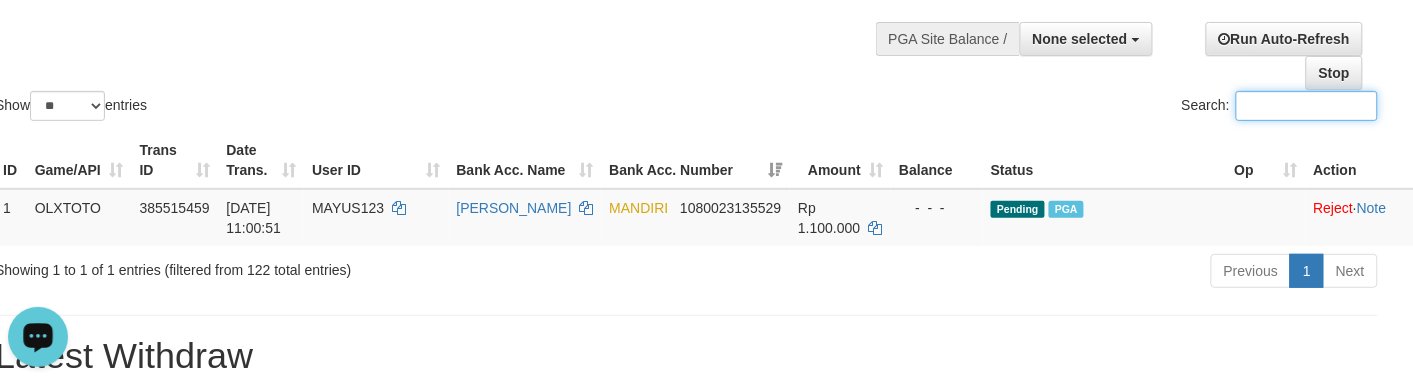 click on "Show  ** ** ** ***  entries" at bounding box center [333, 108] 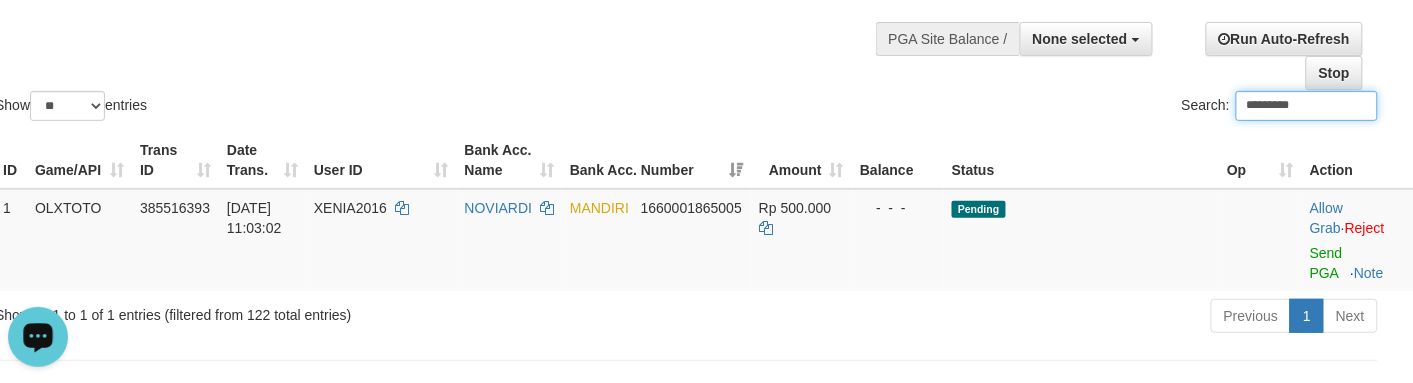 type on "*********" 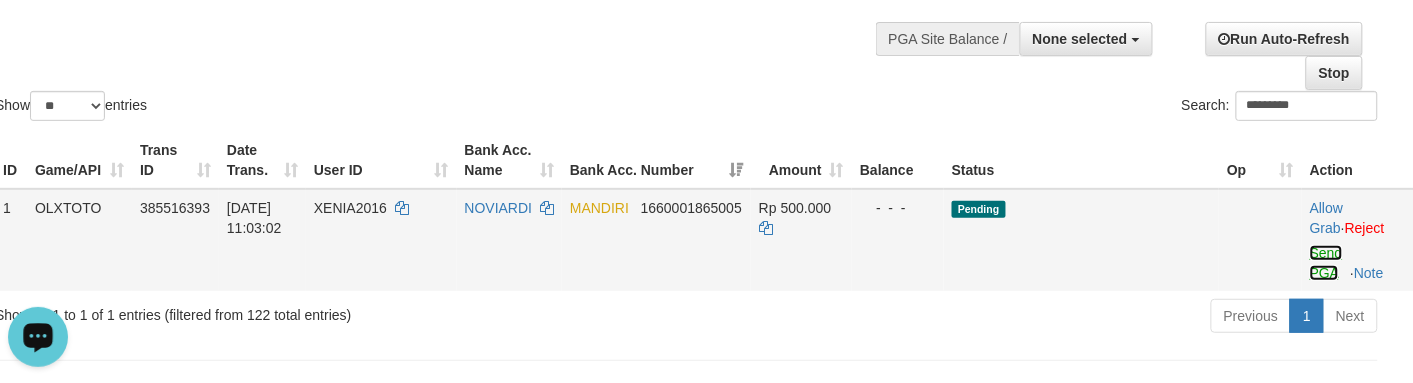 click on "Send PGA" at bounding box center [1326, 263] 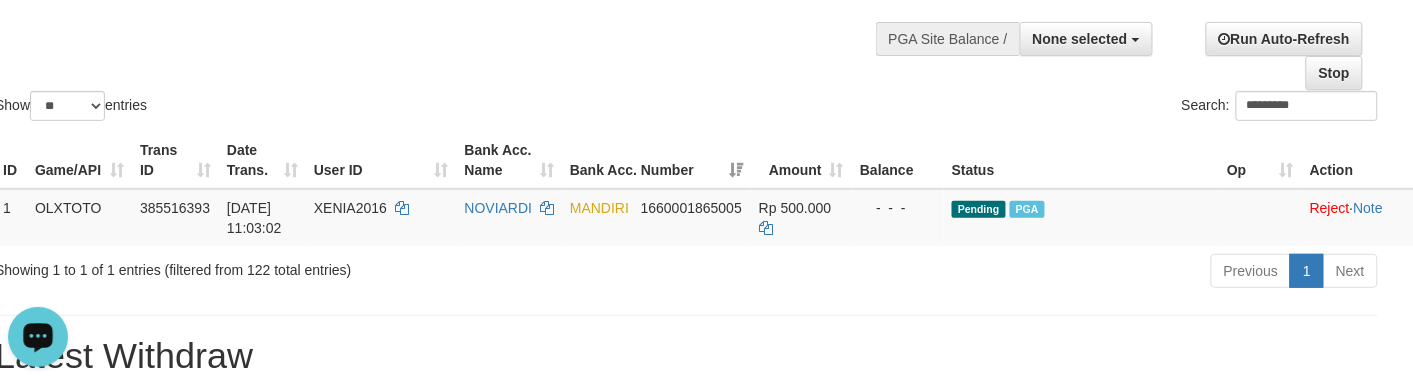 click on "Show  ** ** ** ***  entries Search: *********" at bounding box center (686, 15) 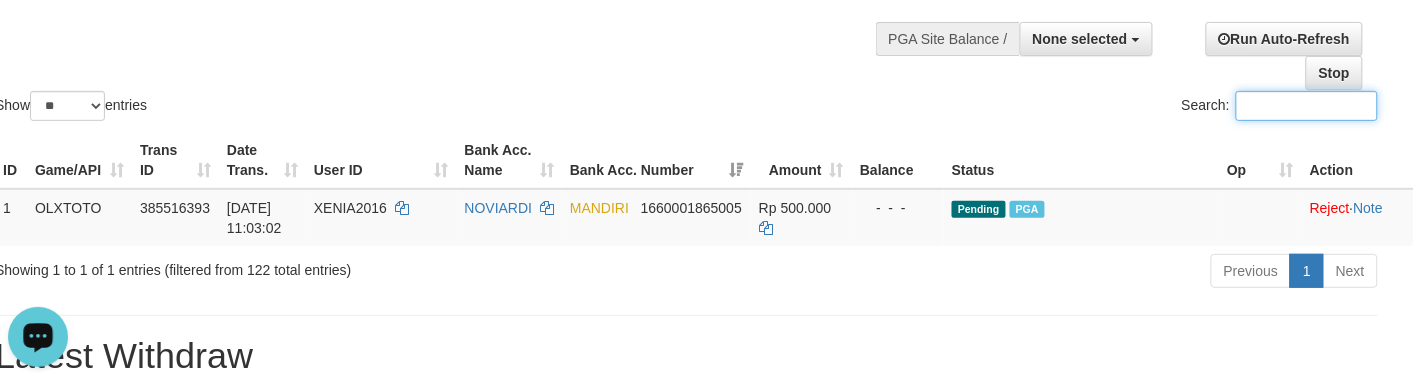 paste on "**********" 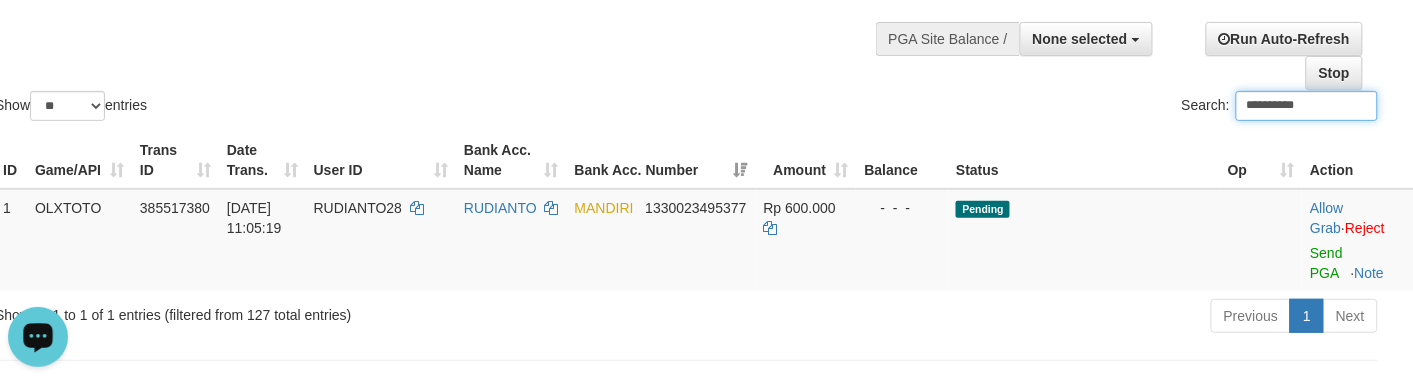 type on "**********" 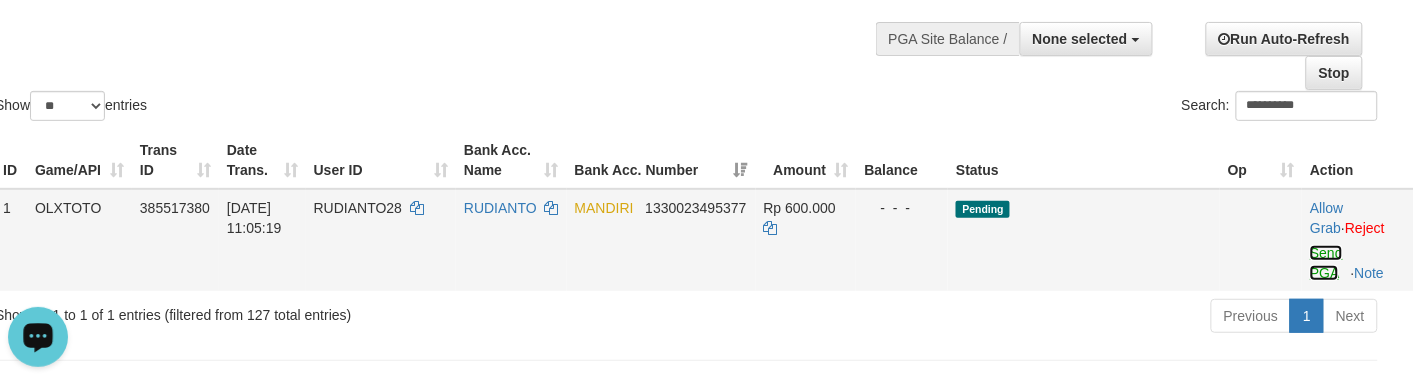 click on "Send PGA" at bounding box center [1326, 263] 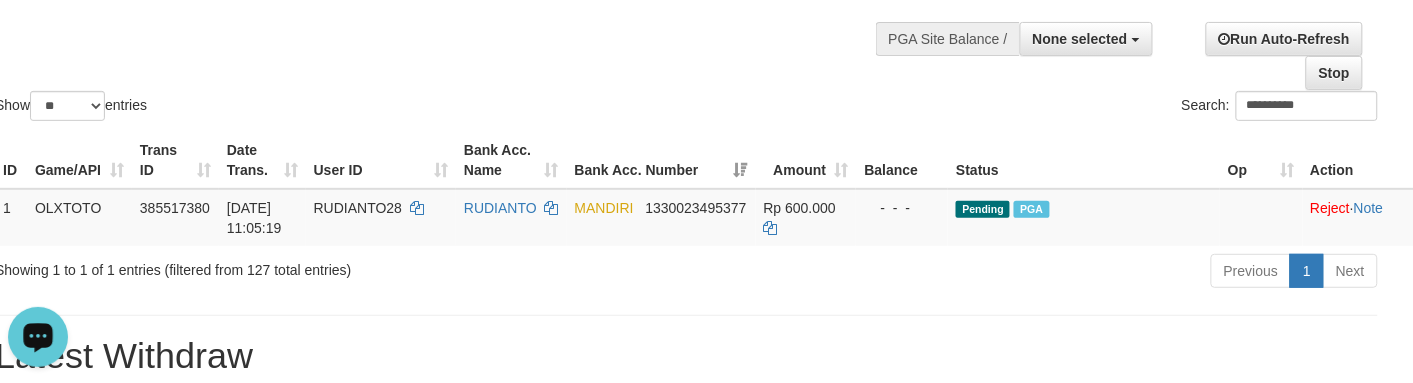 drag, startPoint x: 771, startPoint y: 140, endPoint x: 1090, endPoint y: 140, distance: 319 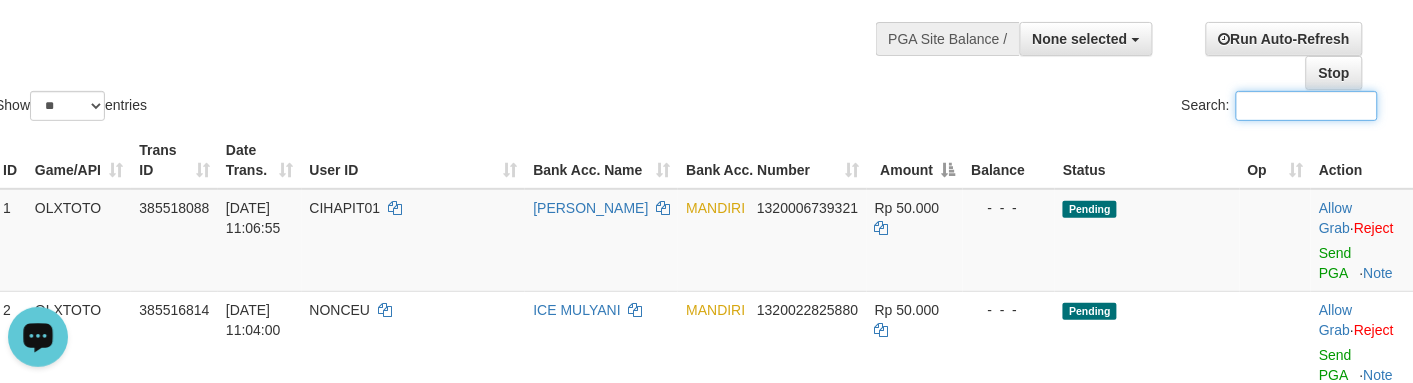 click on "Search:" at bounding box center [1307, 106] 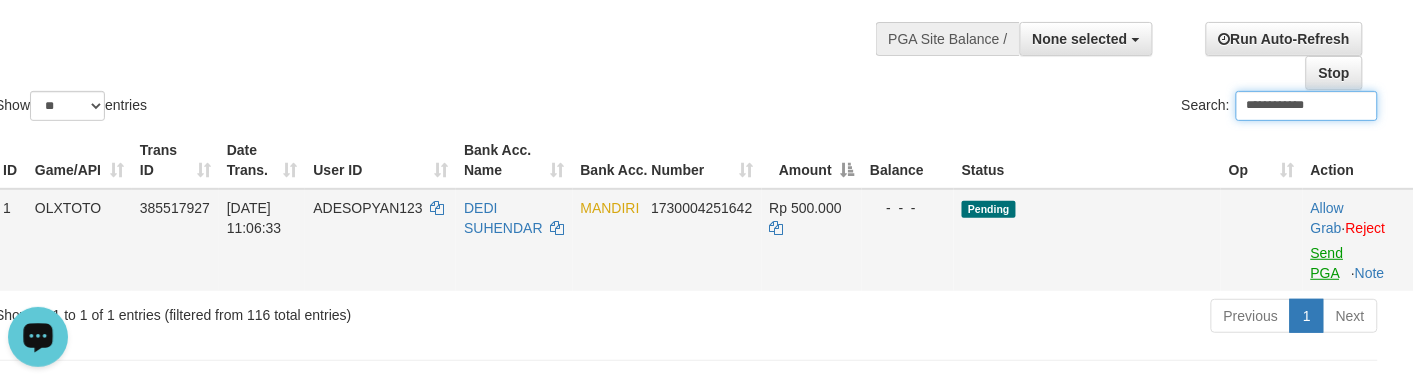 type on "**********" 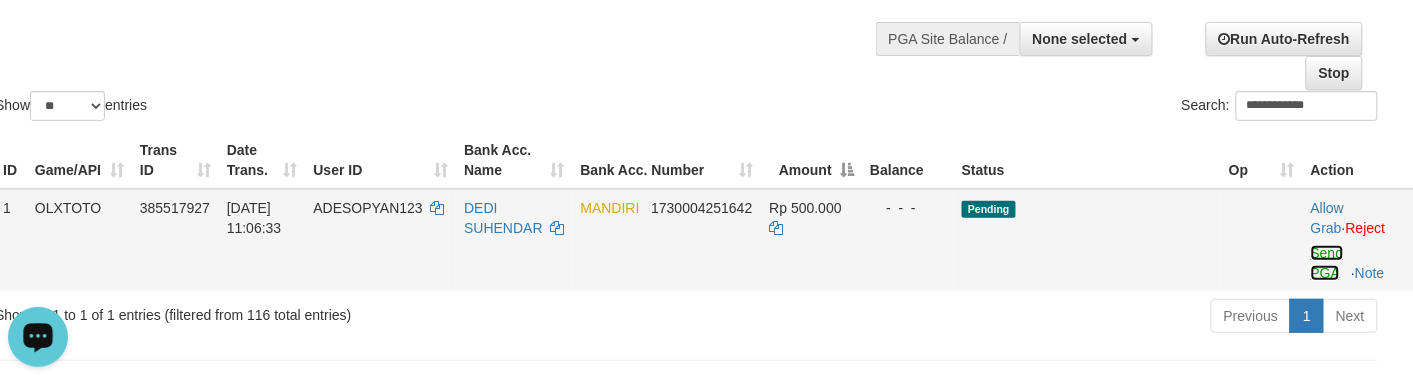 click on "Send PGA" at bounding box center [1327, 263] 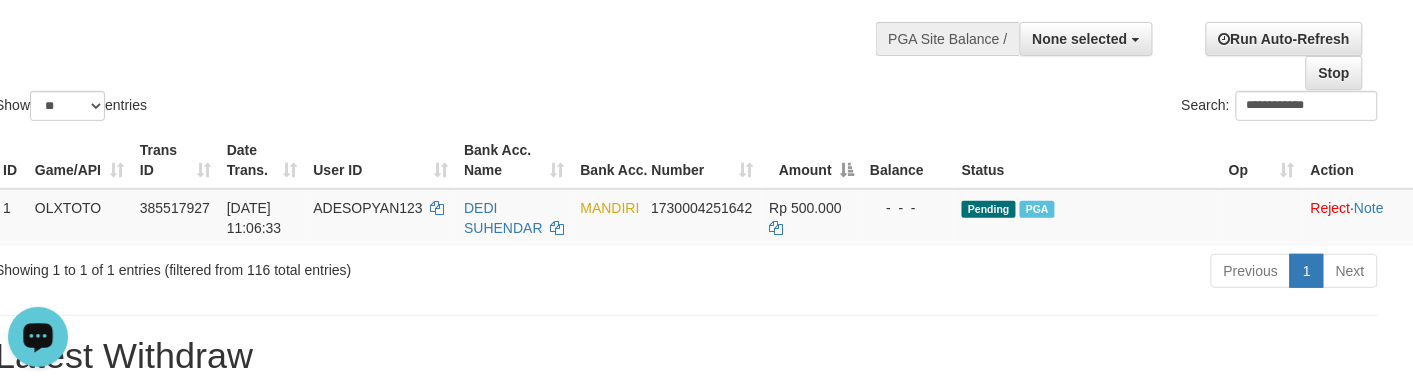 click on "Show  ** ** ** ***  entries" at bounding box center (333, 108) 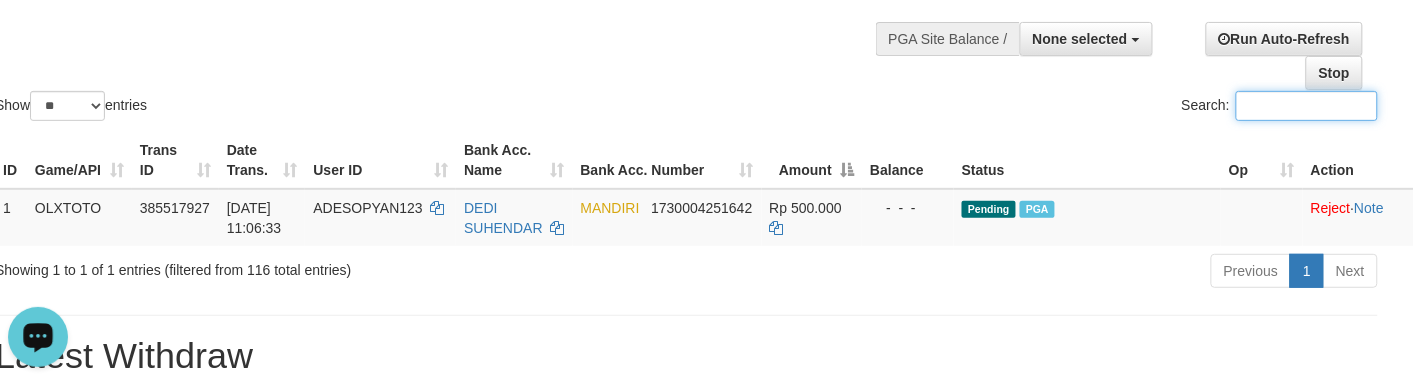 paste on "*******" 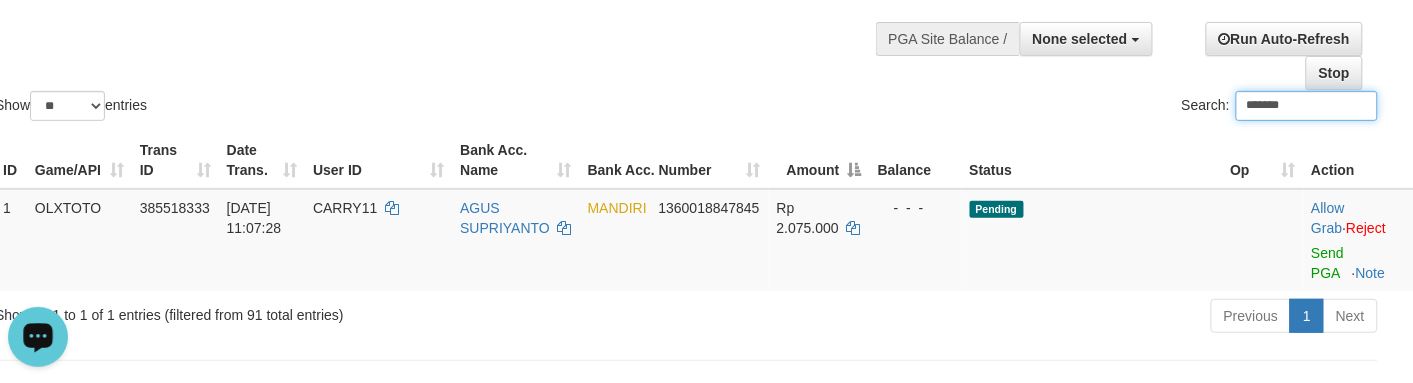type on "*******" 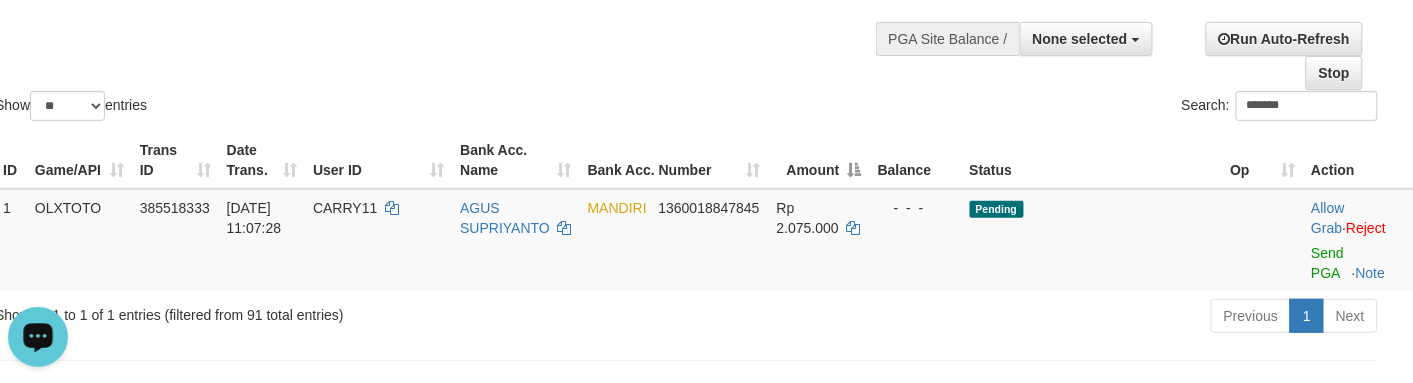 click on "**********" at bounding box center [686, 996] 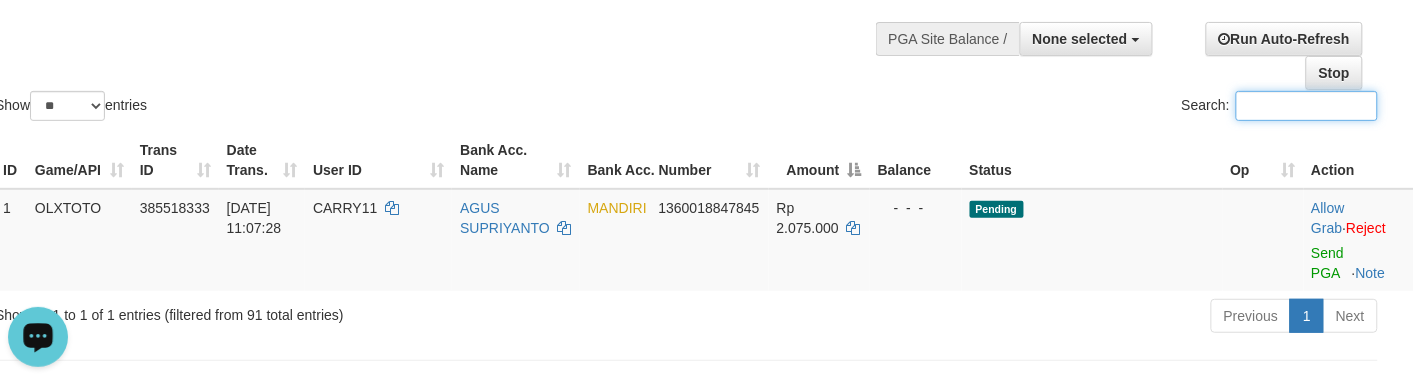 paste on "*******" 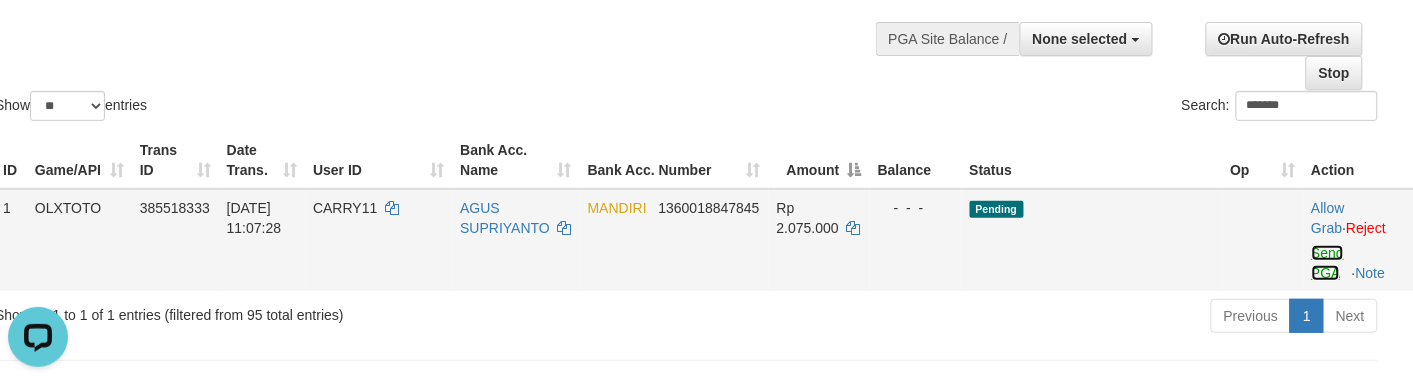 click on "Send PGA" at bounding box center (1328, 263) 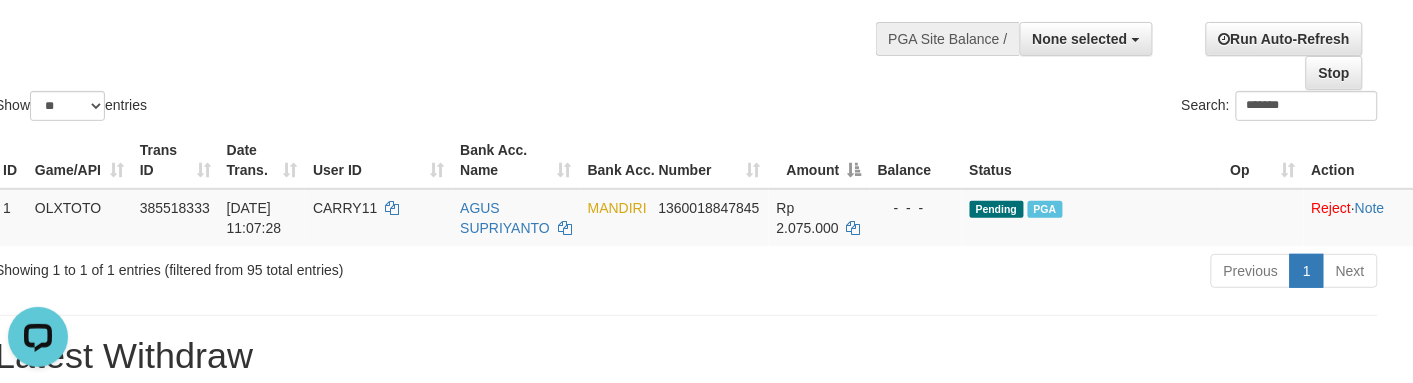click on "Show  ** ** ** ***  entries" at bounding box center [333, 108] 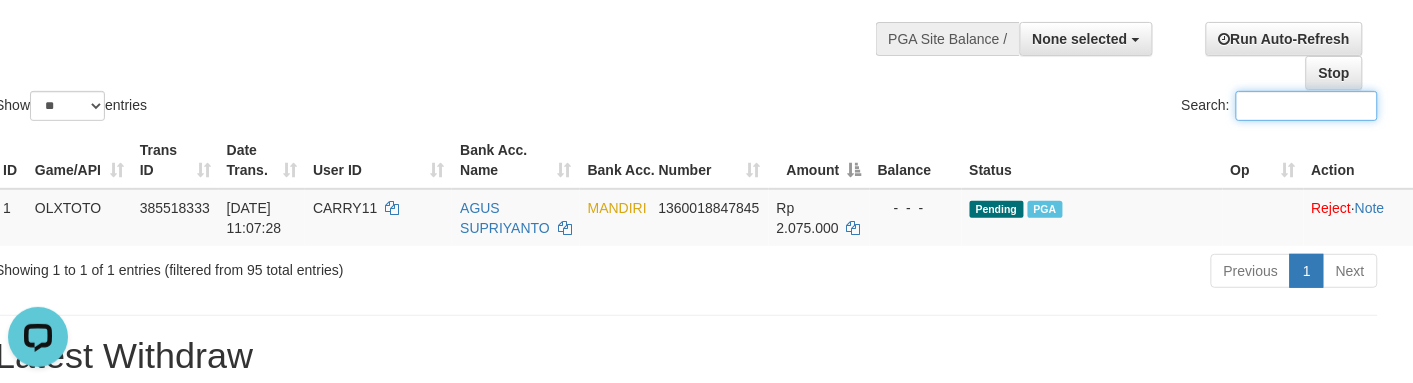paste on "******" 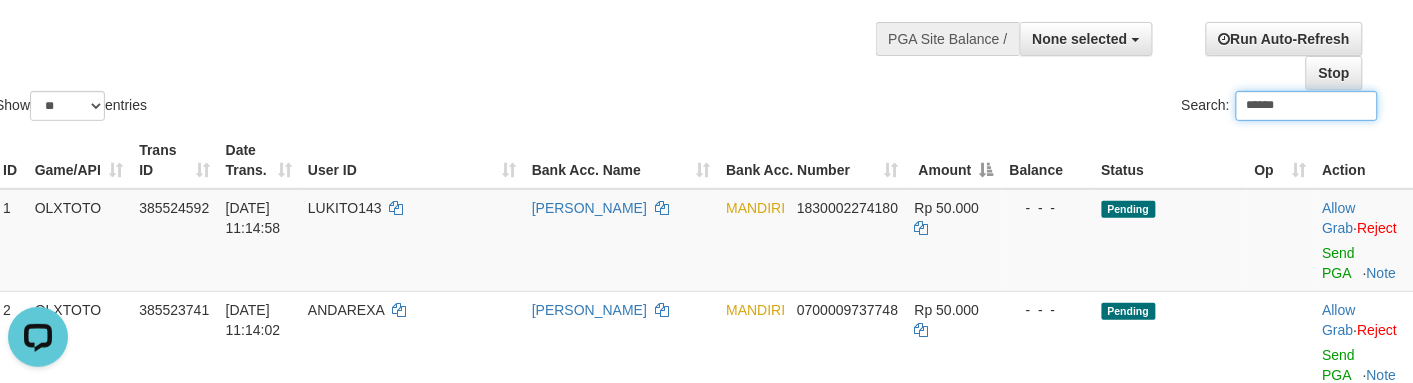 type on "******" 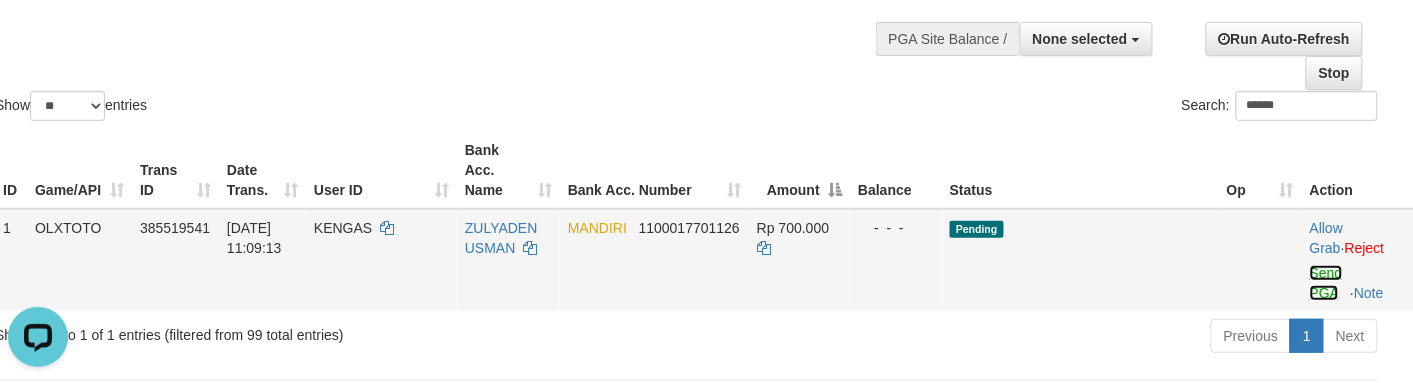 click on "Send PGA" at bounding box center (1326, 283) 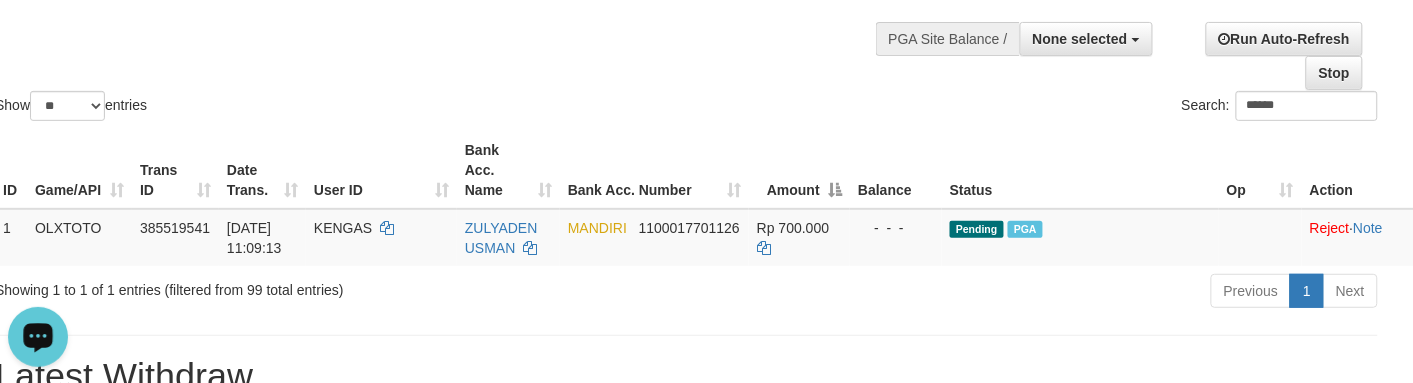 drag, startPoint x: 492, startPoint y: 75, endPoint x: 505, endPoint y: 72, distance: 13.341664 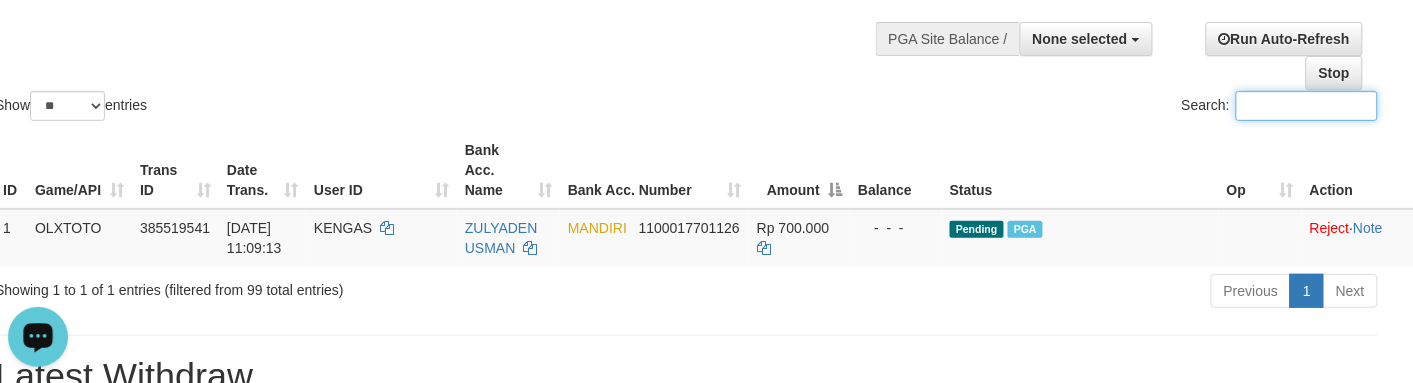 paste on "**********" 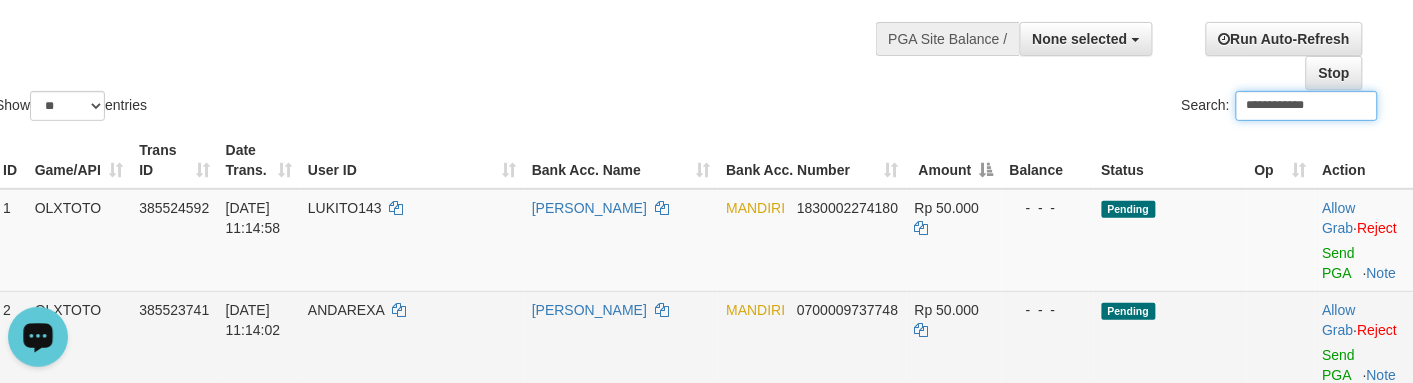 type on "**********" 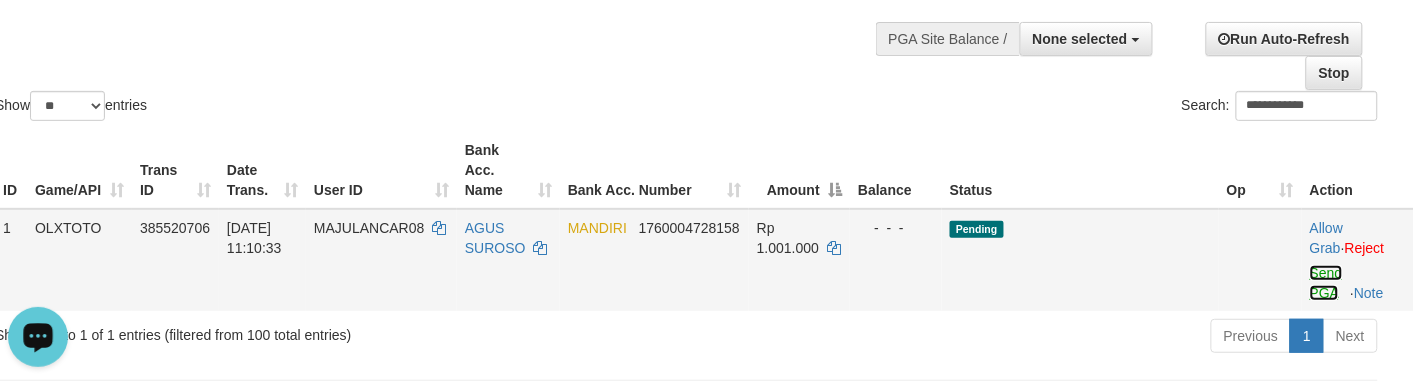 click on "Send PGA" at bounding box center (1326, 283) 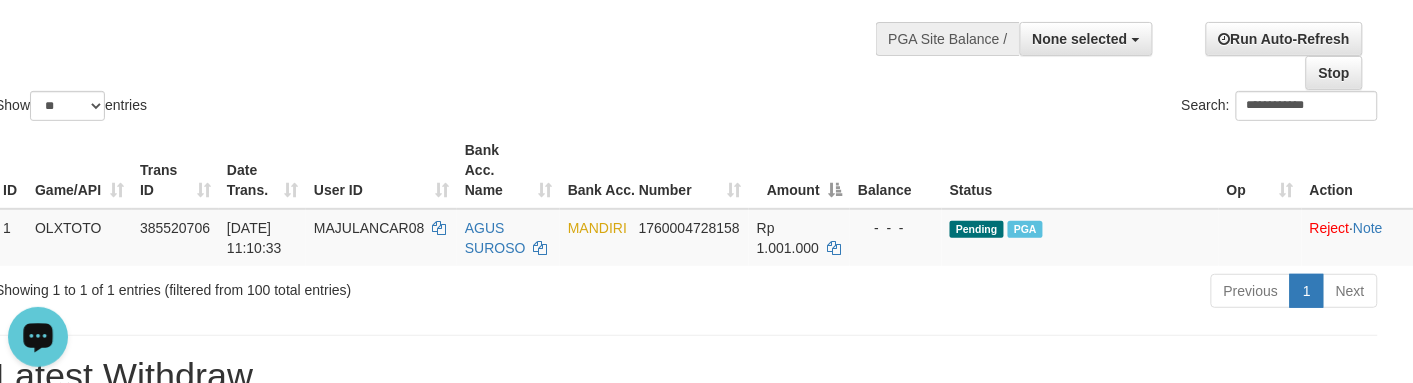 drag, startPoint x: 678, startPoint y: 101, endPoint x: 651, endPoint y: 131, distance: 40.36087 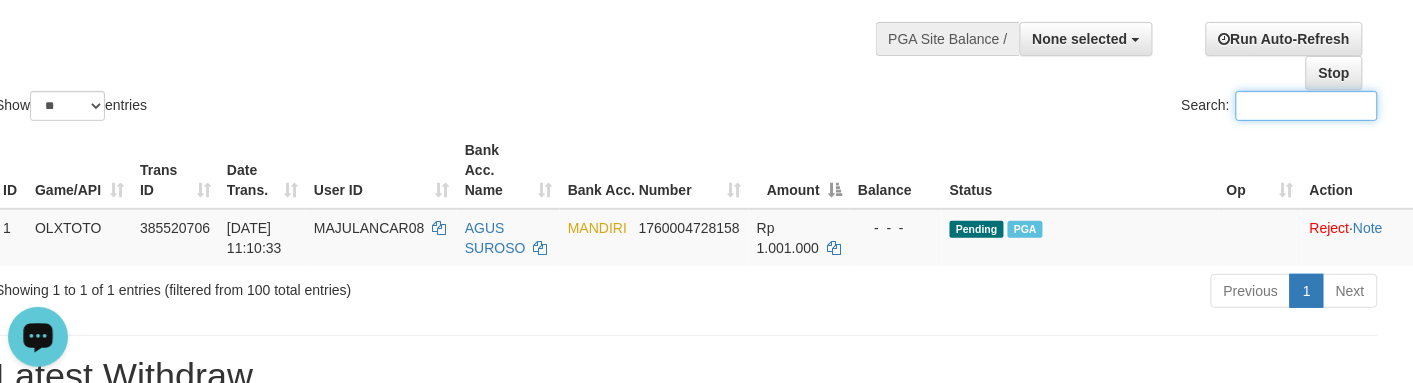paste on "**********" 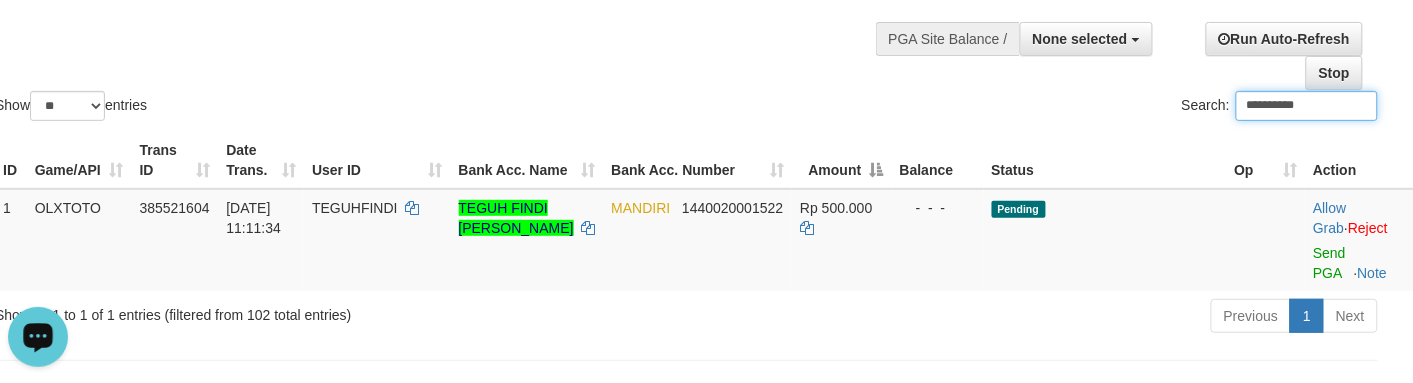 type on "**********" 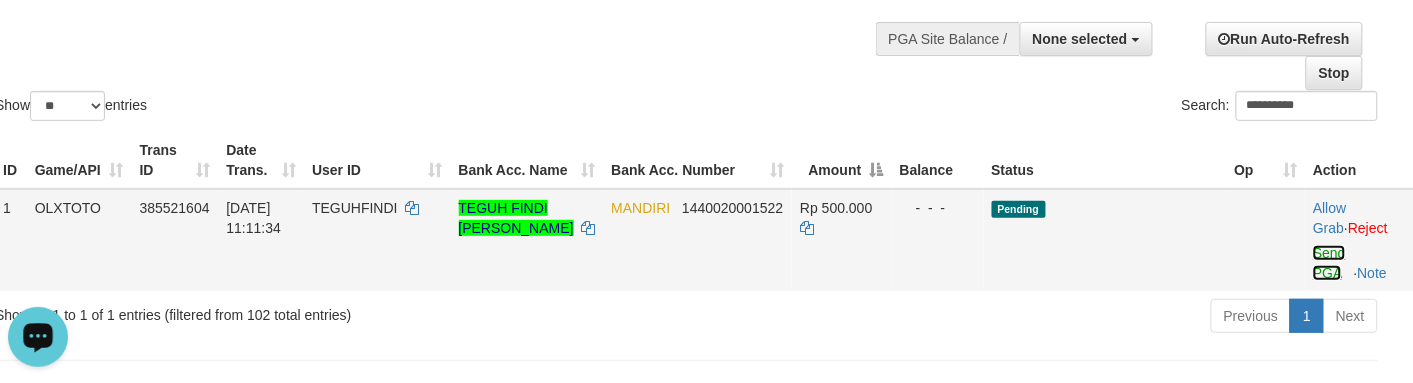 click on "Send PGA" at bounding box center [1329, 263] 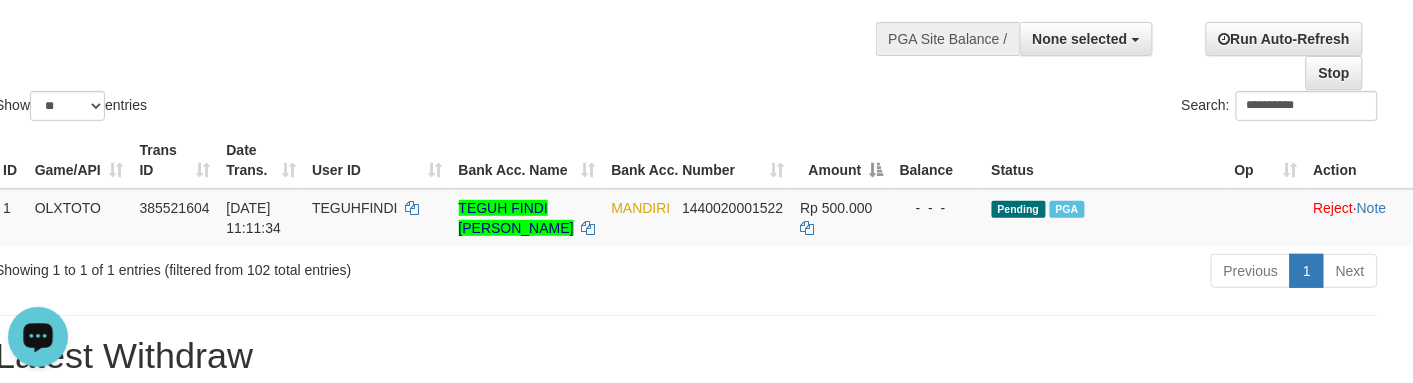 click on "**********" at bounding box center (1040, 108) 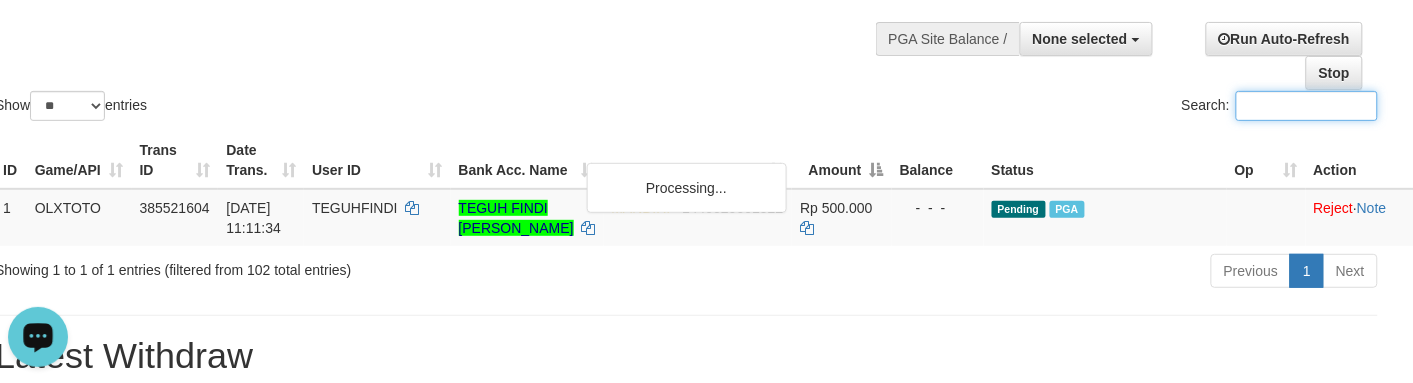 paste on "*********" 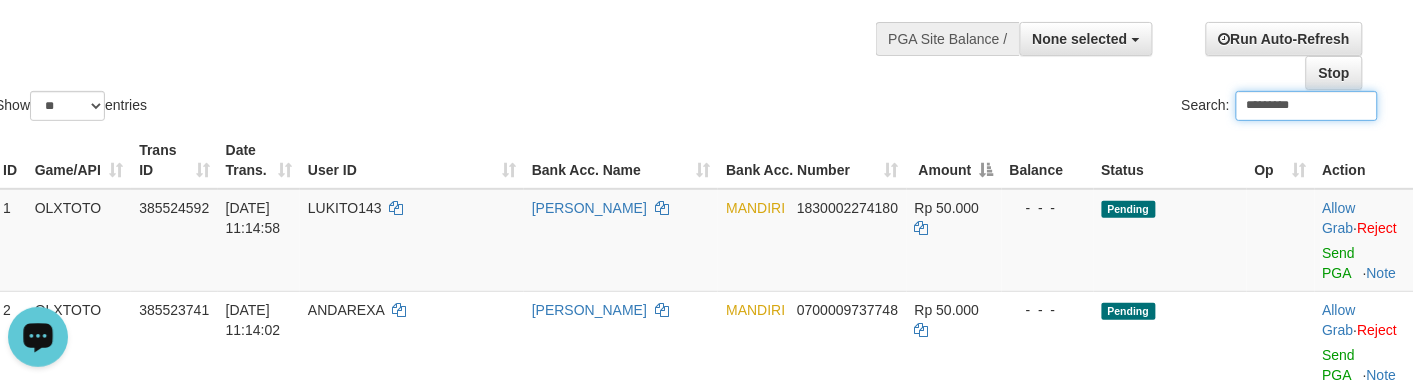 type on "*********" 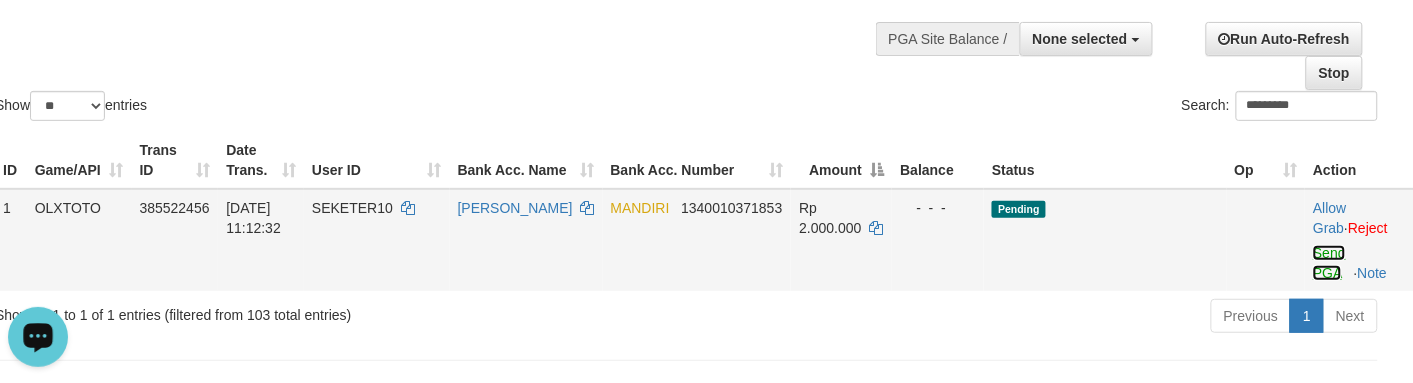 click on "Send PGA" at bounding box center [1329, 263] 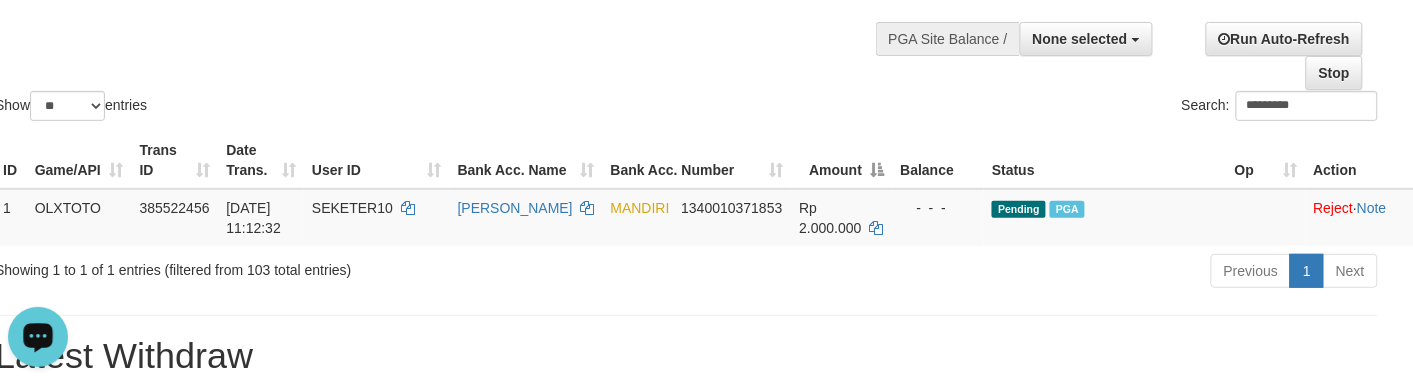click on "Show  ** ** ** ***  entries Search: *********" at bounding box center (686, 15) 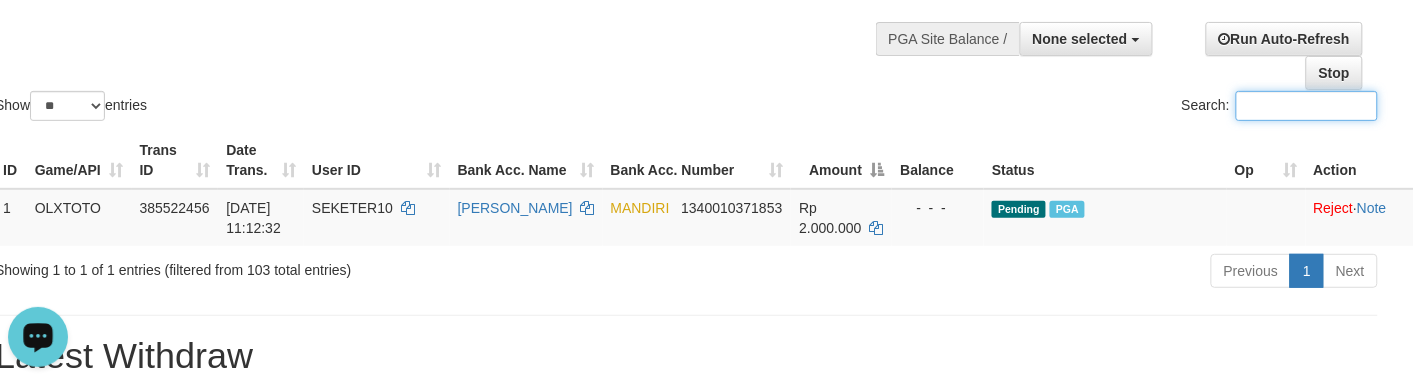 paste on "*******" 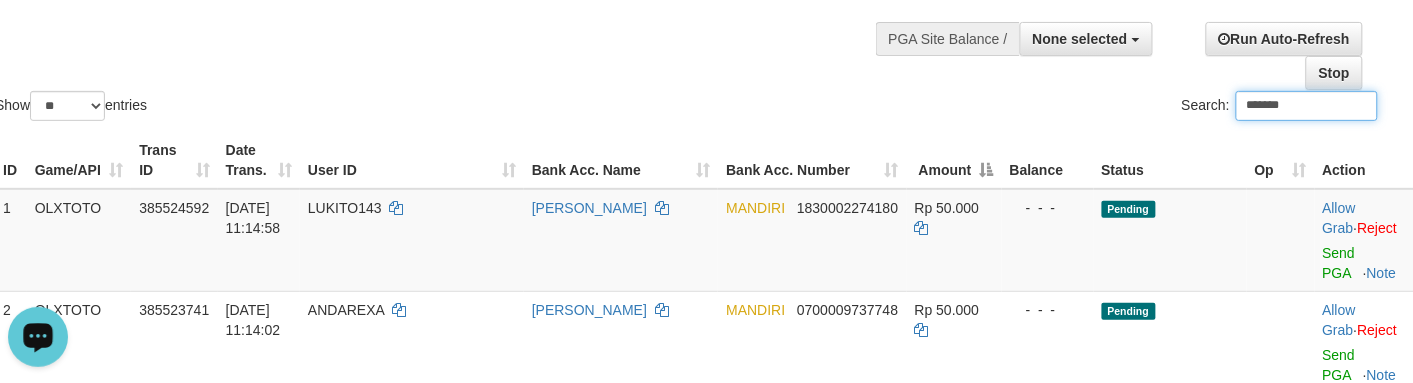 type on "*******" 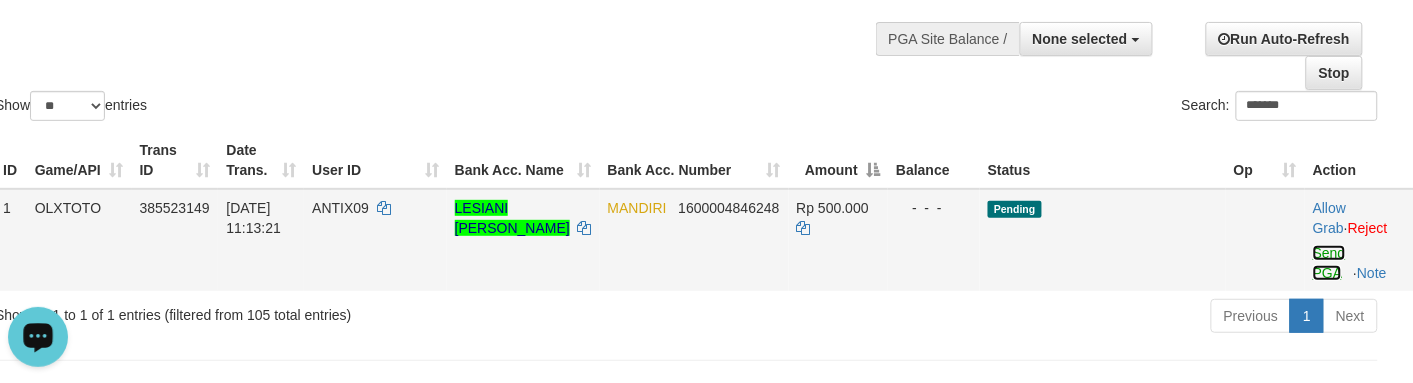 click on "Send PGA" at bounding box center [1329, 263] 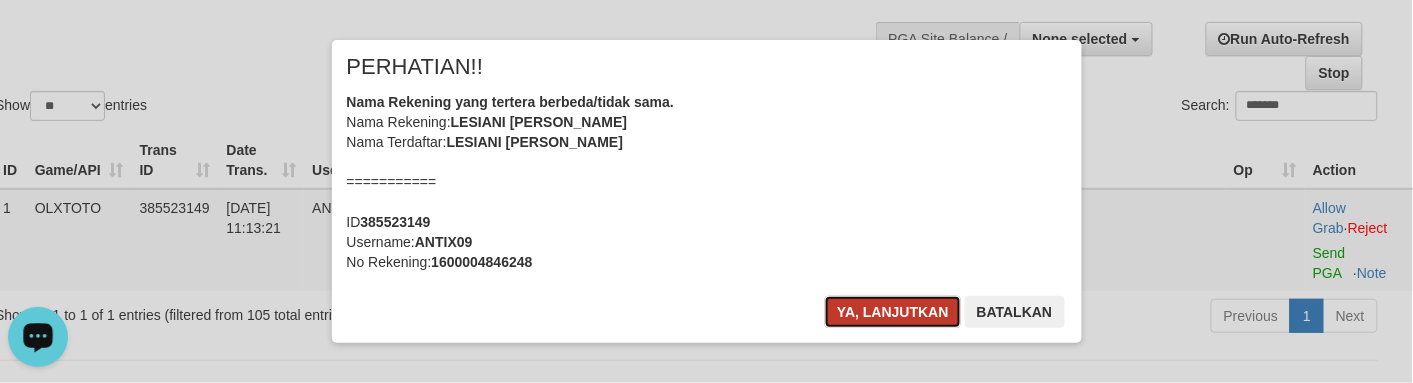 click on "Ya, lanjutkan" at bounding box center [893, 312] 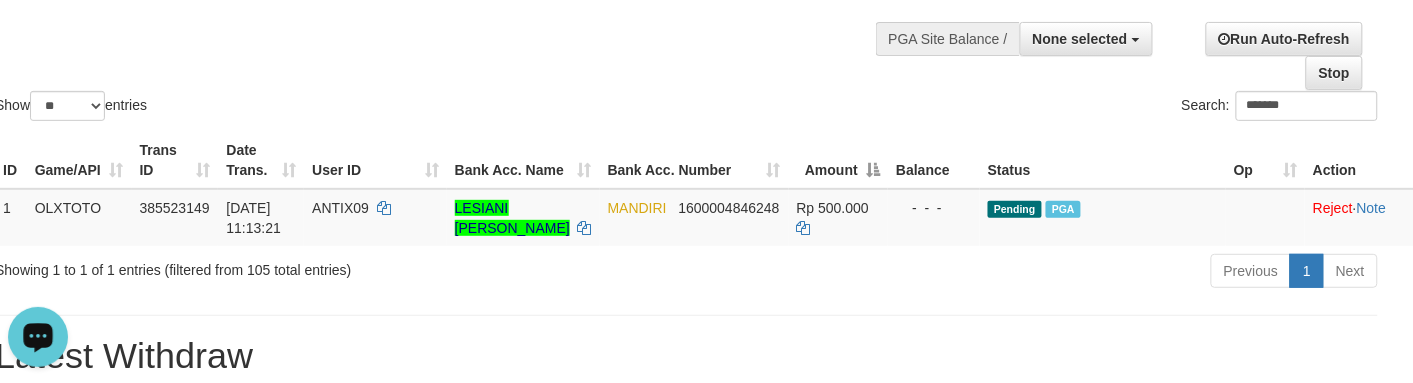 drag, startPoint x: 797, startPoint y: 113, endPoint x: 790, endPoint y: 148, distance: 35.69314 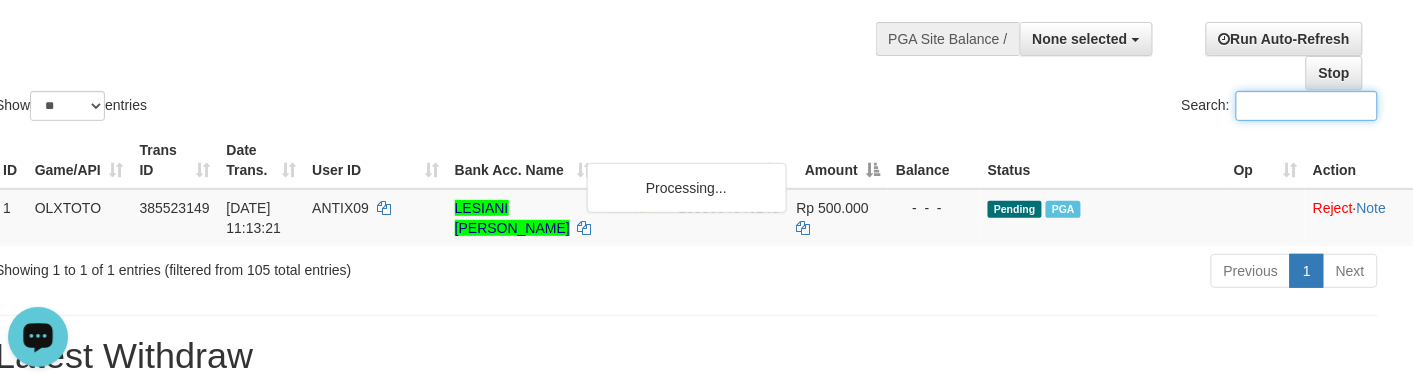 paste on "******" 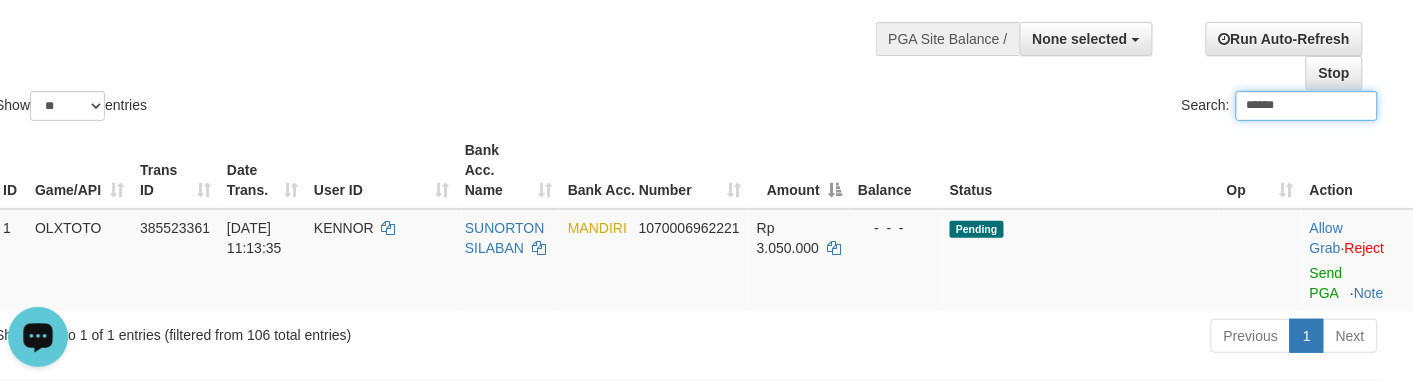 type on "******" 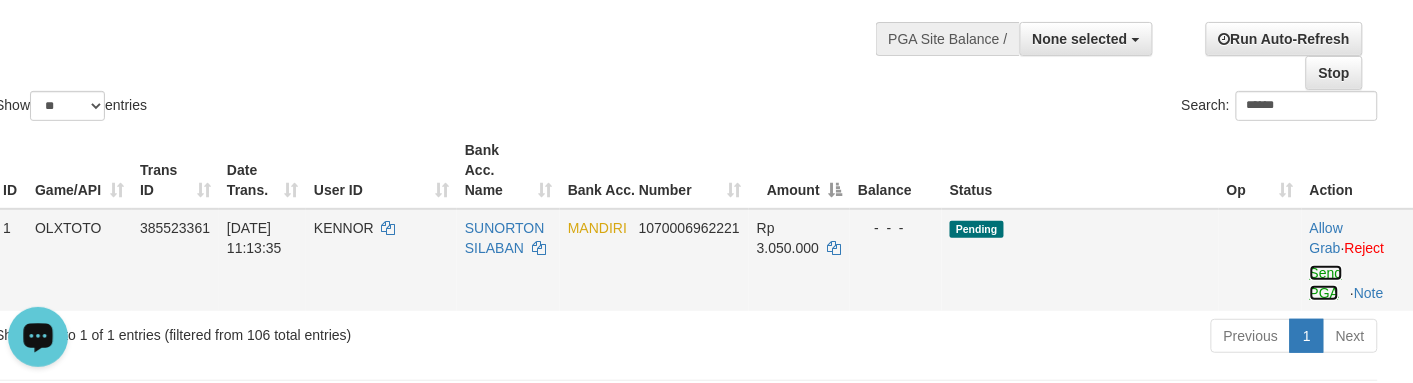 click on "Send PGA" at bounding box center [1326, 283] 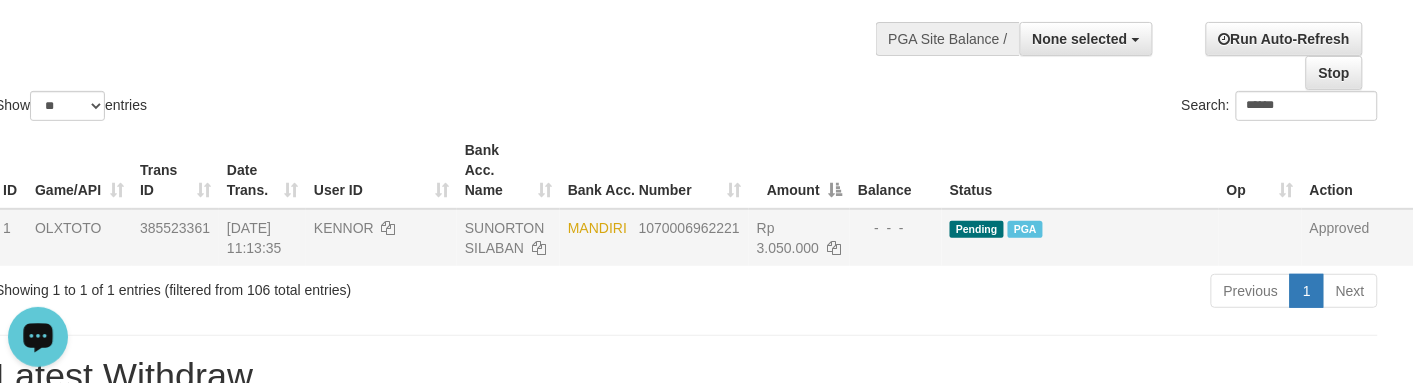 click on "Show  ** ** ** ***  entries" at bounding box center [333, 108] 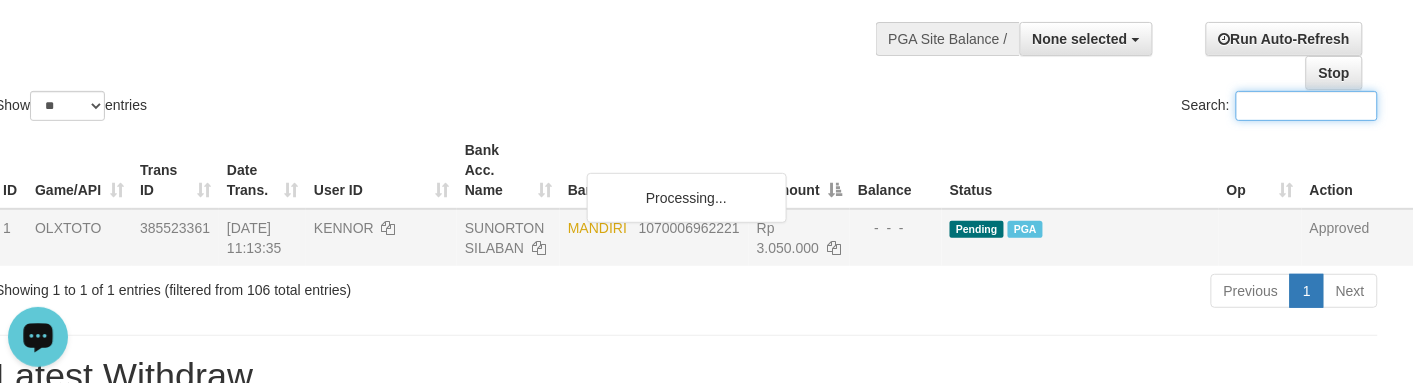 paste on "*******" 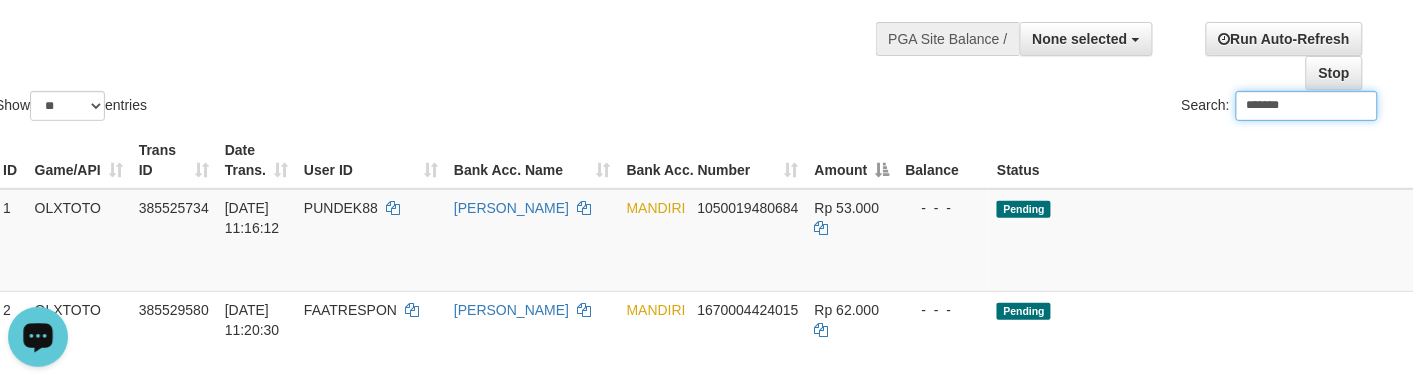 type on "*******" 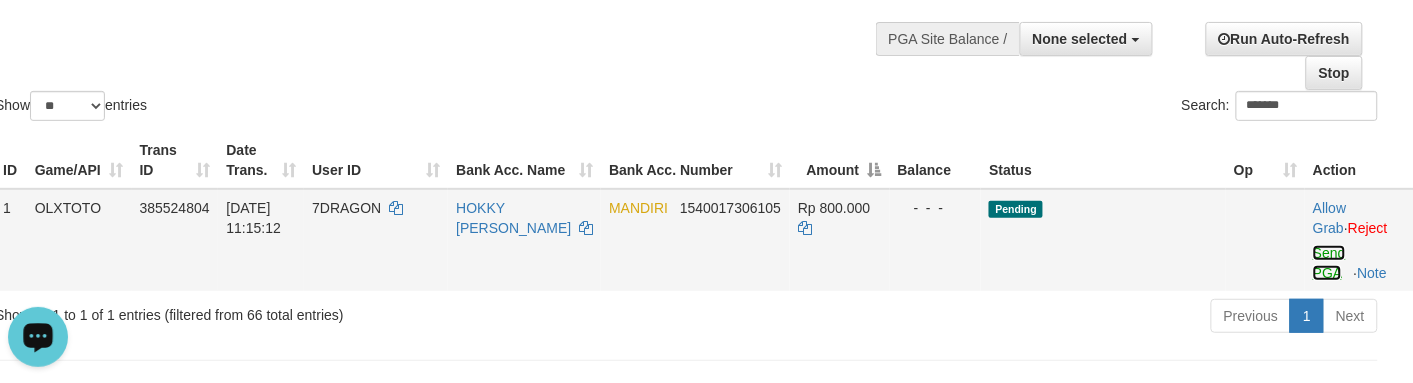 click on "Send PGA" at bounding box center [1329, 263] 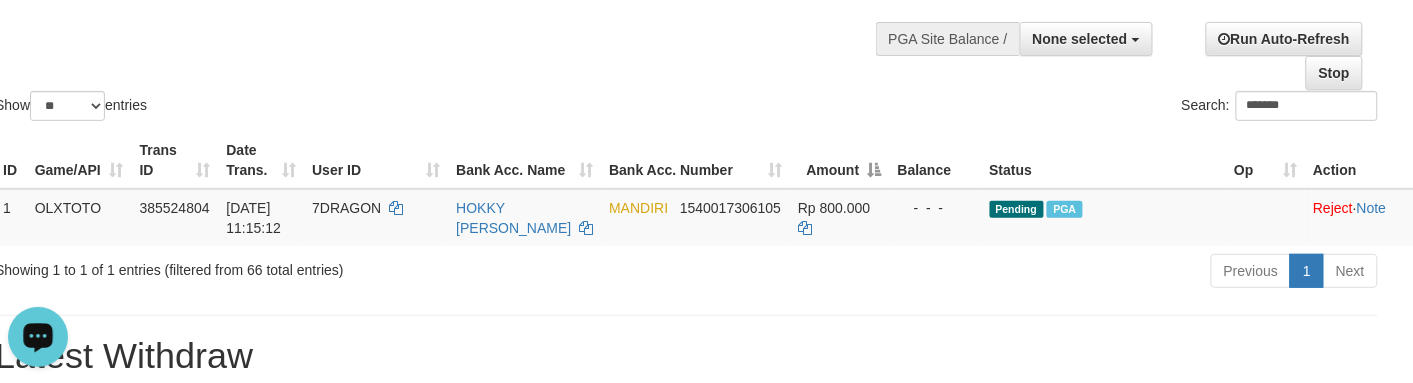 click on "Show  ** ** ** ***  entries" at bounding box center [333, 108] 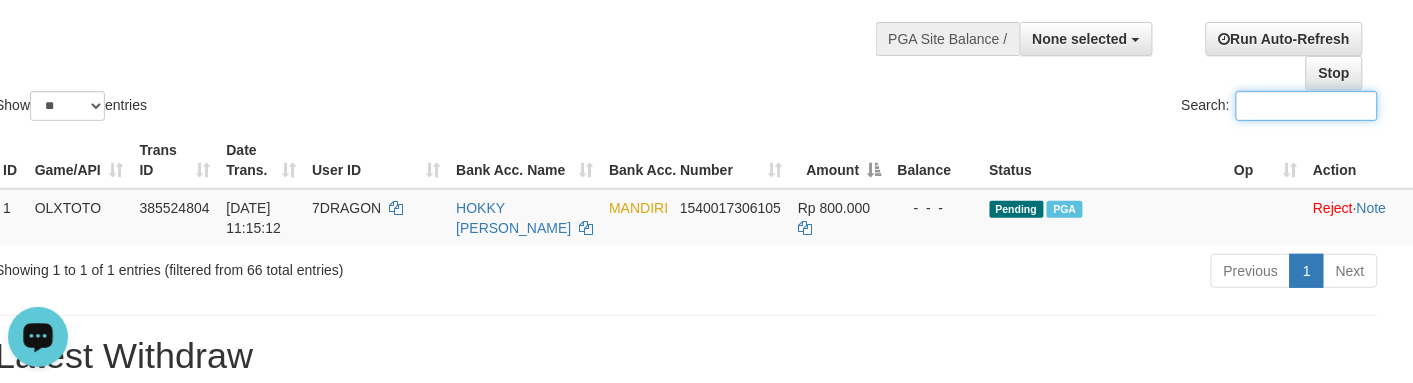paste on "*********" 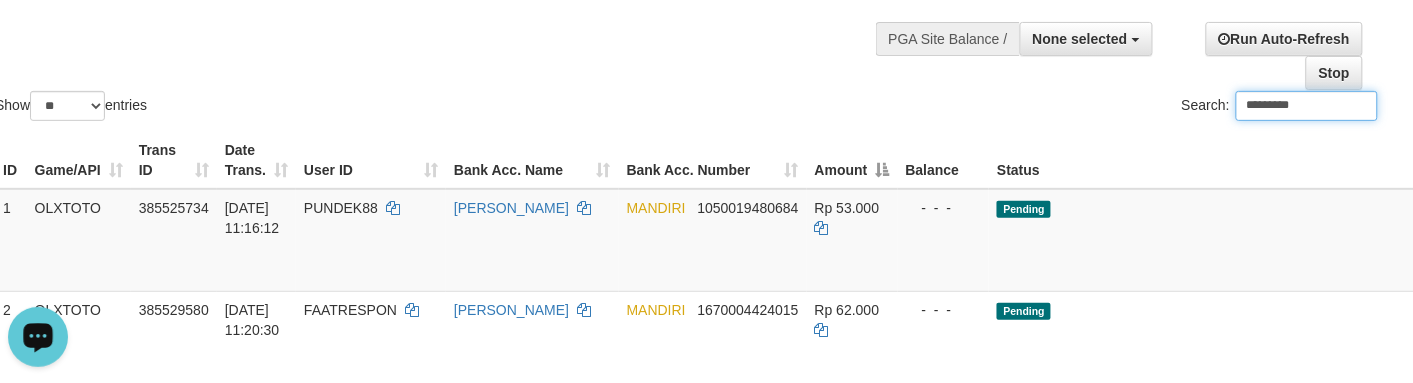 type on "*********" 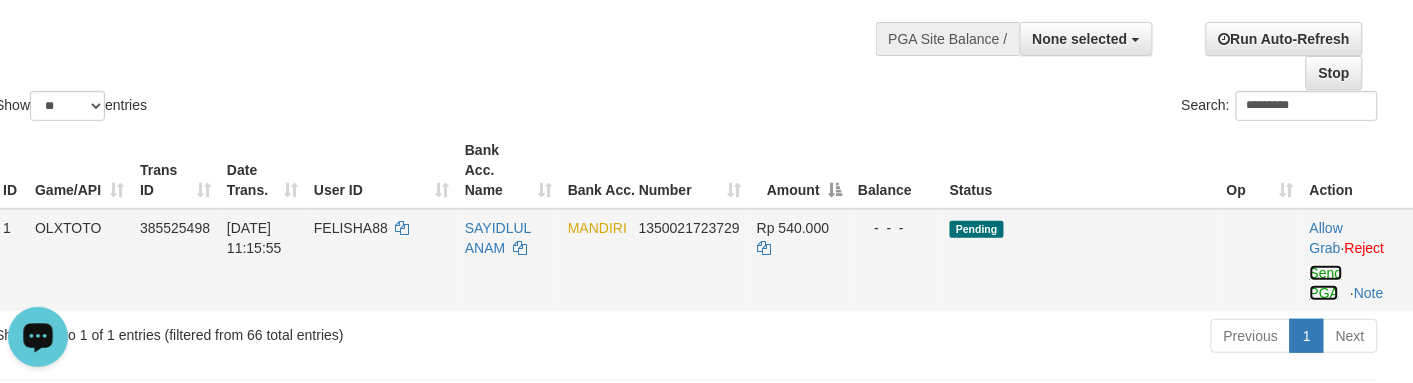 click on "Send PGA" at bounding box center [1326, 283] 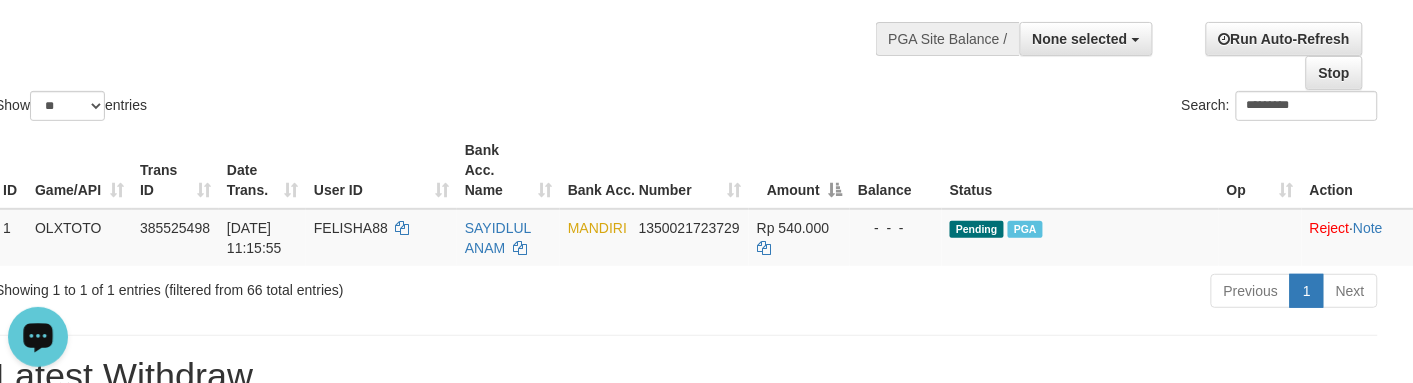 click on "Show  ** ** ** ***  entries" at bounding box center (333, 108) 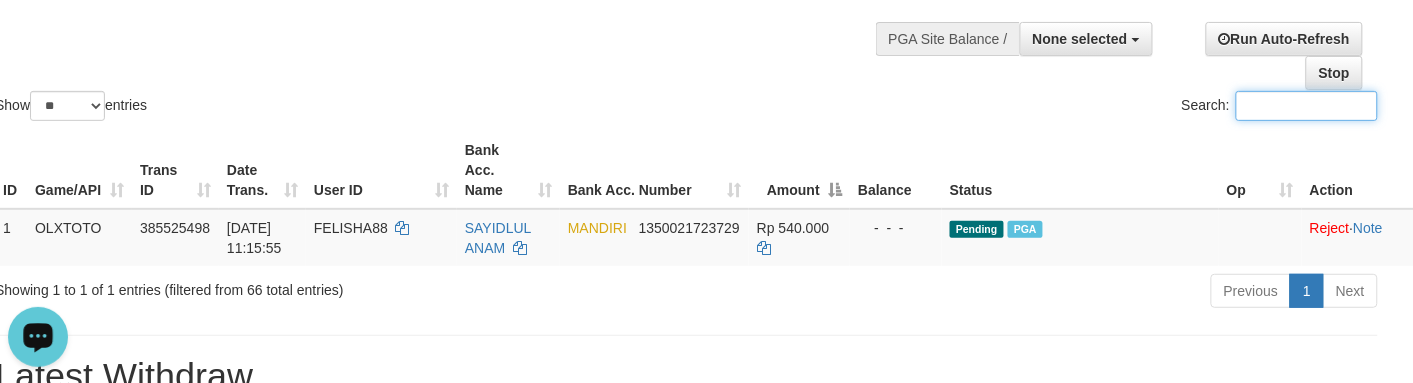 paste on "*******" 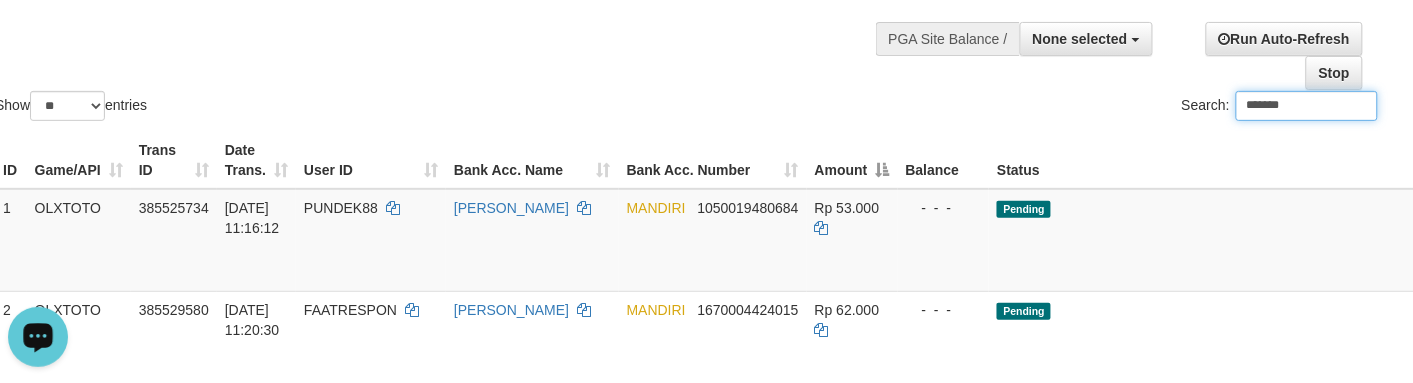 type on "*******" 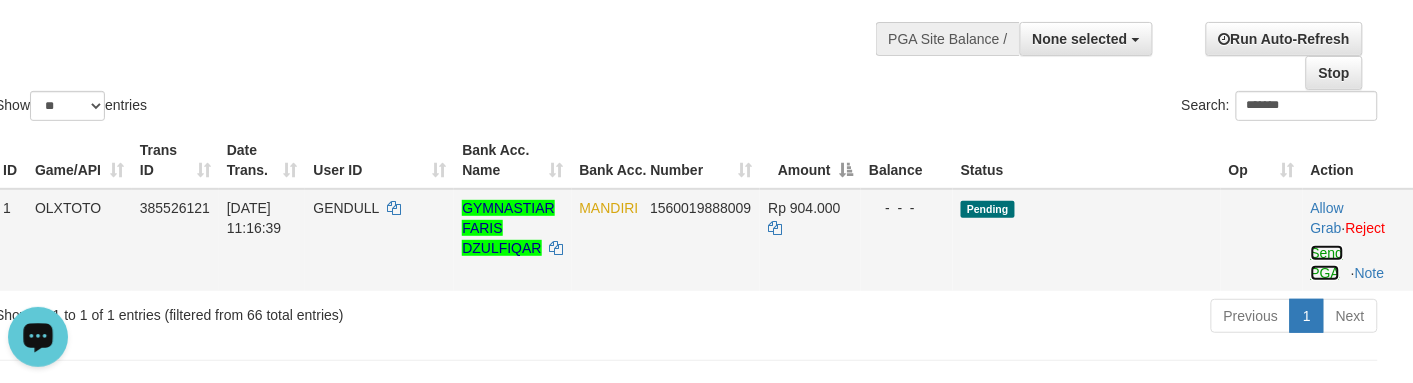 click on "Send PGA" at bounding box center [1327, 263] 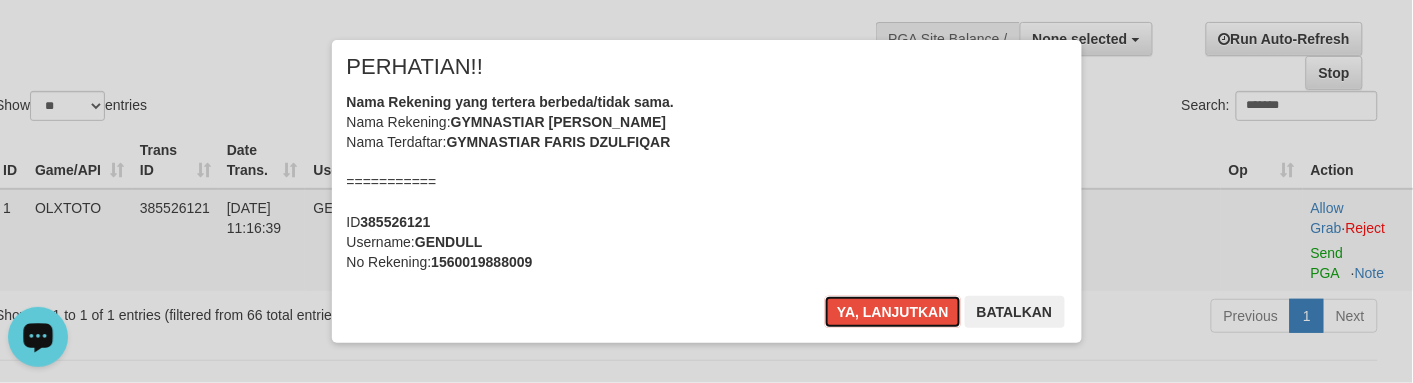 click on "Ya, lanjutkan" at bounding box center (893, 312) 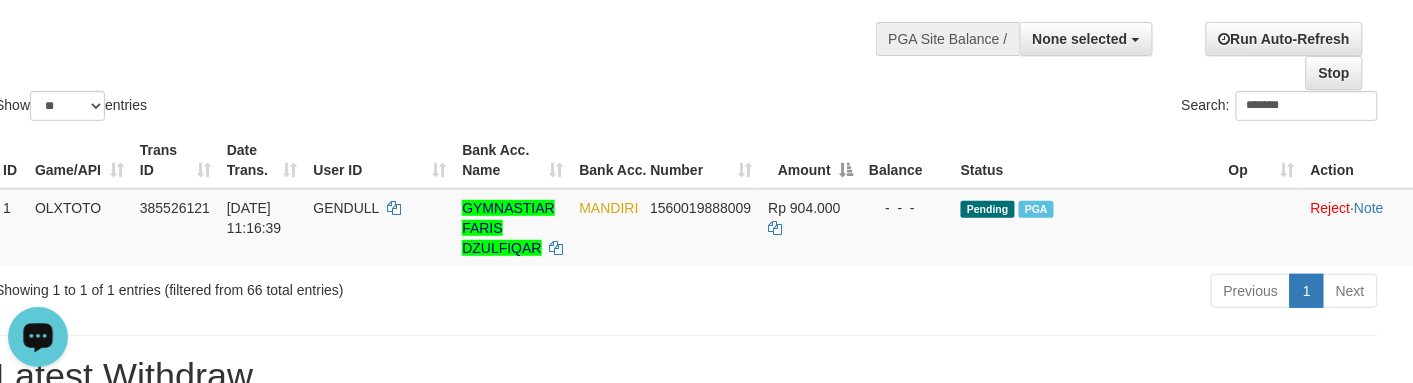 drag, startPoint x: 606, startPoint y: 93, endPoint x: 322, endPoint y: 302, distance: 352.61453 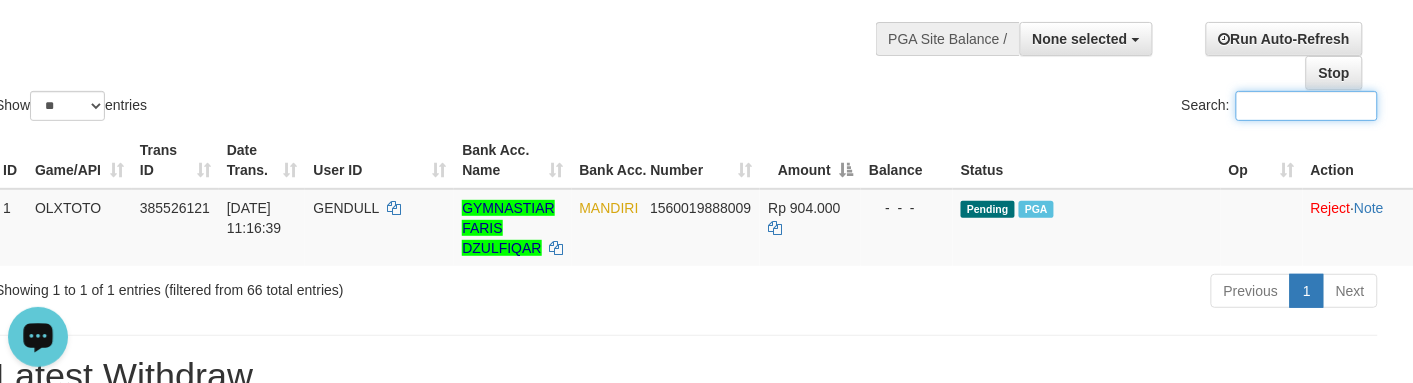 paste on "**********" 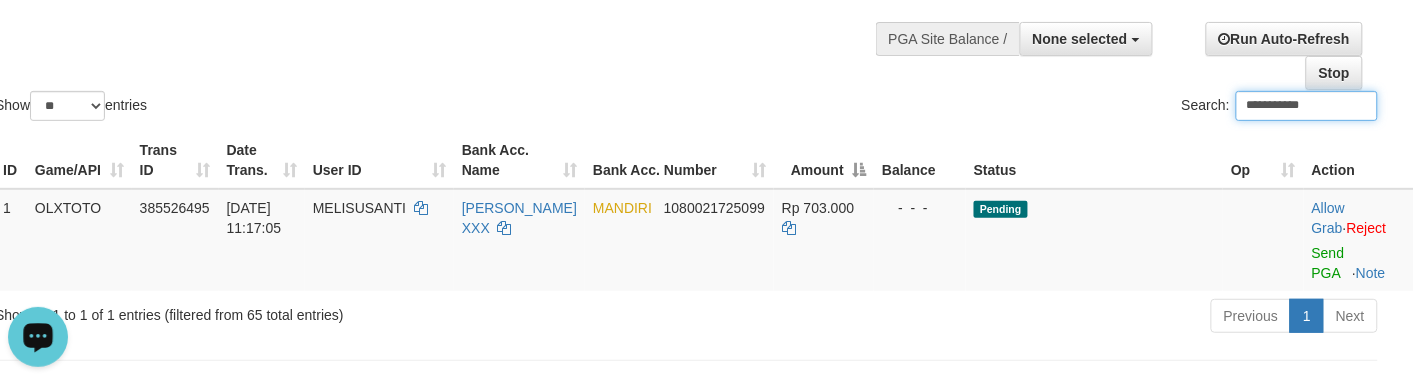 type on "**********" 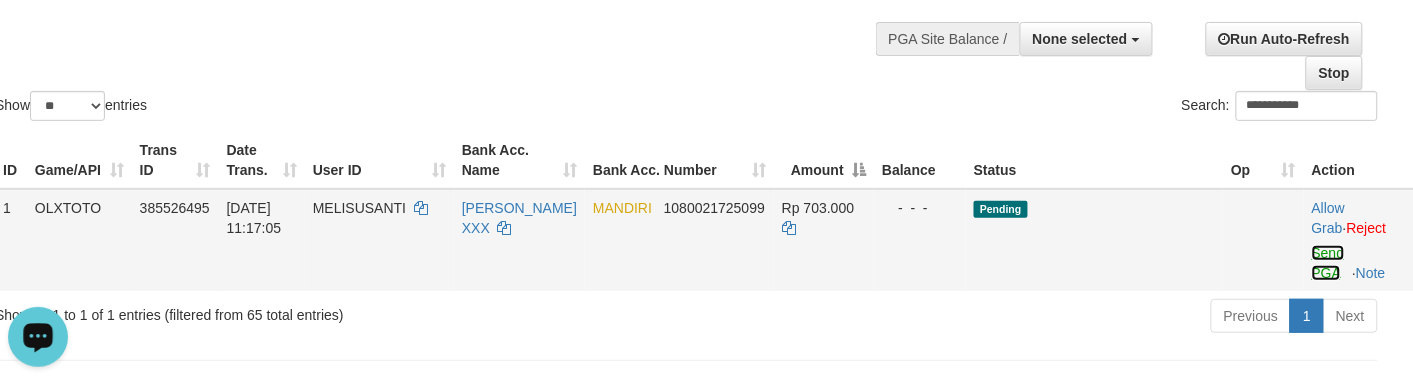 click on "Send PGA" at bounding box center (1328, 263) 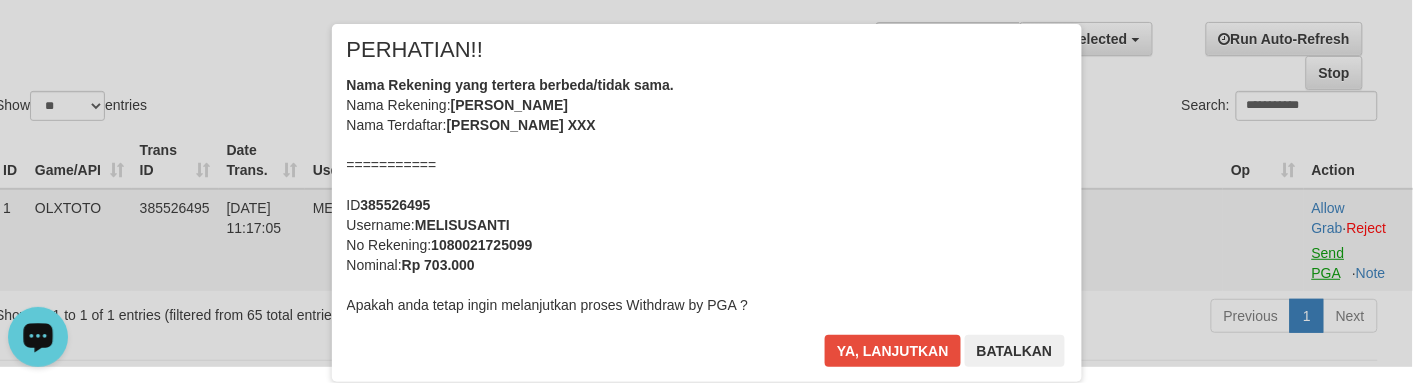 scroll, scrollTop: 0, scrollLeft: 0, axis: both 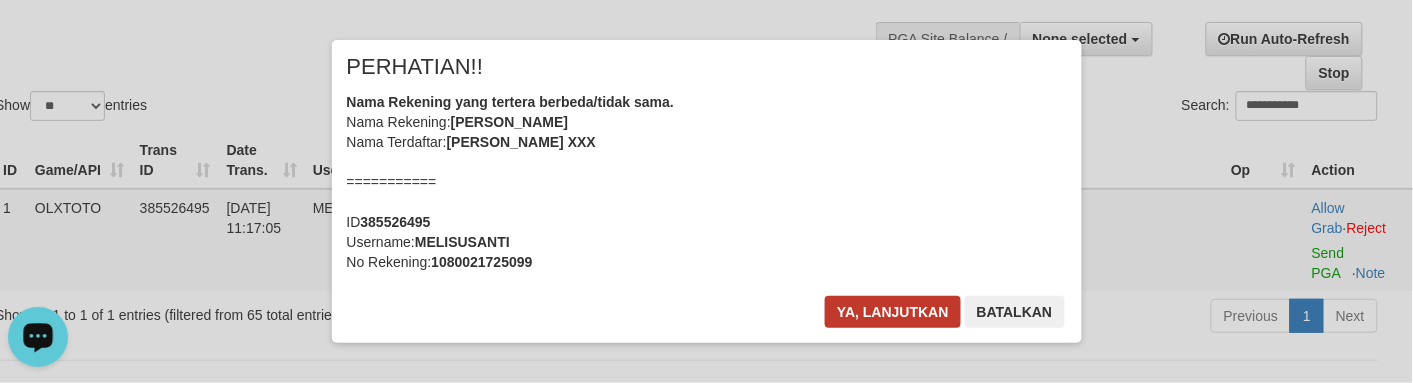 drag, startPoint x: 877, startPoint y: 292, endPoint x: 875, endPoint y: 323, distance: 31.06445 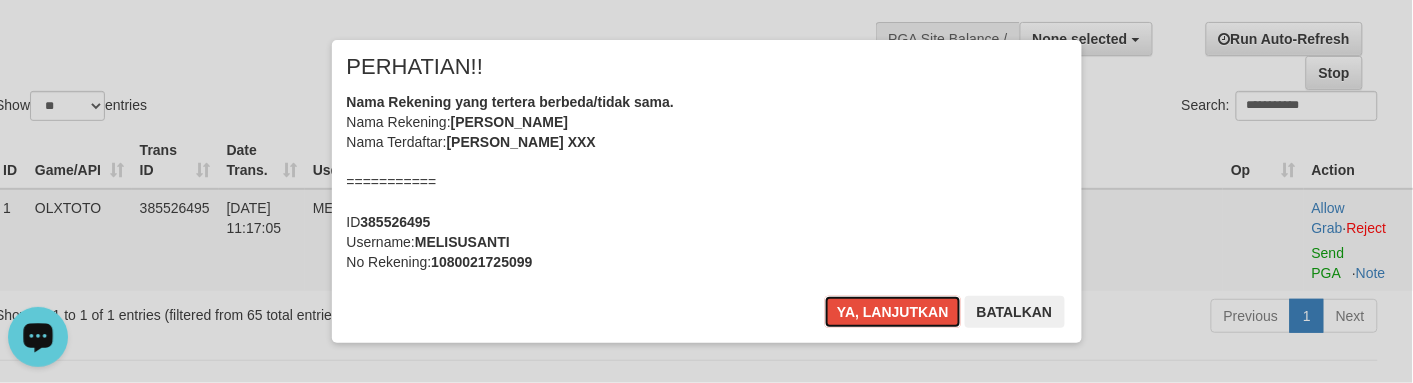 click on "Ya, lanjutkan" at bounding box center (893, 312) 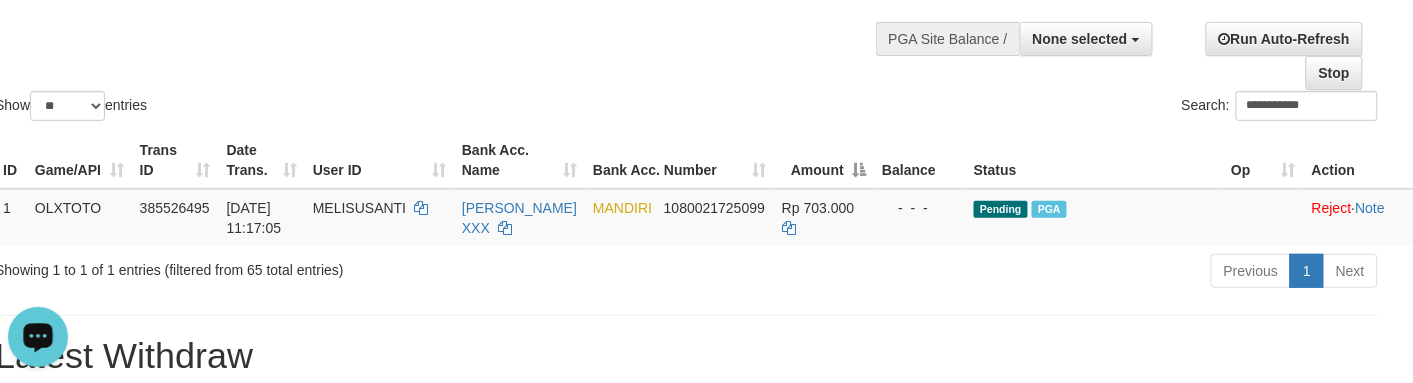 click on "Show  ** ** ** ***  entries" at bounding box center (333, 108) 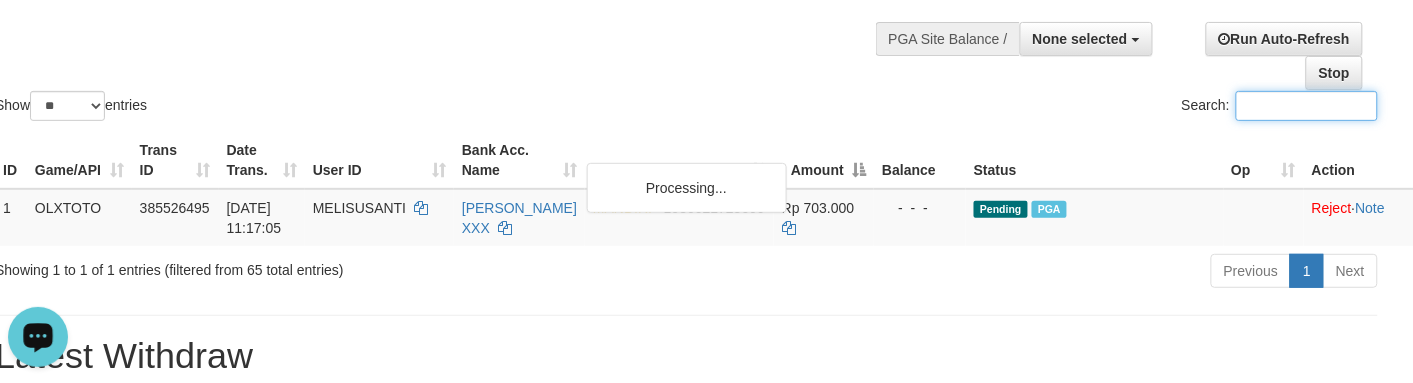 paste on "*****" 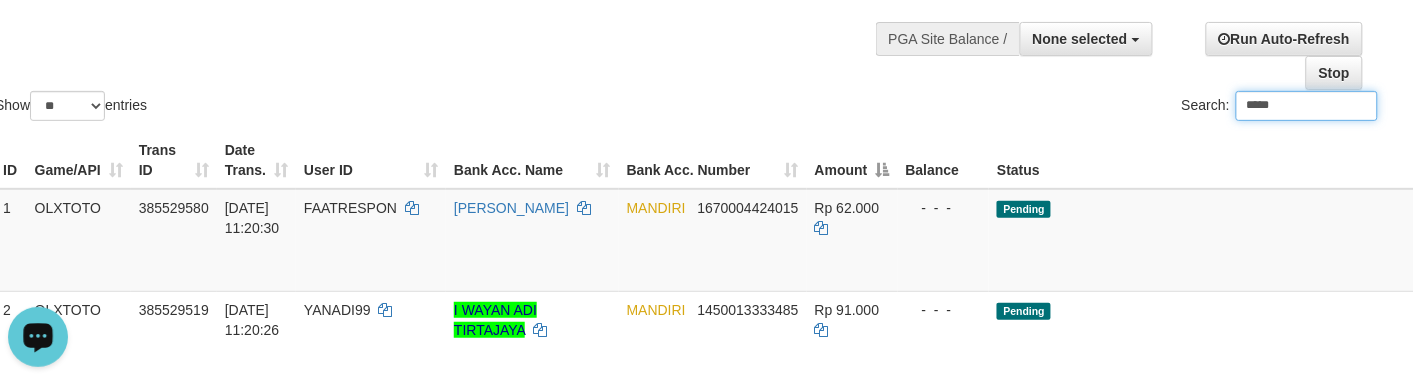 type on "*****" 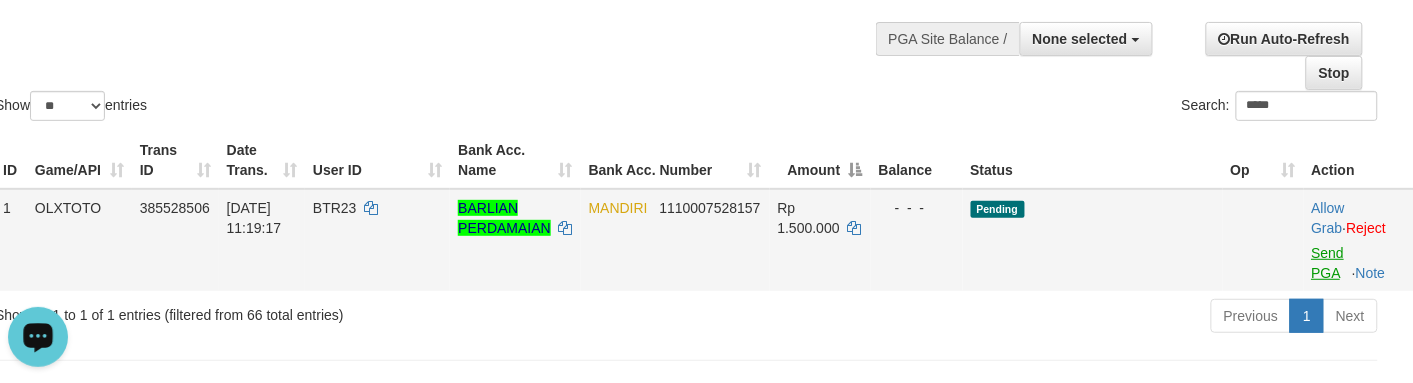 drag, startPoint x: 1340, startPoint y: 268, endPoint x: 1330, endPoint y: 266, distance: 10.198039 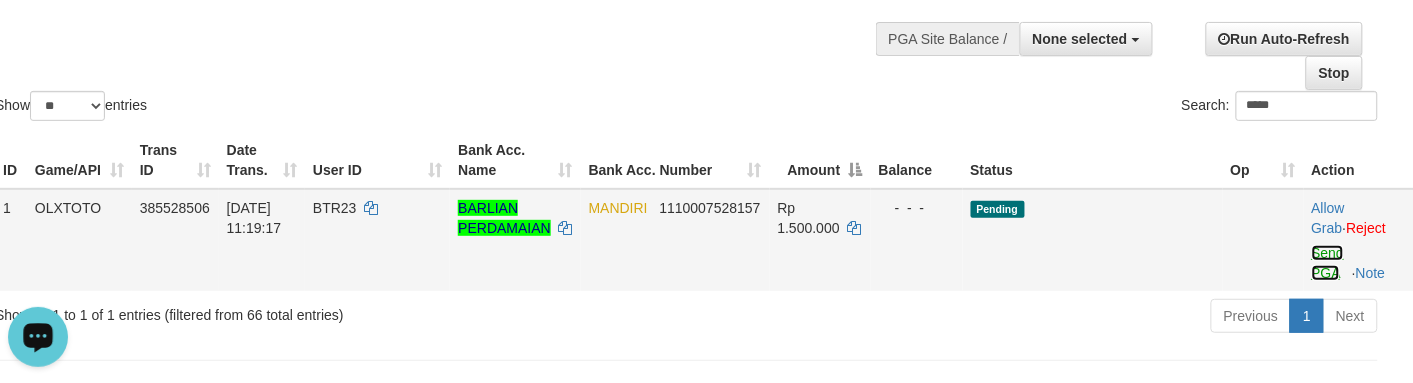 click on "Send PGA" at bounding box center [1328, 263] 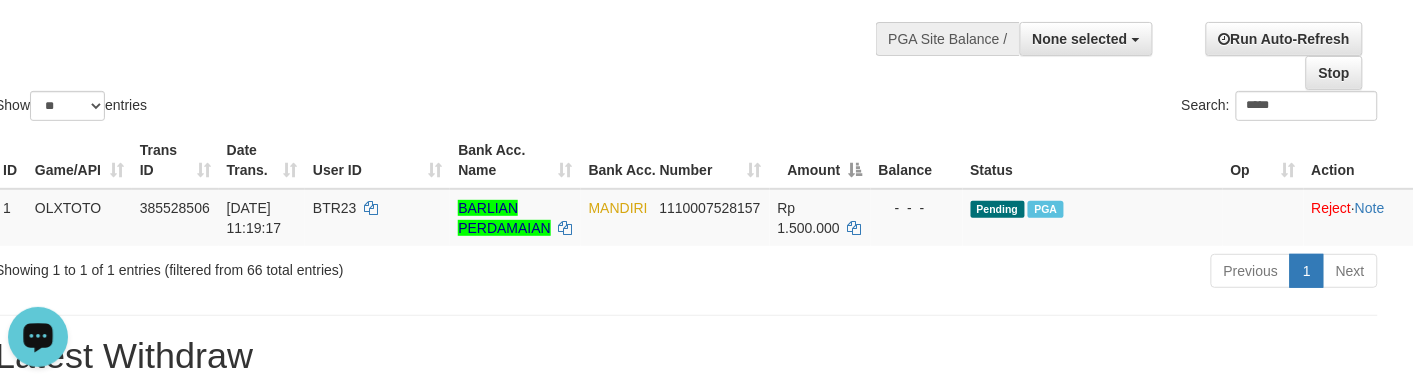 click on "Show  ** ** ** ***  entries Search: *****" at bounding box center (686, 15) 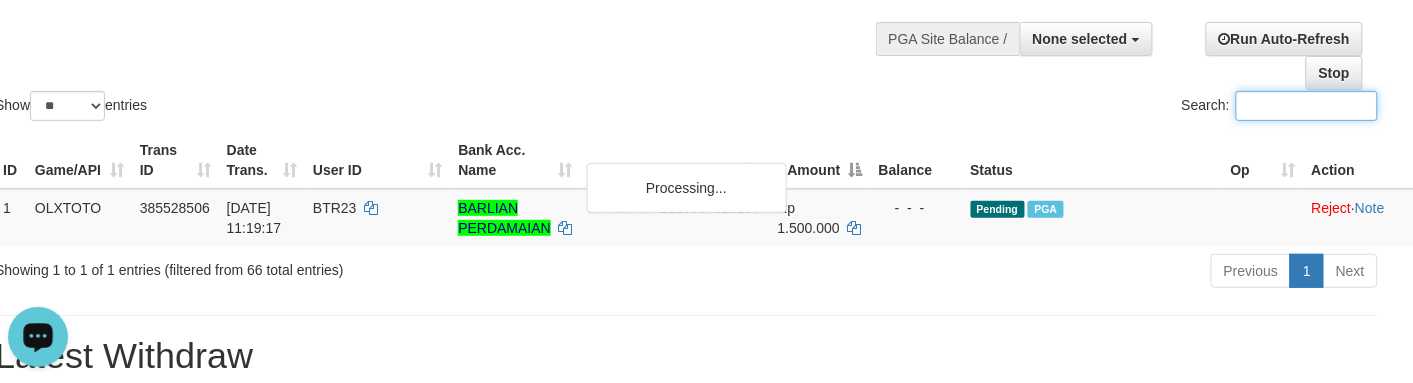 paste on "**********" 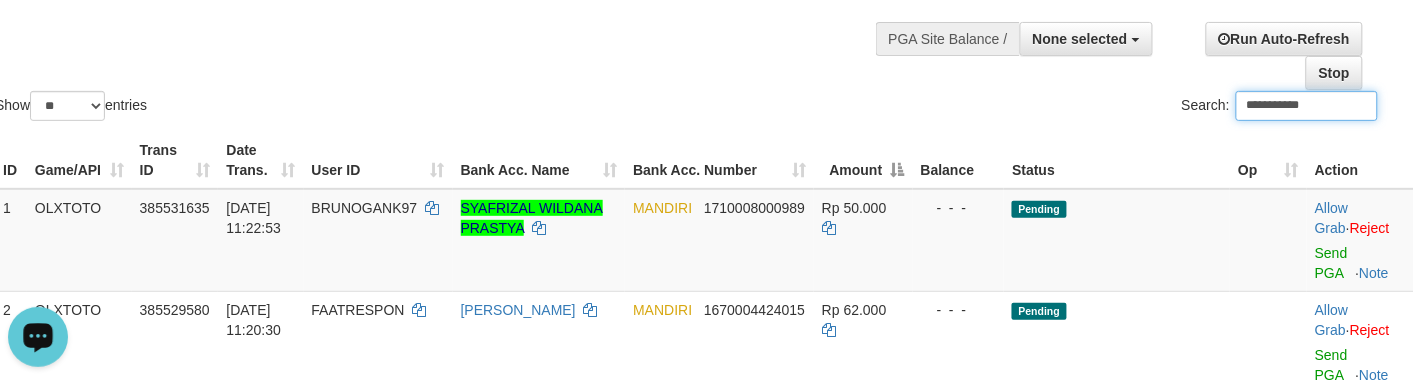 type on "**********" 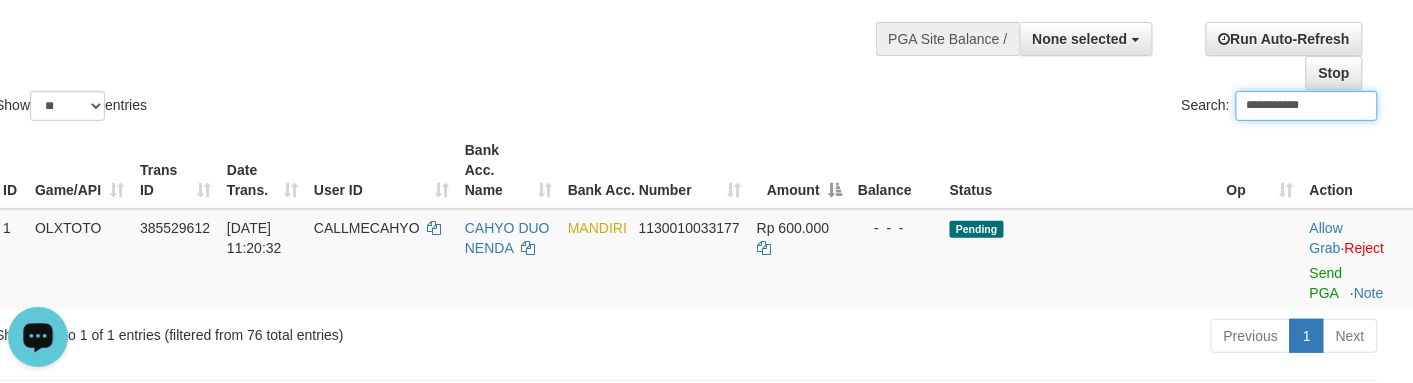 click on "**********" at bounding box center [1307, 106] 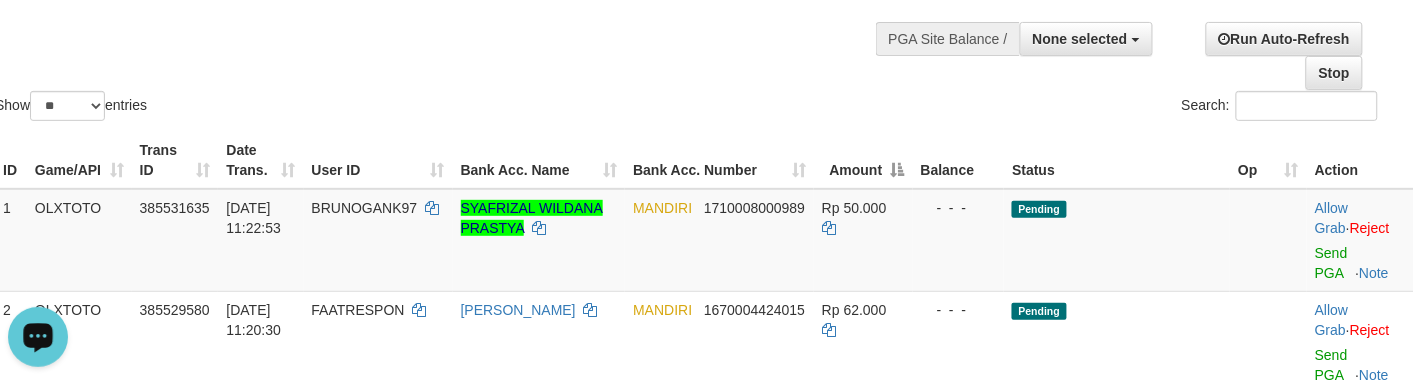 click on "Show  ** ** ** ***  entries Search:" at bounding box center [686, 15] 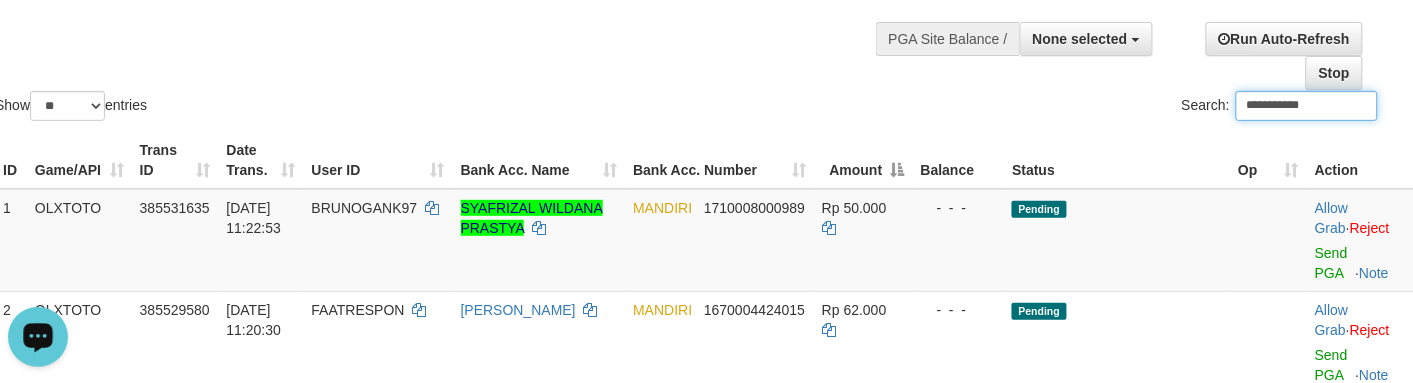 paste 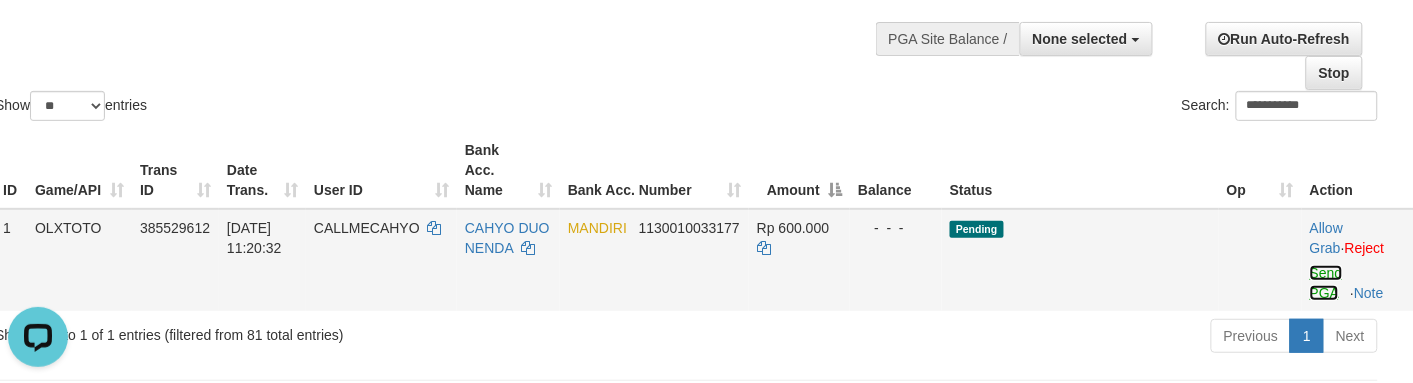 click on "Send PGA" at bounding box center (1326, 283) 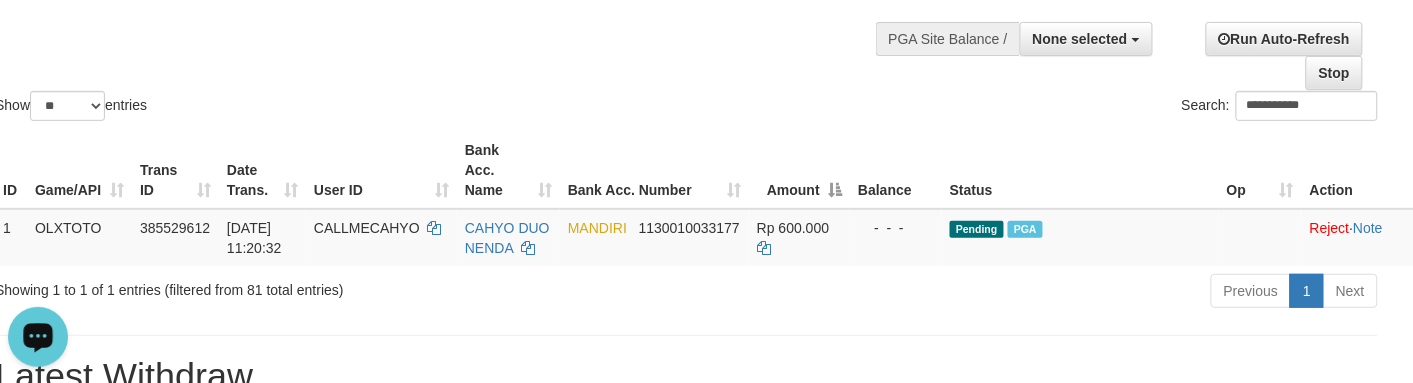 click on "ID Game/API Trans ID Date Trans. User ID Bank Acc. Name Bank Acc. Number Amount Balance Status Op Action
1 OLXTOTO 385529612 [DATE] 11:20:32 CALLMECAHYO    CAHYO DUO NENDA    MANDIRI     1130010033177 Rp 600.000    -  -  - Pending   PGA Allow Grab   ·    Reject Send PGA     ·    Note Processing..." at bounding box center [686, 199] 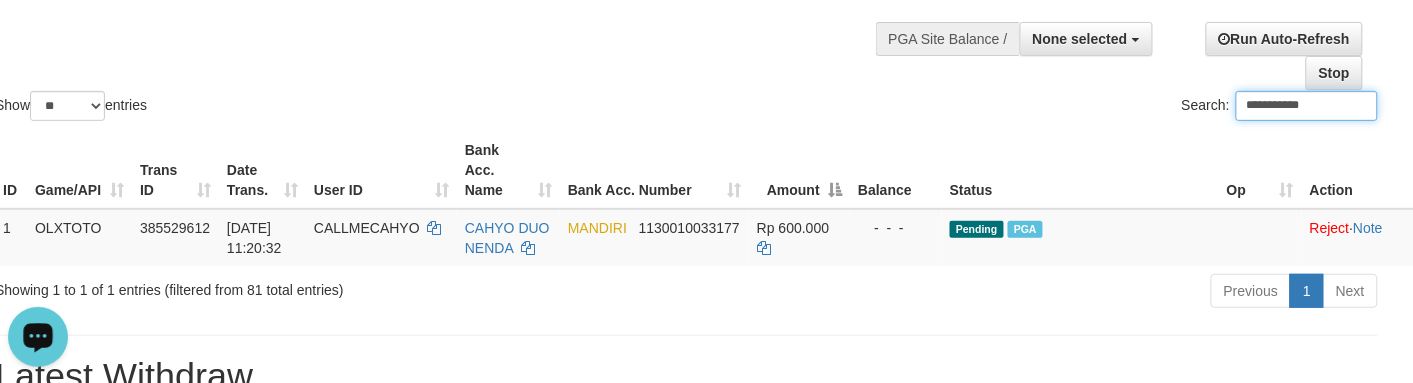 paste 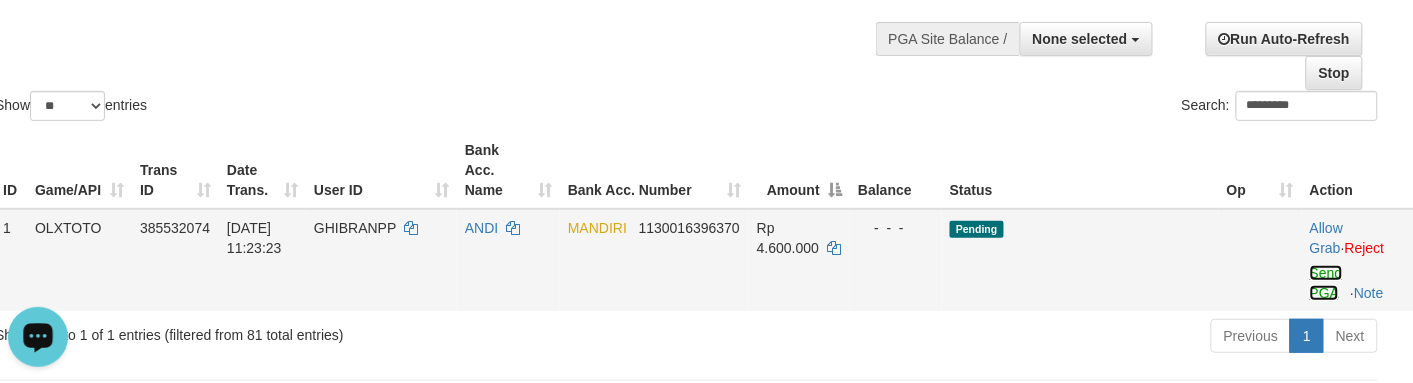 click on "Send PGA" at bounding box center [1326, 283] 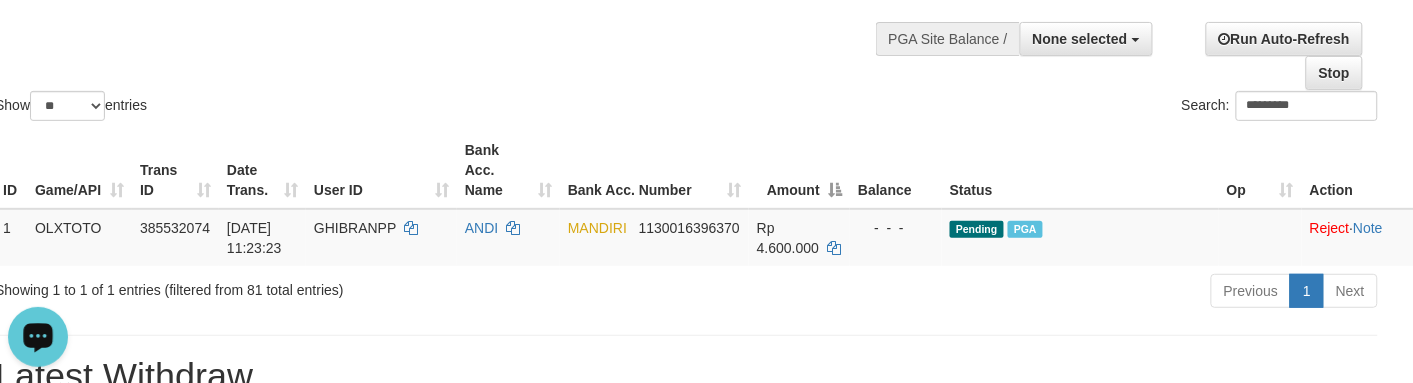 click on "ID Game/API Trans ID Date Trans. User ID Bank Acc. Name Bank Acc. Number Amount Balance Status Op Action
1 OLXTOTO 385532074 [DATE] 11:23:23 [PERSON_NAME]     1130016396370 Rp 4.600.000    -  -  - Pending   PGA Allow Grab   ·    Reject Send PGA     ·    Note Processing..." at bounding box center [686, 199] 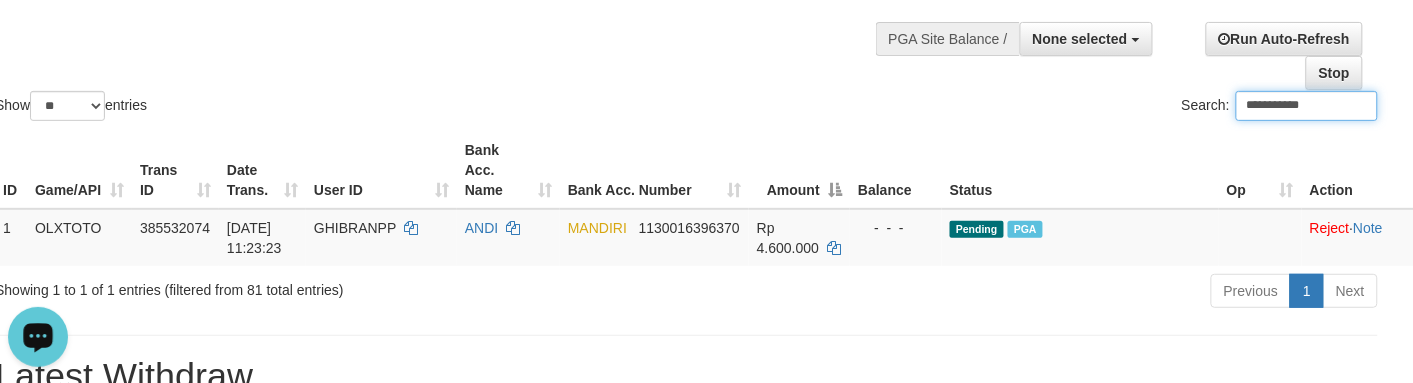 paste 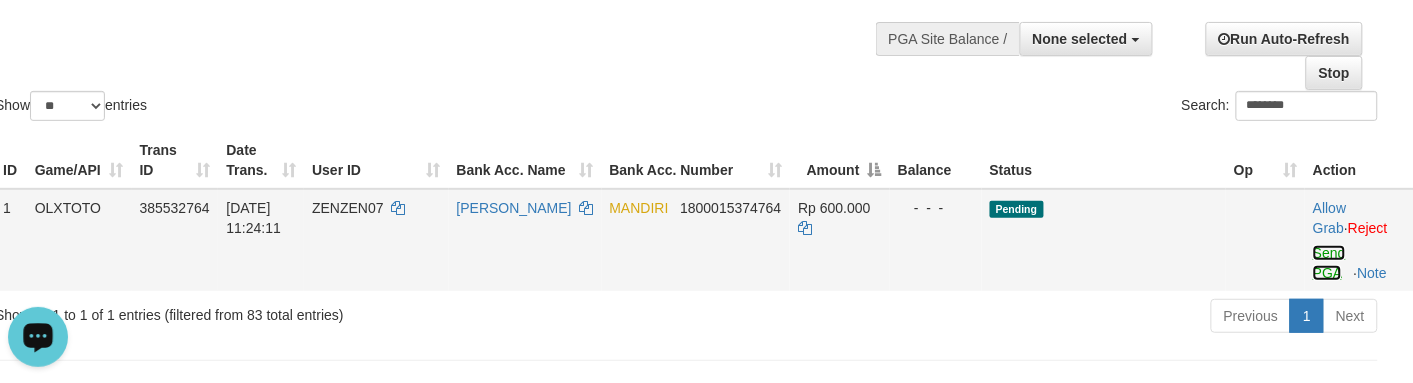 click on "Send PGA" at bounding box center (1329, 263) 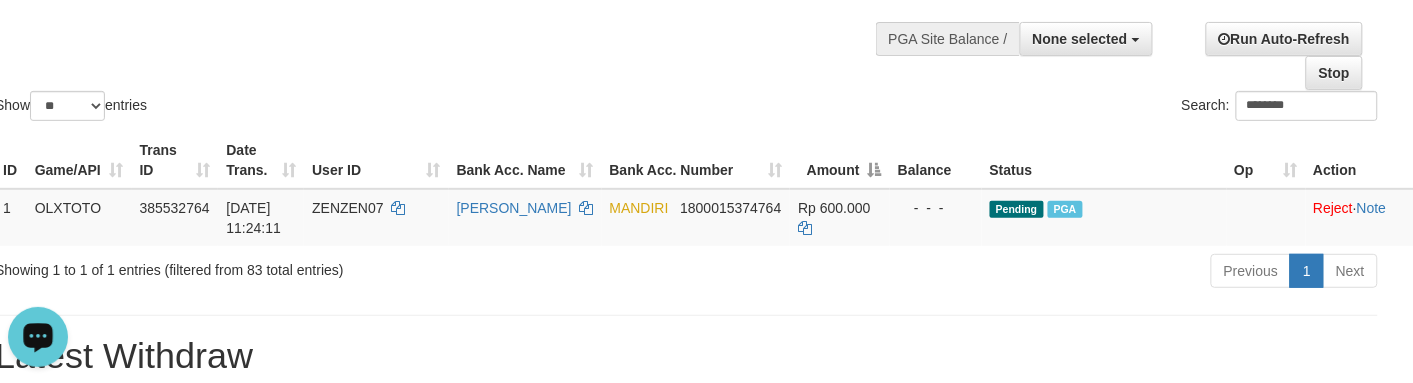 drag, startPoint x: 560, startPoint y: 90, endPoint x: 666, endPoint y: 75, distance: 107.05606 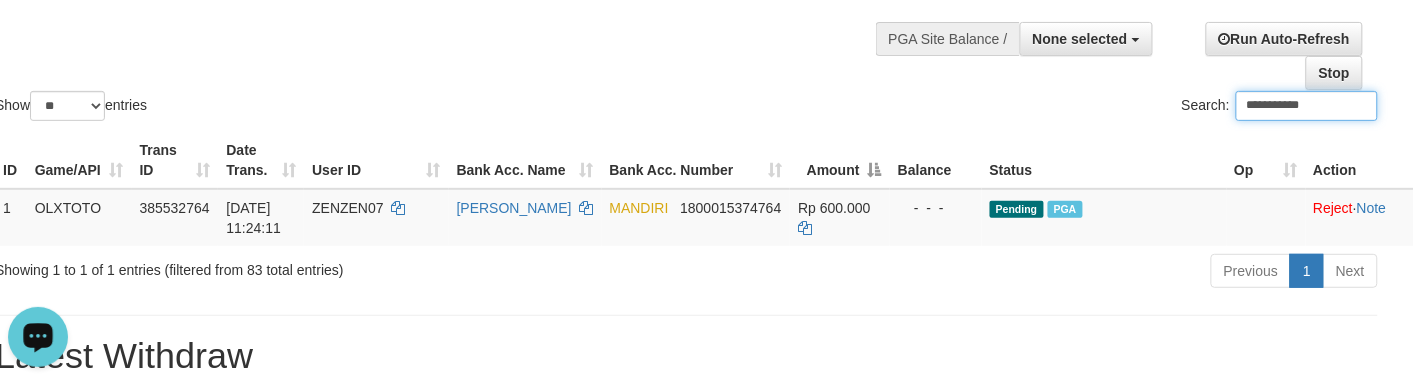 paste 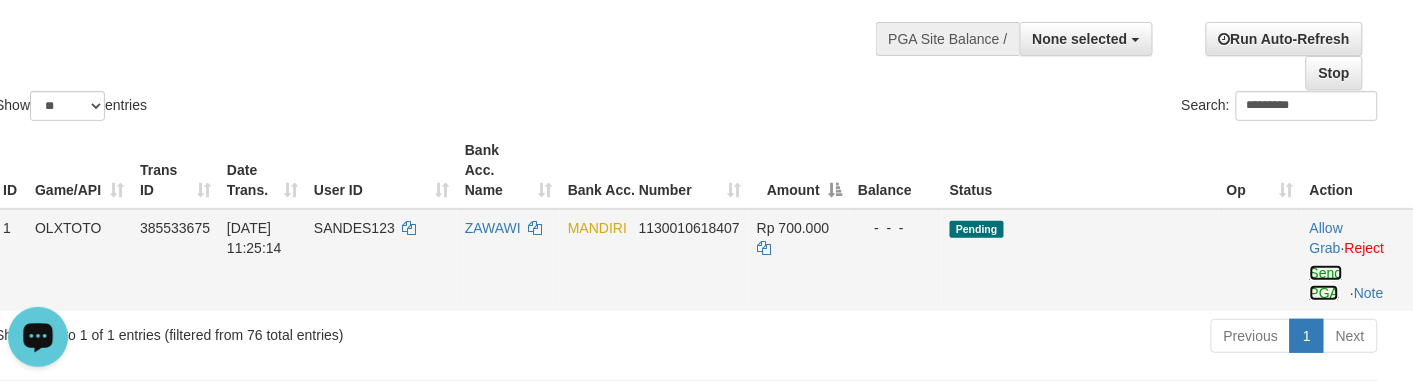 click on "Send PGA" at bounding box center (1326, 283) 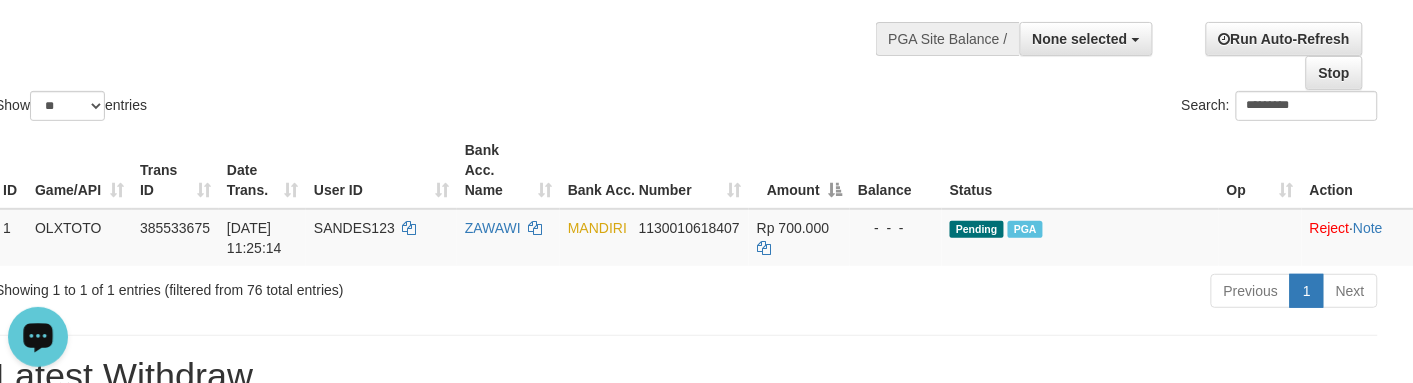 click on "Show  ** ** ** ***  entries Search: *********" at bounding box center [686, 15] 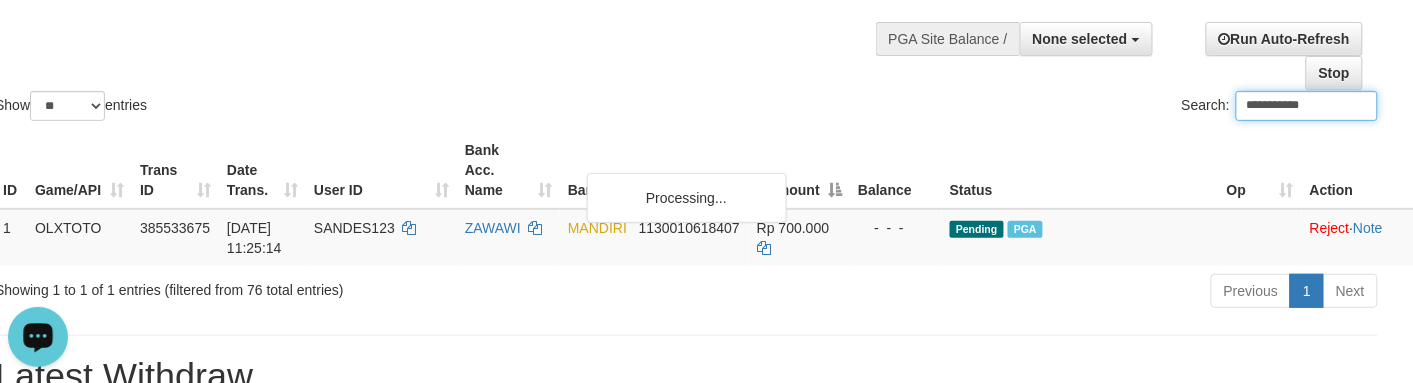 paste 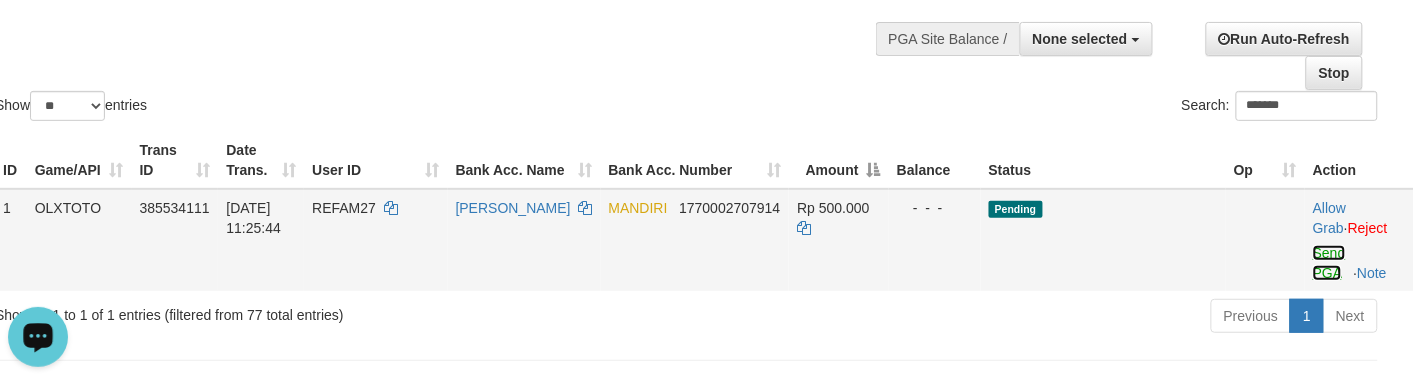 click on "Send PGA" at bounding box center (1329, 263) 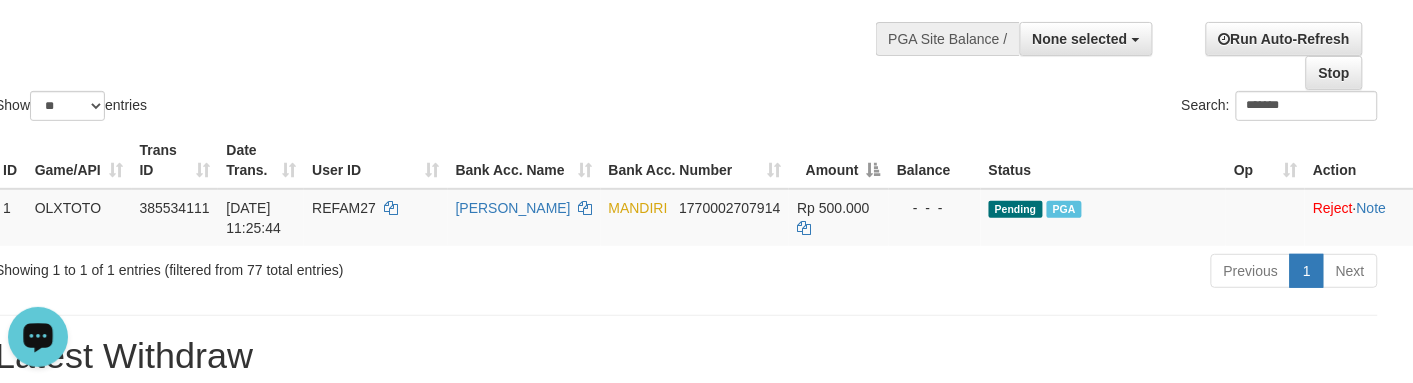 click on "Show  ** ** ** ***  entries Search: *******" at bounding box center [686, 15] 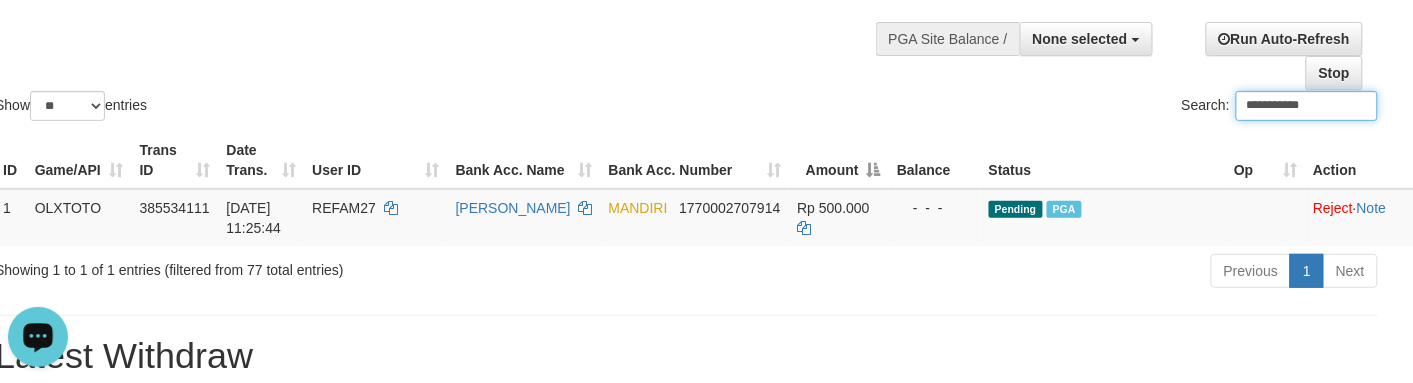 paste 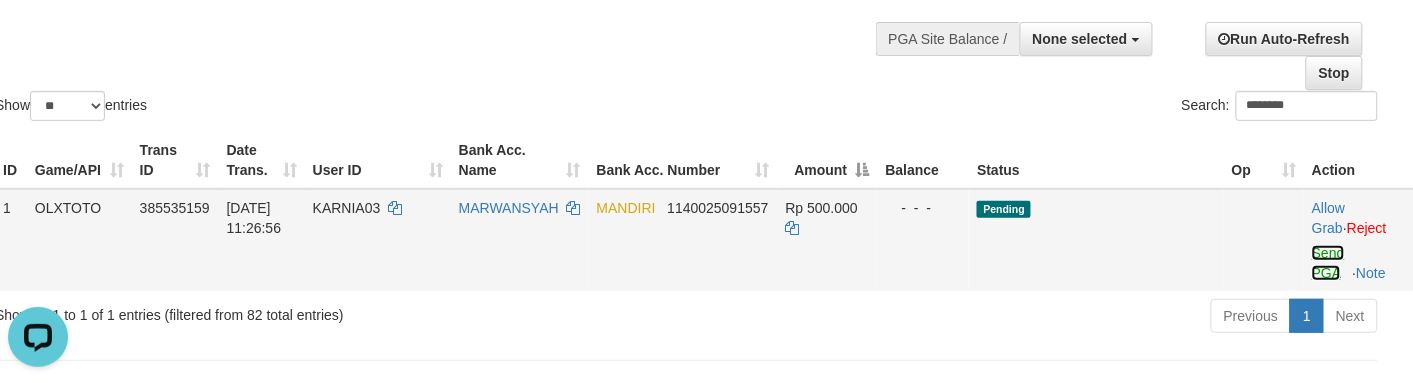 click on "Send PGA" at bounding box center (1328, 263) 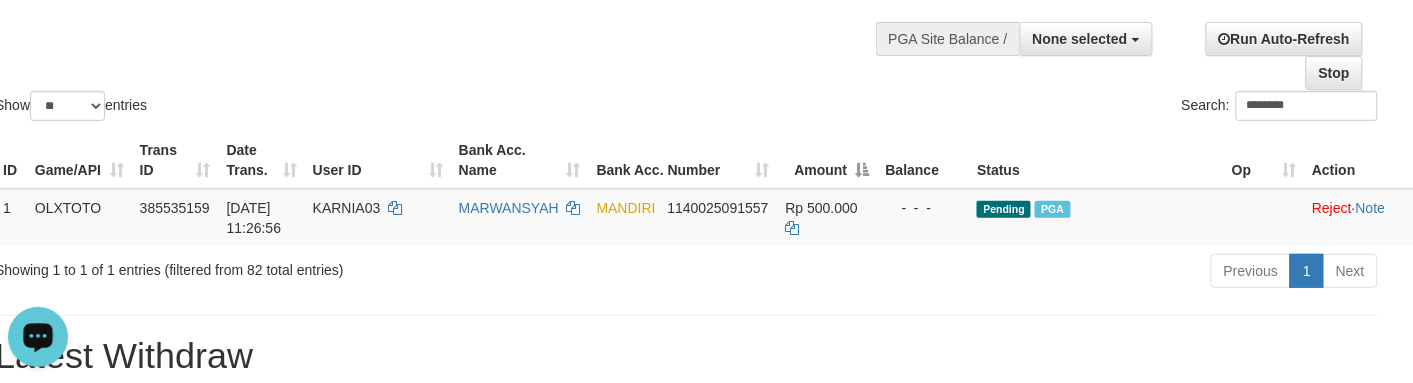 click on "Search: ********" at bounding box center (1040, 108) 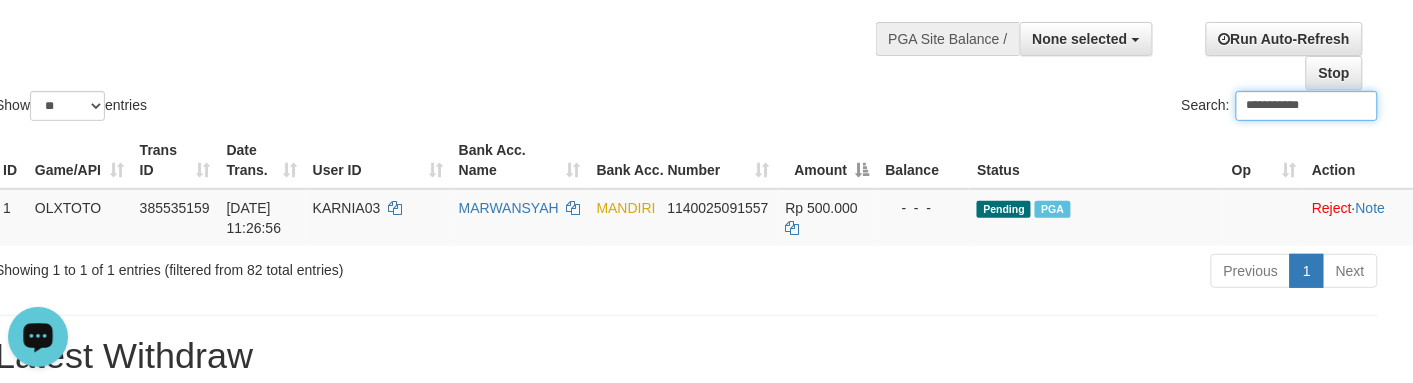 paste 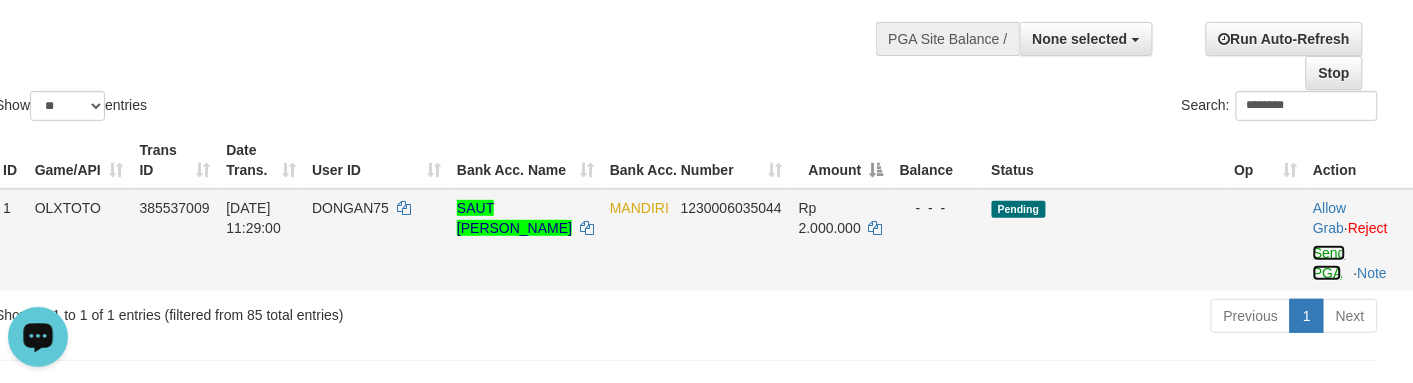 click on "Send PGA" at bounding box center (1329, 263) 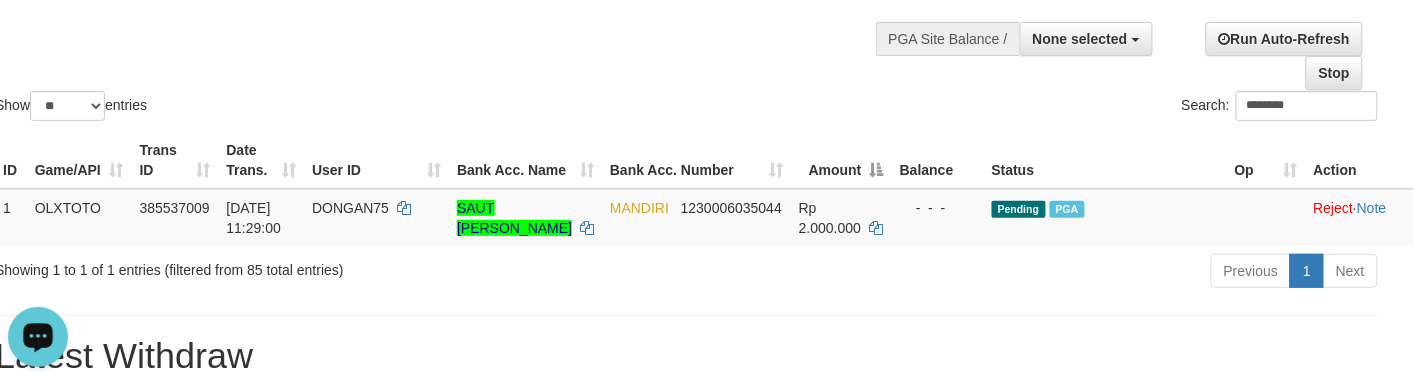 click on "Search: ********" at bounding box center [1040, 108] 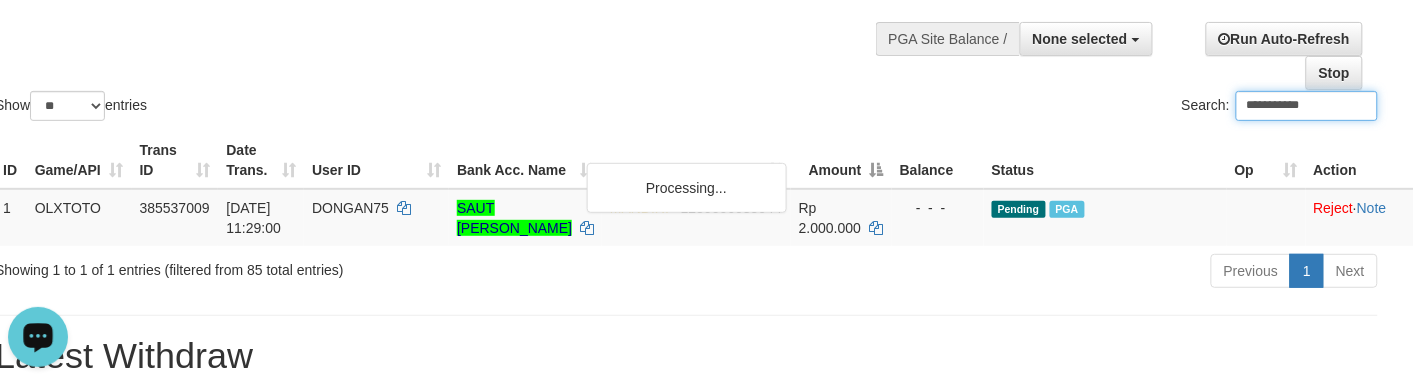 paste 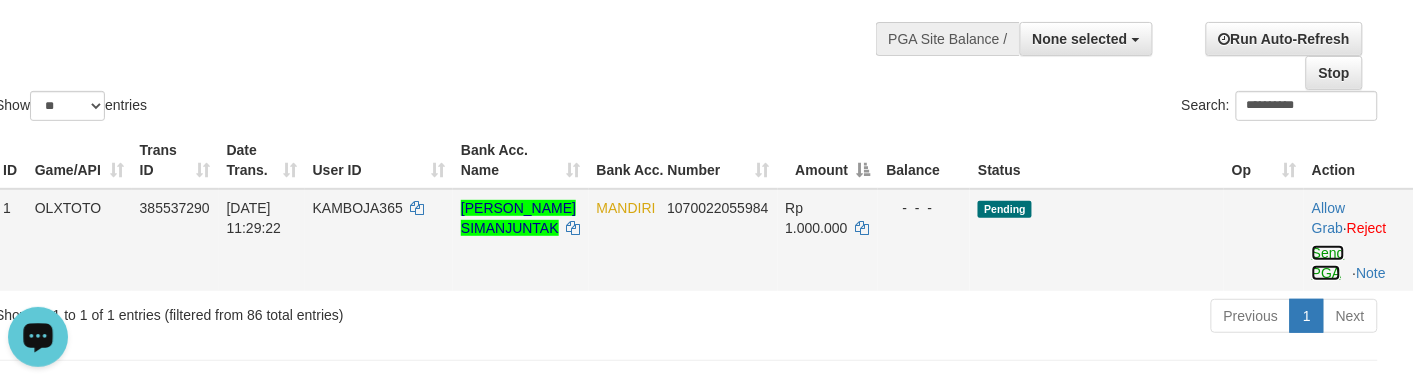 click on "Send PGA" at bounding box center [1328, 263] 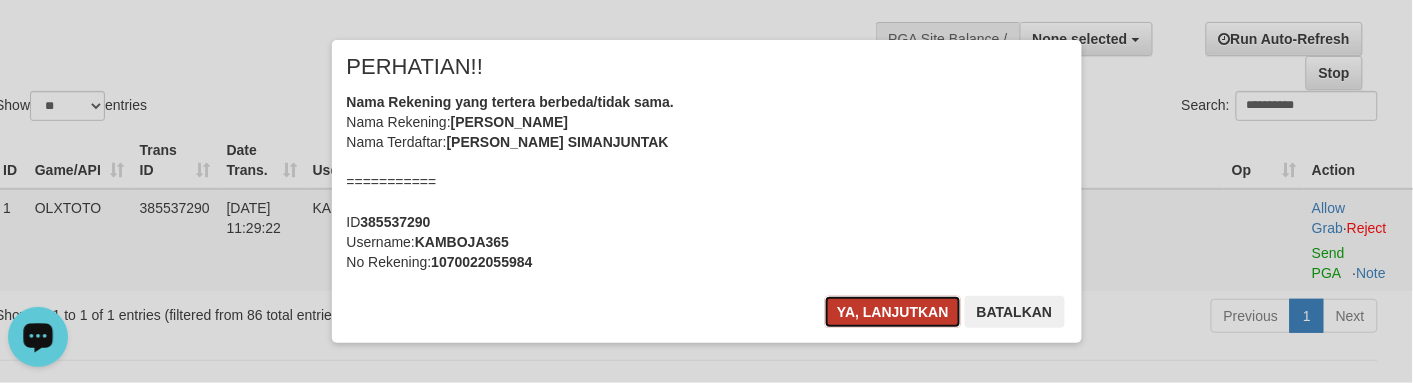 click on "Ya, lanjutkan" at bounding box center [893, 312] 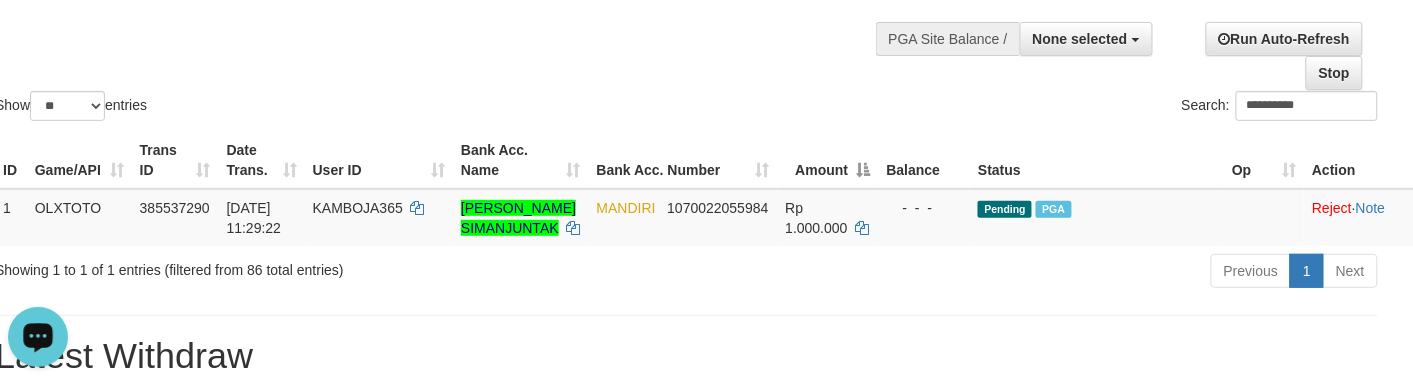 click on "**********" at bounding box center [1040, 108] 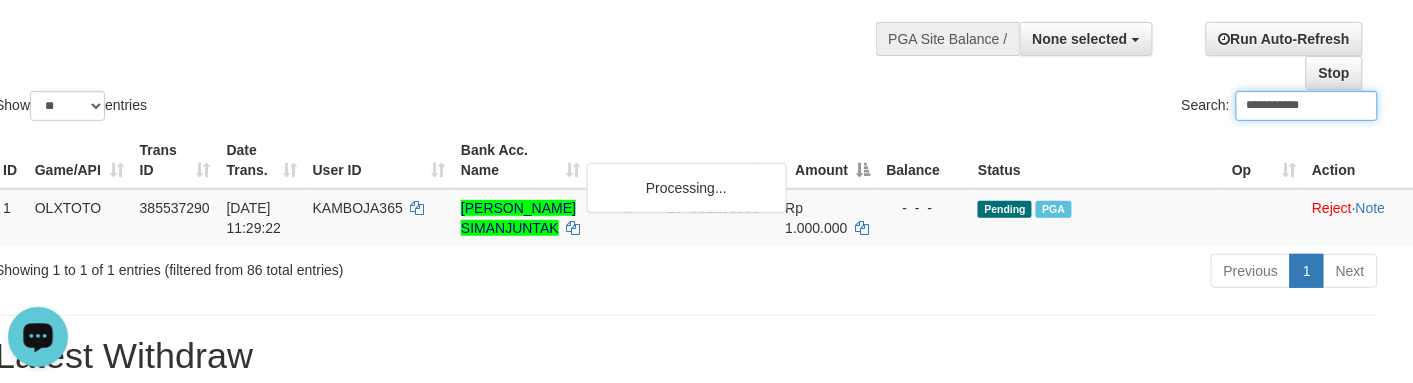 paste 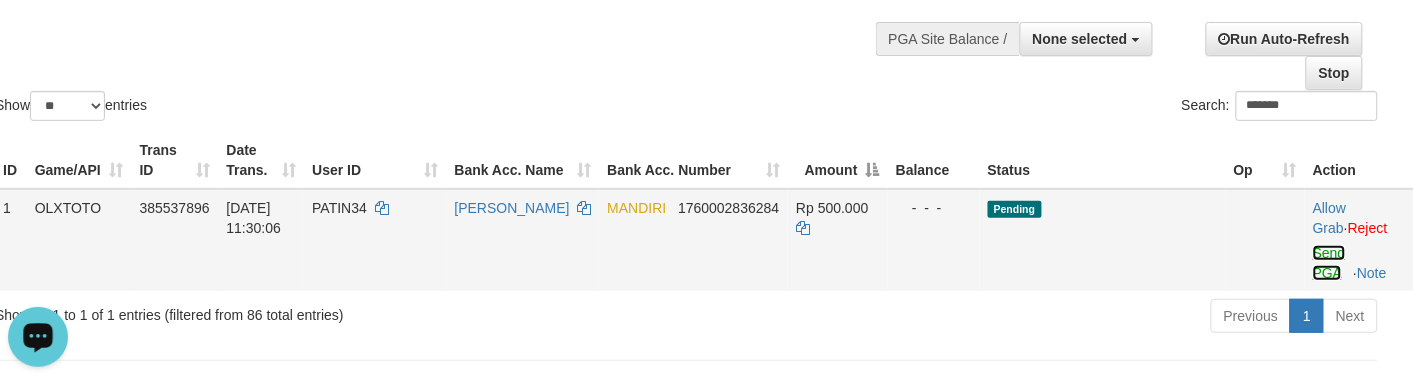 click on "Send PGA" at bounding box center (1329, 263) 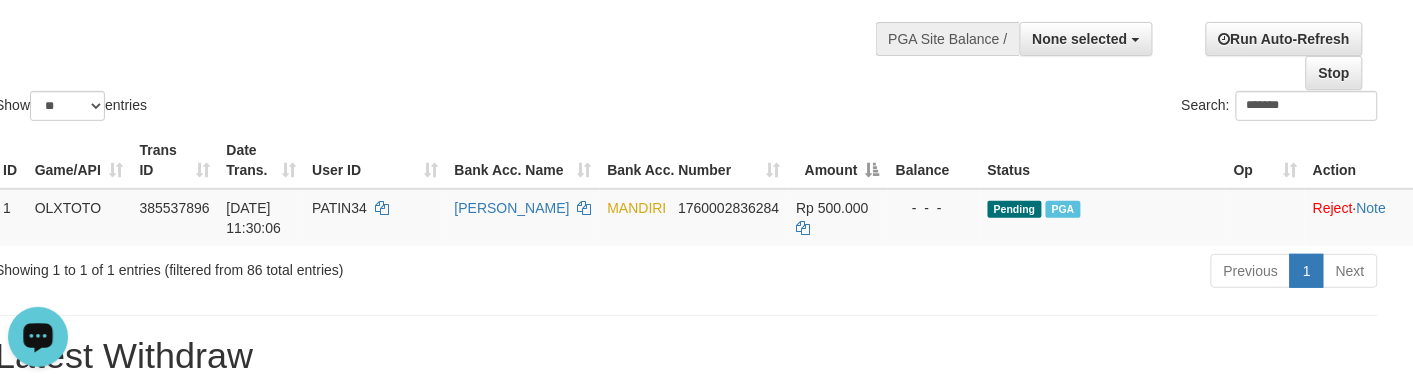 click on "Search: *******" at bounding box center [1040, 108] 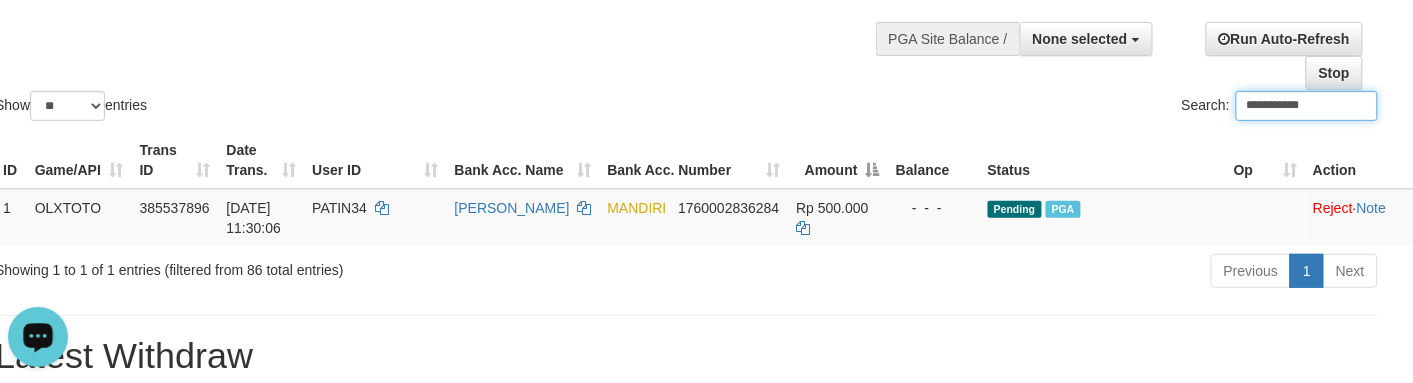 paste 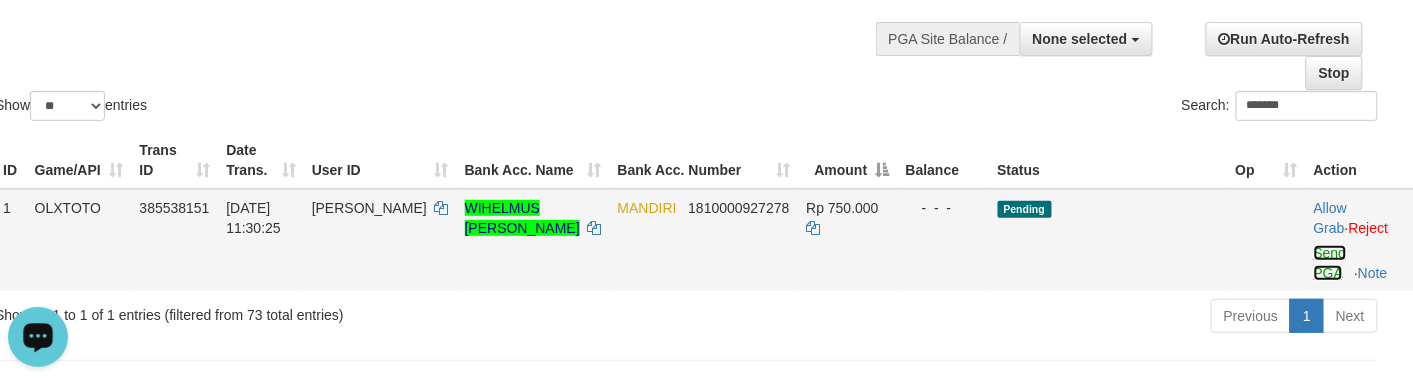 click on "Send PGA" at bounding box center [1330, 263] 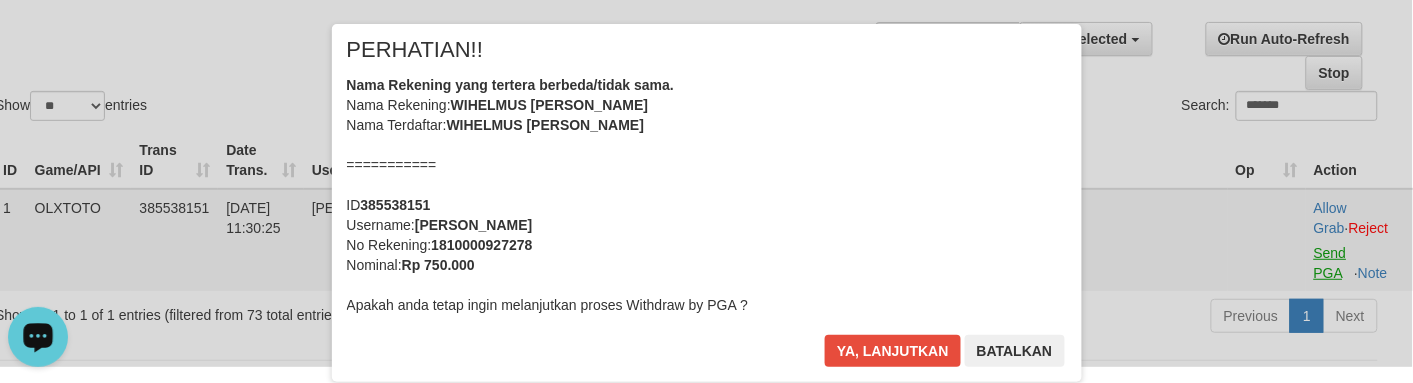 scroll, scrollTop: 0, scrollLeft: 0, axis: both 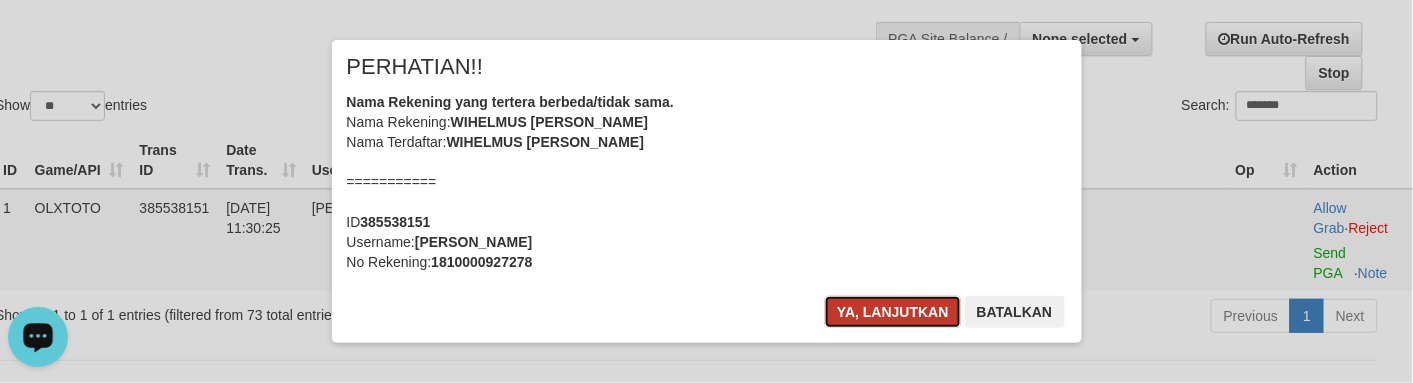click on "Ya, lanjutkan" at bounding box center [893, 312] 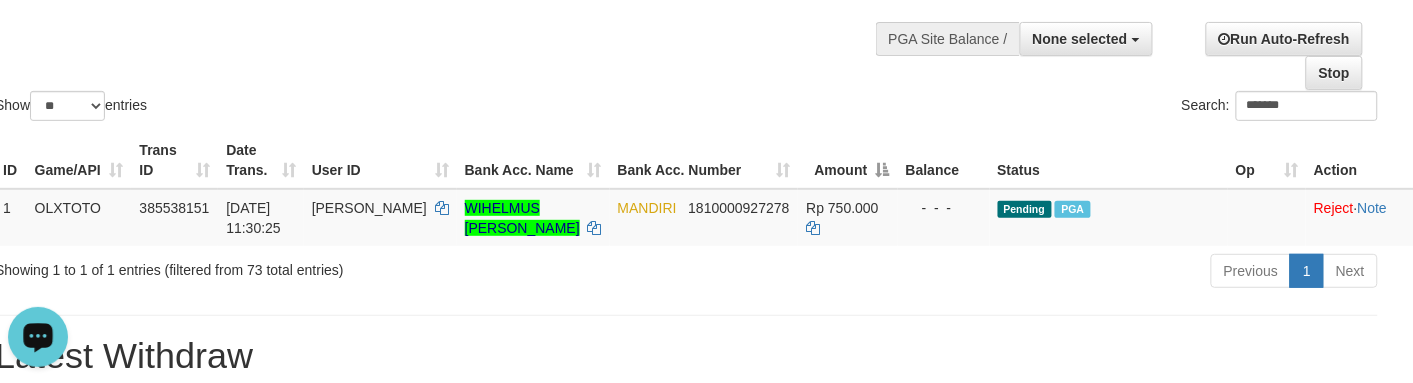 click on "Show  ** ** ** ***  entries Search: *******" at bounding box center [686, 15] 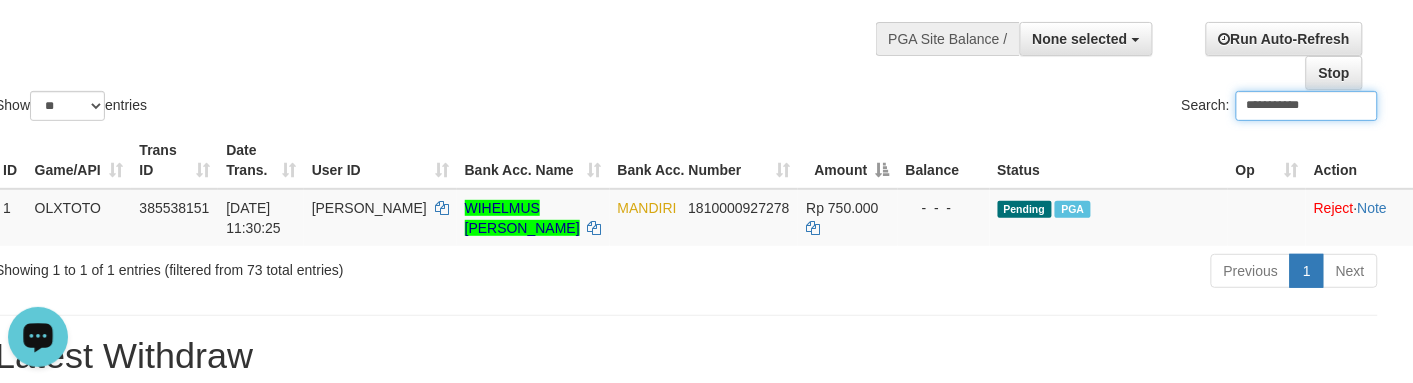 paste 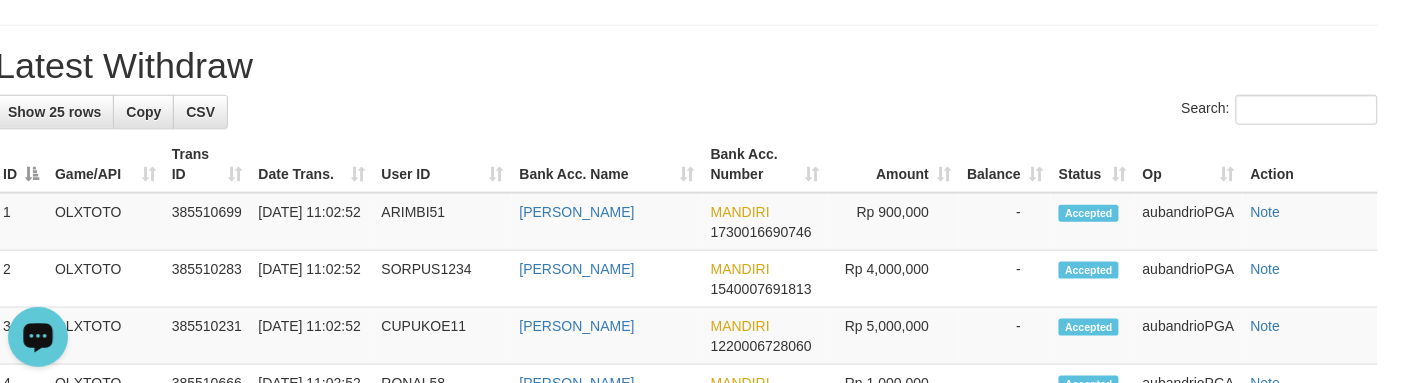 scroll, scrollTop: 147, scrollLeft: 20, axis: both 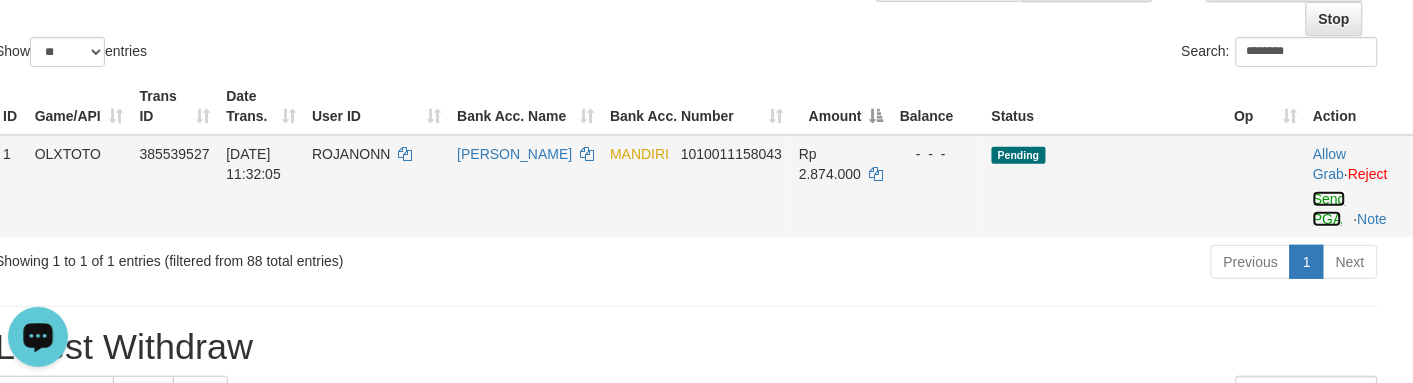 click on "Send PGA" at bounding box center (1329, 209) 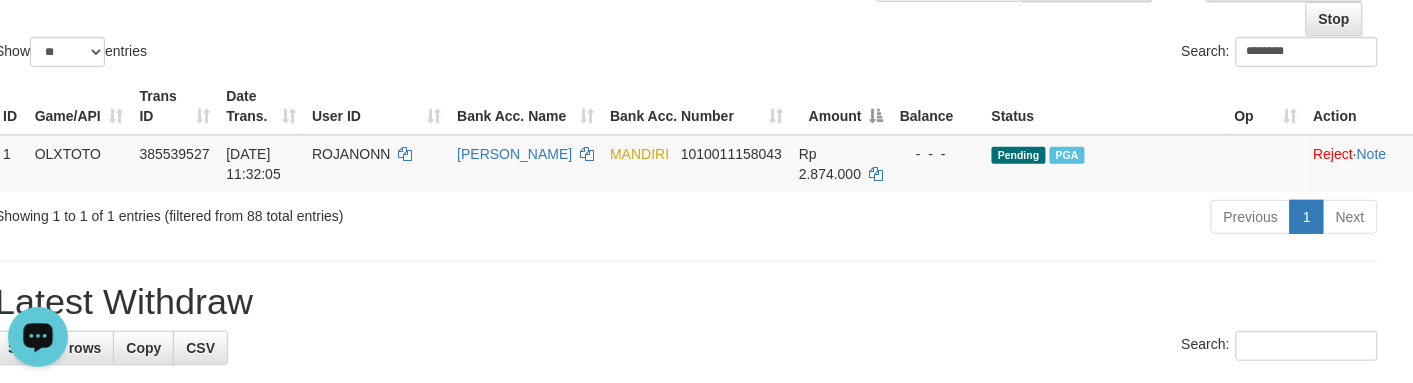 click on "Search: ********" at bounding box center [1040, 54] 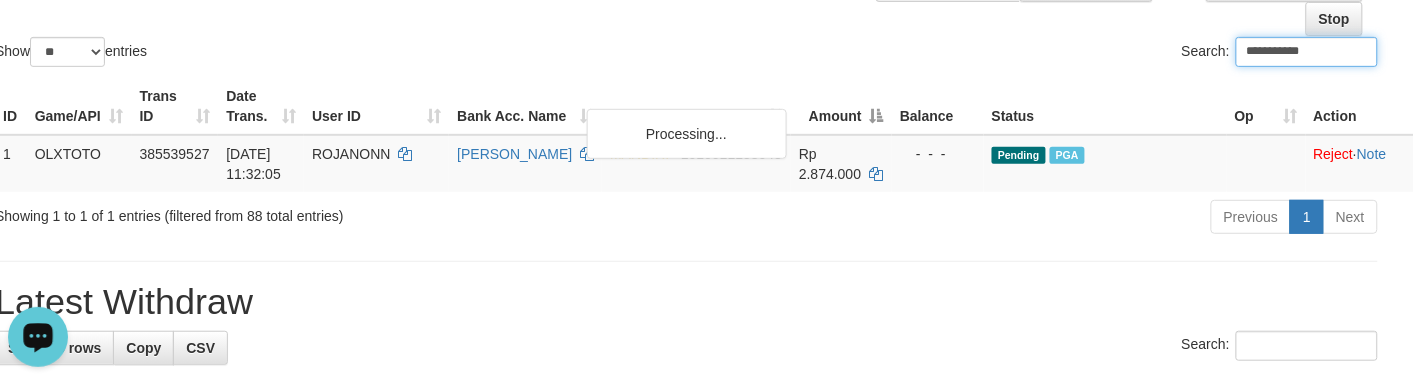 paste 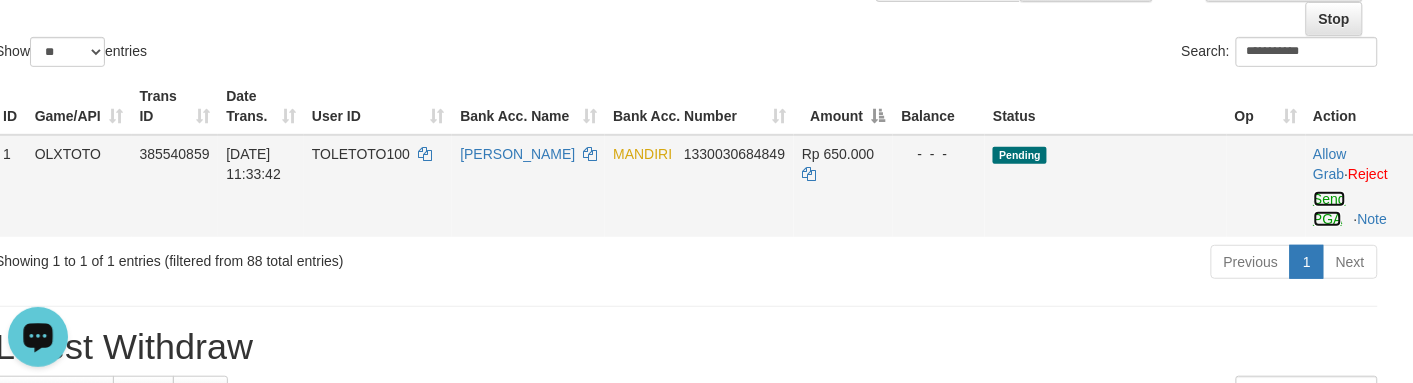 click on "Send PGA" at bounding box center [1330, 209] 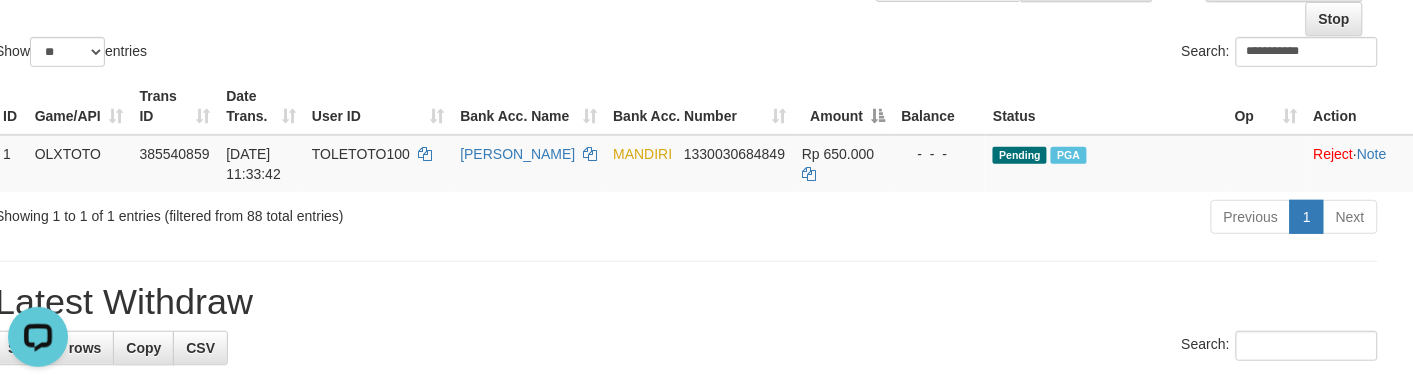 drag, startPoint x: 741, startPoint y: 40, endPoint x: 753, endPoint y: 45, distance: 13 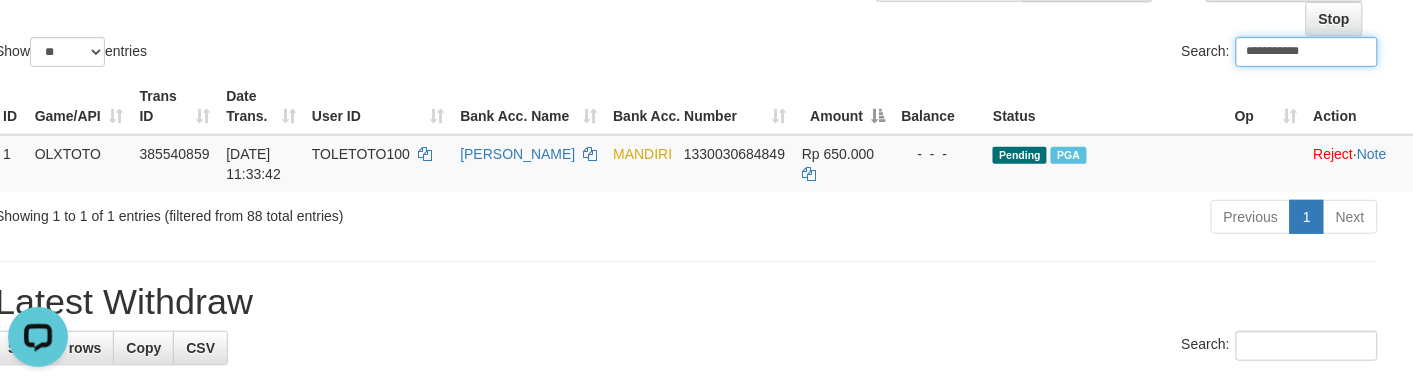 paste 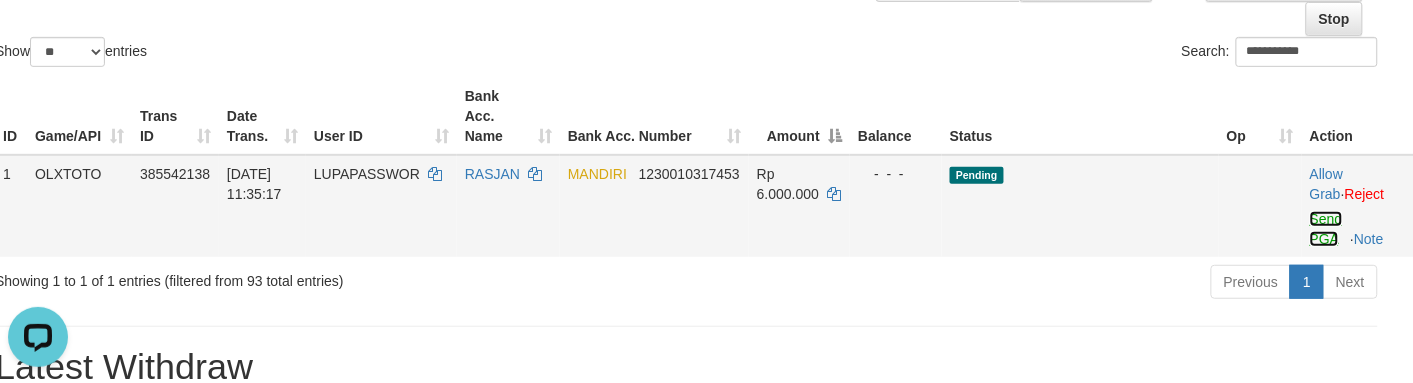 click on "Send PGA" at bounding box center (1326, 229) 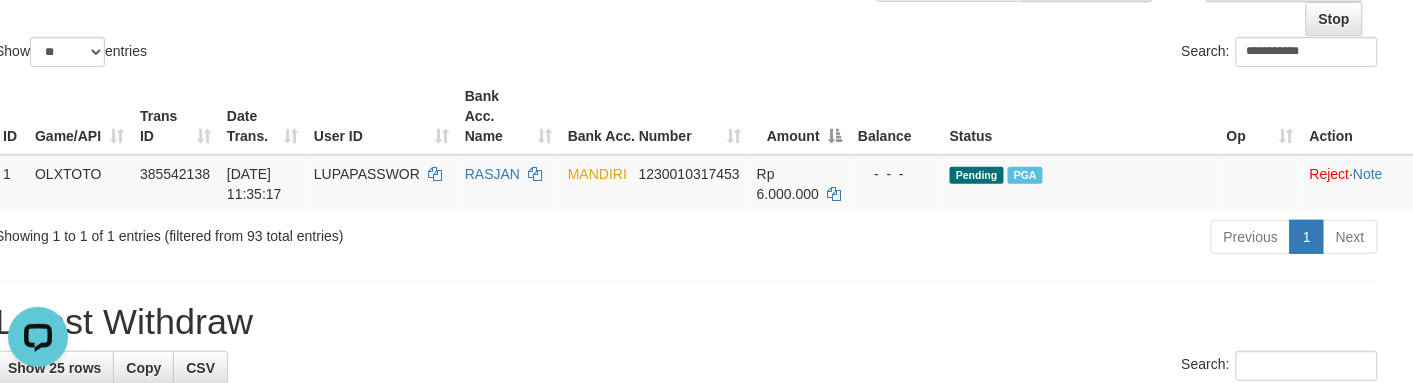 click on "ID Game/API Trans ID Date Trans. User ID Bank Acc. Name Bank Acc. Number Amount Balance Status Op Action
1 OLXTOTO 385542138 [DATE] 11:35:17 LUPAPASSWOR    RASJAN    MANDIRI     1230010317453 Rp 6.000.000    -  -  - Pending   PGA Allow Grab   ·    Reject Send PGA     ·    Note Processing..." at bounding box center (686, 145) 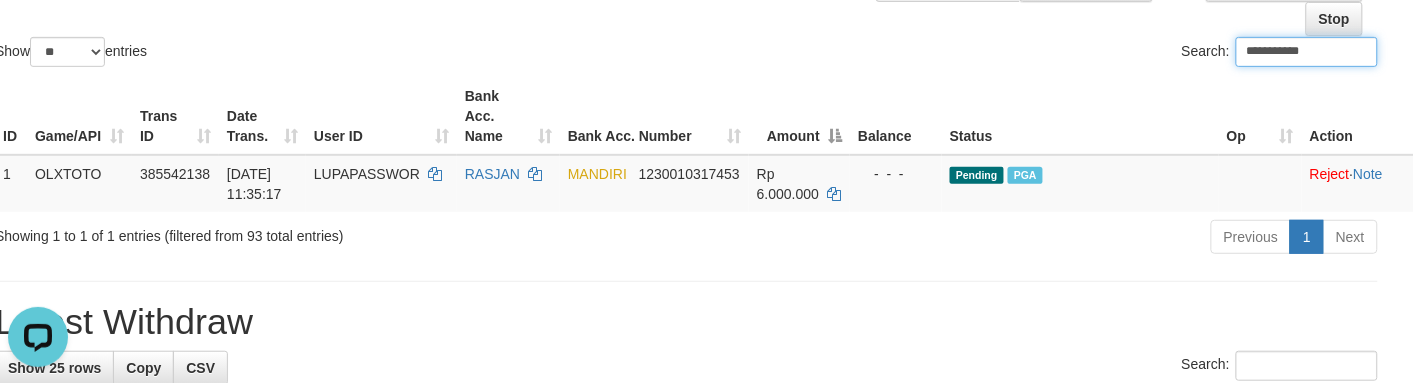 paste 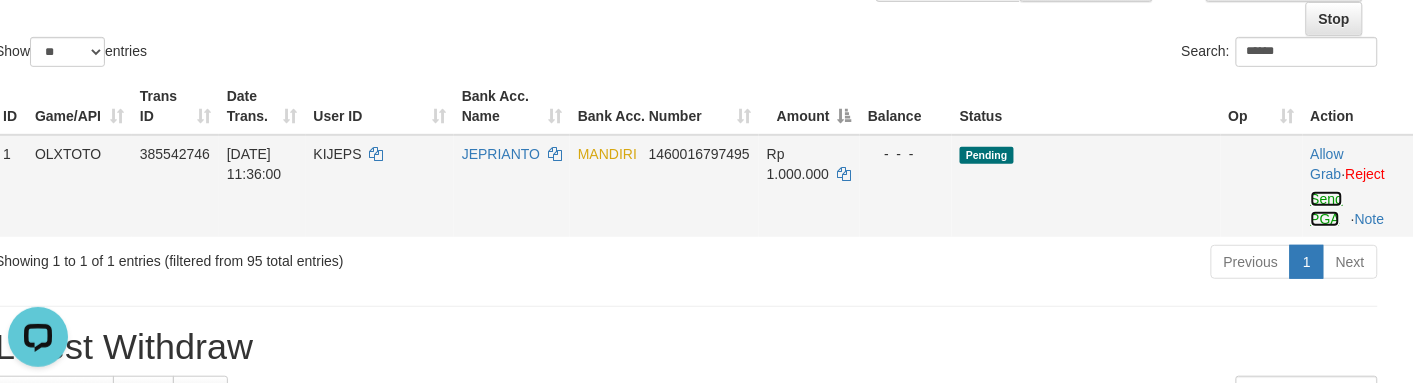 click on "Send PGA" at bounding box center [1327, 209] 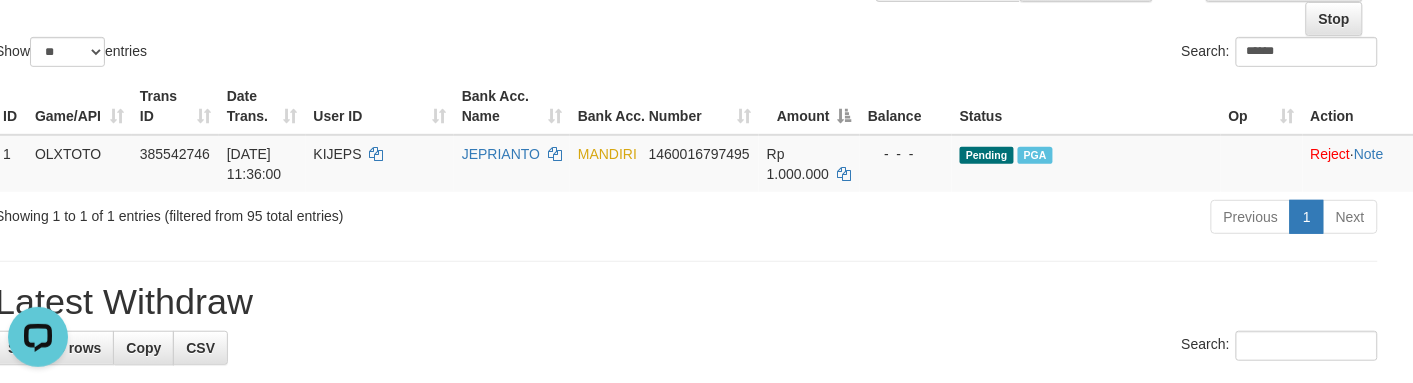 click on "Show  ** ** ** ***  entries" at bounding box center (333, 54) 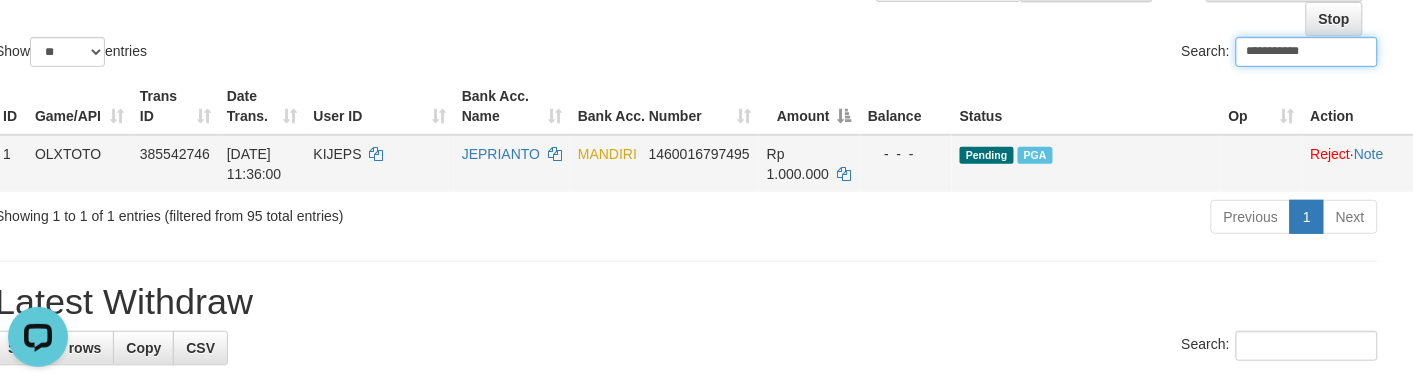 paste 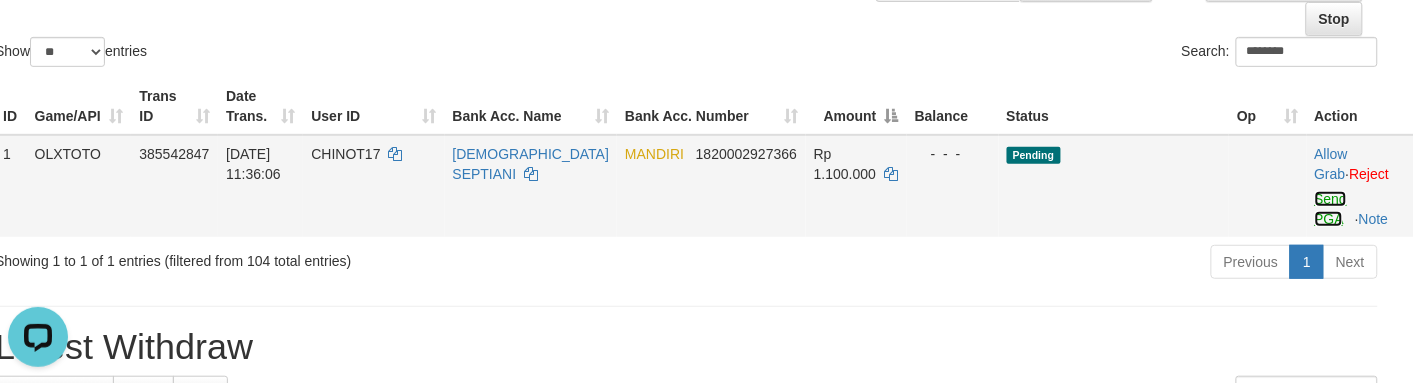 click on "Send PGA" at bounding box center (1331, 209) 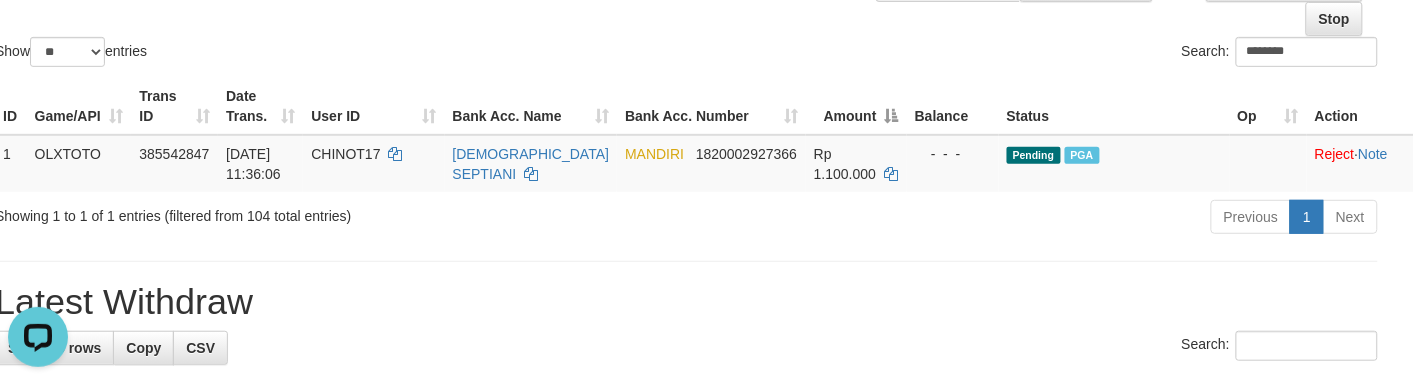 click on "Search: ********" at bounding box center [1040, 54] 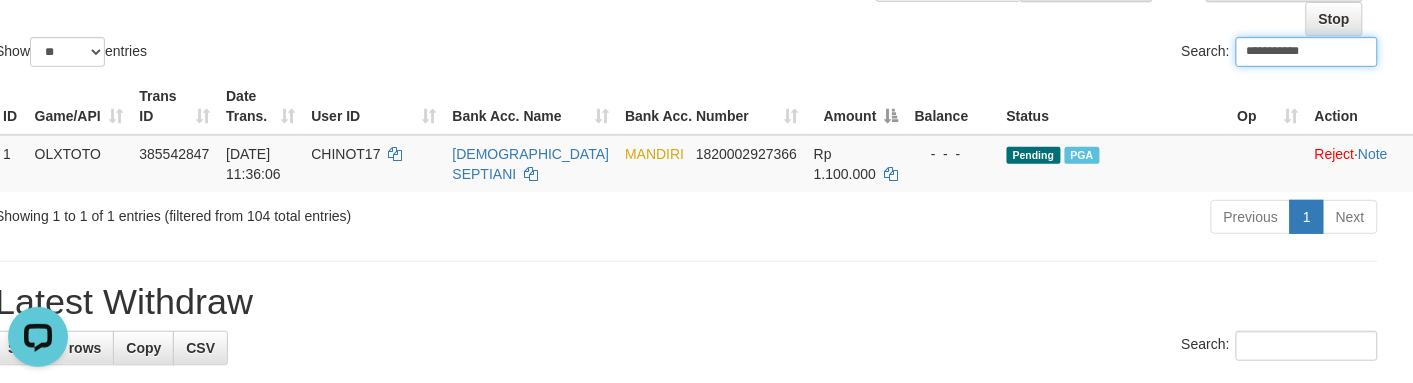 paste 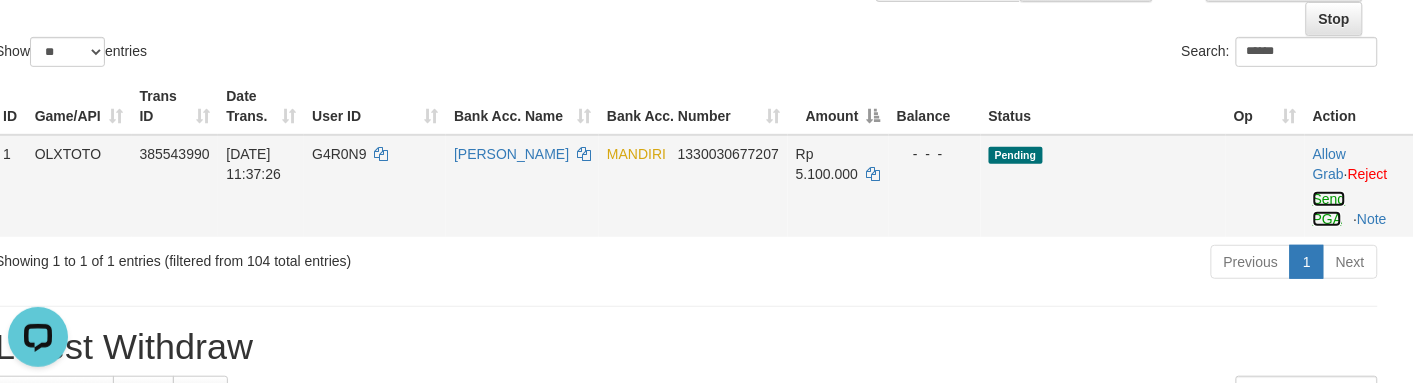 click on "Send PGA" at bounding box center (1329, 209) 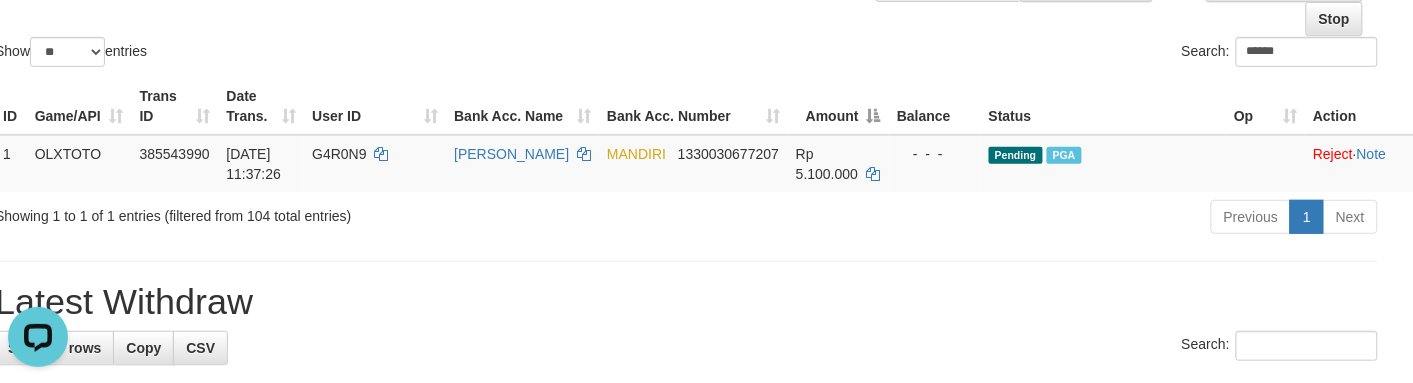 drag, startPoint x: 708, startPoint y: 32, endPoint x: 798, endPoint y: 57, distance: 93.40771 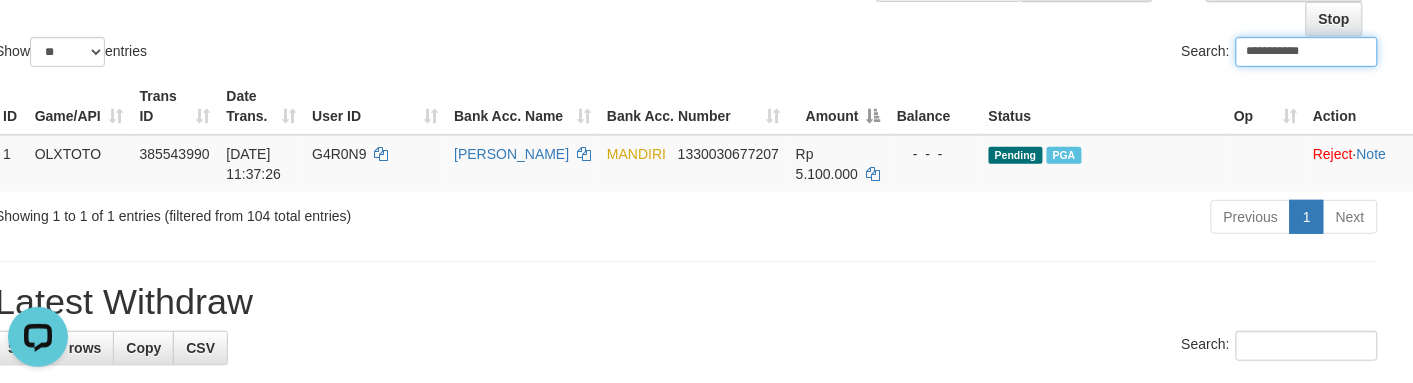 paste 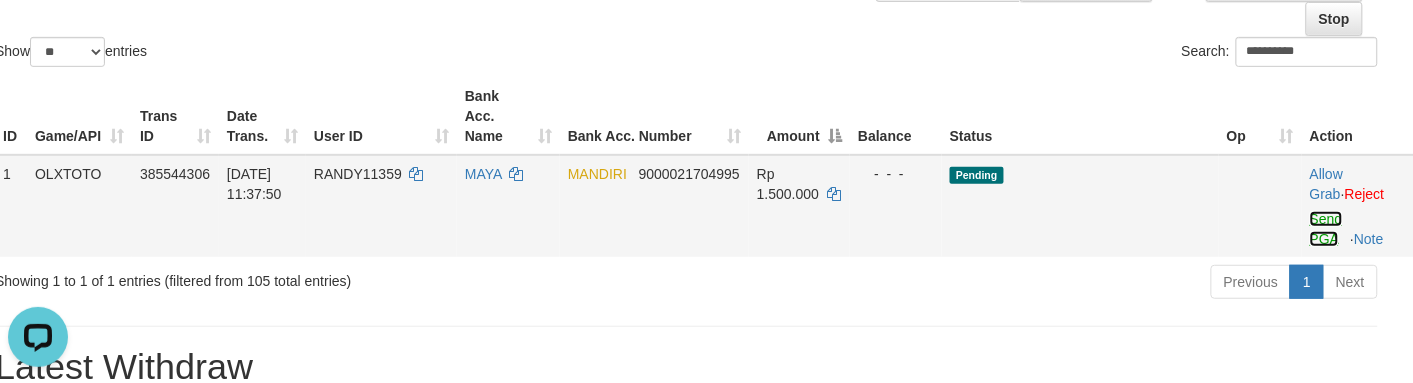 click on "Send PGA" at bounding box center (1326, 229) 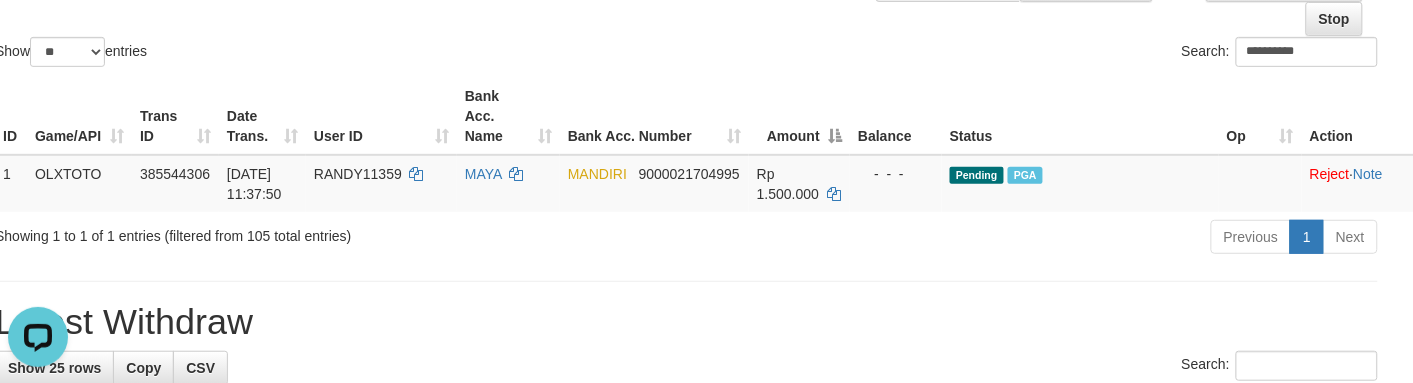 click on "**********" at bounding box center (686, -39) 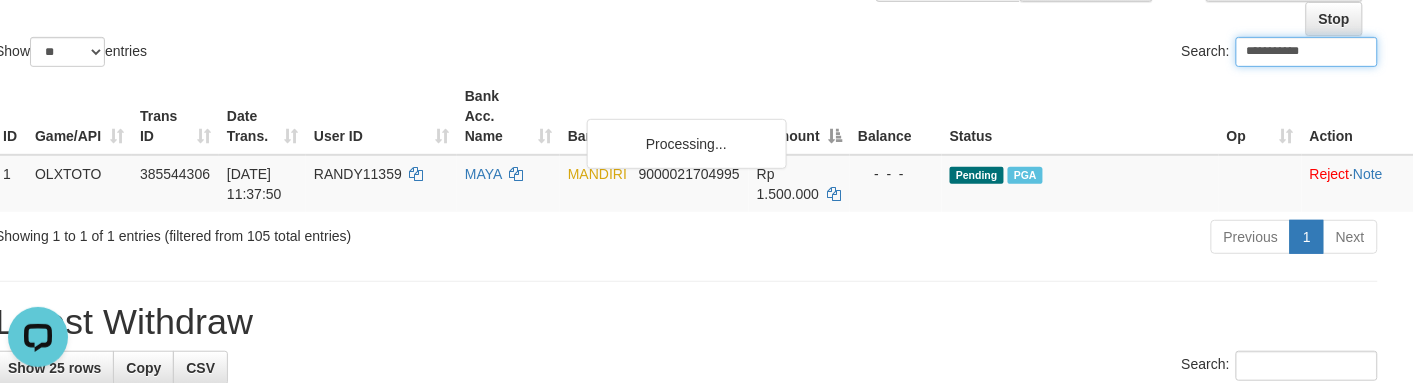 paste 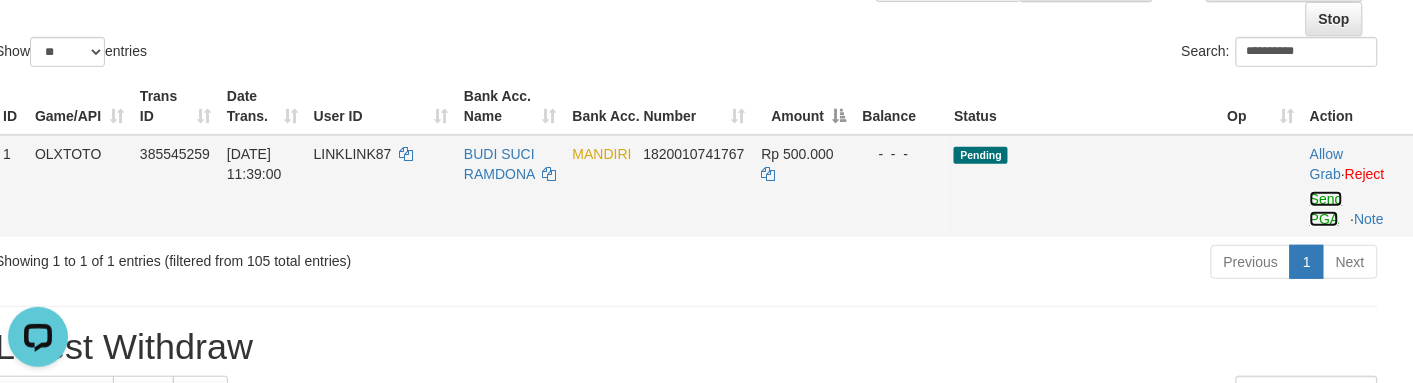 click on "Send PGA" at bounding box center [1326, 209] 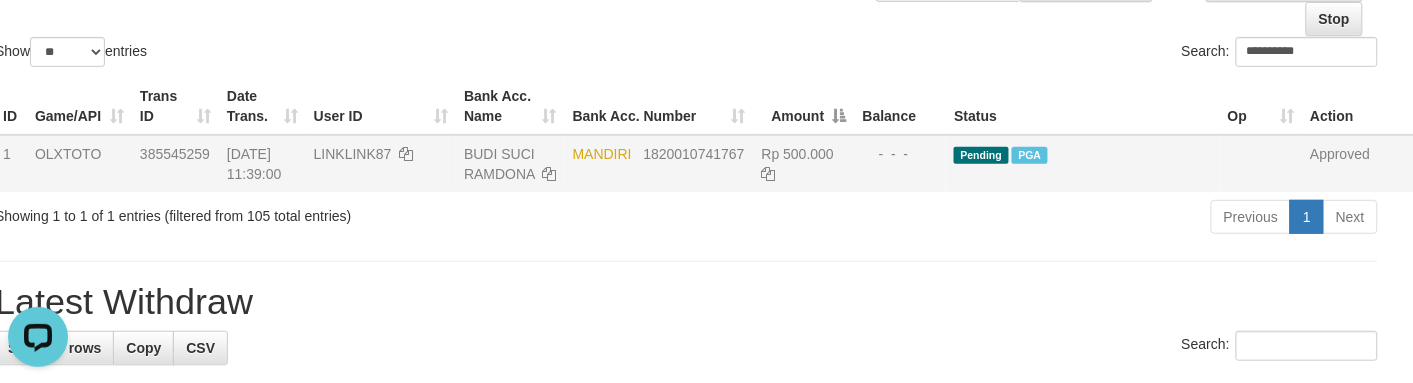 click on "Show  ** ** ** ***  entries" at bounding box center [333, 54] 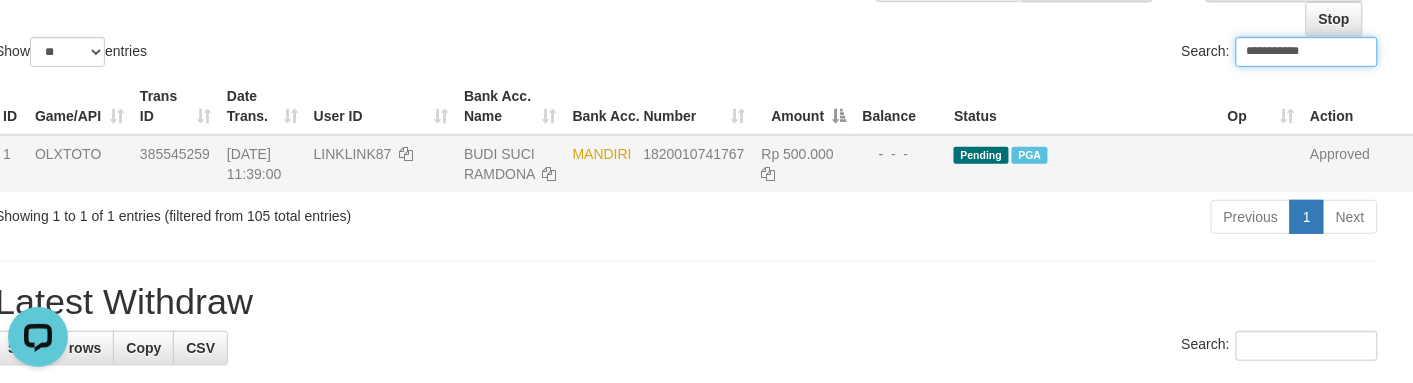 paste 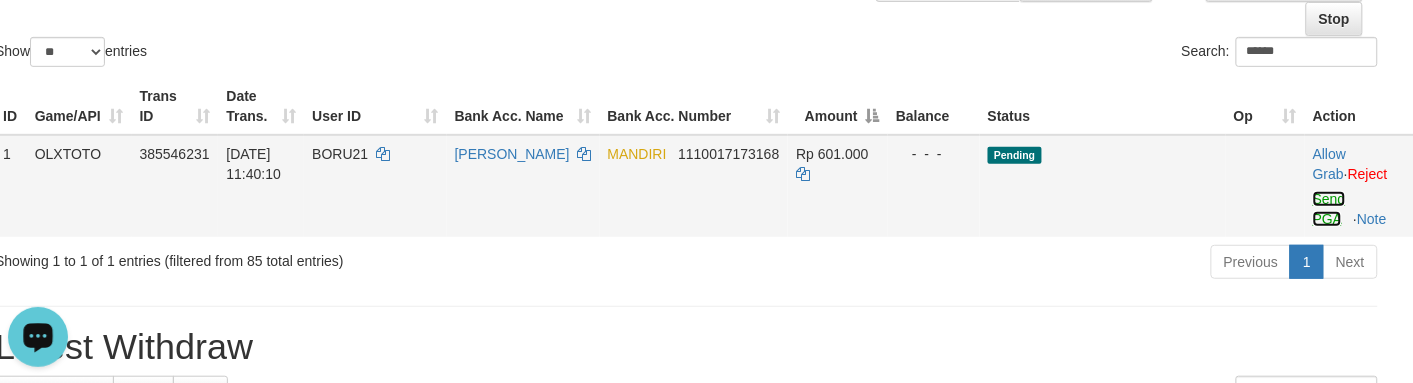 click on "Send PGA" at bounding box center (1329, 209) 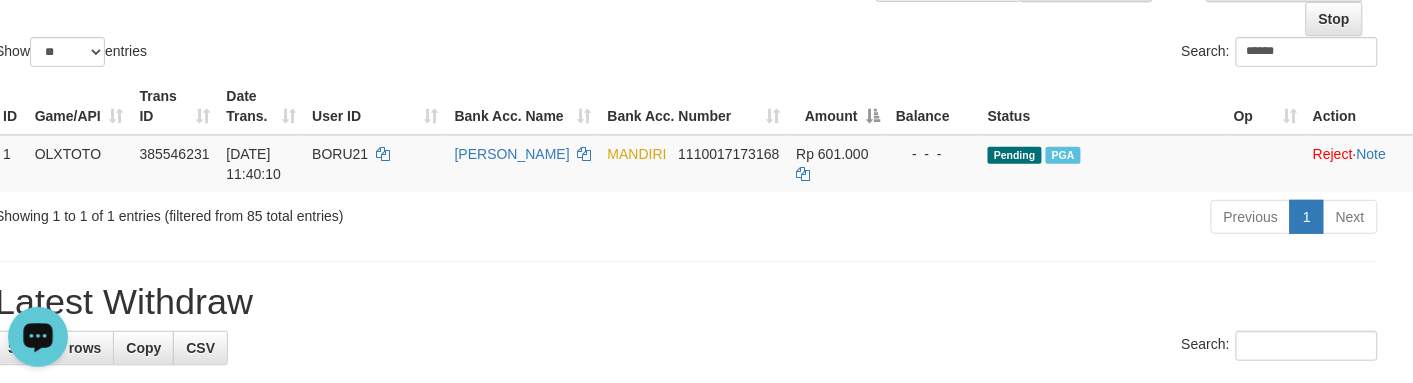 click on "Show  ** ** ** ***  entries Search: ******" at bounding box center [686, -39] 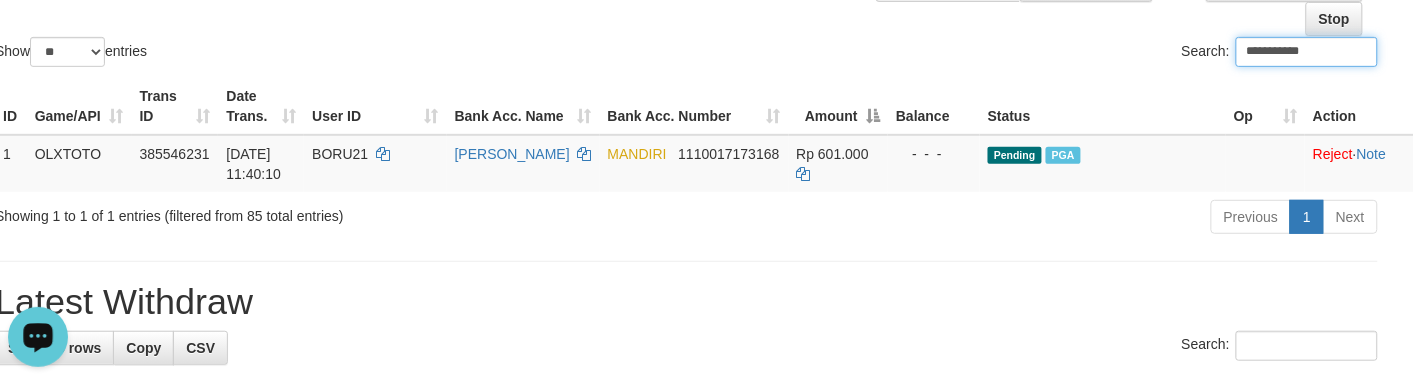 paste 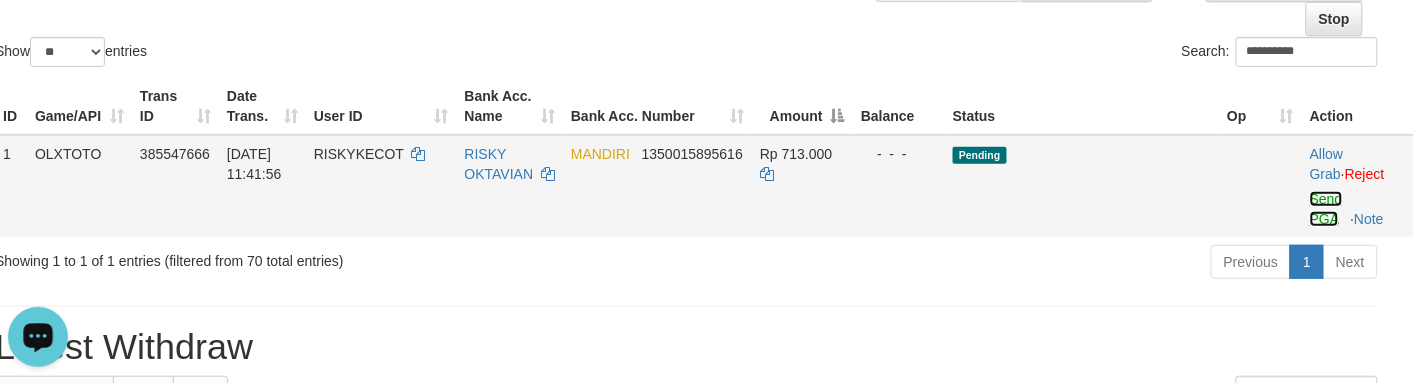 click on "Send PGA" at bounding box center (1326, 209) 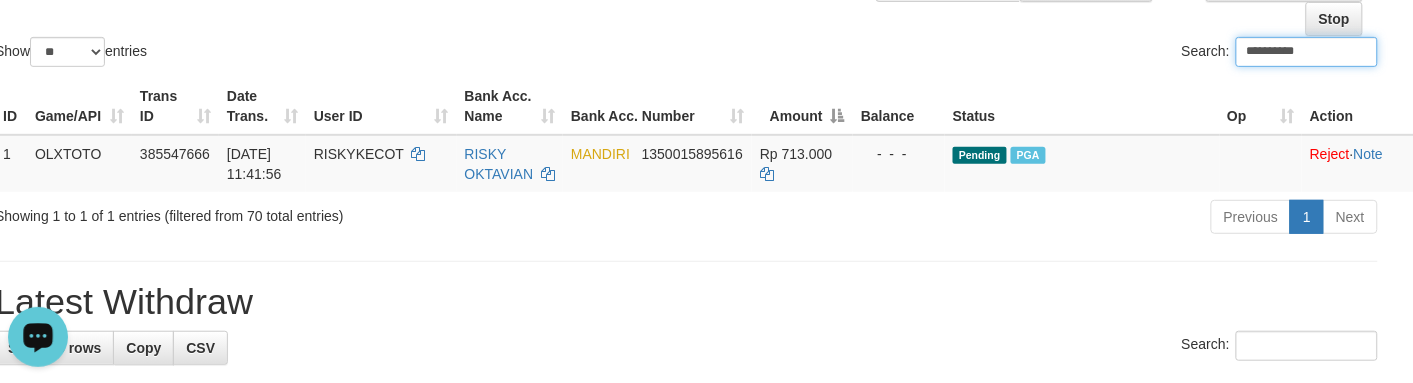 click on "Balance" at bounding box center (899, 106) 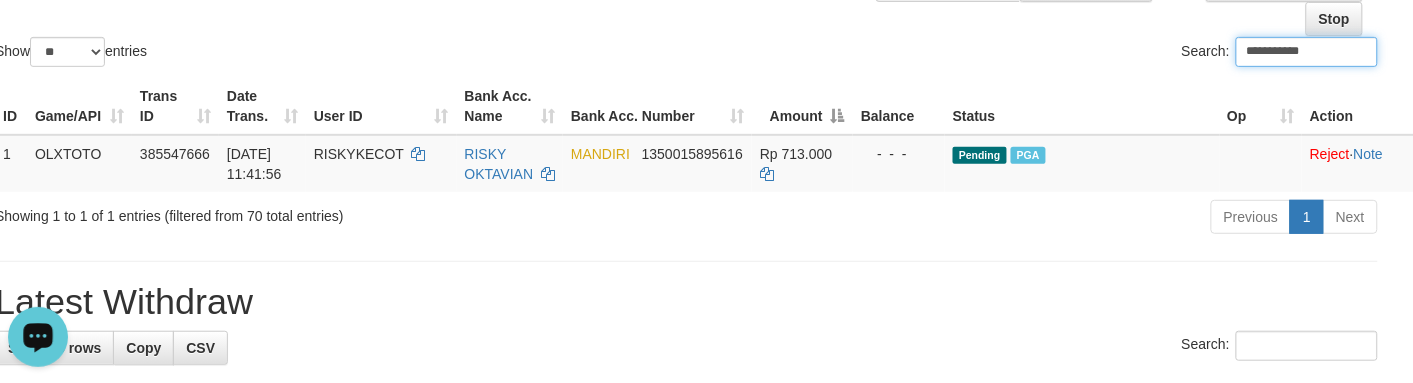 paste on "*******" 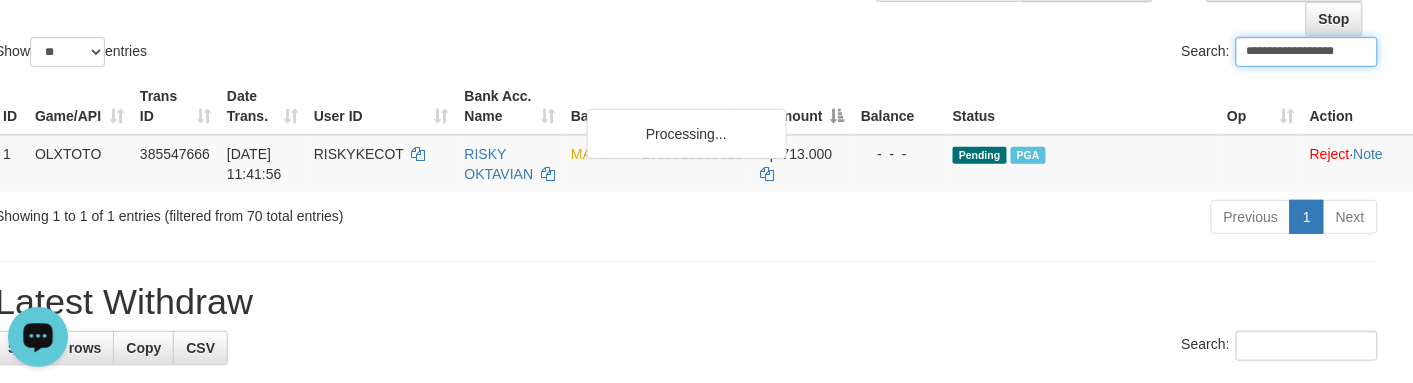 paste 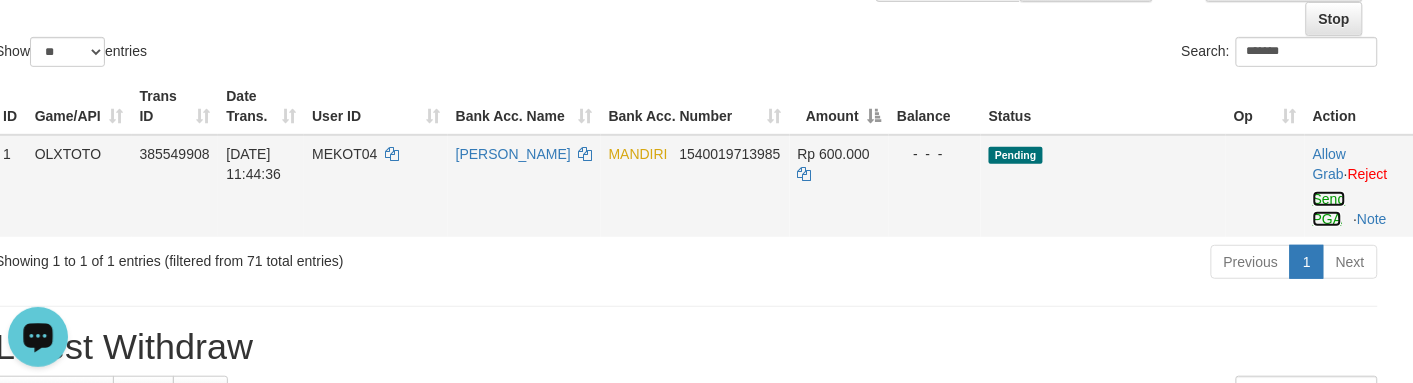 click on "Send PGA" at bounding box center (1329, 209) 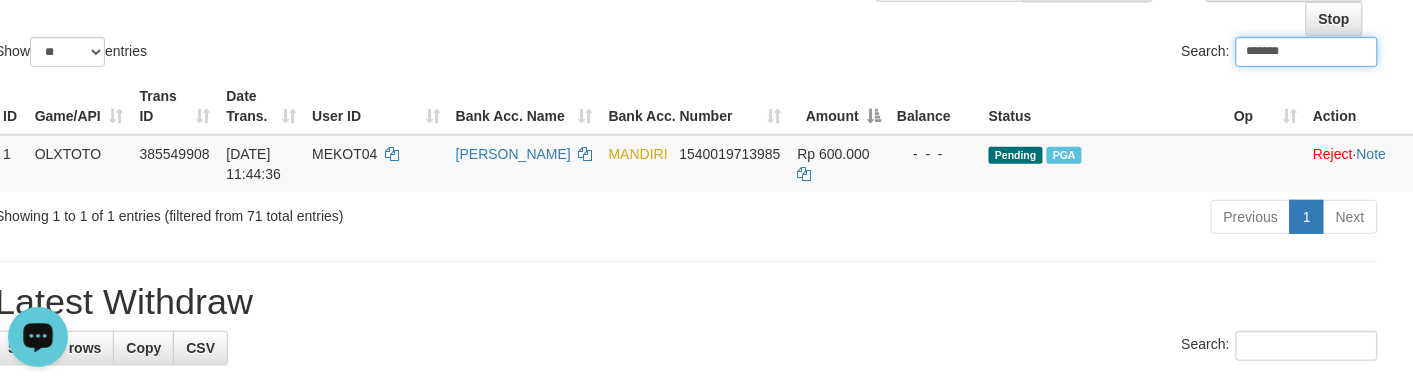 click on "Search: *******" at bounding box center [1040, 54] 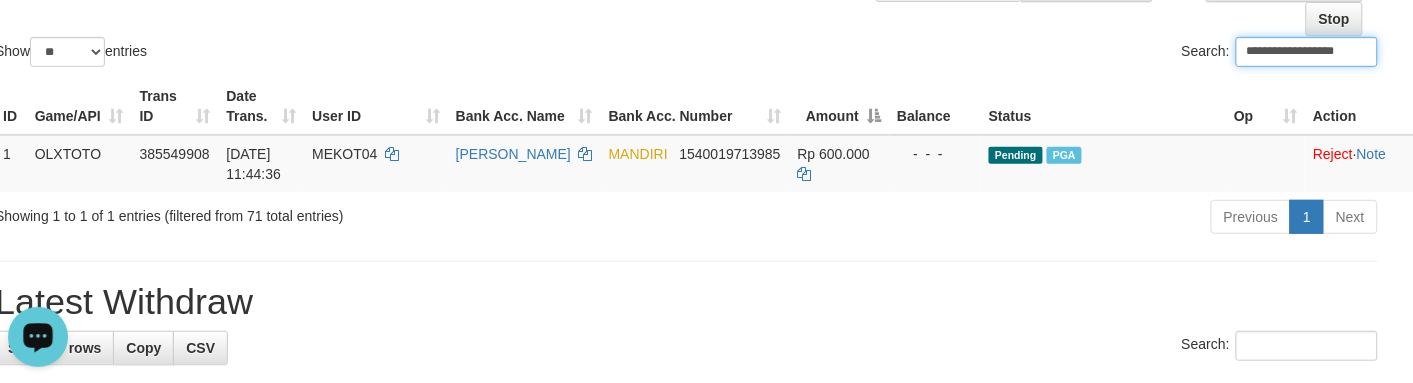 paste on "*********" 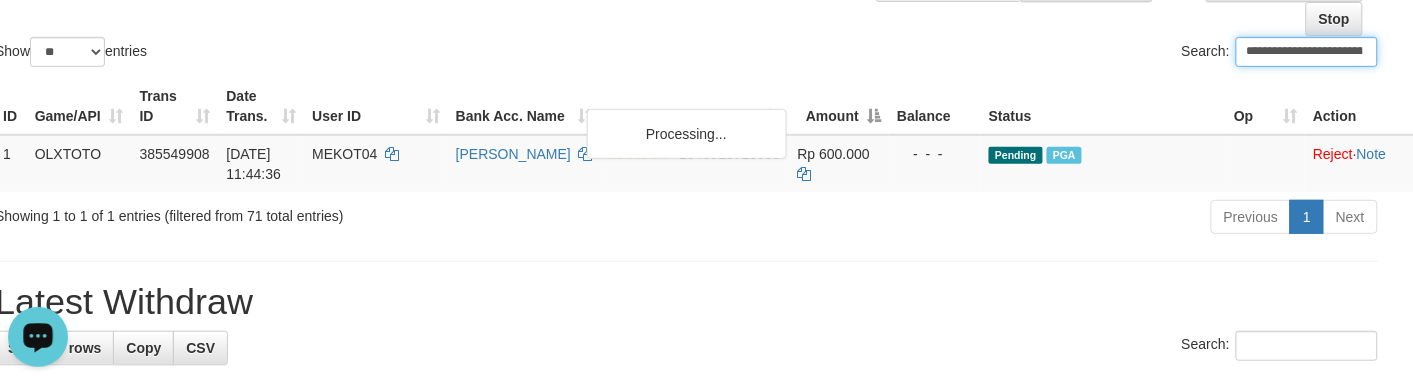 paste 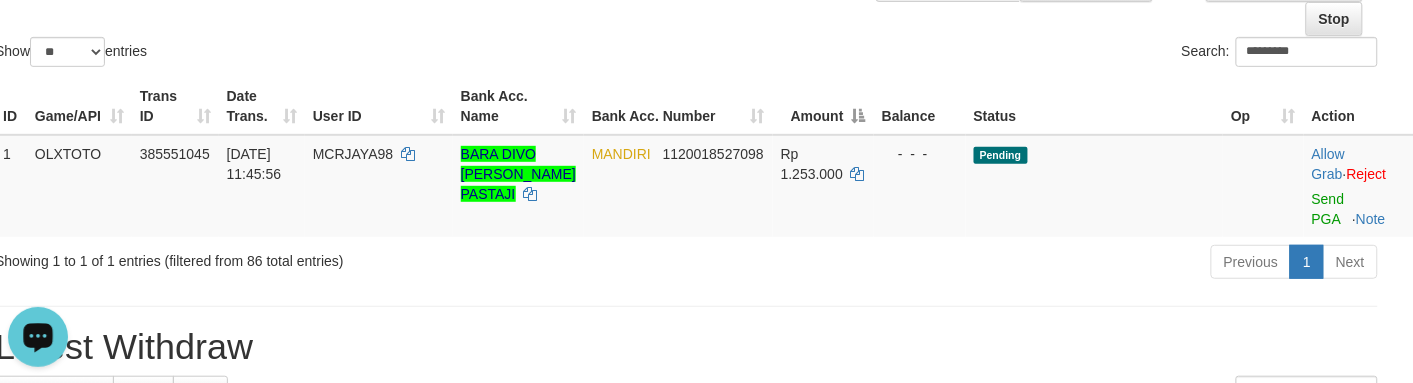 click on "Search: *********" at bounding box center (1040, 54) 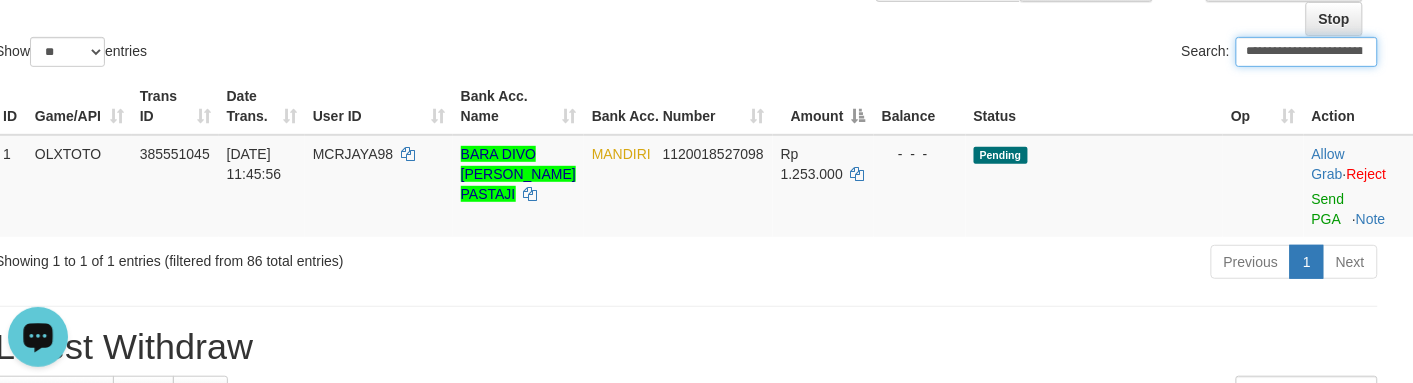 paste 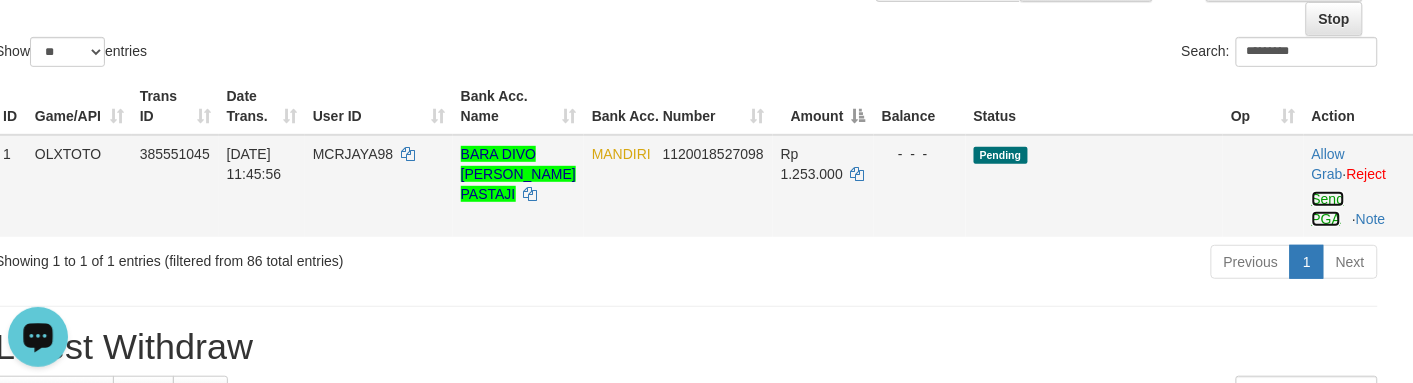 click on "Send PGA" at bounding box center (1328, 209) 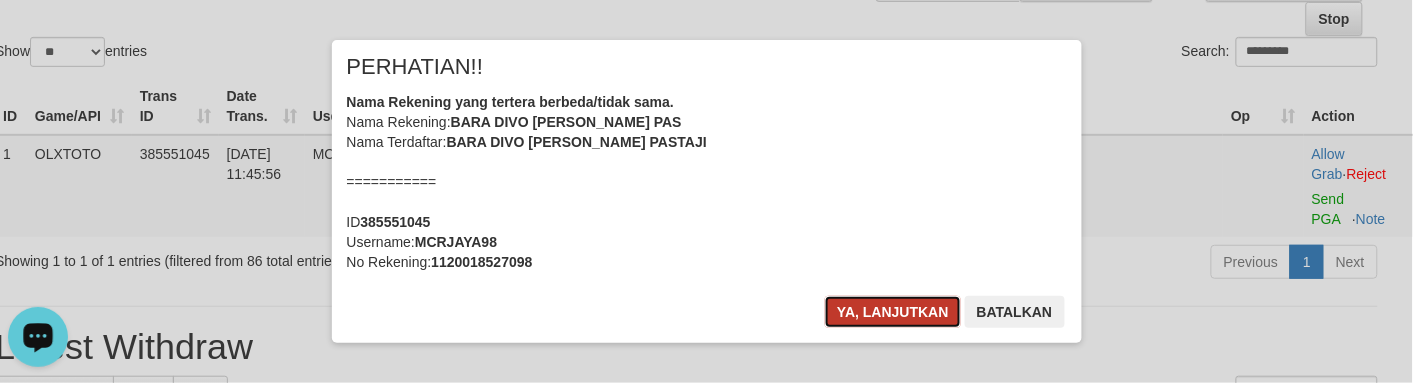 click on "Ya, lanjutkan" at bounding box center [893, 312] 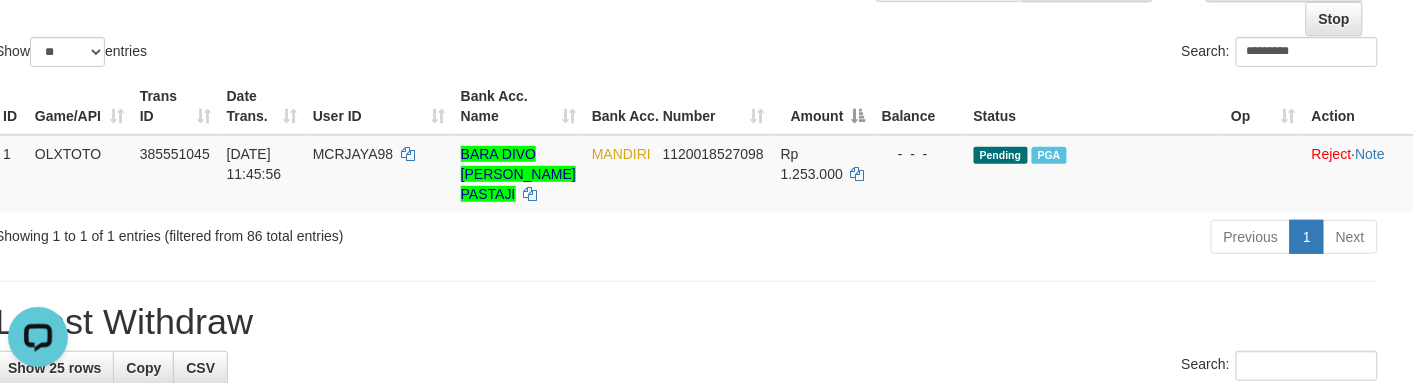 click on "Show  ** ** ** ***  entries Search: *********" at bounding box center [686, -39] 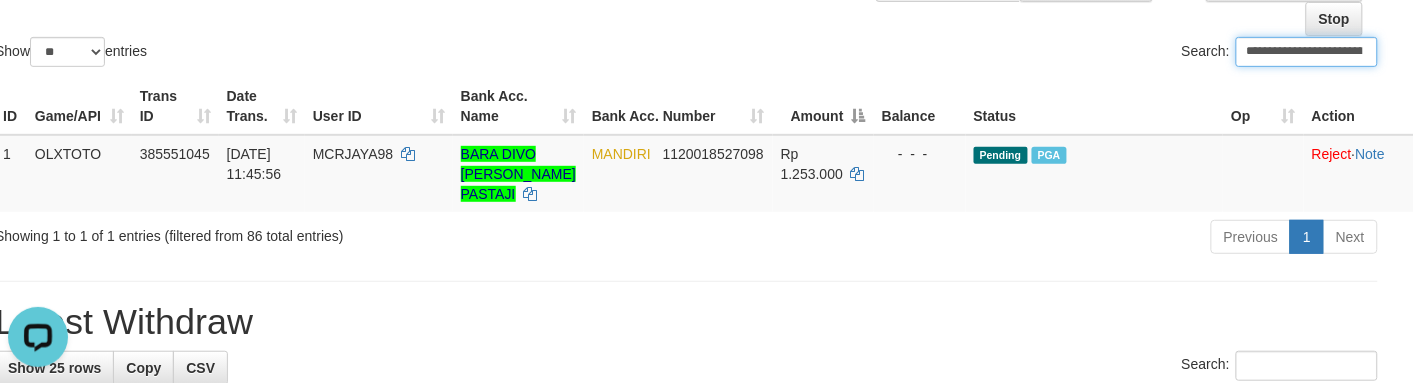 paste 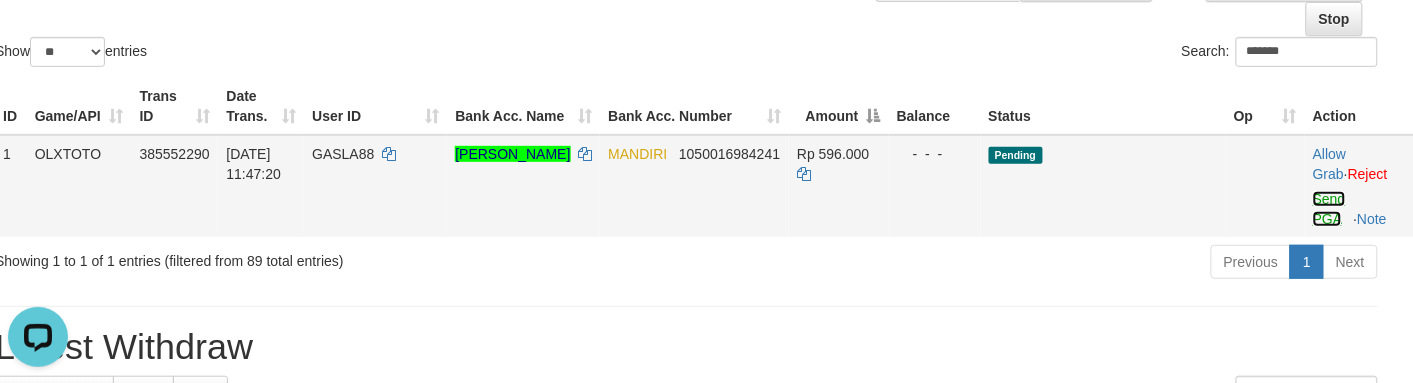 click on "Send PGA" at bounding box center (1329, 209) 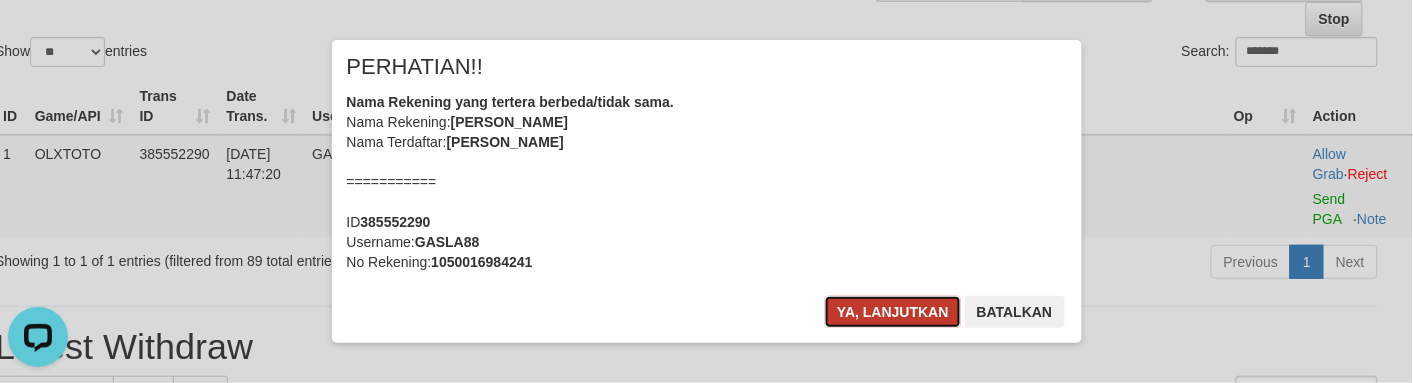 click on "Ya, lanjutkan" at bounding box center (893, 312) 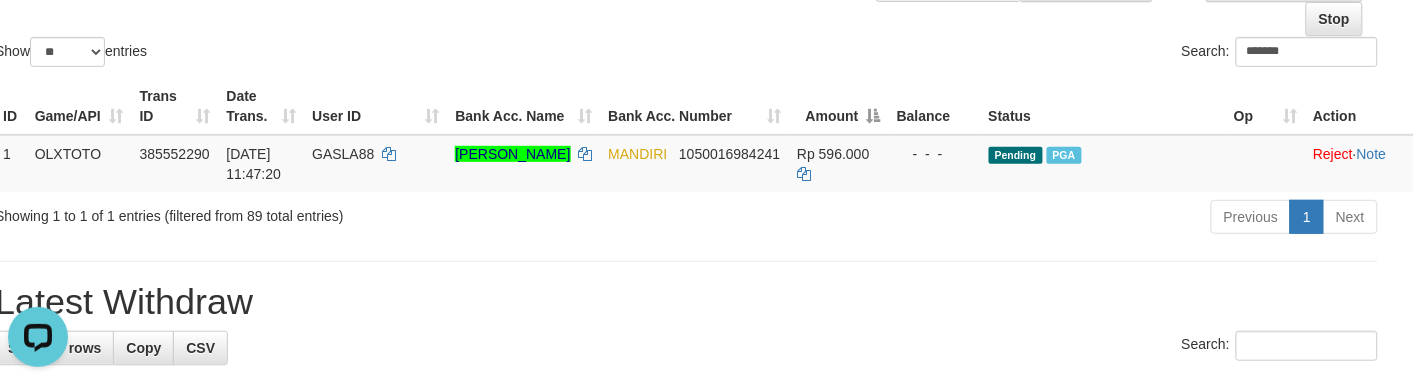 click on "ID Game/API Trans ID Date Trans. User ID Bank Acc. Name Bank Acc. Number Amount Balance Status Op Action
1 OLXTOTO 385552290 [DATE] 11:47:20 GASLA88    [PERSON_NAME]    MANDIRI     1050016984241 Rp 596.000    -  -  - Pending   PGA Allow Grab   ·    Reject Send PGA     ·    Note Processing..." at bounding box center [686, 135] 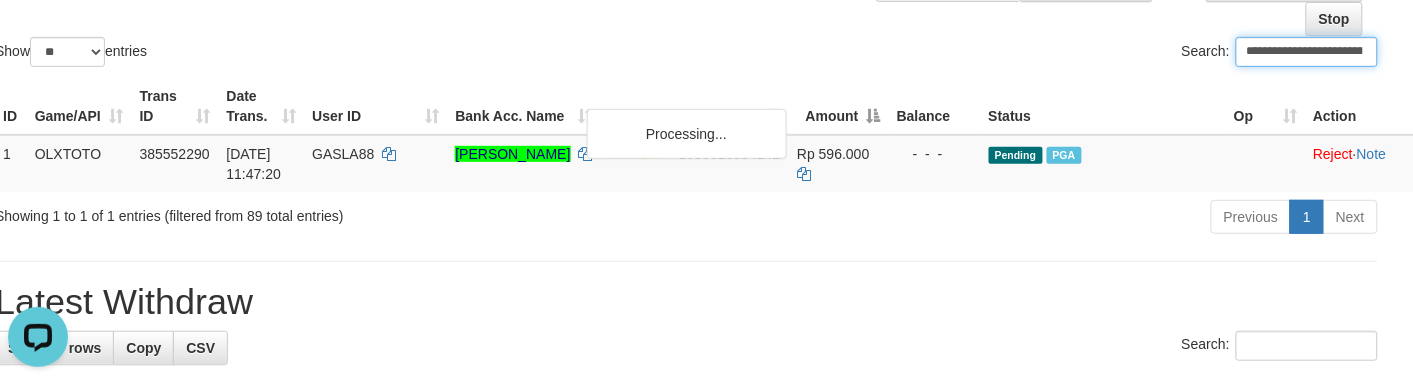 paste 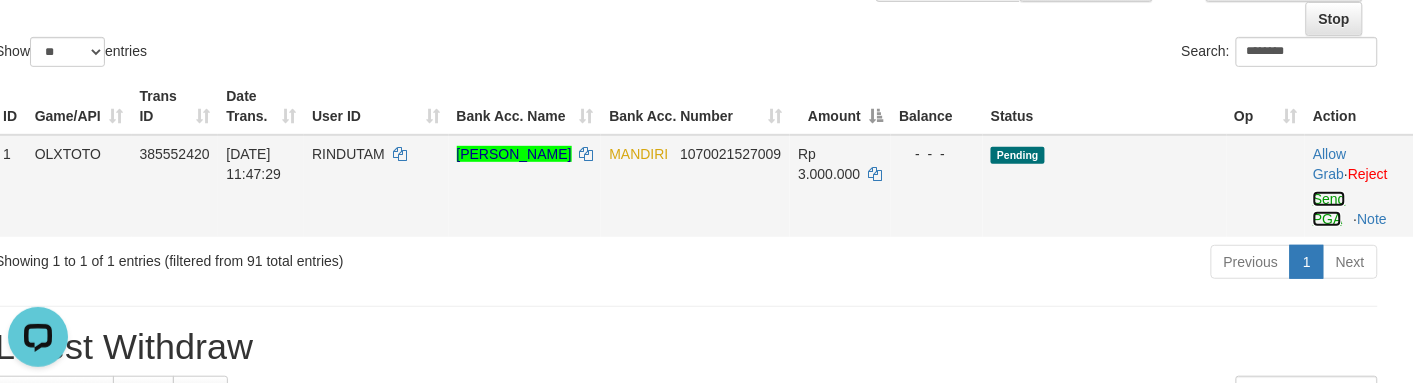 click on "Send PGA" at bounding box center [1329, 209] 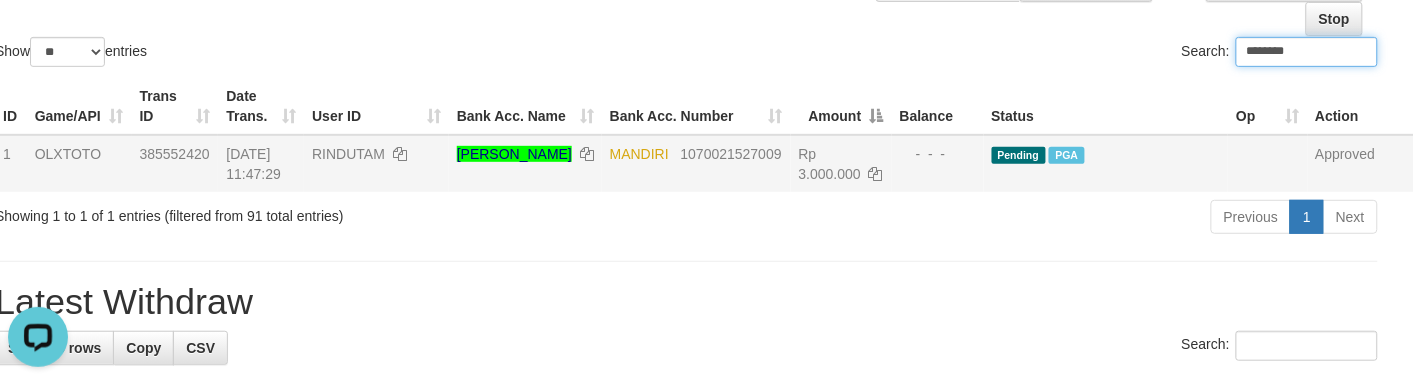 click on "Show  ** ** ** ***  entries Search: ********" at bounding box center [686, -39] 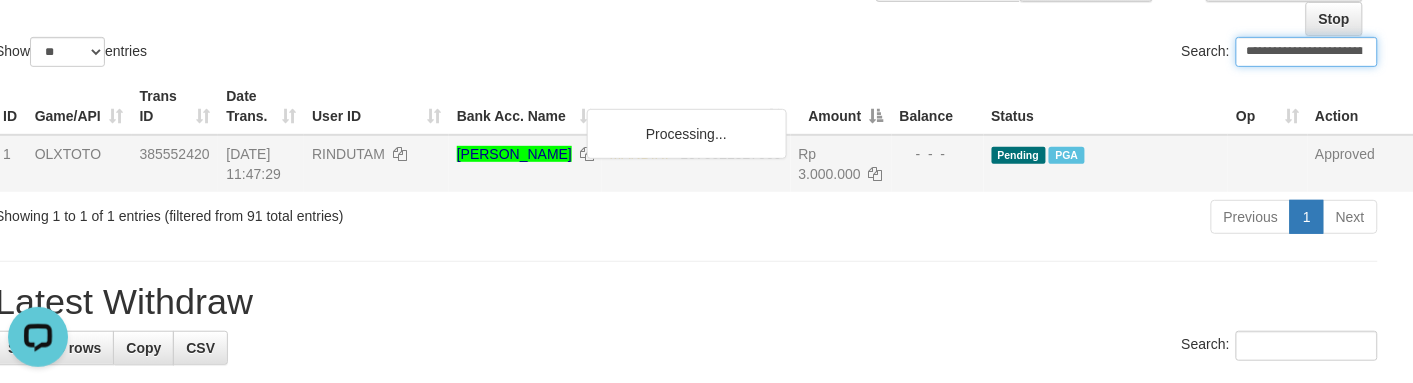 paste 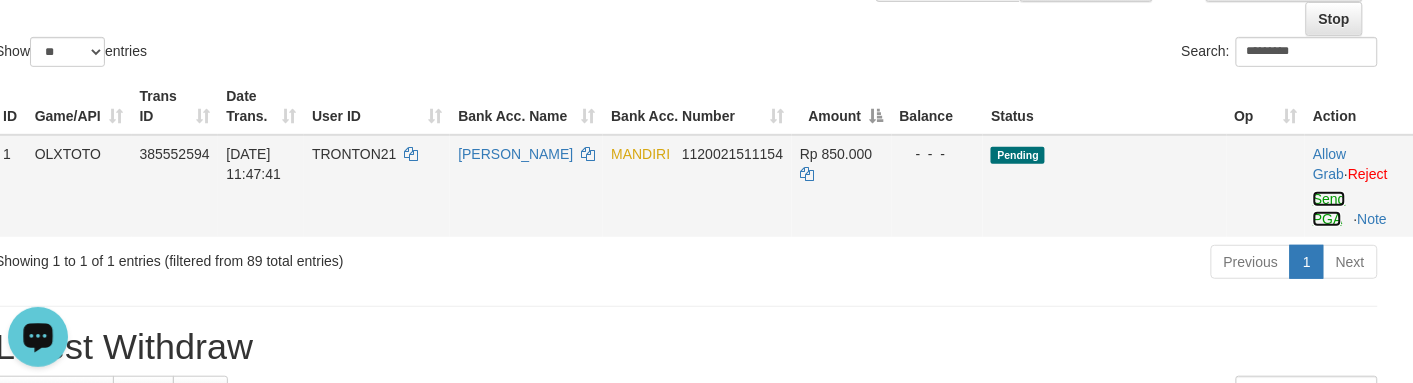 click on "Send PGA" at bounding box center (1329, 209) 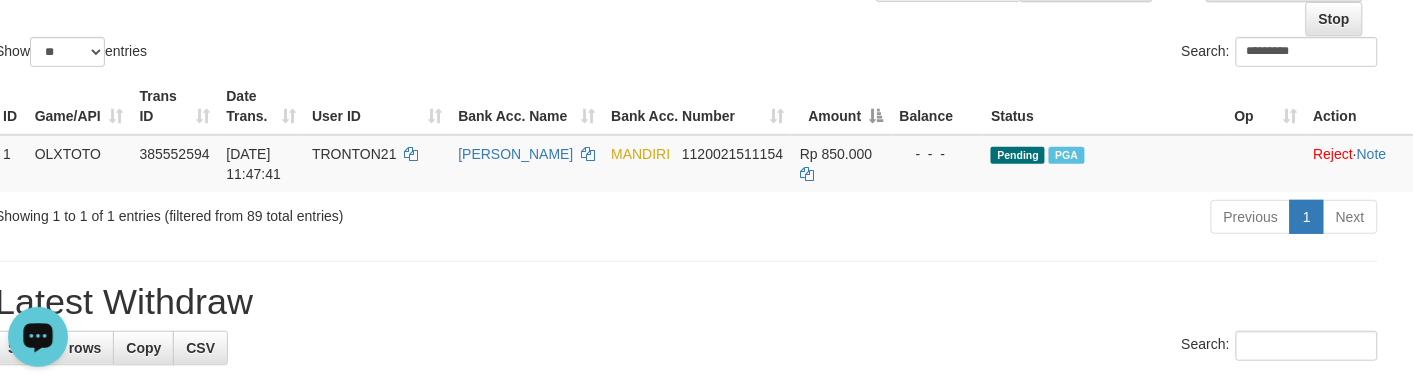click on "Show  ** ** ** ***  entries Search: *********" at bounding box center [686, -39] 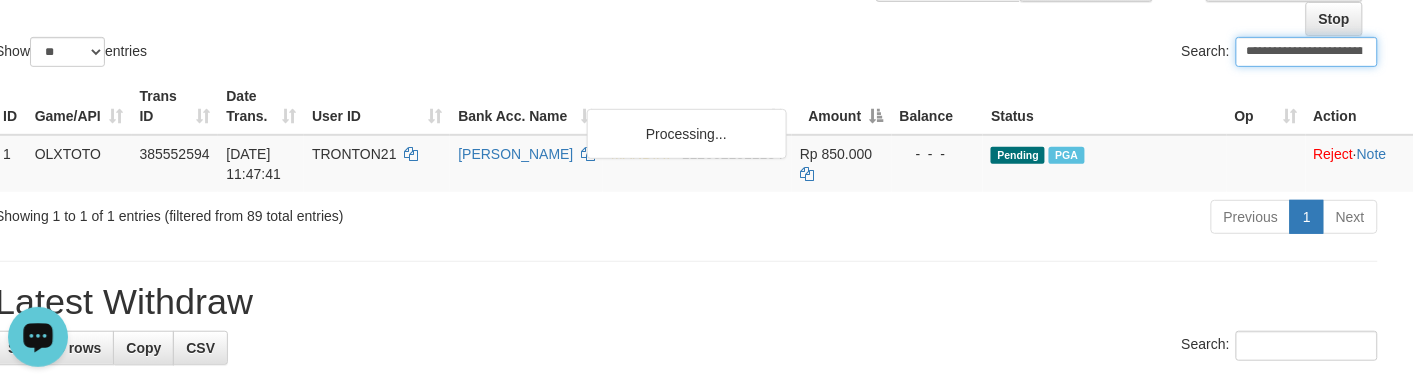 paste 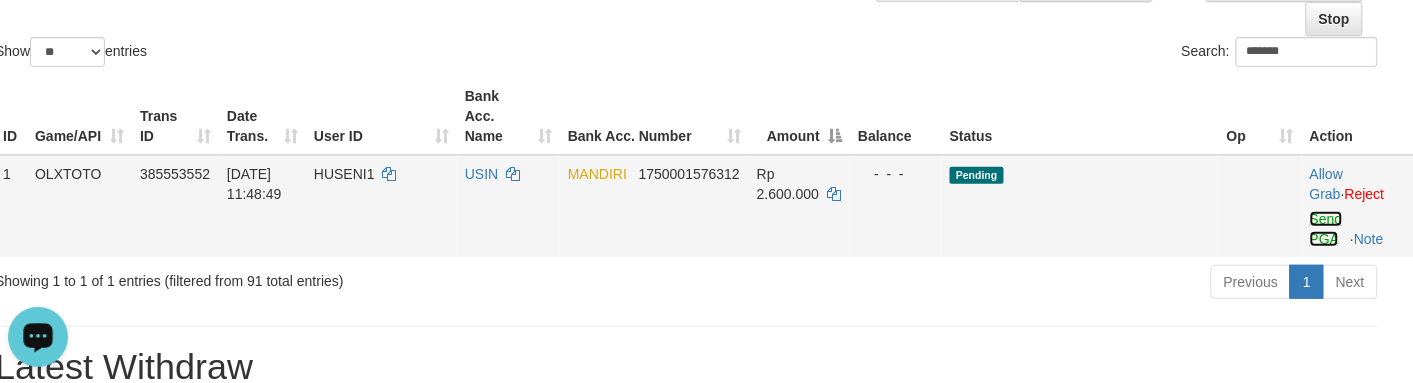 click on "Send PGA" at bounding box center (1326, 229) 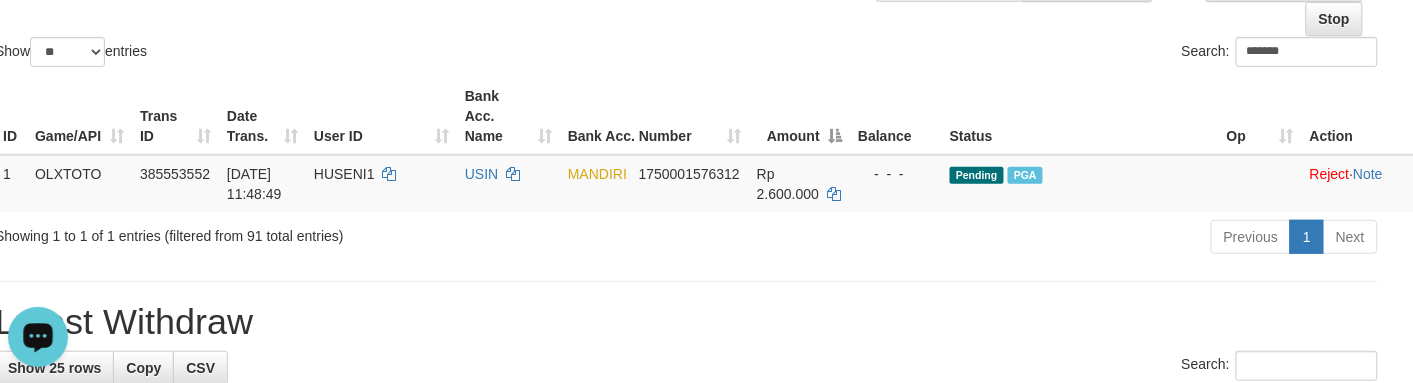 click on "Status" at bounding box center (1080, 116) 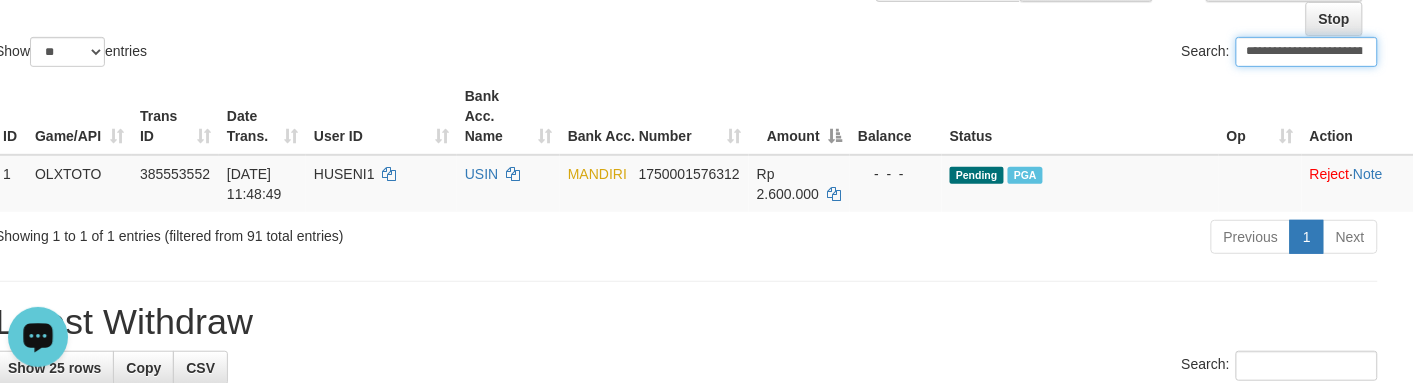 paste 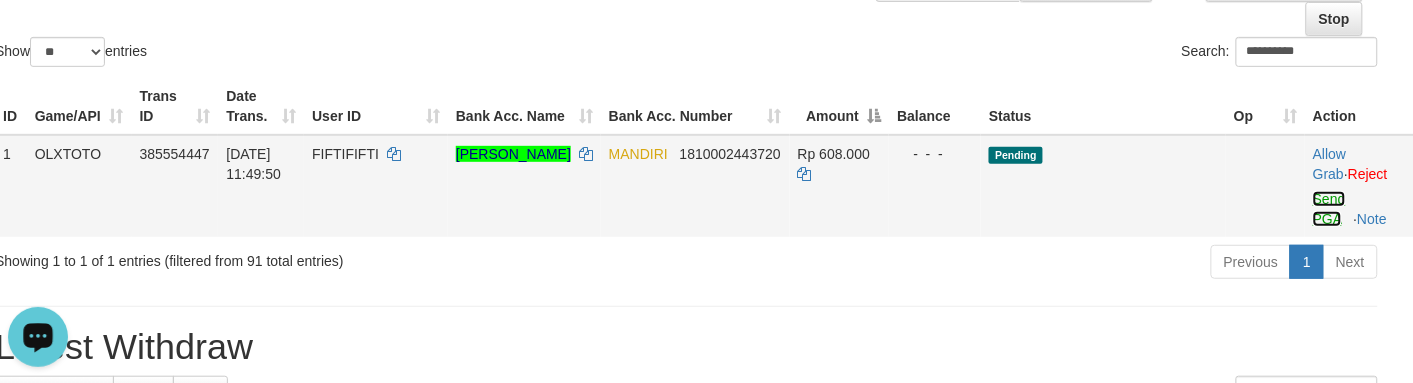 click on "Send PGA" at bounding box center (1329, 209) 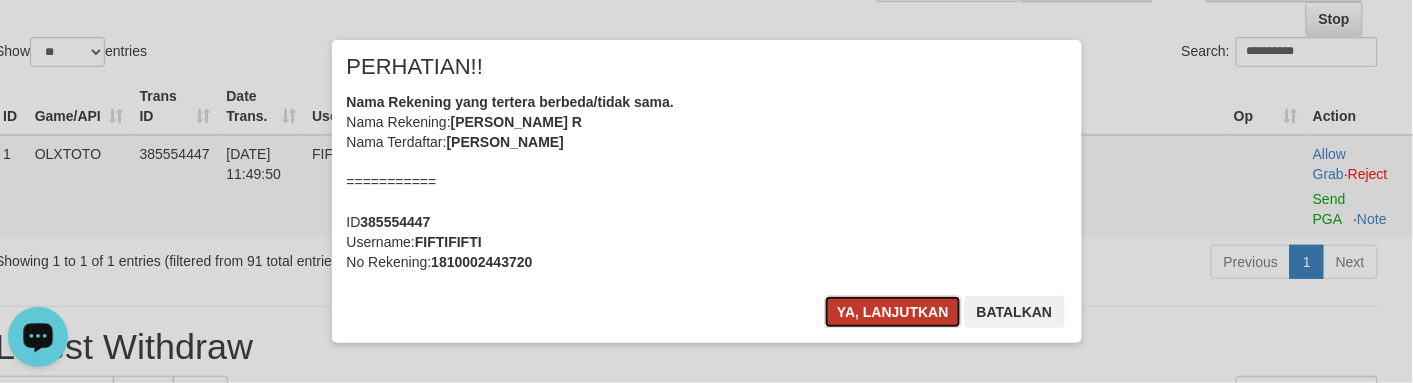 click on "Ya, lanjutkan" at bounding box center [893, 312] 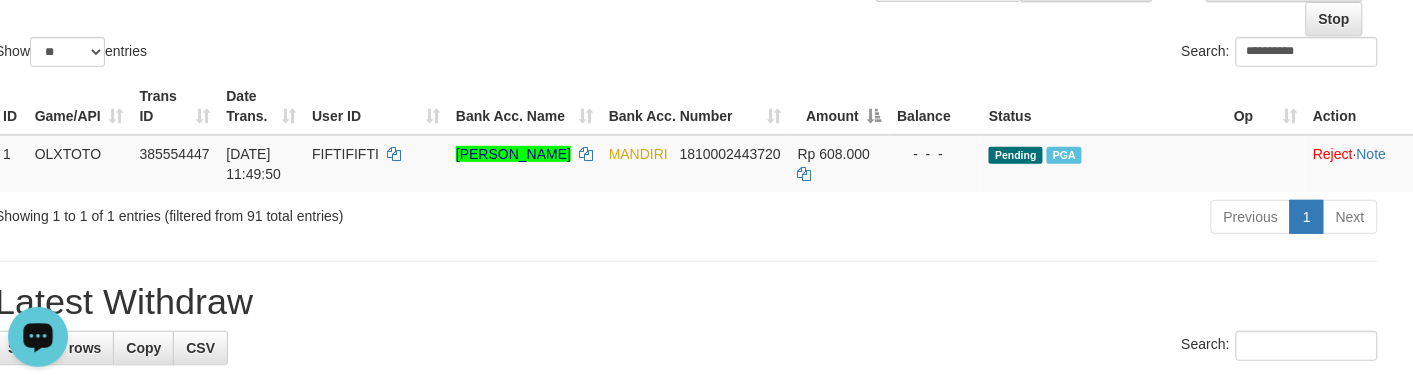 click on "**********" at bounding box center [1040, 54] 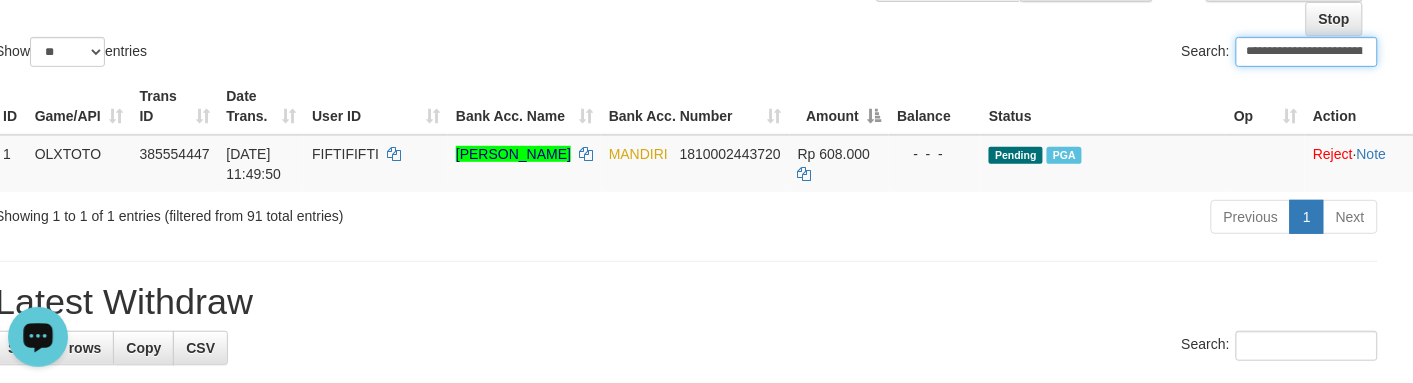 paste 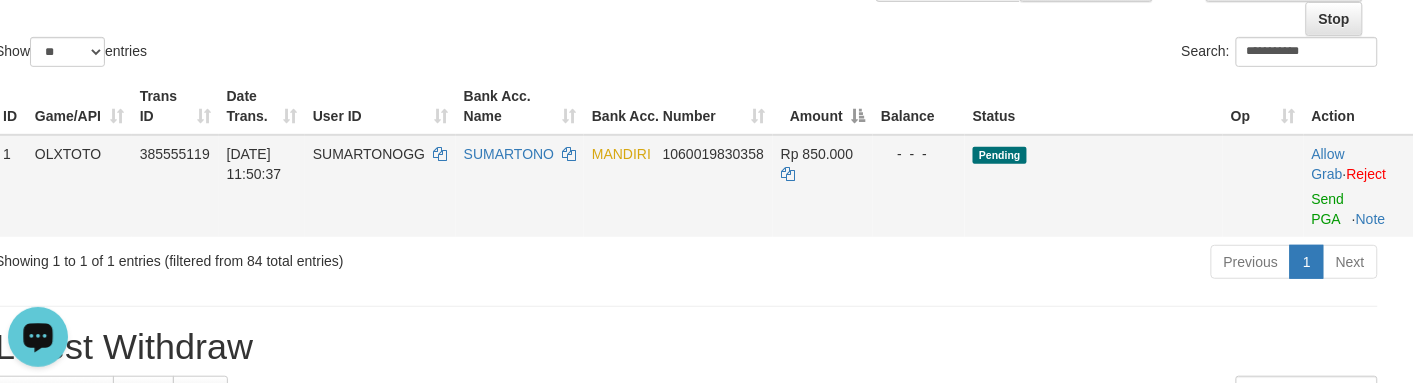 click on "Allow Grab   ·    Reject Send PGA     ·    Note" at bounding box center (1359, 186) 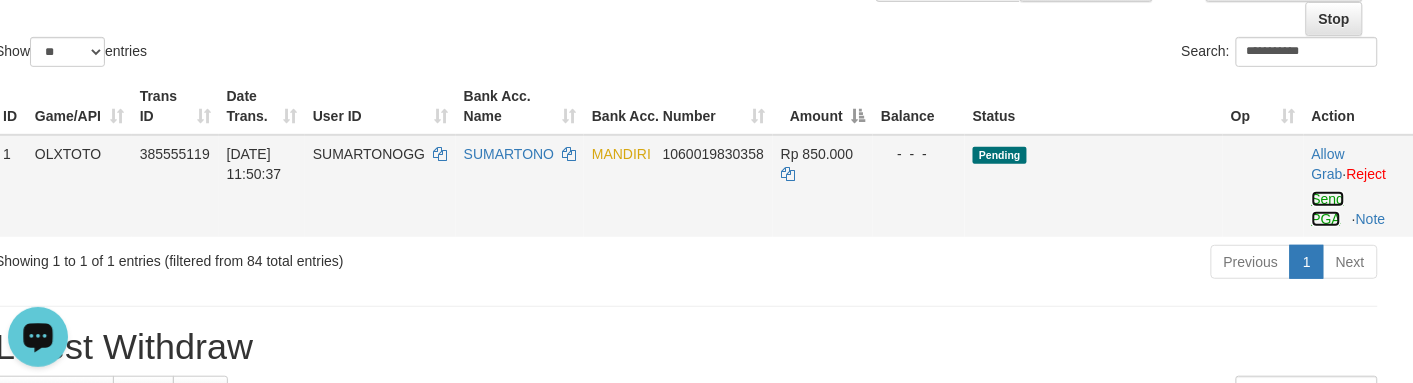 click on "Send PGA" at bounding box center (1328, 209) 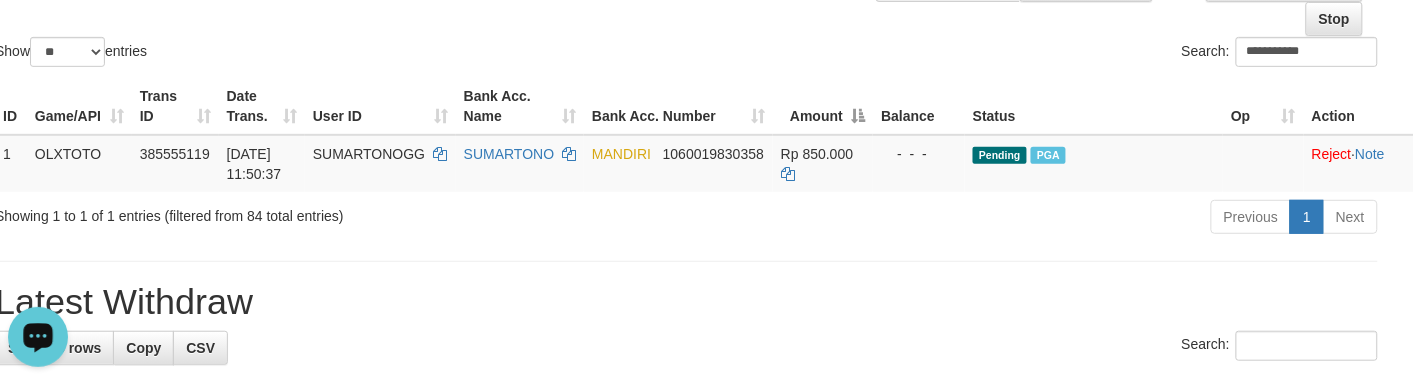 click on "Bank Acc. Number" at bounding box center (678, 106) 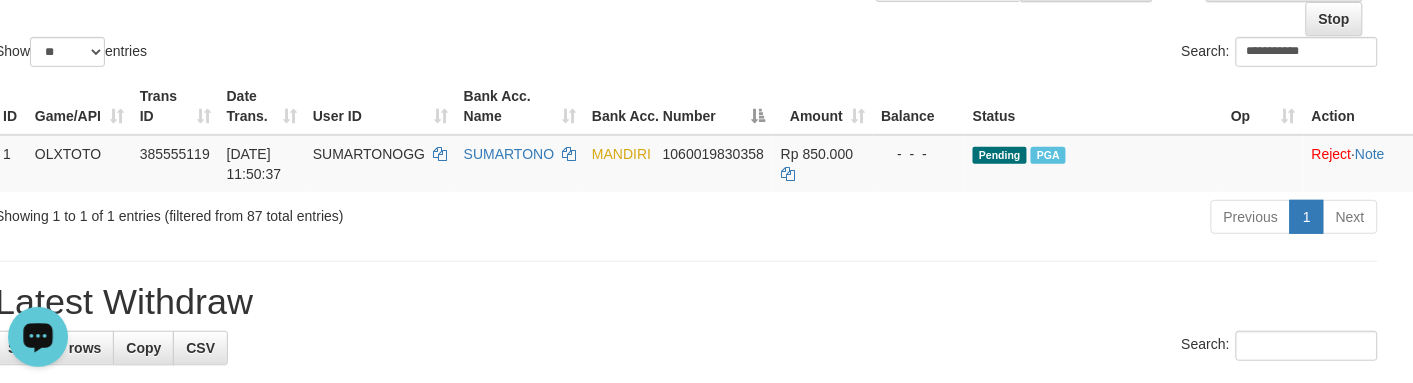 click on "**********" at bounding box center [1040, 54] 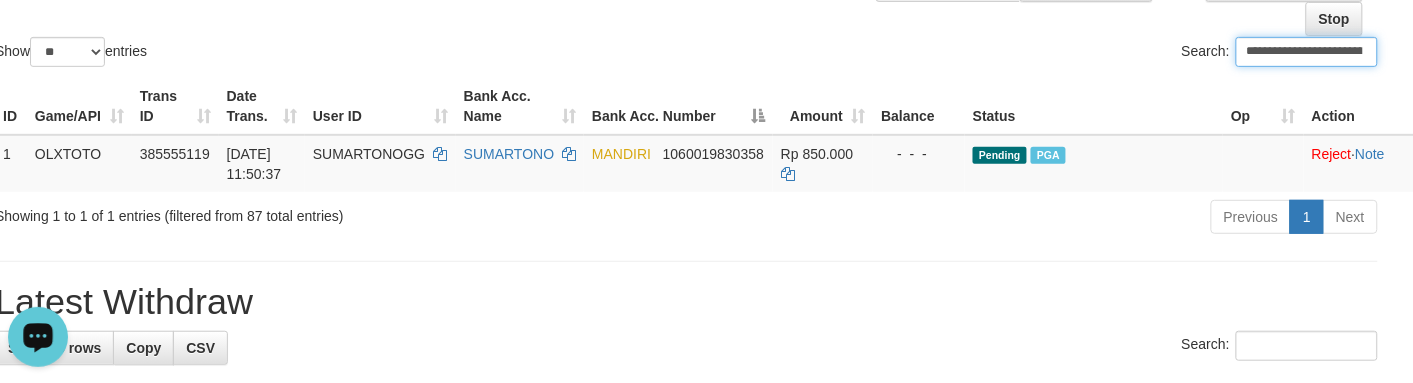 paste 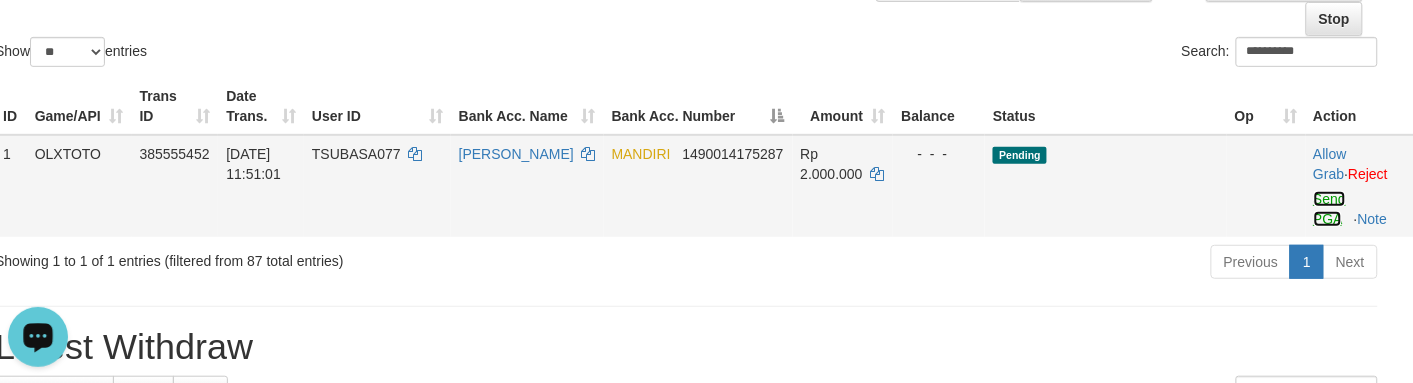 click on "Send PGA" at bounding box center [1330, 209] 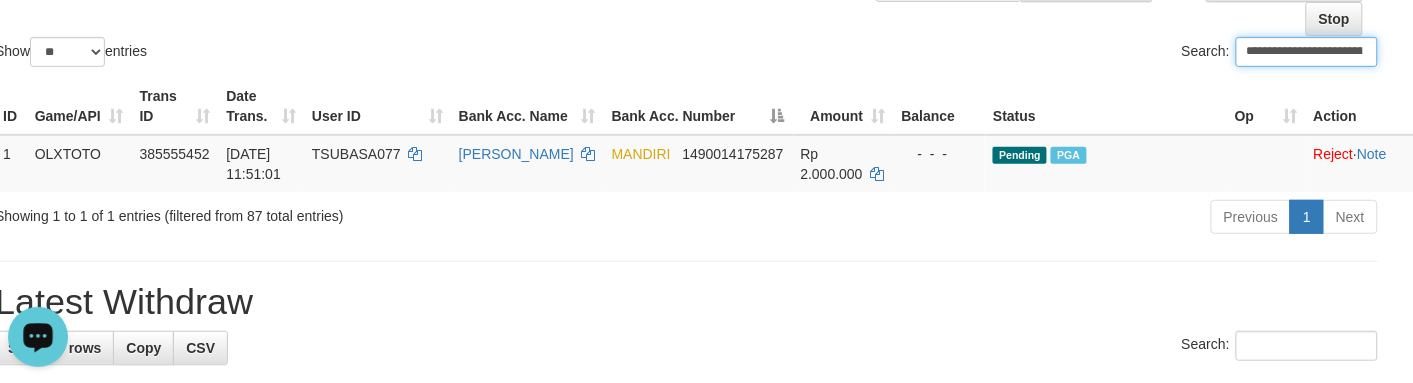 click on "**********" at bounding box center (686, -39) 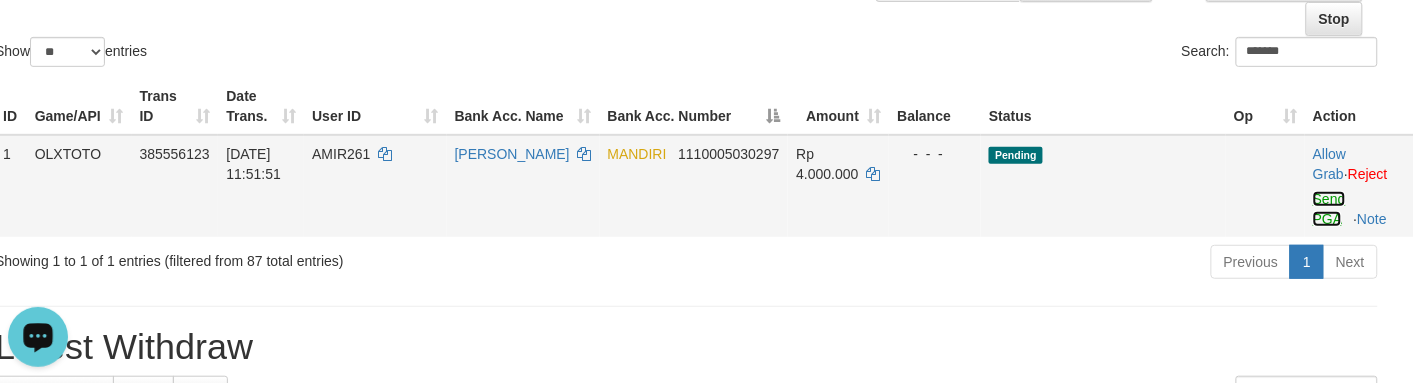 click on "Send PGA" at bounding box center (1329, 209) 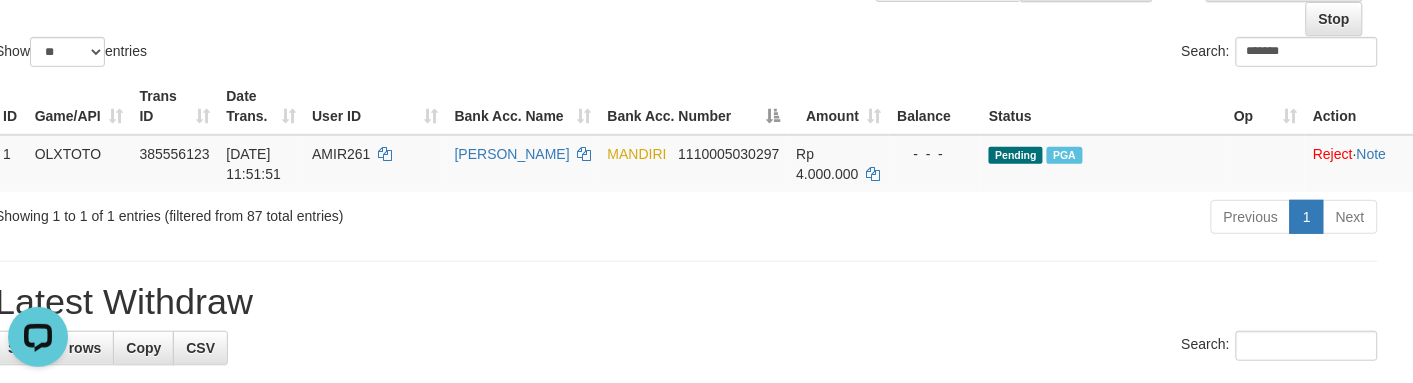 drag, startPoint x: 622, startPoint y: 33, endPoint x: 661, endPoint y: 40, distance: 39.623226 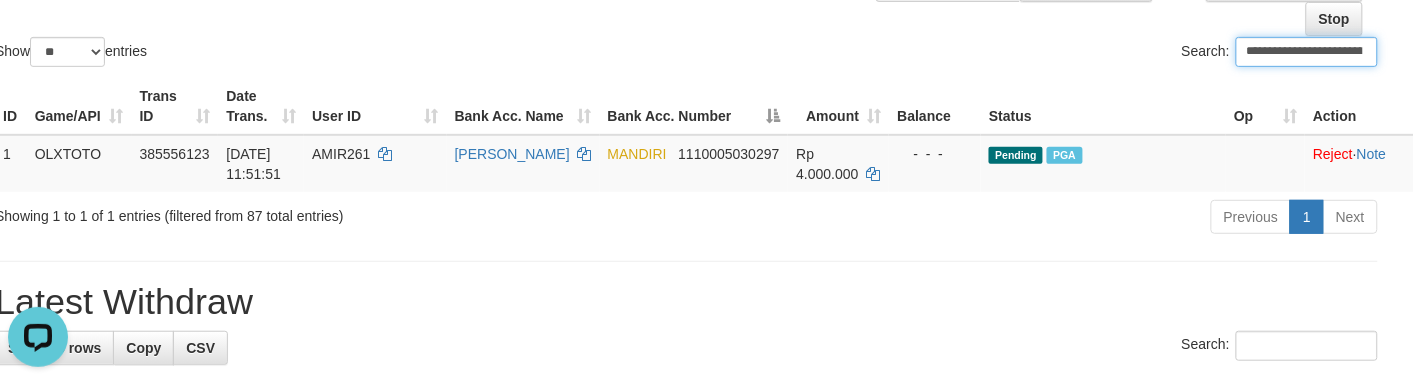 paste 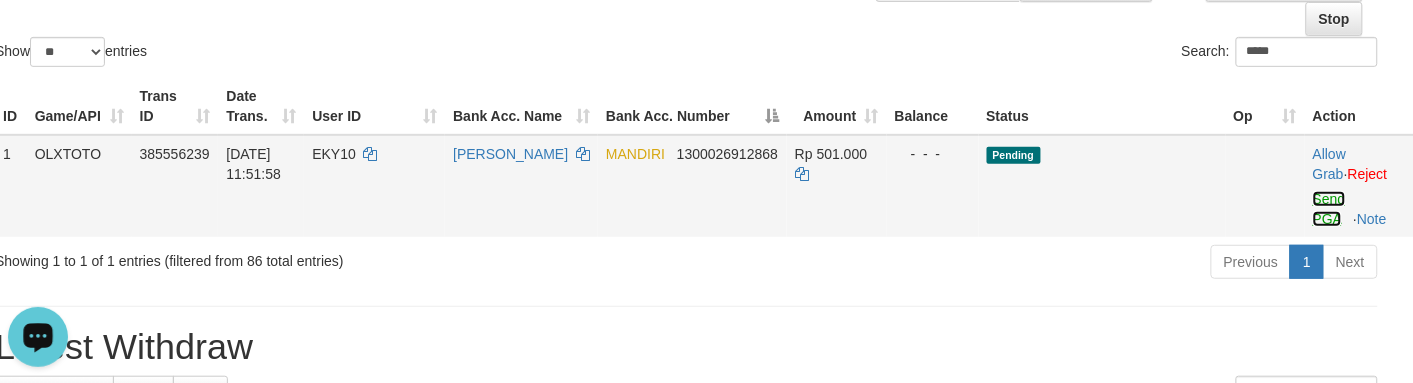 click on "Send PGA" at bounding box center [1329, 209] 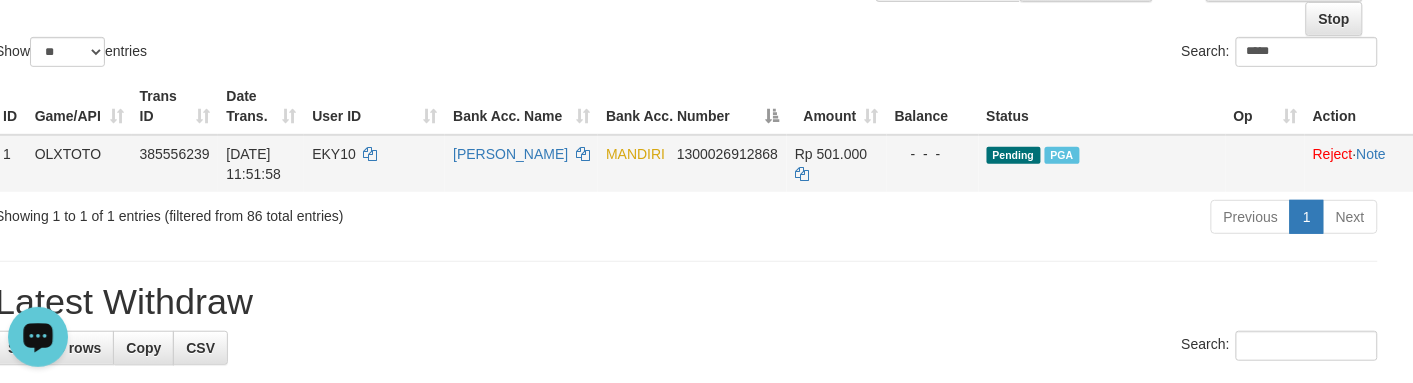 click on "Search: *****" at bounding box center [1040, 54] 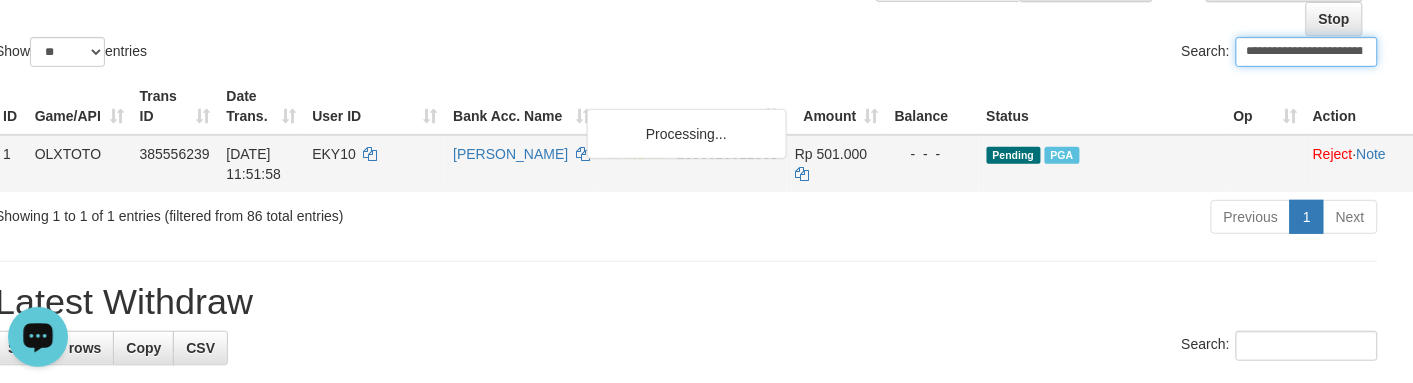 paste 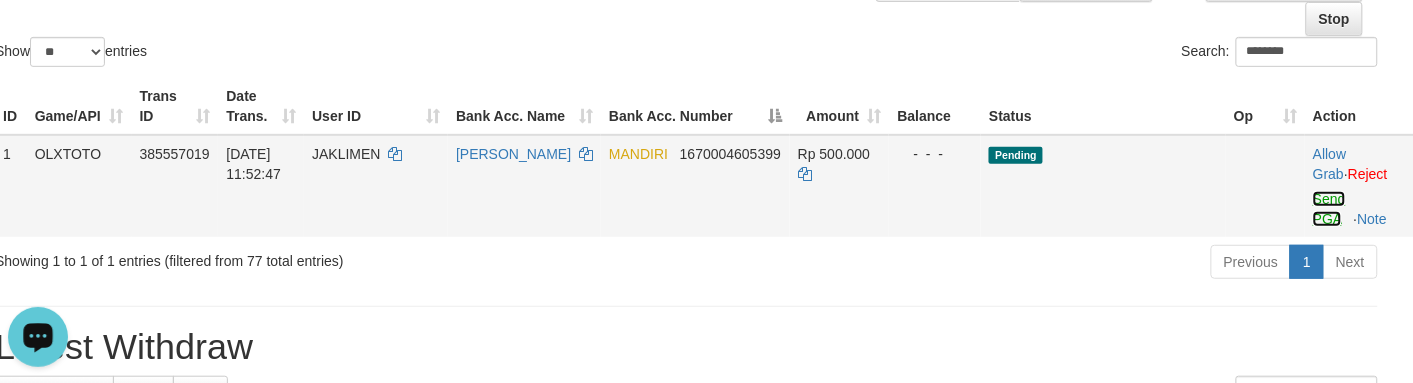 click on "Send PGA" at bounding box center [1329, 209] 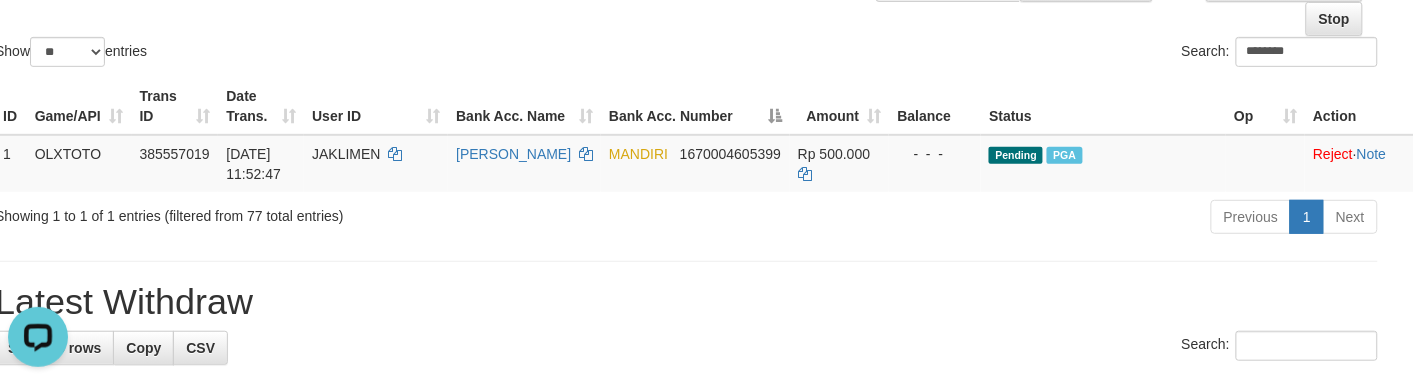 click on "Search: ********" at bounding box center [1040, 54] 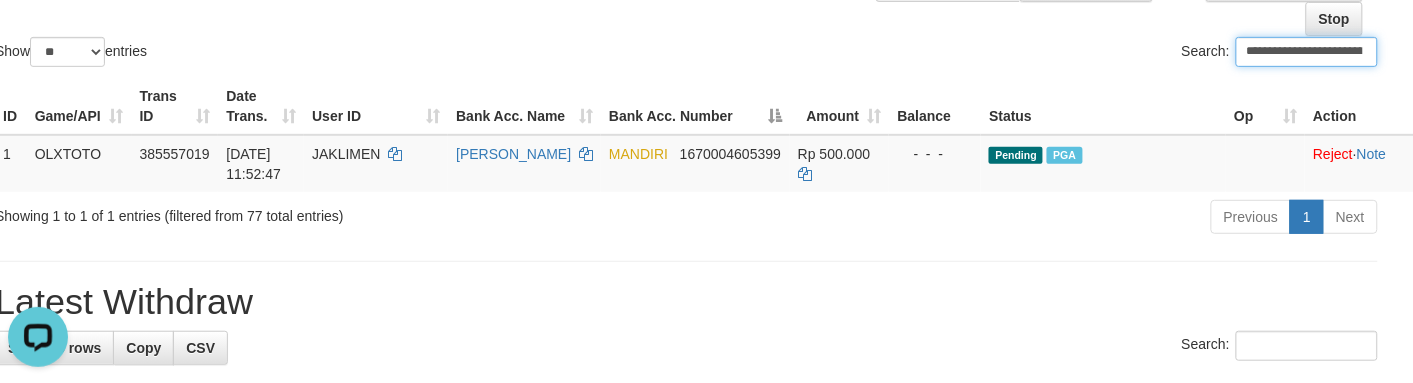 paste 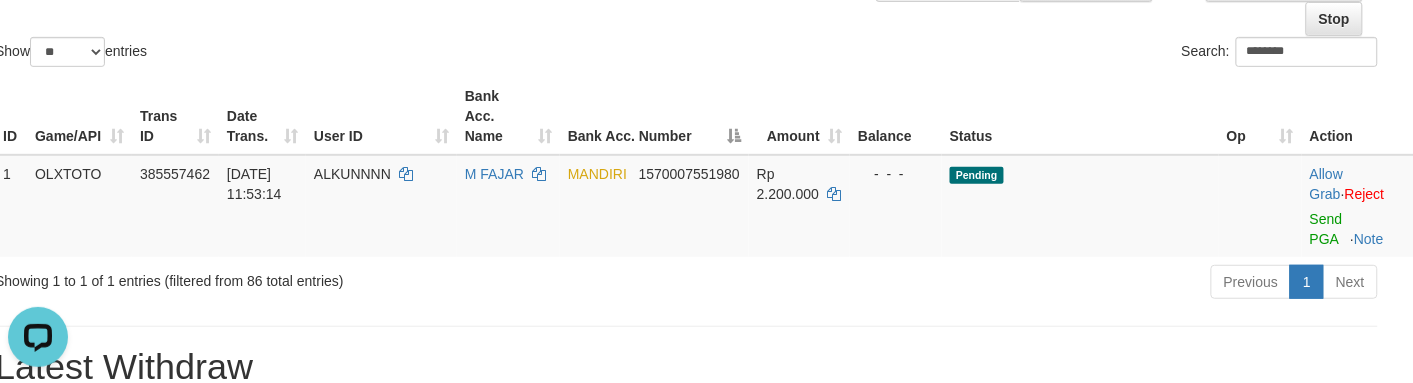 drag, startPoint x: 786, startPoint y: 30, endPoint x: 798, endPoint y: 26, distance: 12.649111 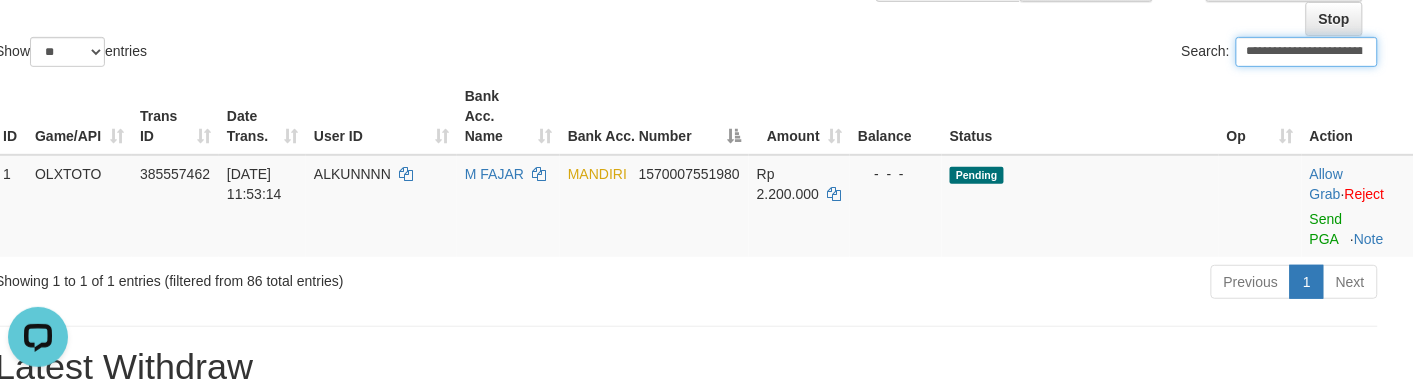 paste 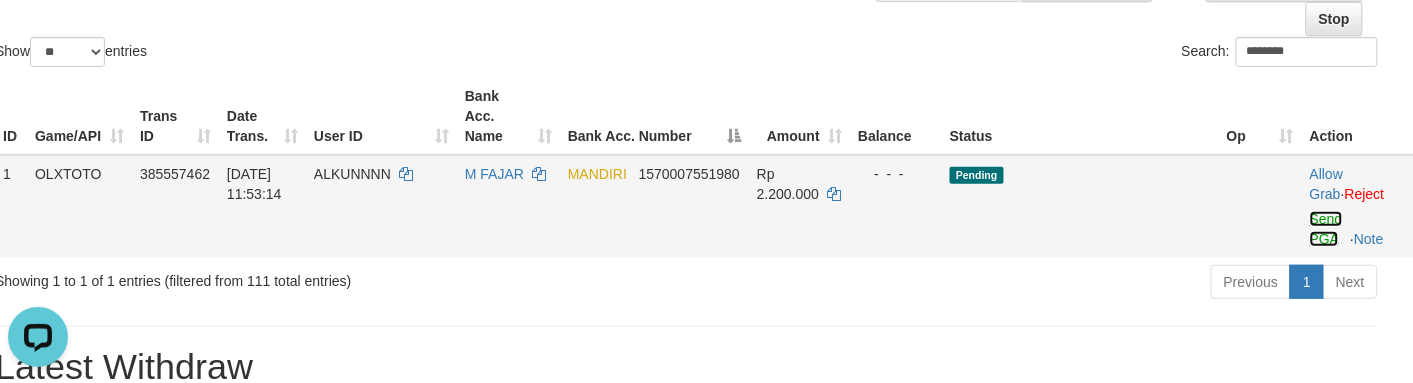 click on "Send PGA" at bounding box center (1326, 229) 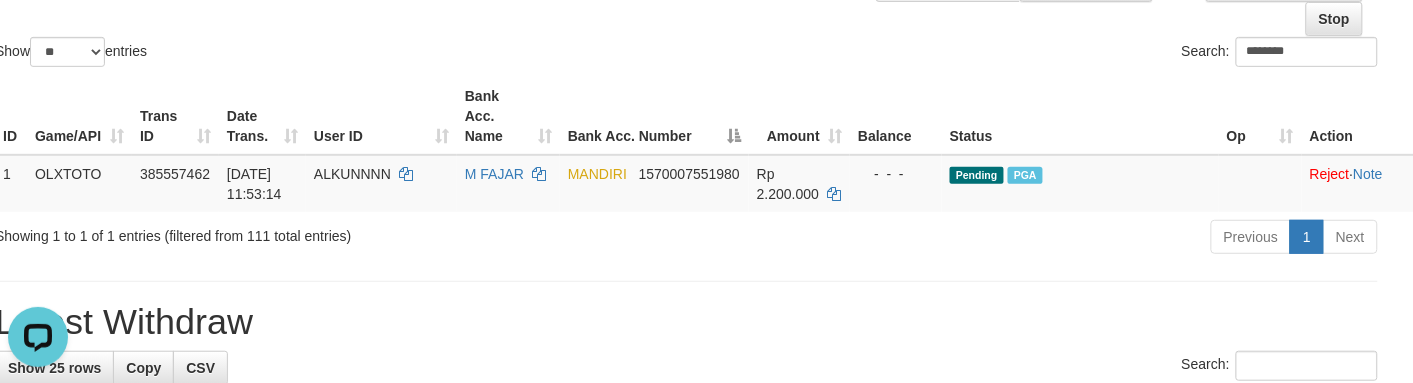 click on "Amount" at bounding box center (799, 116) 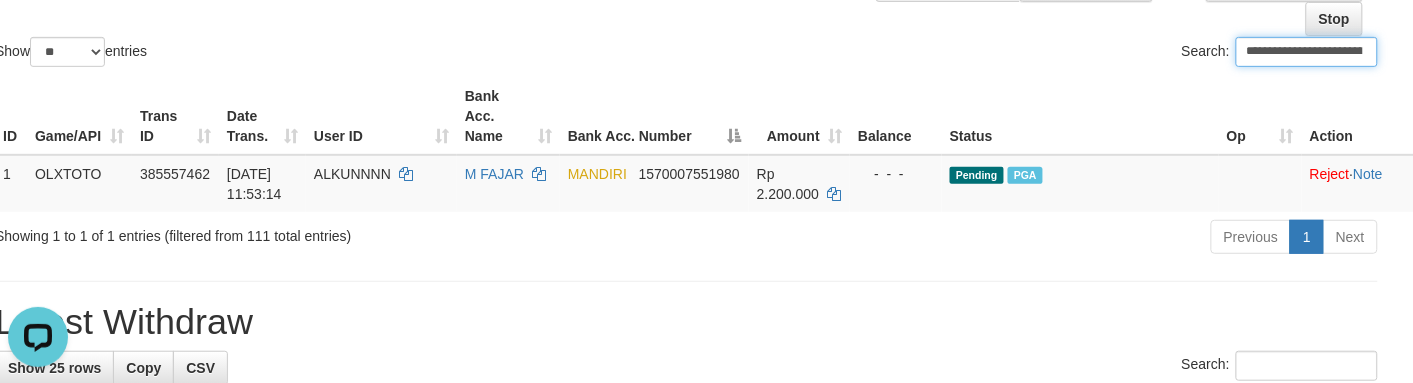 paste 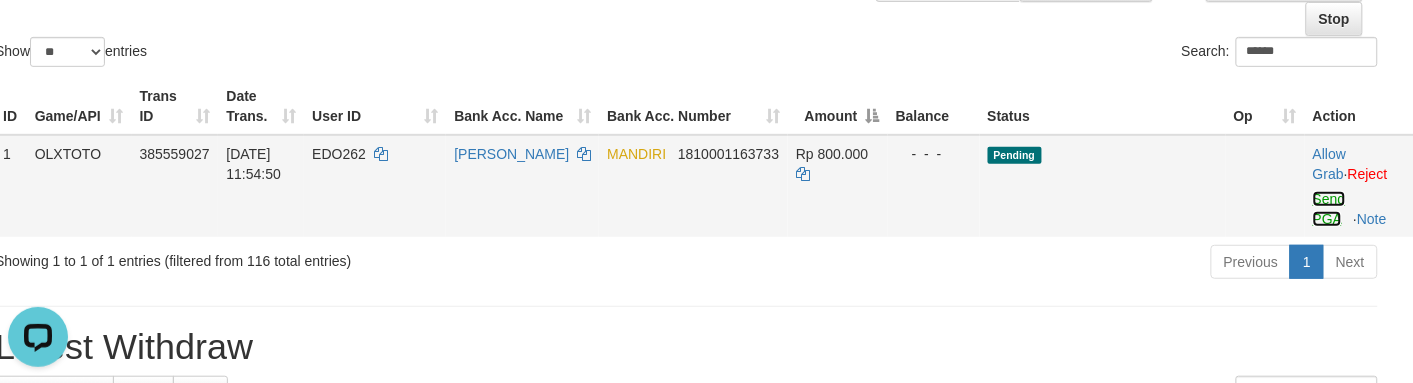 click on "Send PGA" at bounding box center [1329, 209] 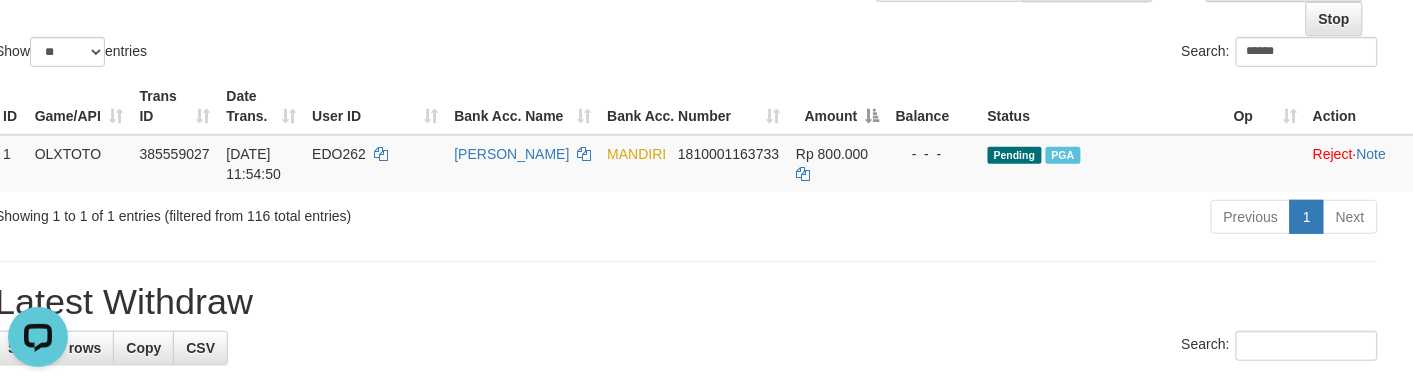 click on "Search: ******" at bounding box center [1040, 54] 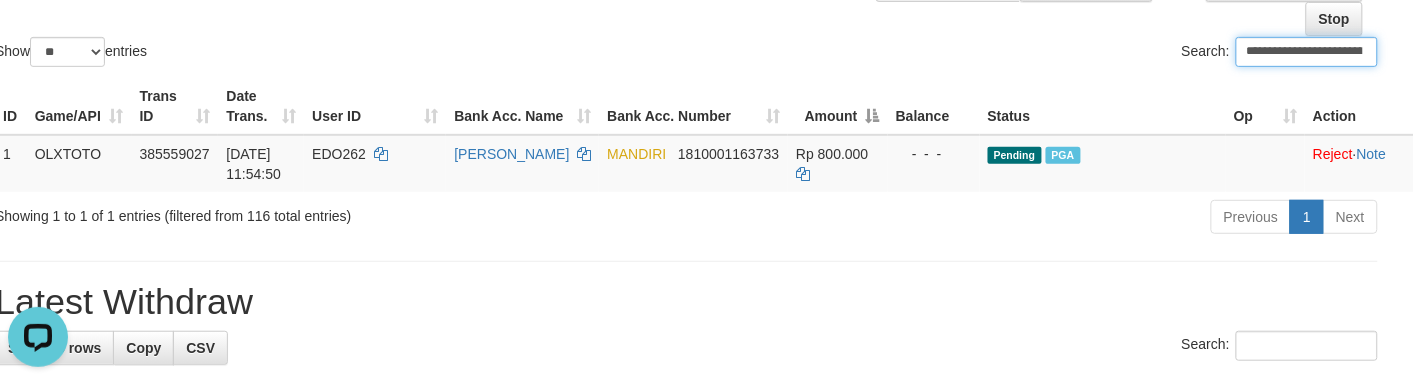 paste 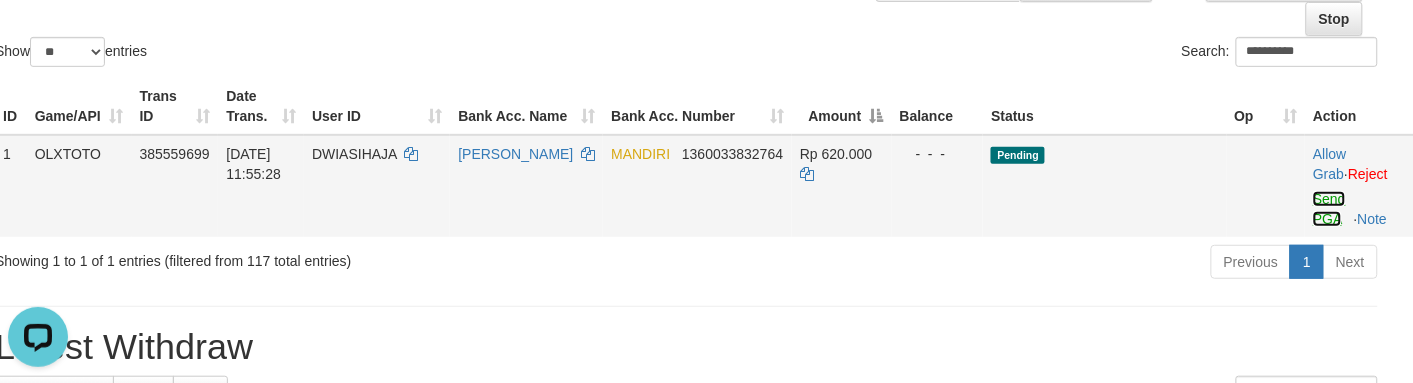 click on "Send PGA" at bounding box center [1329, 209] 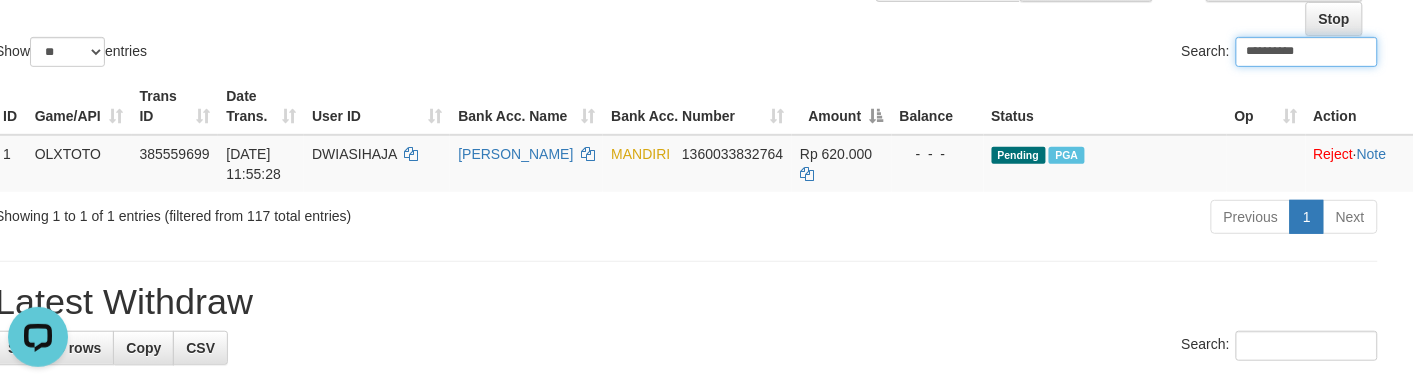 click on "Amount" at bounding box center [841, 106] 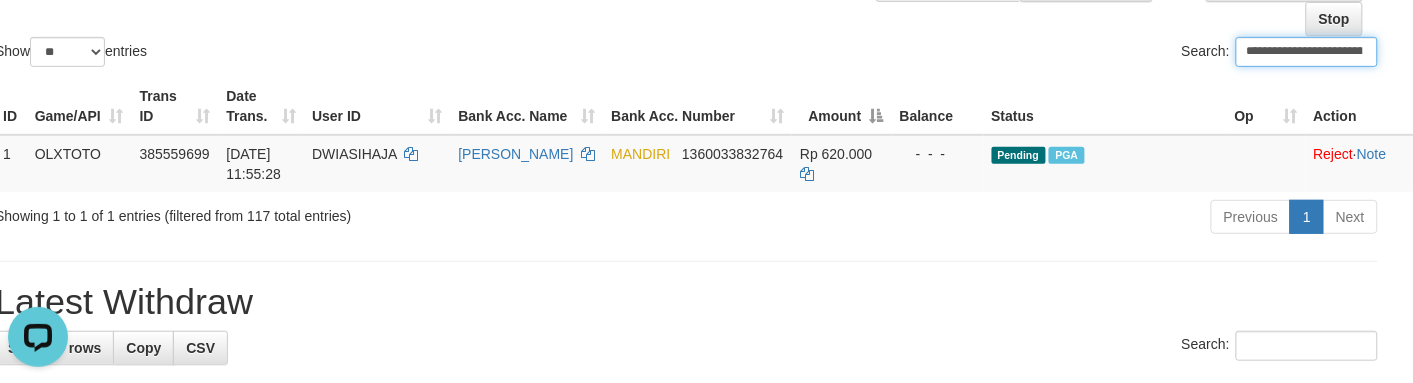 paste 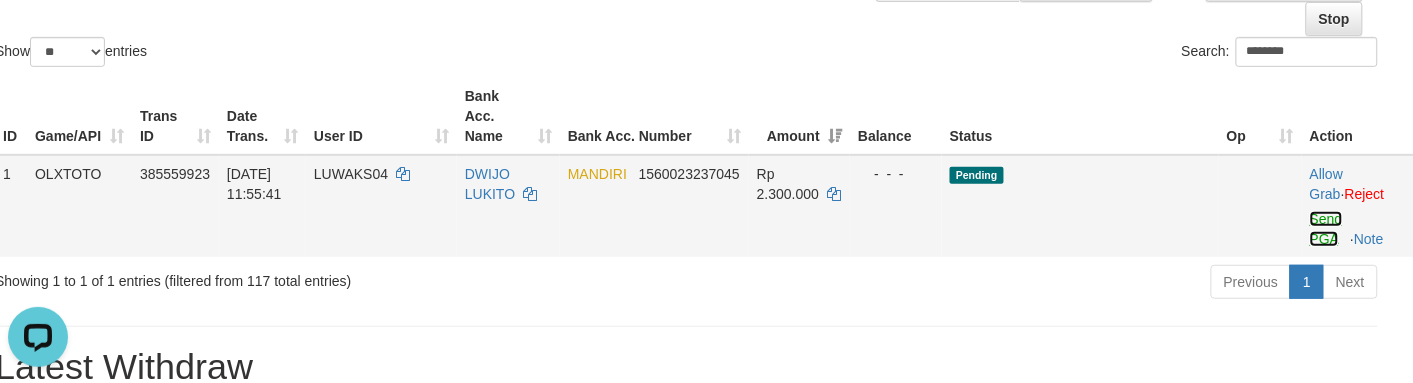 click on "Send PGA" at bounding box center (1326, 229) 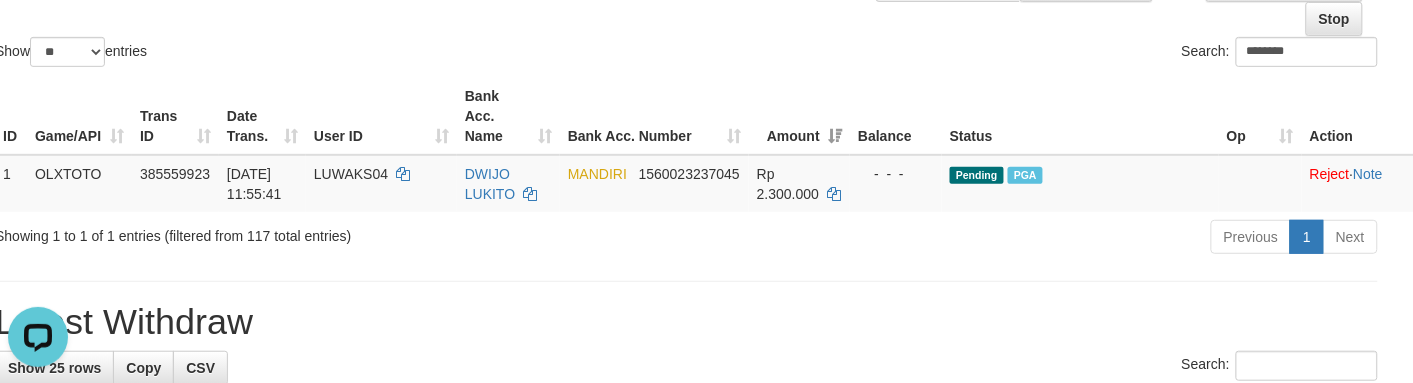 click on "Search: ********" at bounding box center [1040, 54] 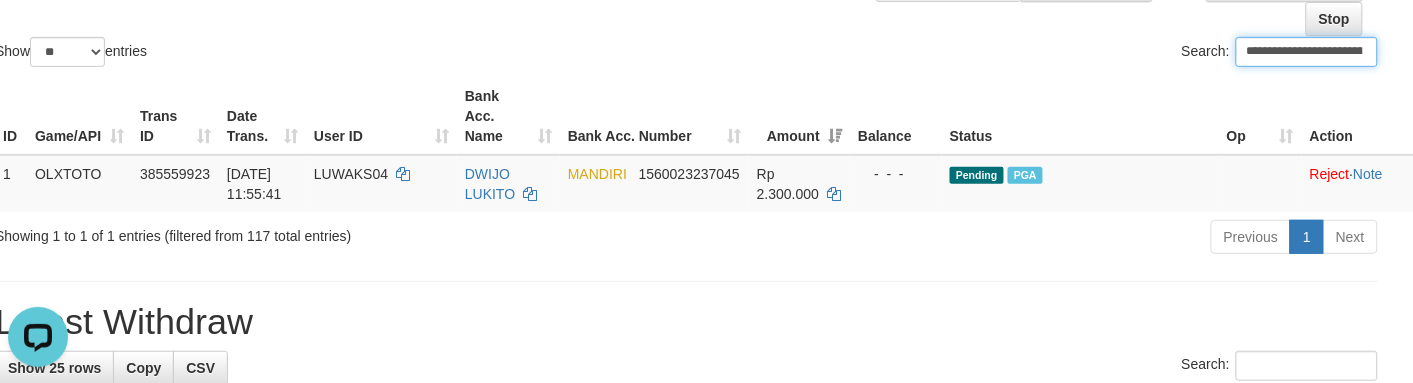 paste 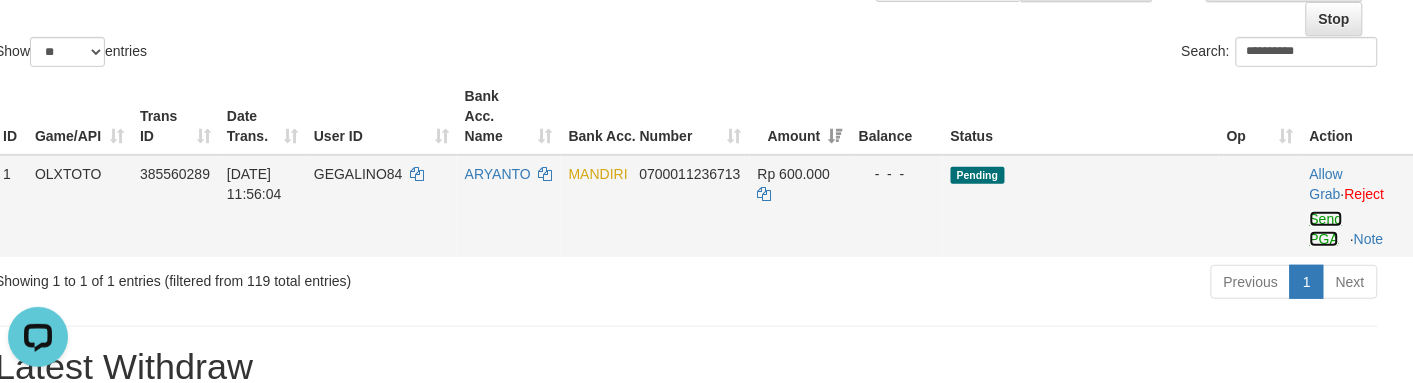 click on "Send PGA" at bounding box center (1326, 229) 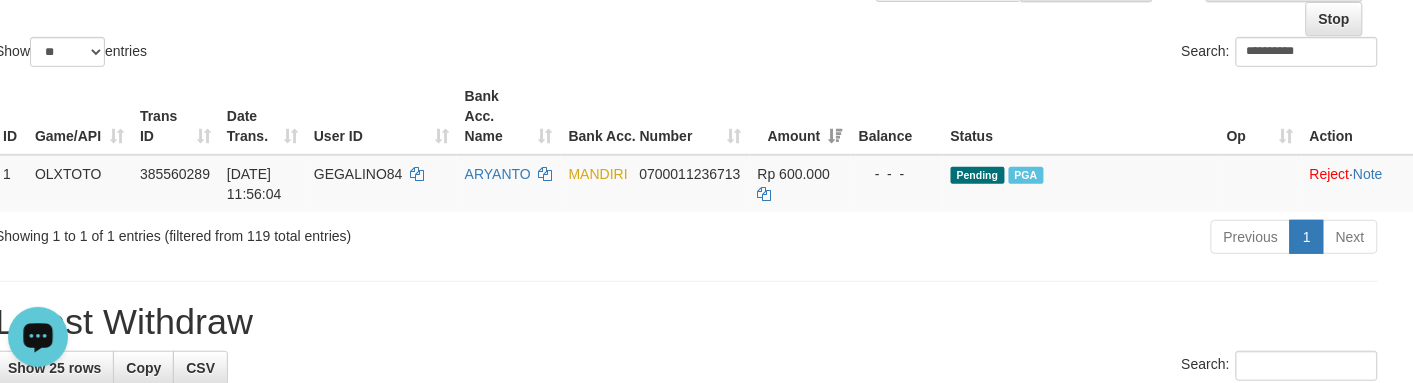 click on "Bank Acc. Number" at bounding box center [655, 116] 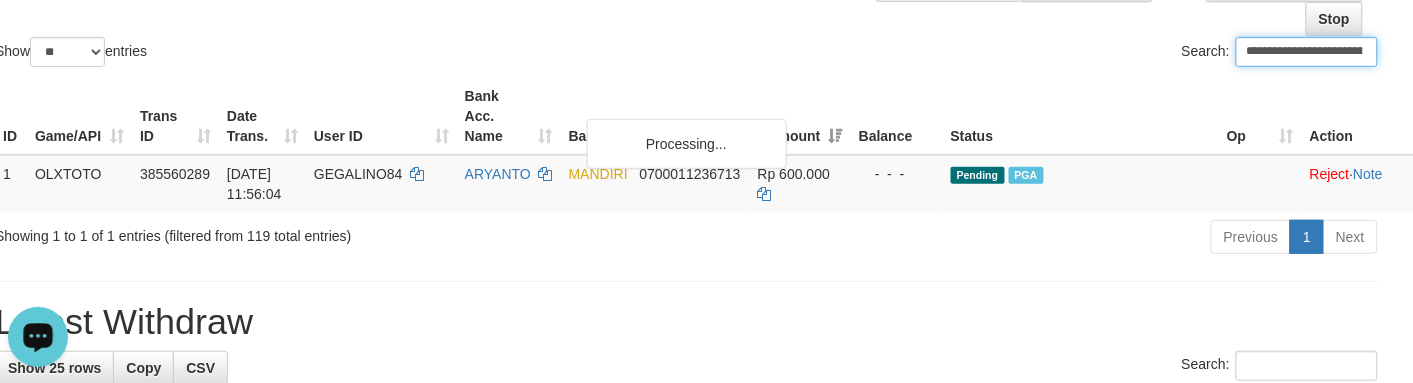 paste 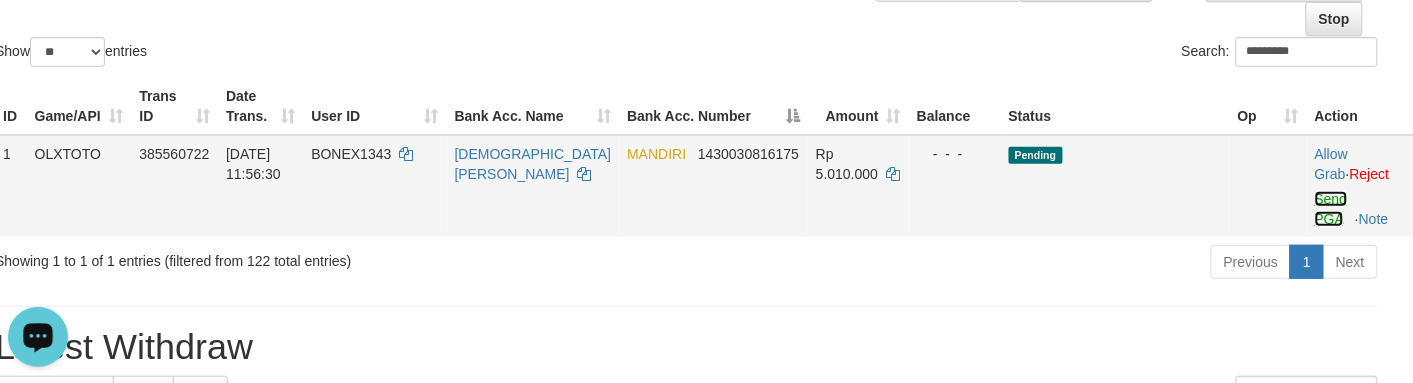 click on "Send PGA" at bounding box center [1331, 209] 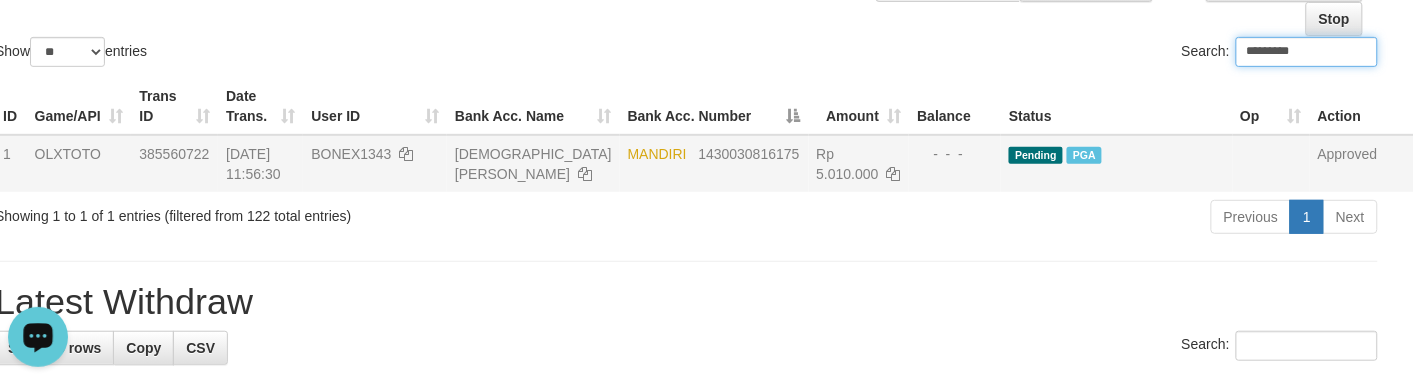 click on "Show  ** ** ** ***  entries" at bounding box center [333, 54] 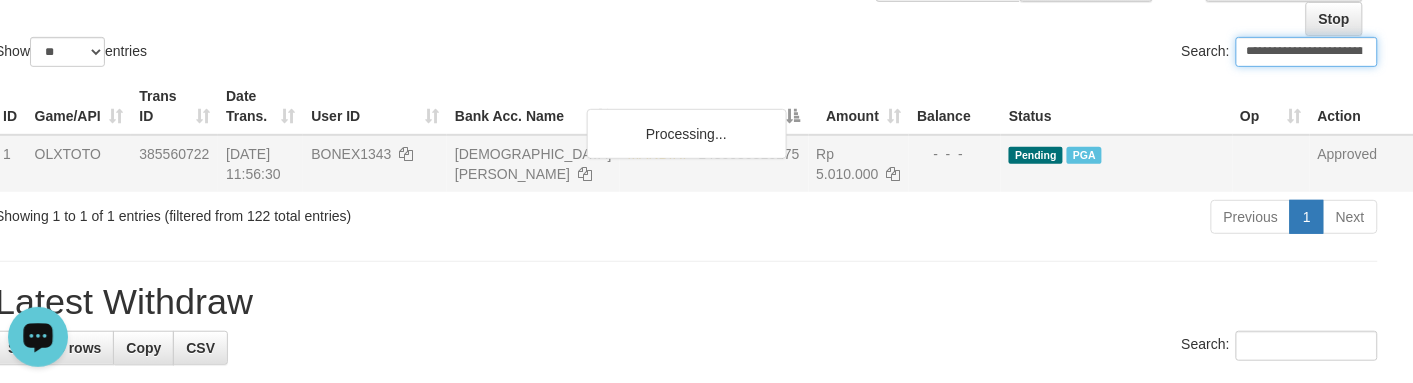 paste 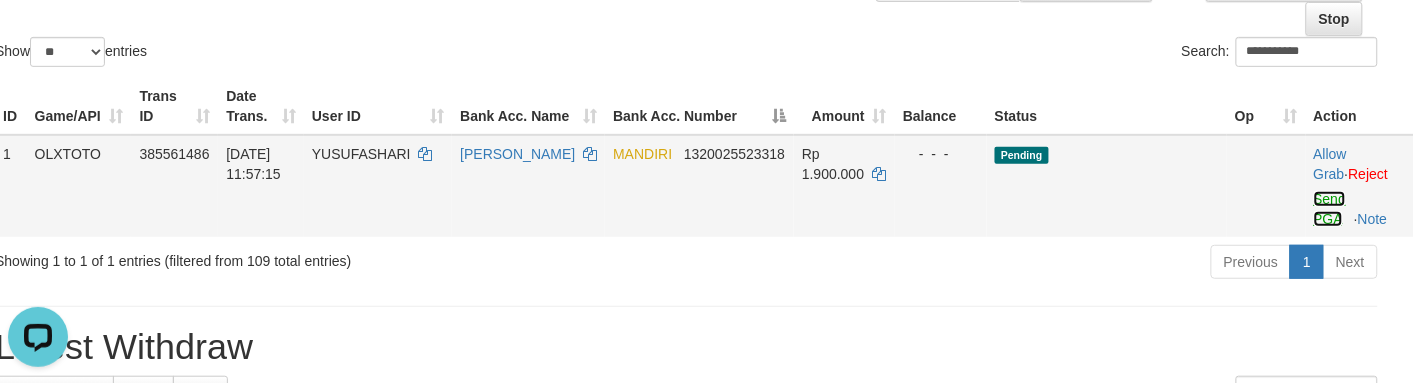 click on "Send PGA" at bounding box center [1330, 209] 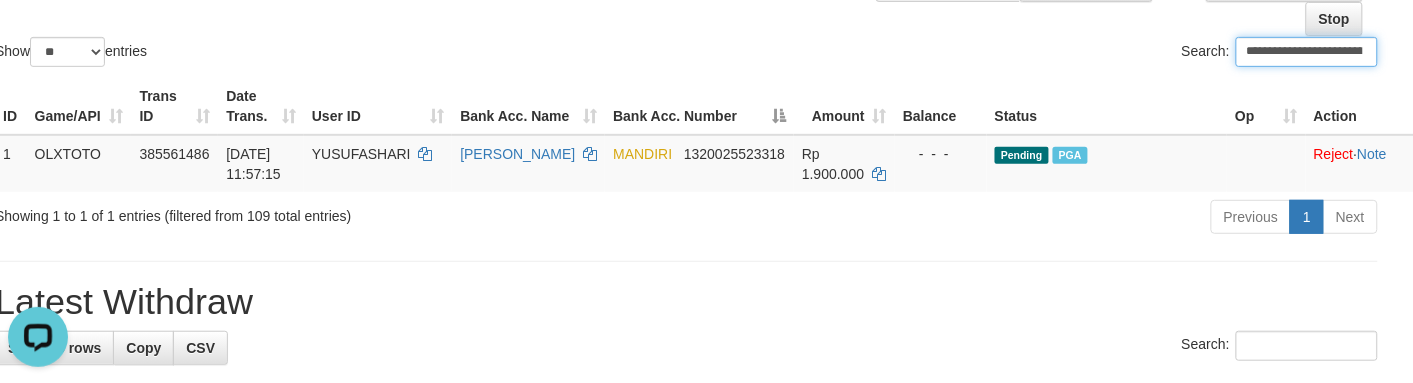 click on "**********" at bounding box center (1040, 54) 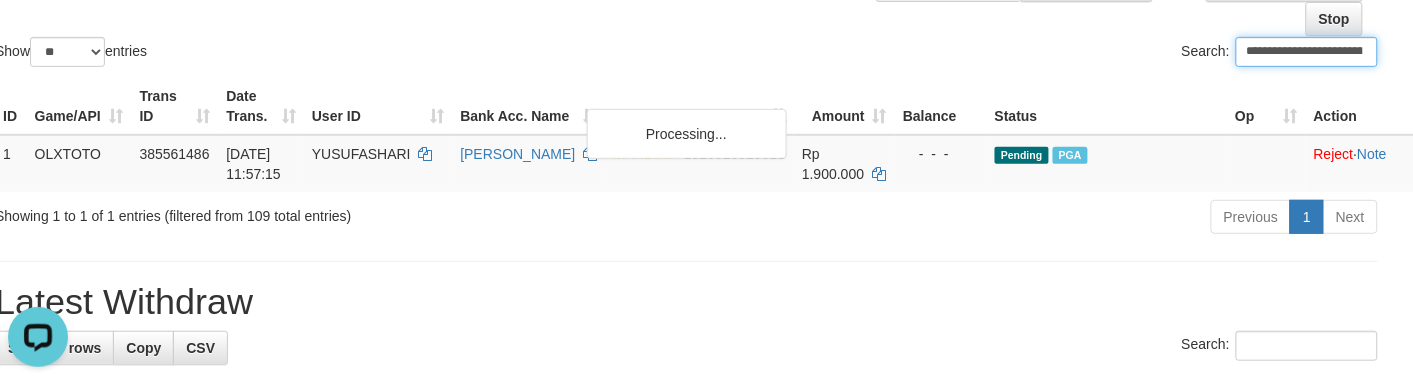 paste 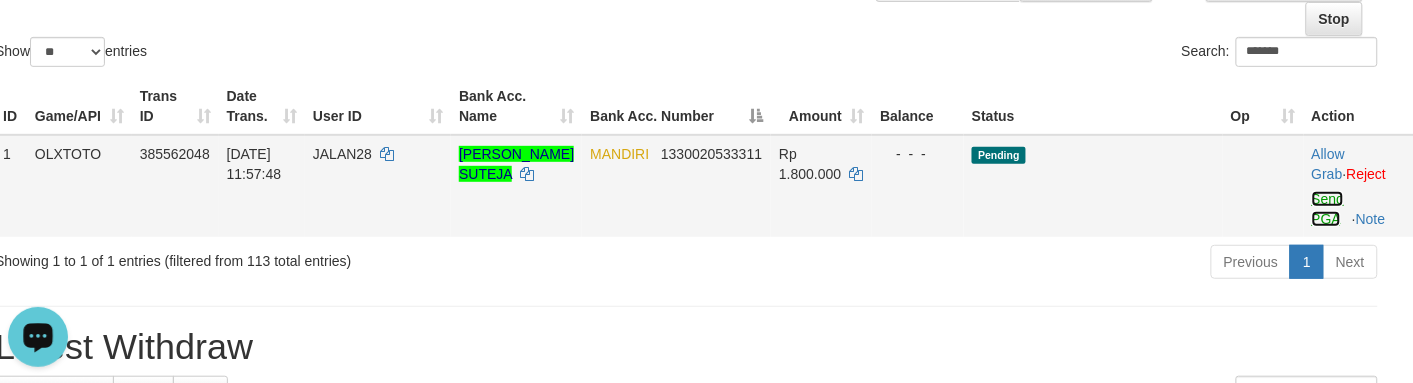 click on "Send PGA" at bounding box center [1328, 209] 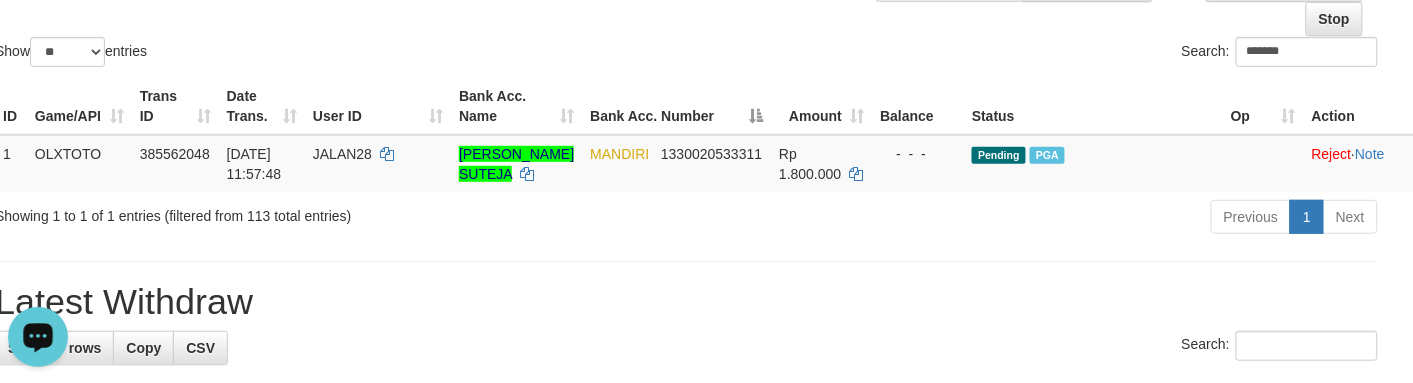 click on "Amount" at bounding box center [821, 106] 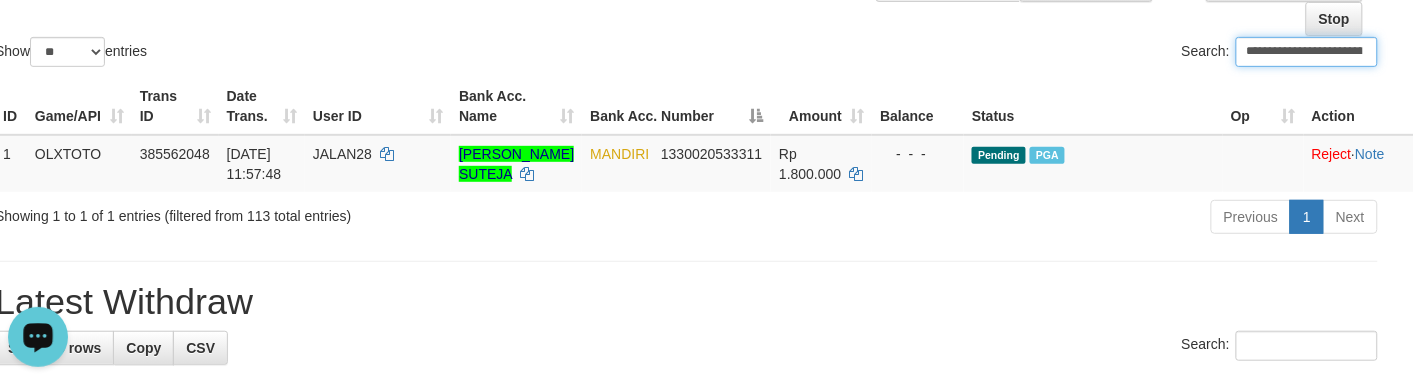 paste 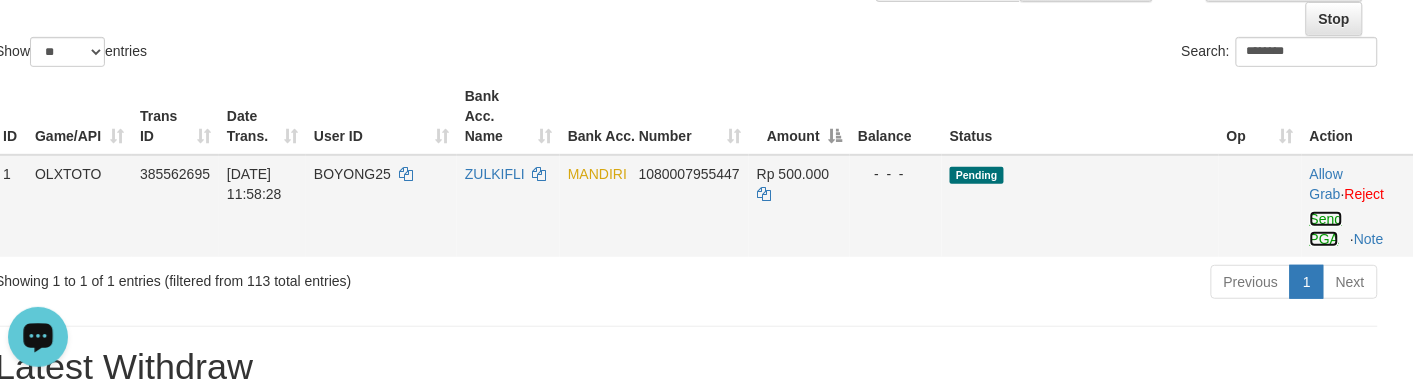 click on "Send PGA" at bounding box center [1326, 229] 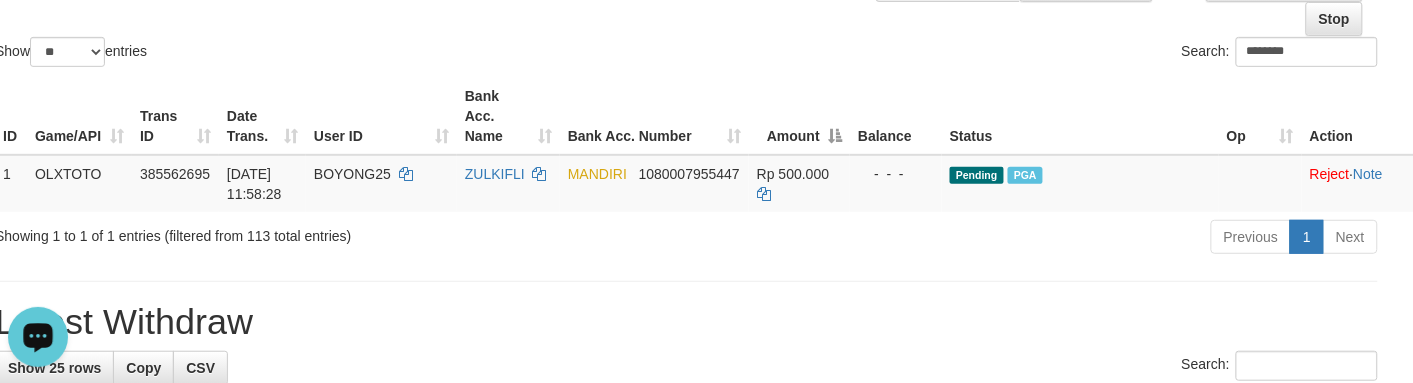 click on "Show  ** ** ** ***  entries" at bounding box center (333, 54) 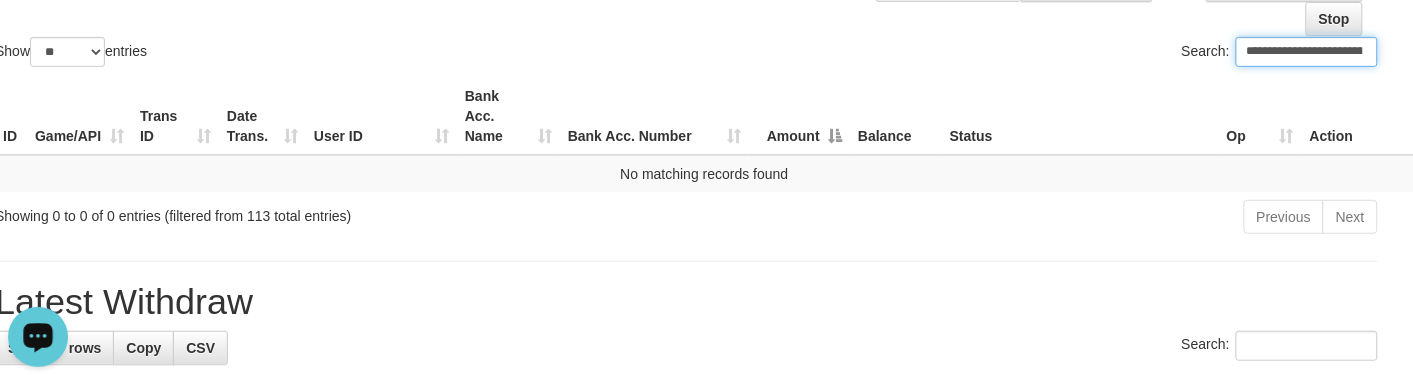 paste 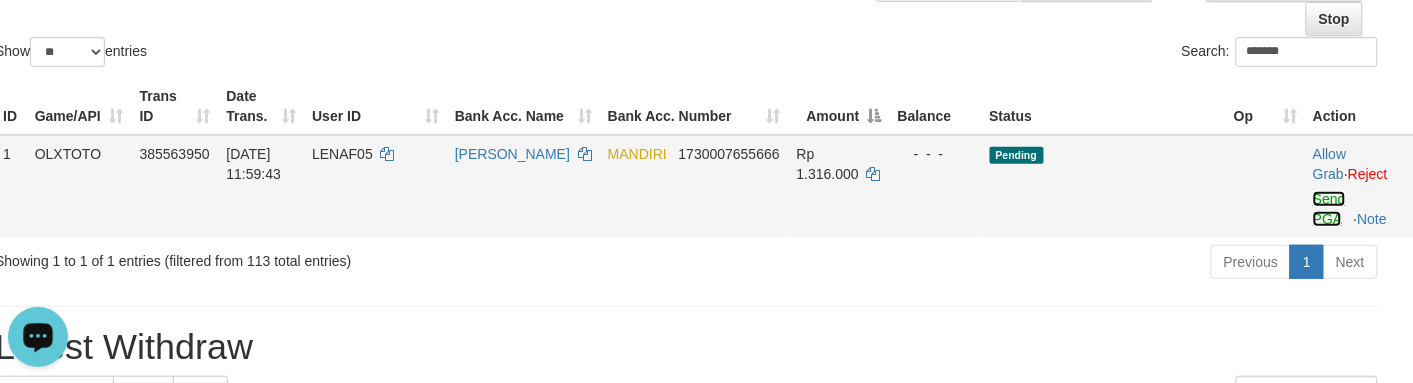 click on "Send PGA" at bounding box center [1329, 209] 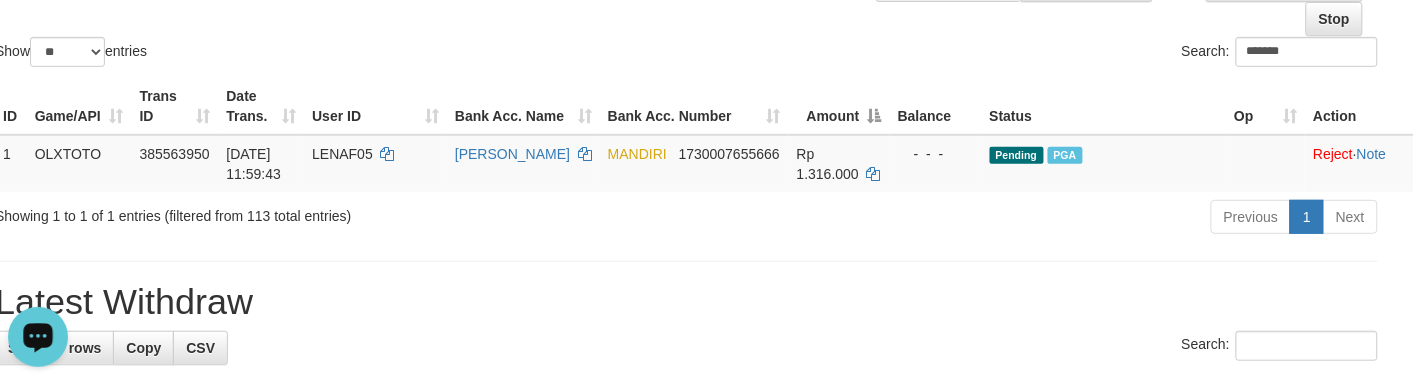 click on "Show  ** ** ** ***  entries" at bounding box center [333, 54] 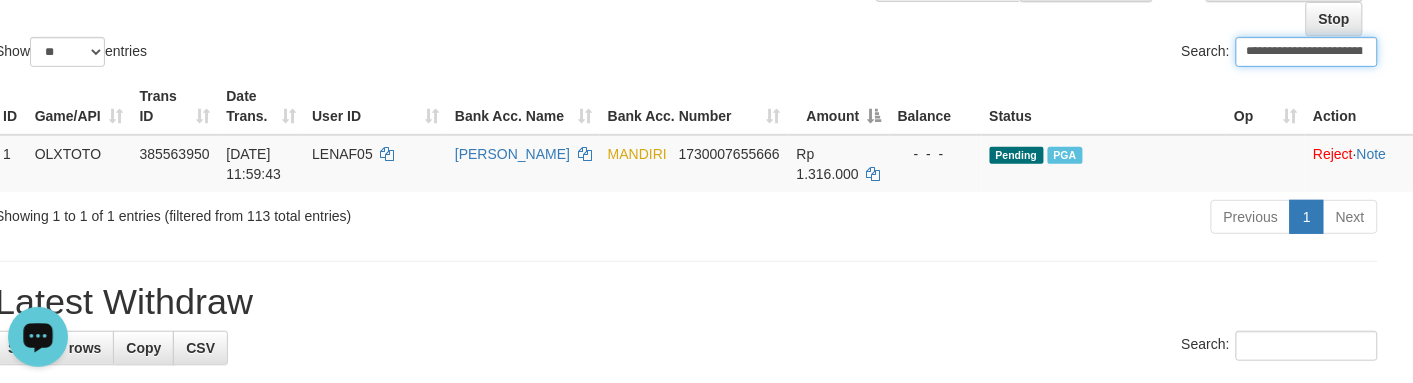 paste 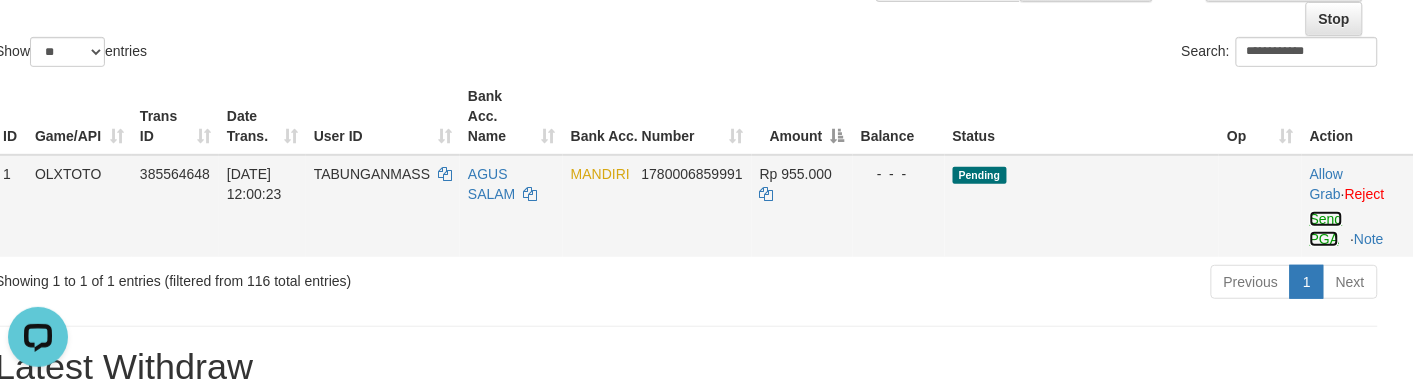 click on "Send PGA" at bounding box center [1326, 229] 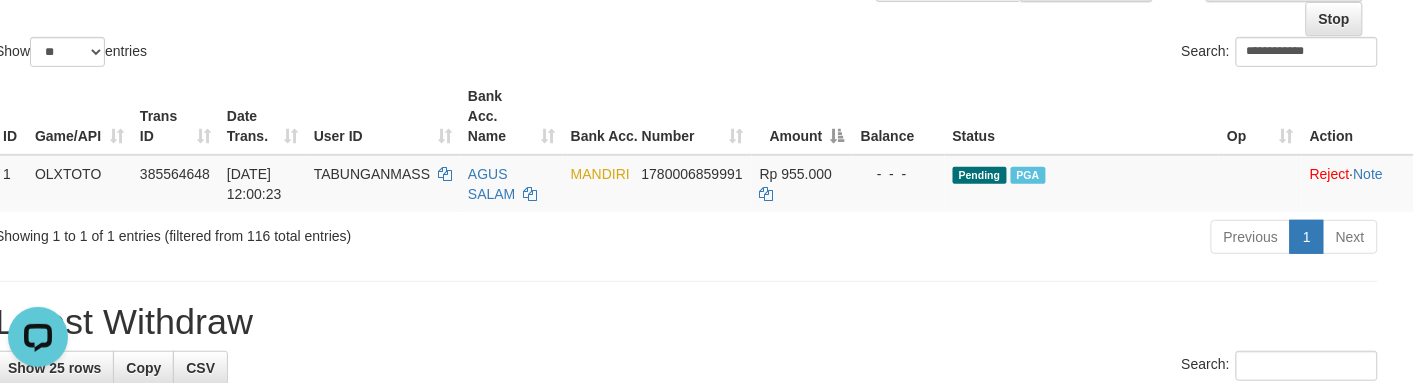 click on "**********" at bounding box center (1040, 54) 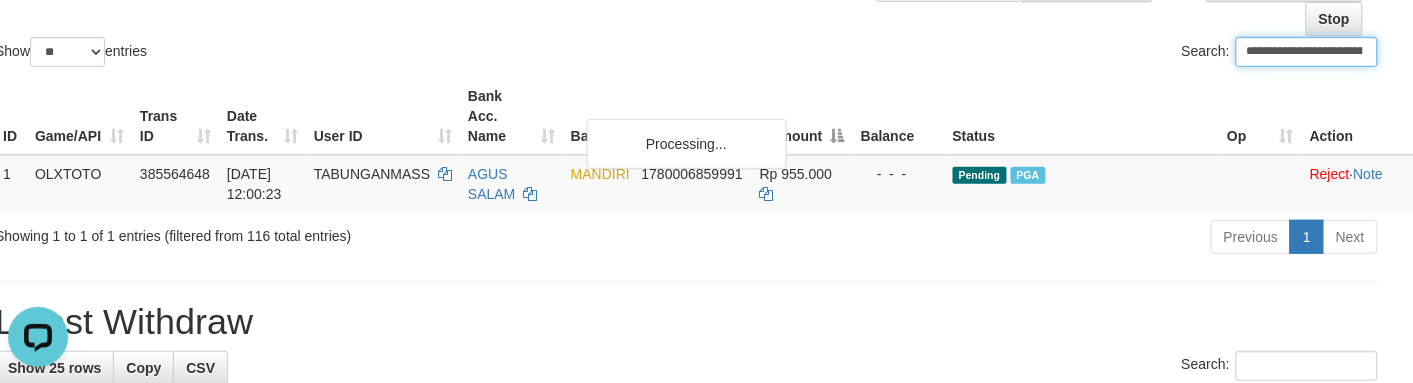 paste 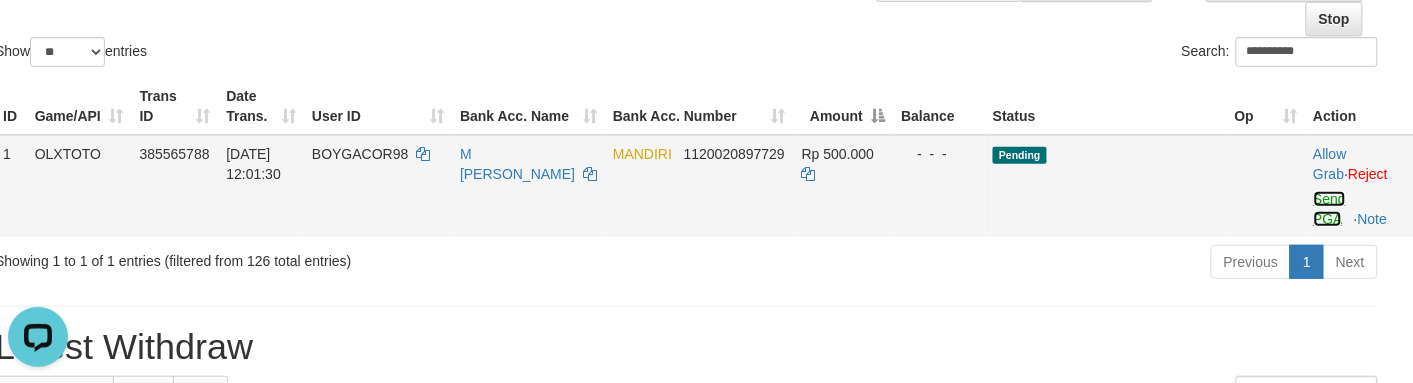 click on "Send PGA" at bounding box center [1330, 209] 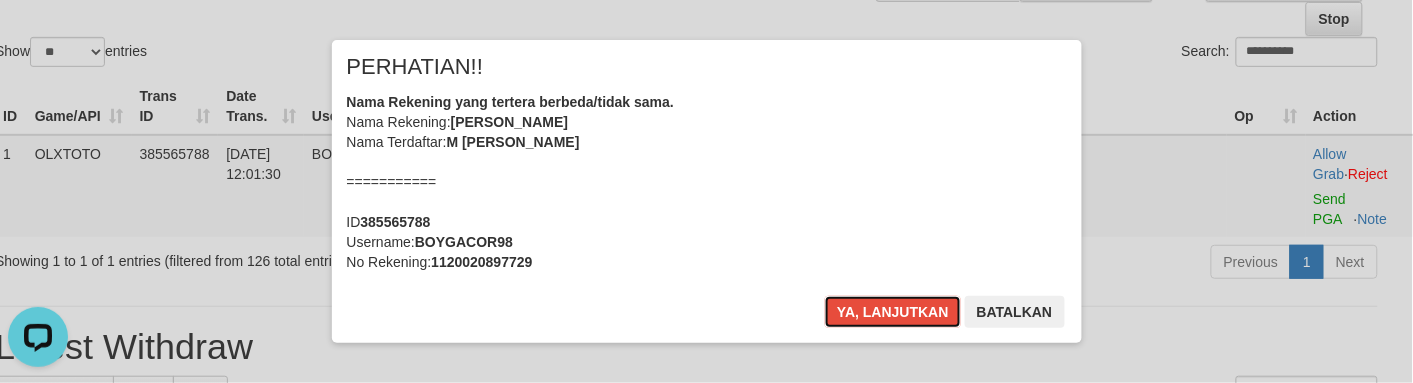 click on "Ya, lanjutkan" at bounding box center [893, 312] 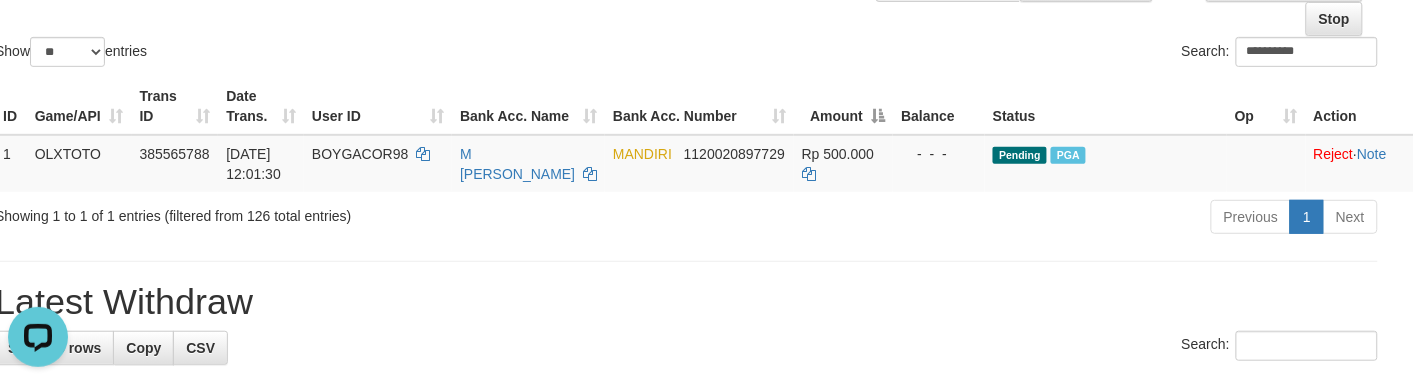 click on "**********" at bounding box center (686, -39) 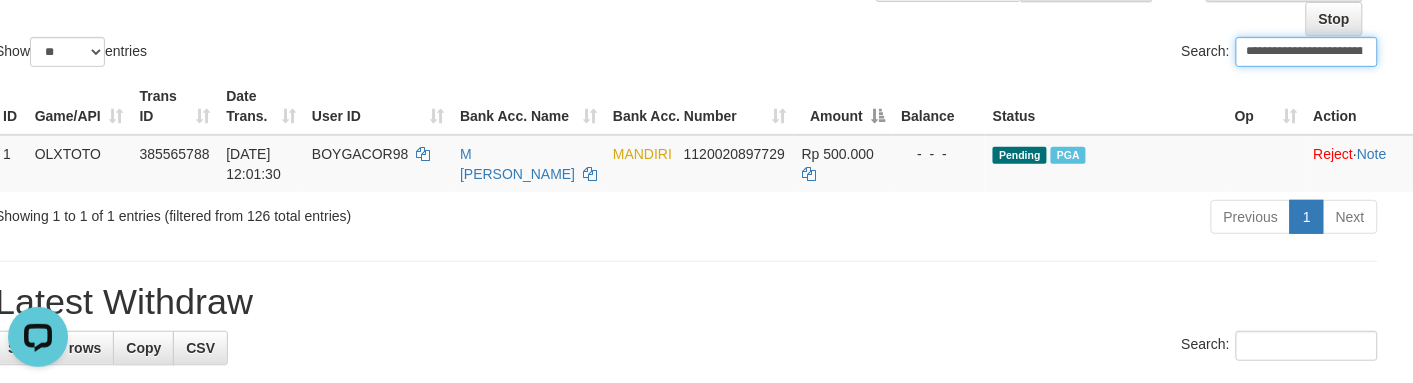 paste 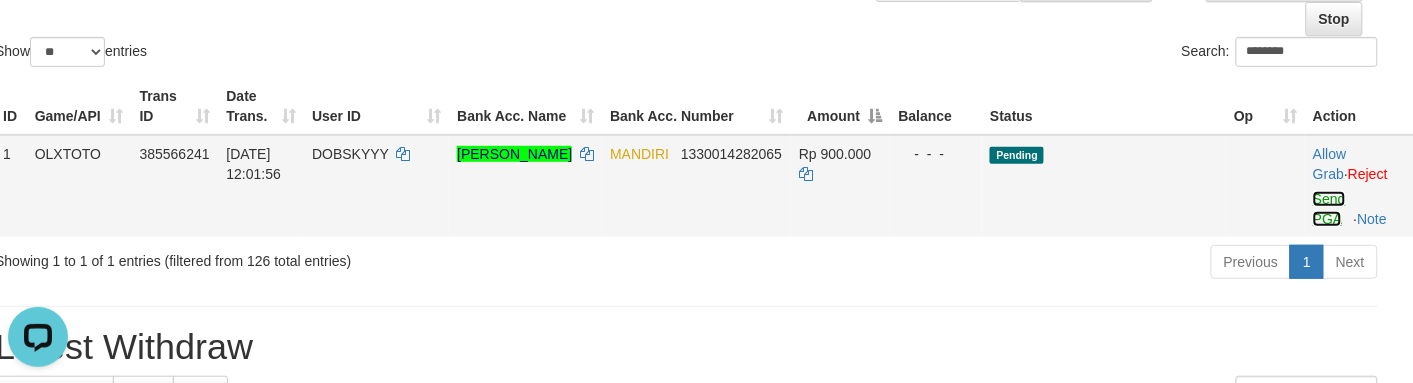 click on "Send PGA" at bounding box center (1329, 209) 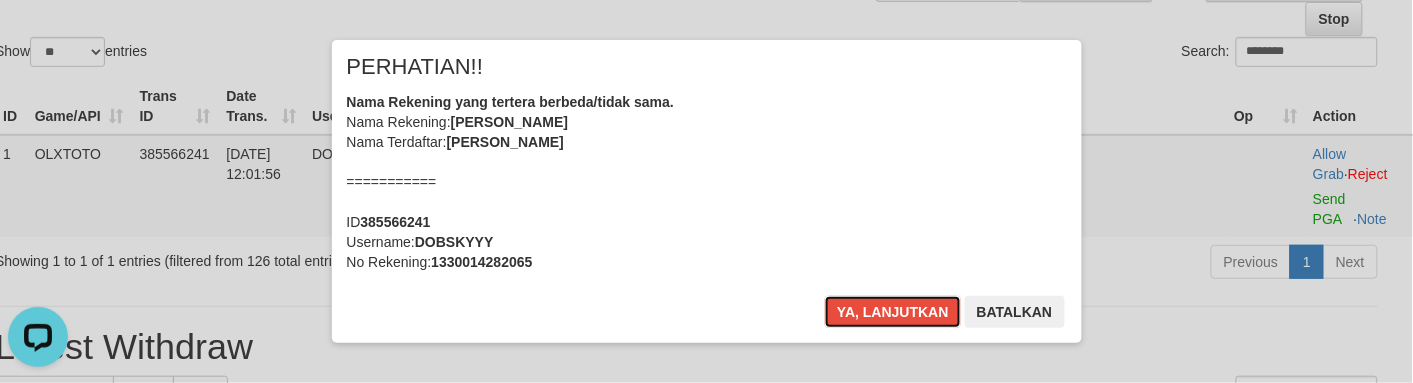 click on "Ya, lanjutkan" at bounding box center [893, 312] 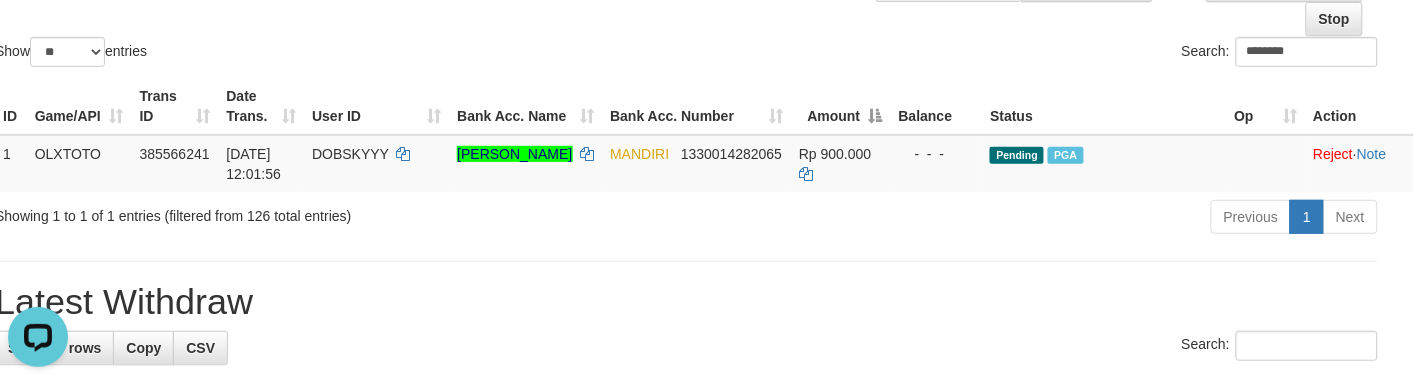 click on "Search: ********" at bounding box center (1040, 54) 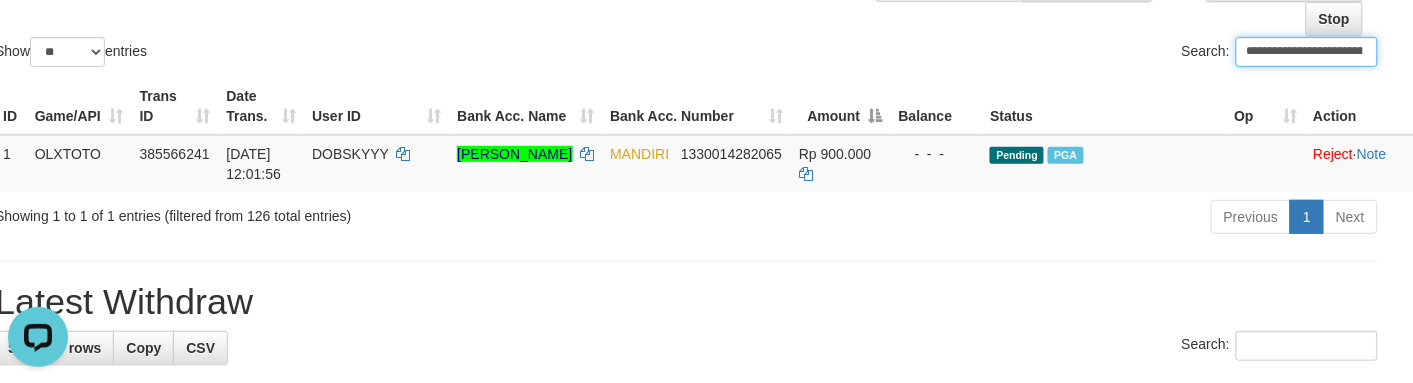 paste 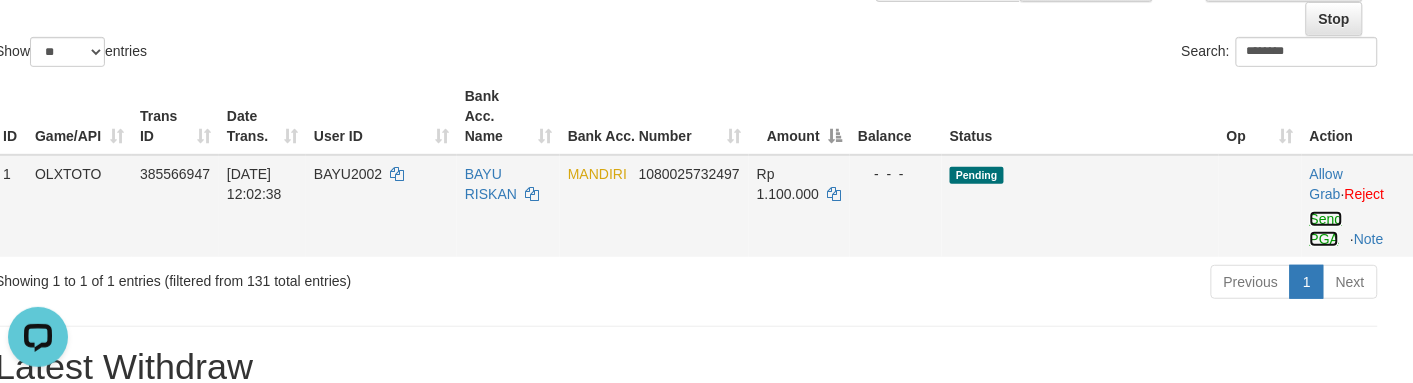 click on "Send PGA" at bounding box center (1326, 229) 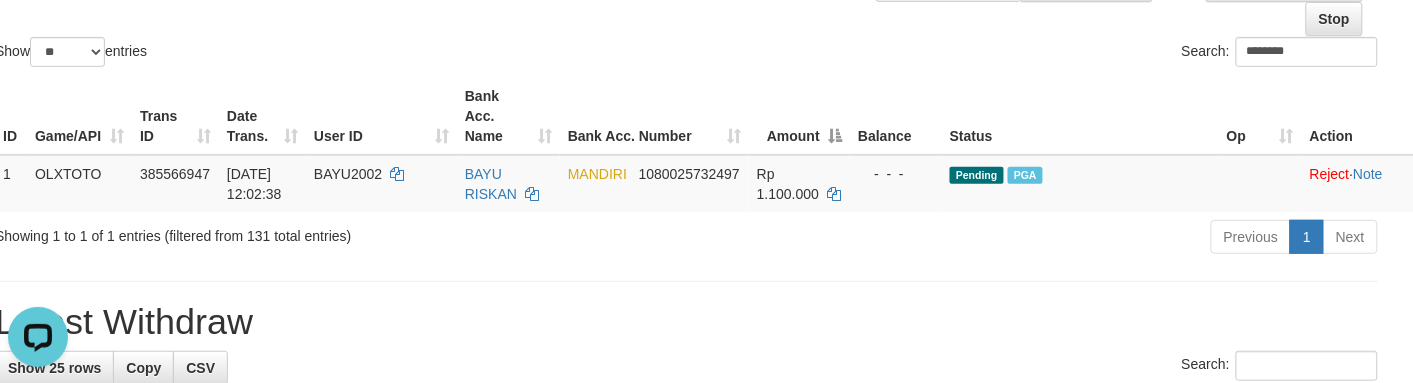 click on "Search: ********" at bounding box center (1040, 54) 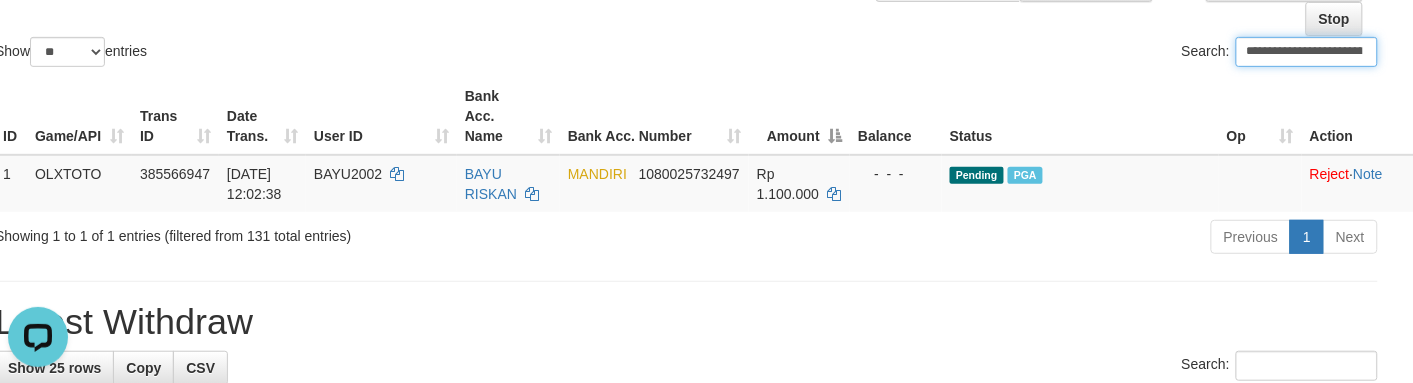 paste 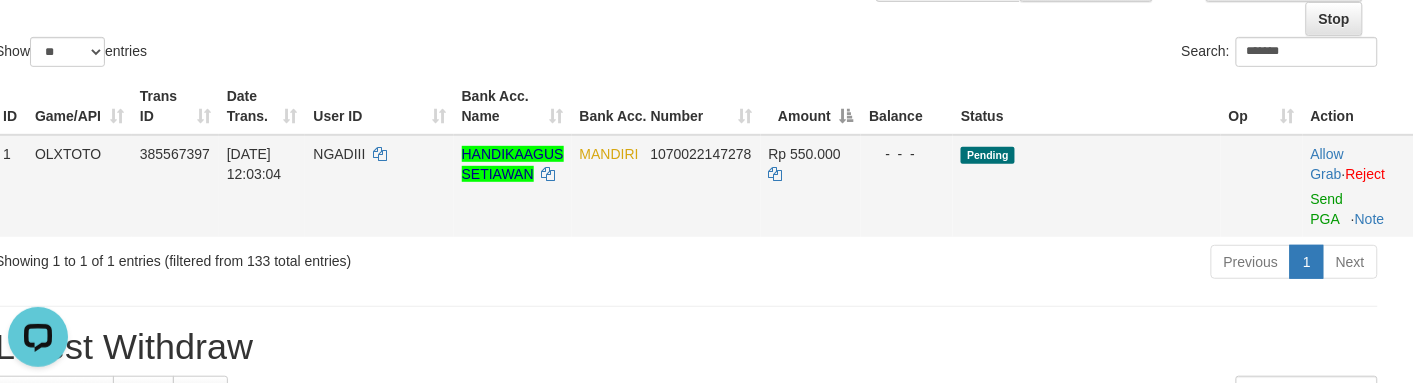 click on "Allow Grab   ·    Reject Send PGA     ·    Note" at bounding box center (1358, 186) 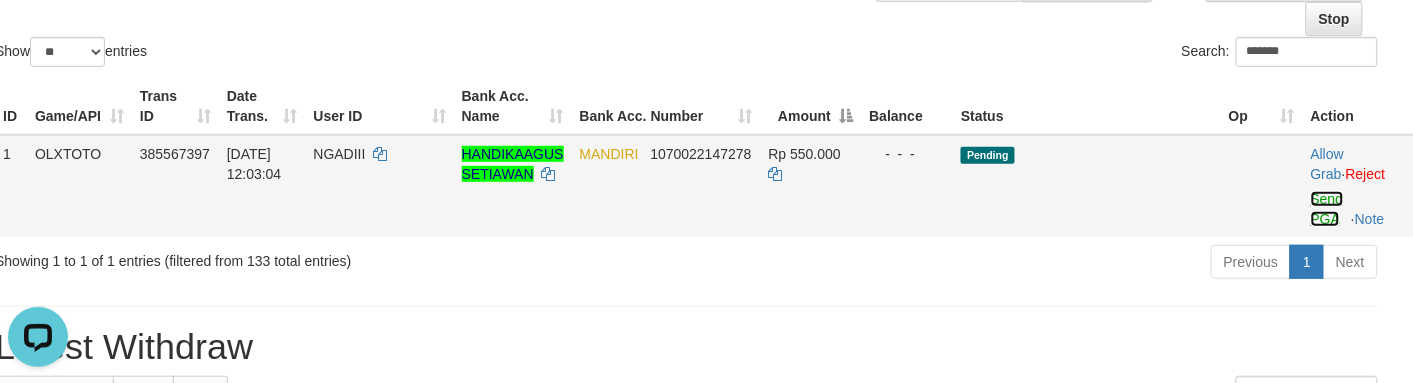 click on "Send PGA" at bounding box center [1327, 209] 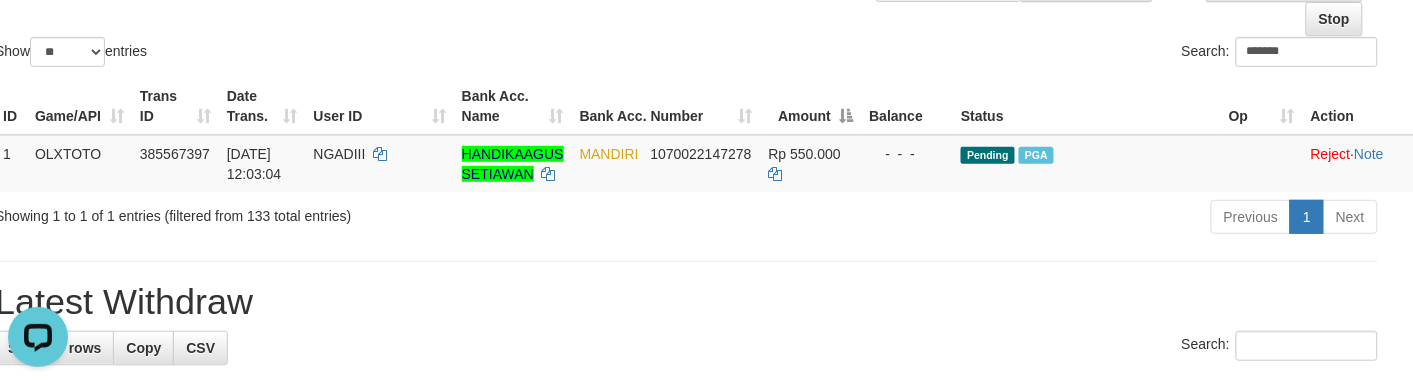 click on "ID Game/API Trans ID Date Trans. User ID Bank Acc. Name Bank Acc. Number Amount Balance Status Op Action
1 OLXTOTO 385567397 [DATE] 12:03:04 NGADIII    HANDIKAAGUS SETIAWAN    MANDIRI     1070022147278 Rp 550.000    -  -  - Pending   PGA Allow Grab   ·    Reject Send PGA     ·    Note Processing..." at bounding box center [686, 135] 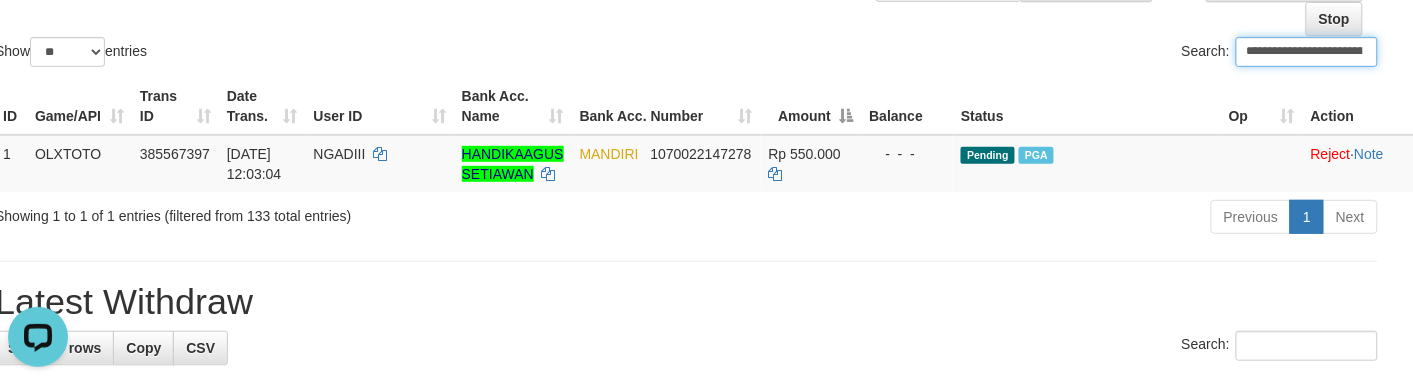 paste 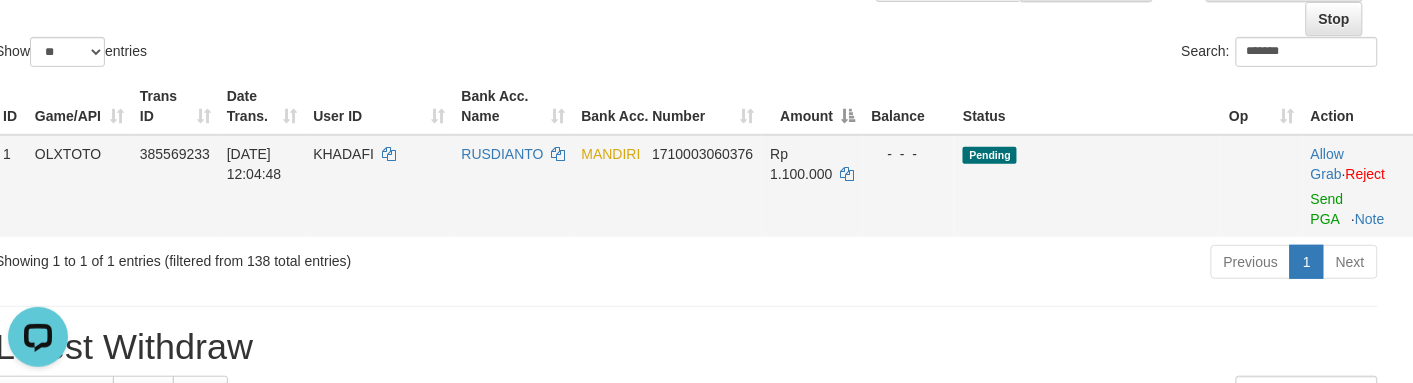 click on "Allow Grab   ·    Reject Send PGA     ·    Note" at bounding box center [1358, 186] 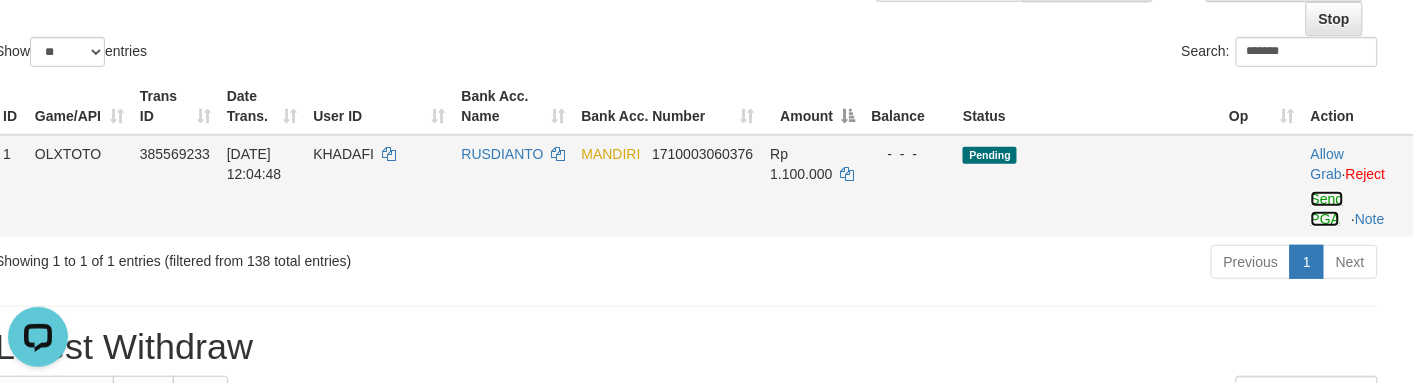 click on "Send PGA" at bounding box center [1327, 209] 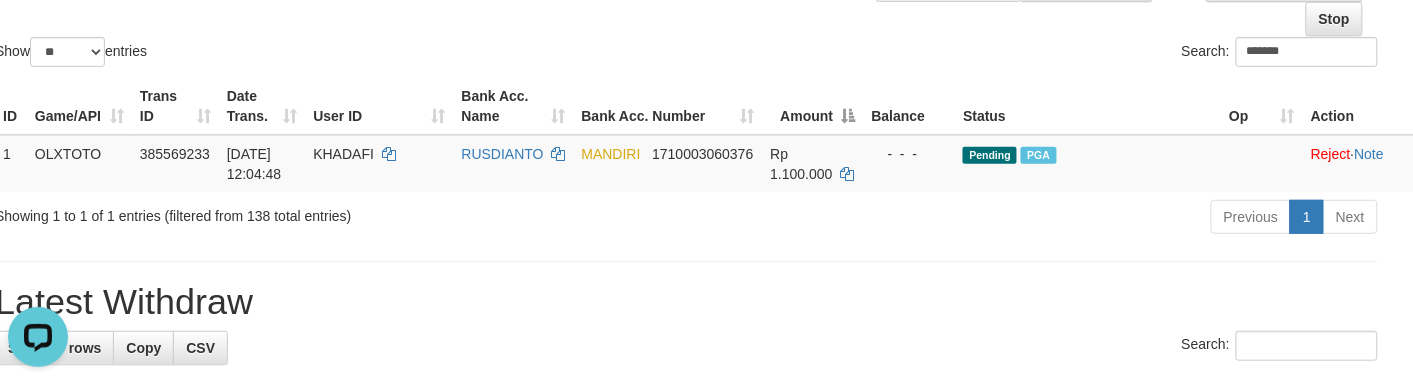 click on "Search: *******" at bounding box center (1040, 54) 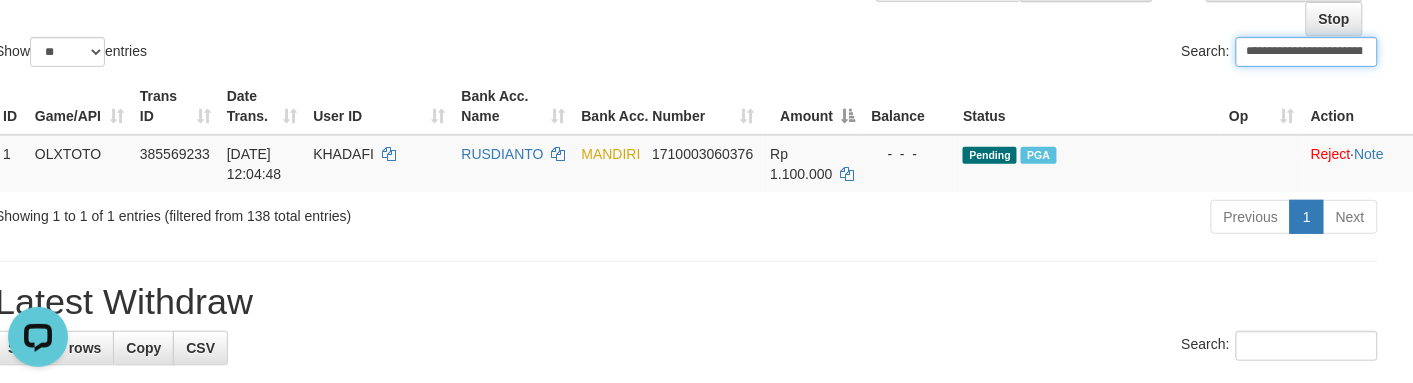 paste 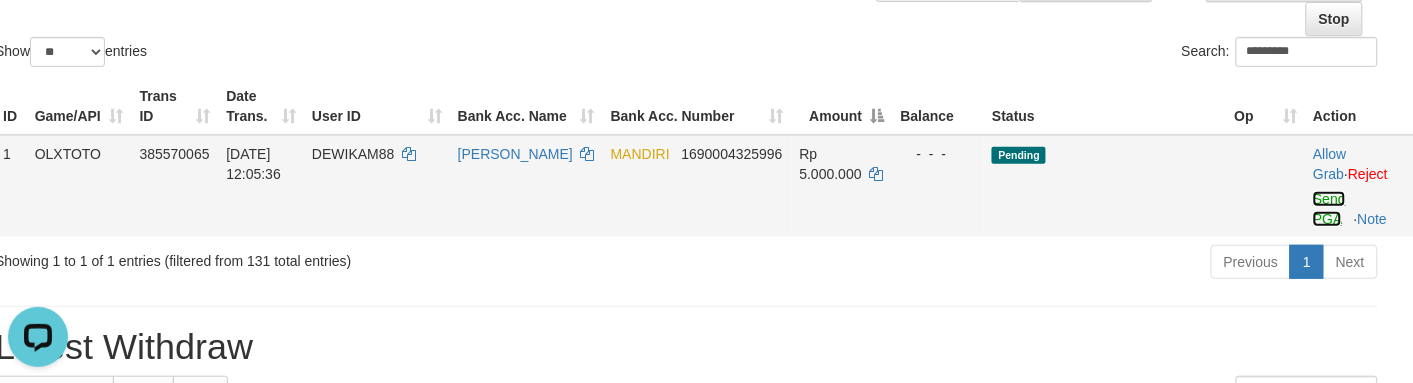 click on "Send PGA" at bounding box center (1329, 209) 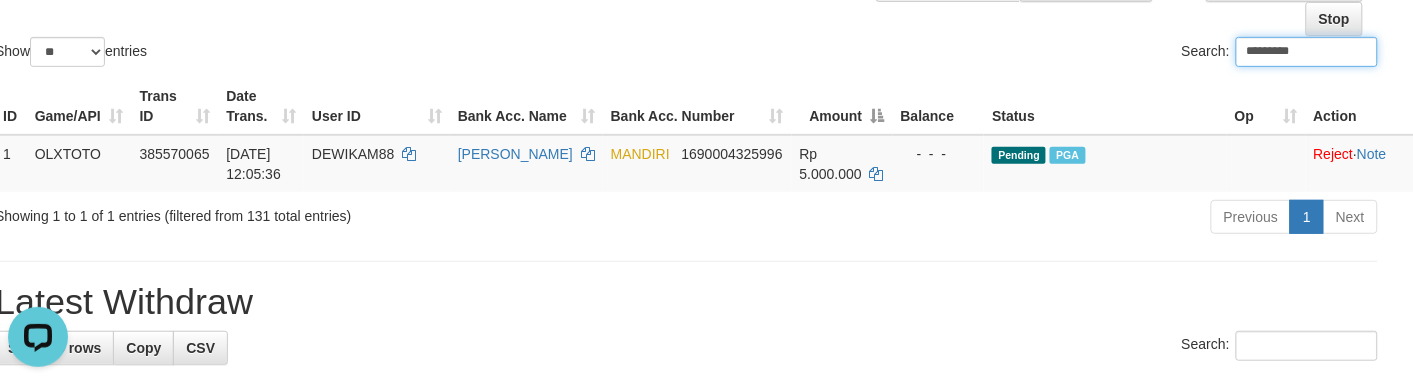 click on "Balance" at bounding box center (939, 106) 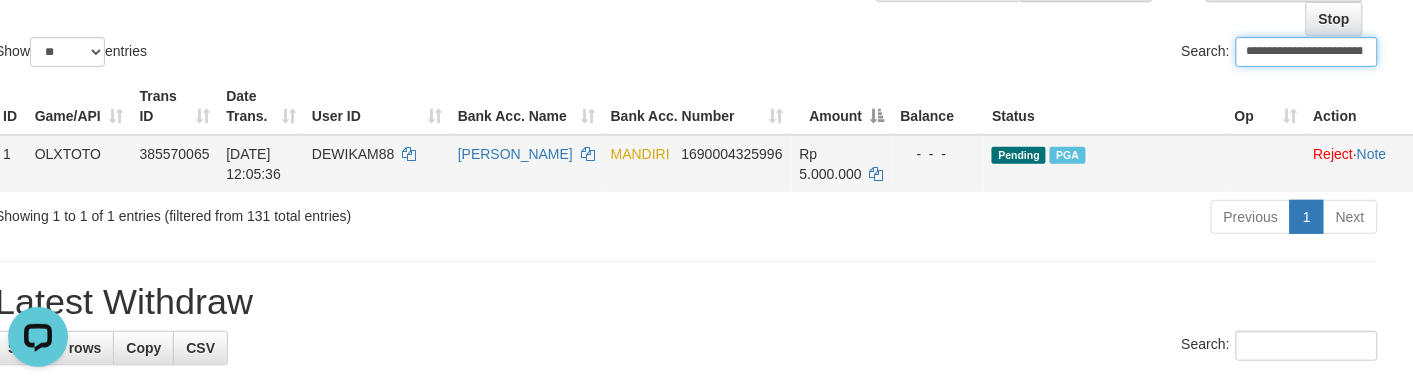 paste 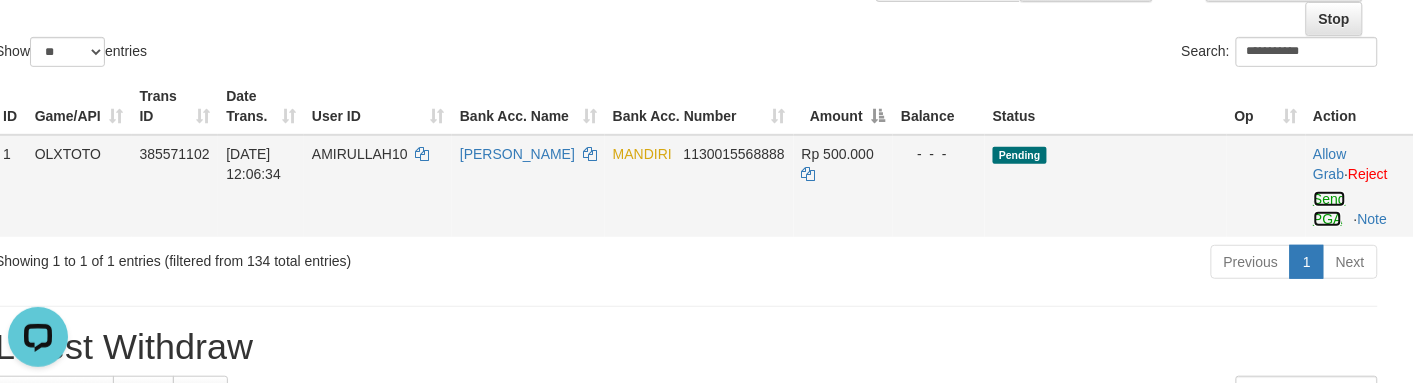 click on "Send PGA" at bounding box center (1330, 209) 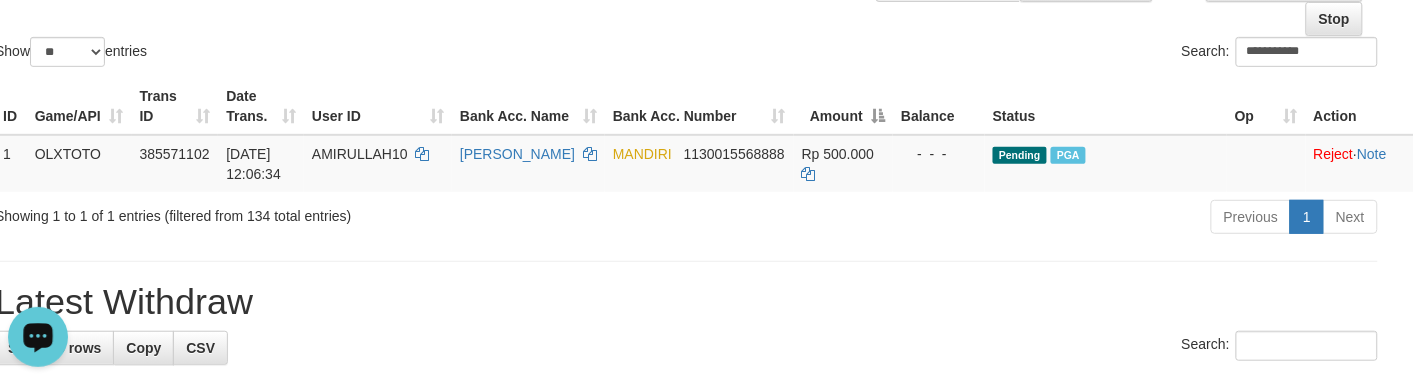 click on "**********" at bounding box center (1040, 54) 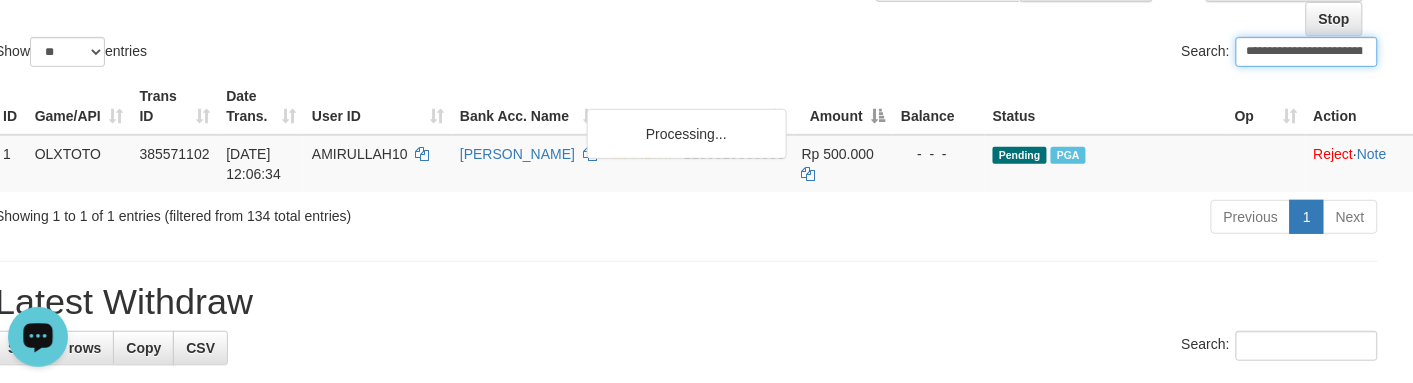 paste 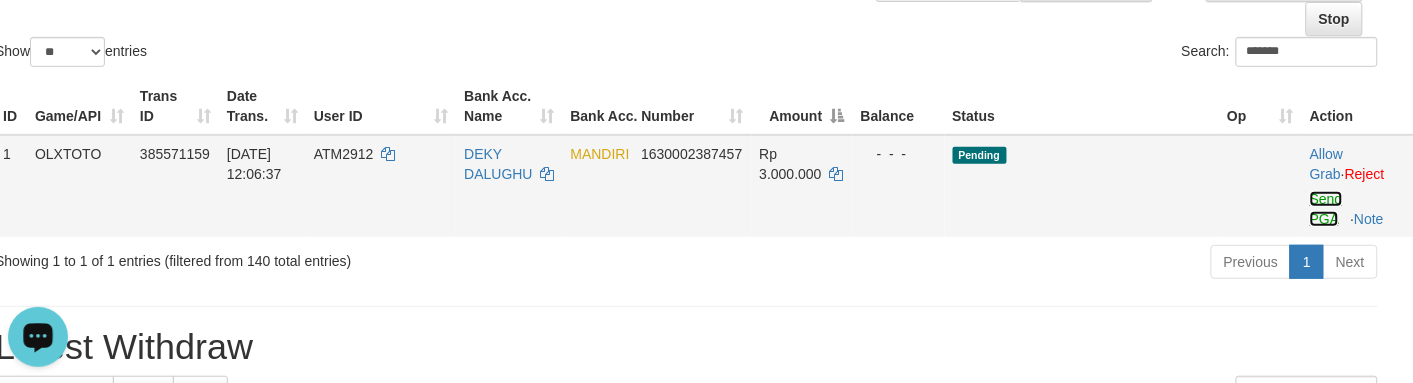 click on "Send PGA" at bounding box center [1326, 209] 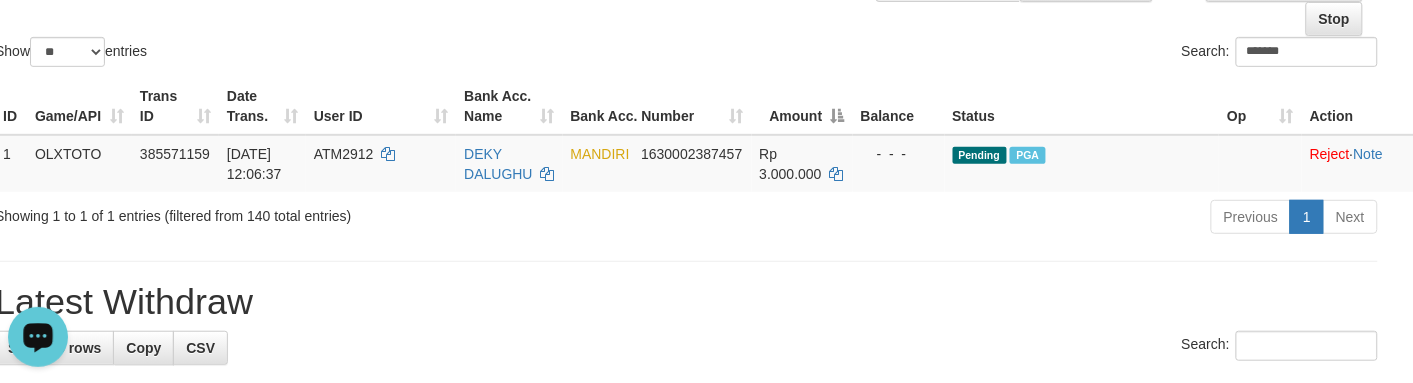 click at bounding box center (686, 36) 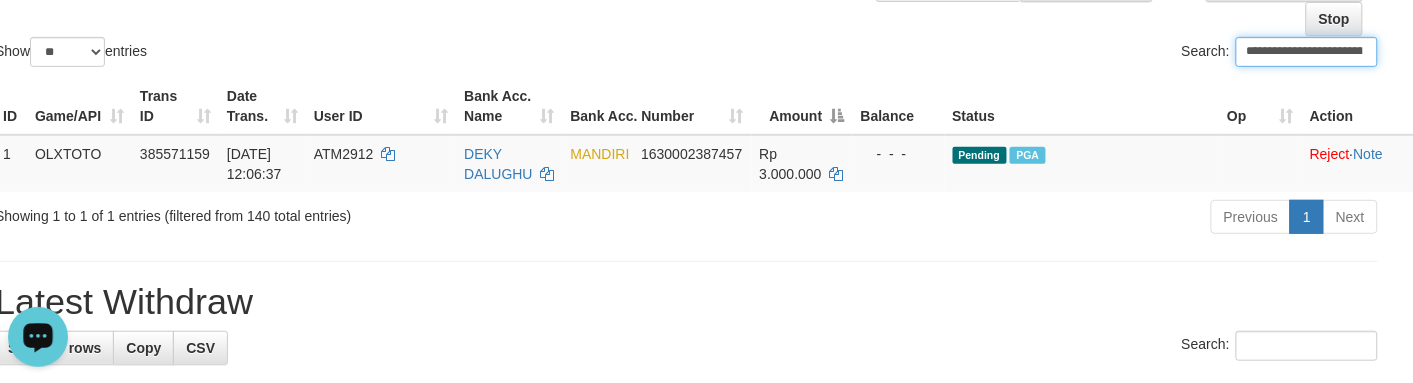 paste 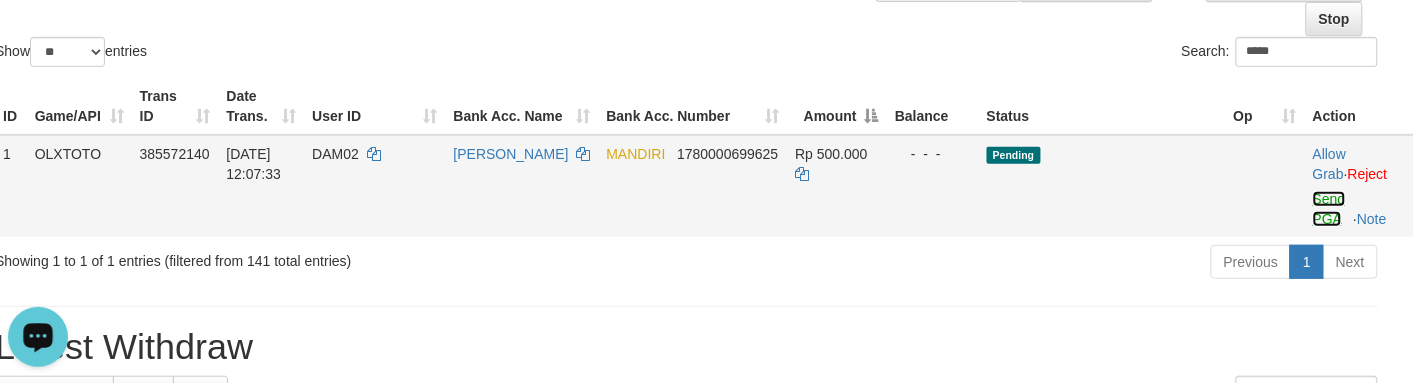 click on "Send PGA" at bounding box center (1329, 209) 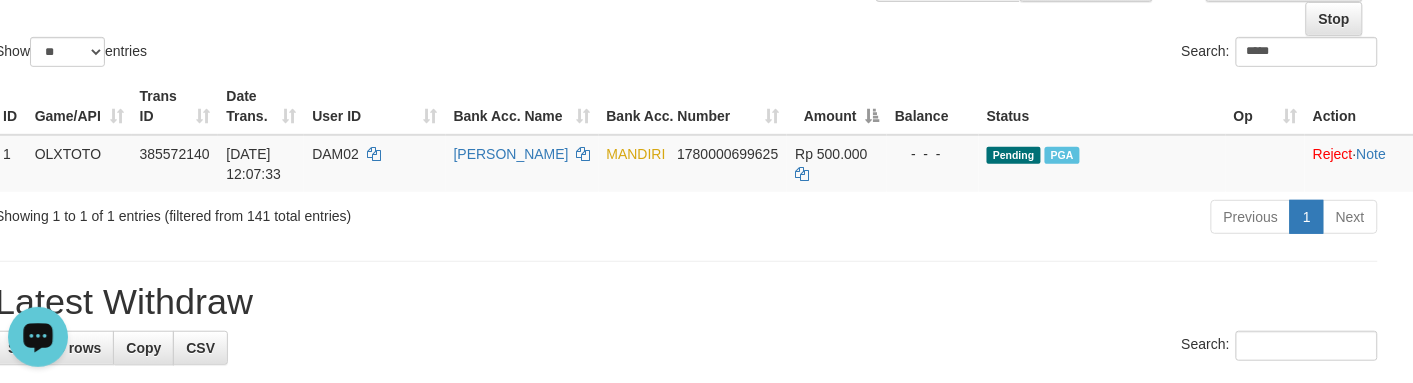 click on "Show  ** ** ** ***  entries Search: *****" at bounding box center (686, -39) 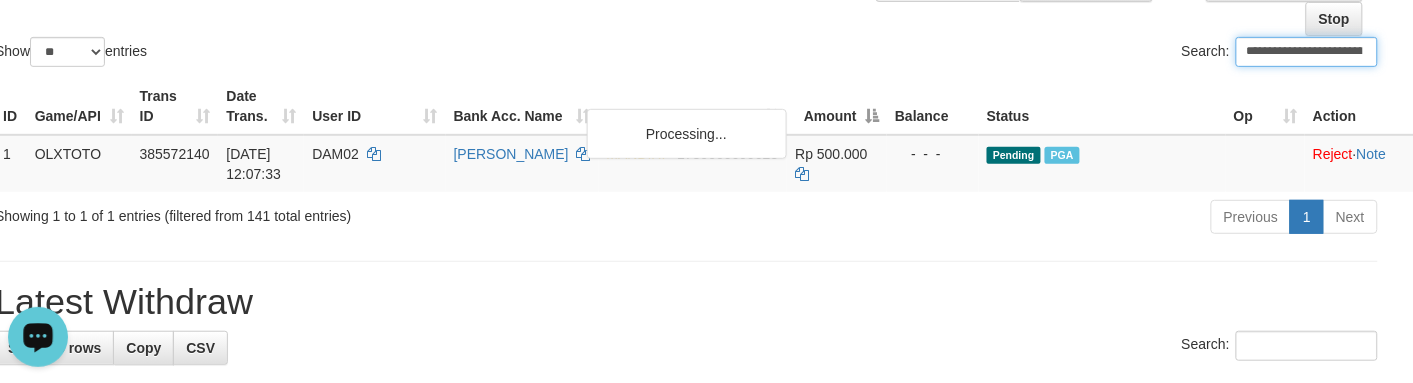 paste 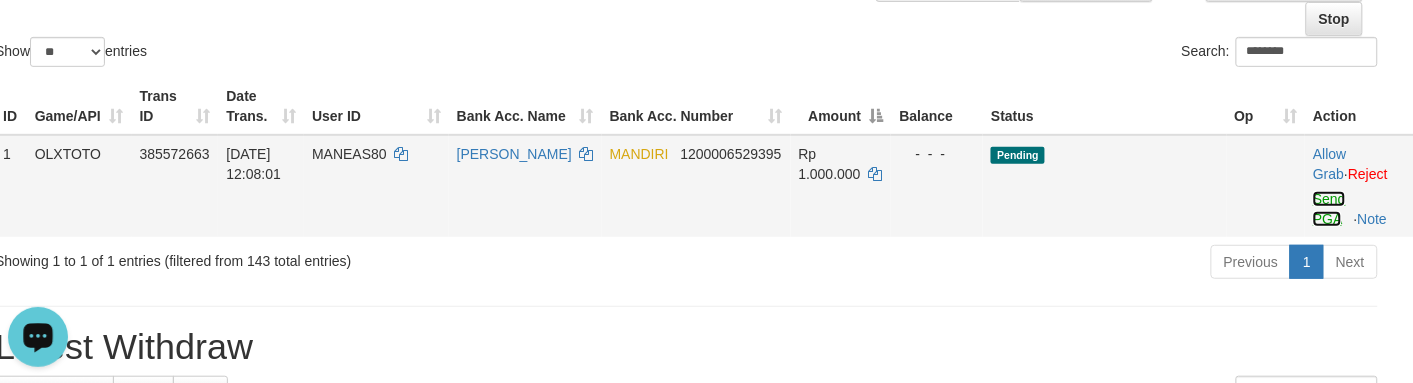 click on "Send PGA" at bounding box center (1329, 209) 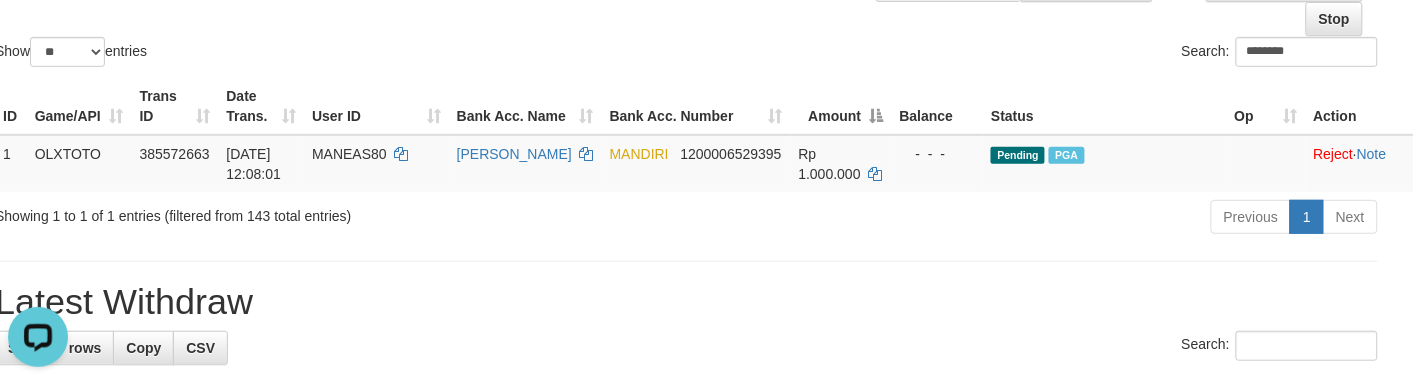 click on "Show  ** ** ** ***  entries Search: ********" at bounding box center [686, -39] 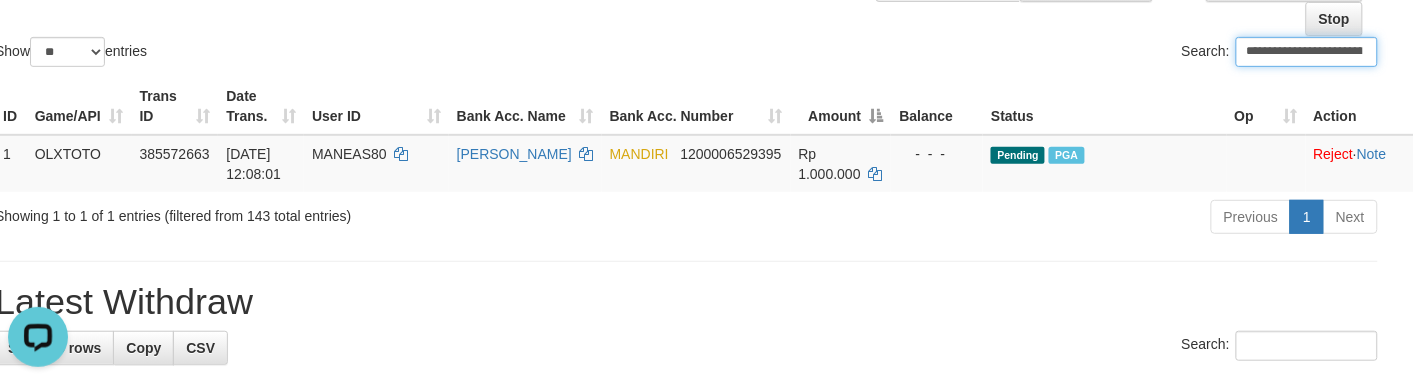 paste 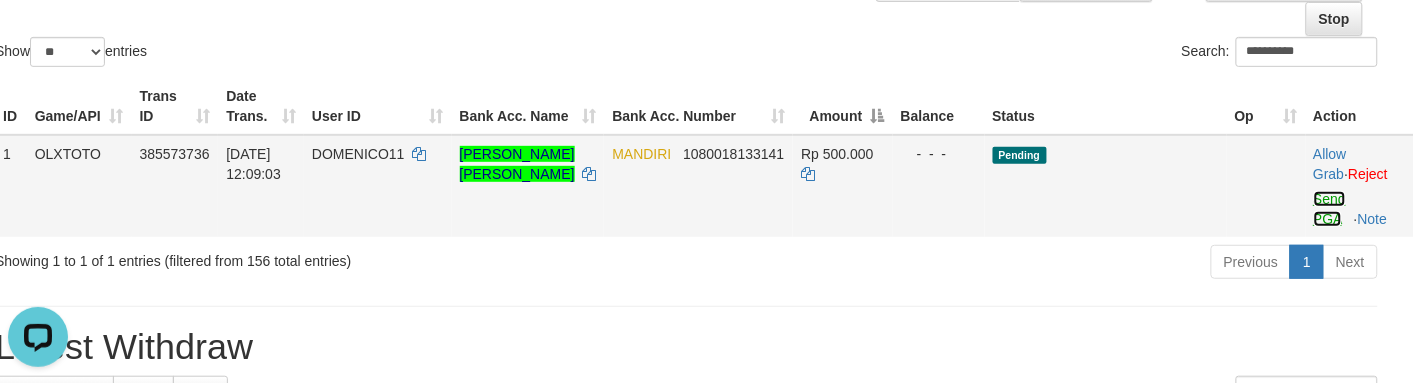 click on "Send PGA" at bounding box center (1330, 209) 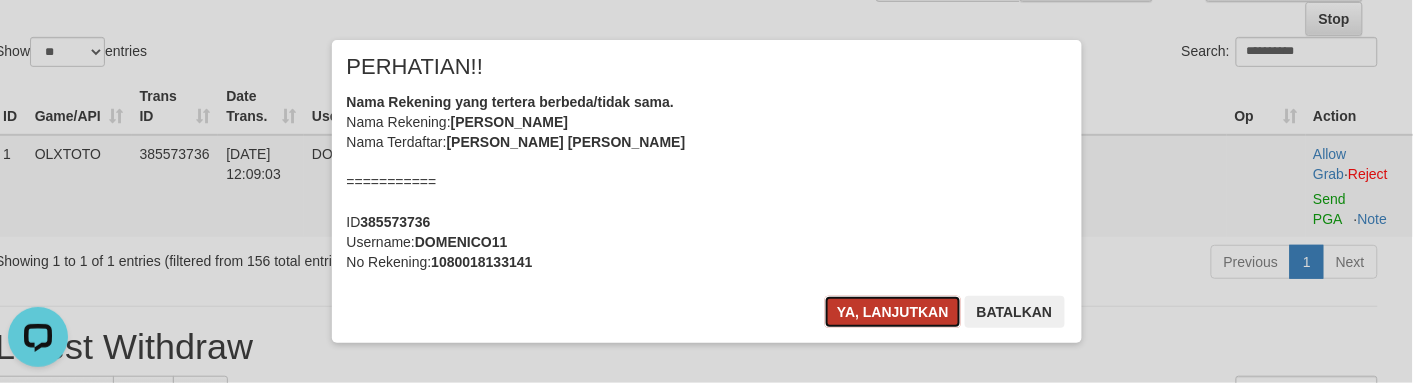 click on "Ya, lanjutkan" at bounding box center [893, 312] 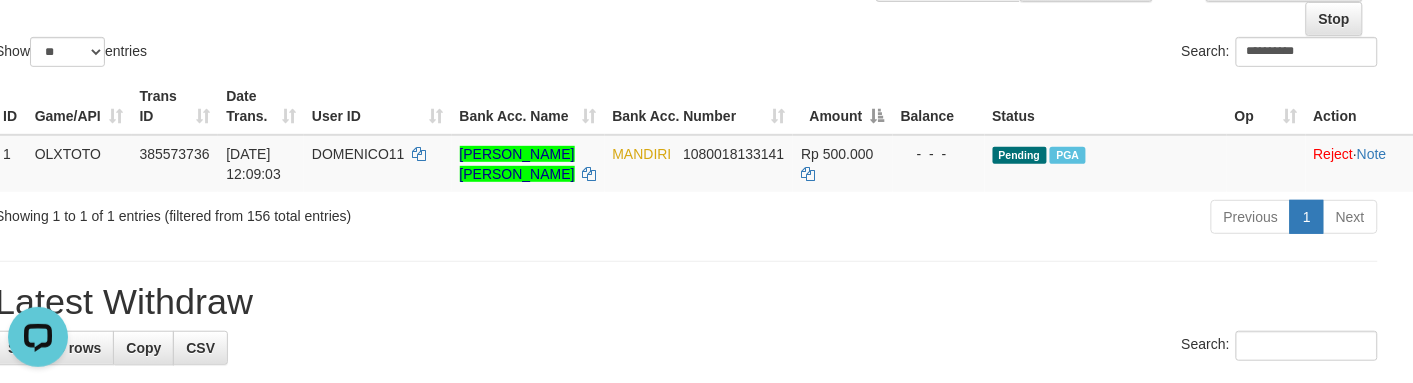 click on "**********" at bounding box center (686, -39) 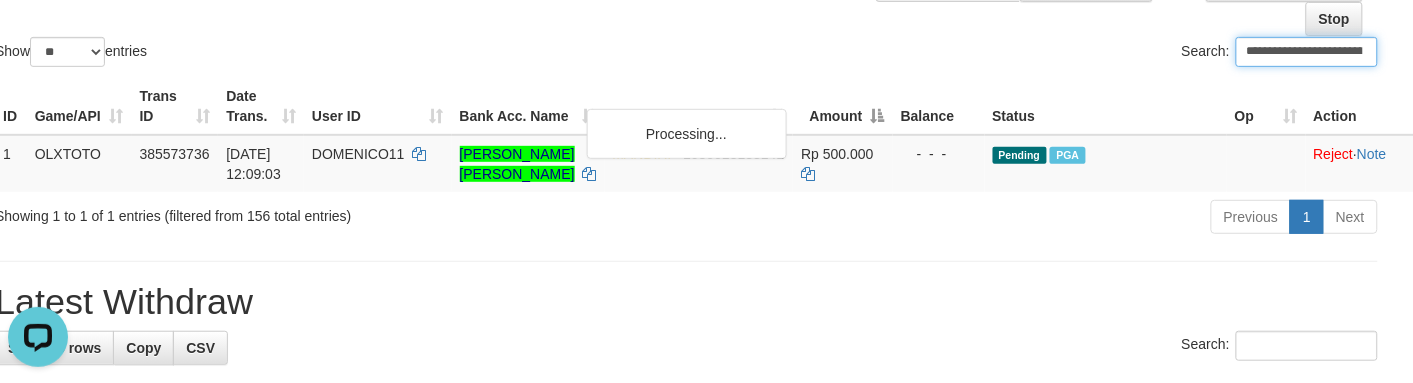 paste 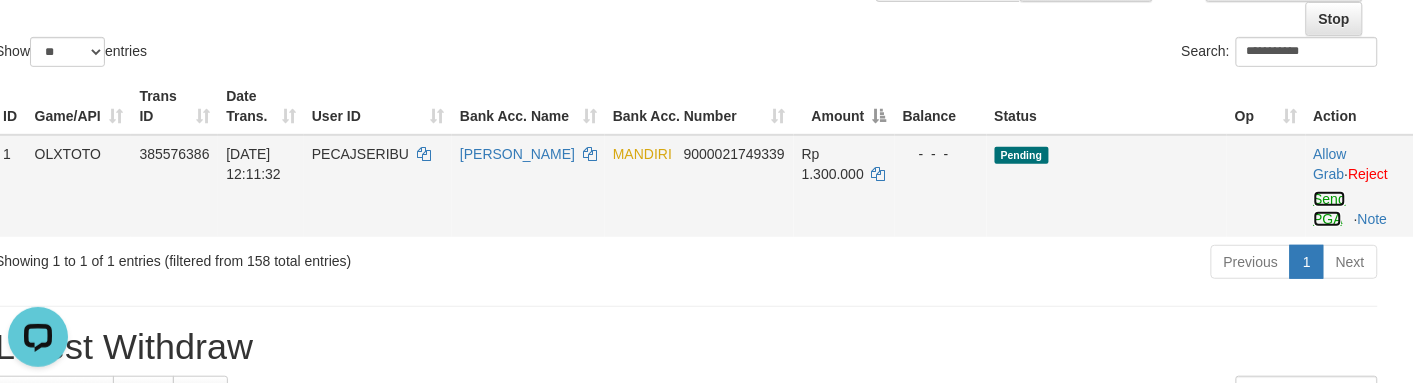 click on "Send PGA" at bounding box center [1330, 209] 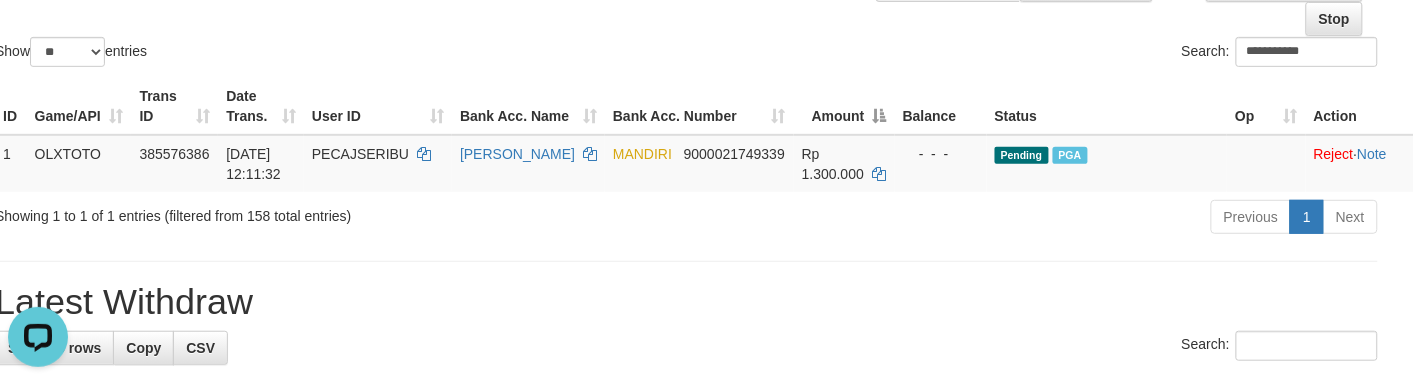 click on "**********" at bounding box center (1040, 54) 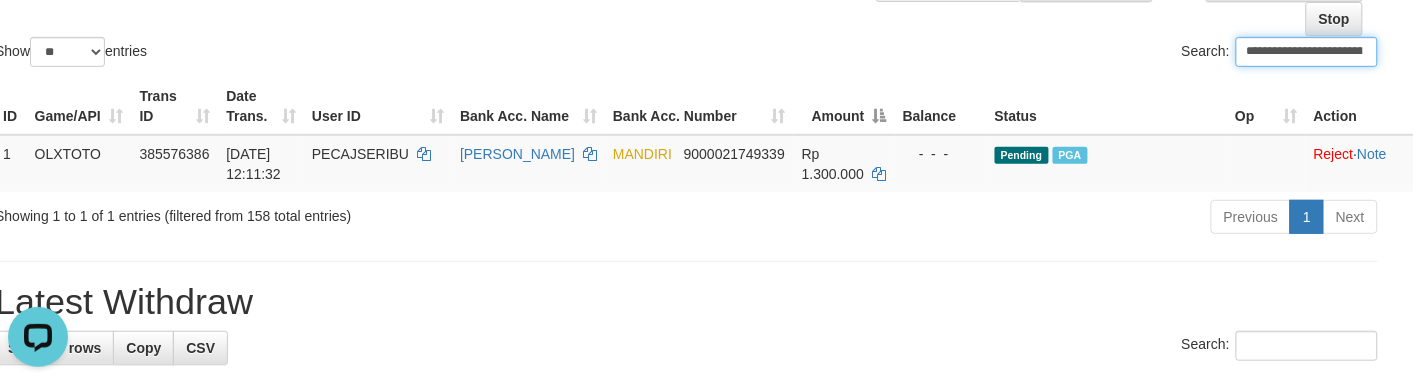 paste 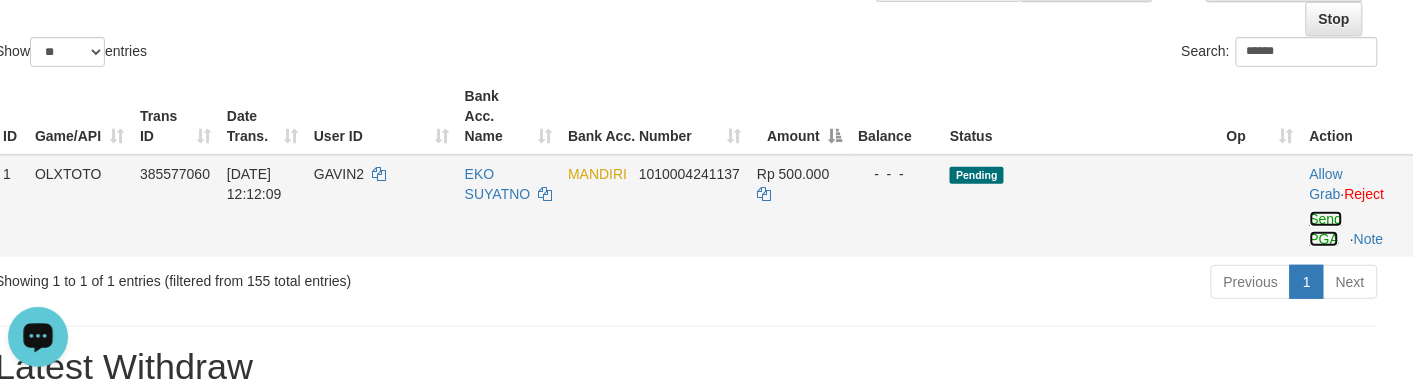 click on "Send PGA" at bounding box center (1326, 229) 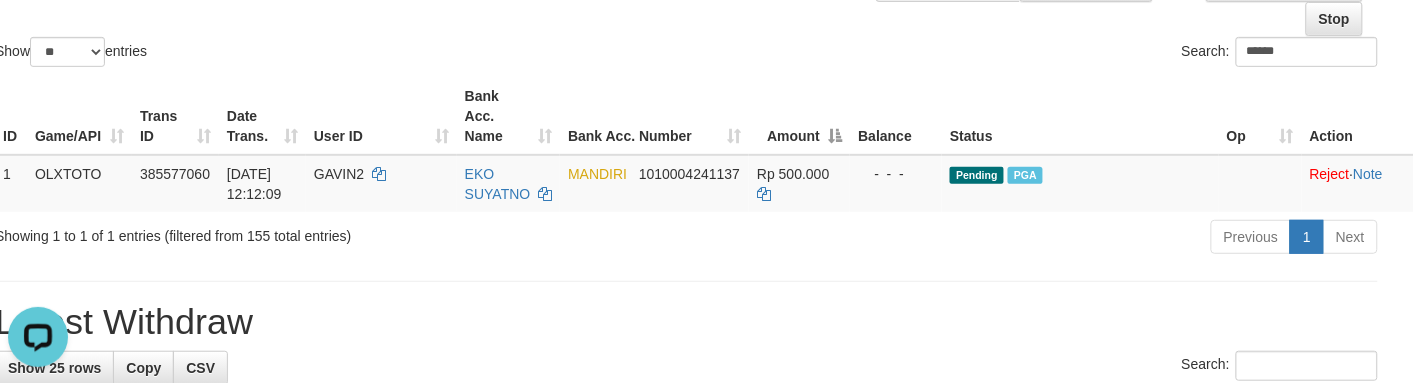 click on "**********" at bounding box center (1162, -6) 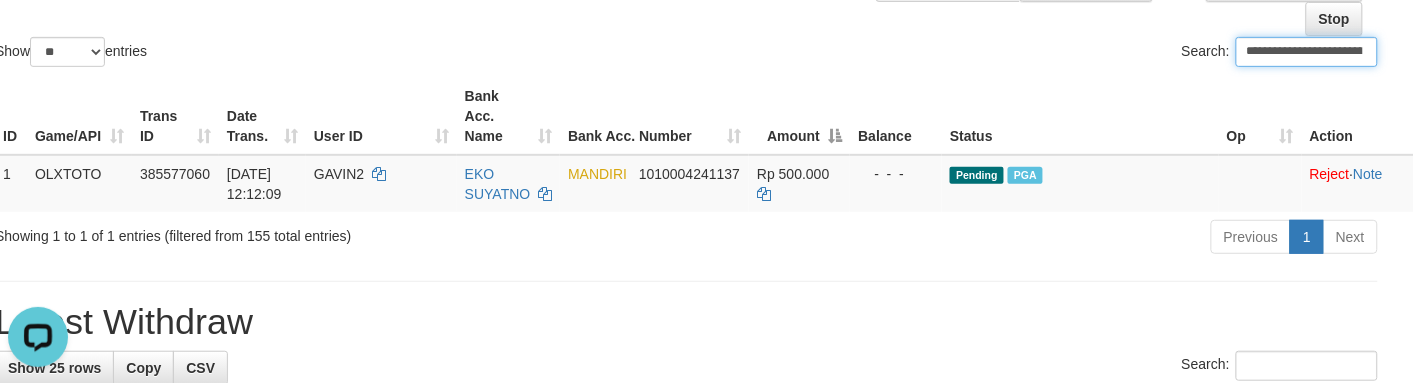 paste 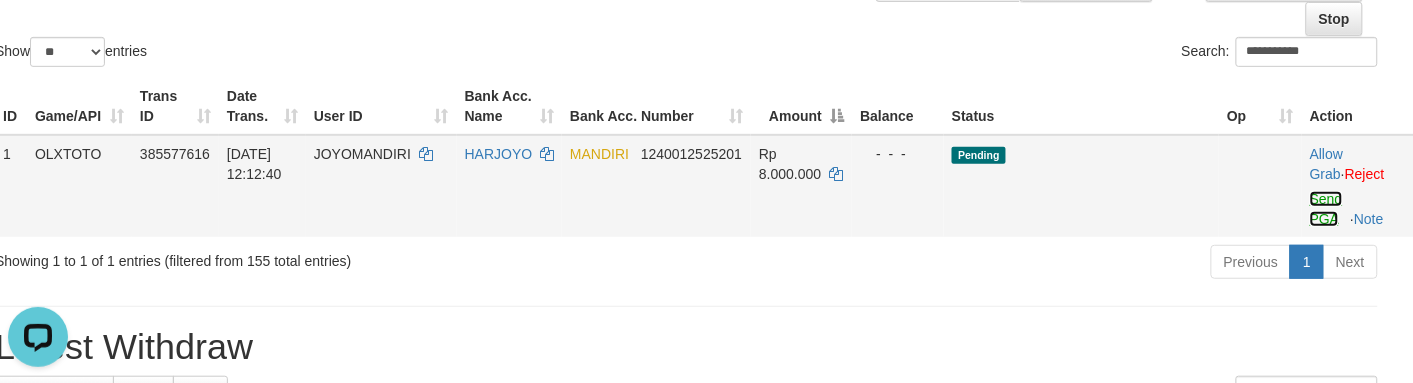 click on "Send PGA" at bounding box center (1326, 209) 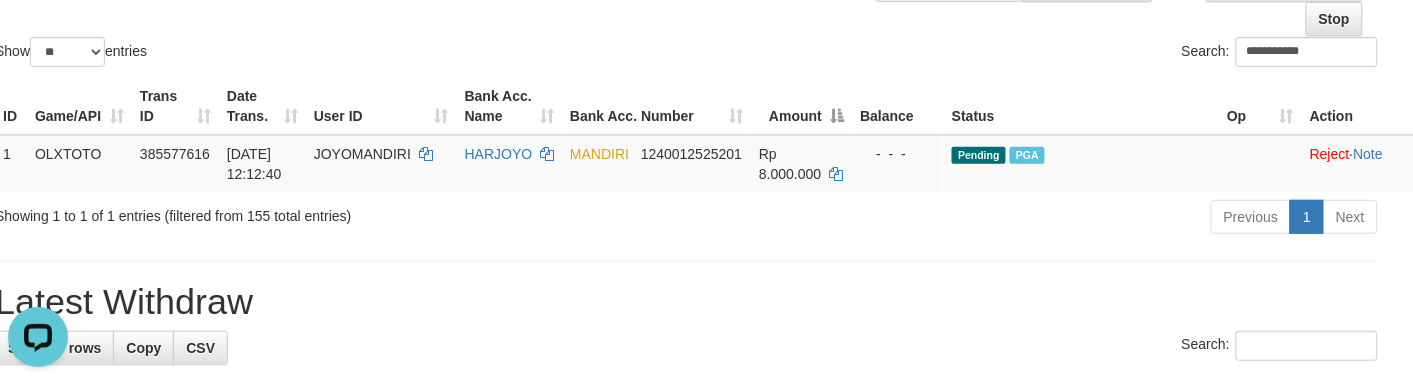 click on "**********" at bounding box center (1040, 54) 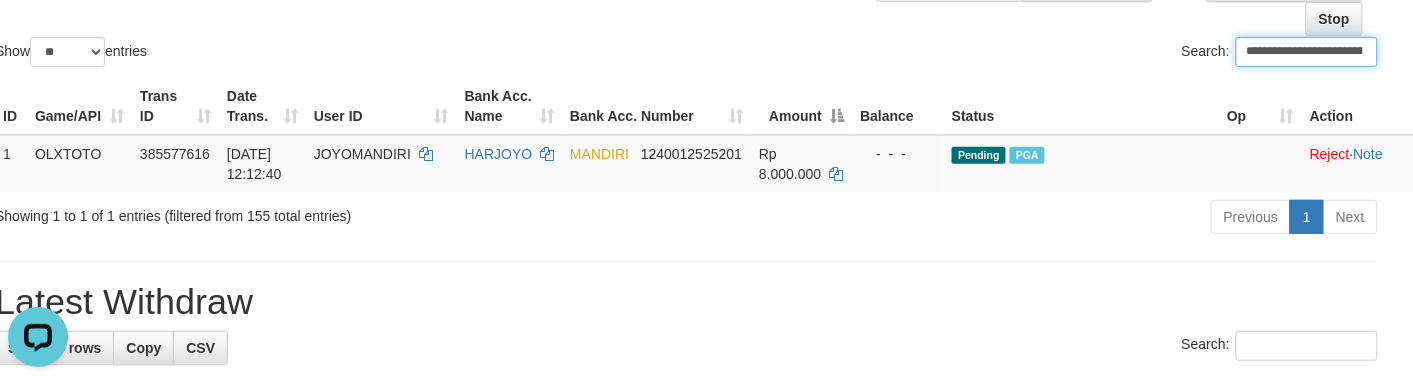 paste 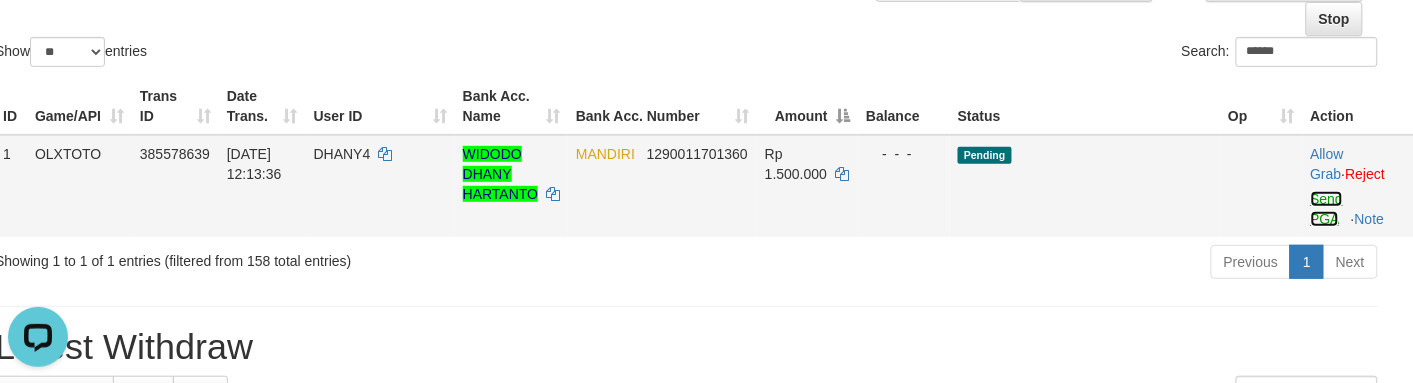 click on "Send PGA" at bounding box center [1327, 209] 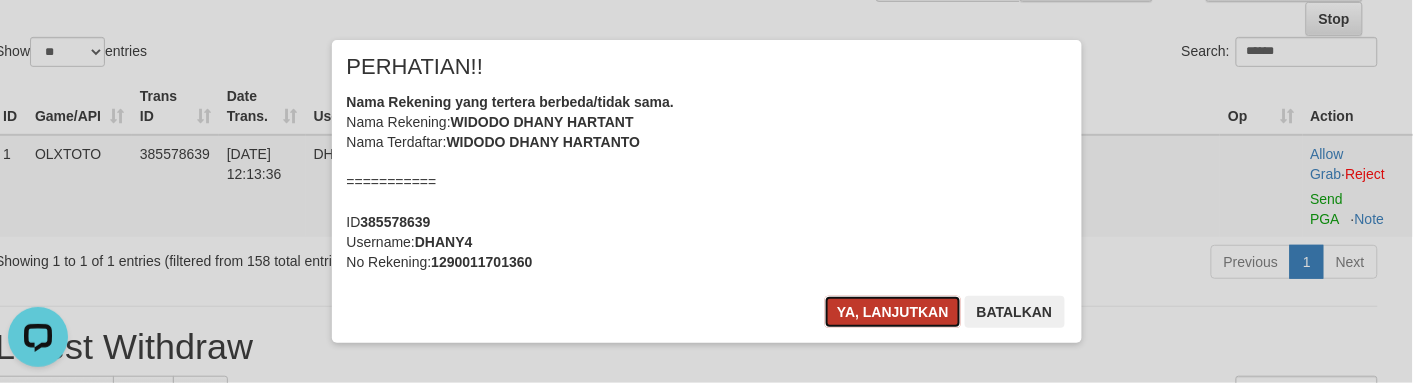 click on "Ya, lanjutkan" at bounding box center (893, 312) 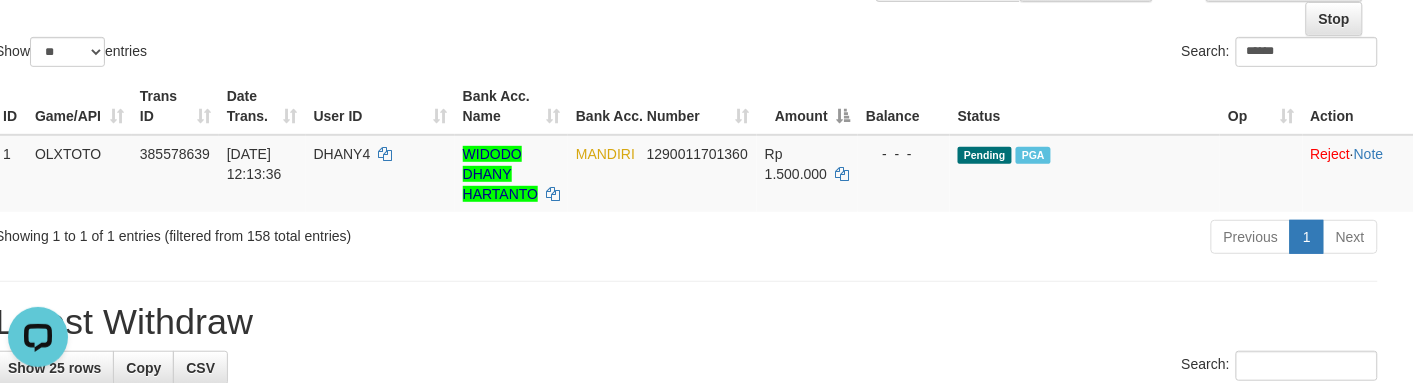 click on "Search: ******" at bounding box center [1040, 54] 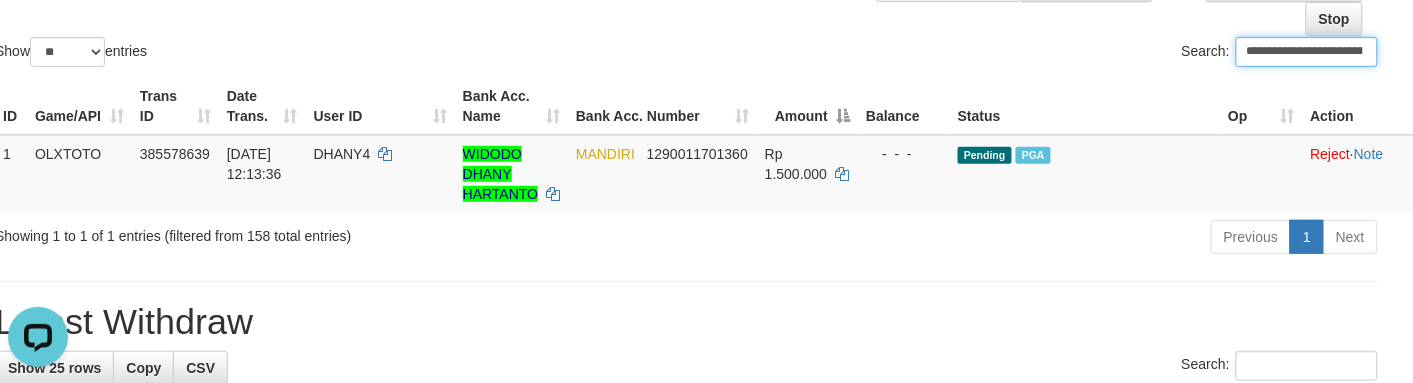 paste 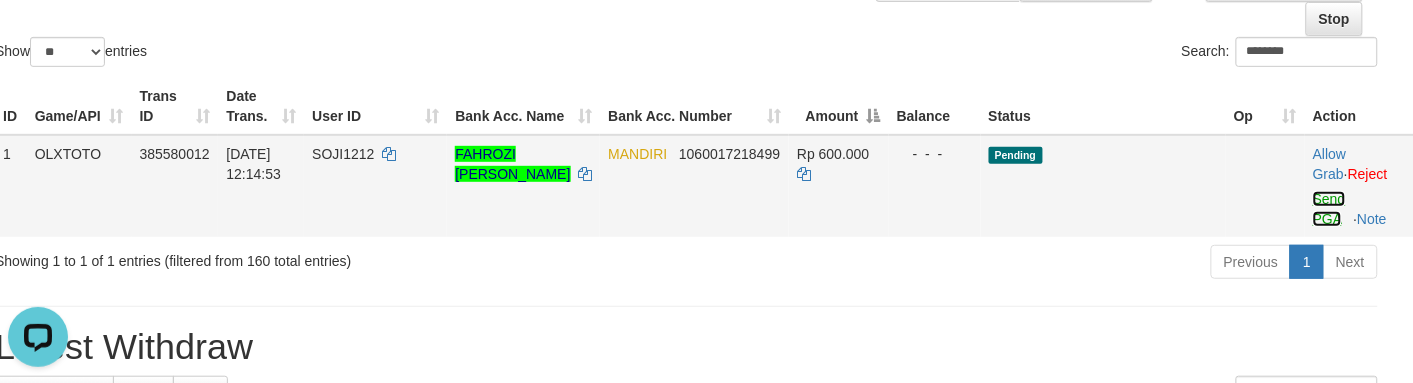 click on "Send PGA" at bounding box center [1329, 209] 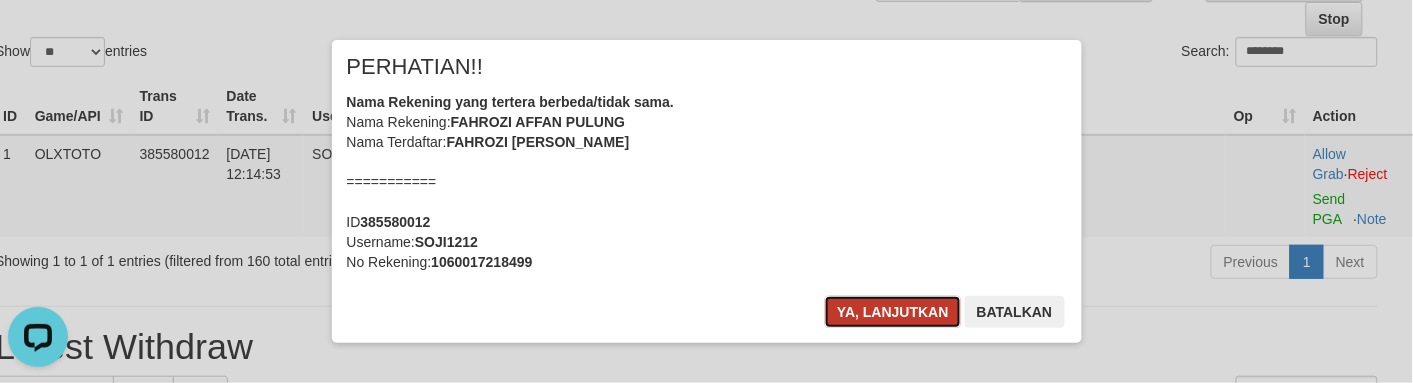 click on "Ya, lanjutkan" at bounding box center [893, 312] 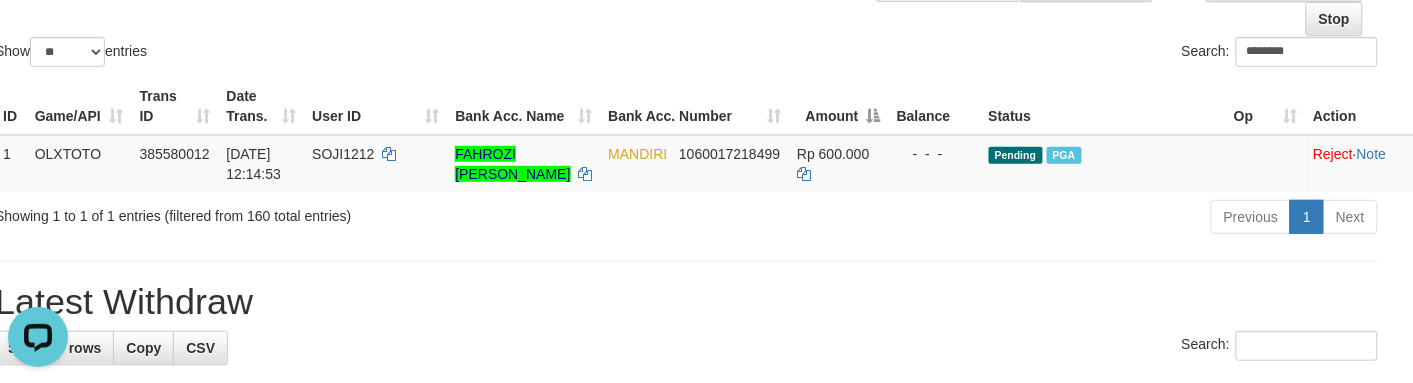 click on "Show  ** ** ** ***  entries Search: ********" at bounding box center (686, -39) 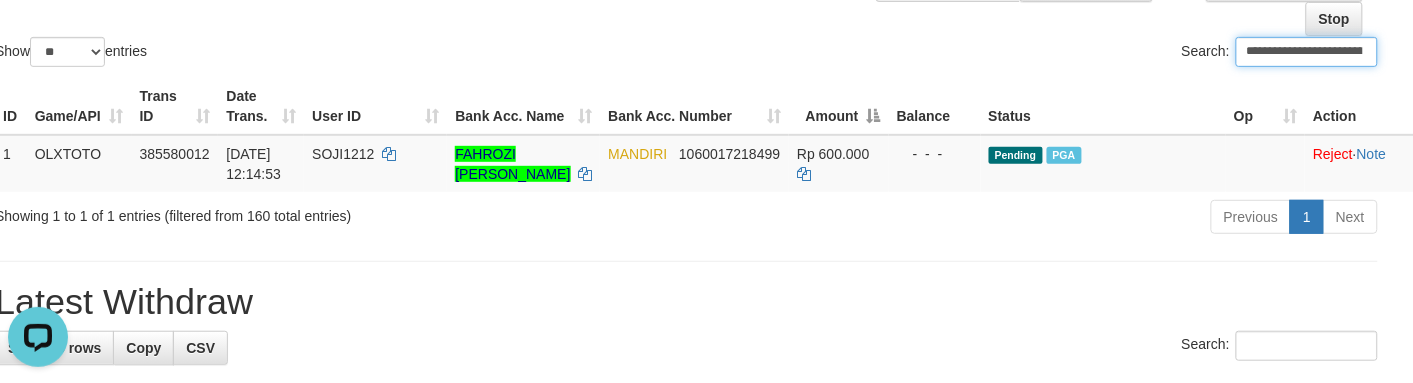 paste 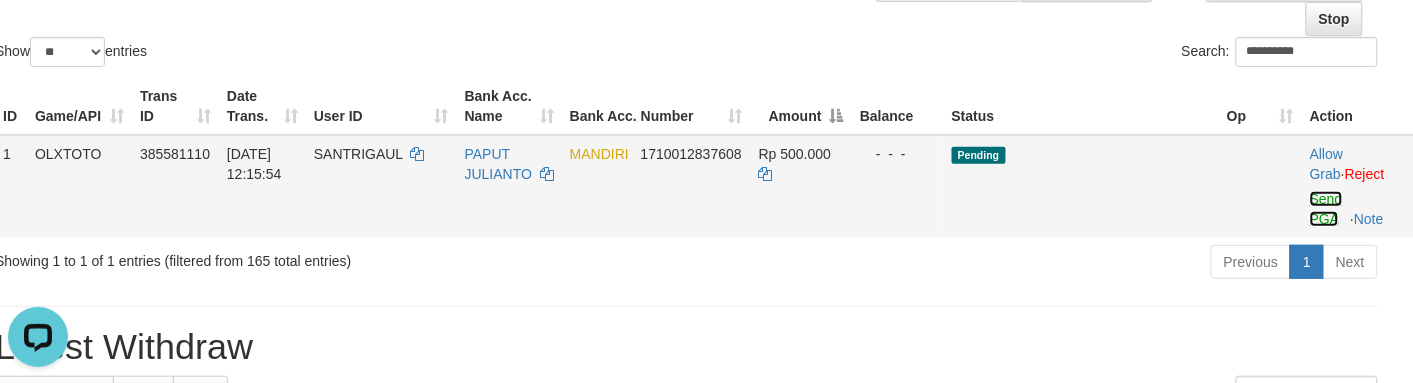 click on "Send PGA" at bounding box center [1326, 209] 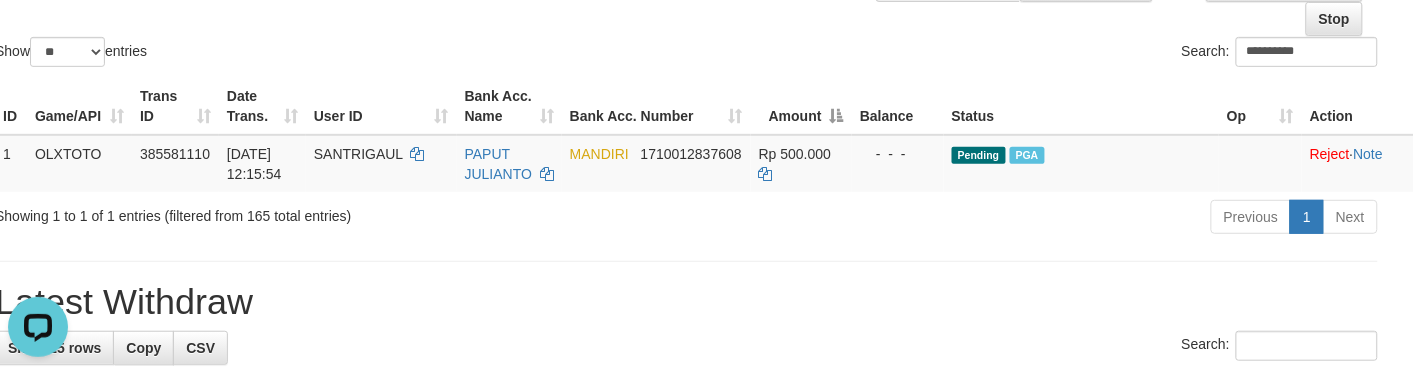 click on "**********" at bounding box center (1040, 54) 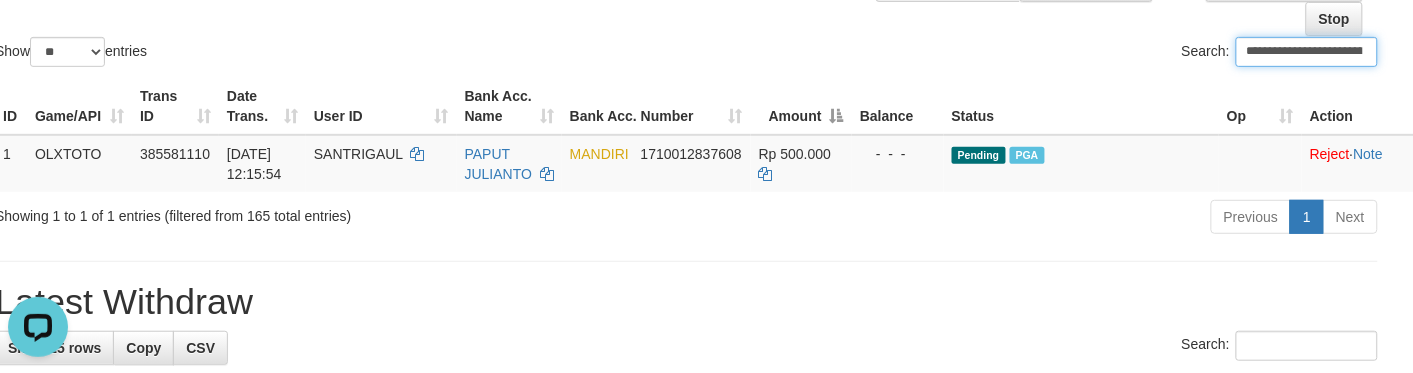 paste 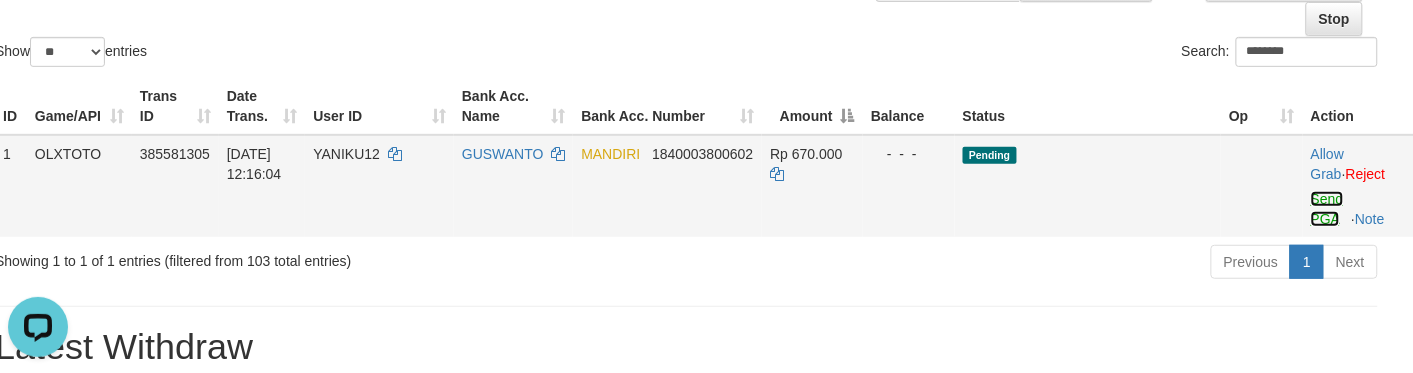click on "Send PGA" at bounding box center (1327, 209) 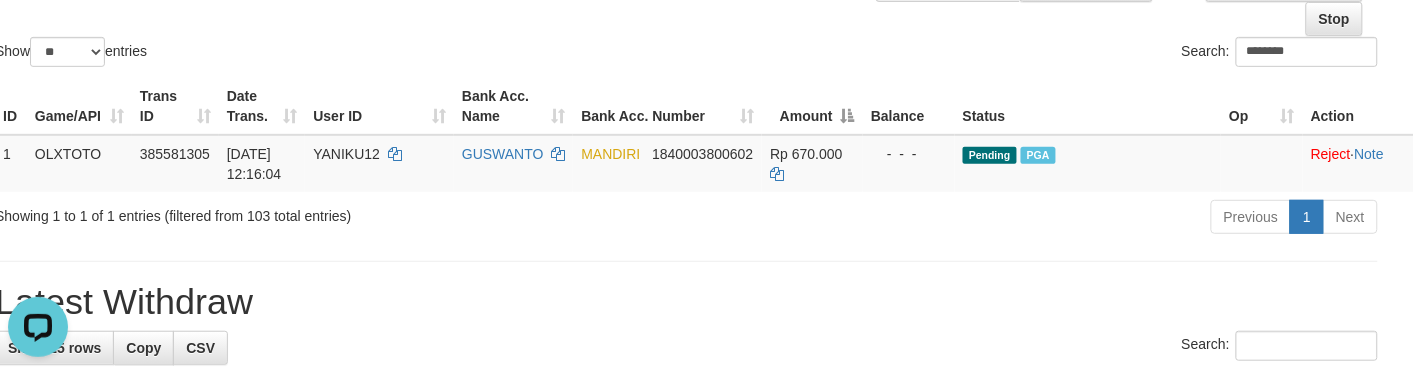 click on "Search: ********" at bounding box center [1040, 54] 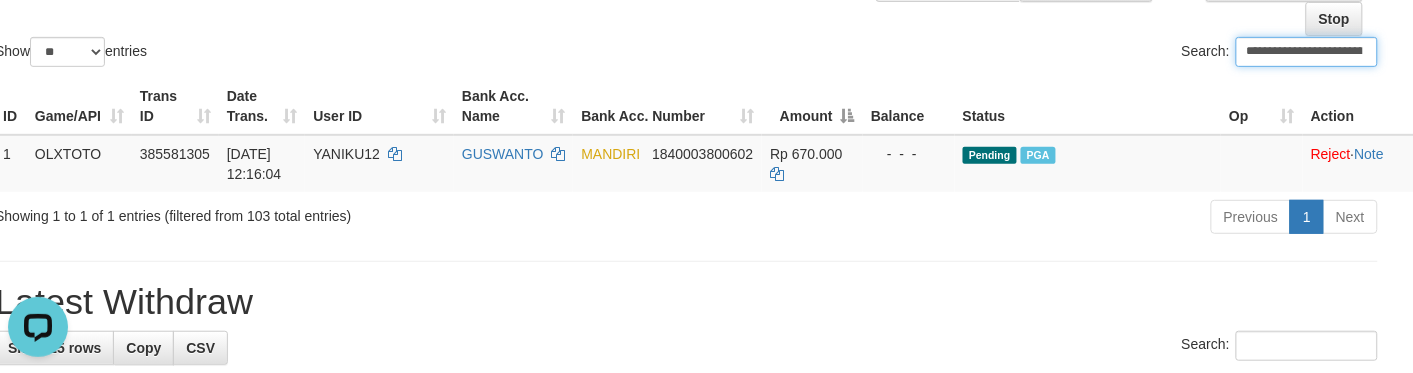 paste 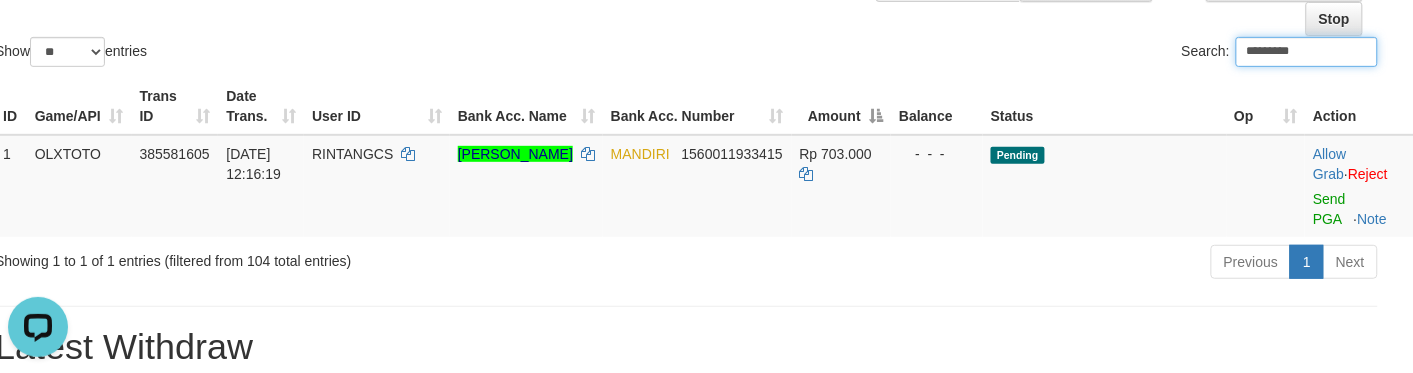 type on "*********" 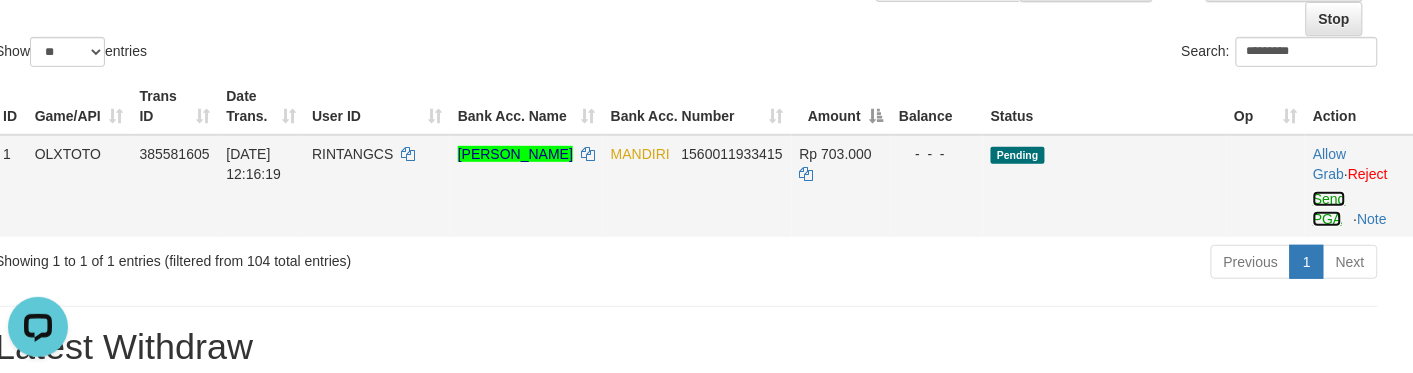 click on "Send PGA" at bounding box center (1329, 209) 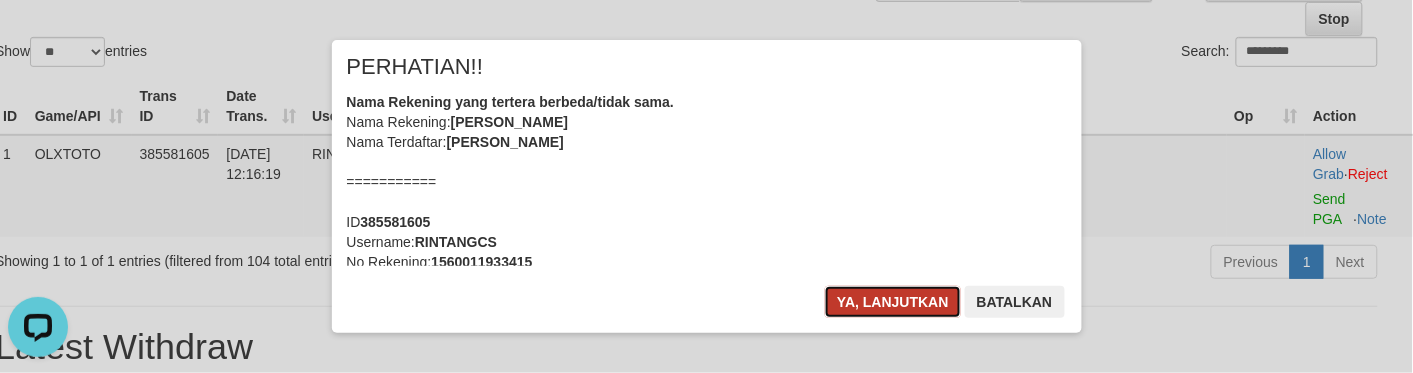 click on "Ya, lanjutkan" at bounding box center [893, 302] 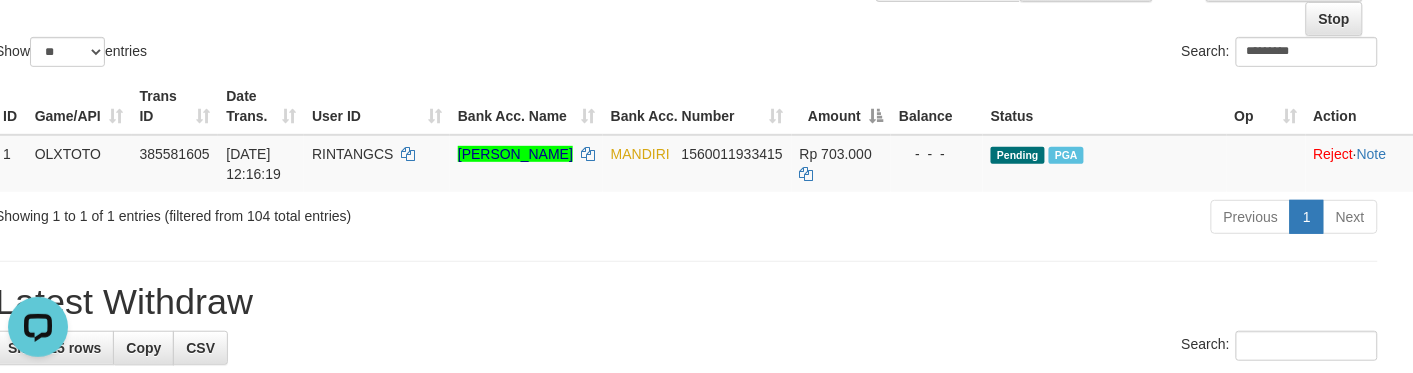 click on "Show  ** ** ** ***  entries Search: *********" at bounding box center [686, -39] 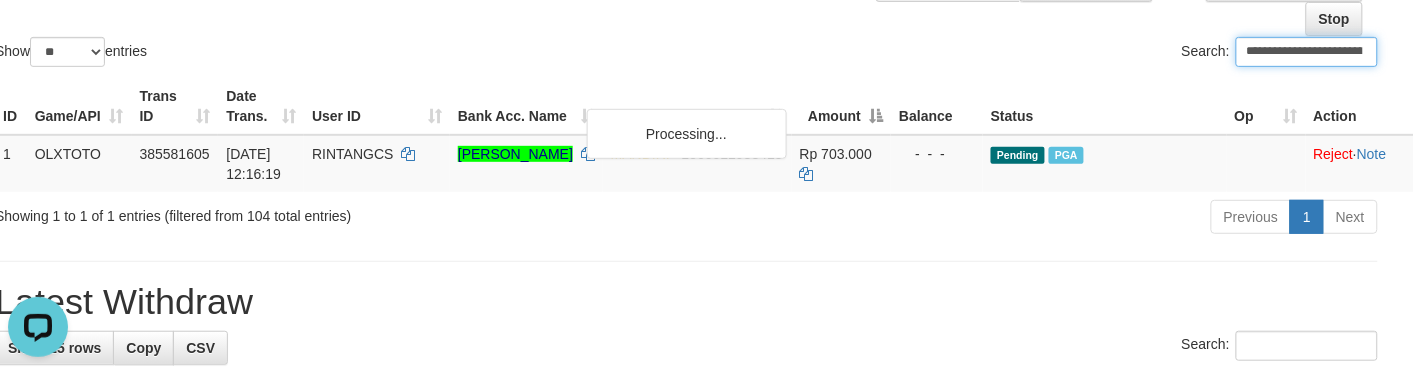 paste 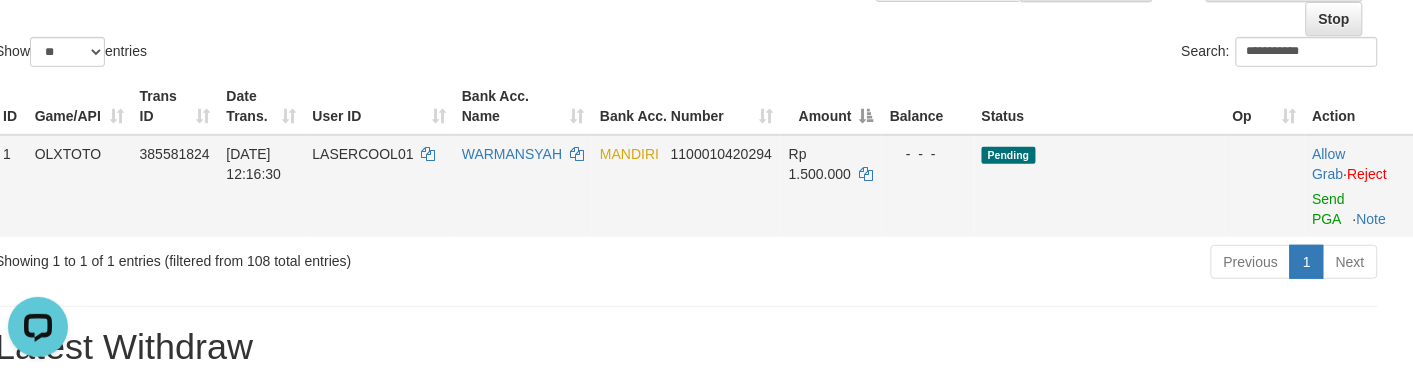 click on "Allow Grab   ·    Reject Send PGA     ·    Note" at bounding box center (1359, 186) 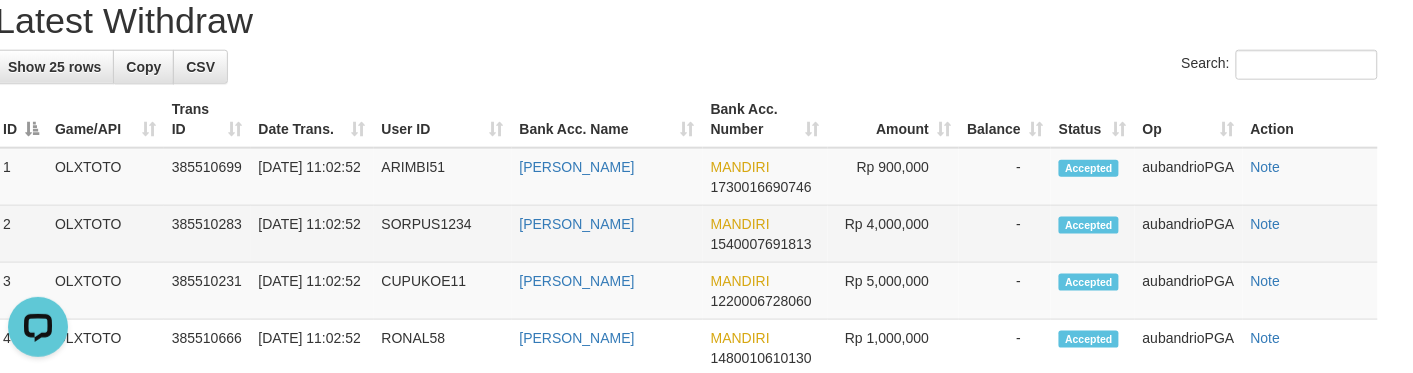 scroll, scrollTop: 193, scrollLeft: 20, axis: both 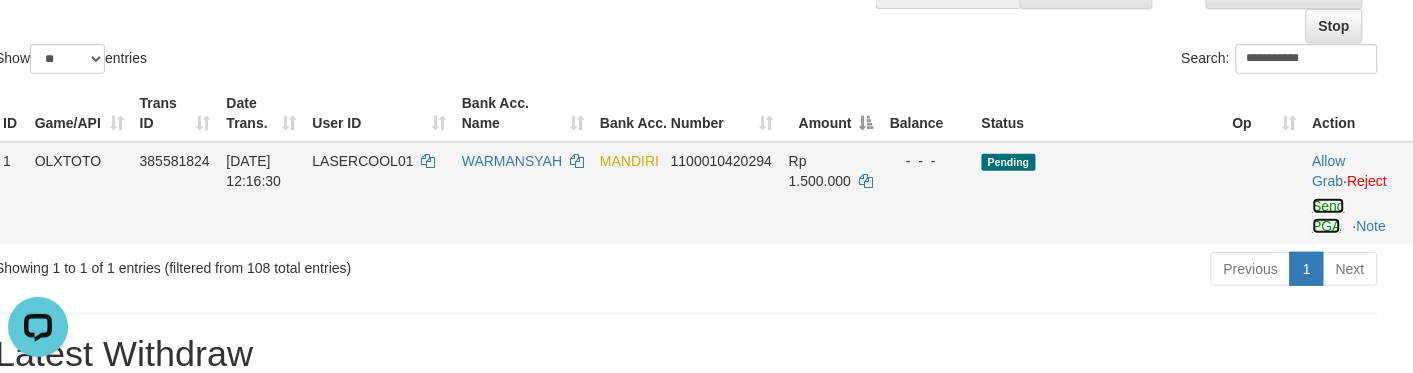 click on "Send PGA" at bounding box center [1329, 216] 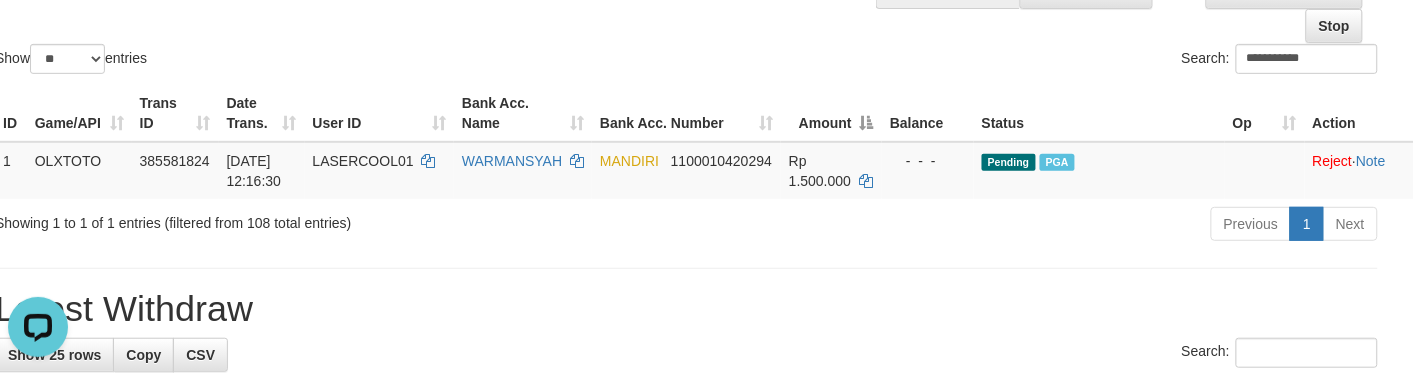click on "**********" at bounding box center [1040, 61] 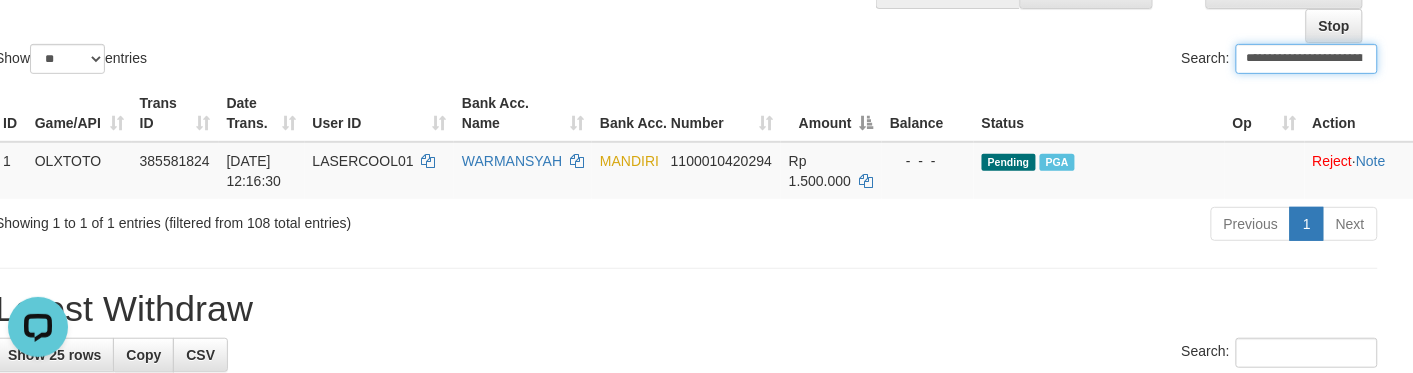 paste 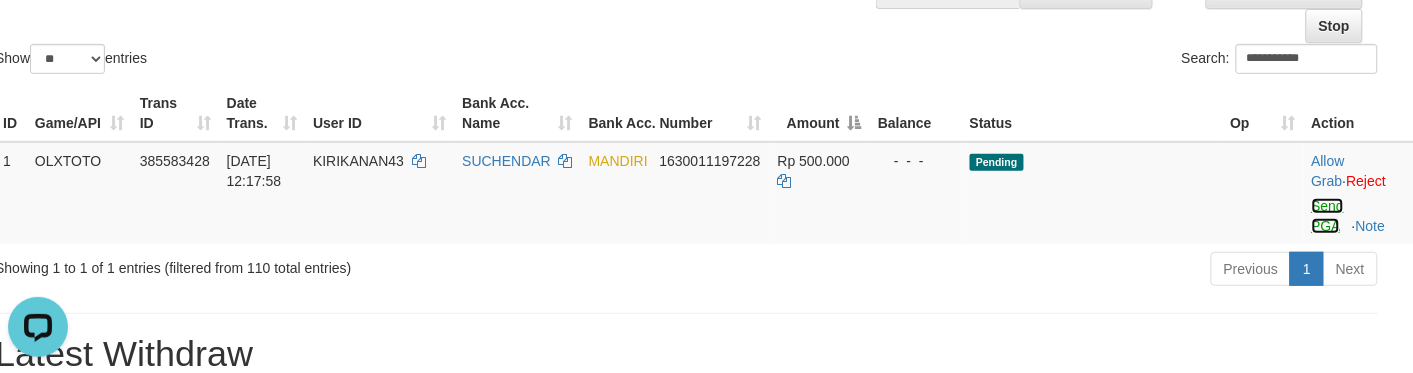 drag, startPoint x: 1320, startPoint y: 222, endPoint x: 1386, endPoint y: 320, distance: 118.15244 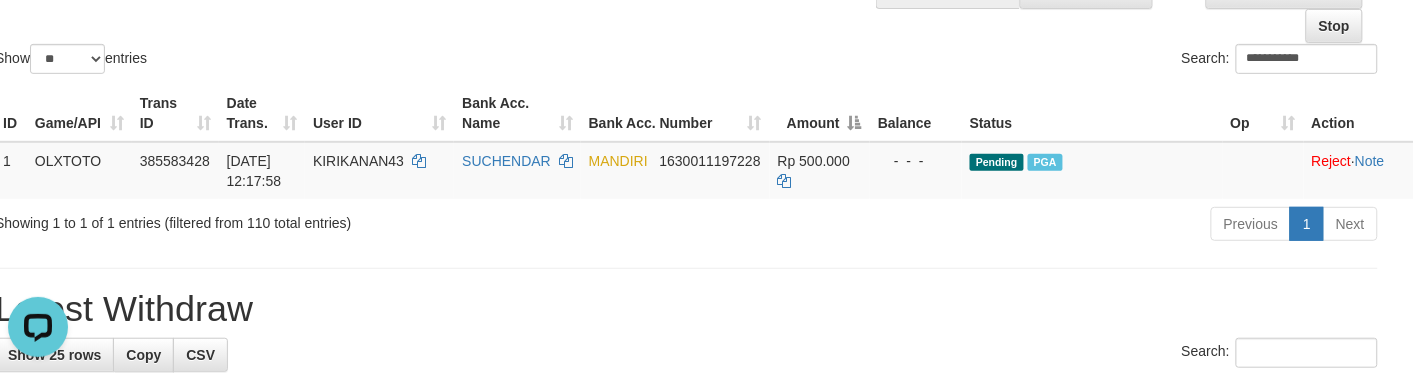 click on "**********" at bounding box center (1040, 61) 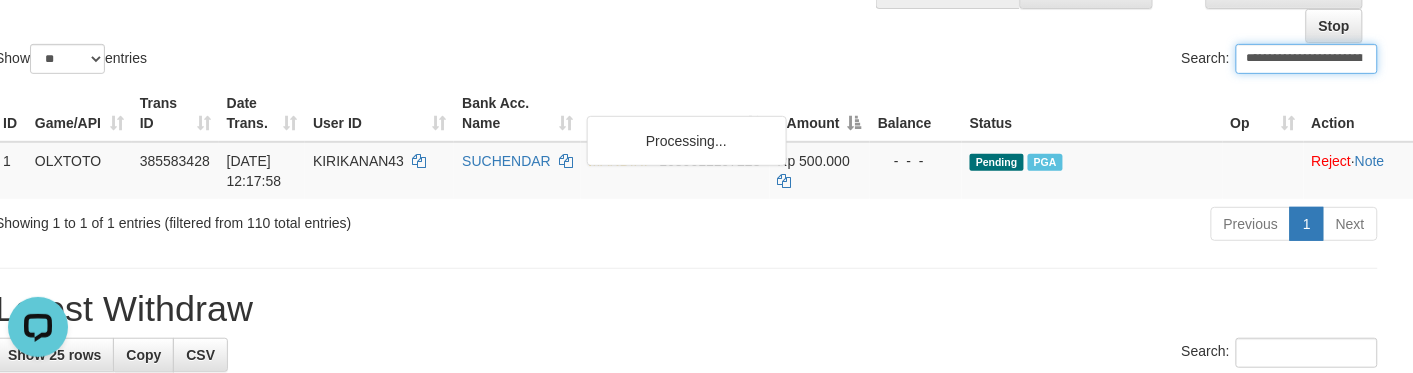 paste 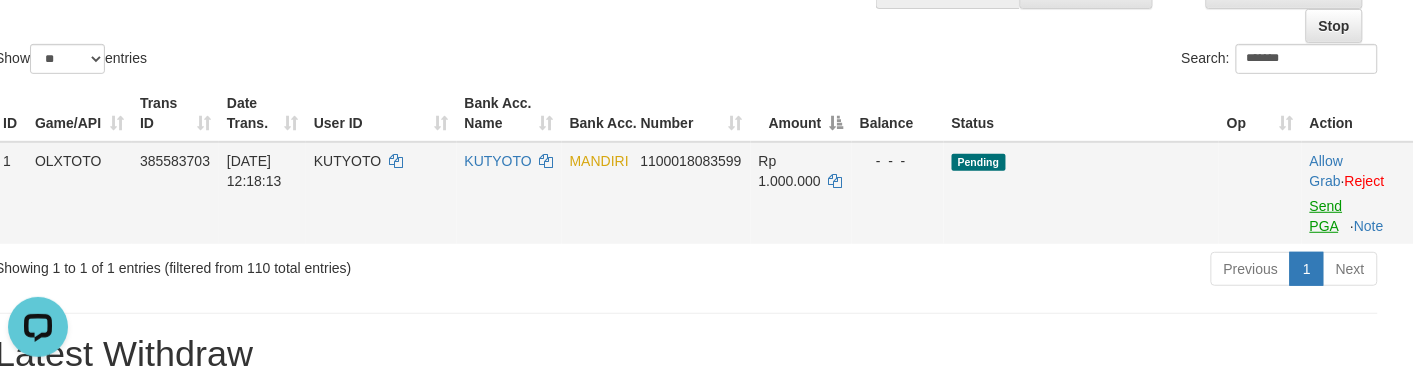 drag, startPoint x: 1325, startPoint y: 233, endPoint x: 1330, endPoint y: 220, distance: 13.928389 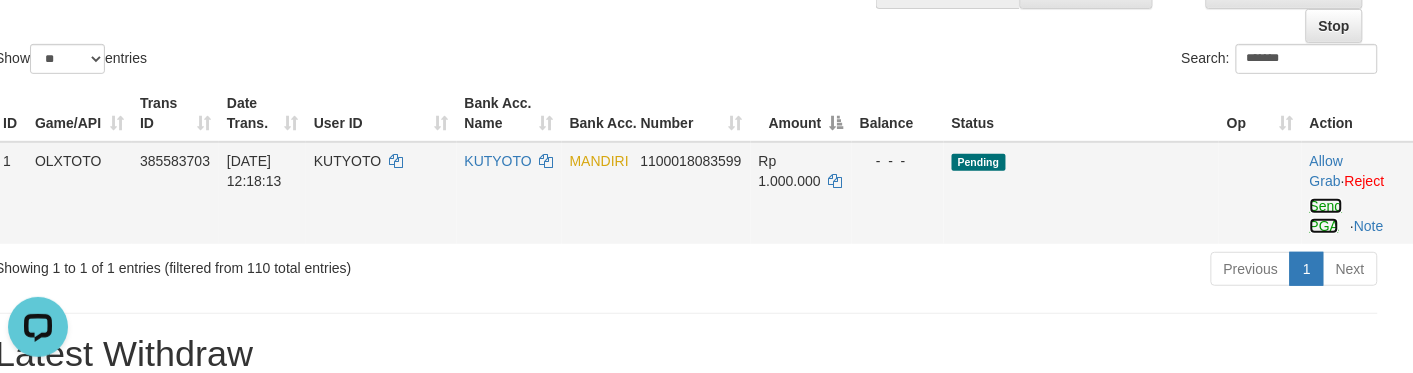 click on "Send PGA" at bounding box center [1326, 216] 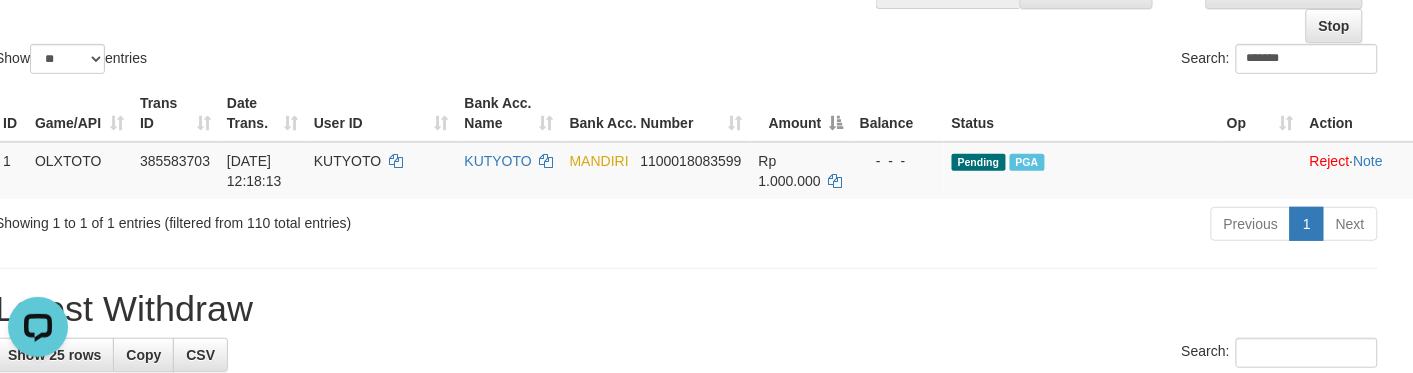 click on "Search: *******" at bounding box center [1040, 61] 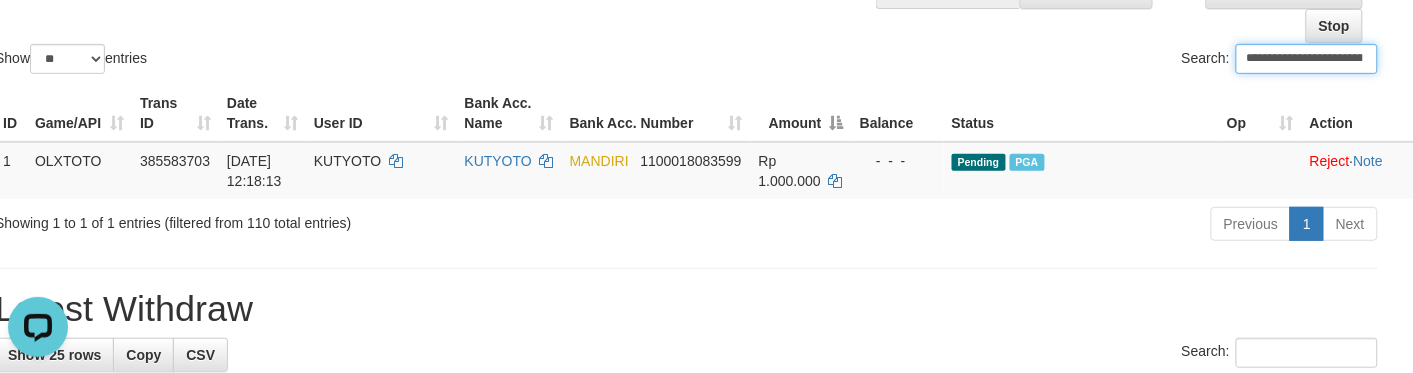 paste 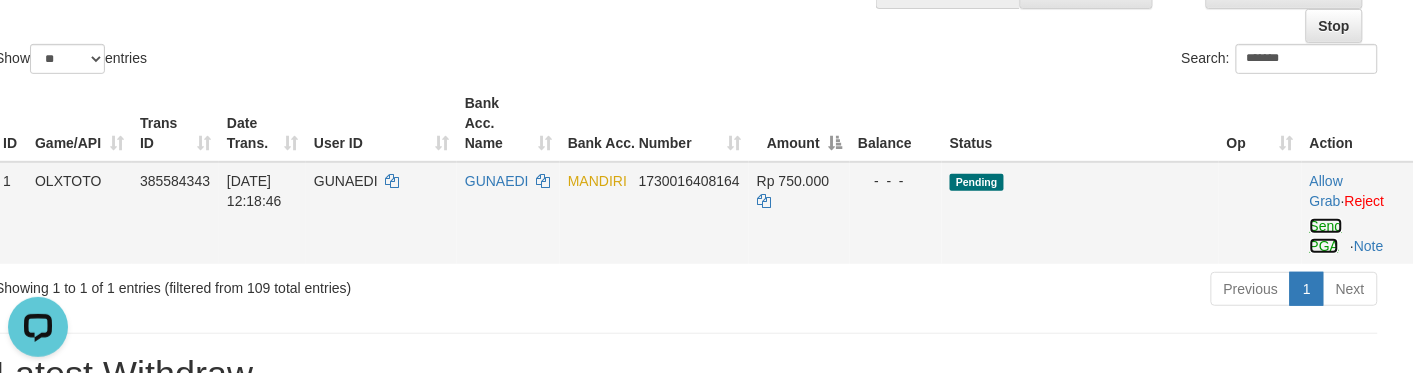 click on "Send PGA" at bounding box center (1326, 236) 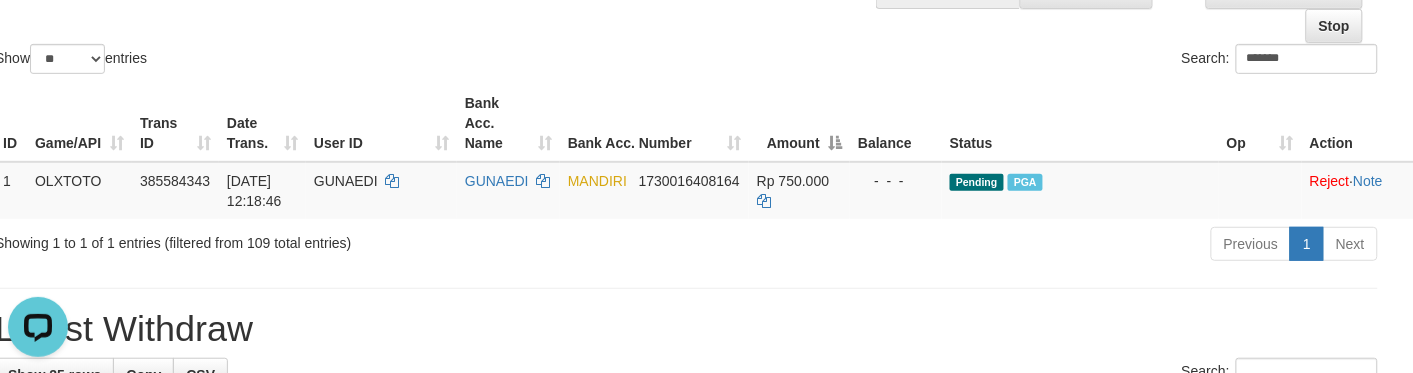click on "Balance" at bounding box center [896, 123] 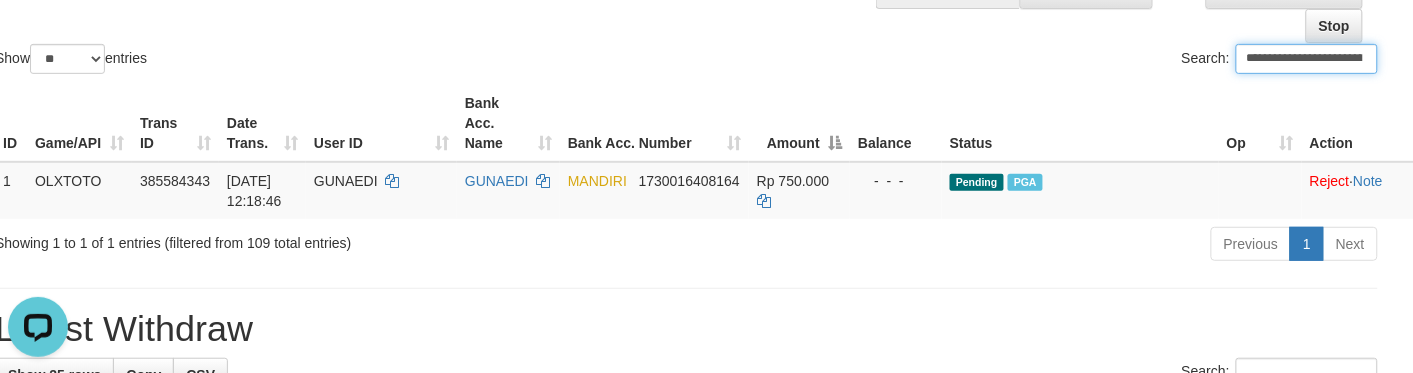click on "ID Game/API Trans ID Date Trans. User ID Bank Acc. Name Bank Acc. Number Amount Balance Status Op Action
1 OLXTOTO 385584343 [DATE] 12:18:46 GUNAEDI    GUNAEDI    MANDIRI     1730016408164 Rp 750.000    -  -  - Pending   PGA Allow Grab   ·    Reject Send PGA     ·    Note Processing..." at bounding box center (686, 152) 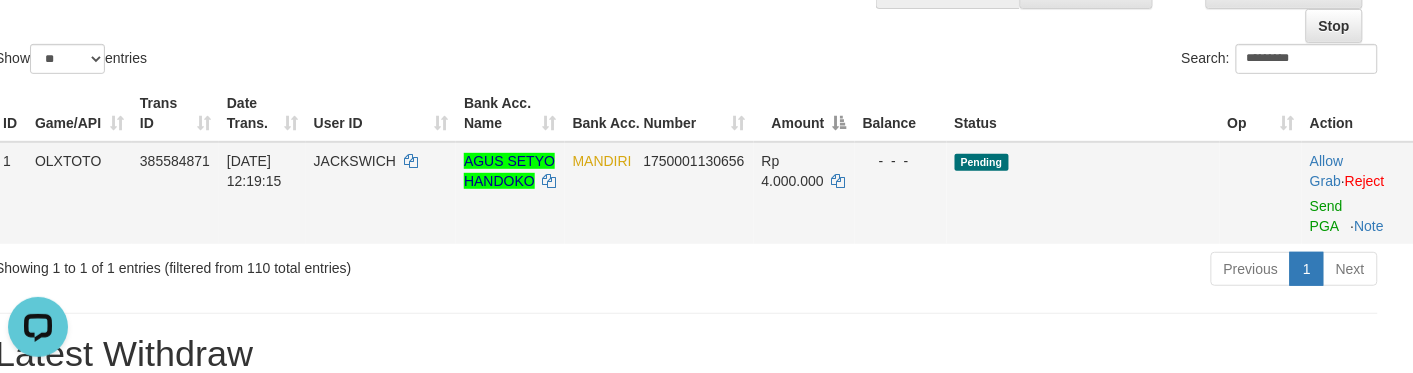 click on "Allow Grab   ·    Reject Send PGA     ·    Note" at bounding box center [1358, 193] 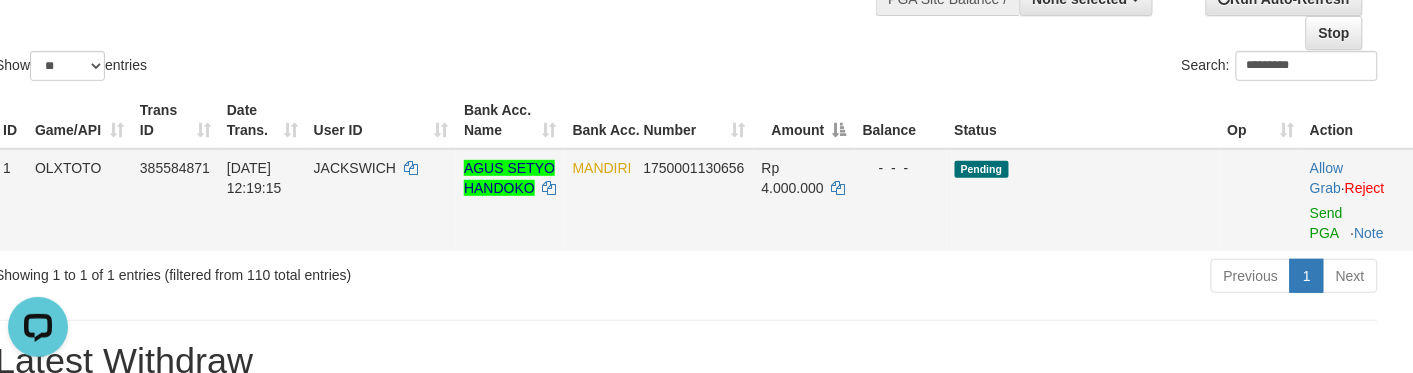 click on "Allow Grab   ·    Reject Send PGA     ·    Note" at bounding box center [1358, 200] 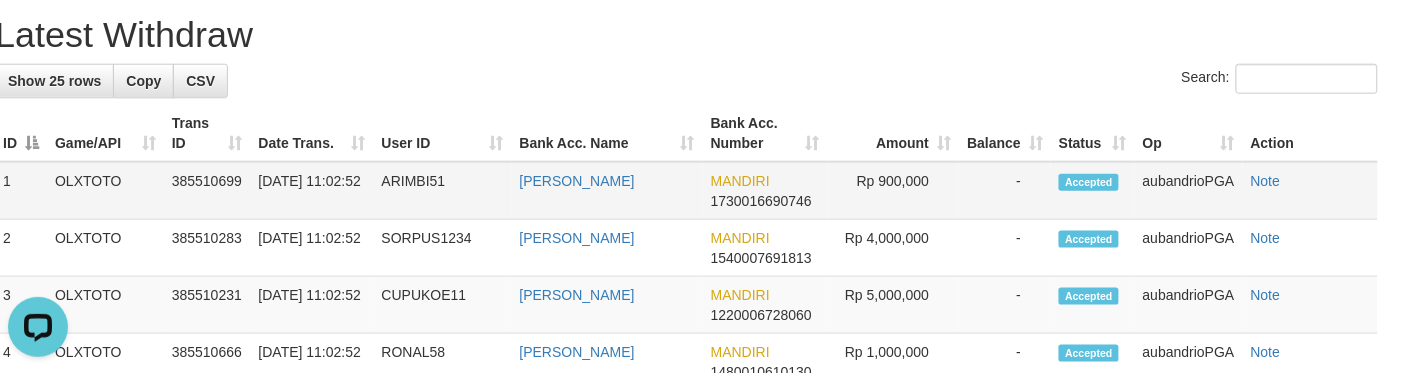 scroll, scrollTop: 178, scrollLeft: 20, axis: both 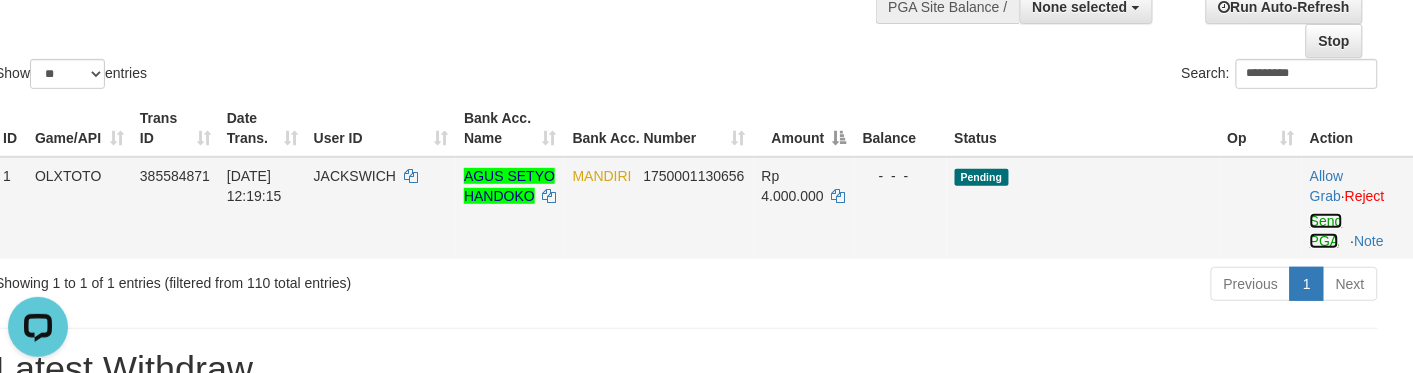 click on "Send PGA" at bounding box center [1326, 231] 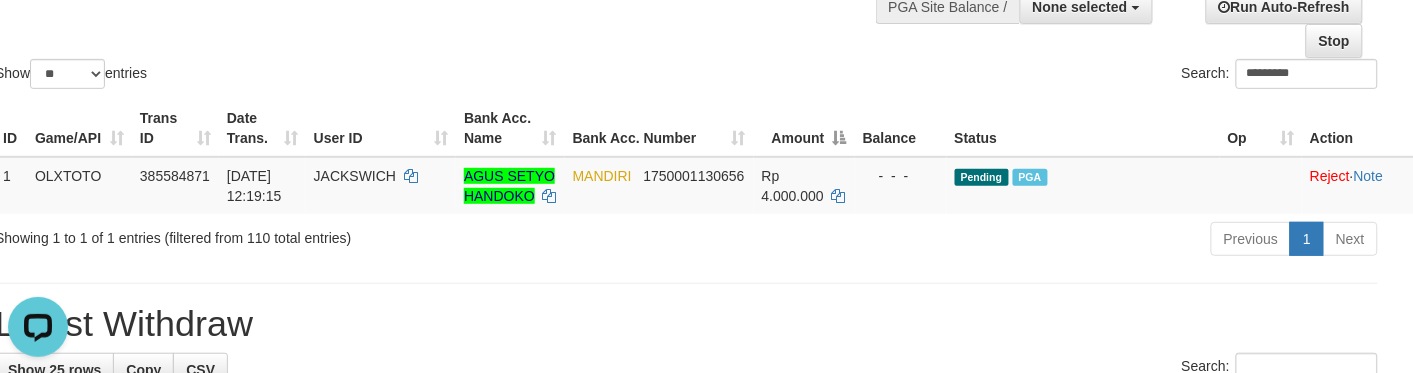 click on "Show  ** ** ** ***  entries Search: *********" at bounding box center (686, -17) 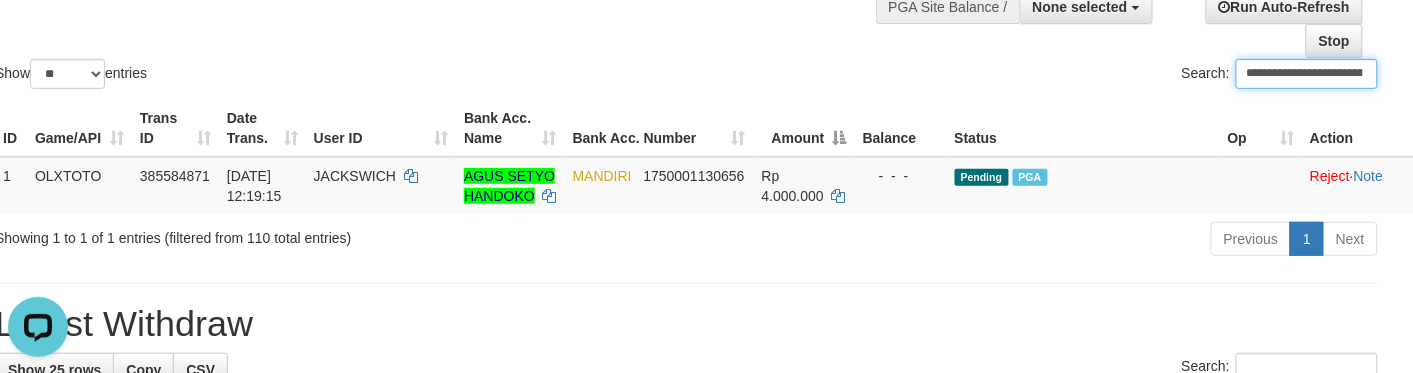 paste 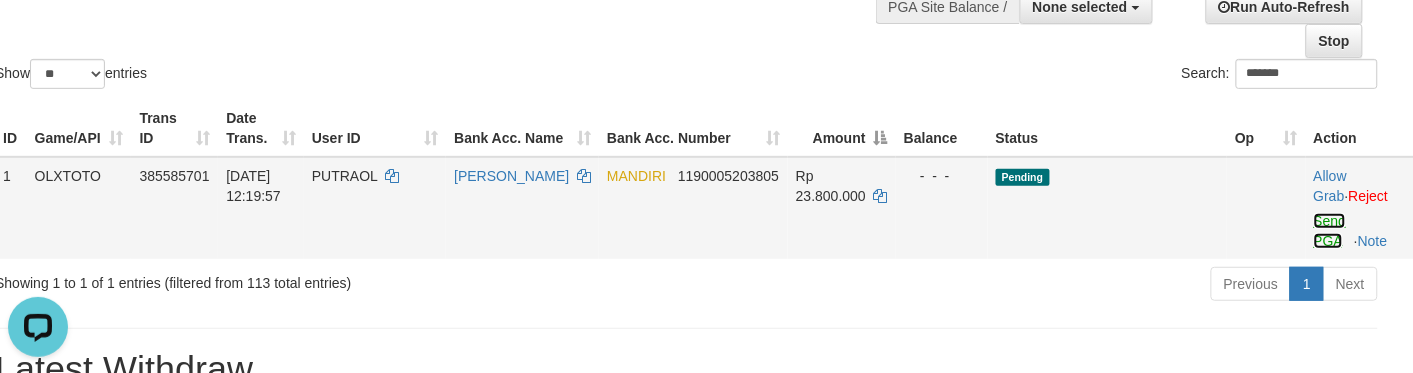 click on "Send PGA" at bounding box center [1330, 231] 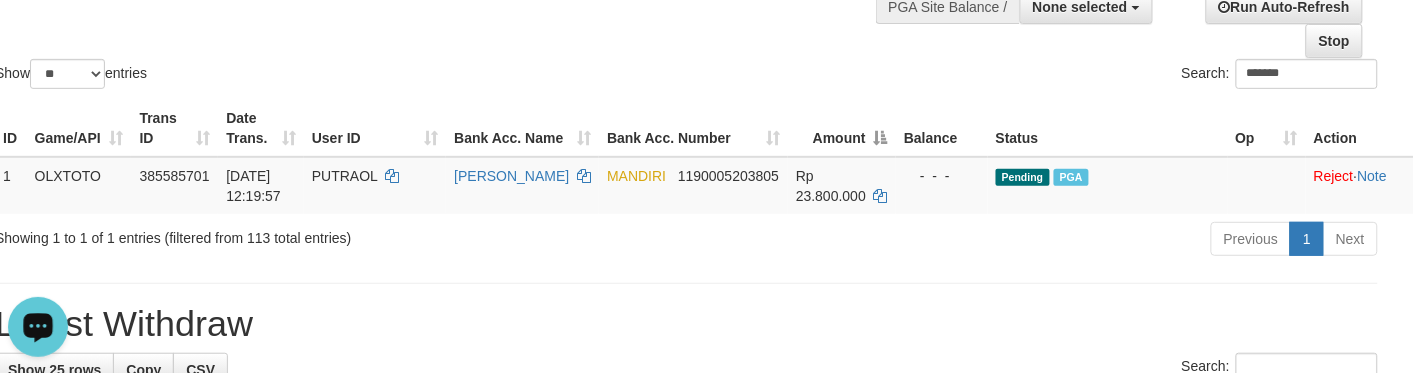 click on "Show  ** ** ** ***  entries" at bounding box center (333, 76) 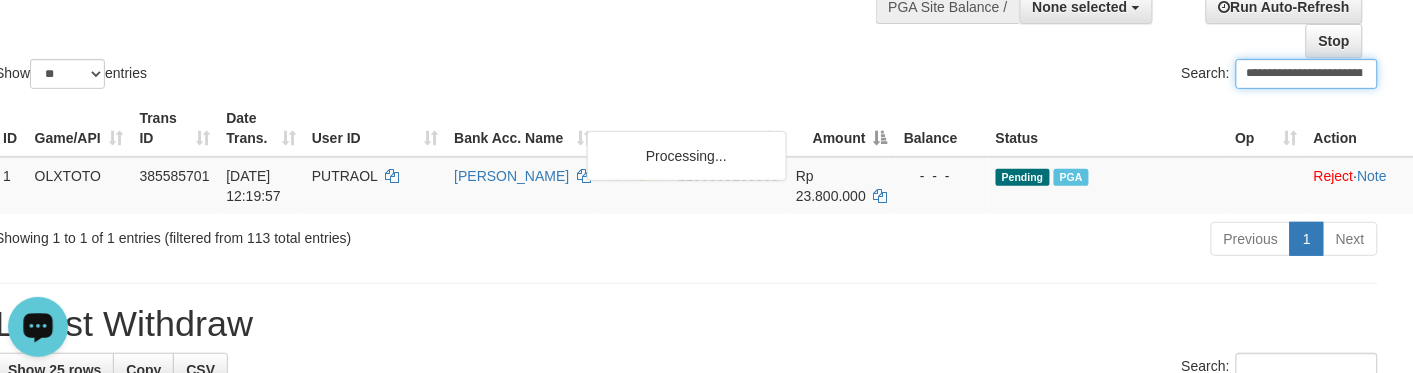 paste 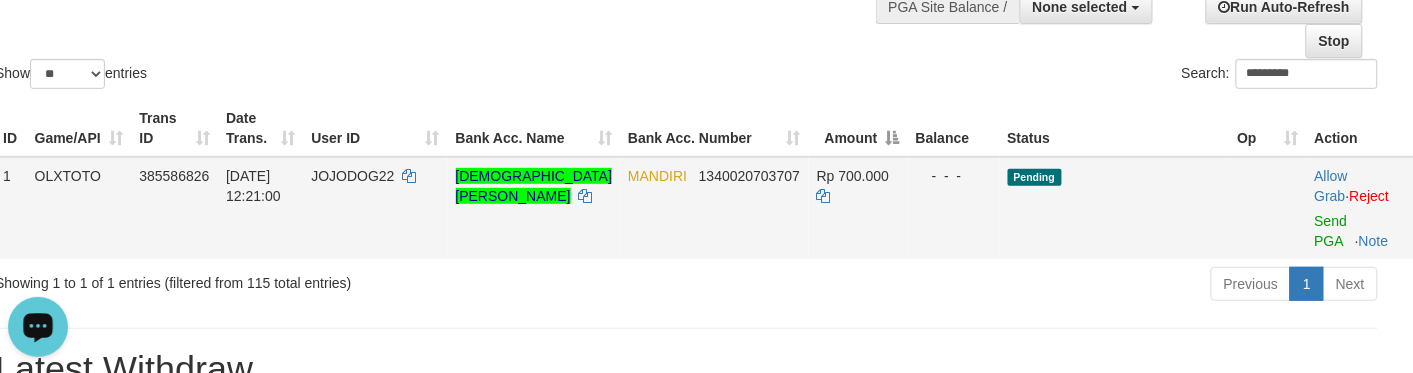 drag, startPoint x: 1328, startPoint y: 251, endPoint x: 1375, endPoint y: 341, distance: 101.53325 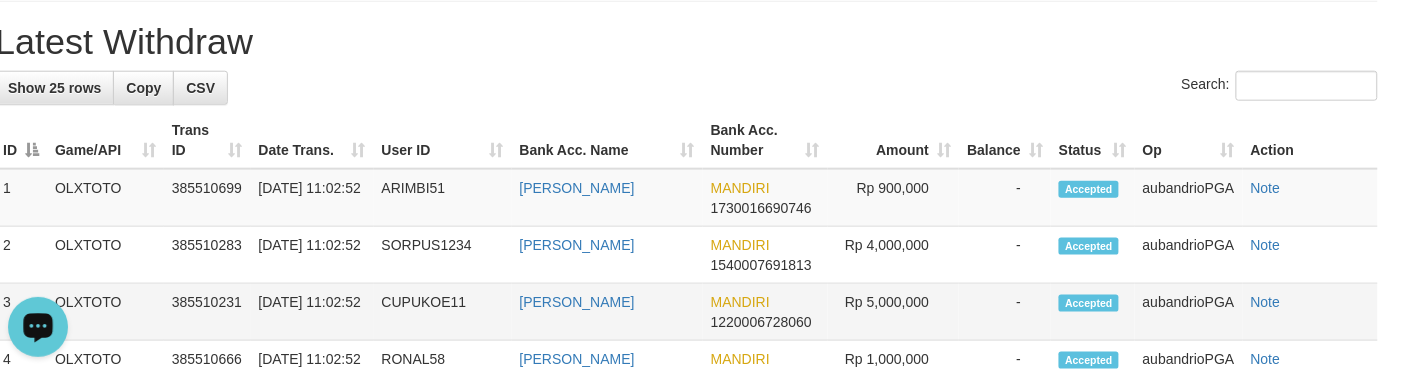 scroll, scrollTop: 172, scrollLeft: 20, axis: both 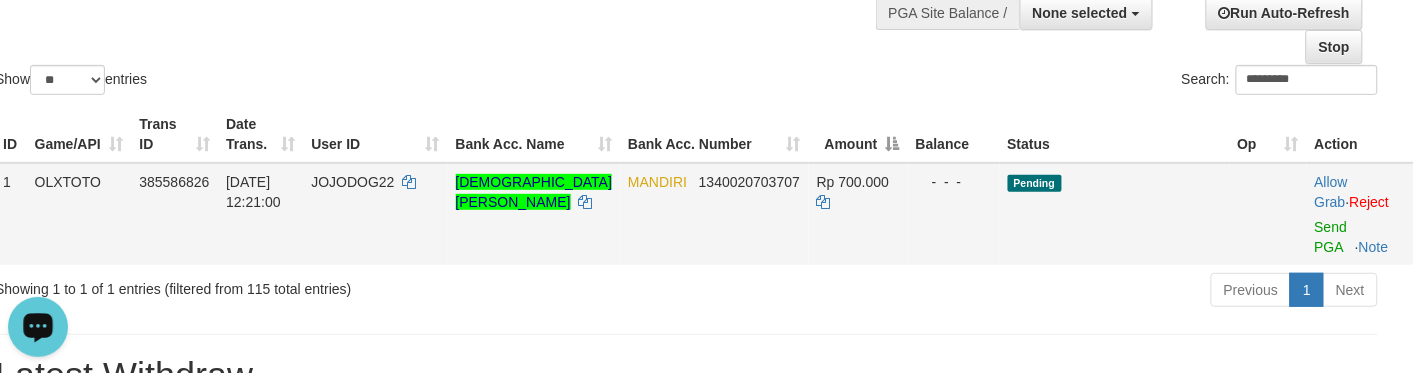 click on "Allow Grab   ·    Reject Send PGA     ·    Note" at bounding box center (1360, 214) 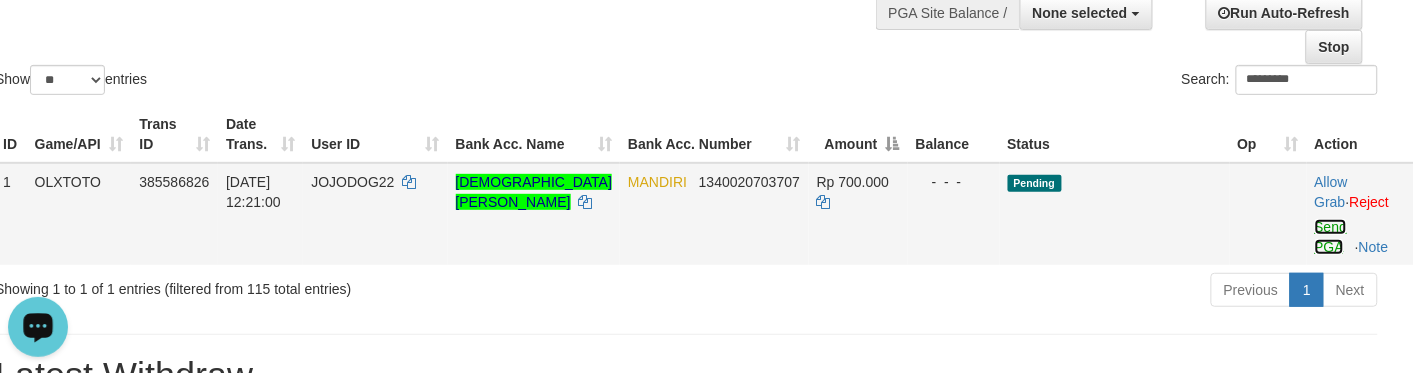 click on "Send PGA" at bounding box center [1331, 237] 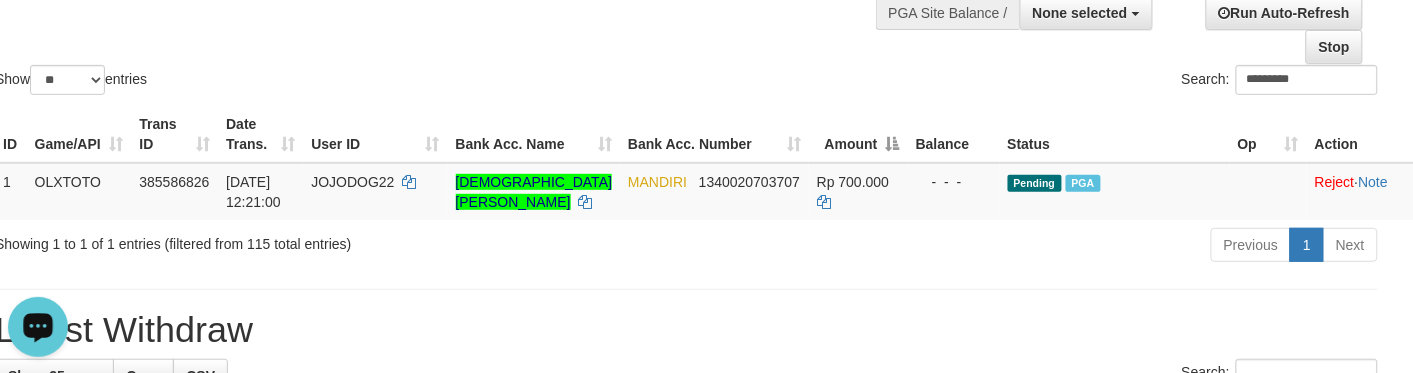click on "Status" at bounding box center (1115, 134) 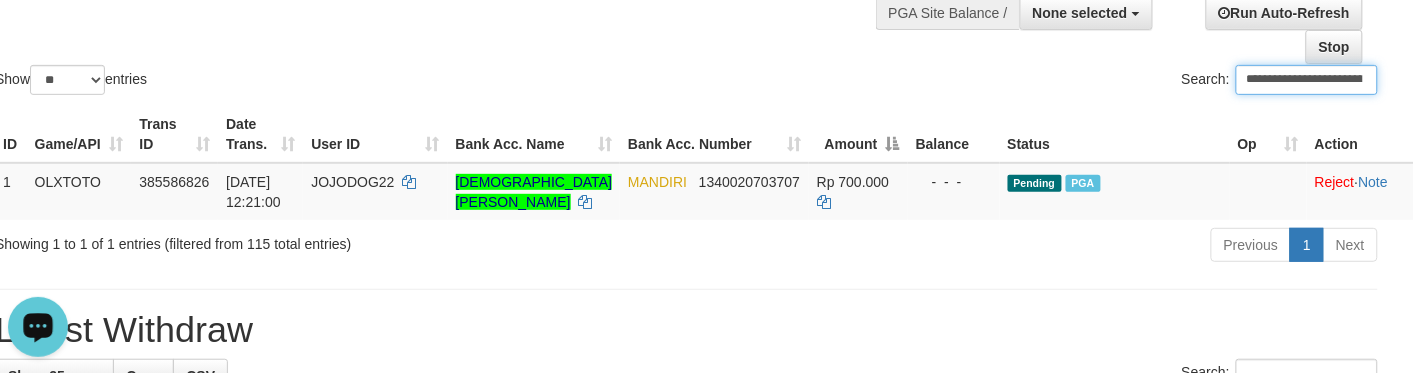 paste 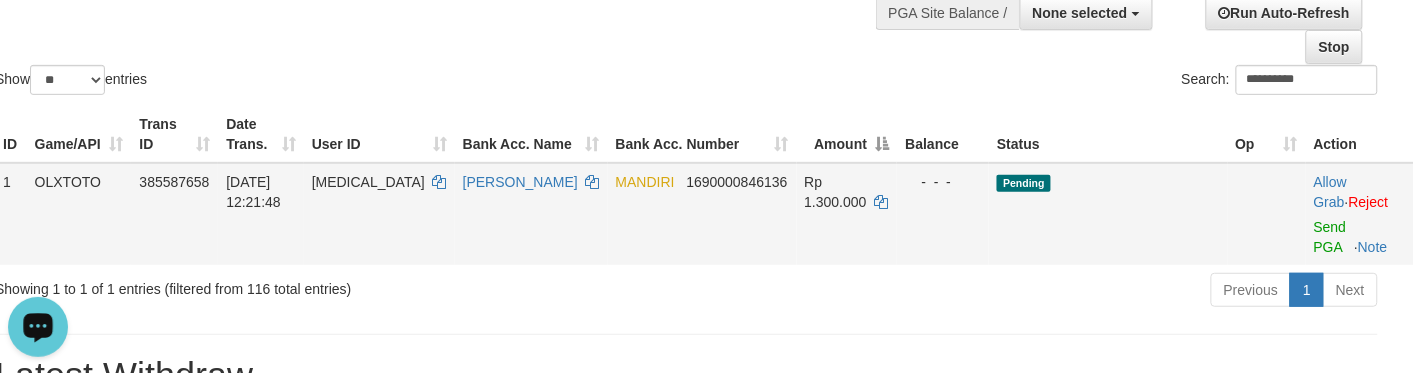 click on "Allow Grab   ·    Reject Send PGA     ·    Note" at bounding box center (1360, 214) 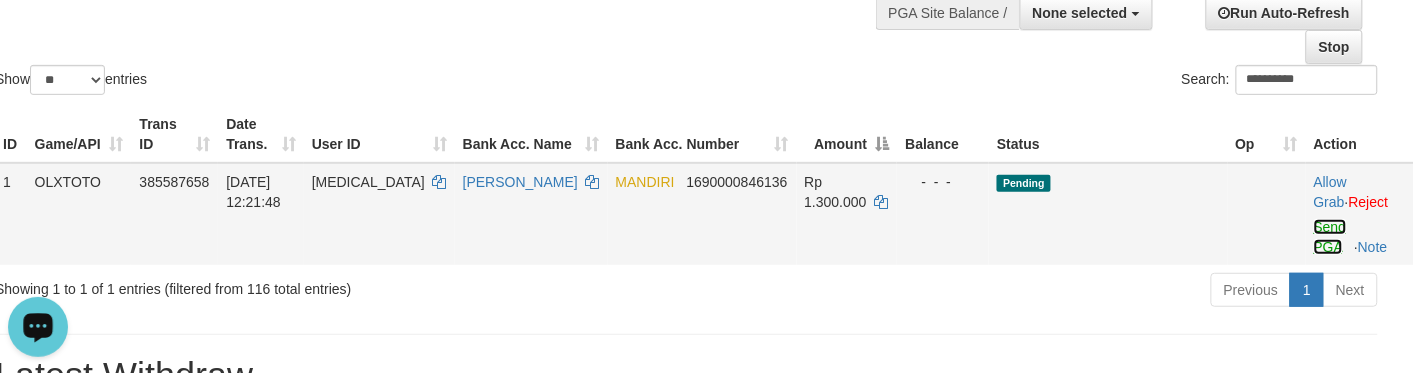 click on "Send PGA" at bounding box center (1330, 237) 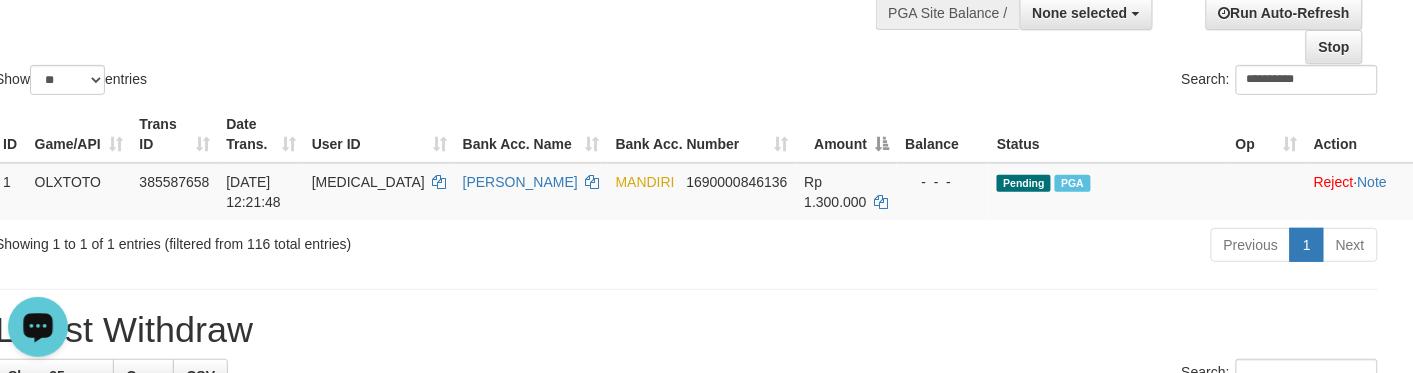 click on "Show  ** ** ** ***  entries" at bounding box center [333, 82] 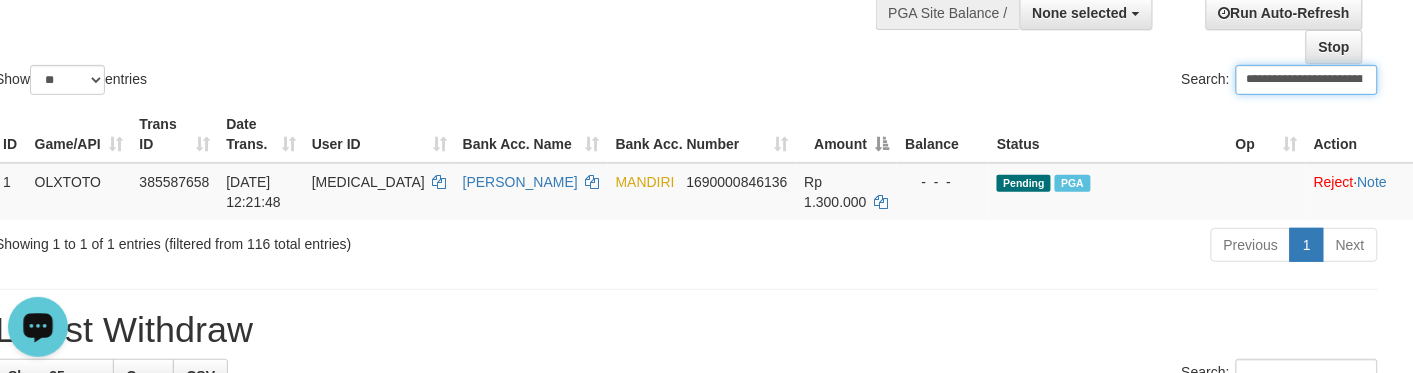 paste 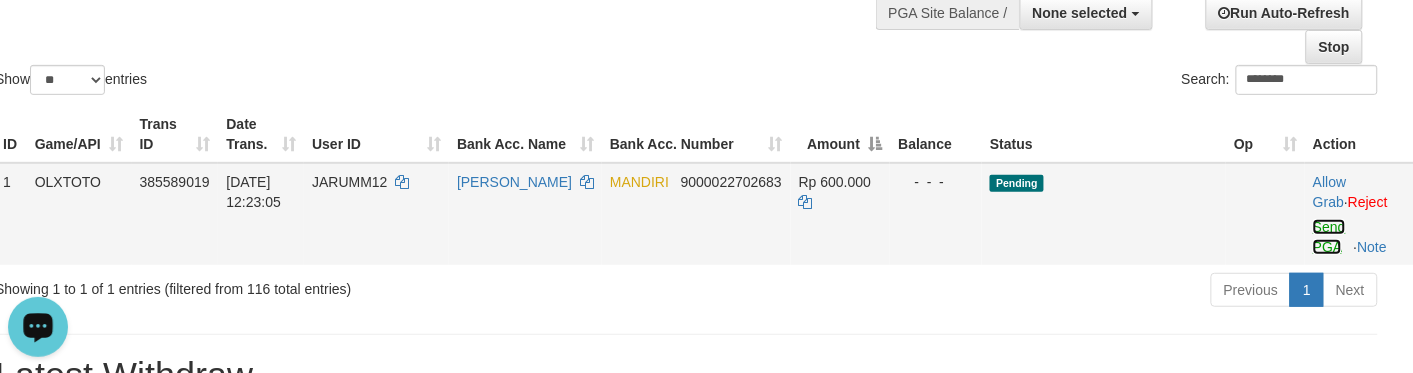 click on "Send PGA" at bounding box center [1329, 237] 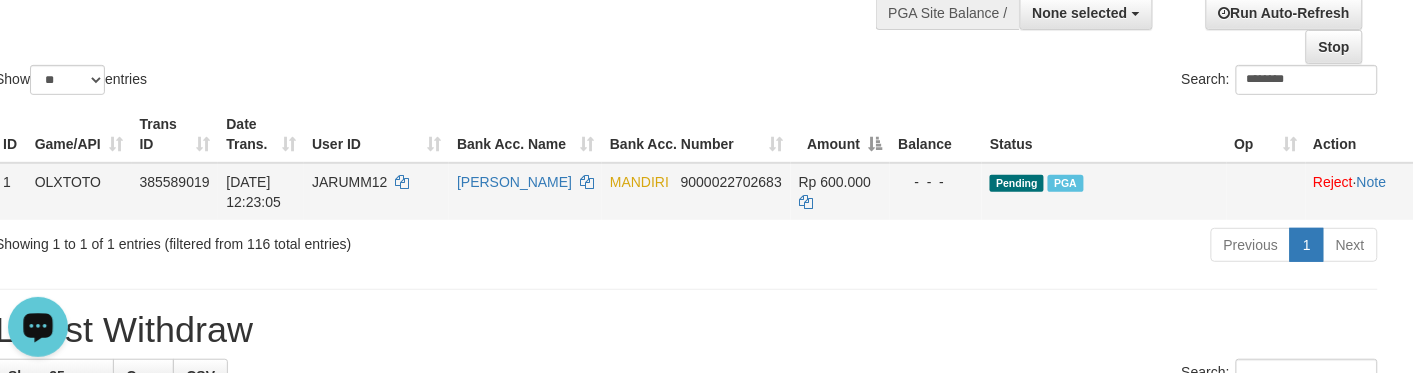 click on "9000022702683" at bounding box center [731, 182] 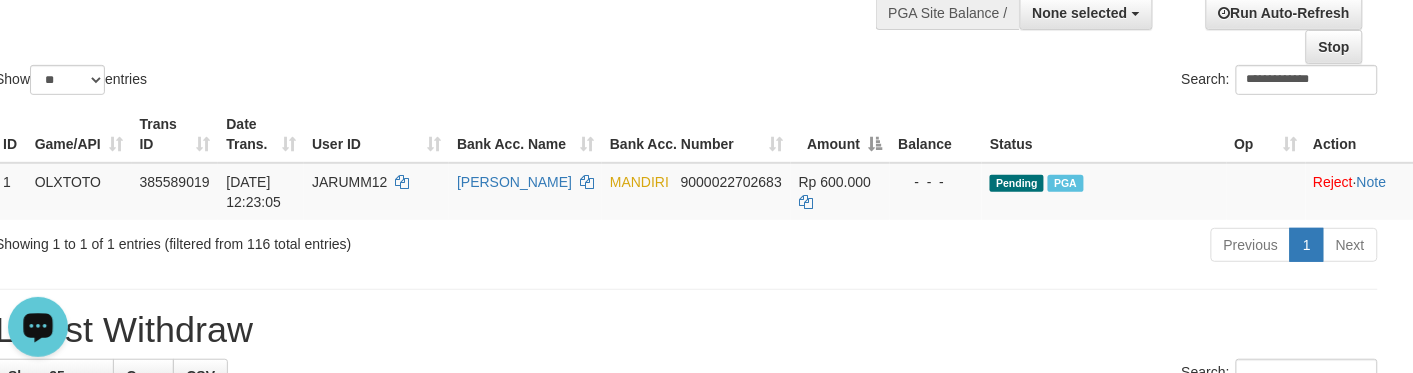 click on "PGA Site Balance /" at bounding box center [948, 13] 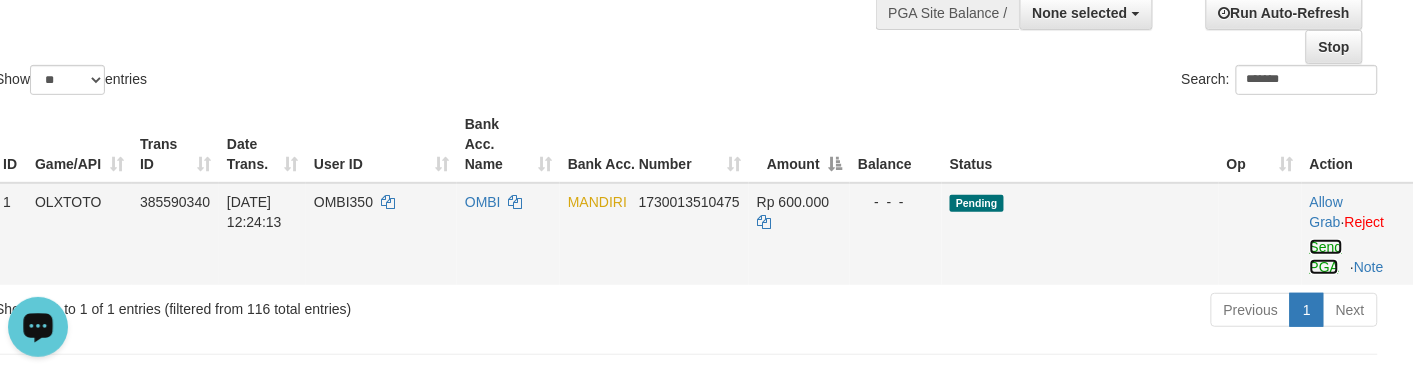 click on "Send PGA" at bounding box center [1326, 257] 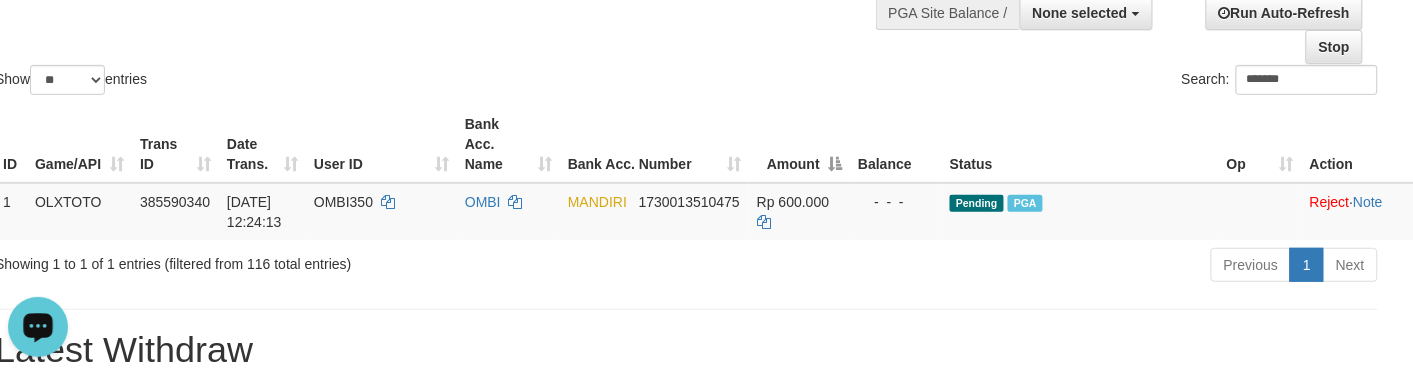 click on "Search: *******" at bounding box center (1040, 82) 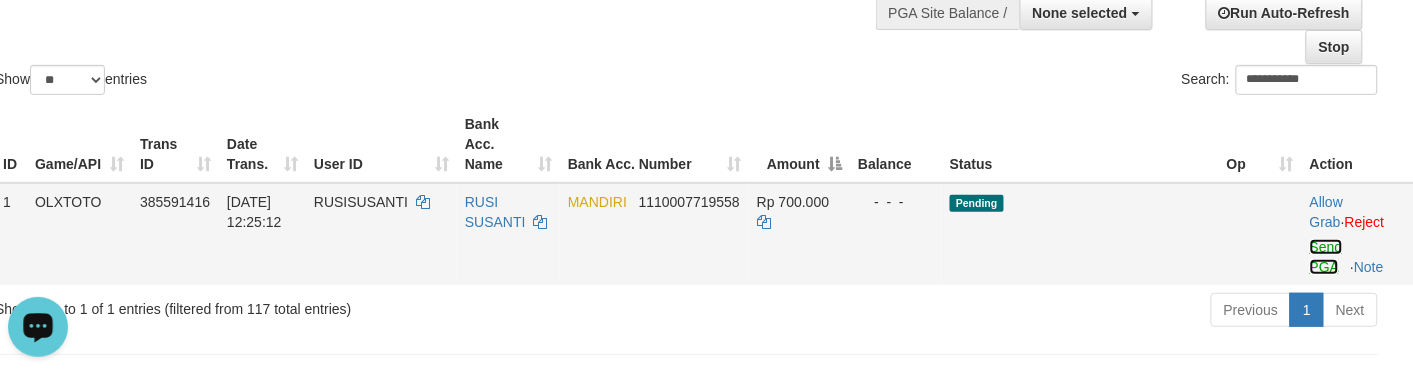 click on "Send PGA" at bounding box center (1326, 257) 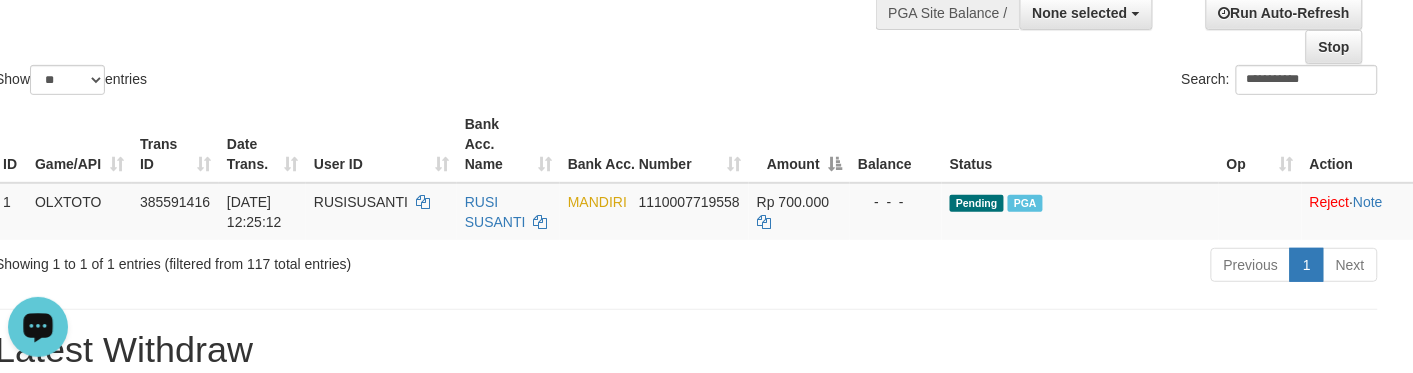 click on "**********" at bounding box center [1040, 82] 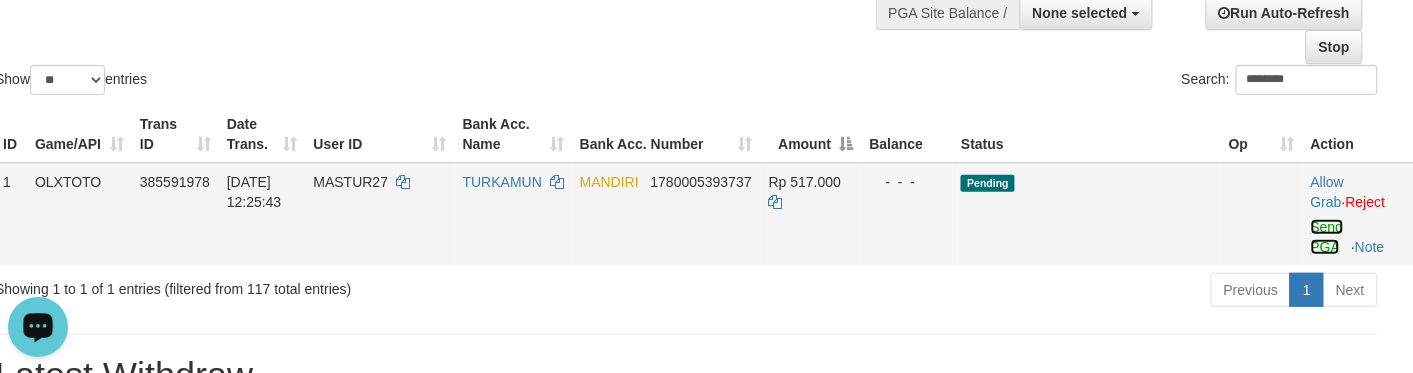 click on "Send PGA" at bounding box center (1327, 237) 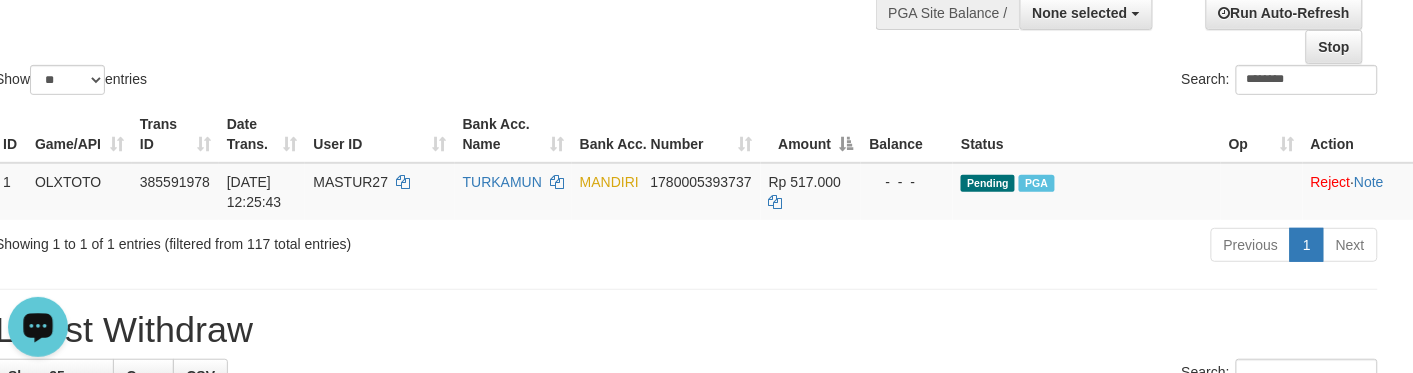 click on "Show  ** ** ** ***  entries Search: ********" at bounding box center (686, -11) 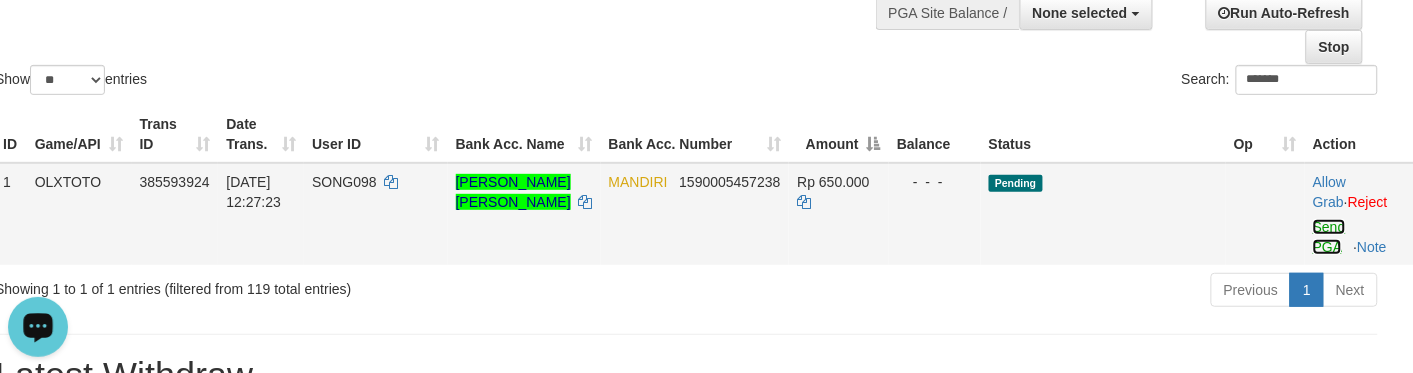 click on "Send PGA" at bounding box center (1329, 237) 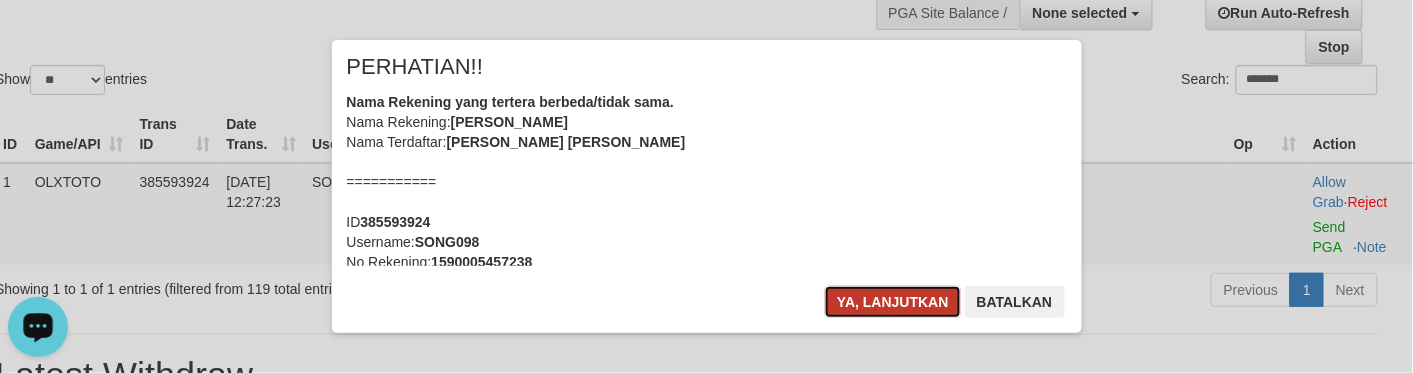 click on "Ya, lanjutkan" at bounding box center (893, 302) 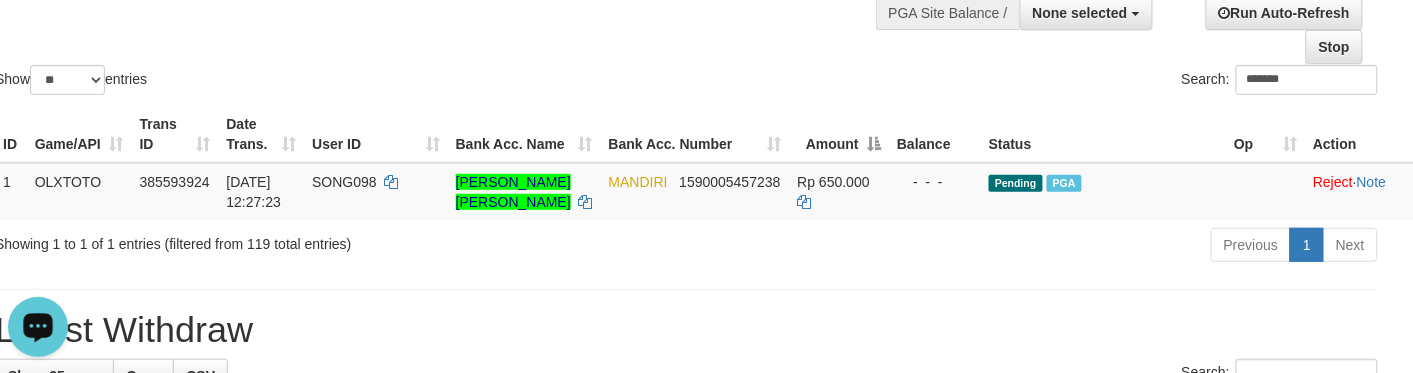 click on "Search: *******" at bounding box center (1040, 82) 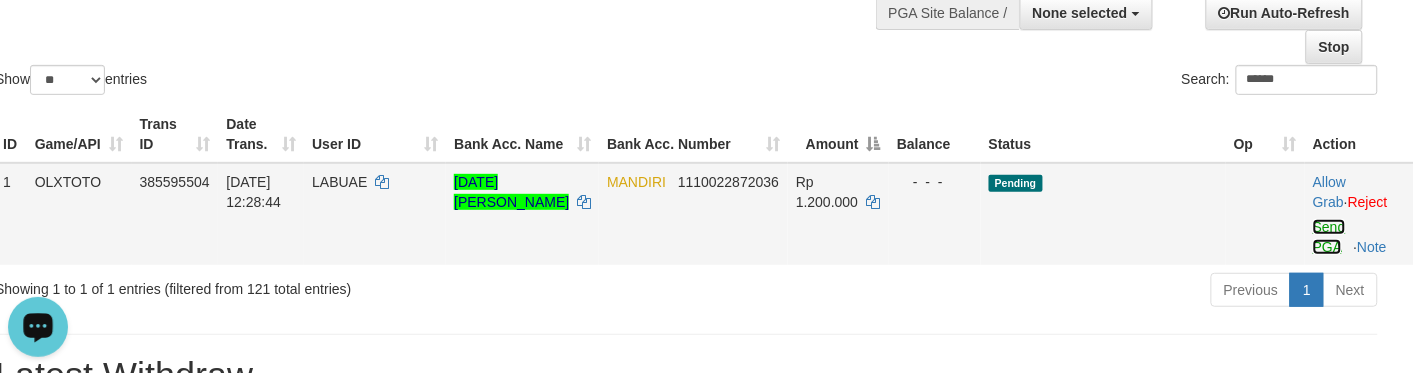 click on "Send PGA" at bounding box center (1329, 237) 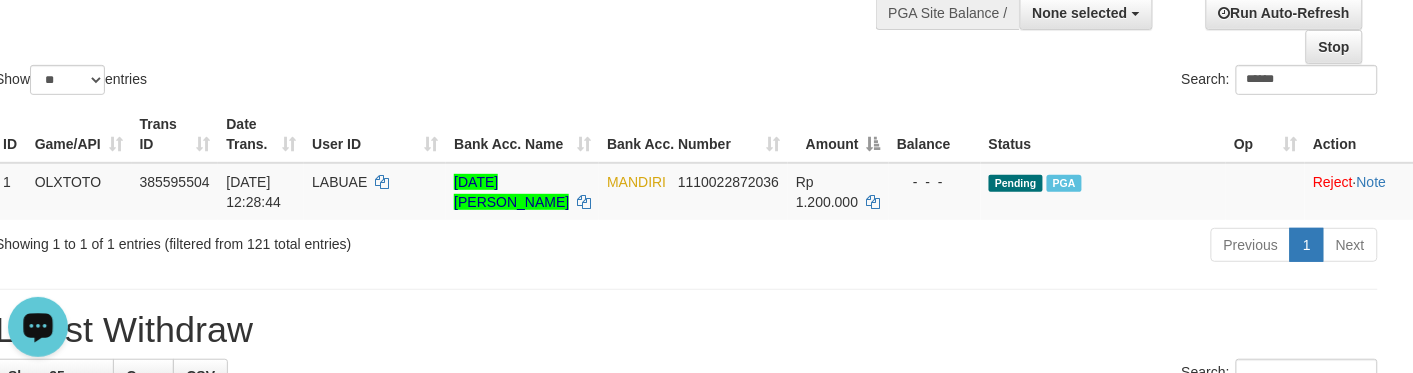 click on "Show  ** ** ** ***  entries Search: ******" at bounding box center (686, -11) 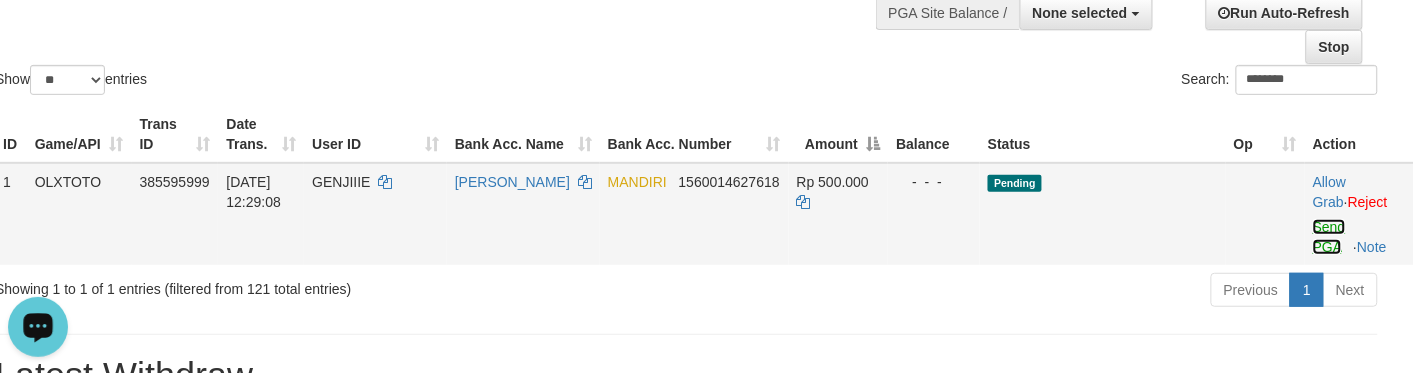 click on "Send PGA" at bounding box center (1329, 237) 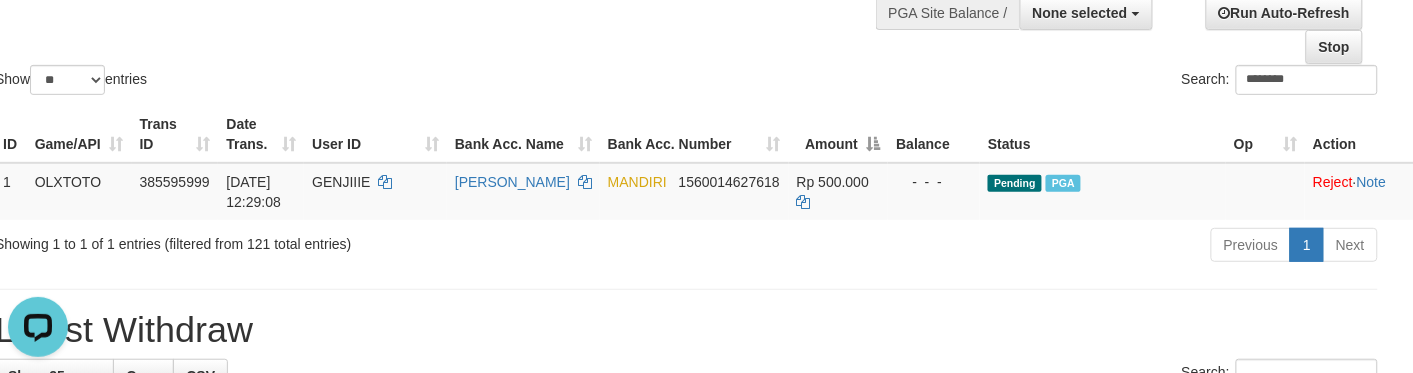 click on "Show  ** ** ** ***  entries" at bounding box center [333, 82] 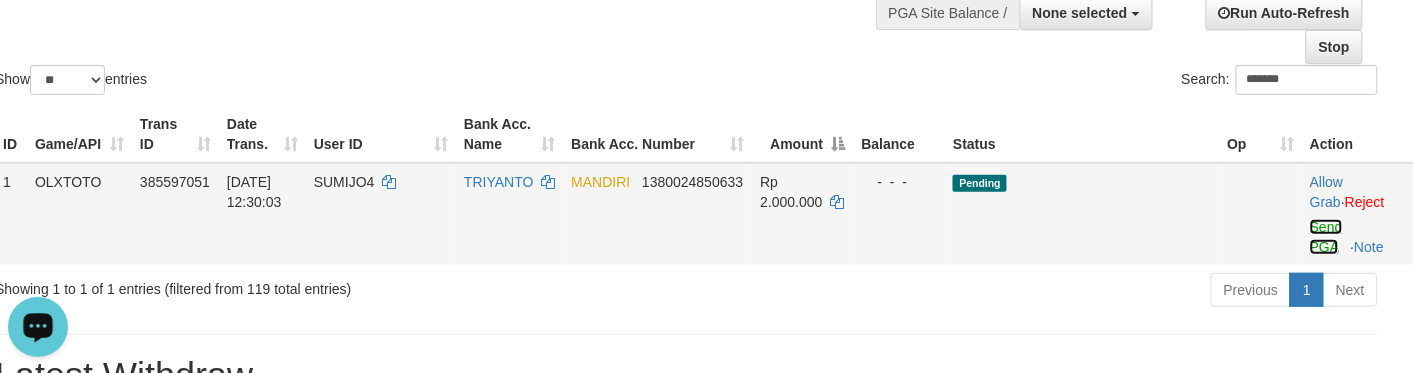 click on "Send PGA" at bounding box center [1326, 237] 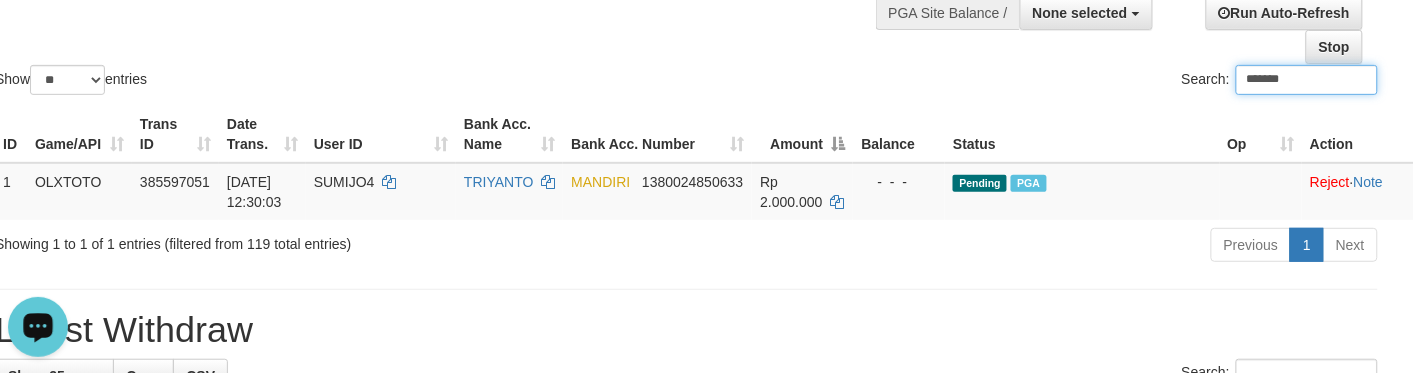 click on "Show  ** ** ** ***  entries" at bounding box center (333, 82) 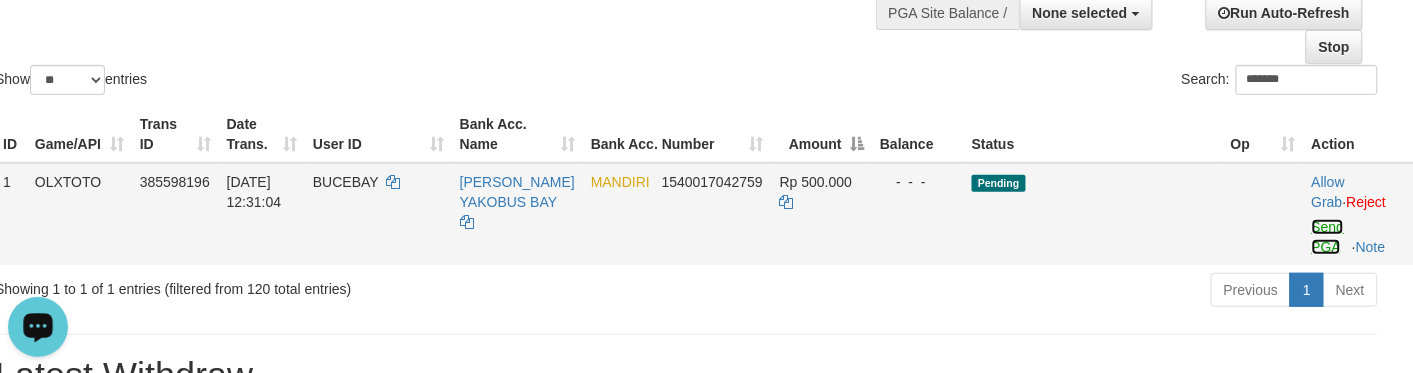 click on "Send PGA" at bounding box center (1328, 237) 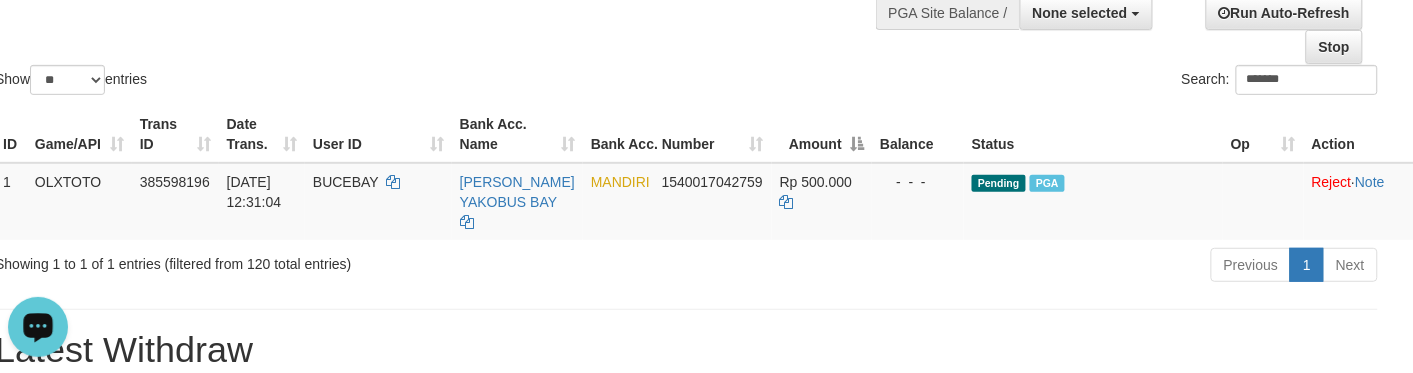 click on "ID Game/API Trans ID Date Trans. User ID Bank Acc. Name Bank Acc. Number Amount Balance Status Op Action" at bounding box center (704, 134) 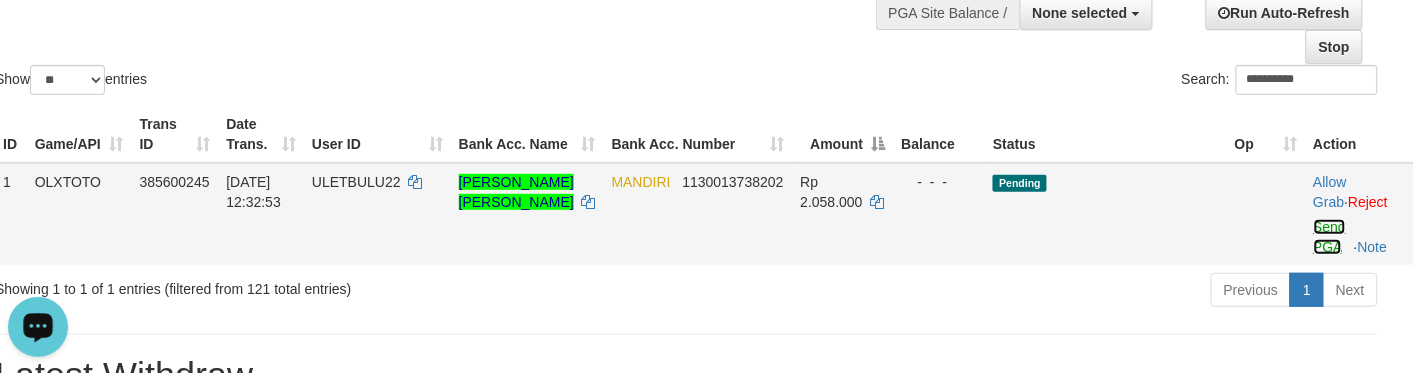 click on "Send PGA" at bounding box center (1330, 237) 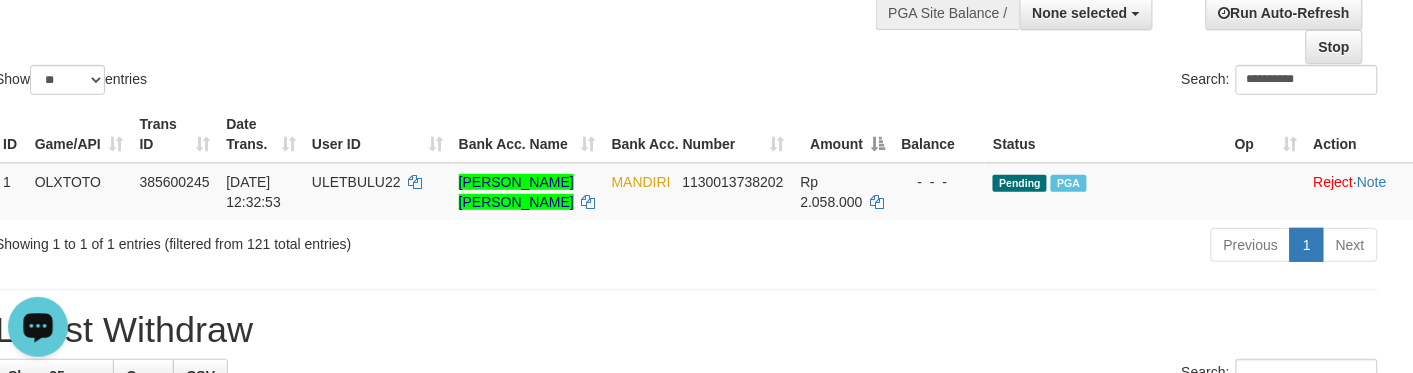 click on "**********" at bounding box center [1040, 82] 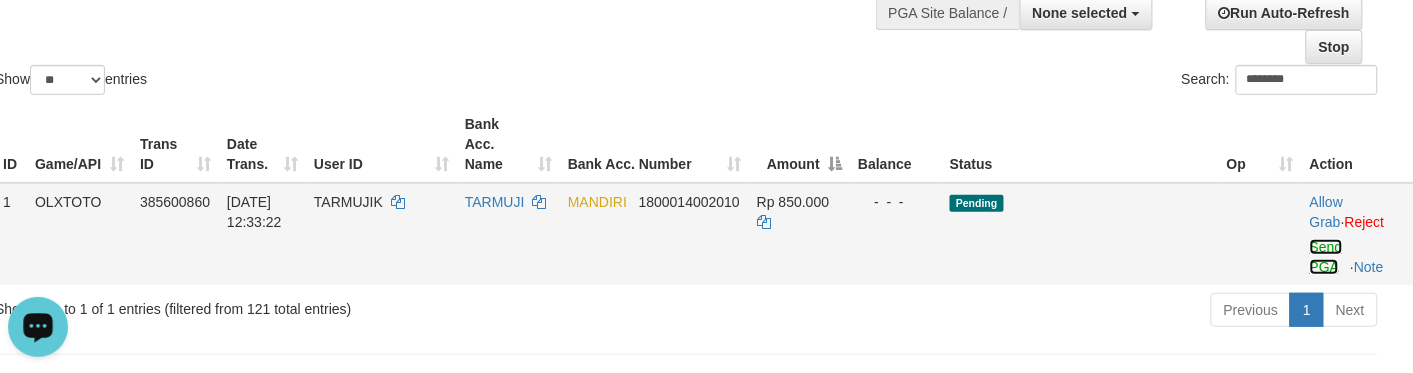 click on "Send PGA" at bounding box center [1326, 257] 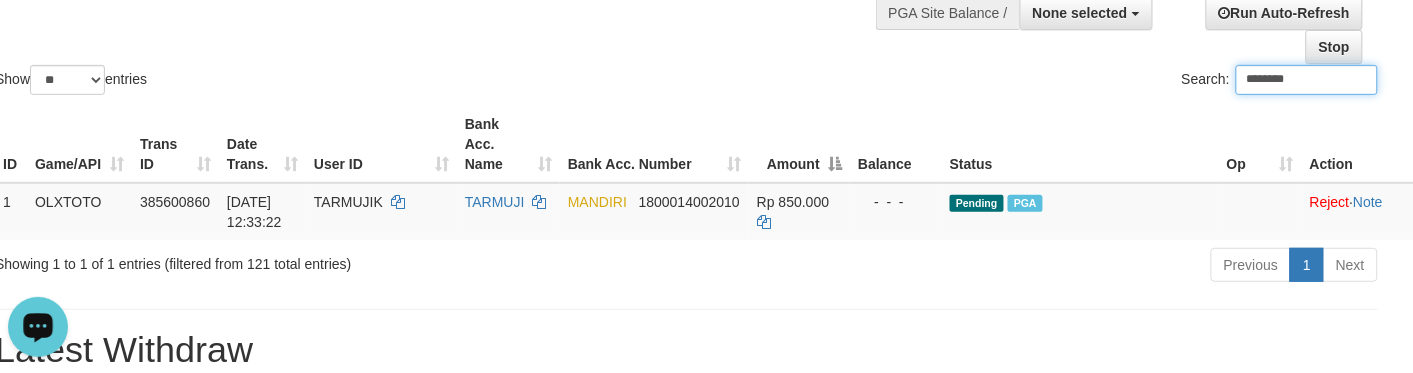 click on "Show  ** ** ** ***  entries Search: ********" at bounding box center [686, -11] 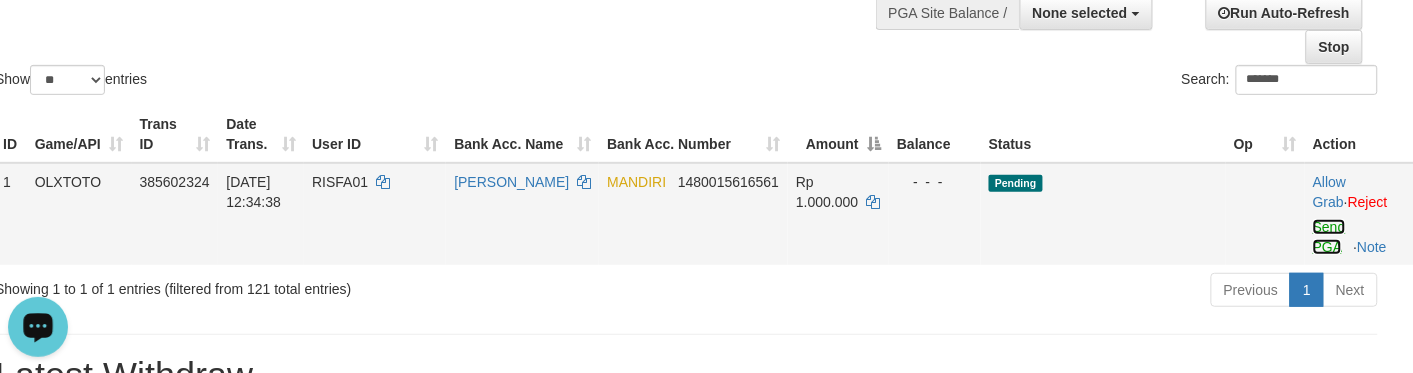 click on "Send PGA" at bounding box center [1329, 237] 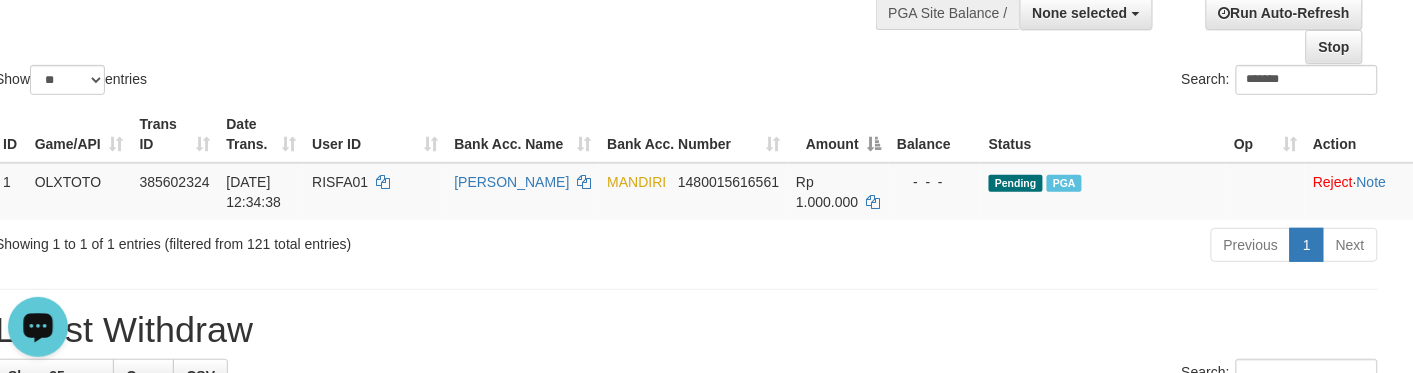 click on "Show  ** ** ** ***  entries Search: *******" at bounding box center [686, -11] 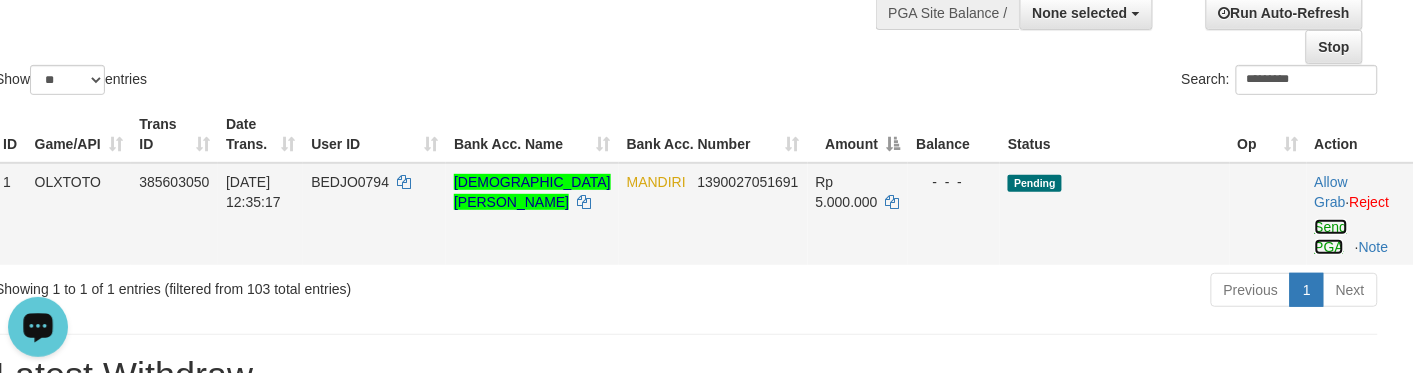 click on "Send PGA" at bounding box center [1331, 237] 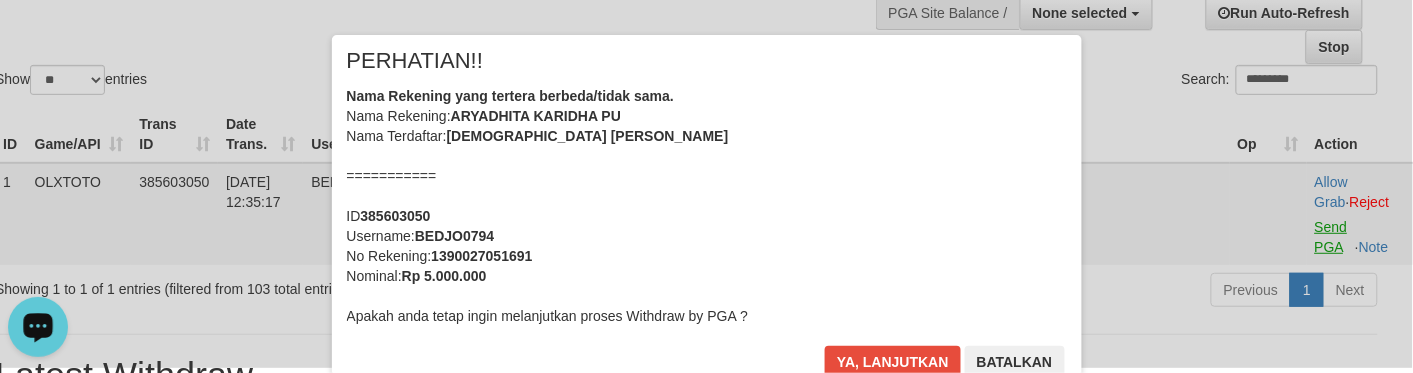 scroll, scrollTop: 0, scrollLeft: 0, axis: both 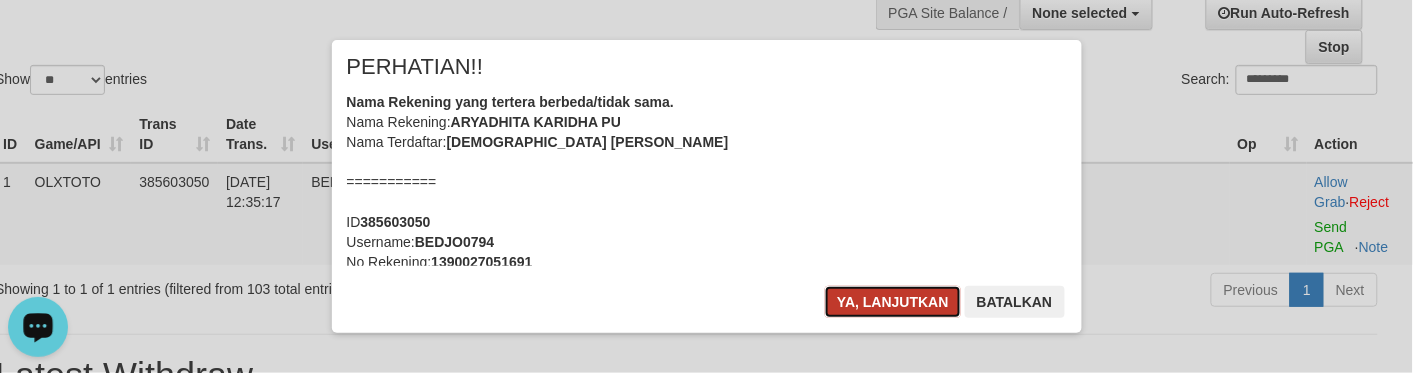 click on "Ya, lanjutkan" at bounding box center [893, 302] 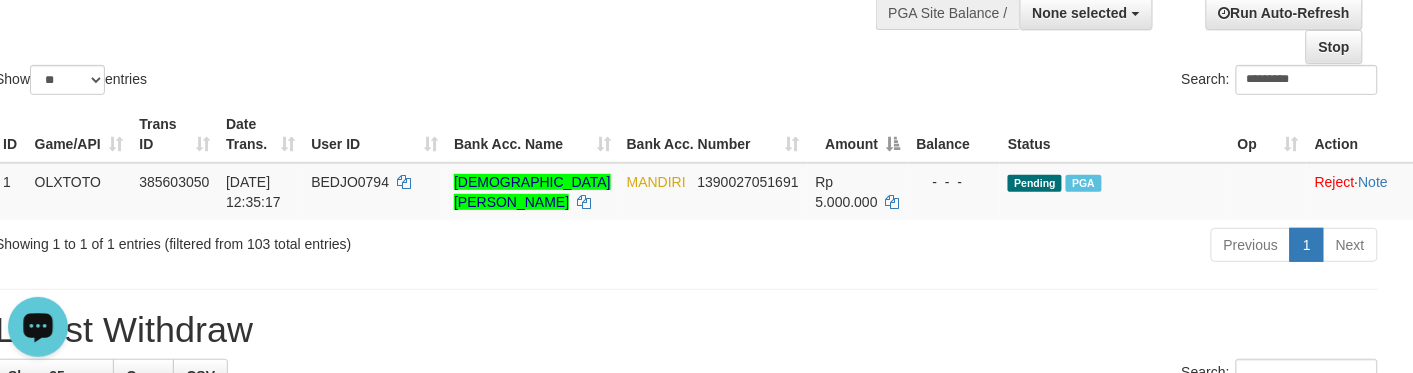 drag, startPoint x: 485, startPoint y: 62, endPoint x: 482, endPoint y: 48, distance: 14.3178215 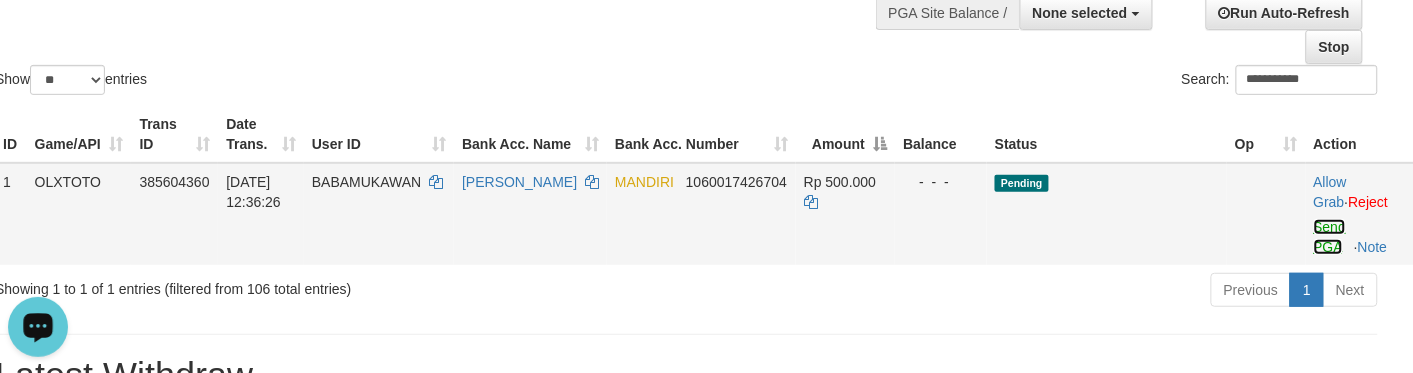 click on "Send PGA" at bounding box center (1330, 237) 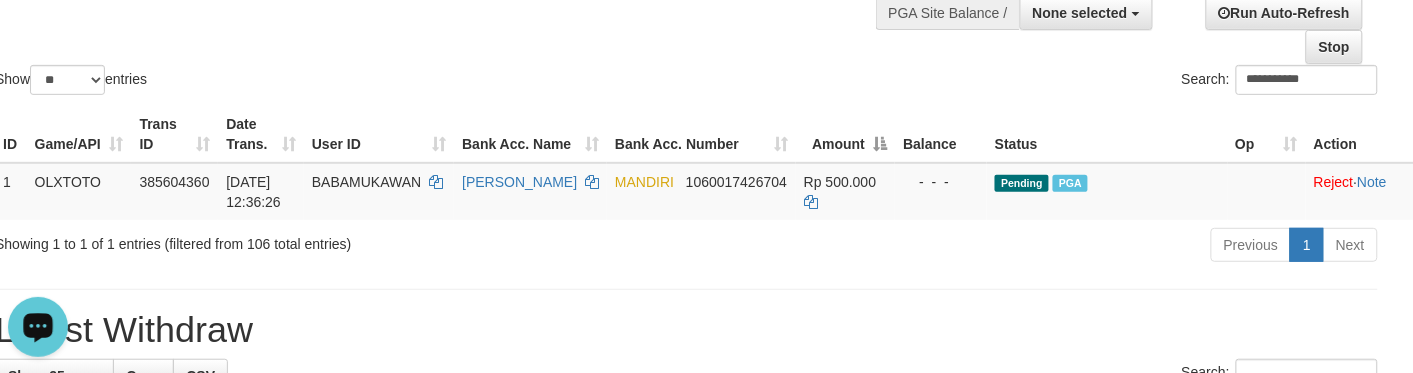 click on "Show  ** ** ** ***  entries" at bounding box center (333, 82) 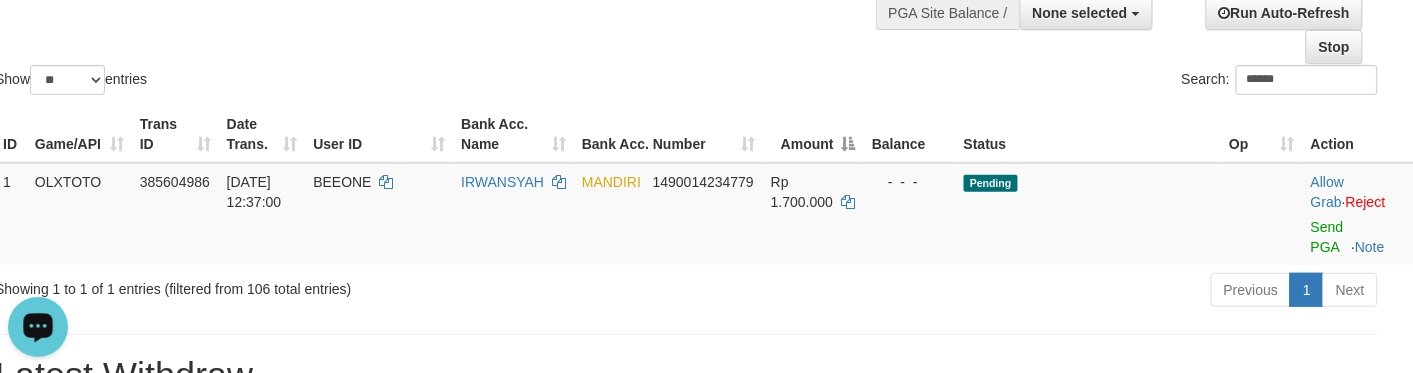 drag, startPoint x: 1327, startPoint y: 237, endPoint x: 1325, endPoint y: 300, distance: 63.03174 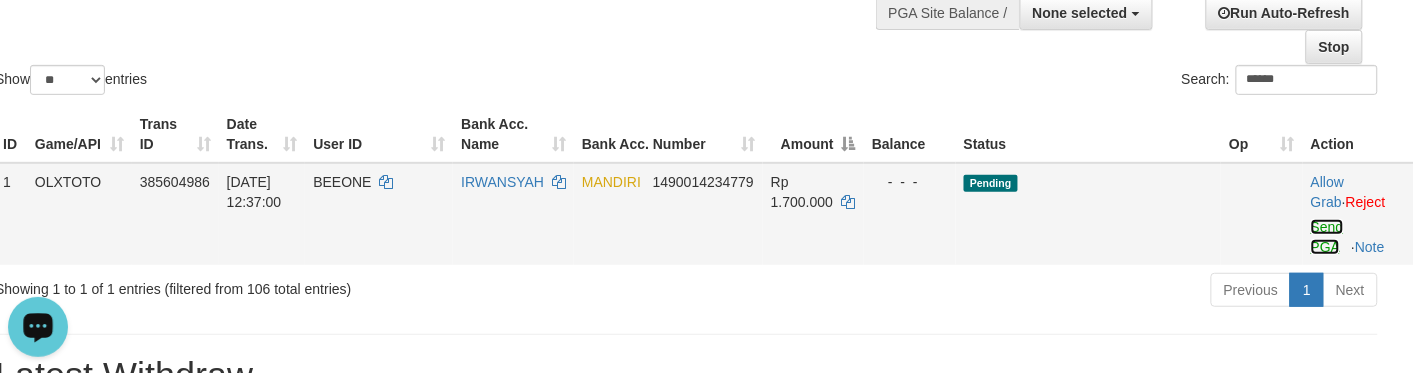 click on "Send PGA" at bounding box center [1327, 237] 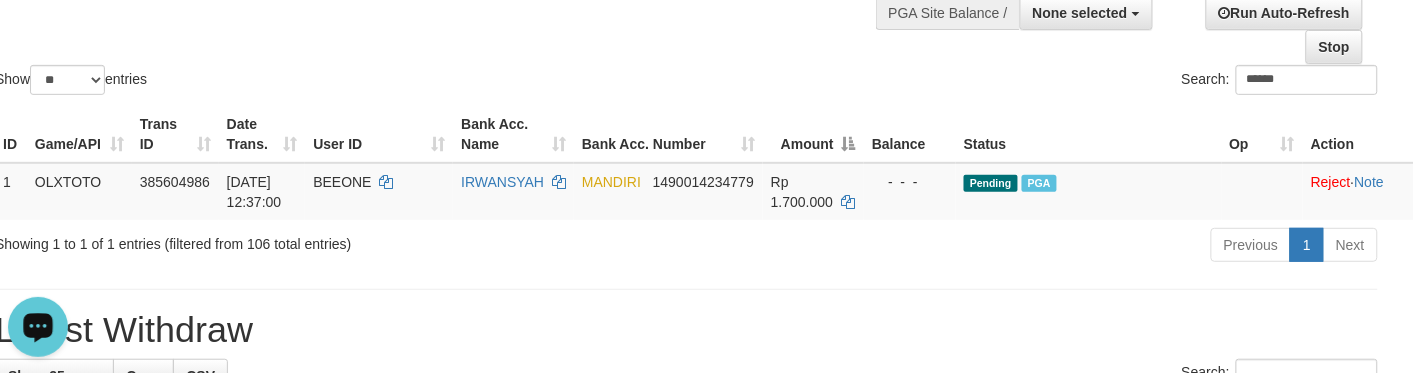 click on "Show  ** ** ** ***  entries Search: ******" at bounding box center [686, -11] 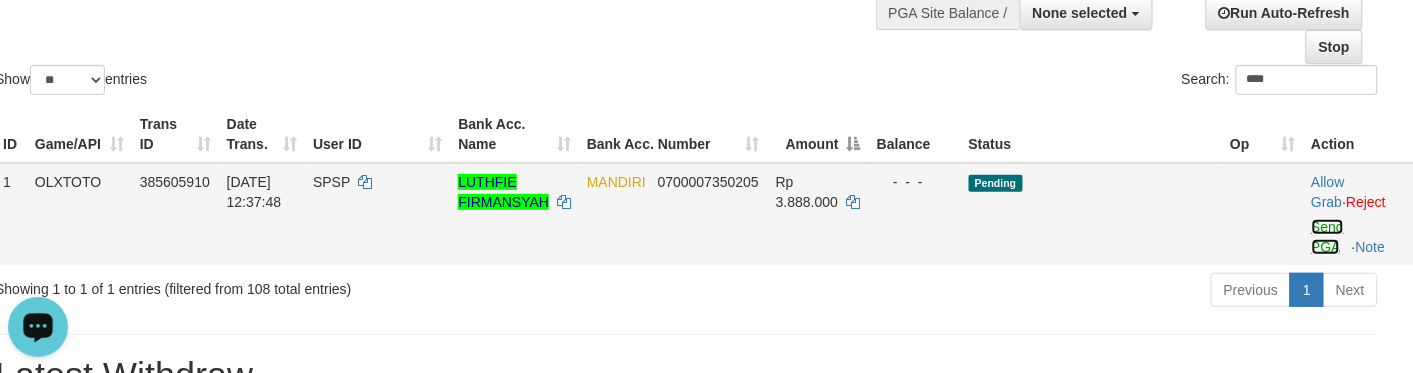 click on "Send PGA" at bounding box center (1328, 237) 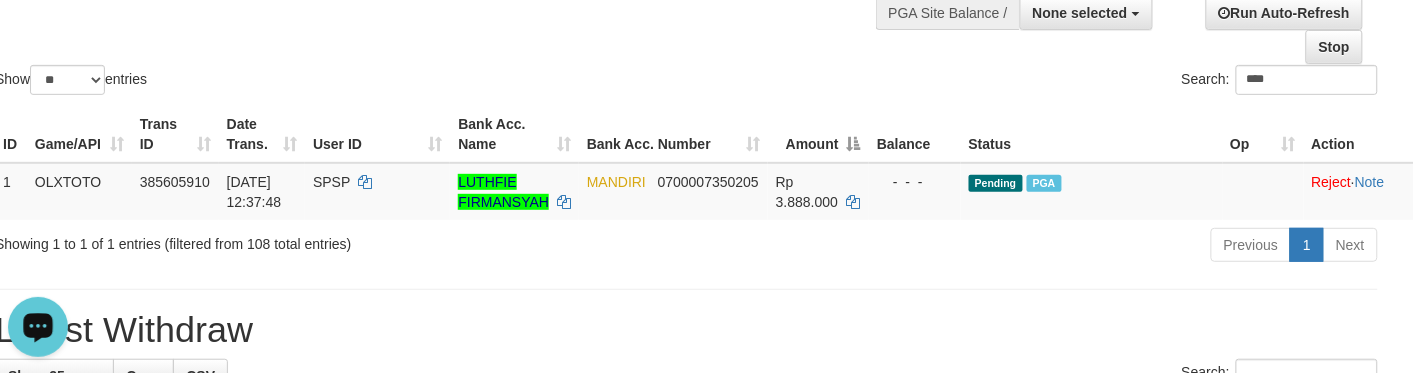 click on "Show  ** ** ** ***  entries Search: ****" at bounding box center [686, -11] 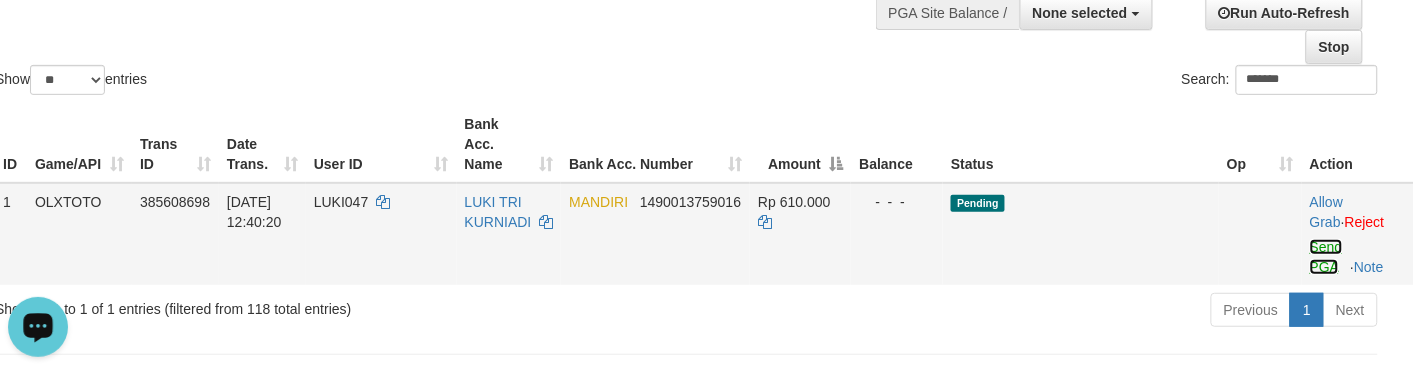 click on "Send PGA" at bounding box center (1326, 257) 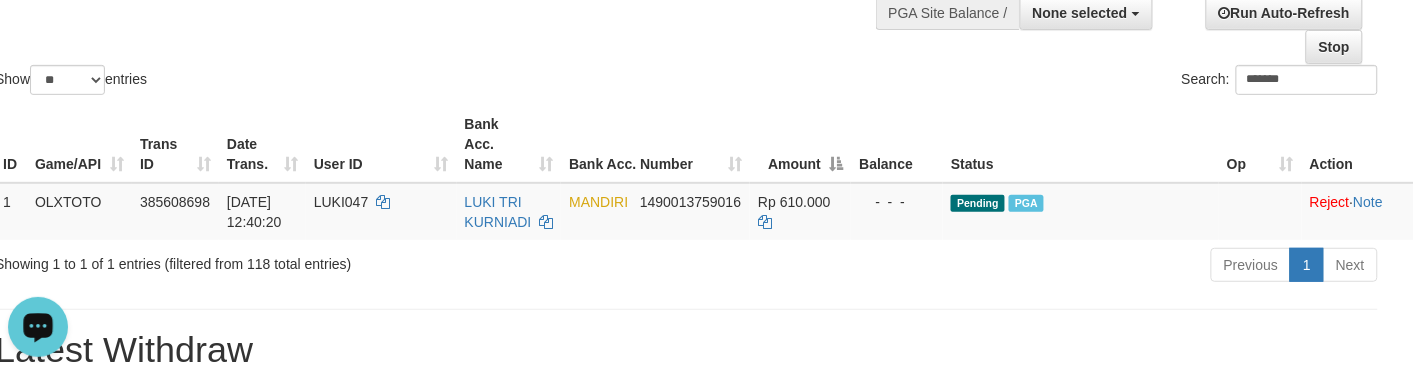 click on "Show  ** ** ** ***  entries" at bounding box center [333, 82] 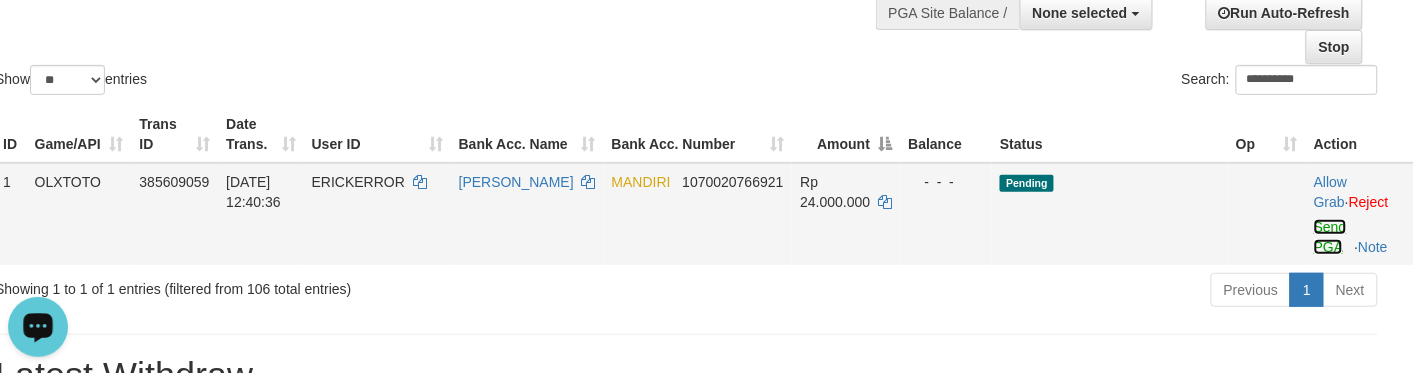 click on "Send PGA" at bounding box center (1330, 237) 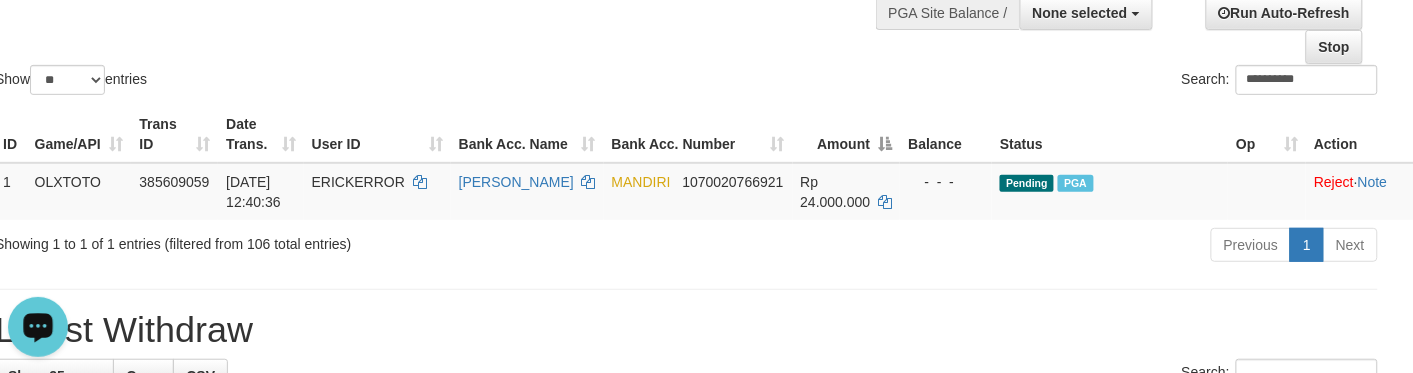 drag, startPoint x: 755, startPoint y: 88, endPoint x: 762, endPoint y: 80, distance: 10.630146 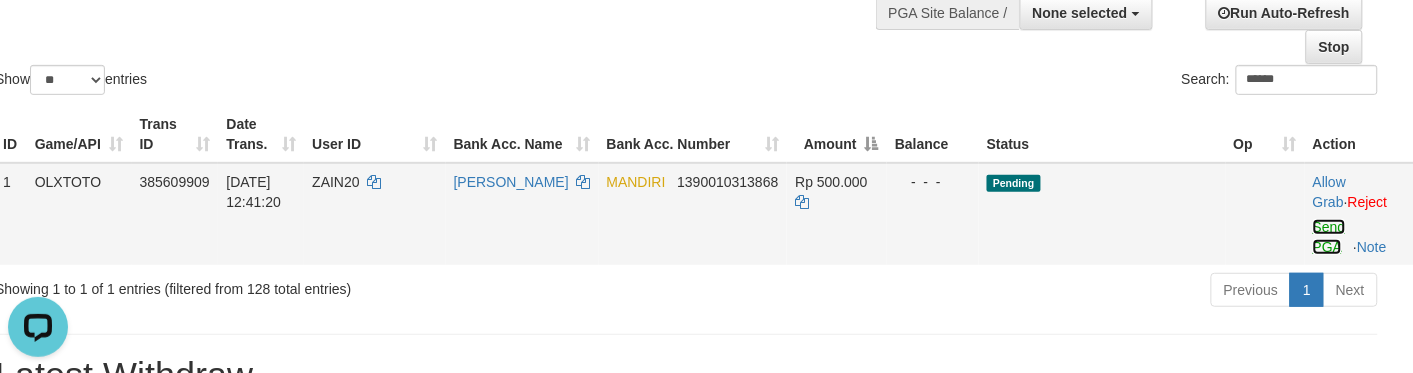click on "Send PGA" at bounding box center (1329, 237) 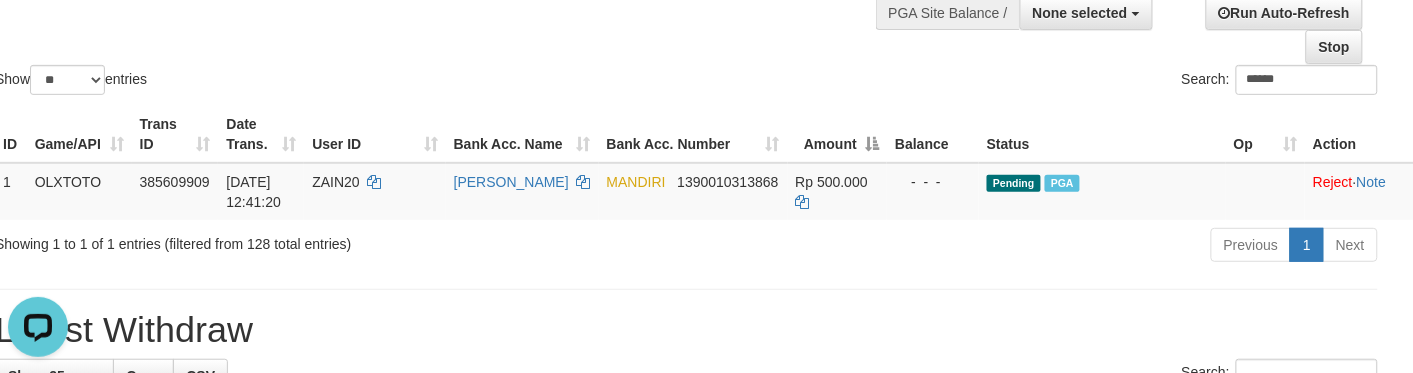click on "ID Game/API Trans ID Date Trans. User ID Bank Acc. Name Bank Acc. Number Amount Balance Status Op Action
1 OLXTOTO 385609909 [DATE] 12:41:20 ZAIN20    [PERSON_NAME]     1390010313868 Rp 500.000    -  -  - Pending   PGA Allow Grab   ·    Reject Send PGA     ·    Note Processing..." at bounding box center (686, 163) 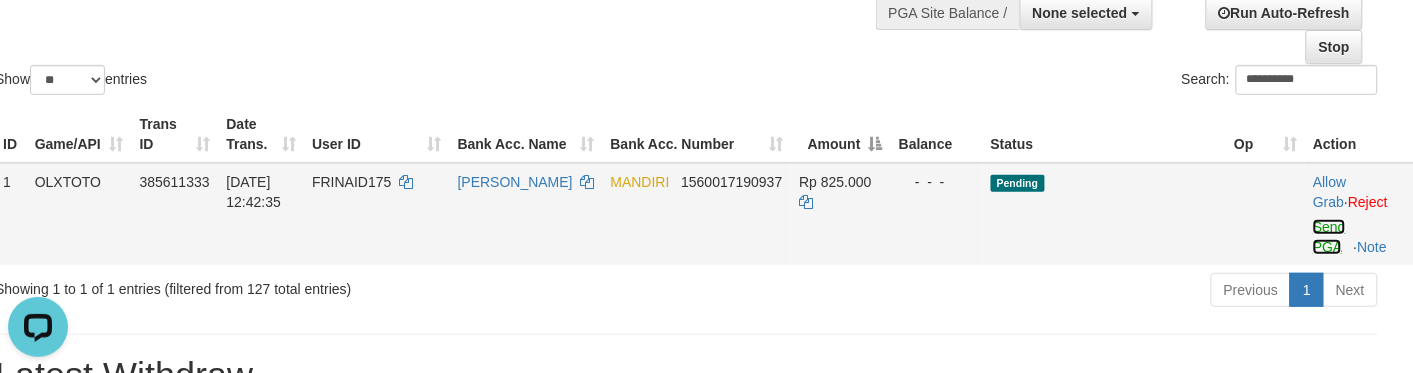 click on "Send PGA" at bounding box center [1329, 237] 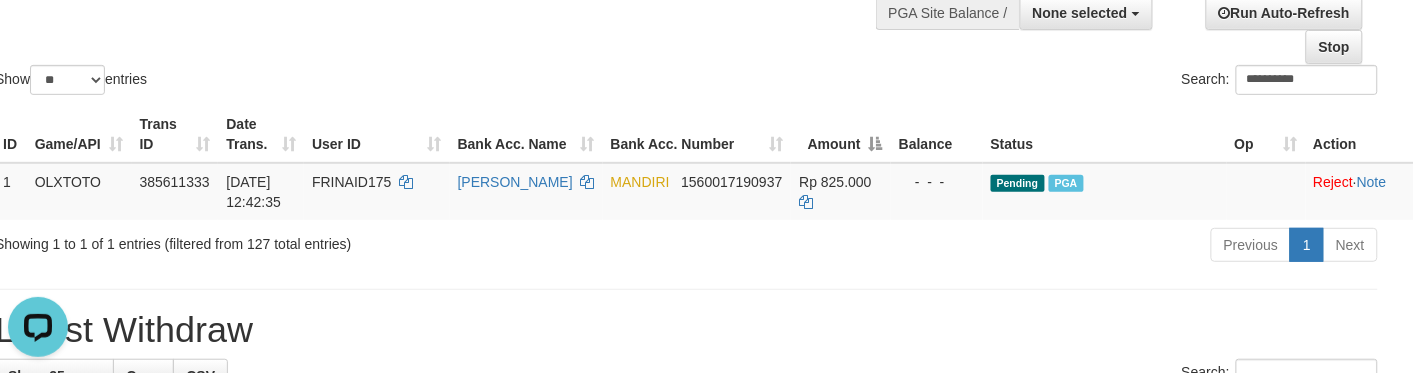 click on "**********" at bounding box center (1040, 82) 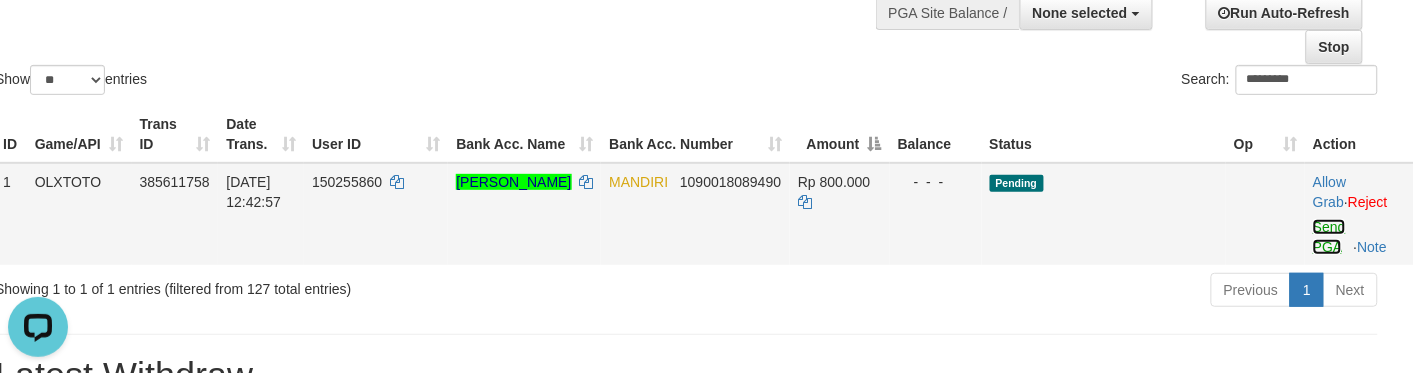 click on "Send PGA" at bounding box center [1329, 237] 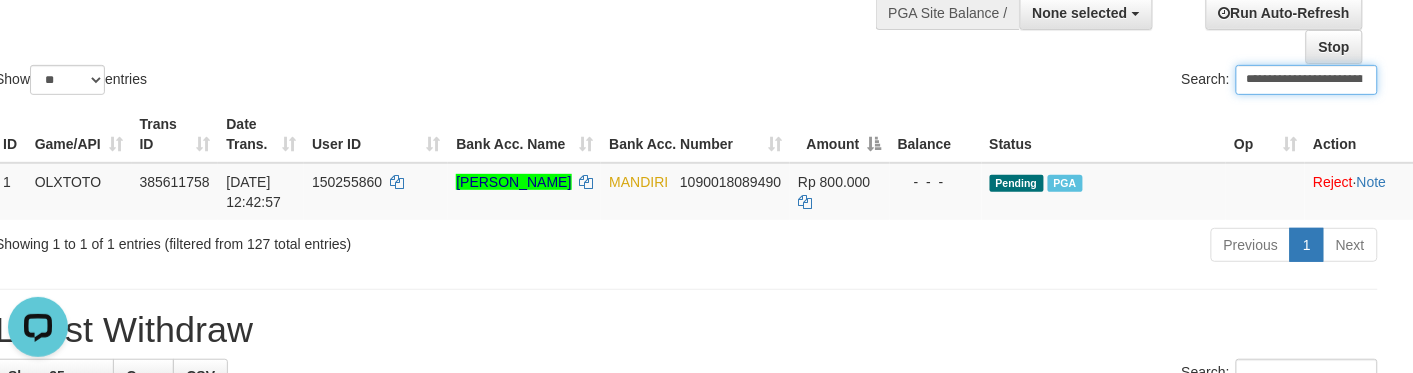 click on "**********" at bounding box center [686, -11] 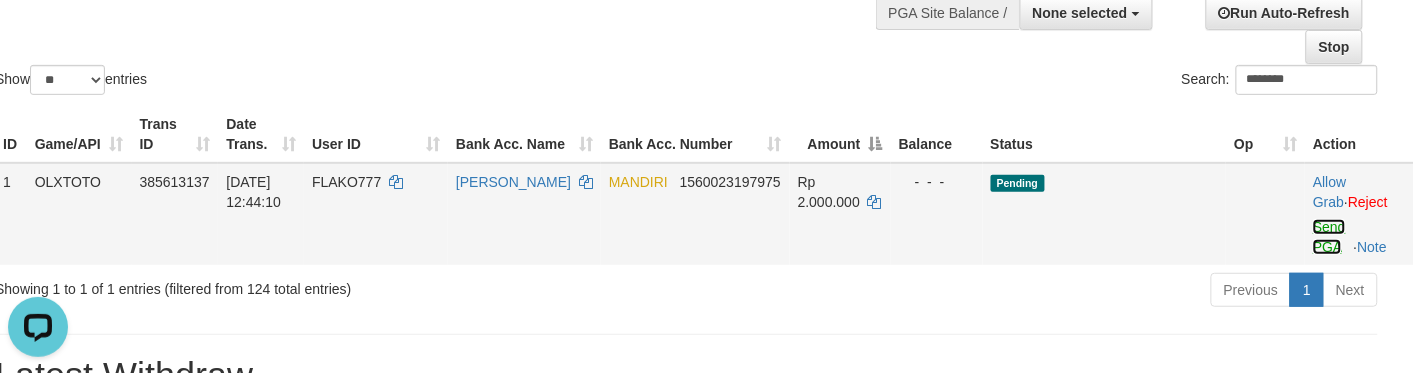 click on "Send PGA" at bounding box center (1329, 237) 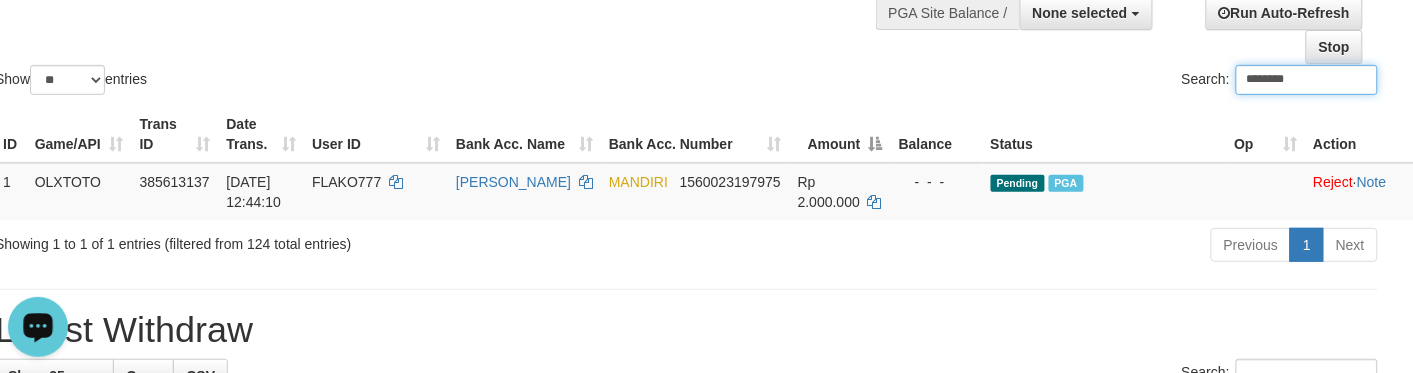 drag, startPoint x: 811, startPoint y: 77, endPoint x: 793, endPoint y: 66, distance: 21.095022 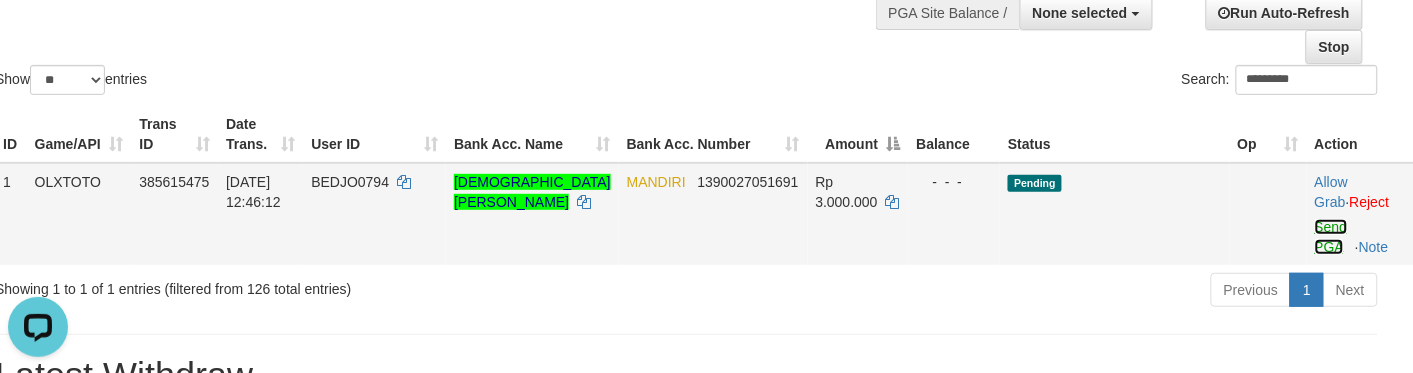 click on "Send PGA" at bounding box center (1331, 237) 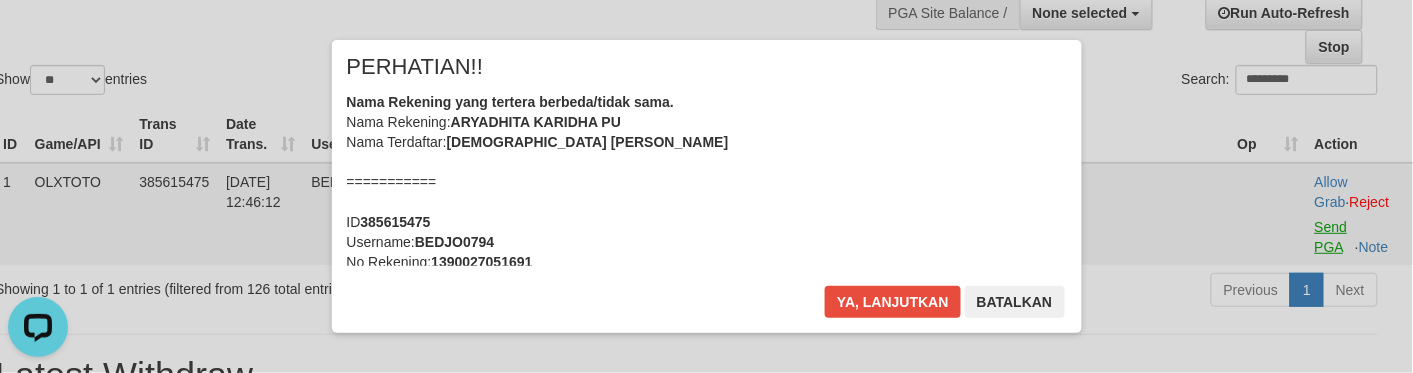 scroll, scrollTop: 0, scrollLeft: 0, axis: both 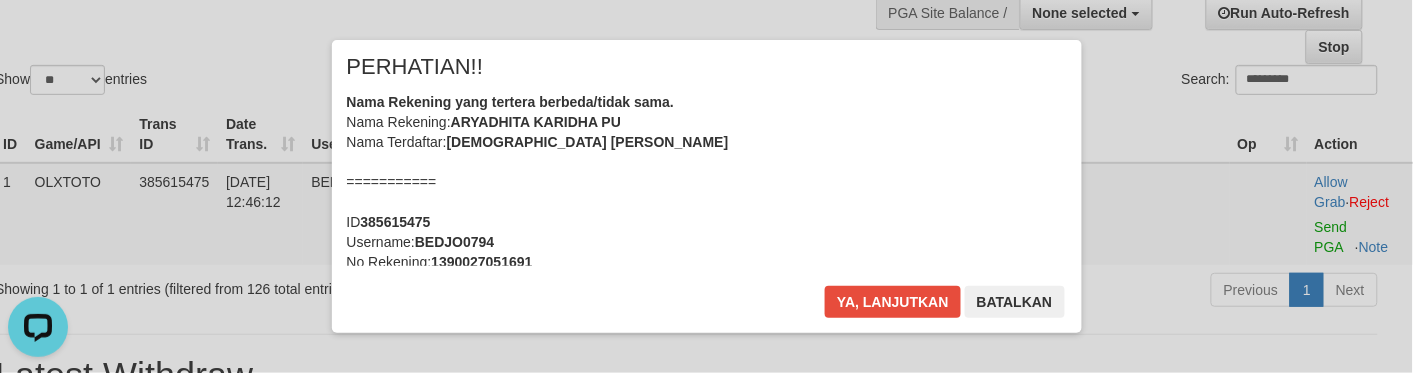 click on "× PERHATIAN!! Nama Rekening yang tertera berbeda/tidak sama. Nama Rekening:  ARYADHITA KARIDHA PU Nama Terdaftar:  ARYADHITA KARIDHA PUTRA =========== ID  385615475 Username:  BEDJO0794 No Rekening:  1390027051691 Nominal:  Rp 3.000.000 Apakah anda tetap ingin melanjutkan proses Withdraw by PGA ? Ya, lanjutkan Batalkan" at bounding box center [707, 186] 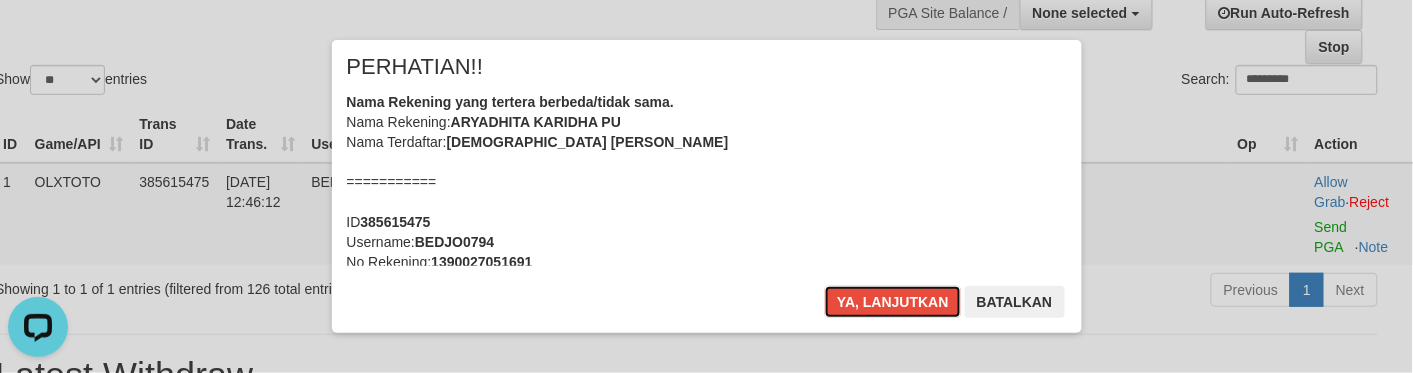 drag, startPoint x: 840, startPoint y: 293, endPoint x: 963, endPoint y: 377, distance: 148.9463 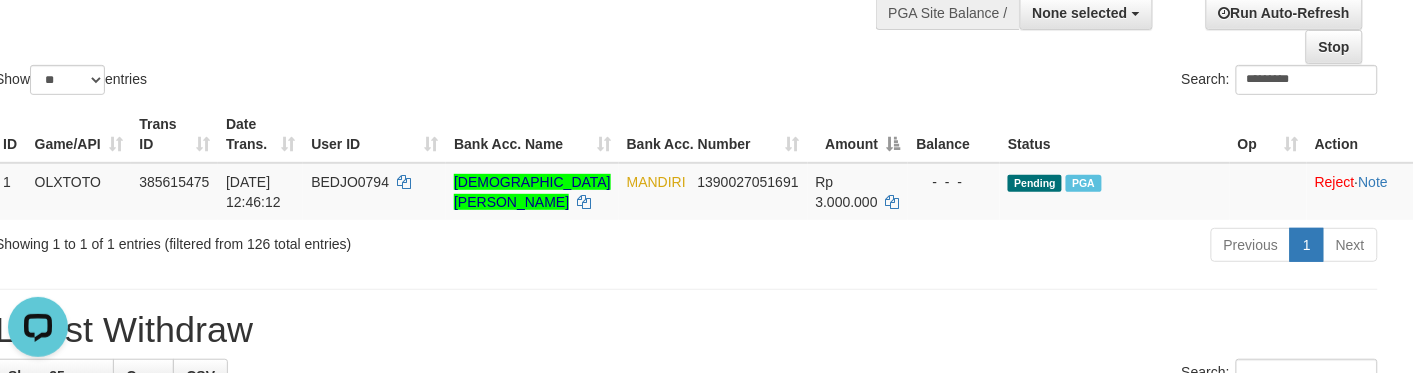 click on "Show  ** ** ** ***  entries Search: *********" at bounding box center (686, -11) 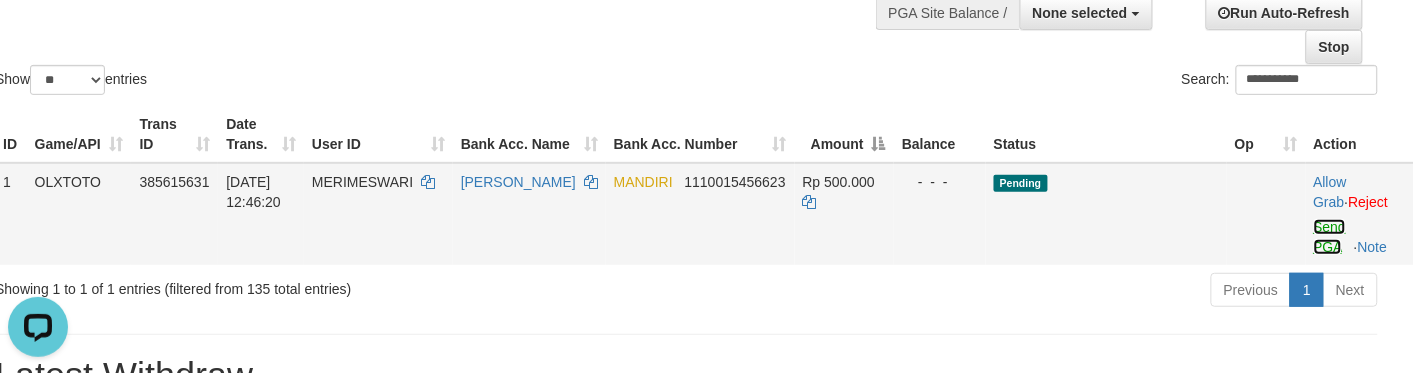 click on "Send PGA" at bounding box center (1330, 237) 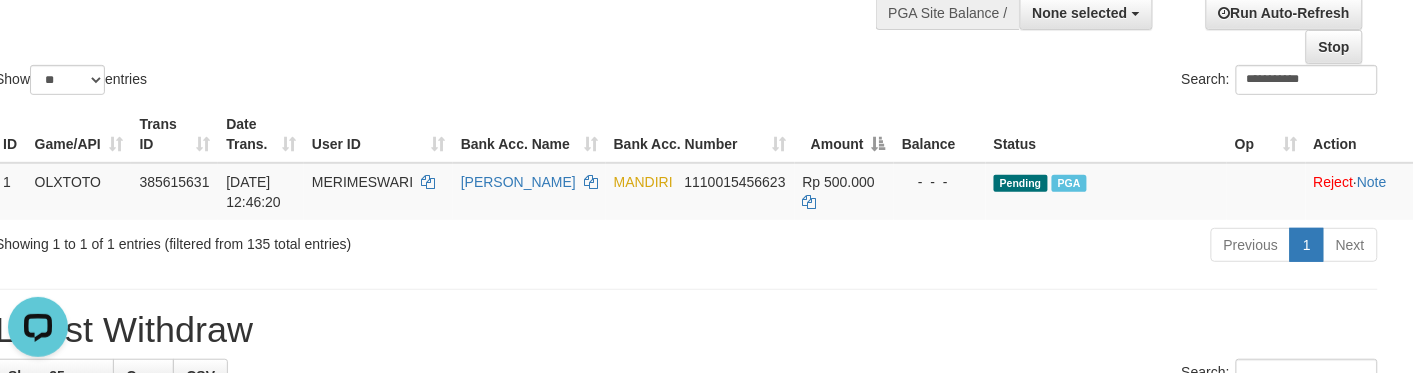 click on "**********" at bounding box center (686, -11) 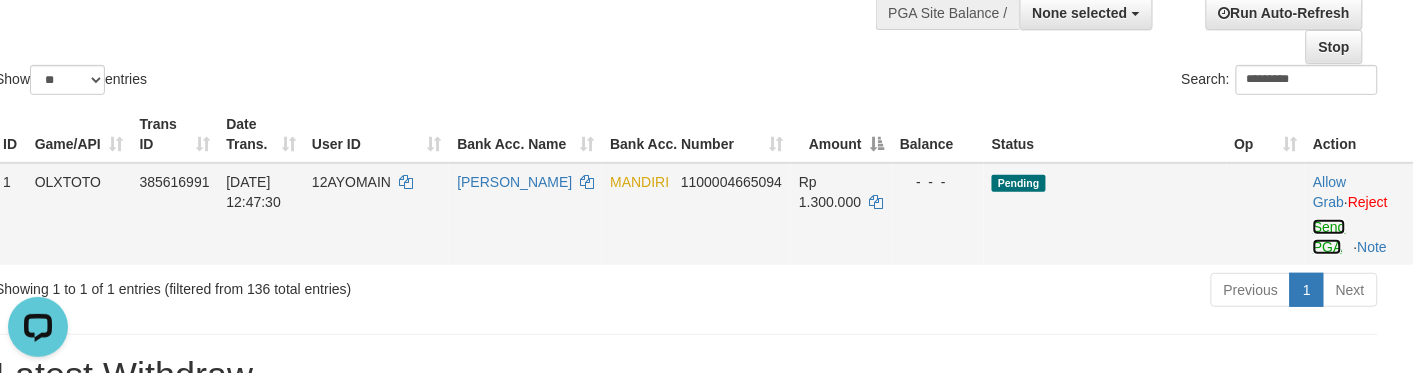 click on "Send PGA" at bounding box center (1329, 237) 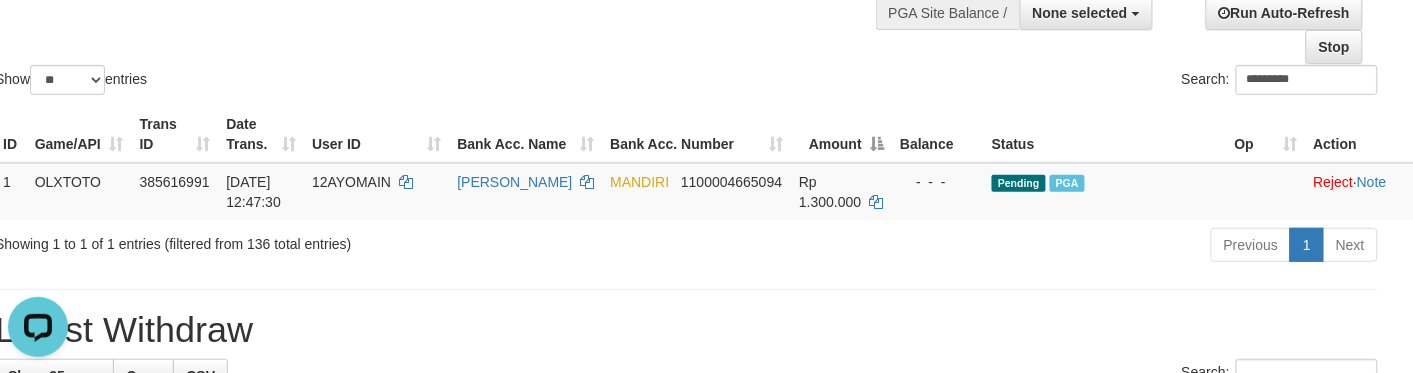 click on "Show  ** ** ** ***  entries" at bounding box center (333, 82) 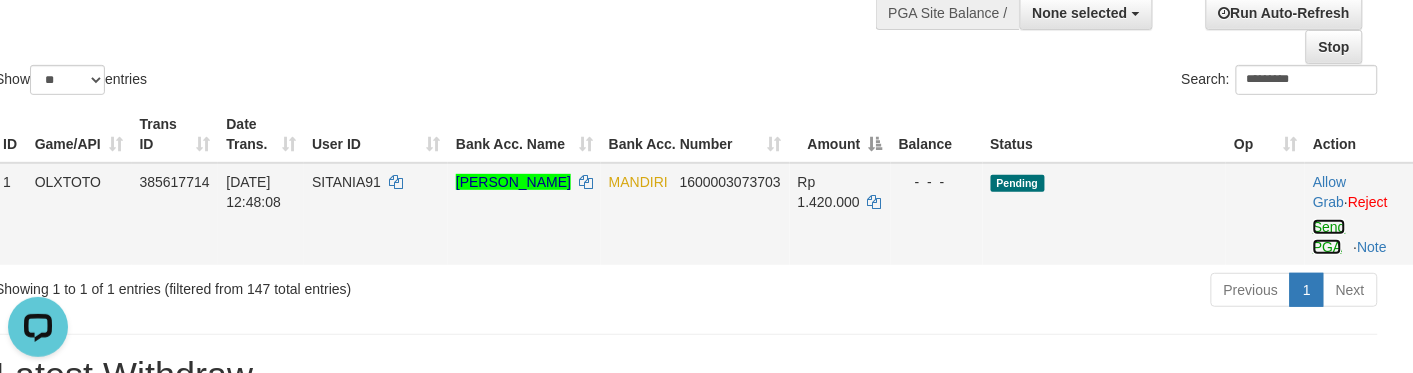 click on "Send PGA" at bounding box center [1329, 237] 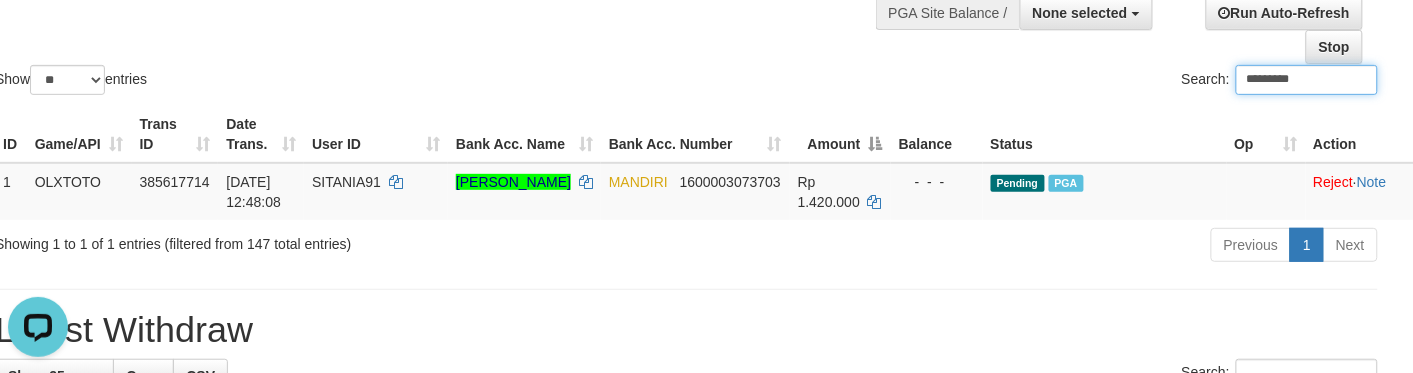 click on "Bank Acc. Number" at bounding box center (695, 134) 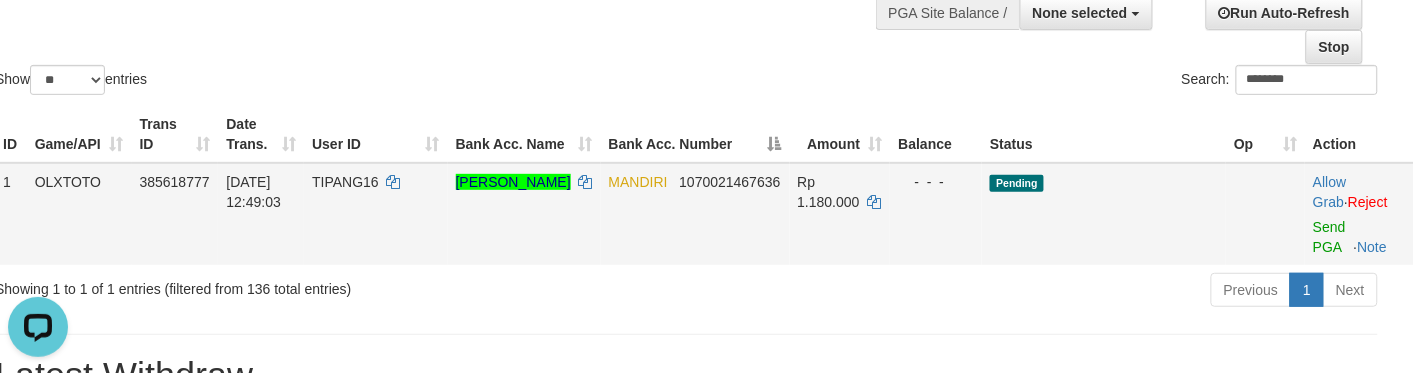 click on "Allow Grab   ·    Reject Send PGA     ·    Note" at bounding box center (1359, 214) 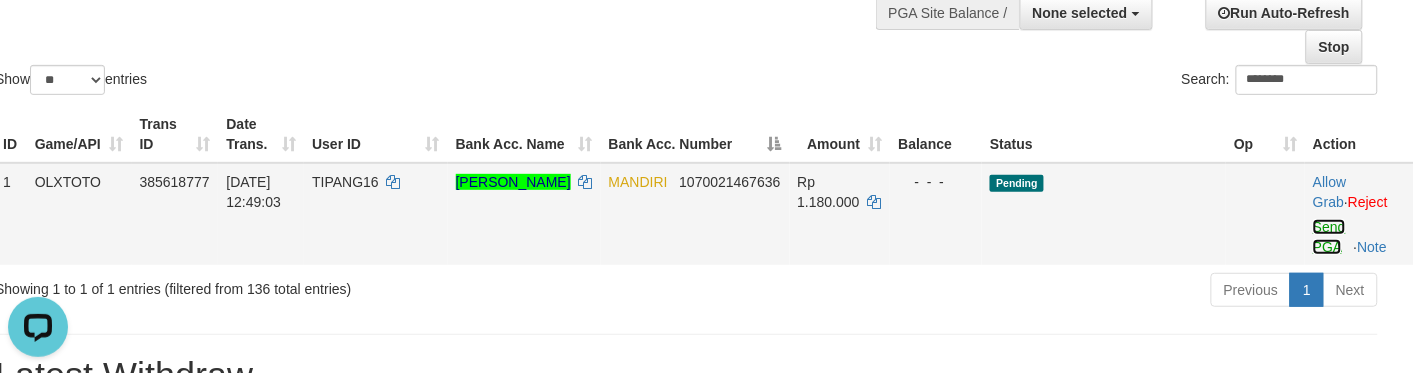 click on "Send PGA" at bounding box center (1329, 237) 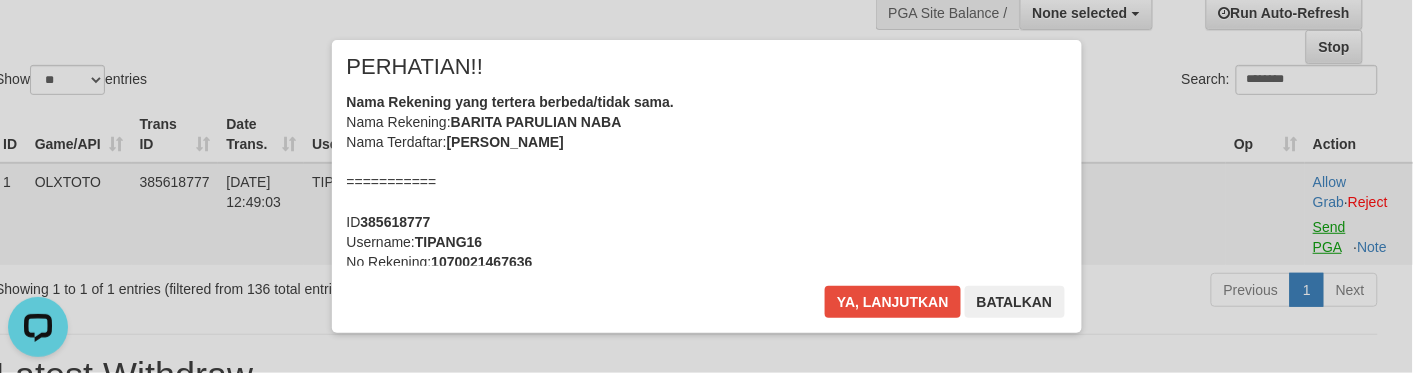 scroll, scrollTop: 0, scrollLeft: 0, axis: both 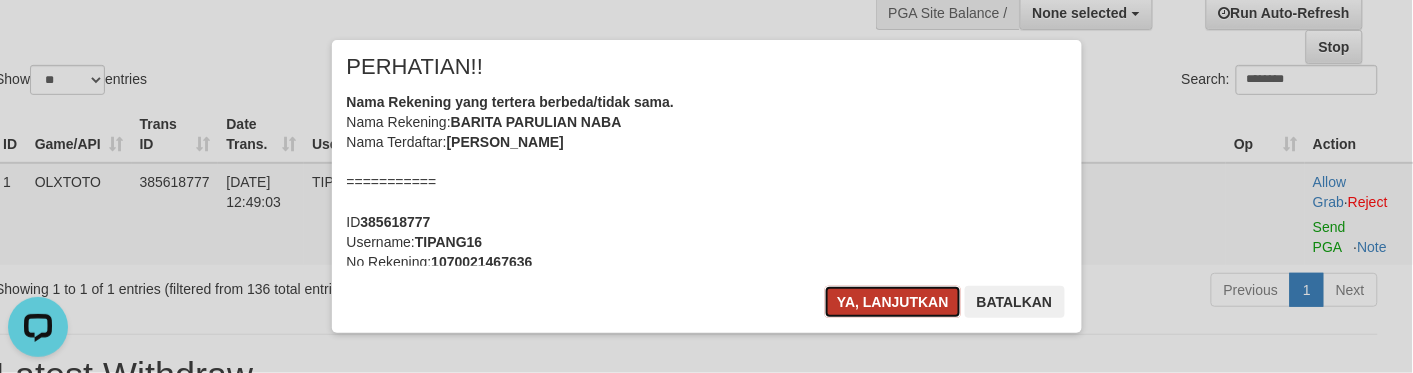 drag, startPoint x: 852, startPoint y: 292, endPoint x: 822, endPoint y: 290, distance: 30.066593 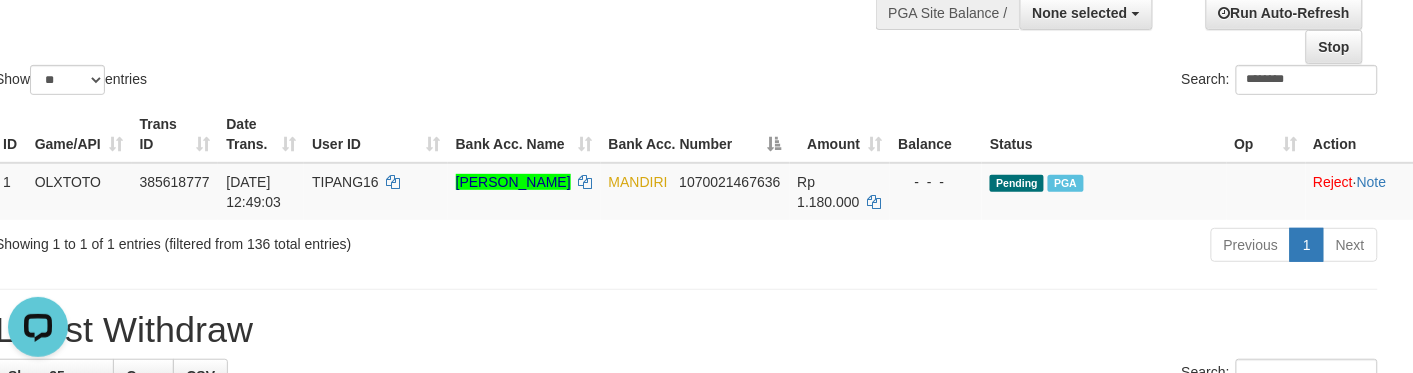 click on "Previous 1 Next" at bounding box center (981, 247) 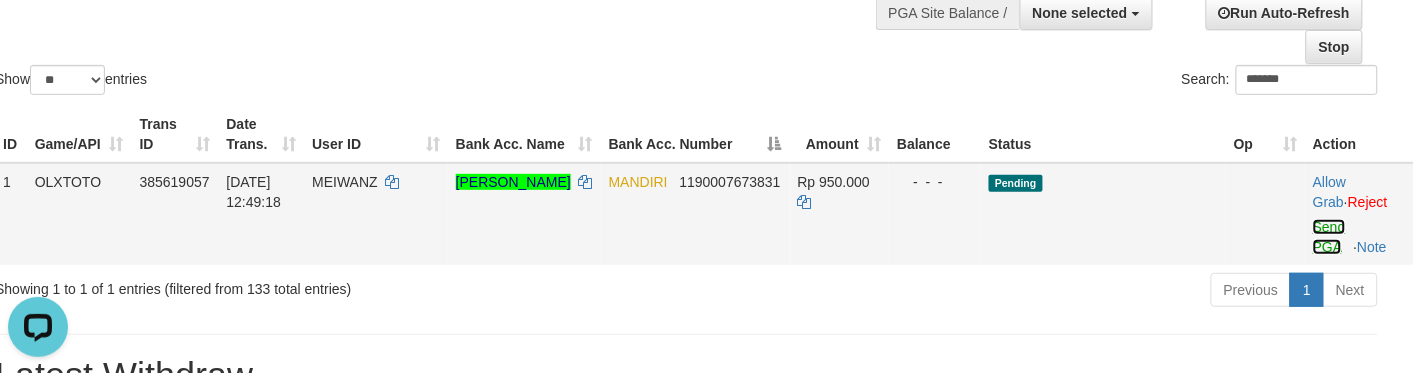 click on "Send PGA" at bounding box center [1329, 237] 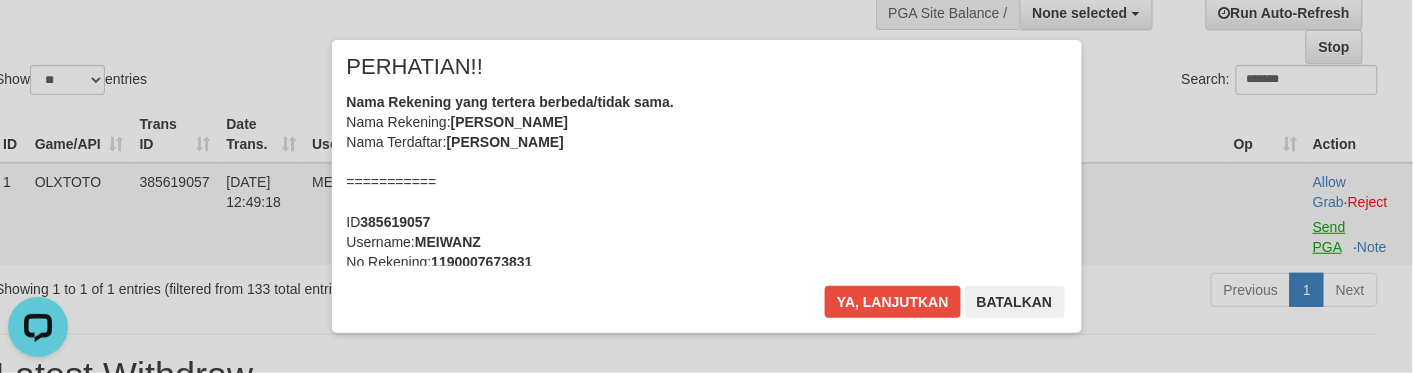 scroll, scrollTop: 0, scrollLeft: 0, axis: both 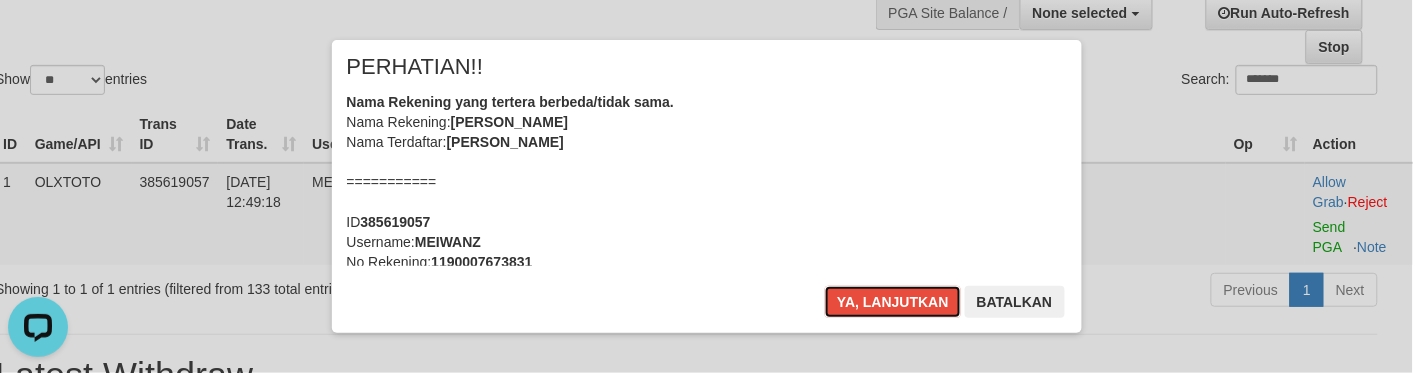 click on "Ya, lanjutkan" at bounding box center [893, 302] 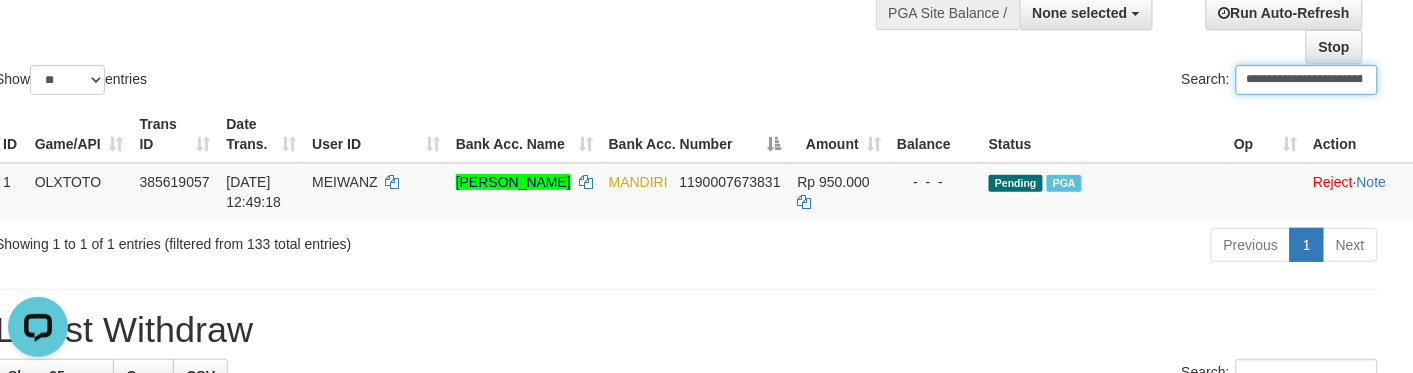 click on "**********" at bounding box center [1040, 82] 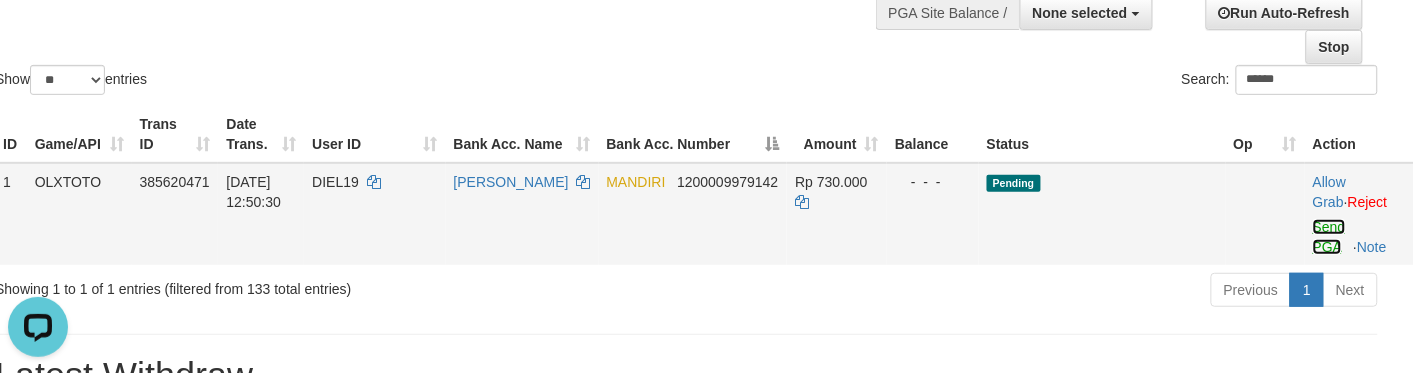 click on "Send PGA" at bounding box center (1329, 237) 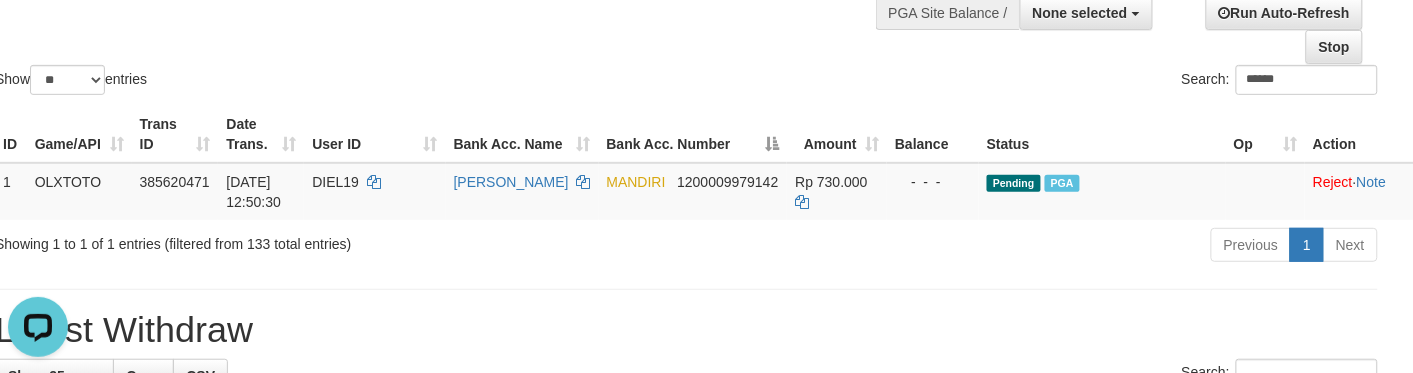 click on "Amount" at bounding box center [837, 134] 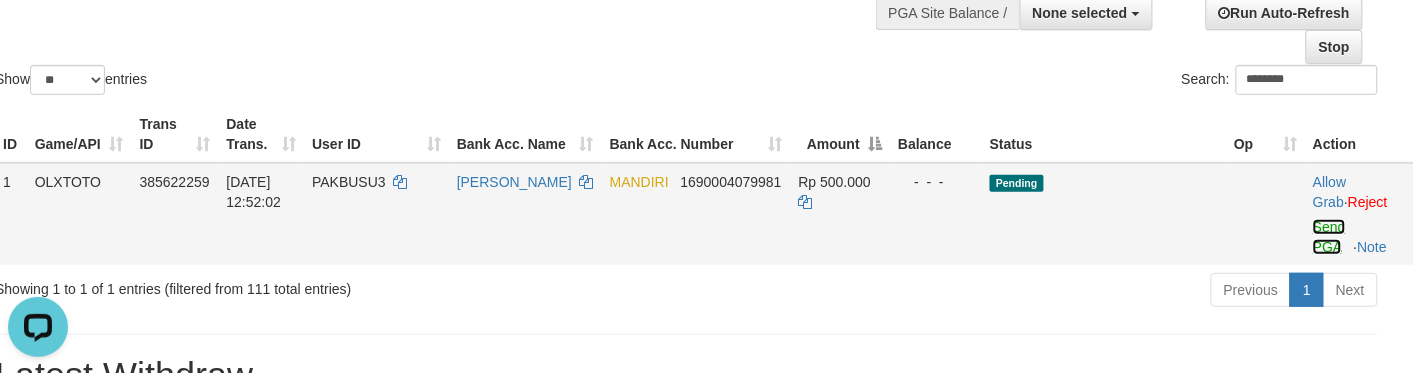 click on "Send PGA" at bounding box center [1329, 237] 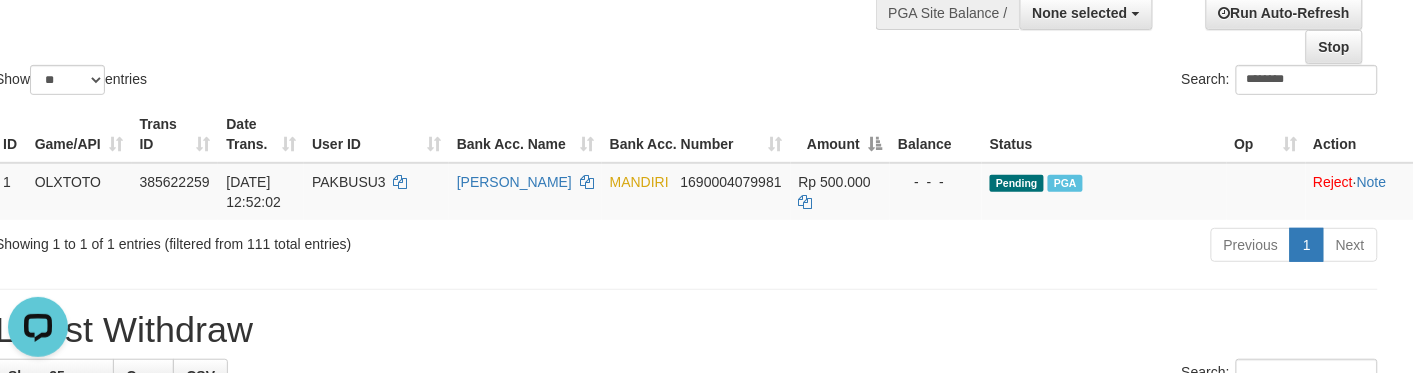 click on "Show  ** ** ** ***  entries Search: ********" at bounding box center (686, -11) 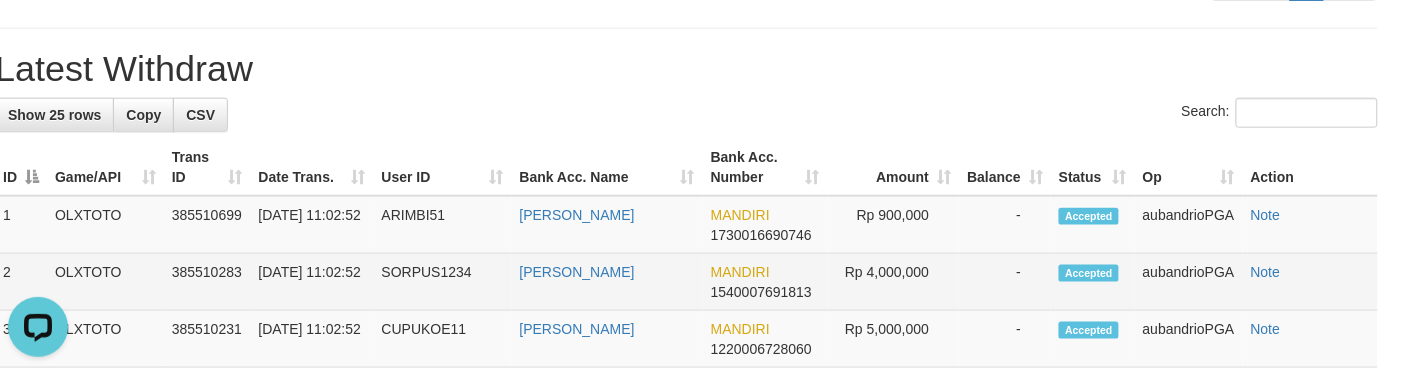 scroll, scrollTop: 165, scrollLeft: 20, axis: both 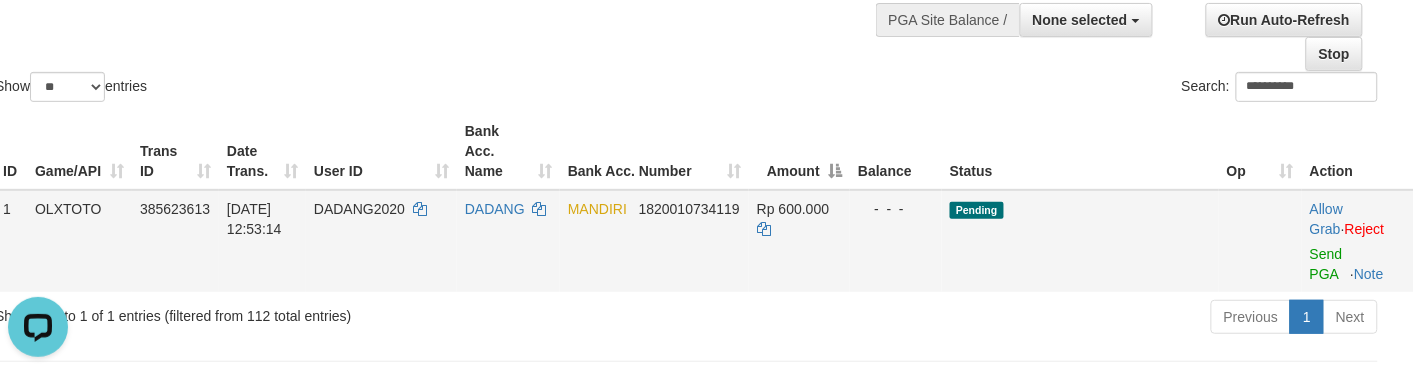 click on "Allow Grab   ·    Reject Send PGA     ·    Note" at bounding box center (1358, 241) 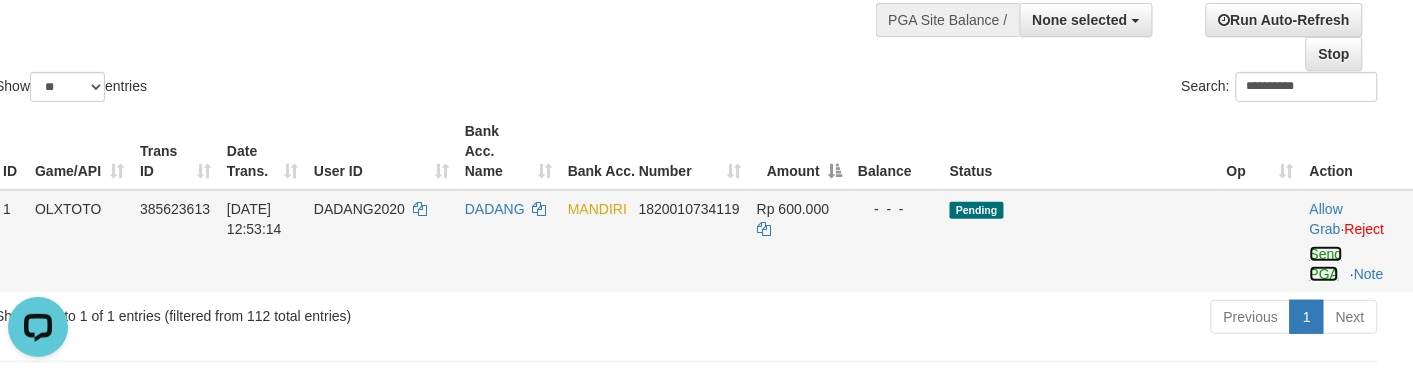 click on "Send PGA" at bounding box center [1326, 264] 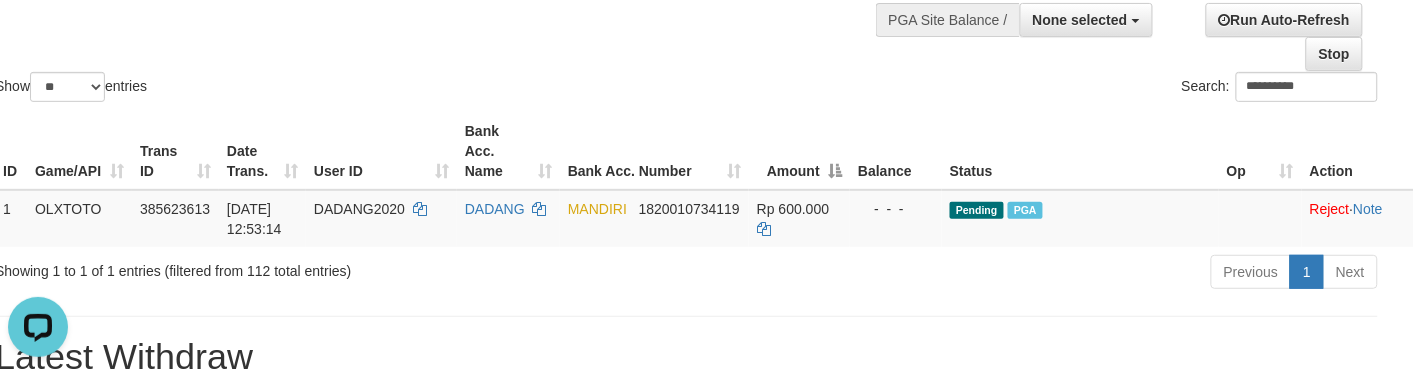 click on "**********" at bounding box center (1040, 89) 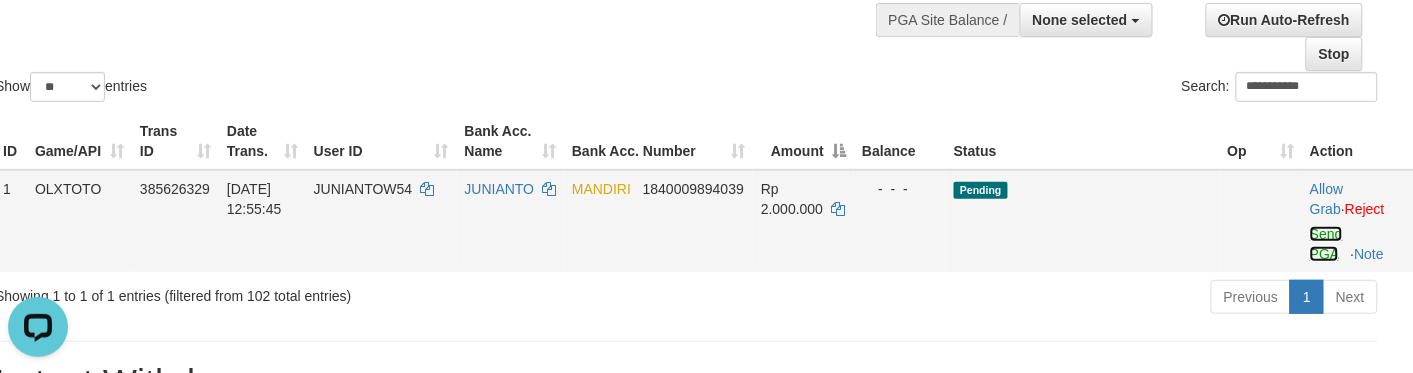 click on "Send PGA" at bounding box center [1326, 244] 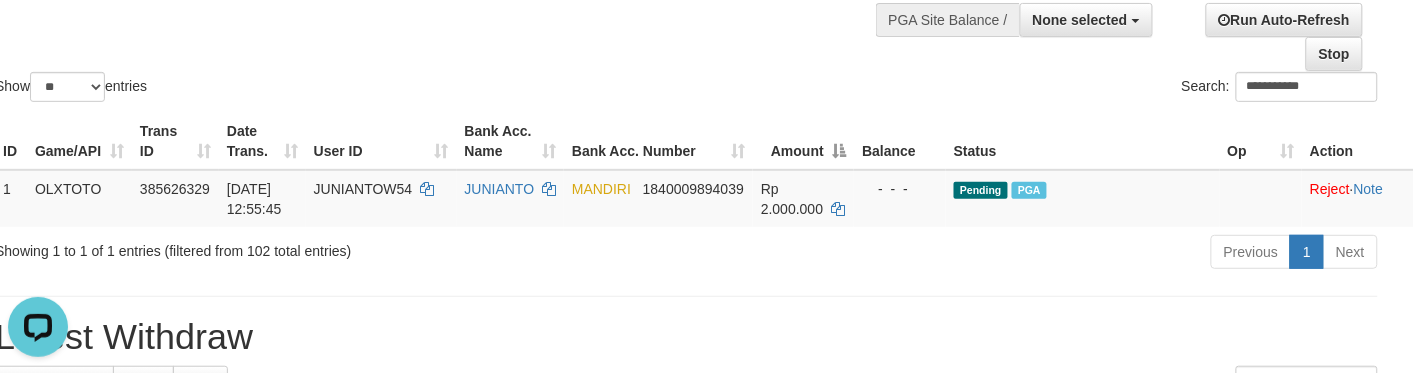 click on "**********" at bounding box center (686, -4) 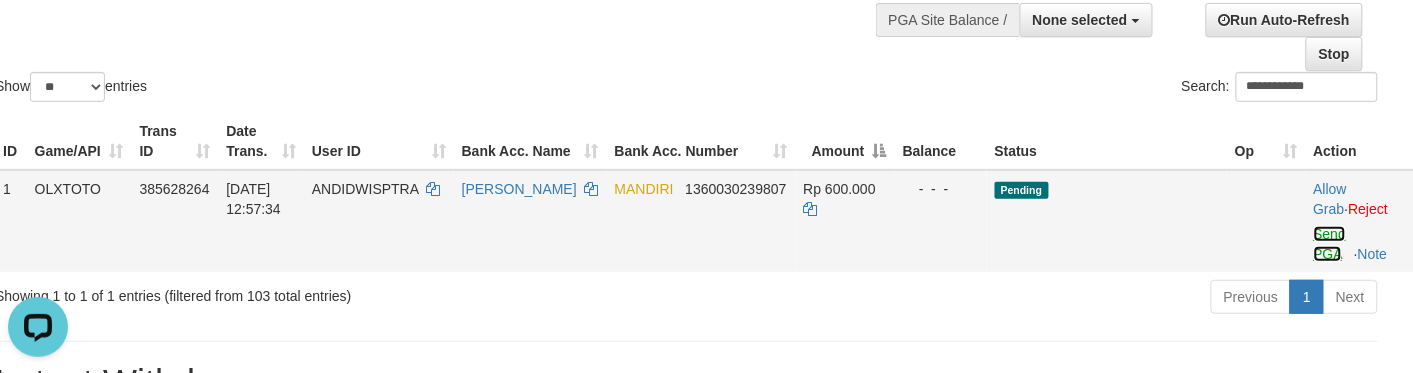 click on "Send PGA" at bounding box center [1330, 244] 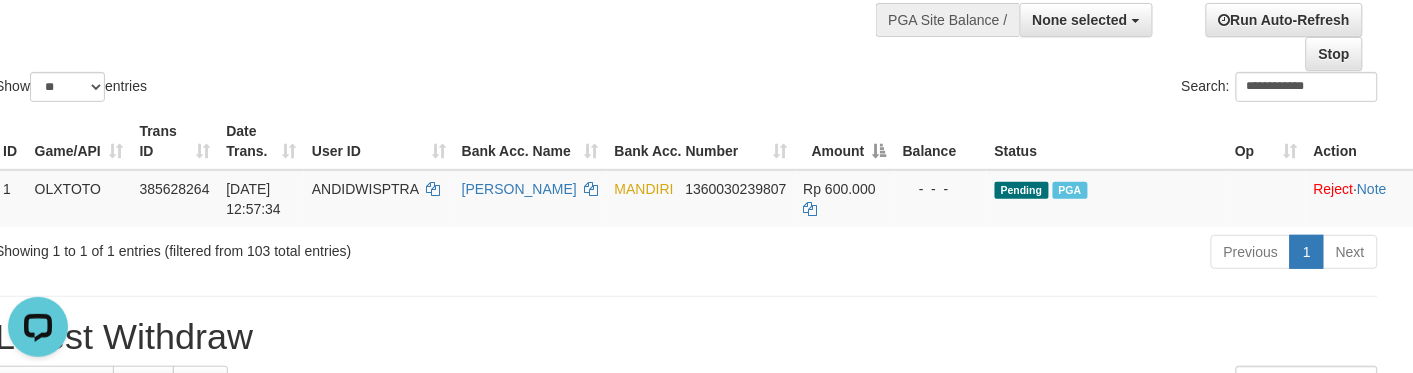click on "**********" at bounding box center (1040, 89) 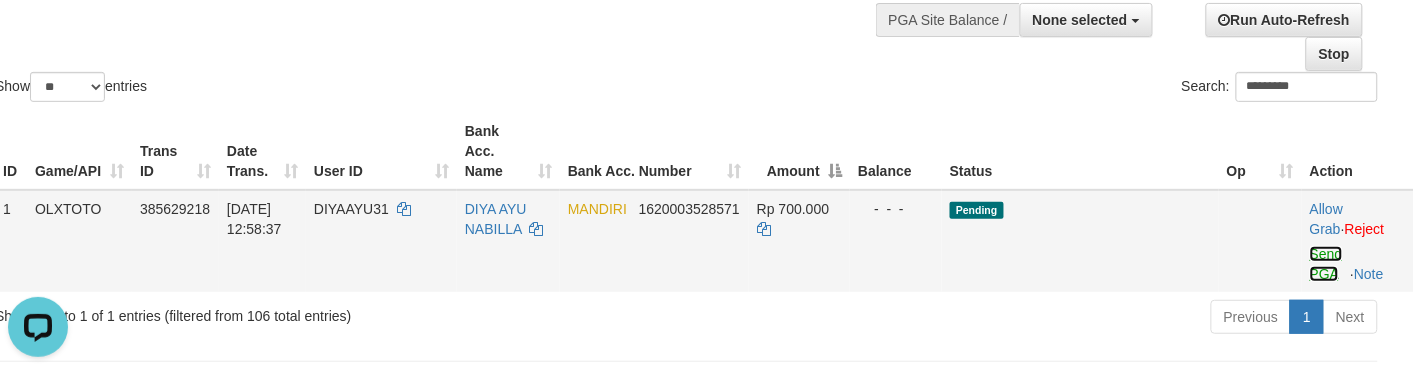 click on "Send PGA" at bounding box center (1326, 264) 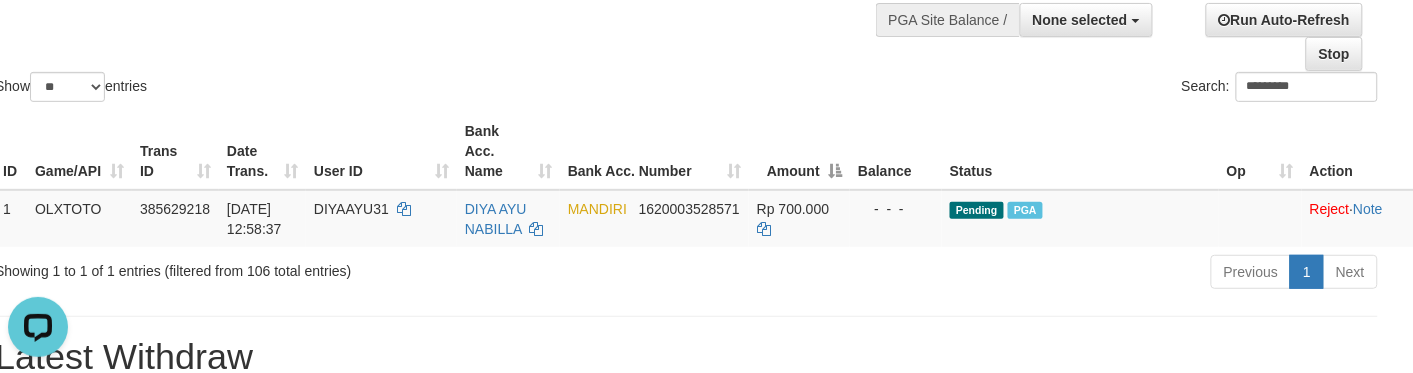 click on "Amount" at bounding box center [799, 151] 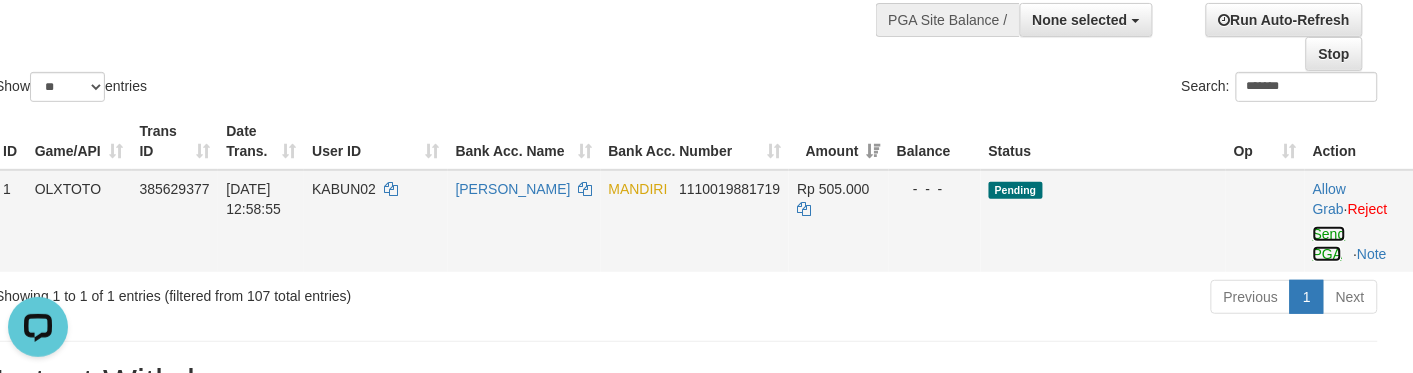 click on "Send PGA" at bounding box center [1329, 244] 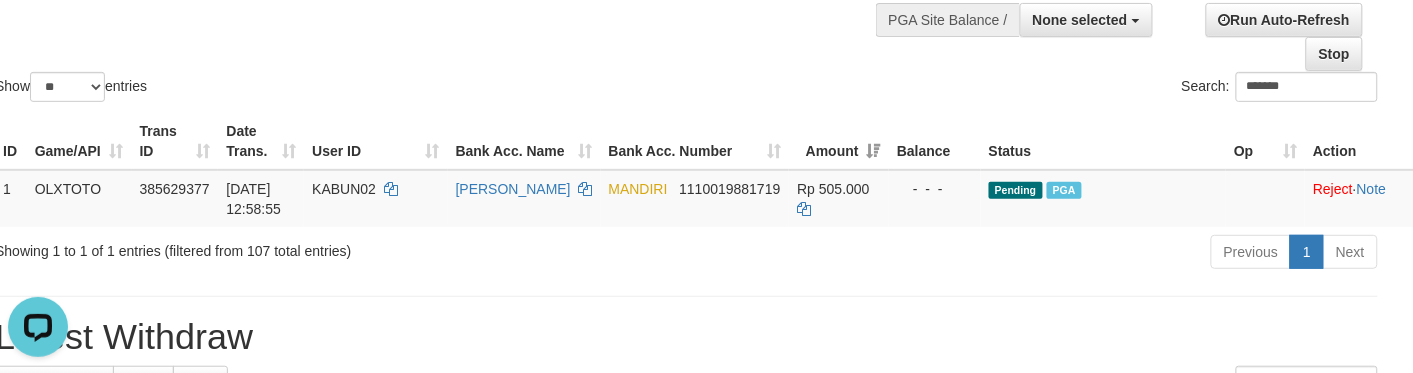 click on "Show  ** ** ** ***  entries Search: *******" at bounding box center [686, -4] 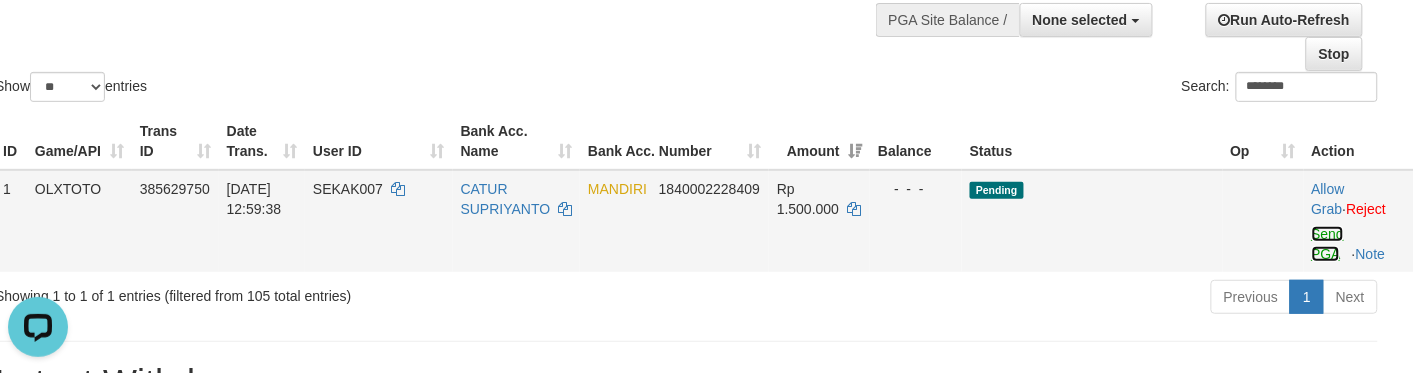 click on "Send PGA" at bounding box center (1328, 244) 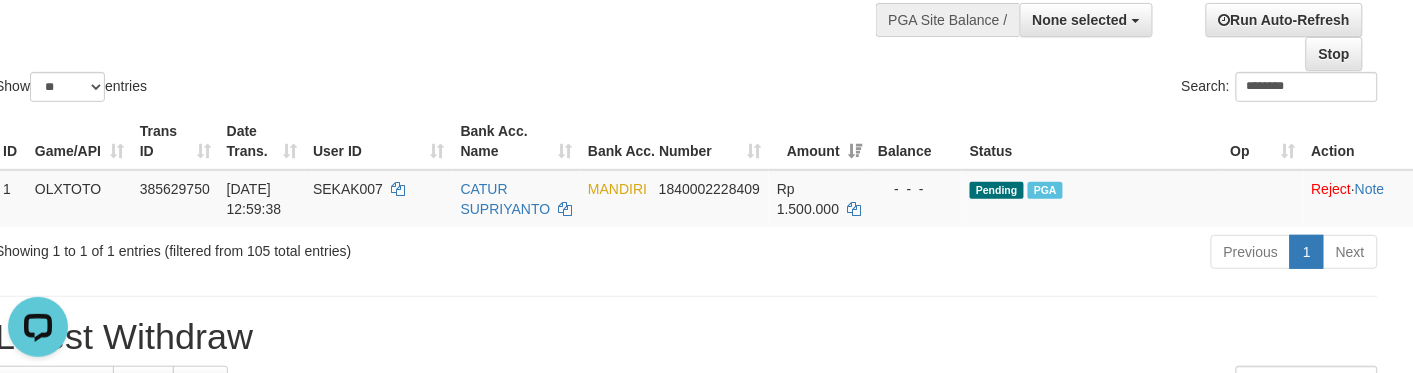 click on "Show  ** ** ** ***  entries Search: ********" at bounding box center [686, -4] 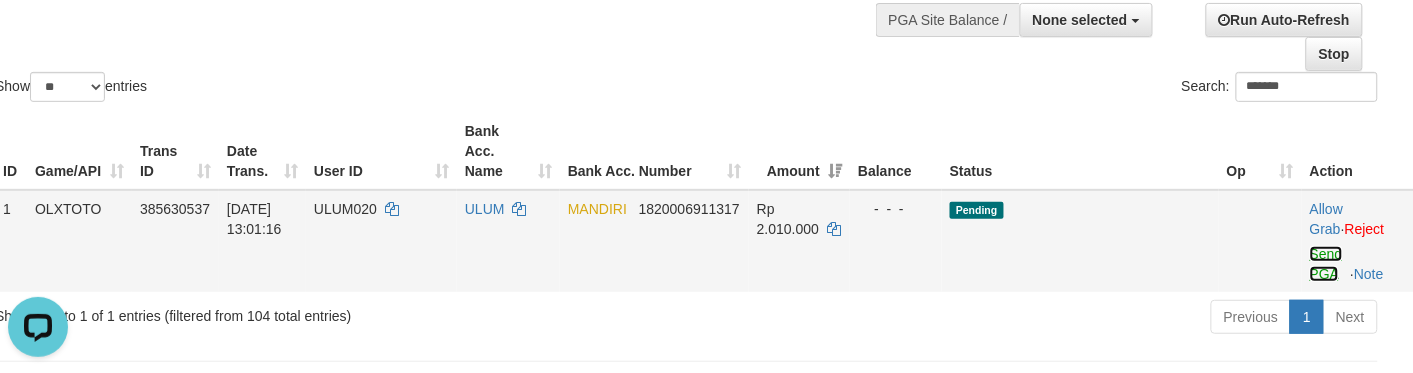 click on "Send PGA" at bounding box center (1326, 264) 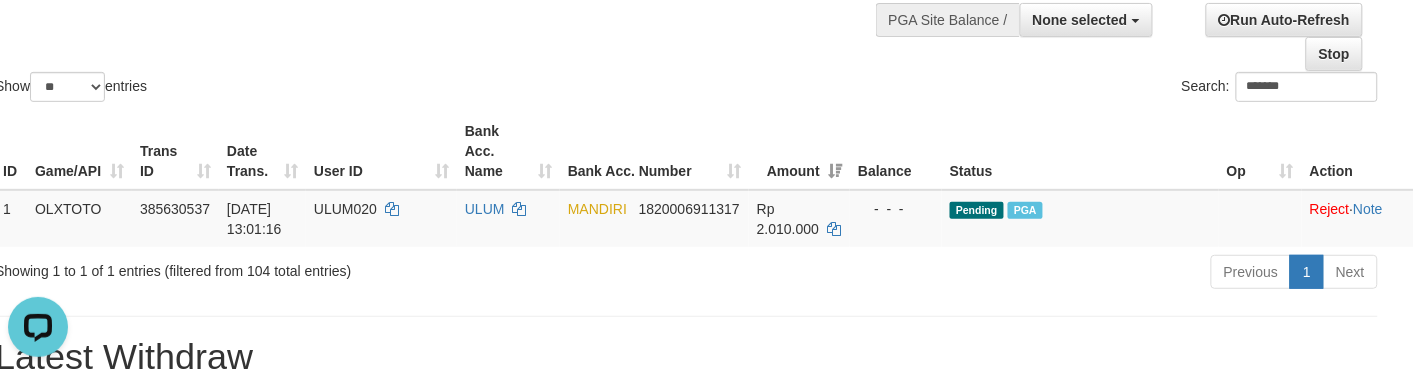 drag, startPoint x: 688, startPoint y: 116, endPoint x: 752, endPoint y: 112, distance: 64.12488 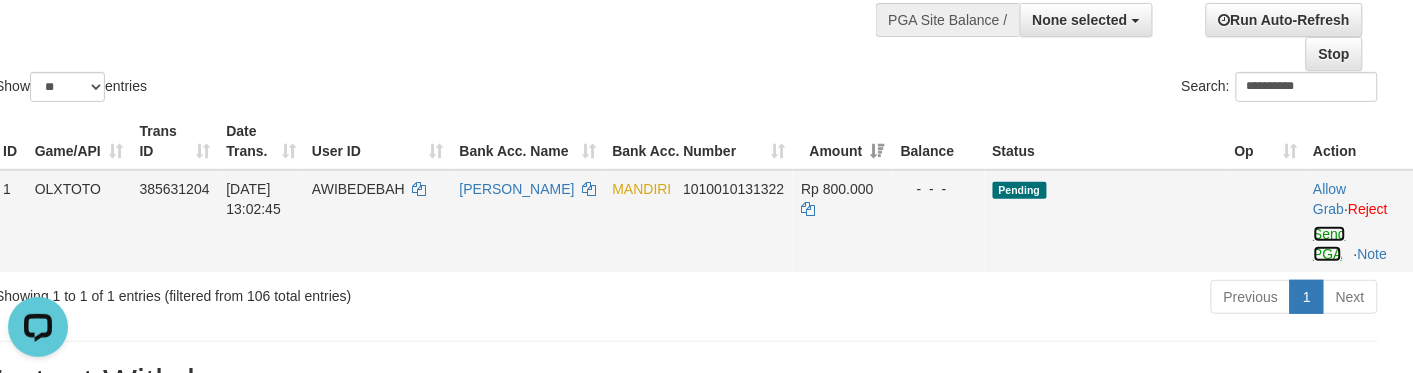 click on "Send PGA" at bounding box center [1330, 244] 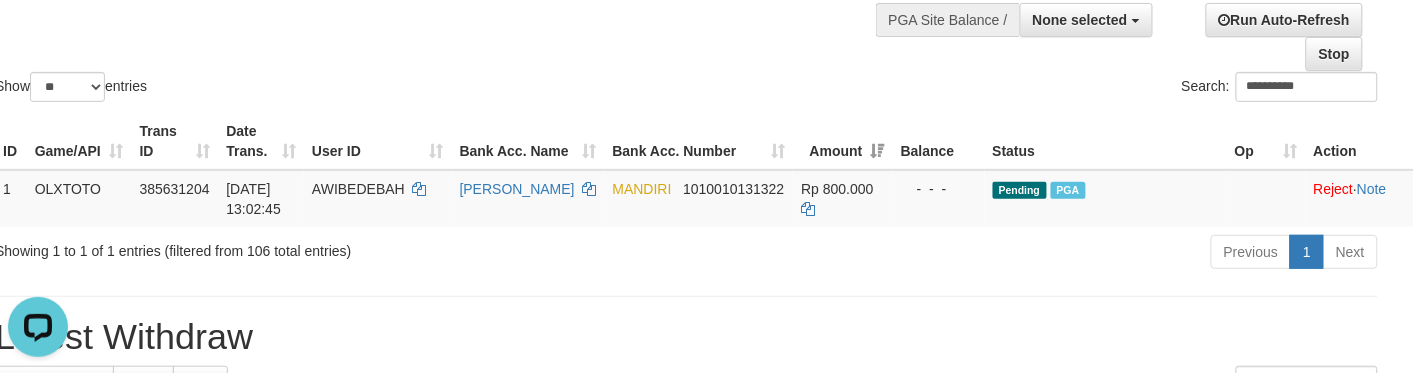 drag, startPoint x: 713, startPoint y: 72, endPoint x: 730, endPoint y: 78, distance: 18.027756 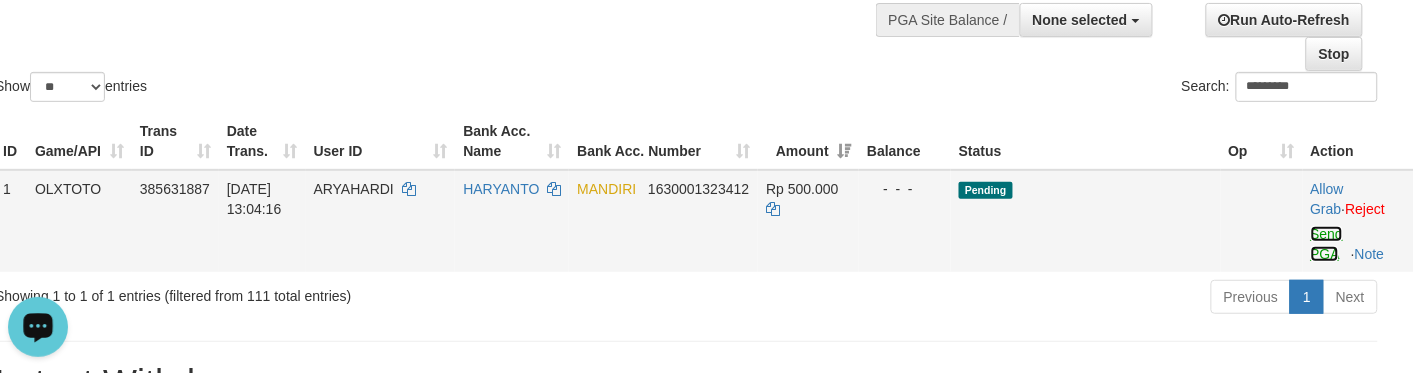 click on "Send PGA" at bounding box center [1327, 244] 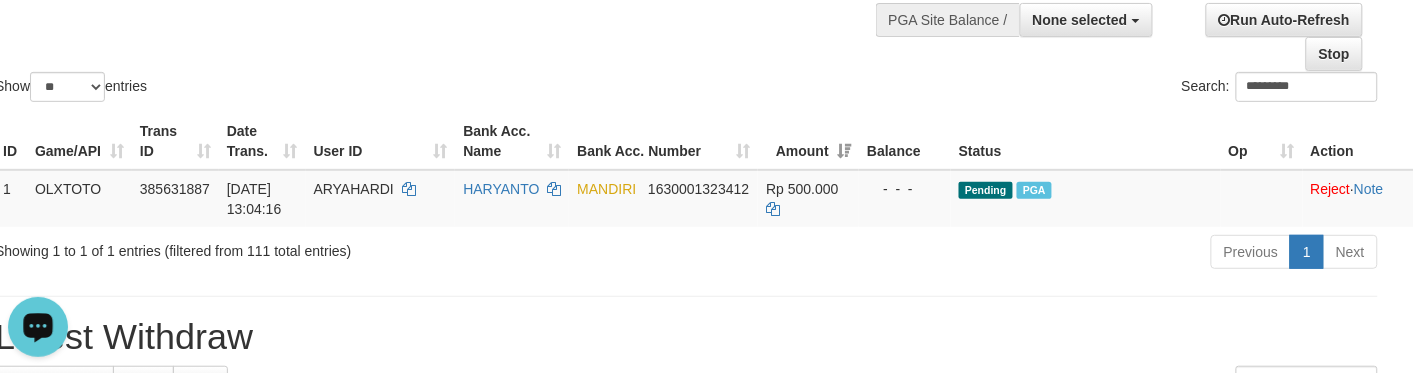 drag, startPoint x: 641, startPoint y: 38, endPoint x: 653, endPoint y: 52, distance: 18.439089 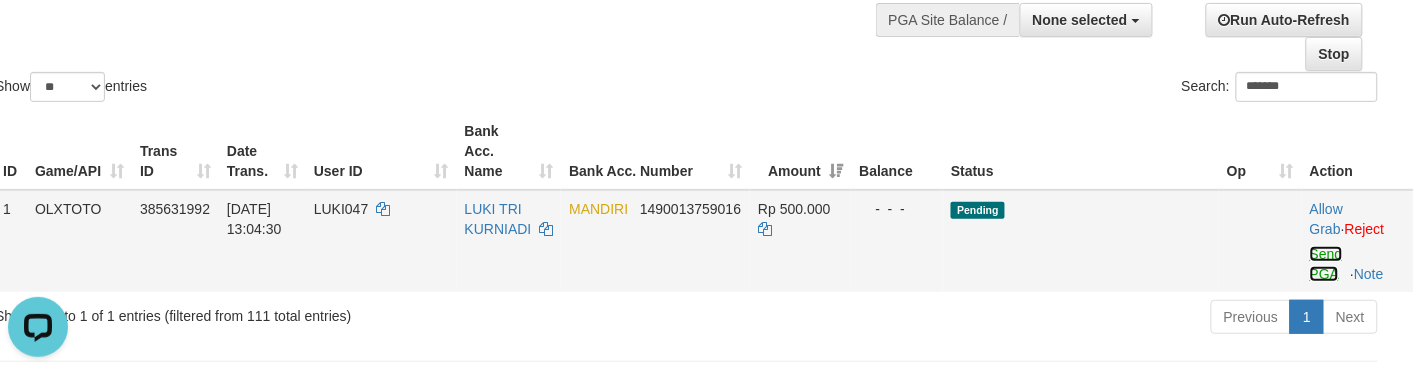 click on "Send PGA" at bounding box center [1326, 264] 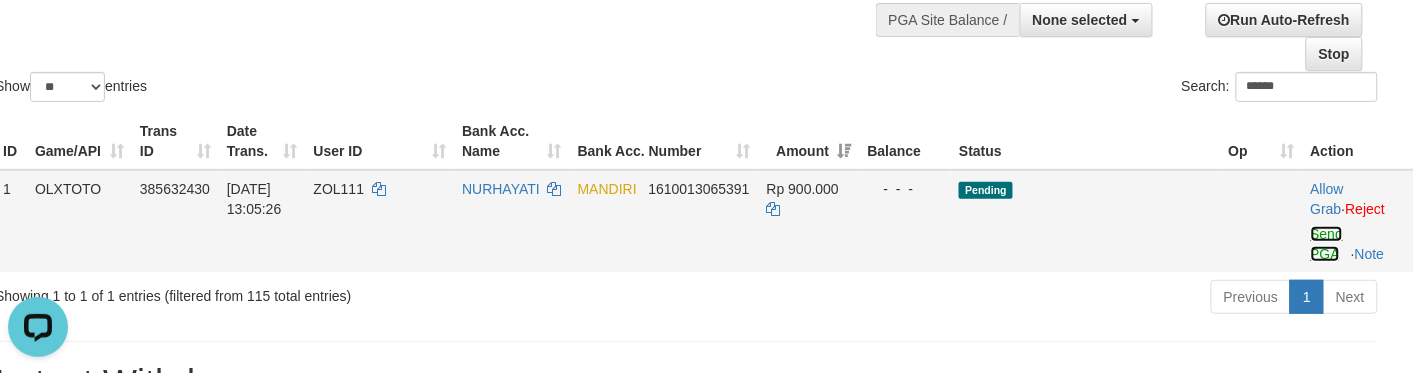 click on "Send PGA" at bounding box center (1327, 244) 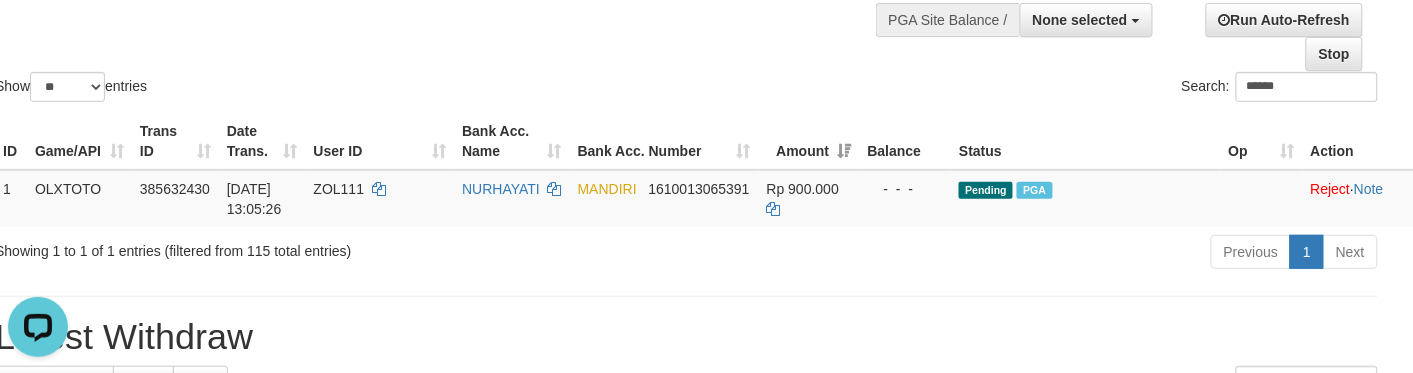 click on "Show  ** ** ** ***  entries Search: ******" at bounding box center (686, -4) 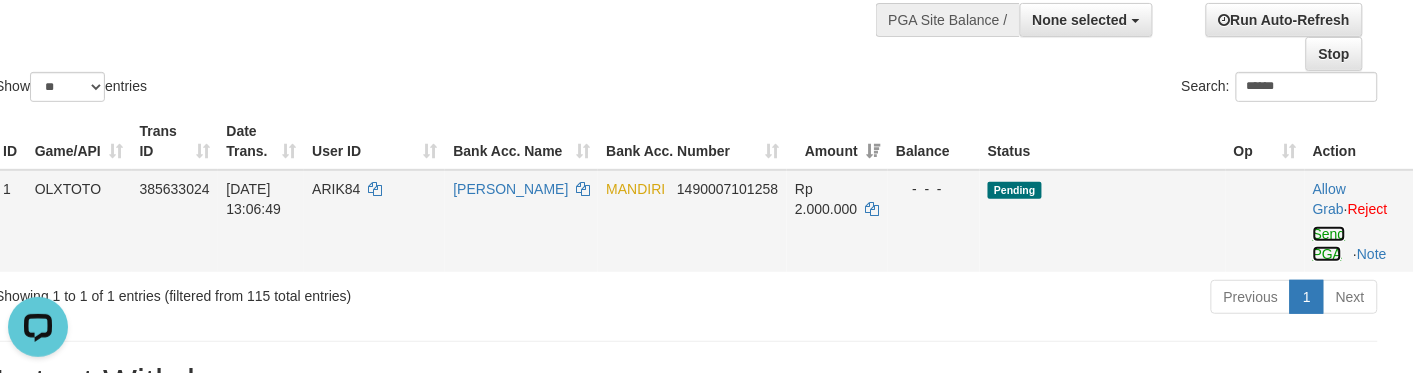 click on "Send PGA" at bounding box center [1329, 244] 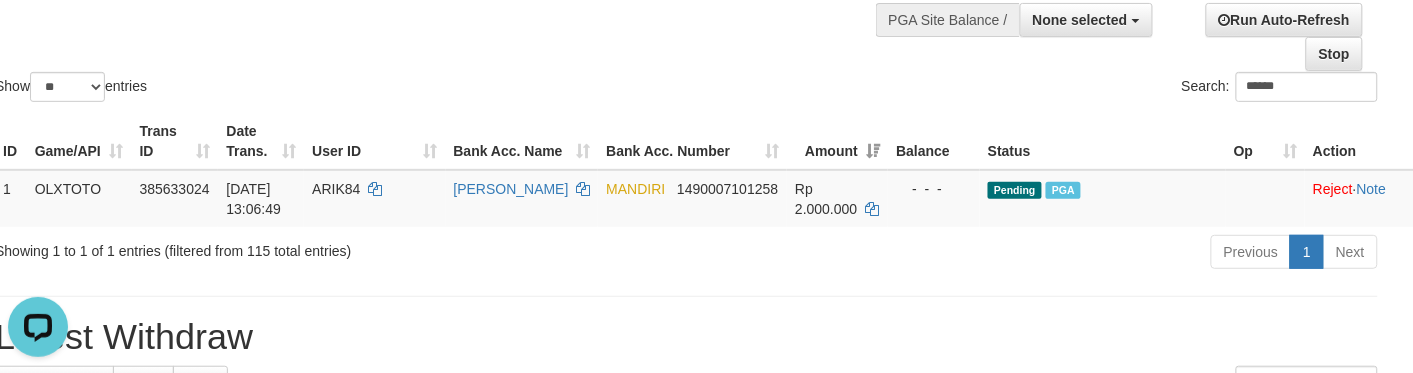 click on "Show  ** ** ** ***  entries Search: ******" at bounding box center (686, -4) 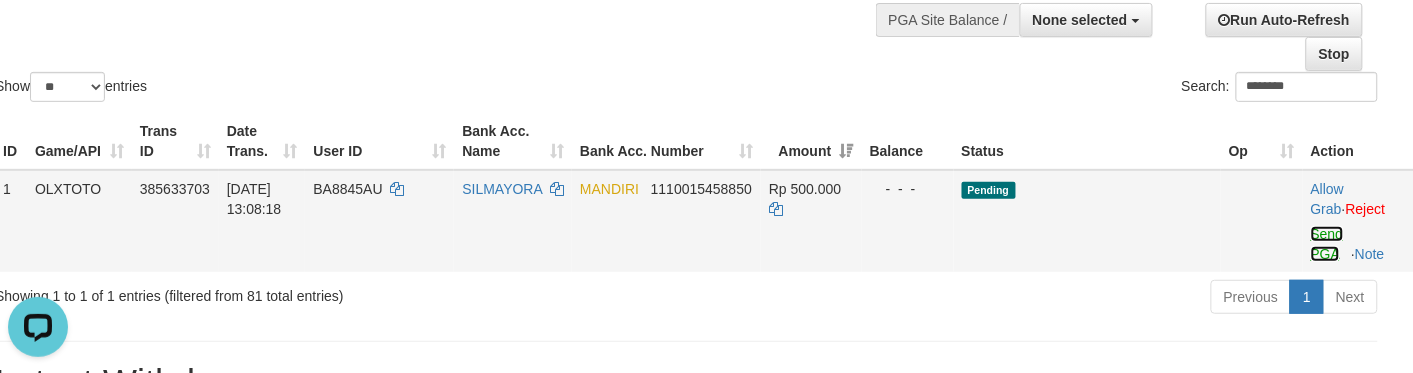 click on "Send PGA" at bounding box center (1327, 244) 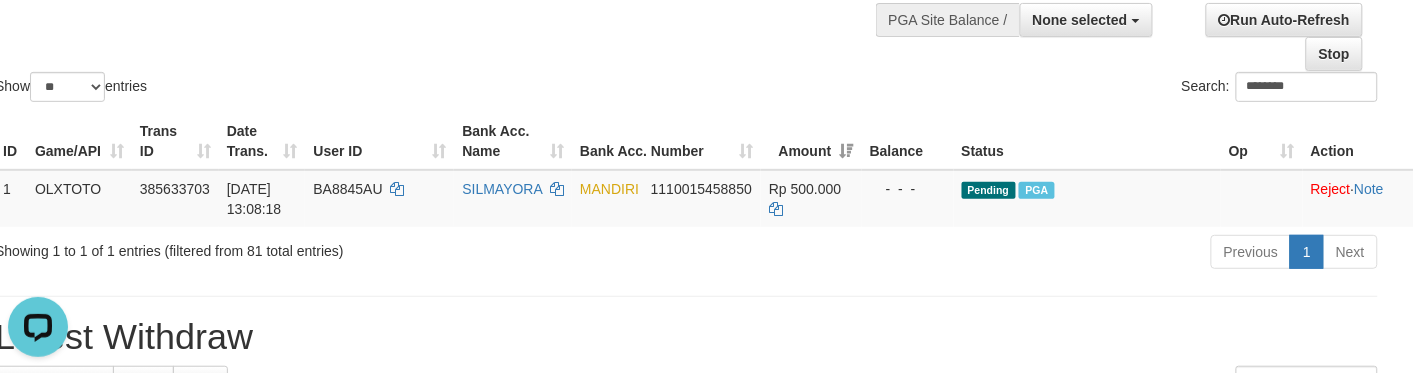 click on "Show  ** ** ** ***  entries Search: ********" at bounding box center (686, -4) 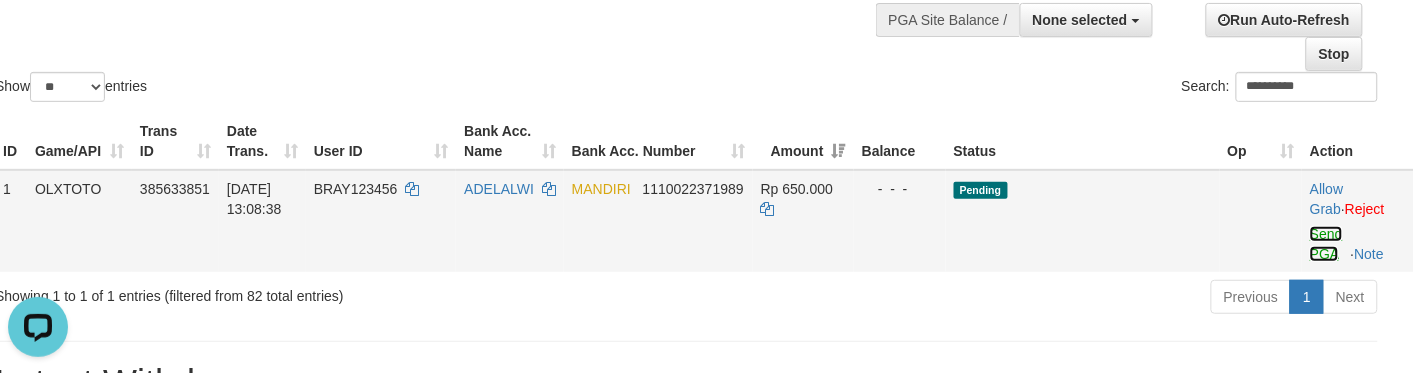 click on "Send PGA" at bounding box center (1326, 244) 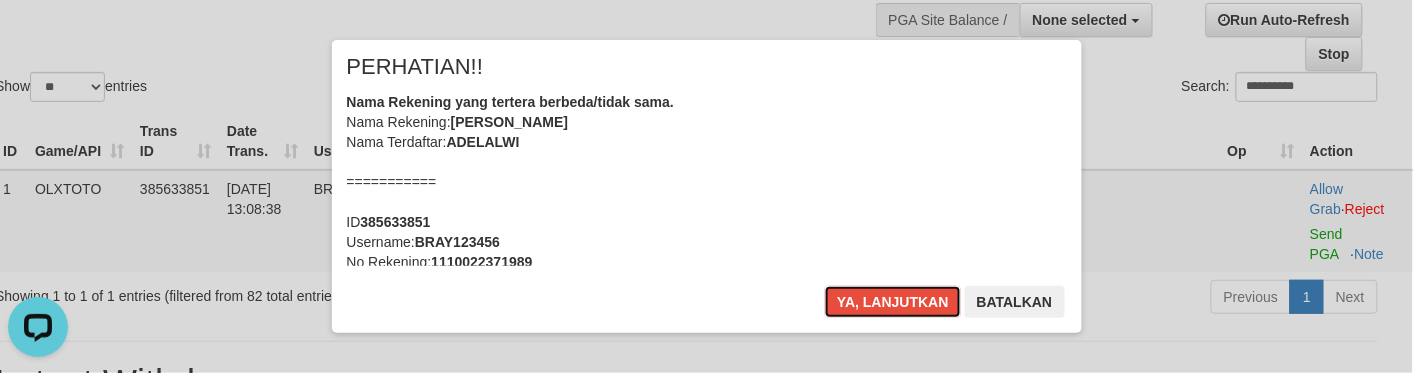 click on "Ya, lanjutkan" at bounding box center (893, 302) 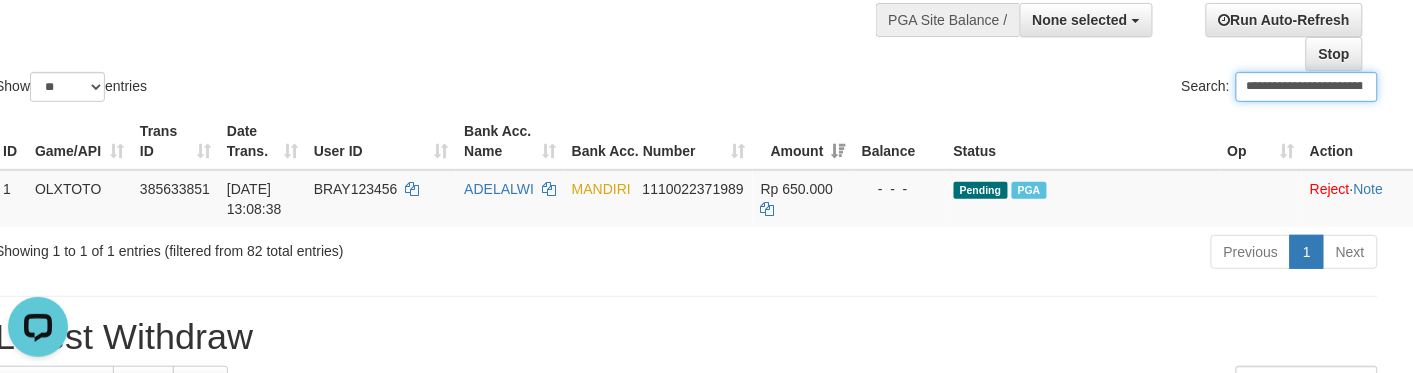 click on "Show  ** ** ** ***  entries" at bounding box center [333, 89] 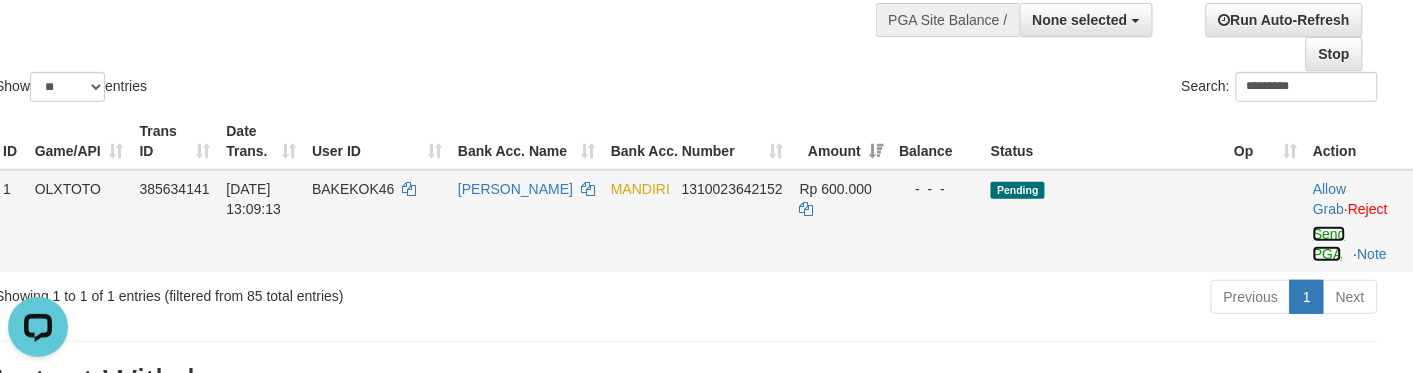 click on "Send PGA" at bounding box center [1329, 244] 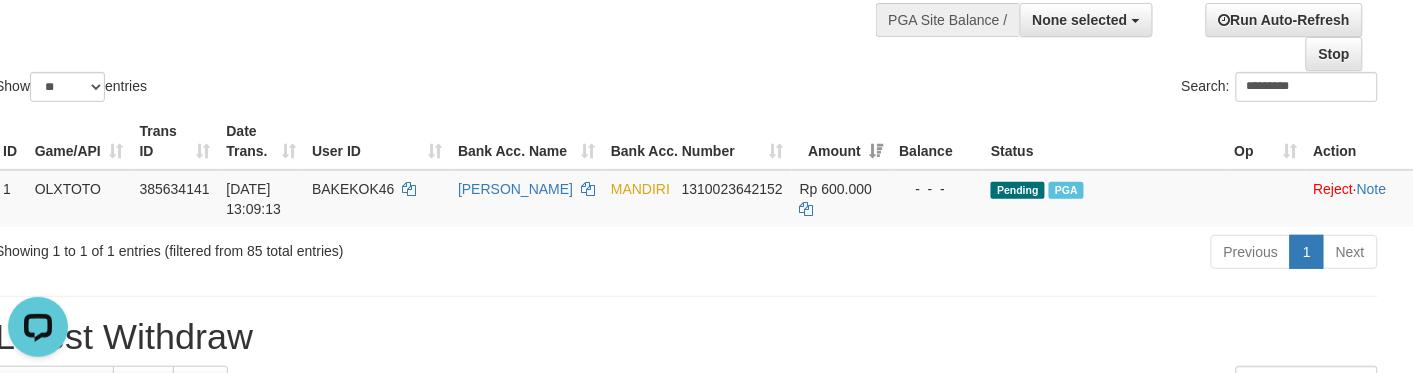 drag, startPoint x: 736, startPoint y: 73, endPoint x: 798, endPoint y: 58, distance: 63.788715 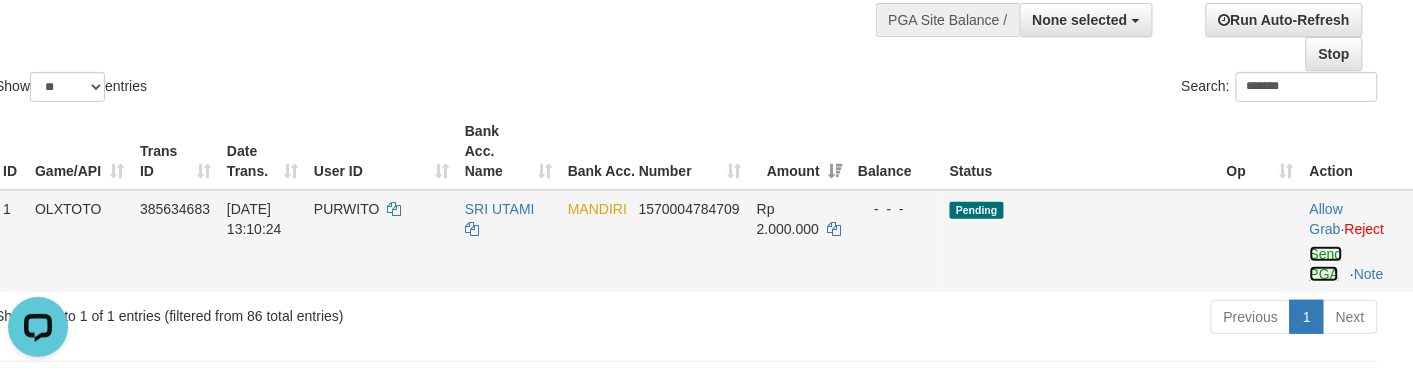 click on "Send PGA" at bounding box center [1326, 264] 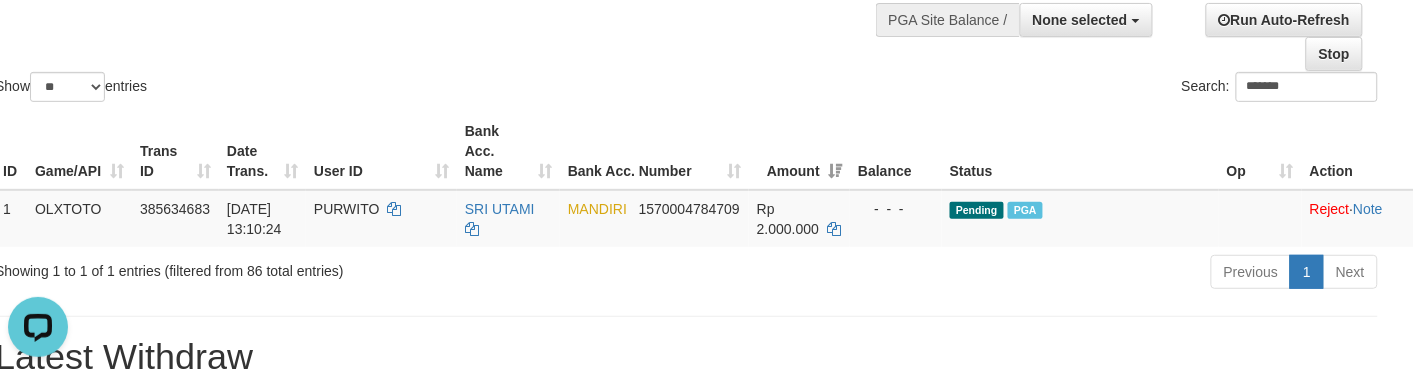 click on "Search: *******" at bounding box center (1040, 89) 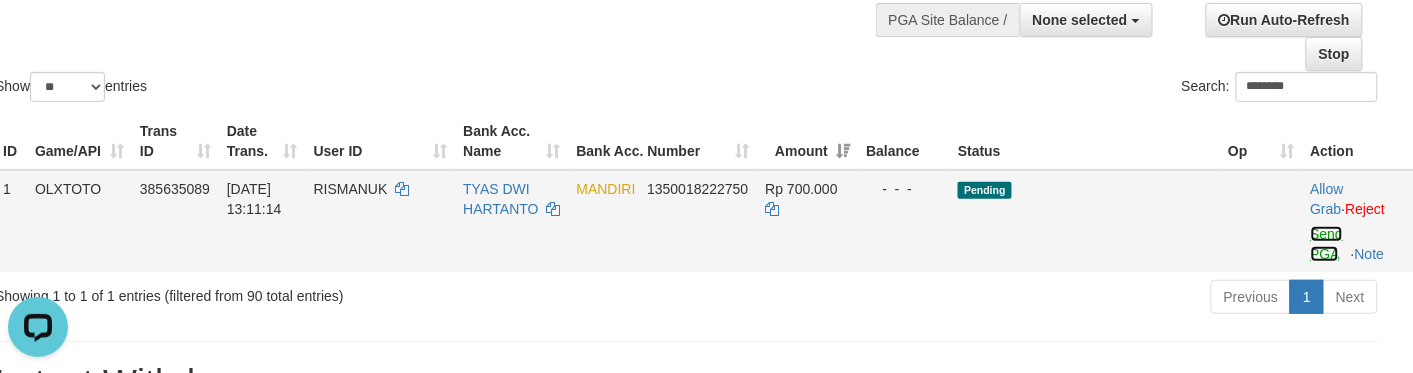 click on "Send PGA" at bounding box center [1327, 244] 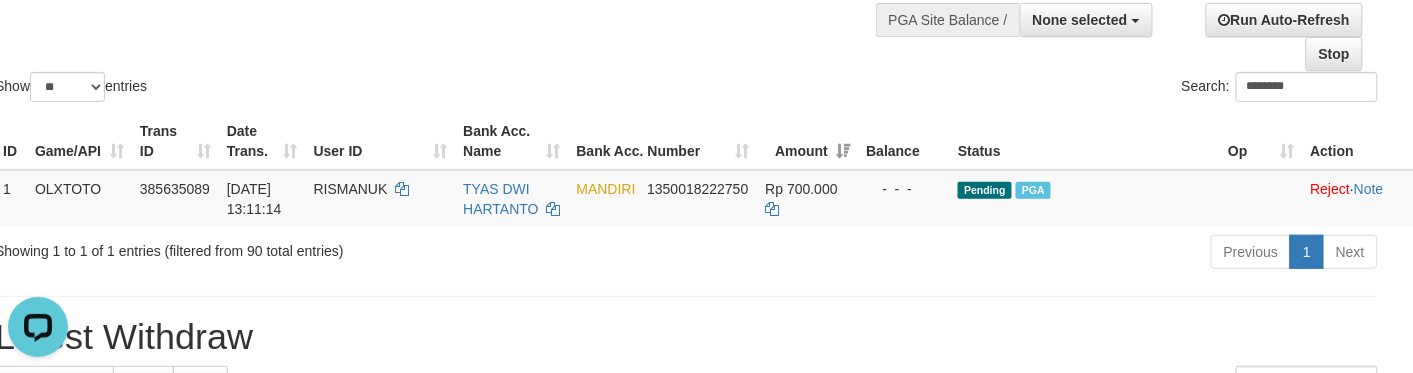 click on "Search: ********" at bounding box center [1040, 89] 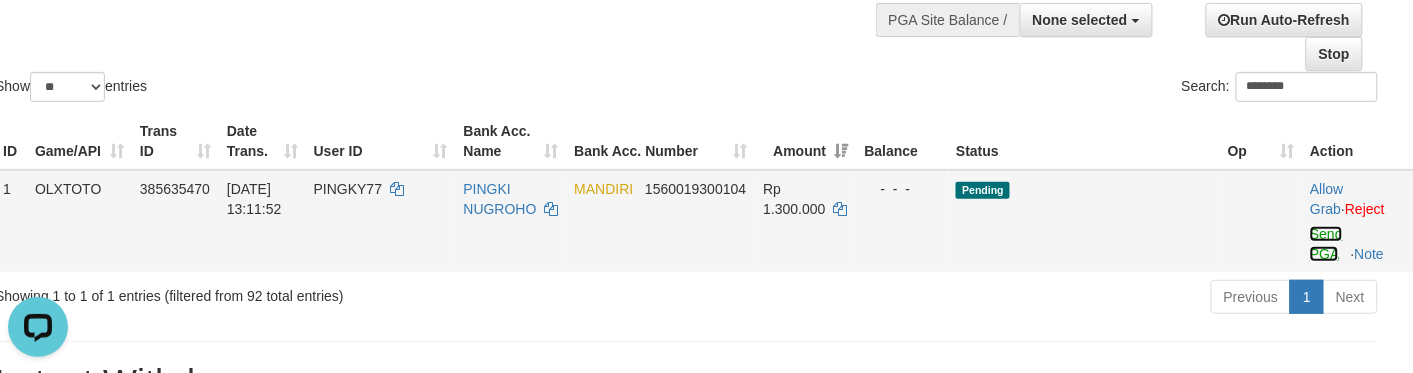 click on "Send PGA" at bounding box center [1326, 244] 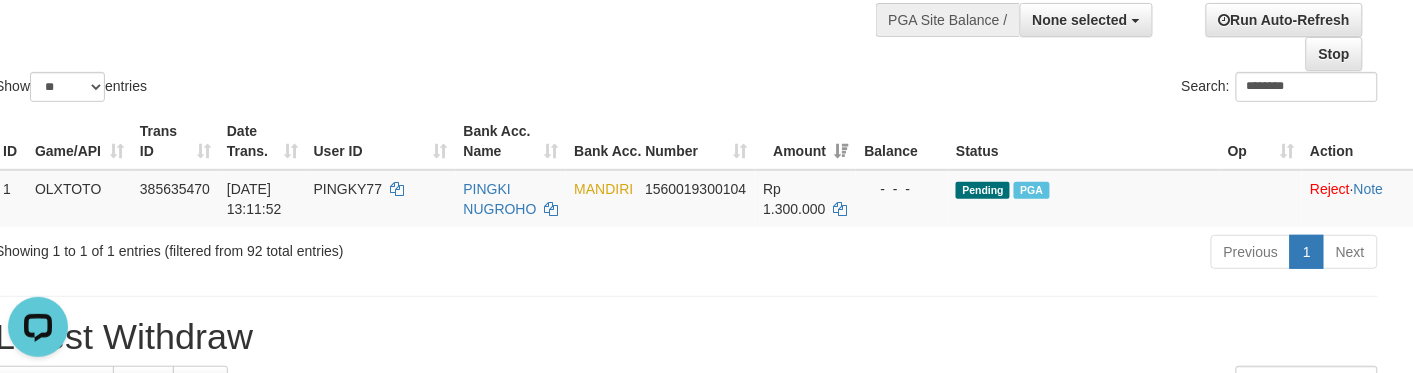 click on "Search: ********" at bounding box center [1040, 89] 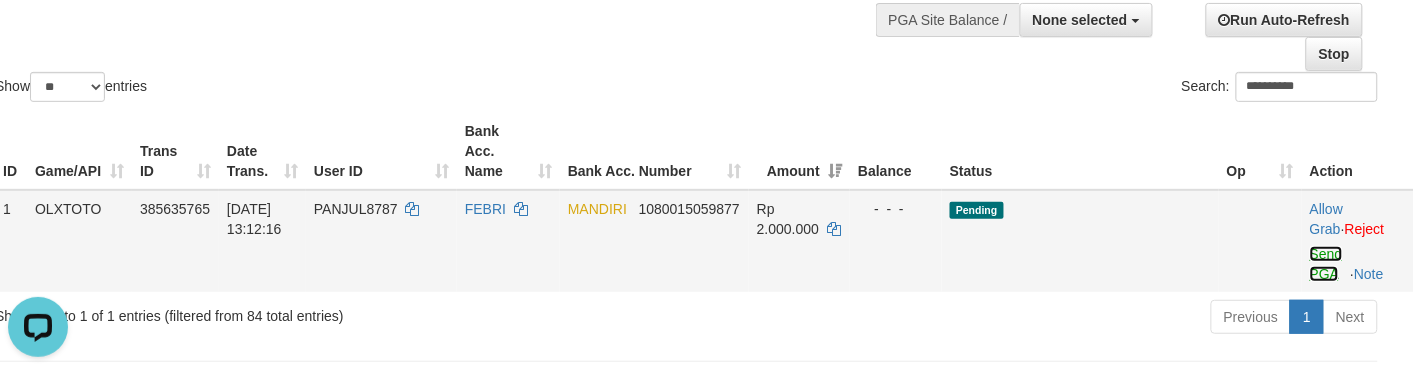 click on "Send PGA" at bounding box center (1326, 264) 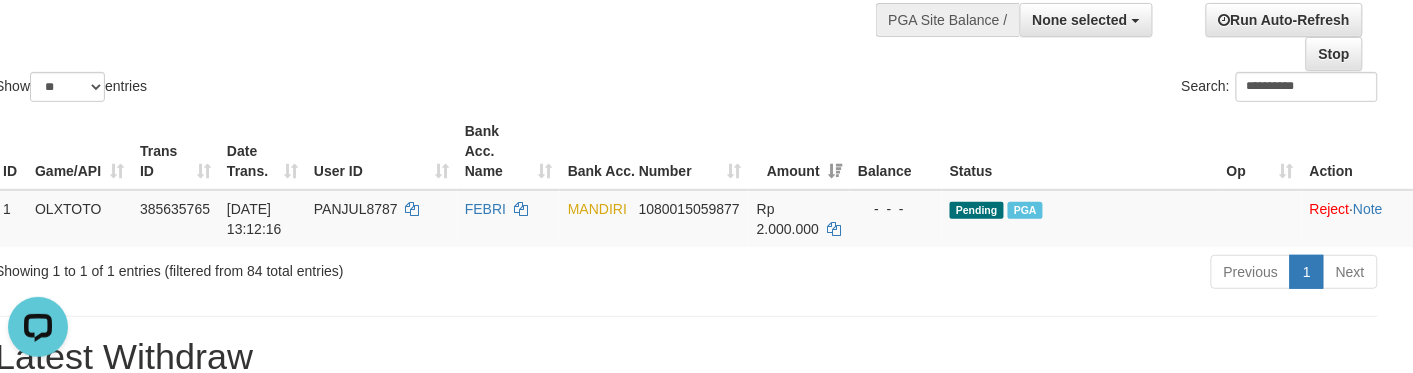 click on "**********" at bounding box center (1040, 89) 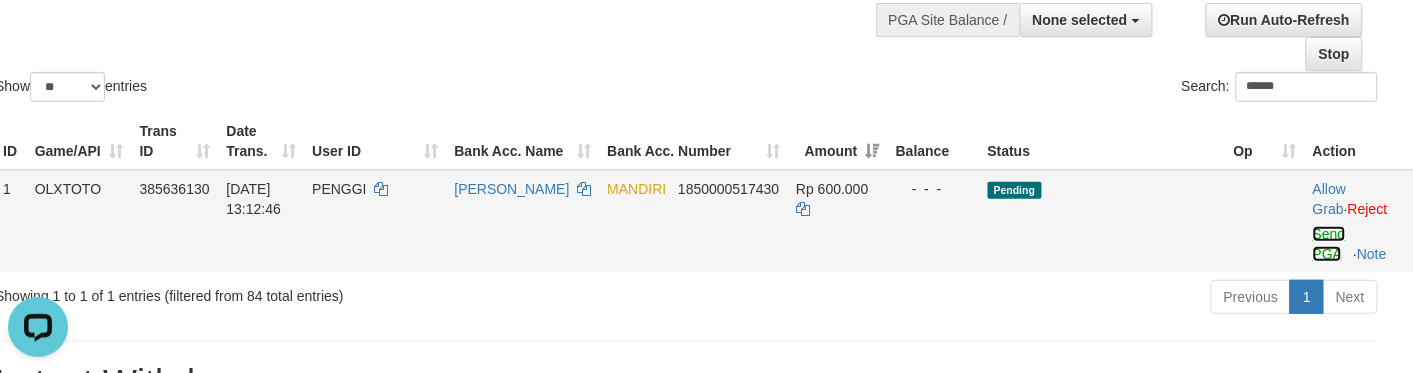 click on "Send PGA" at bounding box center [1329, 244] 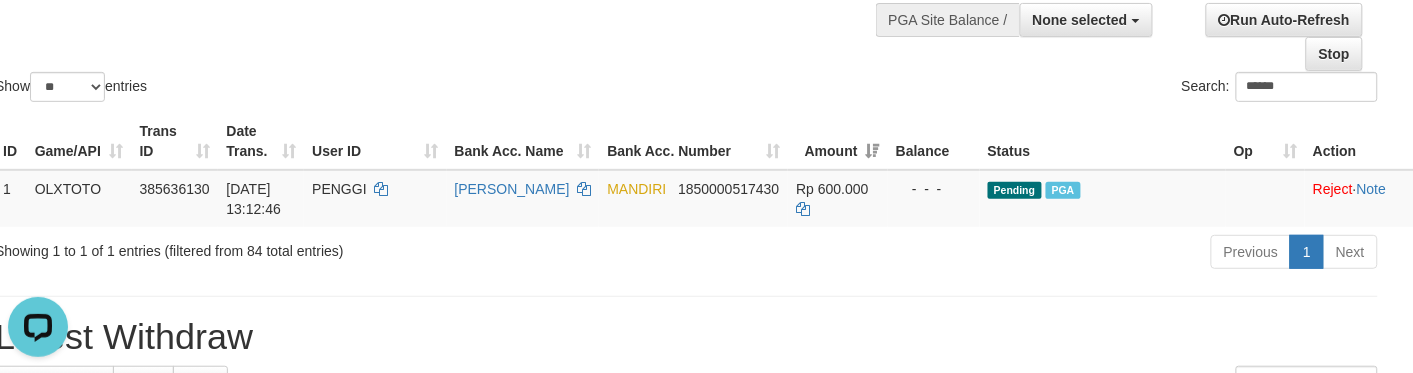 click on "Show  ** ** ** ***  entries" at bounding box center [333, 89] 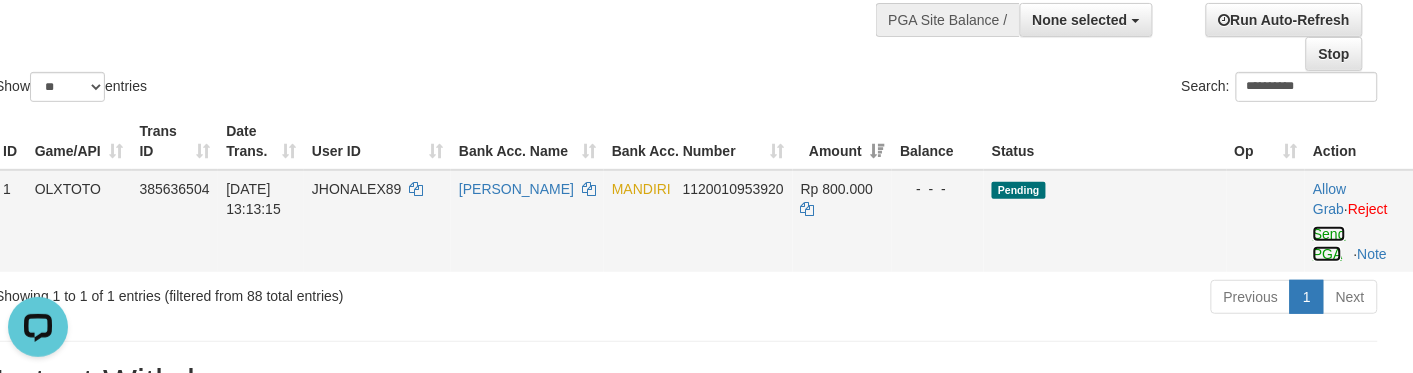 click on "Send PGA" at bounding box center [1329, 244] 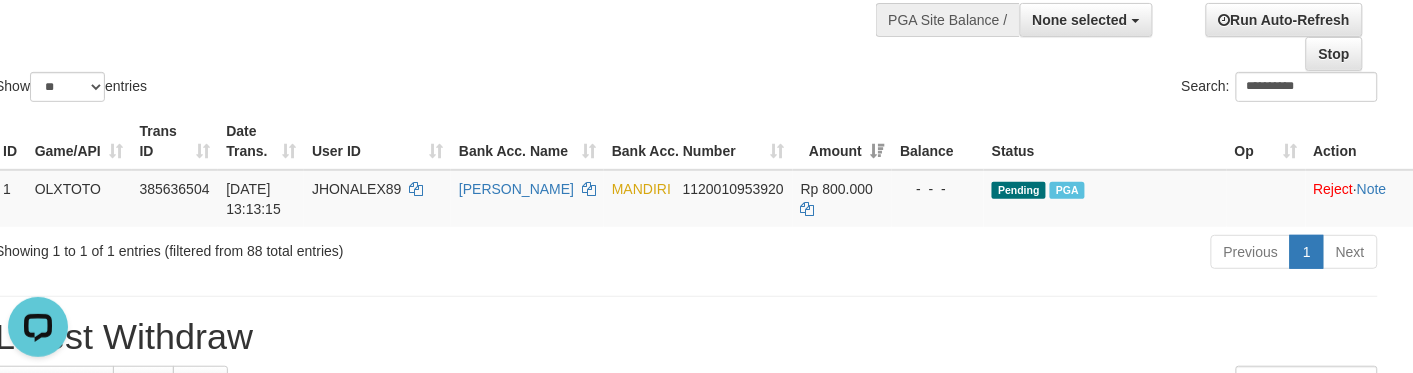 click on "**********" at bounding box center (1040, 89) 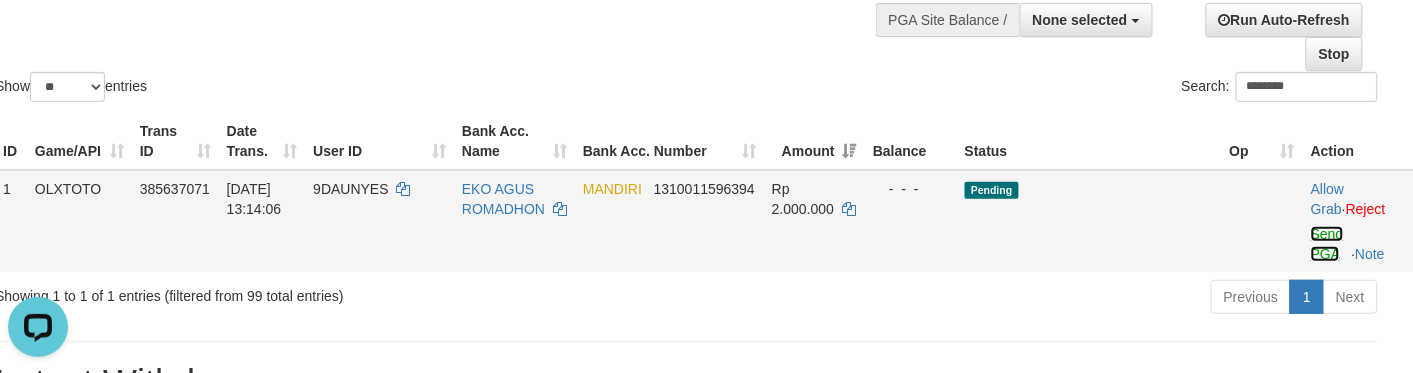 click on "Send PGA" at bounding box center (1327, 244) 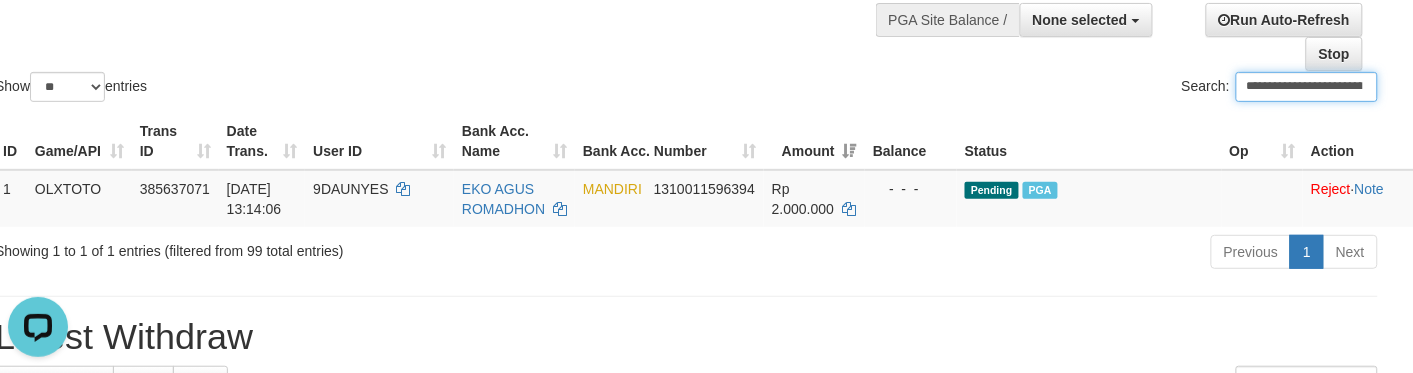 click on "**********" at bounding box center (686, -4) 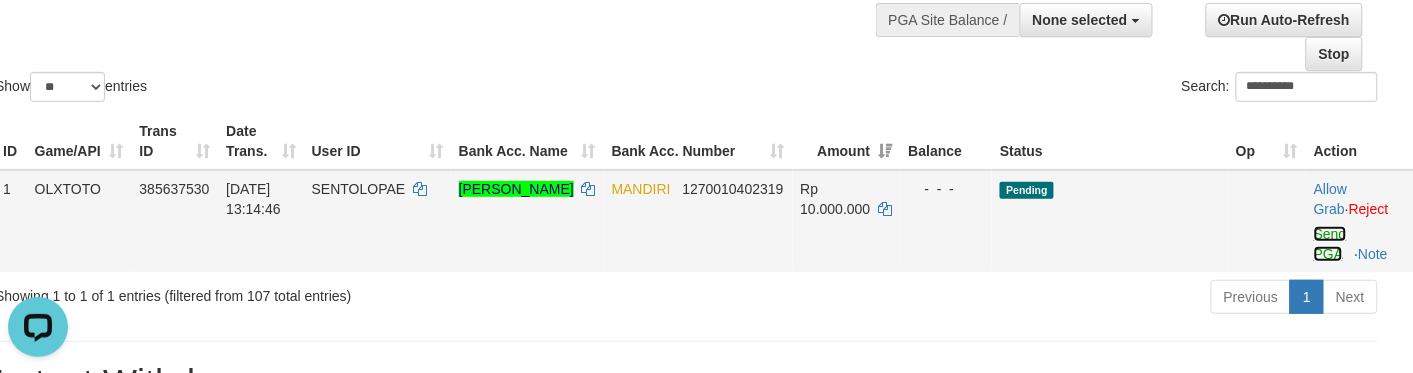 click on "Send PGA" at bounding box center [1330, 244] 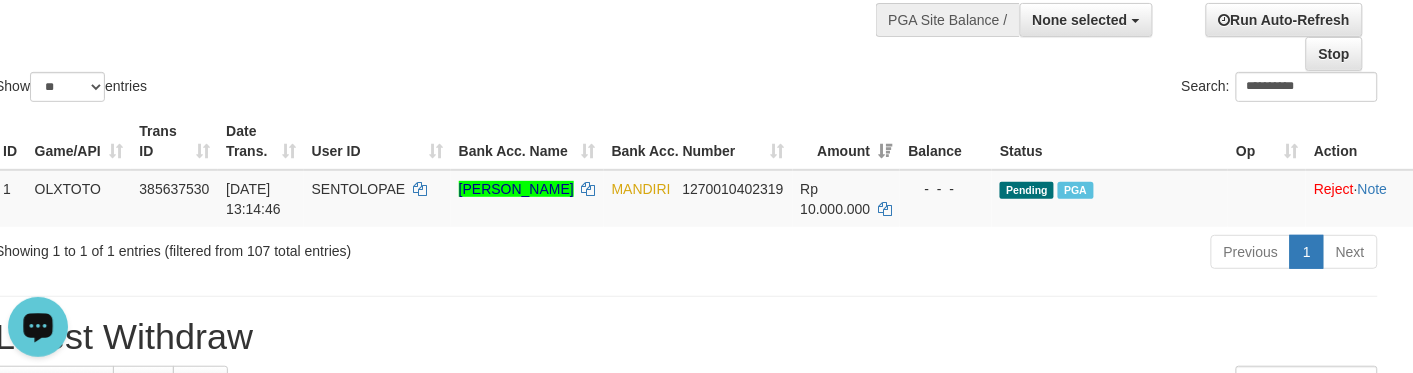 drag, startPoint x: 658, startPoint y: 18, endPoint x: 666, endPoint y: 25, distance: 10.630146 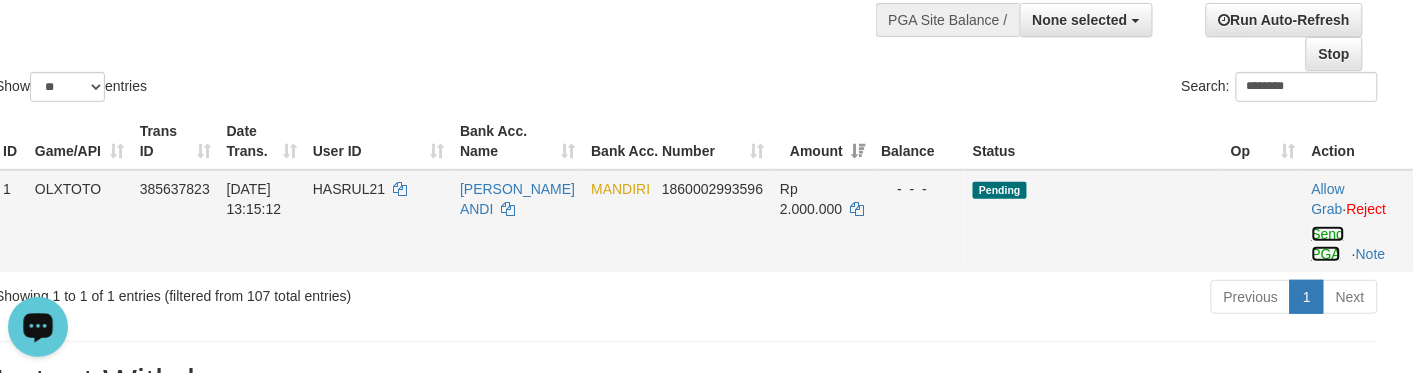 click on "Send PGA" at bounding box center [1328, 244] 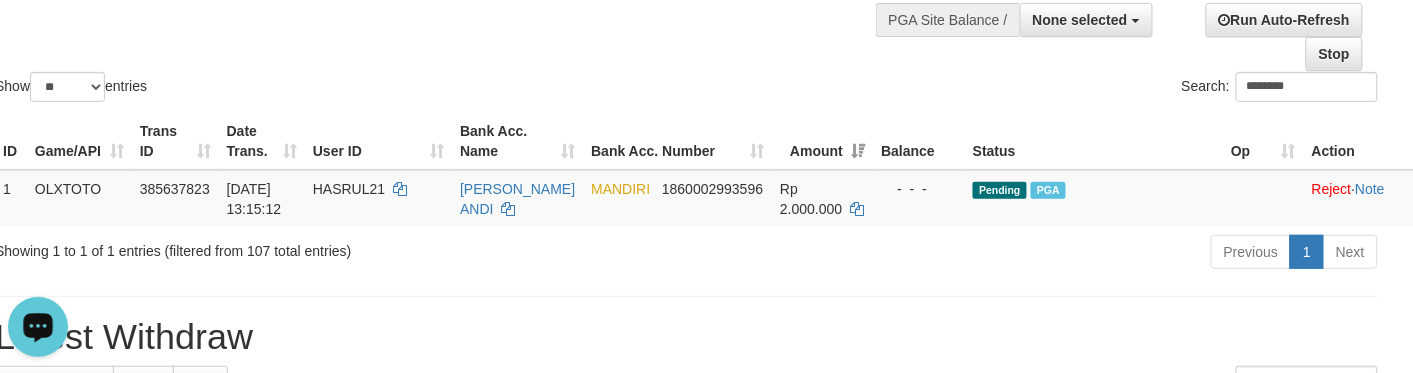 drag, startPoint x: 783, startPoint y: 153, endPoint x: 800, endPoint y: 141, distance: 20.808653 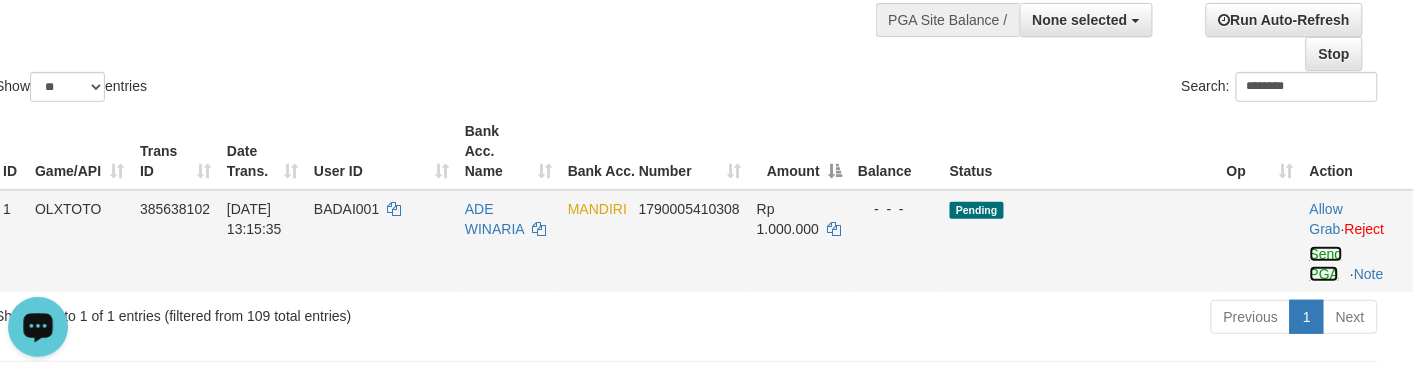 click on "Send PGA" at bounding box center (1326, 264) 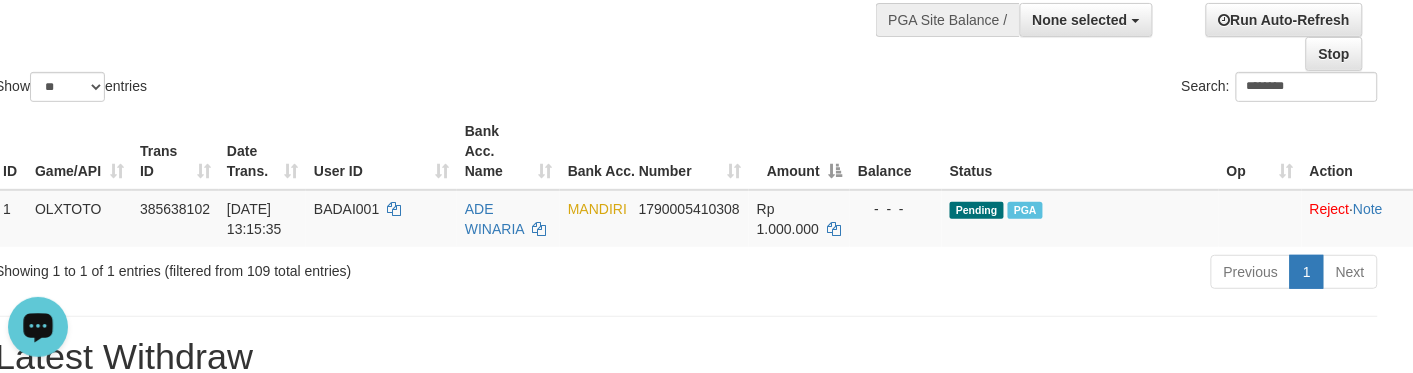 click on "Show  ** ** ** ***  entries" at bounding box center [333, 89] 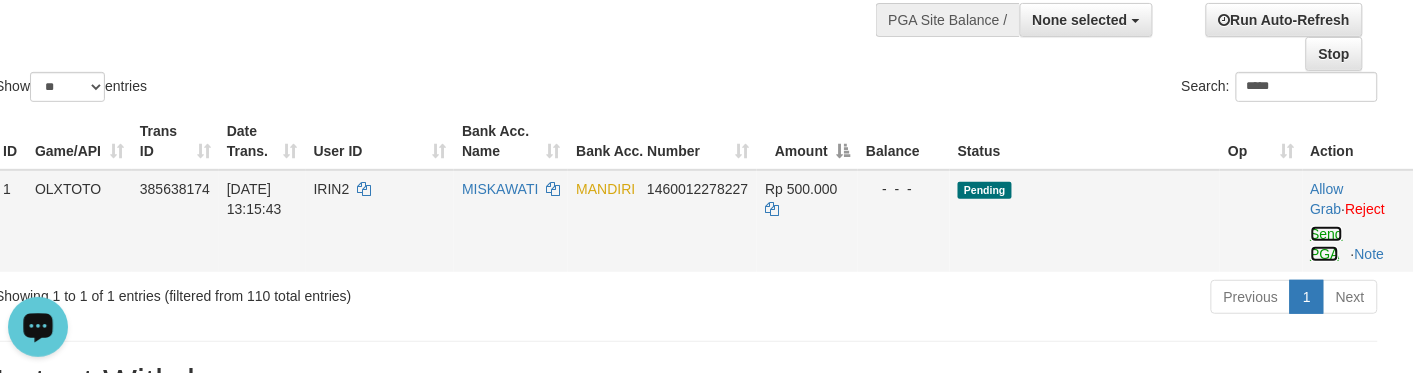 click on "Send PGA" at bounding box center [1327, 244] 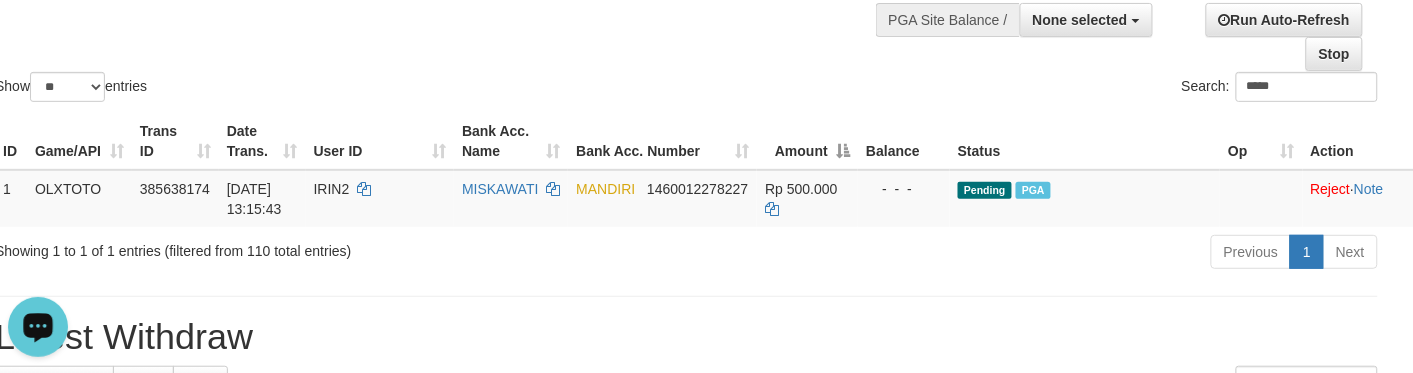 click on "Show  ** ** ** ***  entries Search: *****" at bounding box center (686, -4) 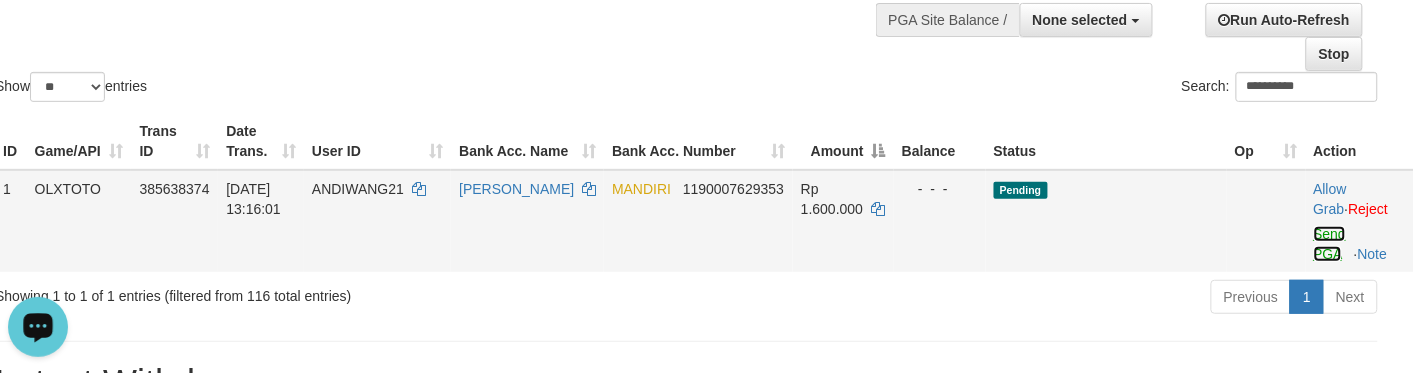 click on "Send PGA" at bounding box center (1330, 244) 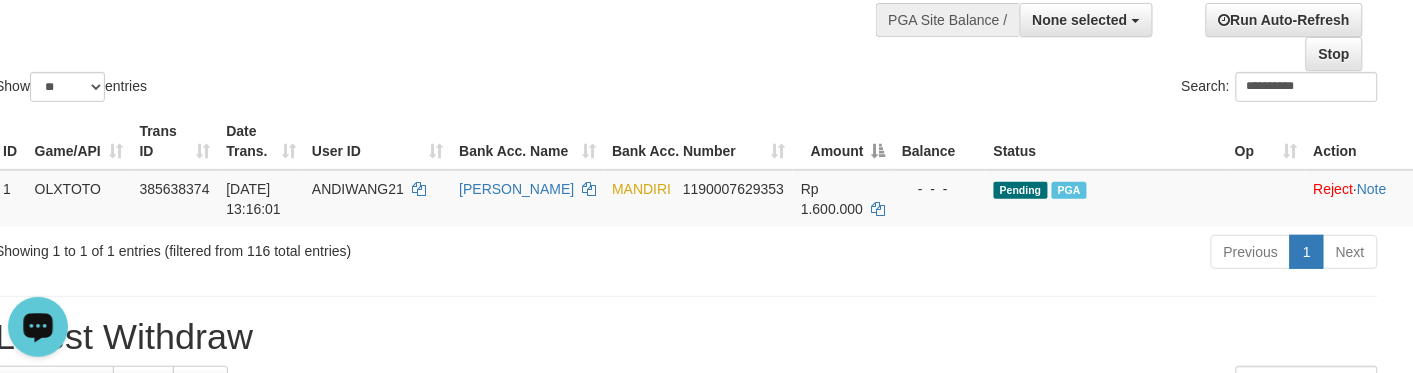 click on "Show  ** ** ** ***  entries" at bounding box center (333, 89) 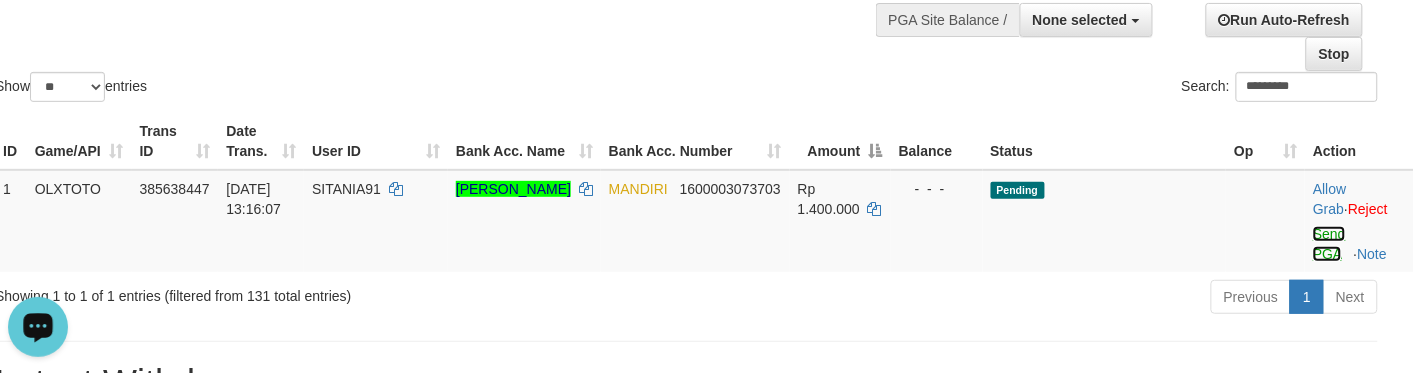 drag, startPoint x: 1312, startPoint y: 276, endPoint x: 1303, endPoint y: 306, distance: 31.320919 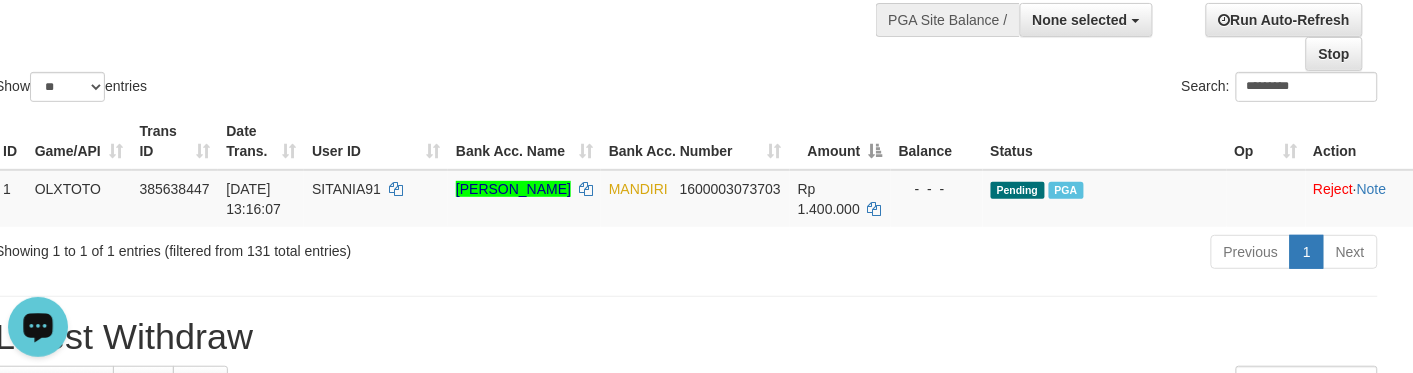 click on "Show  ** ** ** ***  entries Search: *********" at bounding box center [686, -4] 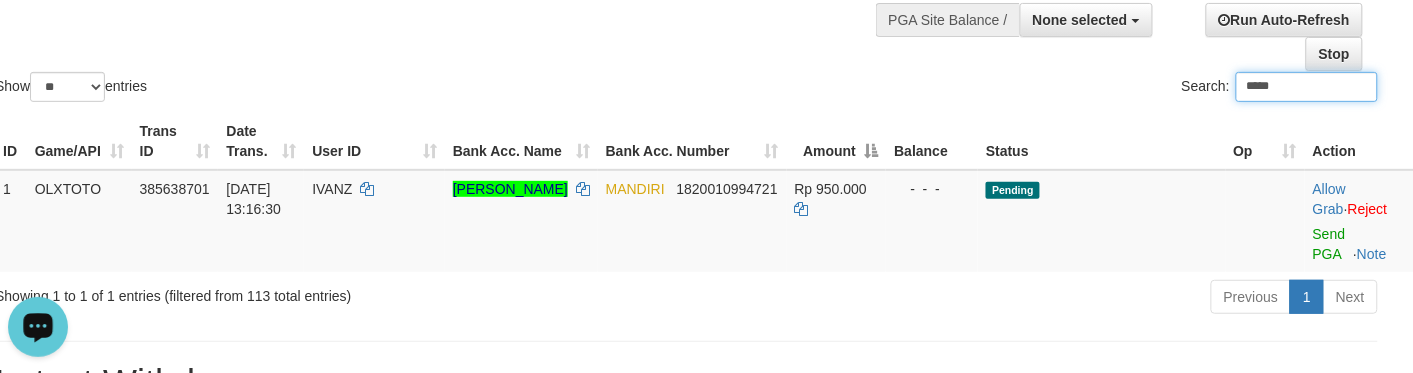 scroll, scrollTop: 0, scrollLeft: 20, axis: horizontal 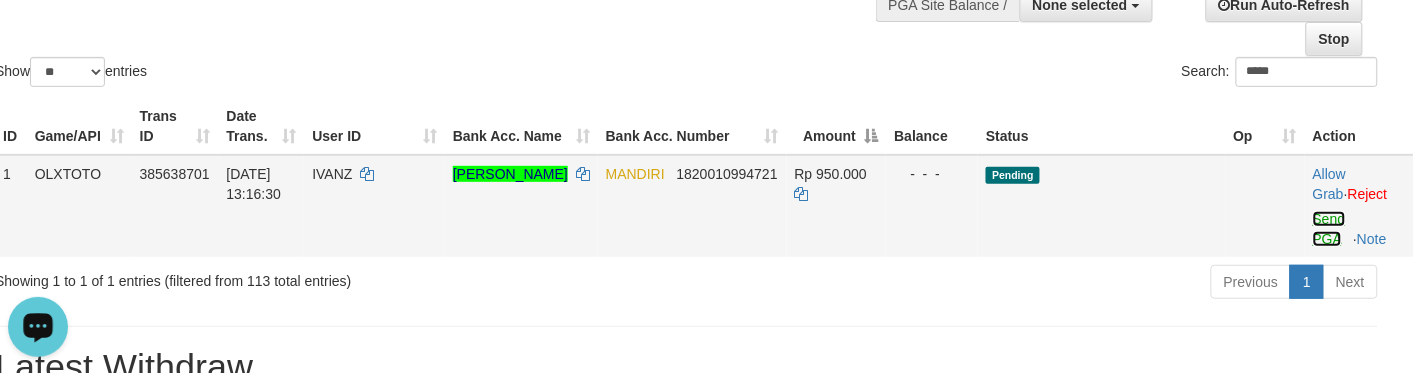 click on "Send PGA" at bounding box center (1329, 229) 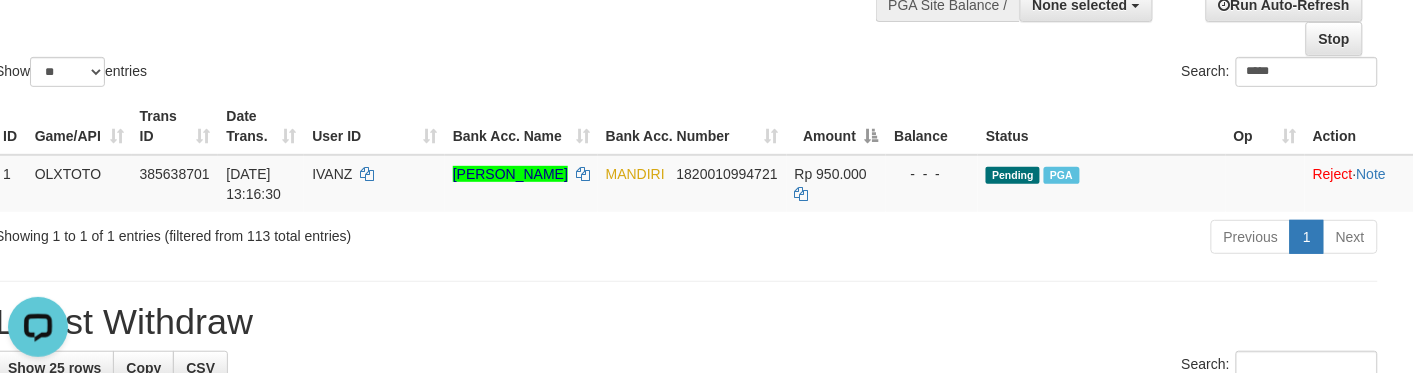 click on "Show  ** ** ** ***  entries Search: *****" at bounding box center [686, -19] 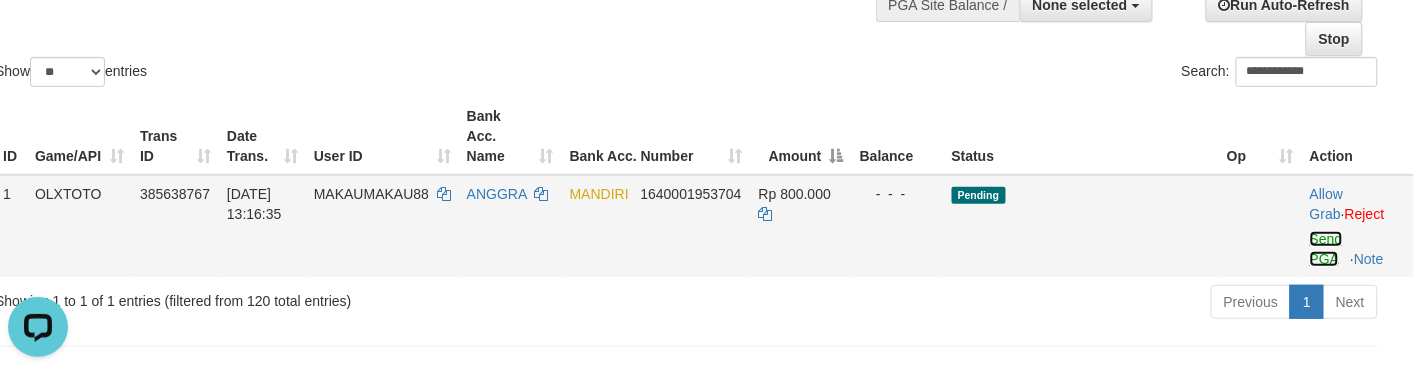 click on "Send PGA" at bounding box center (1326, 249) 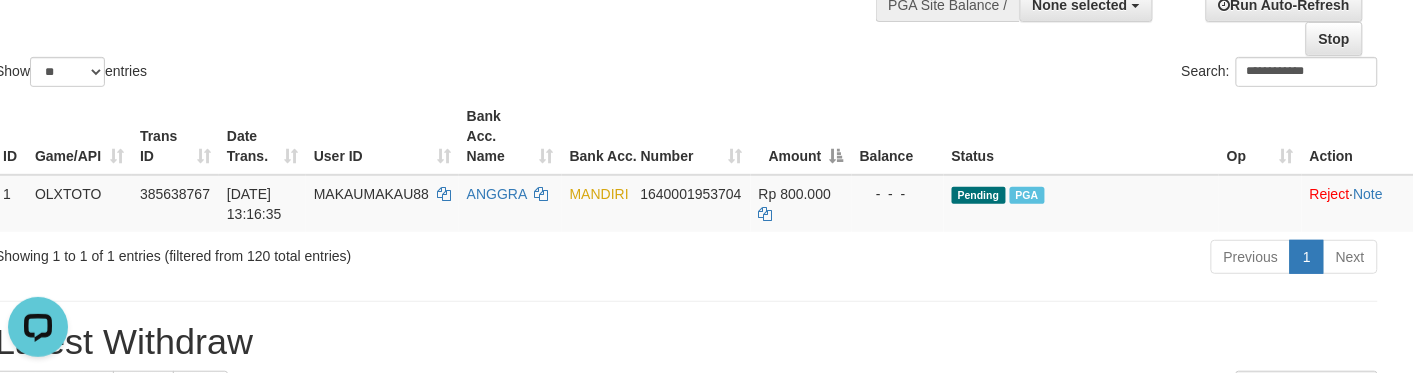 click on "**********" at bounding box center [1040, 74] 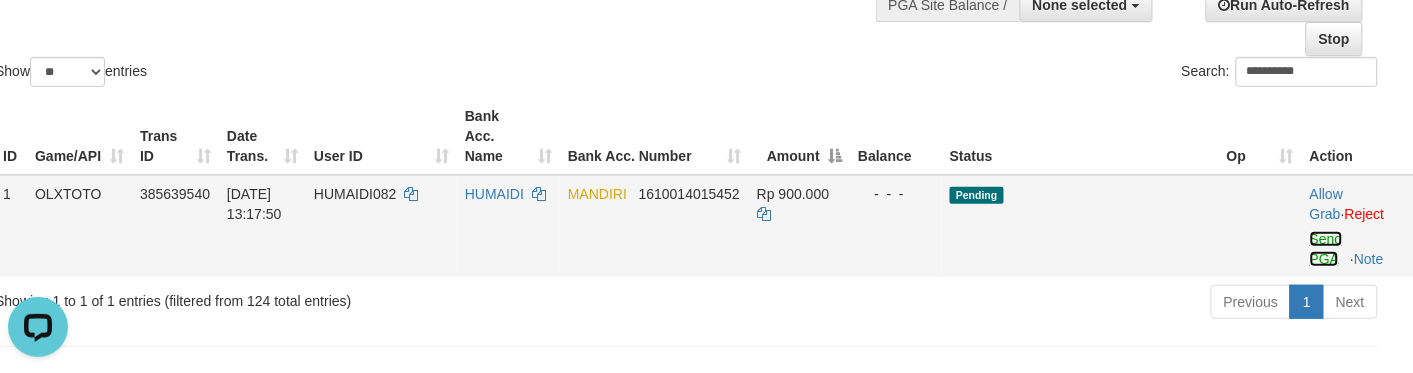 click on "Send PGA" at bounding box center [1326, 249] 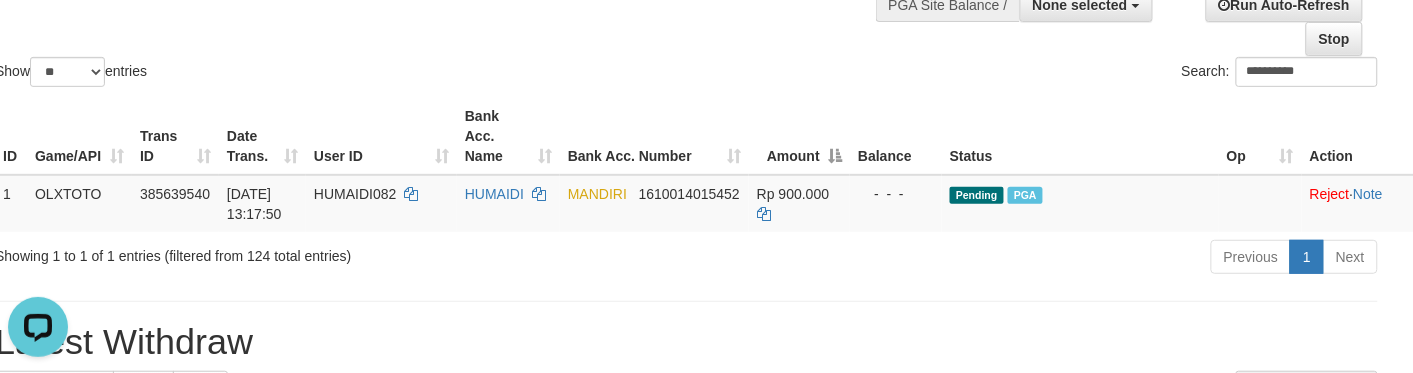 drag, startPoint x: 728, startPoint y: 88, endPoint x: 738, endPoint y: 72, distance: 18.867962 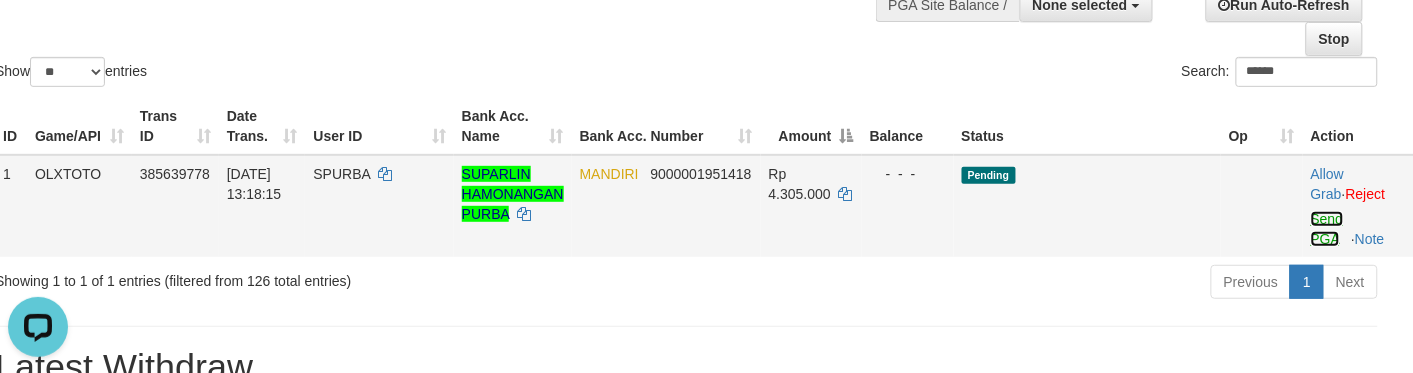 click on "Send PGA" at bounding box center (1327, 229) 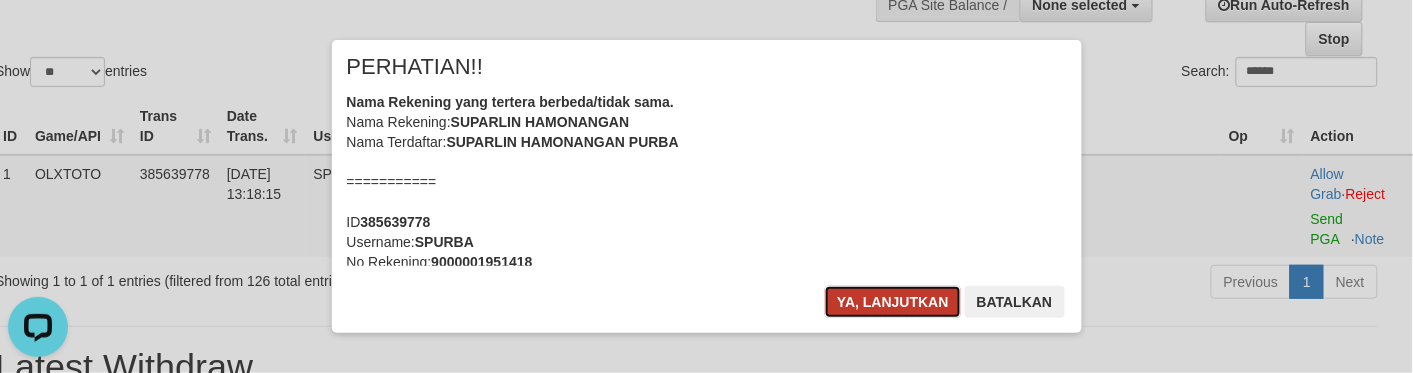 click on "Ya, lanjutkan" at bounding box center [893, 302] 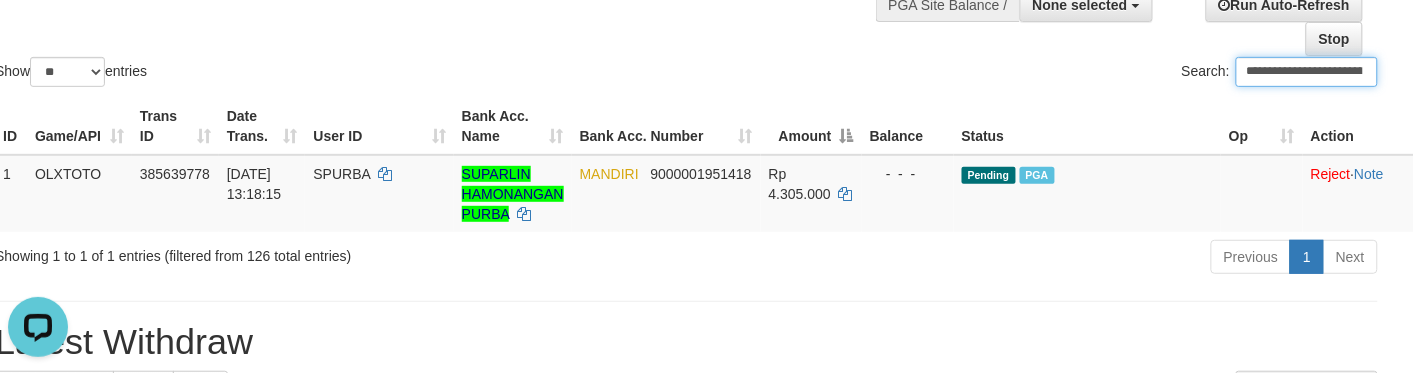 drag, startPoint x: 830, startPoint y: 60, endPoint x: 791, endPoint y: 48, distance: 40.804413 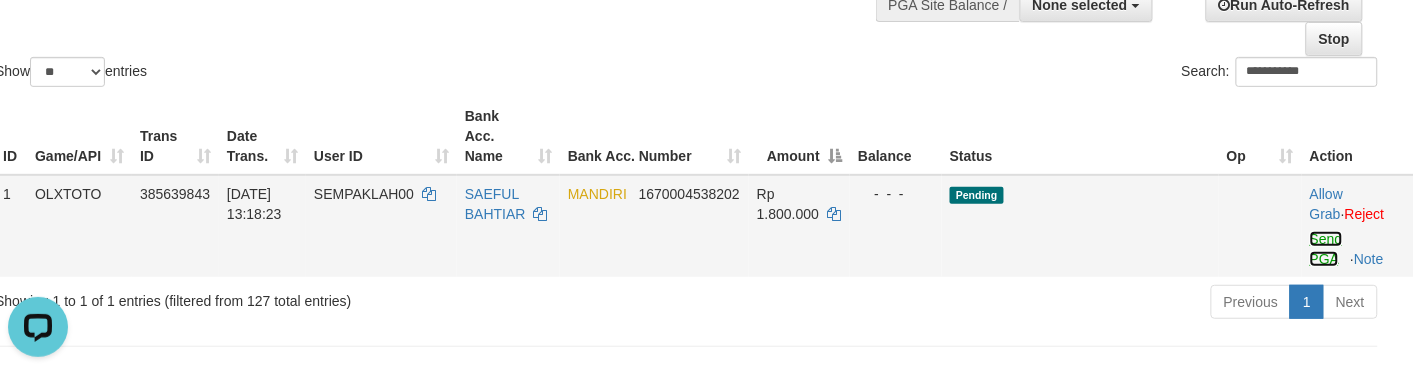 click on "Send PGA" at bounding box center (1326, 249) 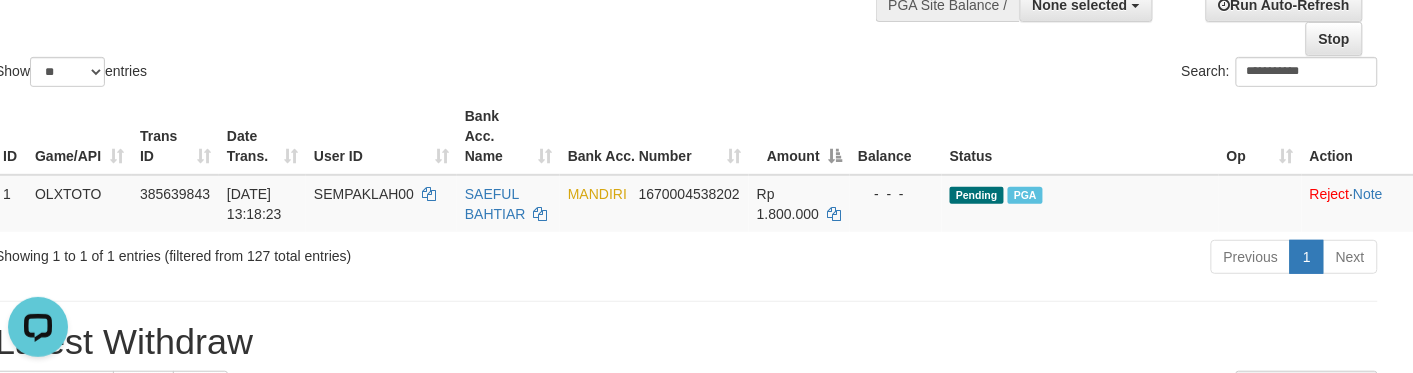 click on "ID Game/API Trans ID Date Trans. User ID Bank Acc. Name Bank Acc. Number Amount Balance Status Op Action
1 OLXTOTO 385639843 [DATE] 13:18:23 SEMPAKLAH00    SAEFUL BAHTIAR    MANDIRI     1670004538202 Rp 1.800.000    -  -  - Pending   PGA Allow Grab   ·    Reject Send PGA     ·    Note Processing..." at bounding box center (686, 165) 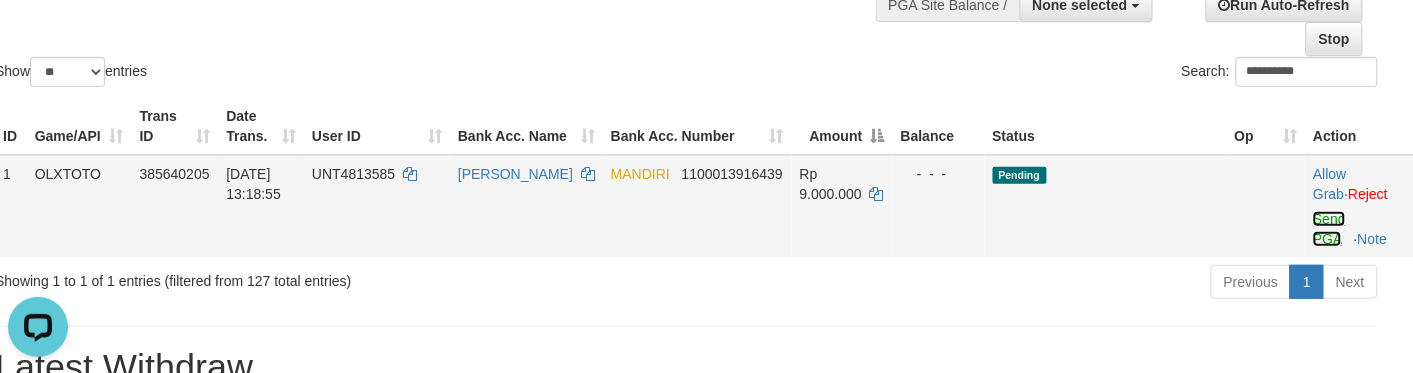 click on "Send PGA" at bounding box center (1329, 229) 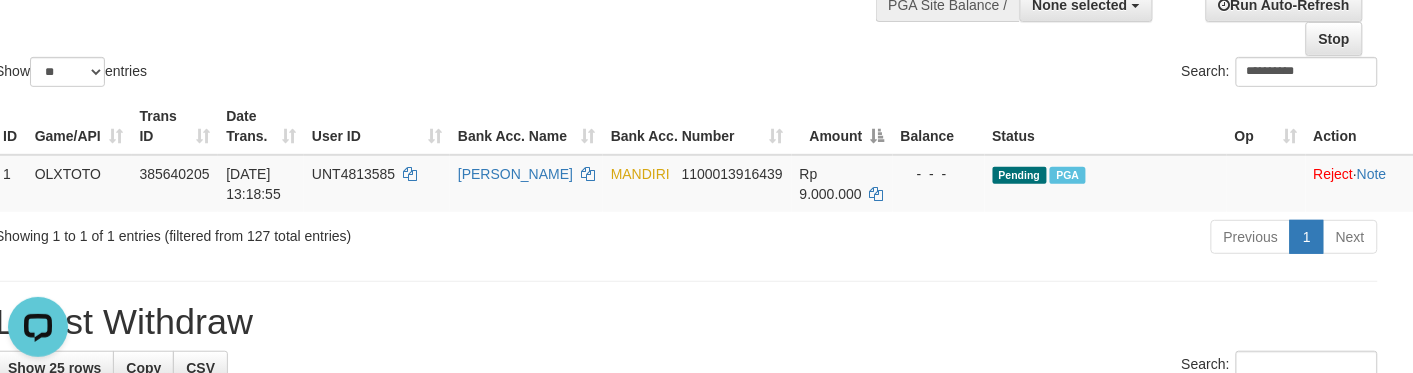 click on "**********" at bounding box center [1040, 74] 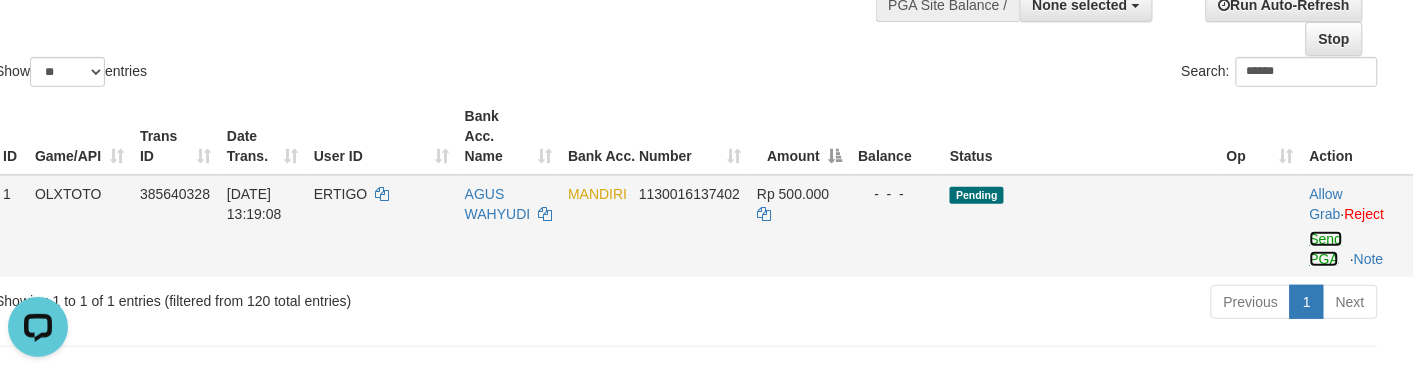 click on "Send PGA" at bounding box center (1326, 249) 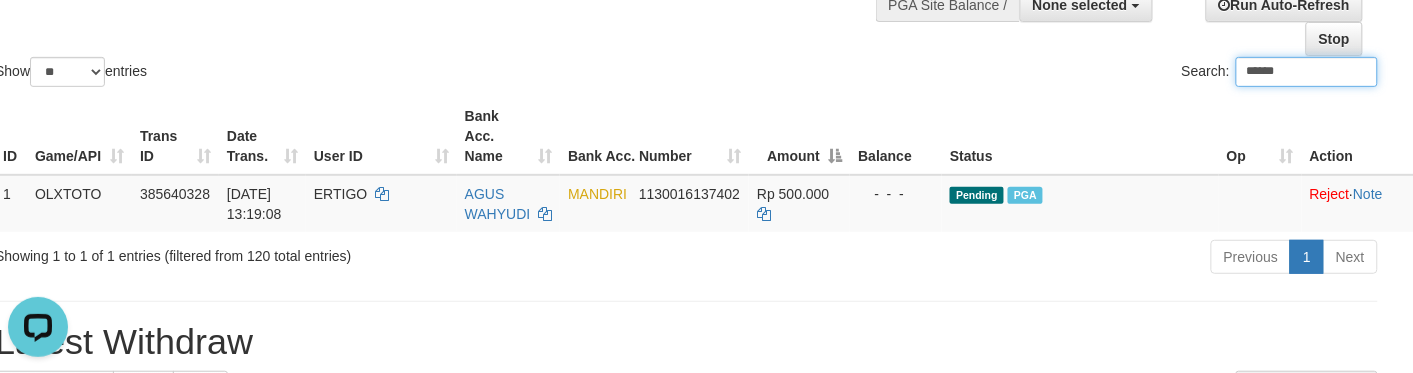 click on "Show  ** ** ** ***  entries Search: ******" at bounding box center [686, -19] 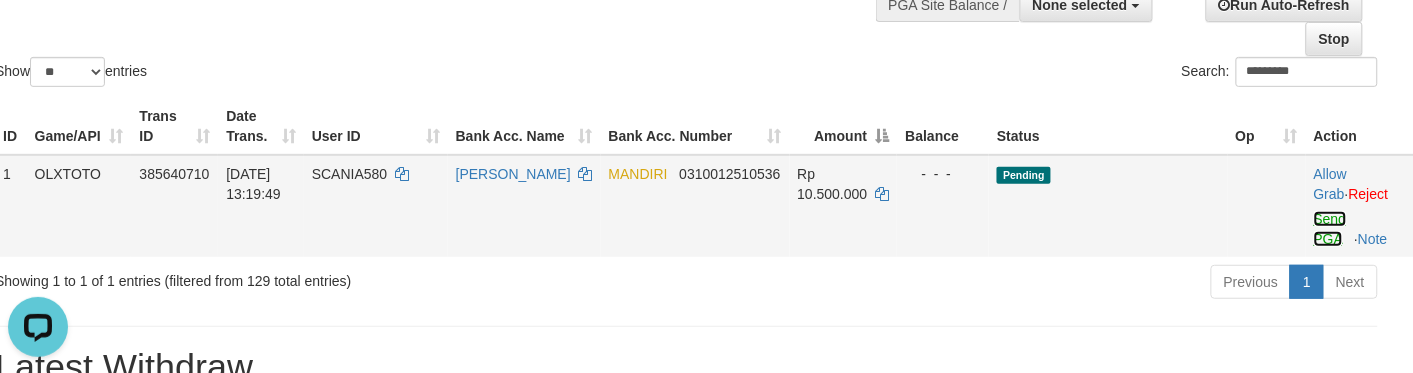 click on "Send PGA" at bounding box center [1330, 229] 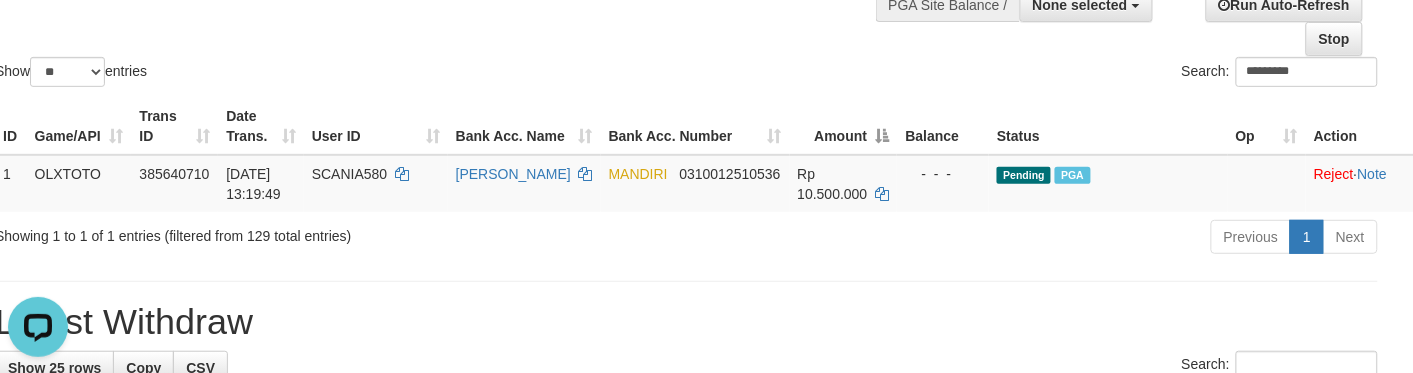click on "ID Game/API Trans ID Date Trans. User ID Bank Acc. Name Bank Acc. Number Amount Balance Status Op Action
1 OLXTOTO 385640710 [DATE] 13:19:49 SCANIA580    [PERSON_NAME]    MANDIRI     0310012510536 Rp 10.500.000    -  -  - Pending   PGA Allow Grab   ·    Reject Send PGA     ·    Note Processing..." at bounding box center [686, 155] 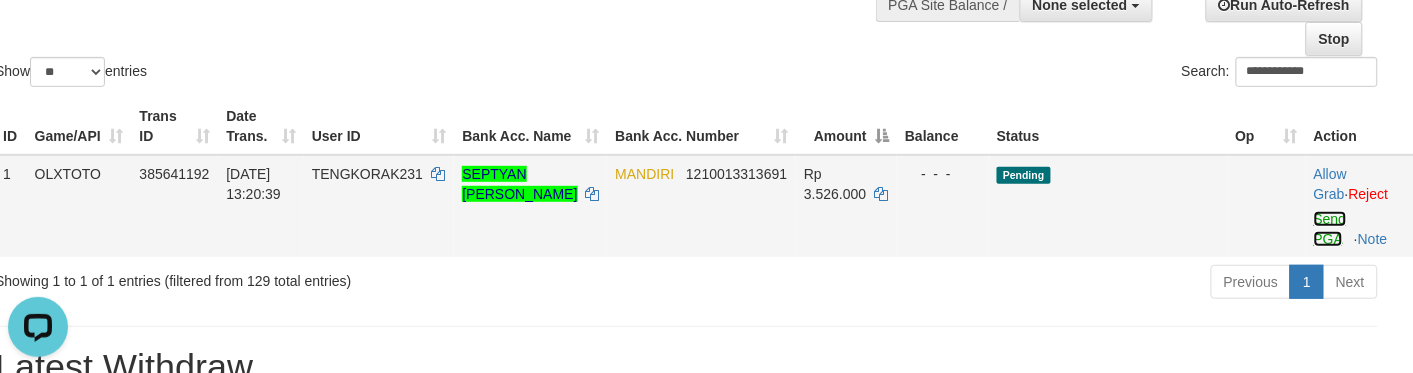 click on "Send PGA" at bounding box center [1330, 229] 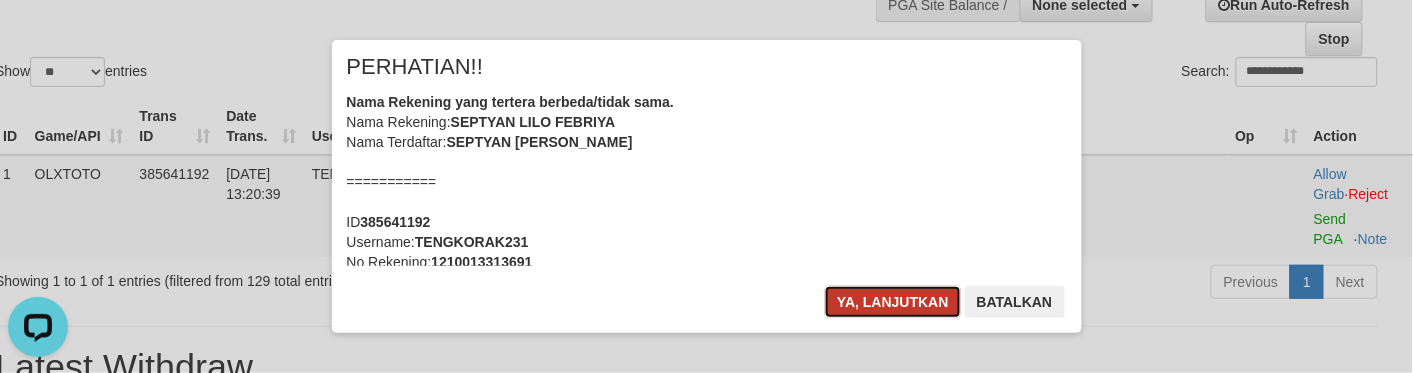 click on "Ya, lanjutkan" at bounding box center (893, 302) 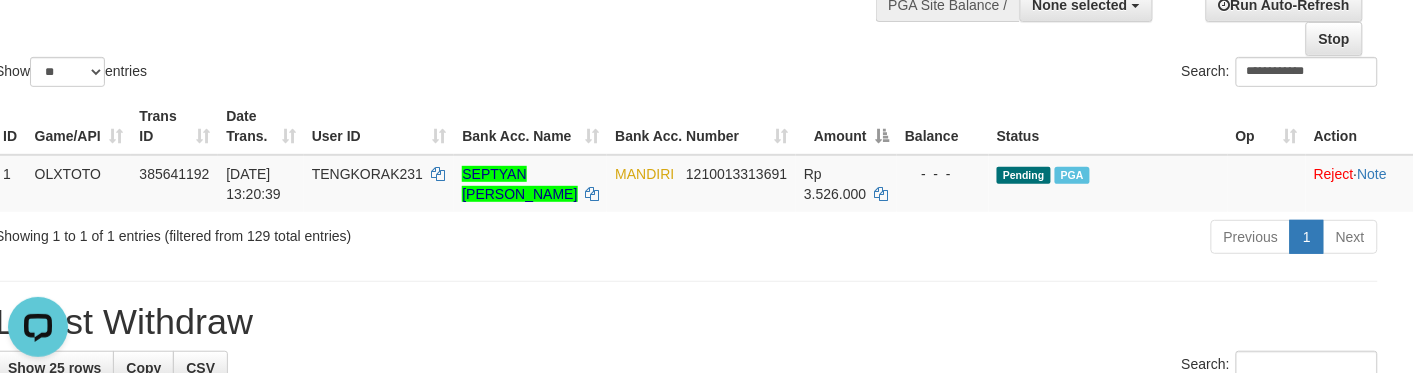 drag, startPoint x: 922, startPoint y: 60, endPoint x: 935, endPoint y: 46, distance: 19.104973 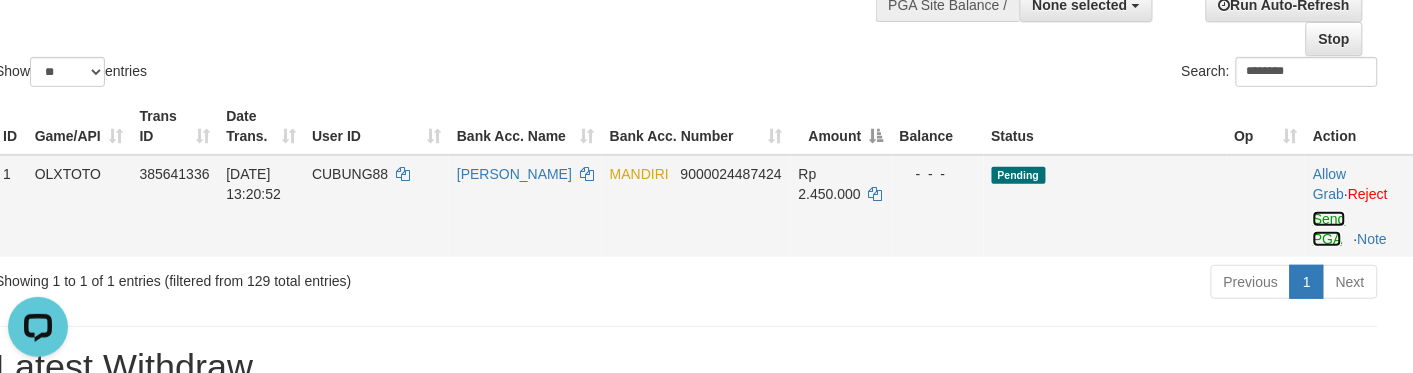 click on "Send PGA" at bounding box center [1329, 229] 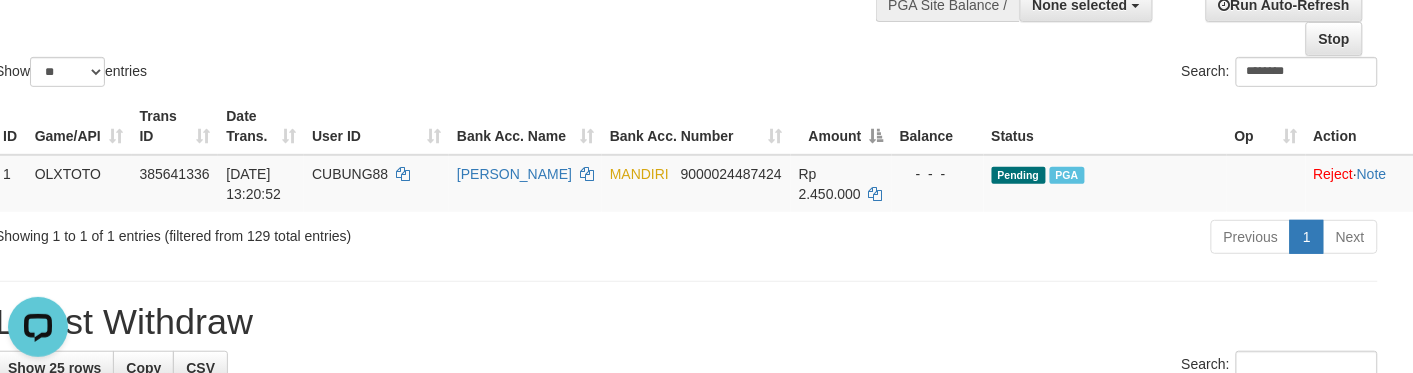 click on "Show  ** ** ** ***  entries Search: ********" at bounding box center [686, -19] 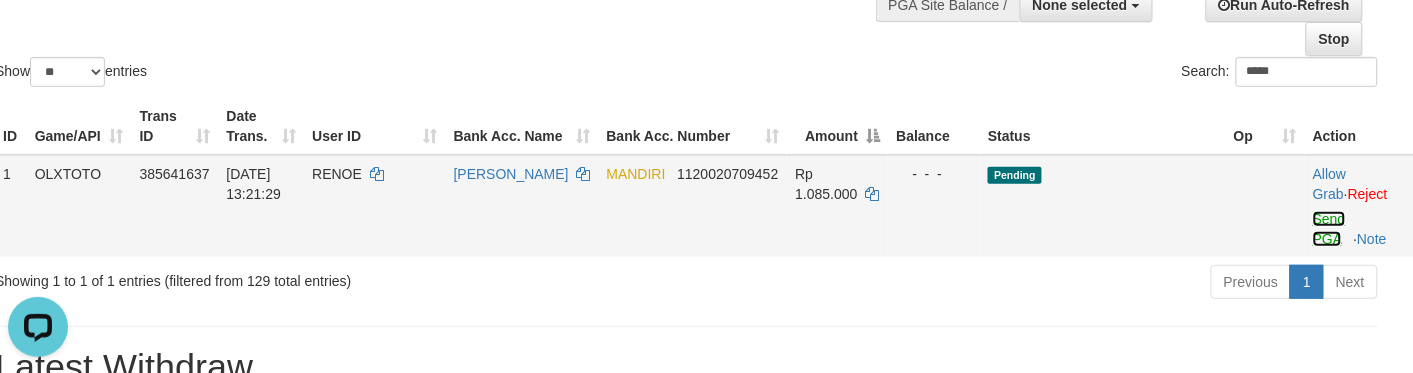 click on "Send PGA" at bounding box center (1329, 229) 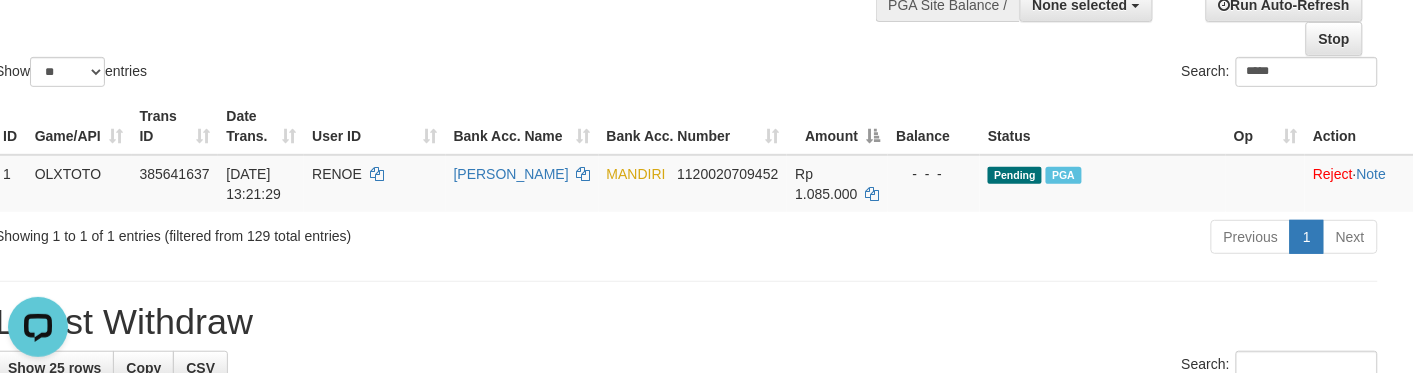 click on "Search: *****" at bounding box center (1040, 74) 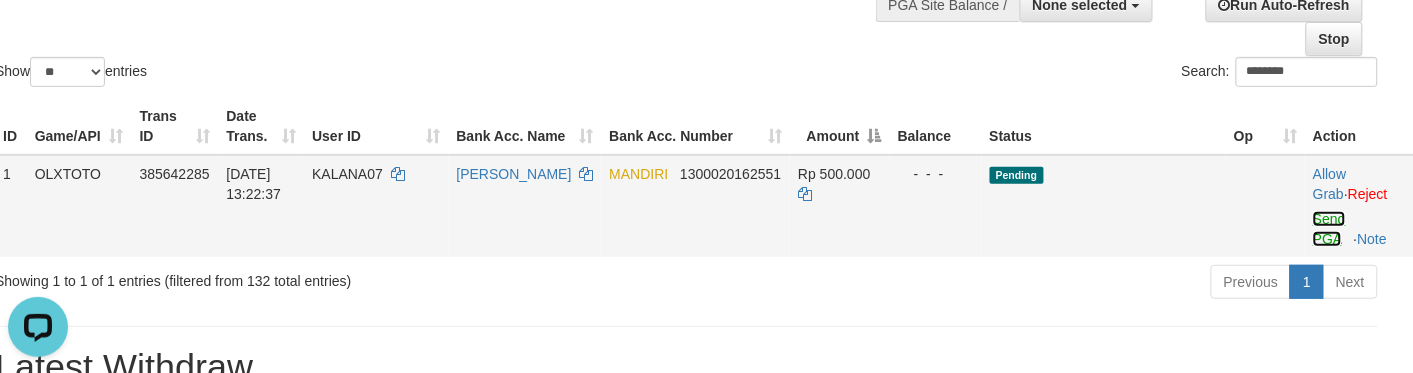 click on "Send PGA" at bounding box center [1329, 229] 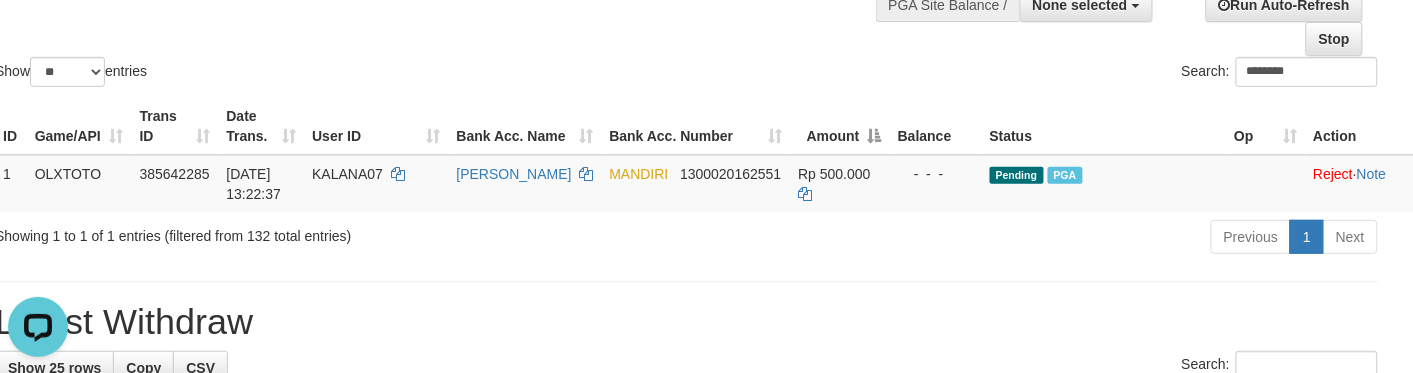 click on "Show  ** ** ** ***  entries Search: ********" at bounding box center (686, -19) 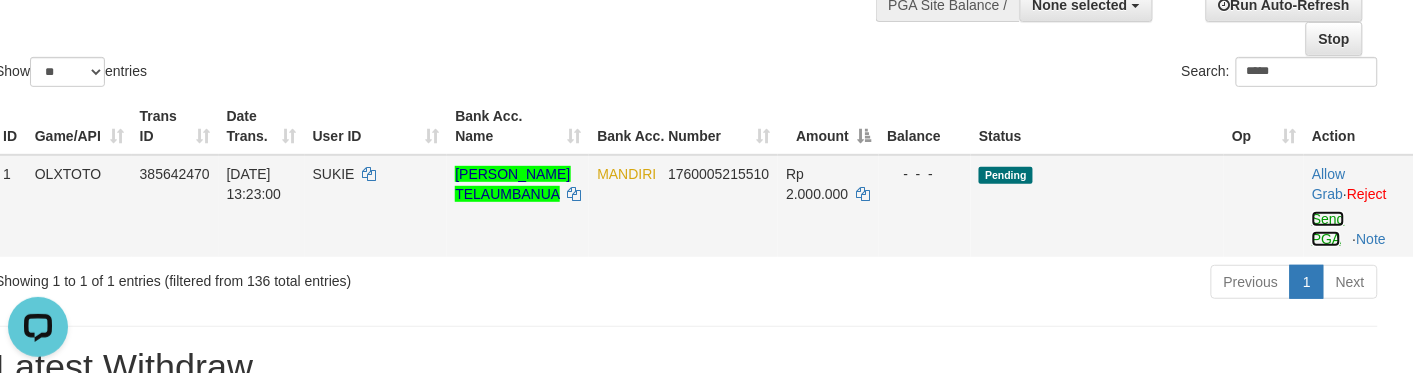 click on "Send PGA" at bounding box center [1328, 229] 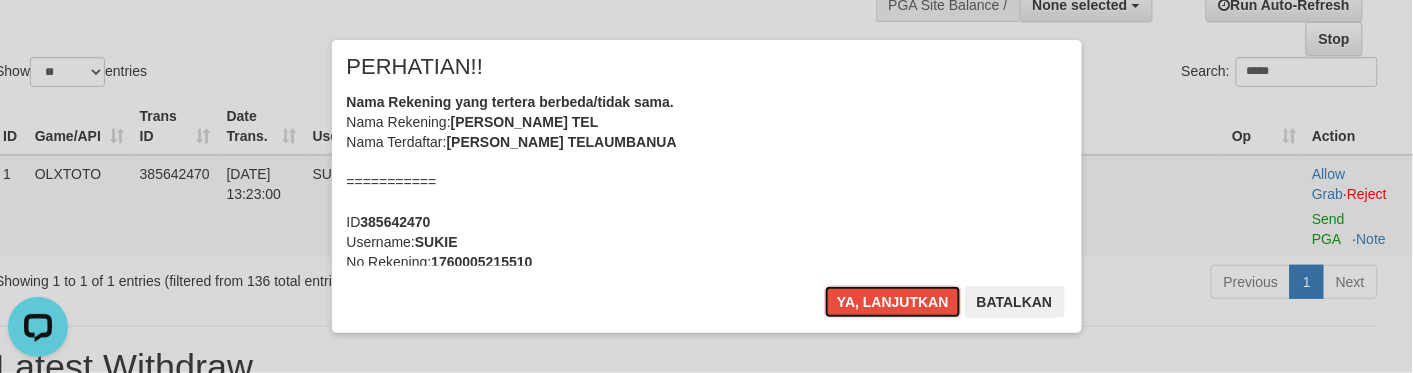 click on "Ya, lanjutkan" at bounding box center [893, 302] 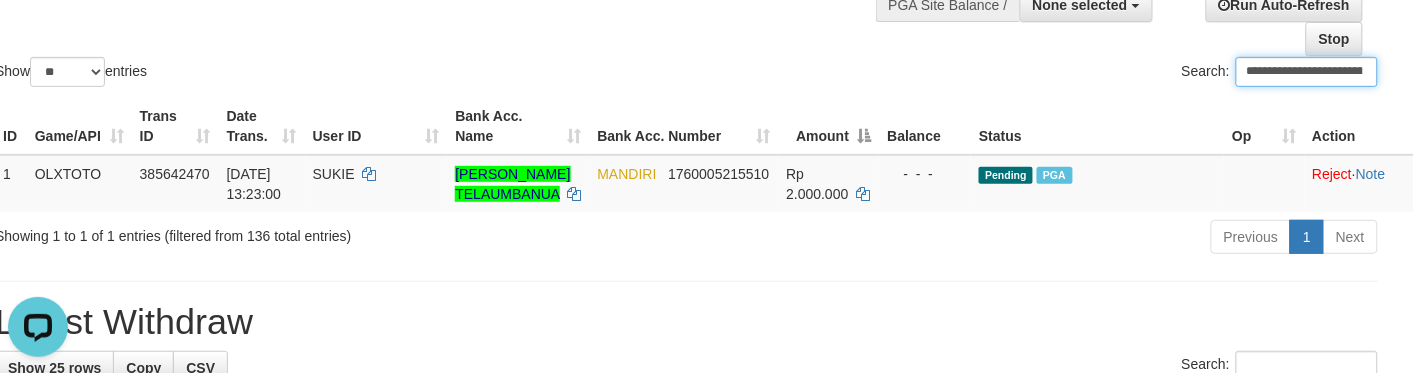 click on "**********" at bounding box center (1040, 74) 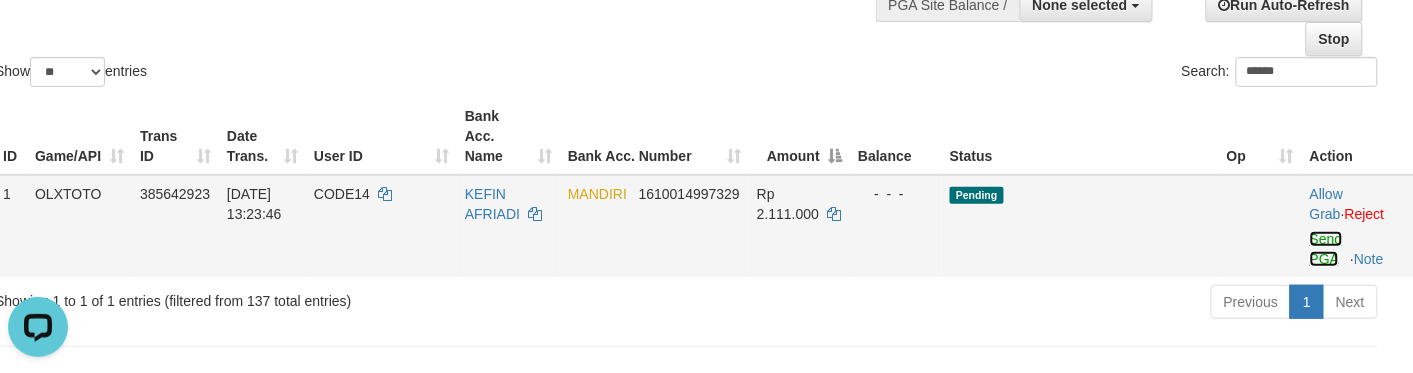 click on "Send PGA" at bounding box center (1326, 249) 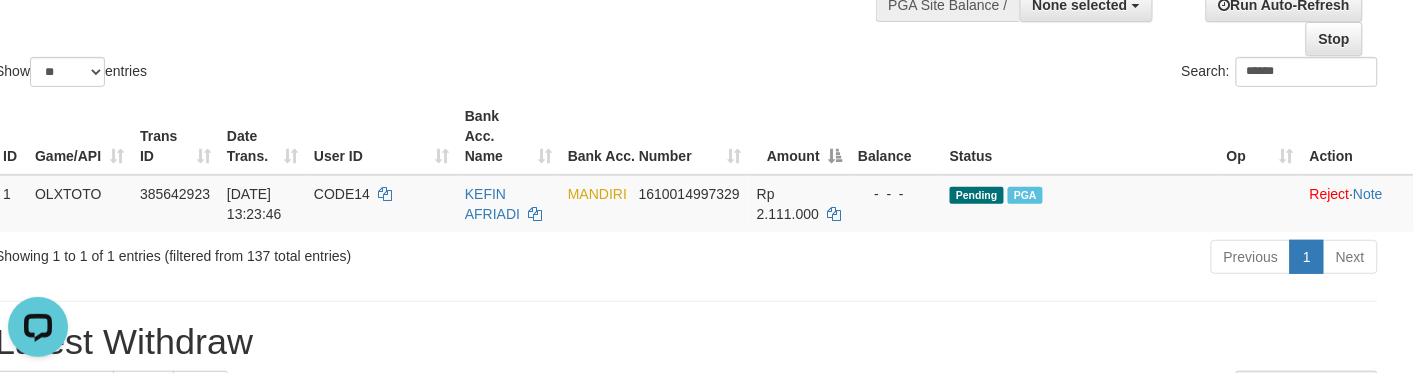 click on "Search: ******" at bounding box center [1040, 74] 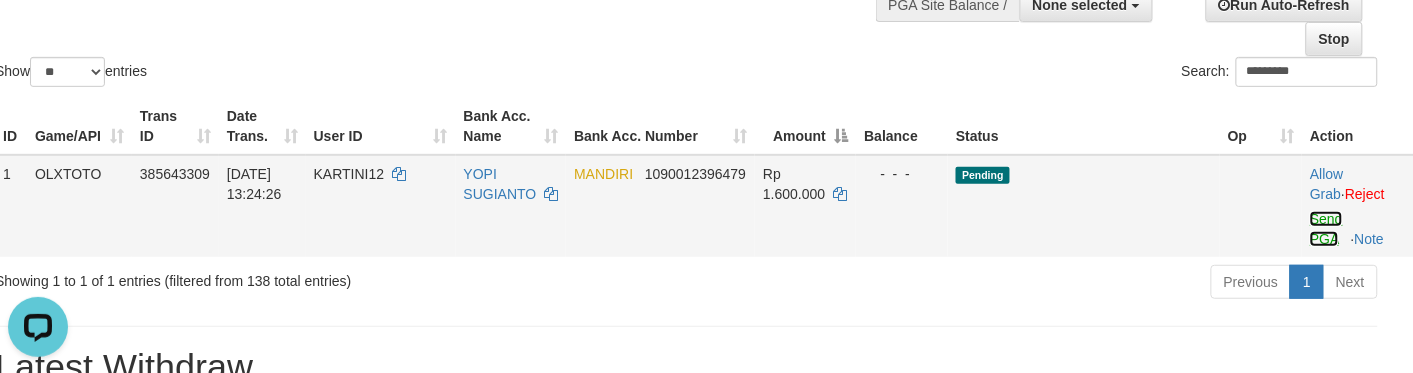 click on "Send PGA" at bounding box center [1326, 229] 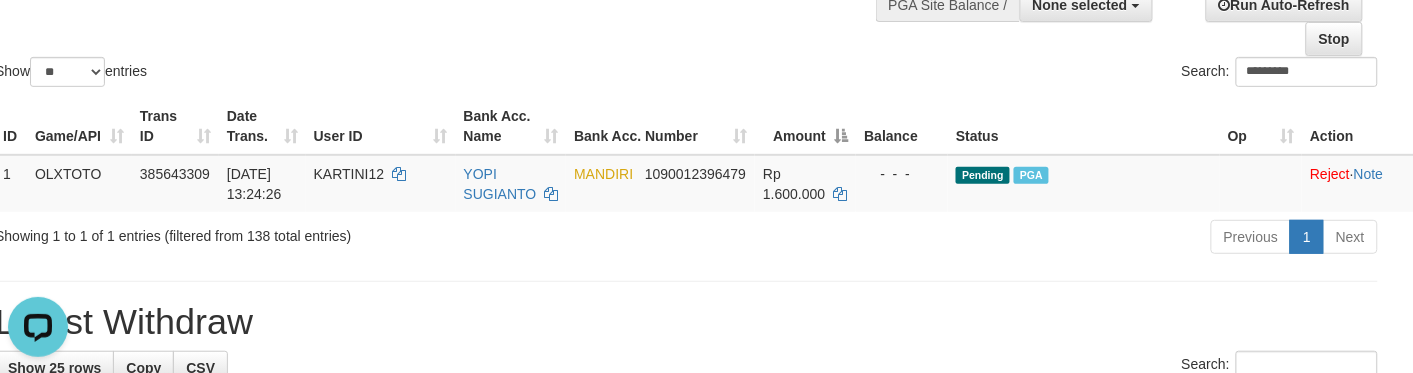 click on "Show  ** ** ** ***  entries Search: *********" at bounding box center (686, -19) 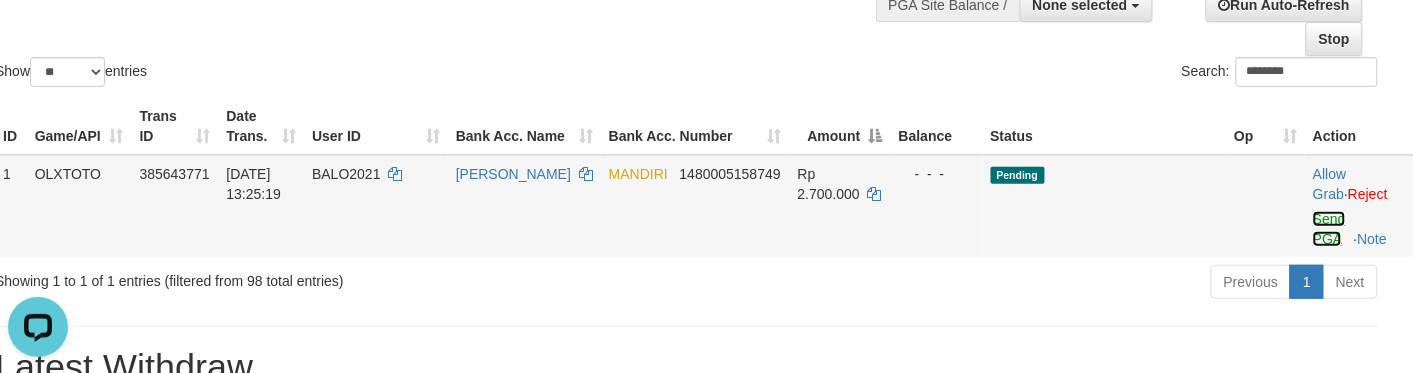 click on "Send PGA" at bounding box center [1329, 229] 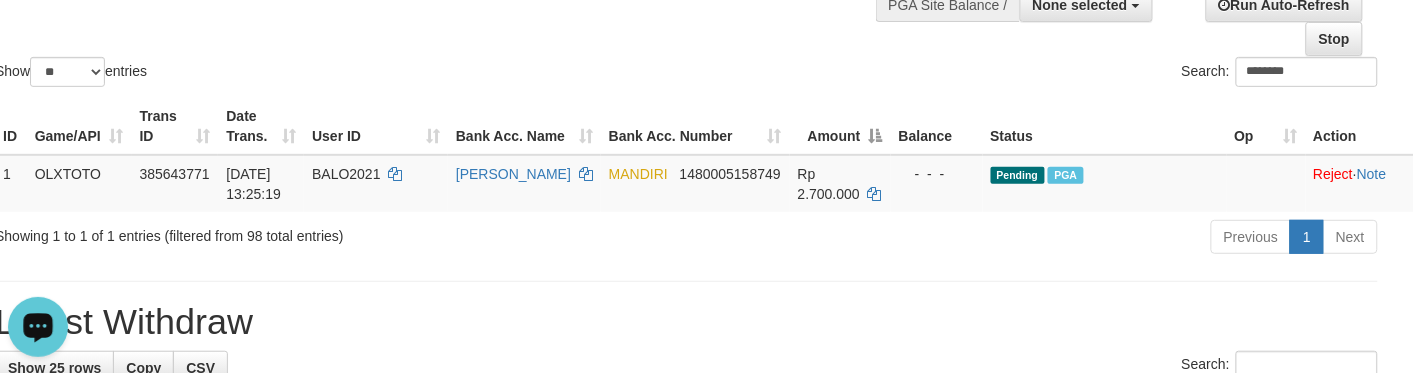 drag, startPoint x: 547, startPoint y: 68, endPoint x: 566, endPoint y: 68, distance: 19 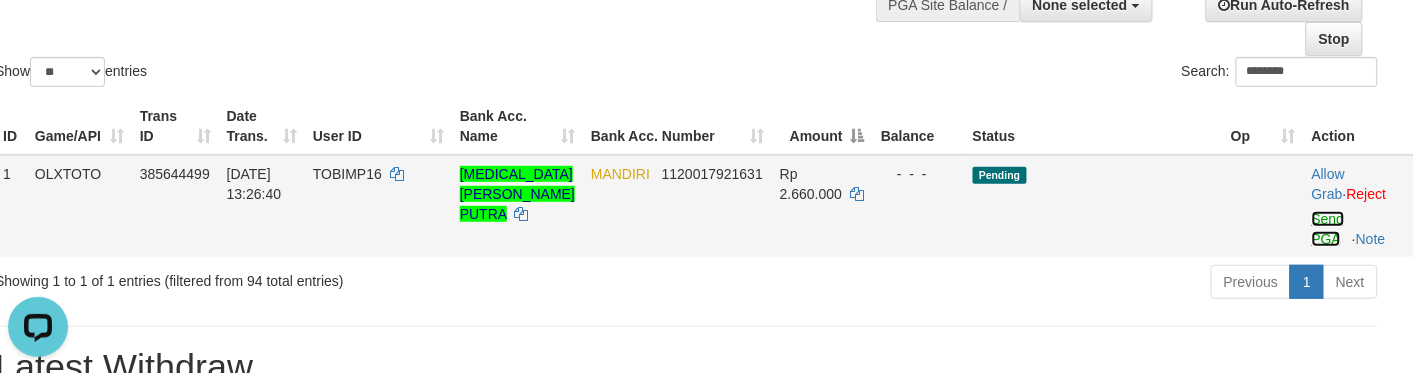click on "Send PGA" at bounding box center [1328, 229] 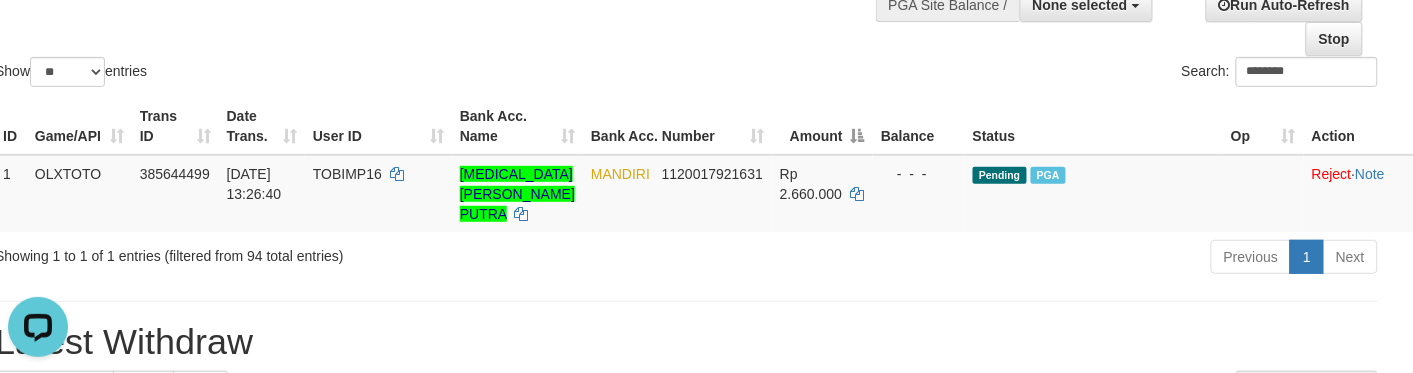 click on "ID Game/API Trans ID Date Trans. User ID Bank Acc. Name Bank Acc. Number Amount Balance Status Op Action
1 OLXTOTO 385644499 [DATE] 13:26:40 TOBIMP16    [MEDICAL_DATA][PERSON_NAME][GEOGRAPHIC_DATA]     1120017921631 Rp 2.660.000    -  -  - Pending   PGA Allow Grab   ·    Reject Send PGA     ·    Note Processing..." at bounding box center [686, 165] 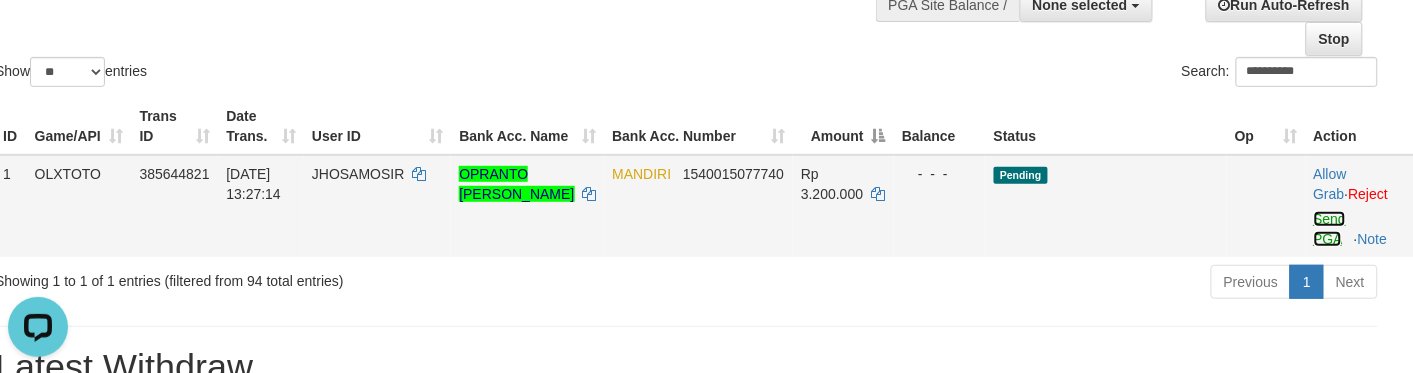 click on "Send PGA" at bounding box center [1330, 229] 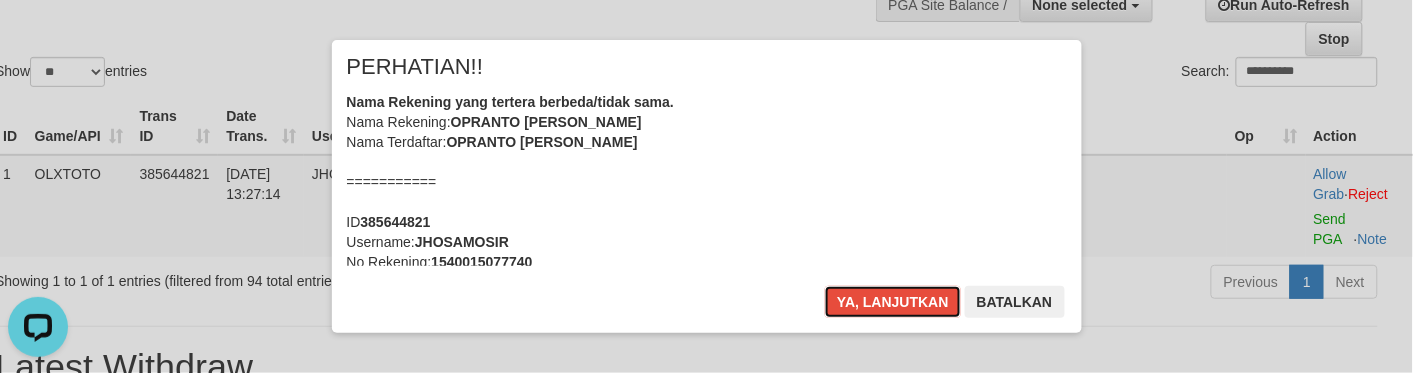 drag, startPoint x: 851, startPoint y: 303, endPoint x: 850, endPoint y: 382, distance: 79.00633 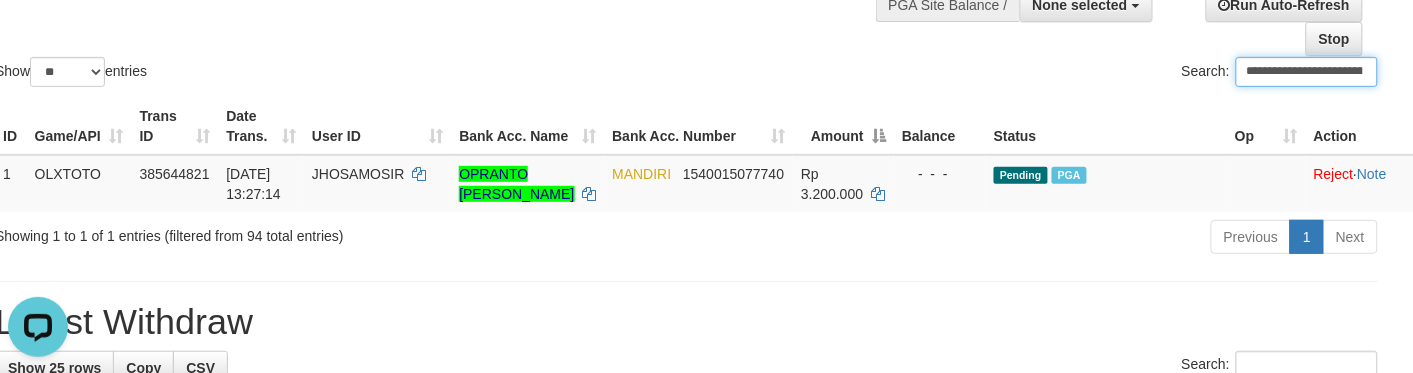 click on "**********" at bounding box center [1040, 74] 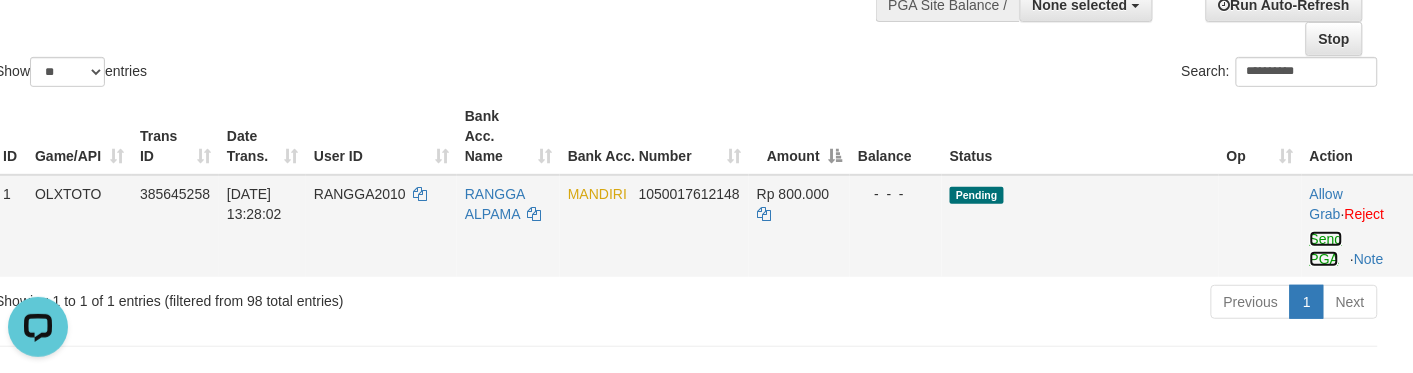 click on "Send PGA" at bounding box center [1326, 249] 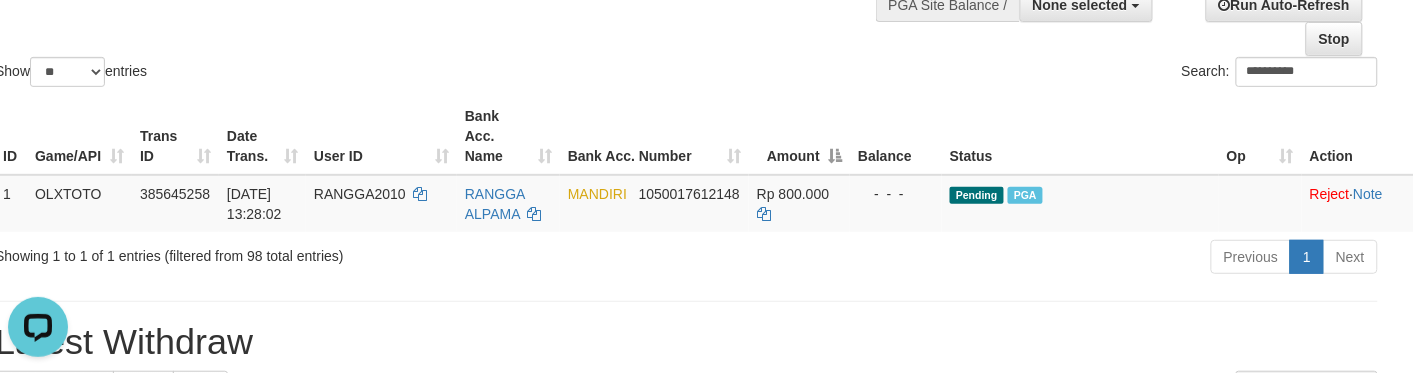 click on "**********" at bounding box center [1040, 74] 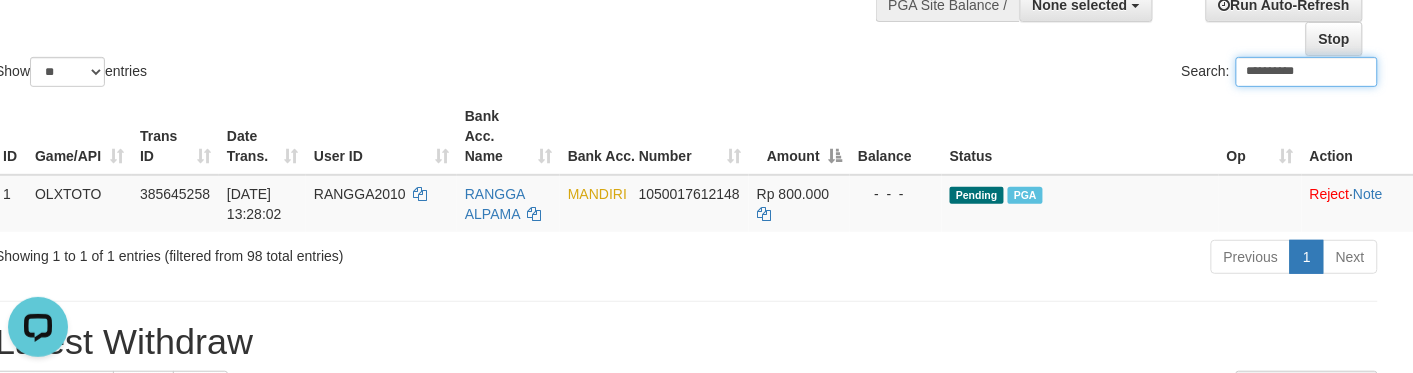 click on "**********" at bounding box center [1307, 72] 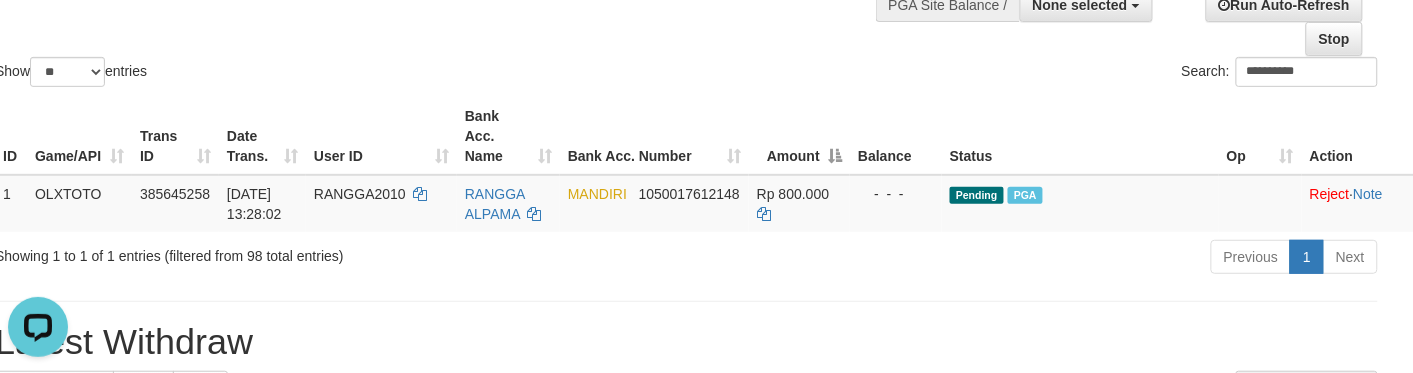 click on "Bank Acc. Number" at bounding box center (654, 136) 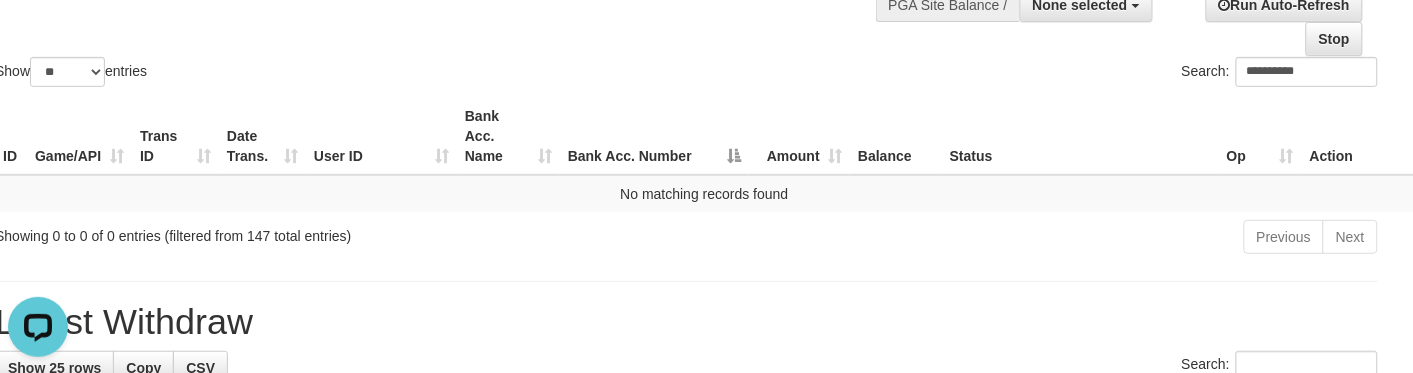 click on "**********" at bounding box center (686, -19) 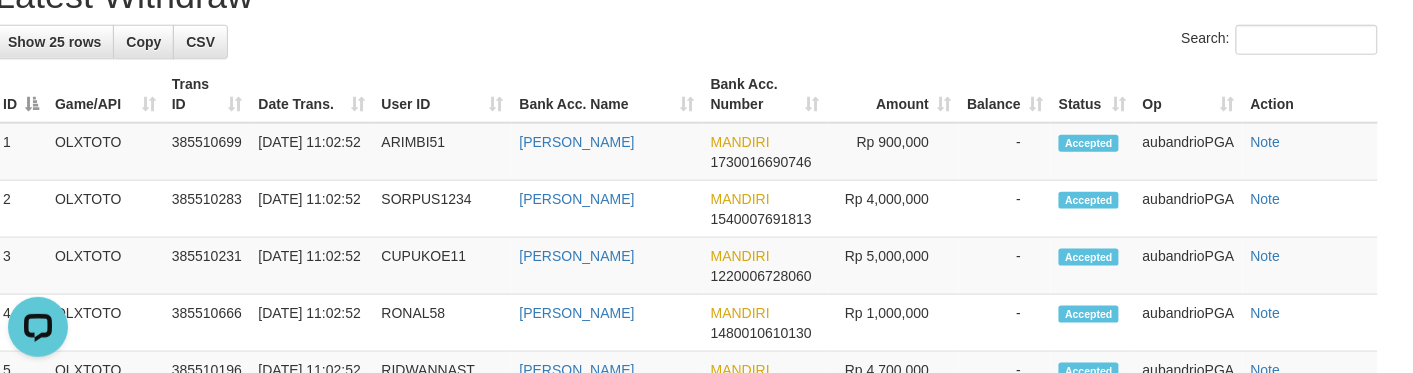 drag, startPoint x: 651, startPoint y: 42, endPoint x: 662, endPoint y: 37, distance: 12.083046 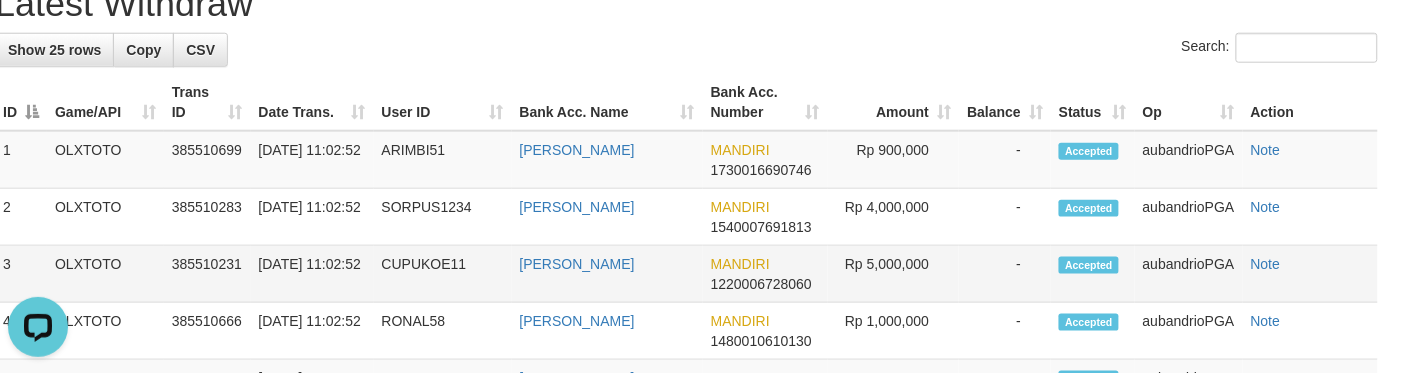 scroll, scrollTop: 166, scrollLeft: 20, axis: both 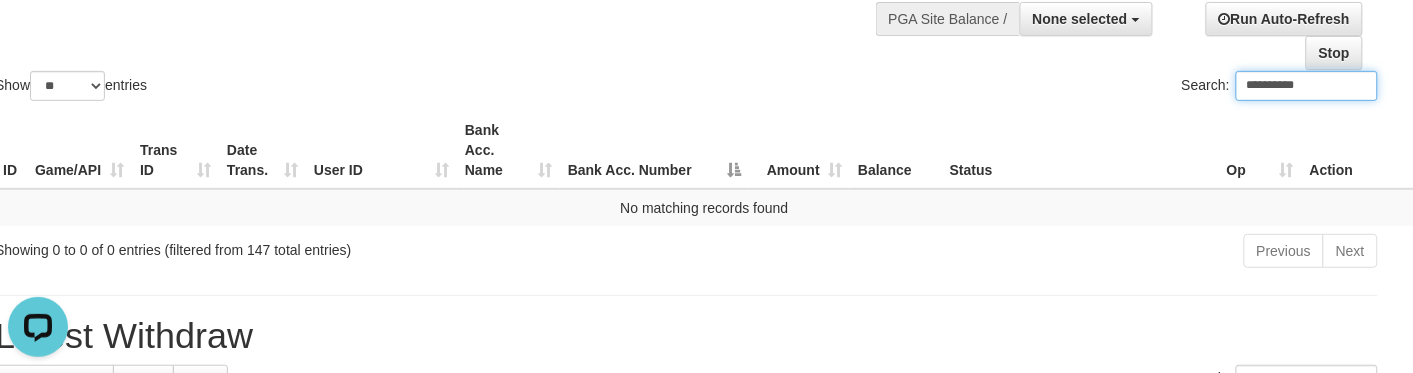 click on "**********" at bounding box center [686, -5] 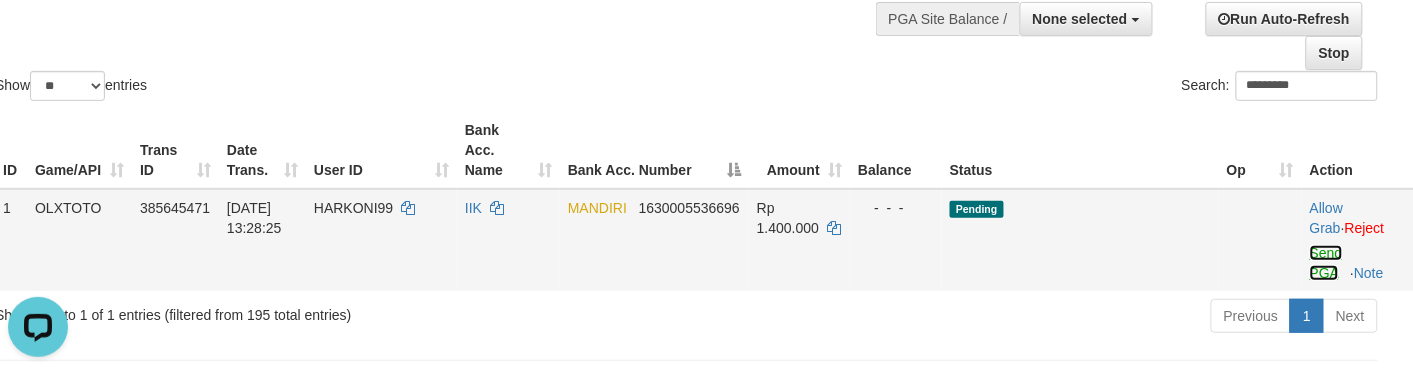 click on "Send PGA" at bounding box center (1326, 263) 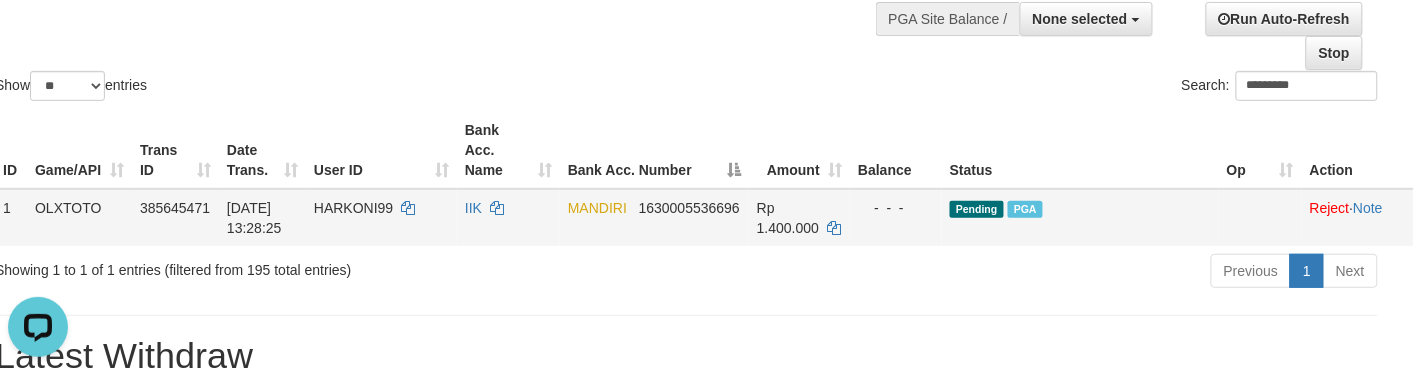 click on "HARKONI99" at bounding box center (353, 208) 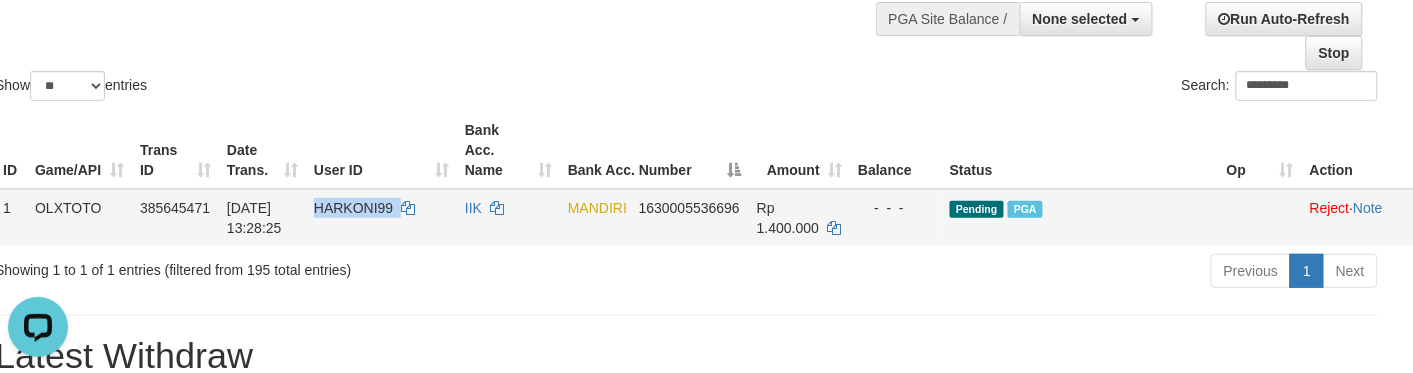 click on "HARKONI99" at bounding box center [353, 208] 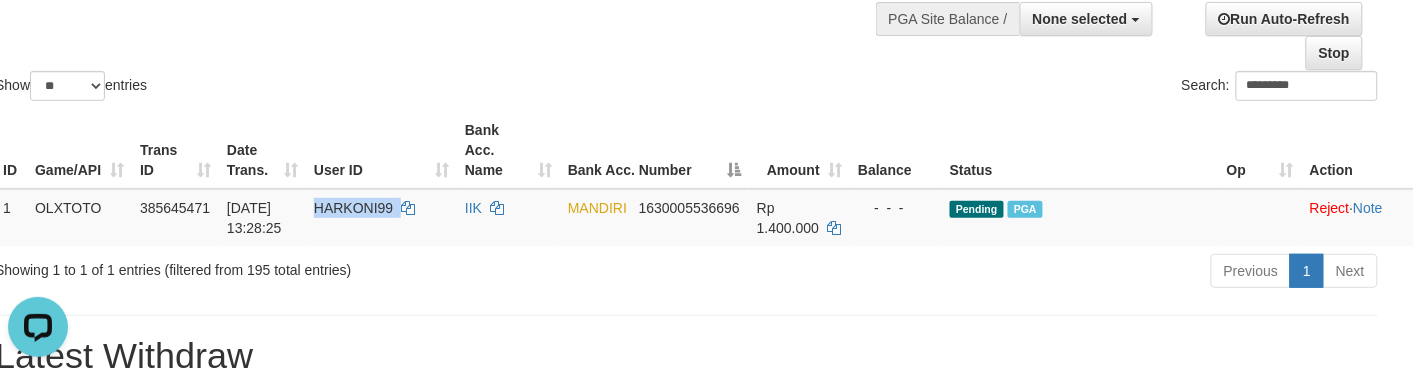 copy on "HARKONI99" 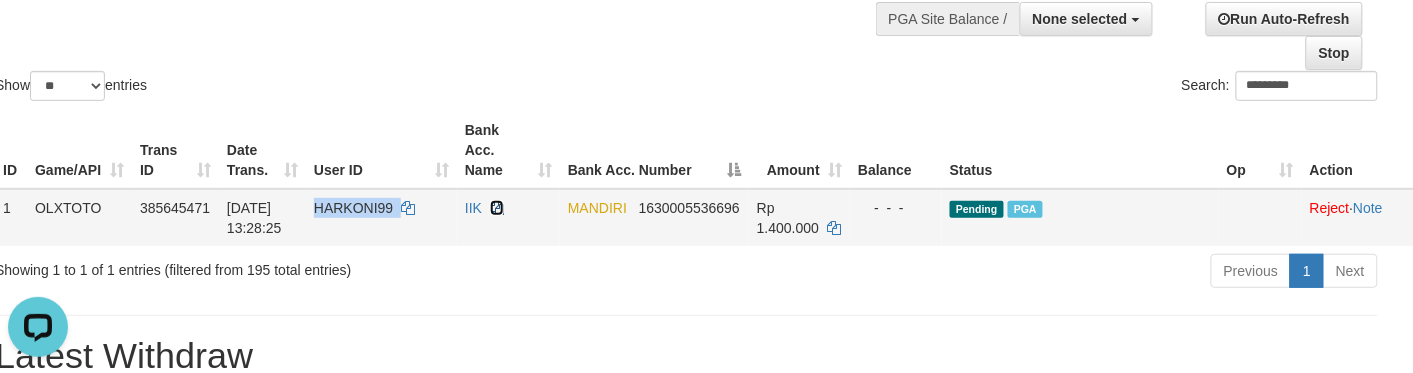 click at bounding box center [497, 208] 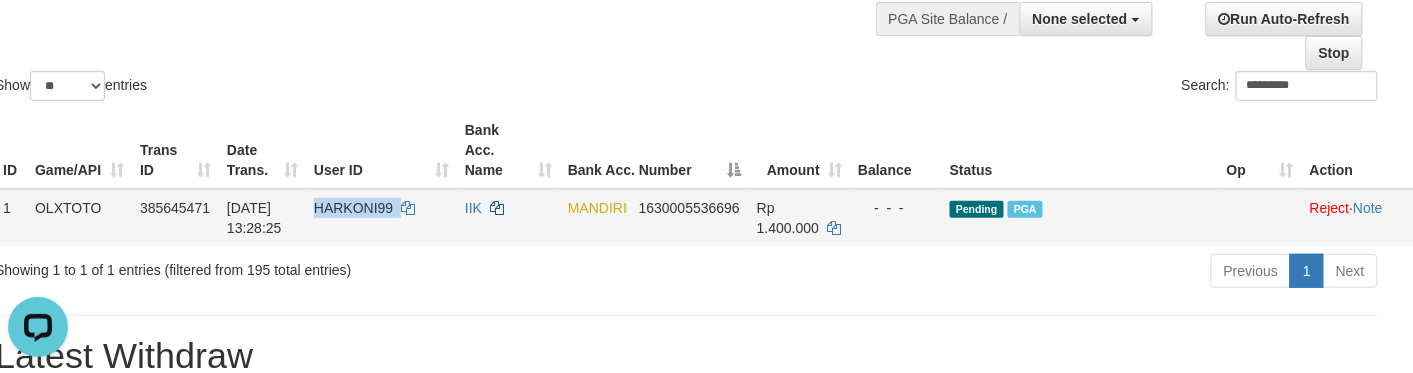 copy on "HARKONI99" 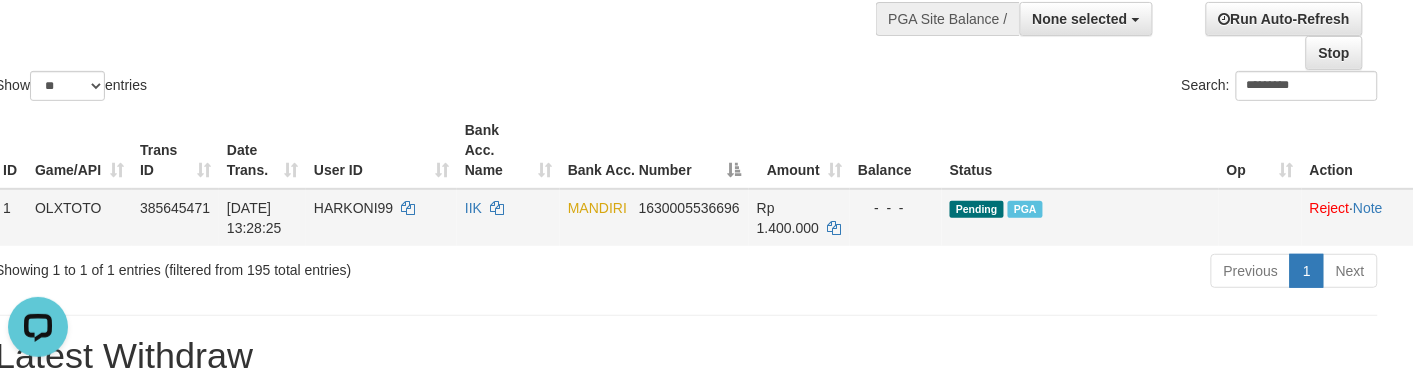 click on "Rp 1.400.000" at bounding box center [788, 218] 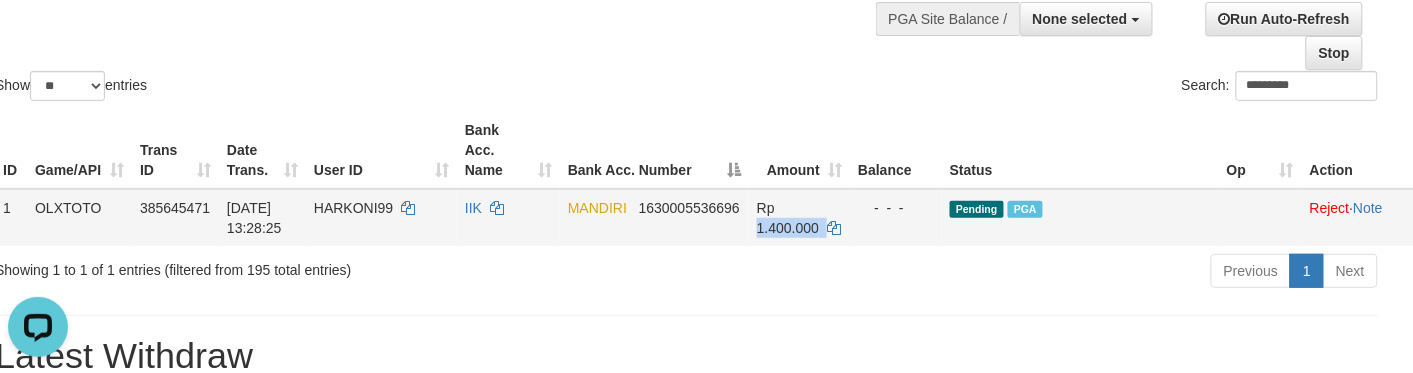 click on "Rp 1.400.000" at bounding box center [788, 218] 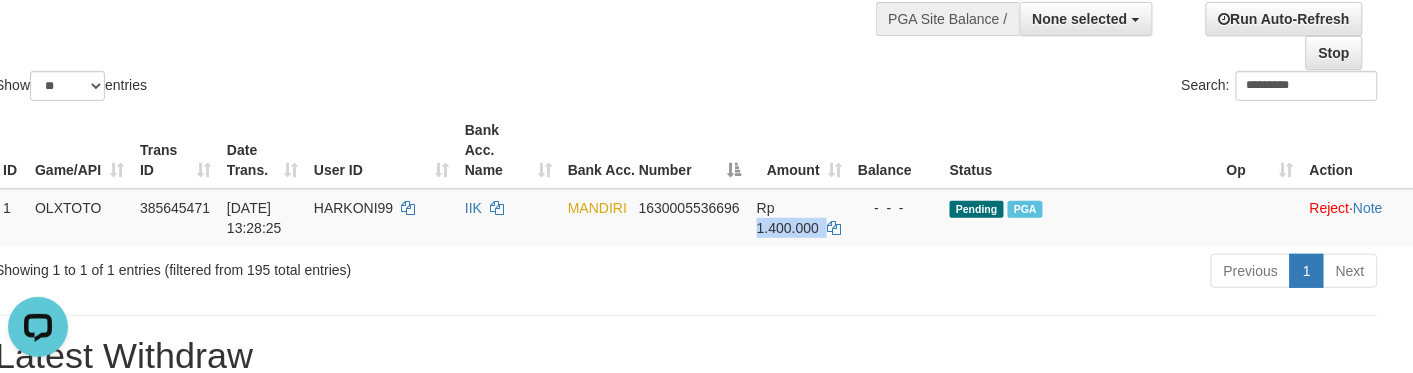 copy on "1.400.000" 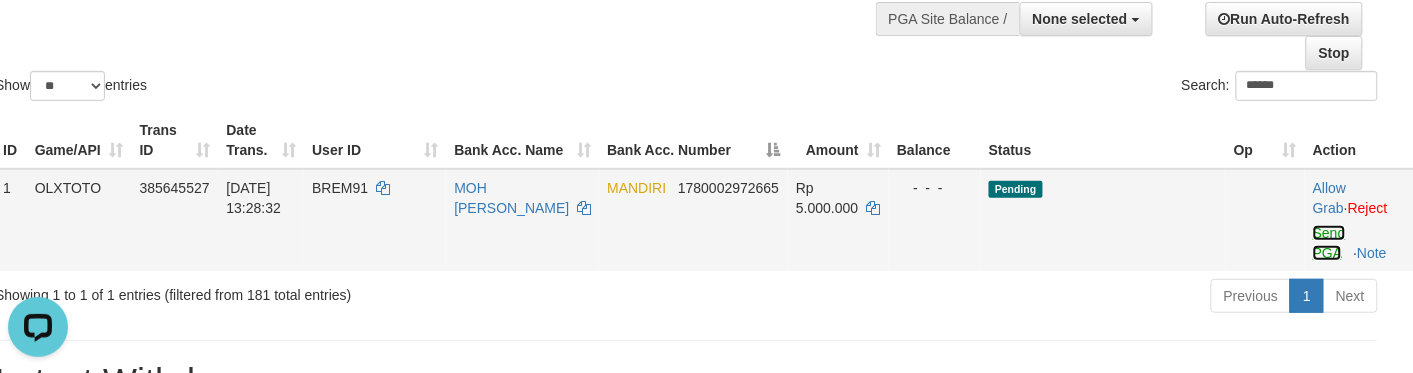 click on "Send PGA" at bounding box center (1329, 243) 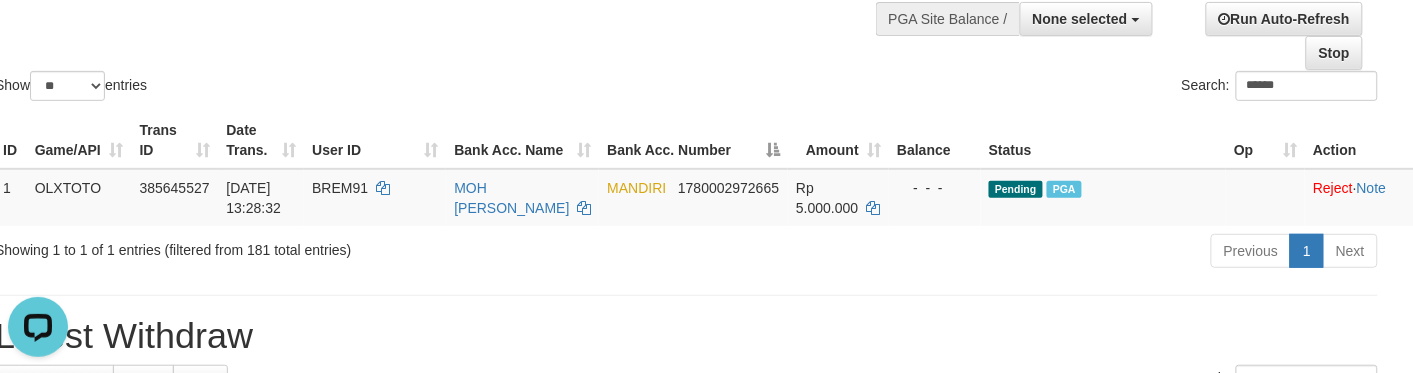 click on "Show  ** ** ** ***  entries Search: ******" at bounding box center (686, -5) 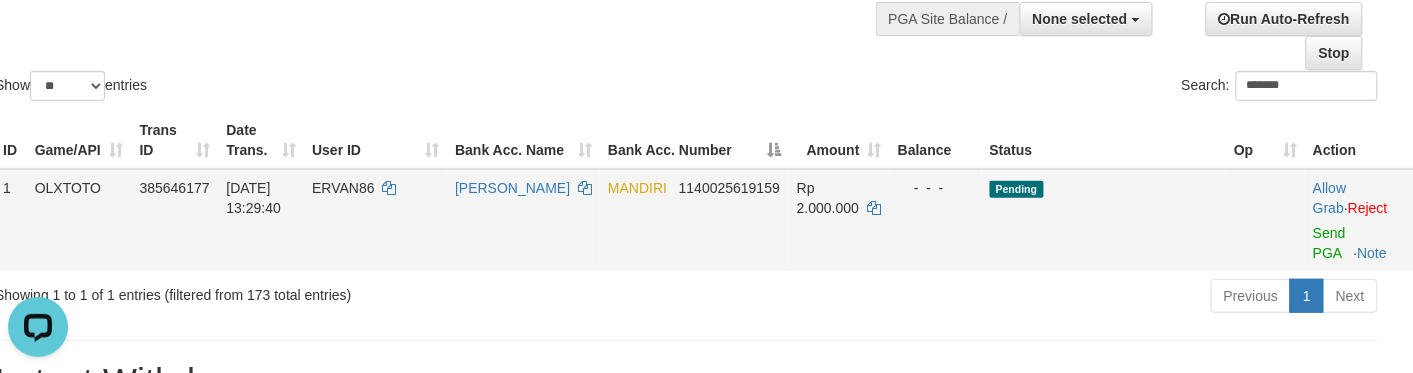 click on "Allow Grab   ·    Reject Send PGA     ·    Note" at bounding box center [1359, 220] 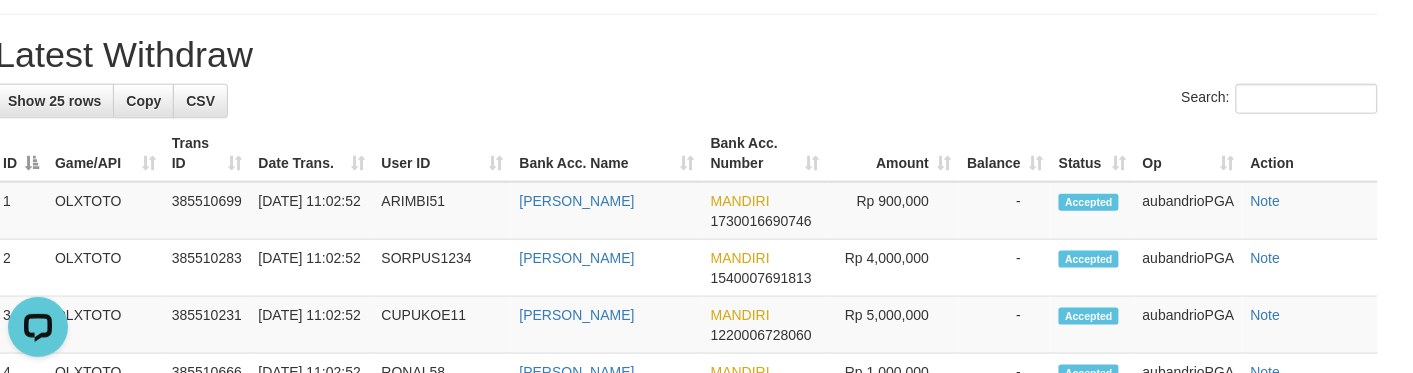 scroll, scrollTop: 158, scrollLeft: 20, axis: both 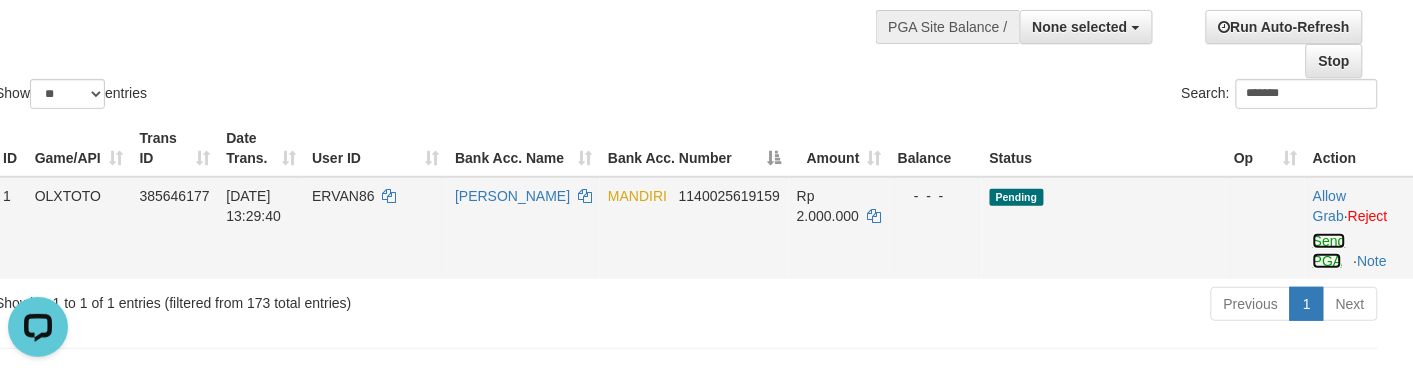 click on "Send PGA" at bounding box center [1329, 251] 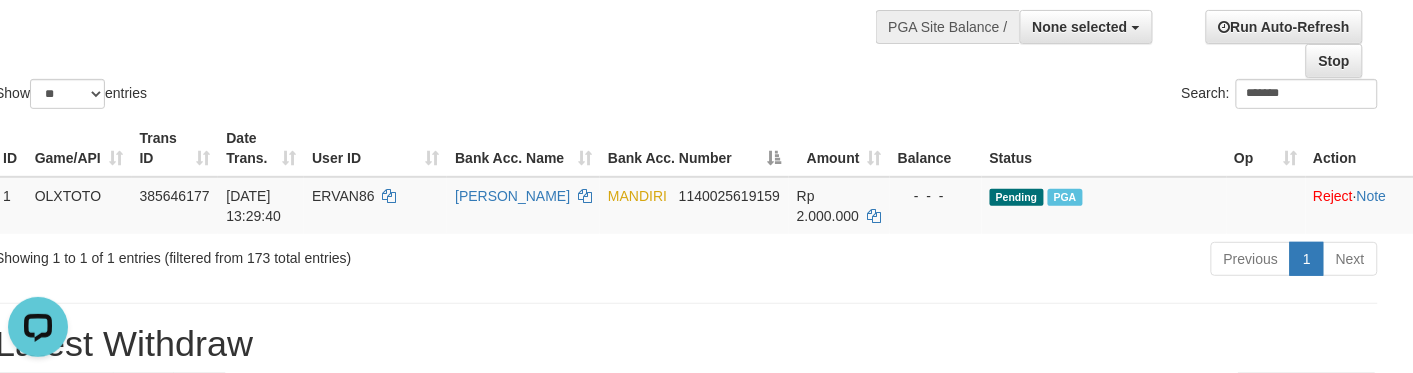 click on "Show  ** ** ** ***  entries" at bounding box center (333, 96) 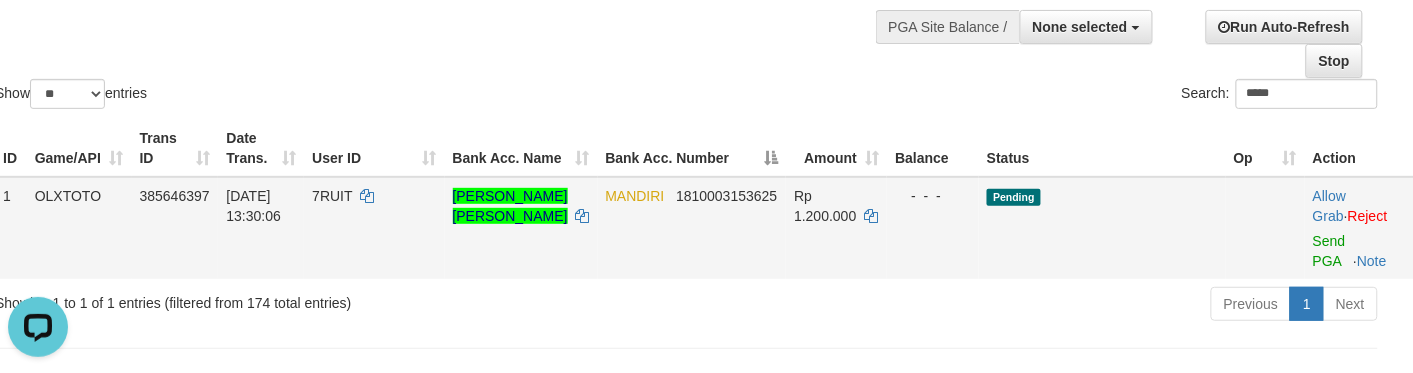 click on "Allow Grab   ·    Reject Send PGA     ·    Note" at bounding box center (1359, 228) 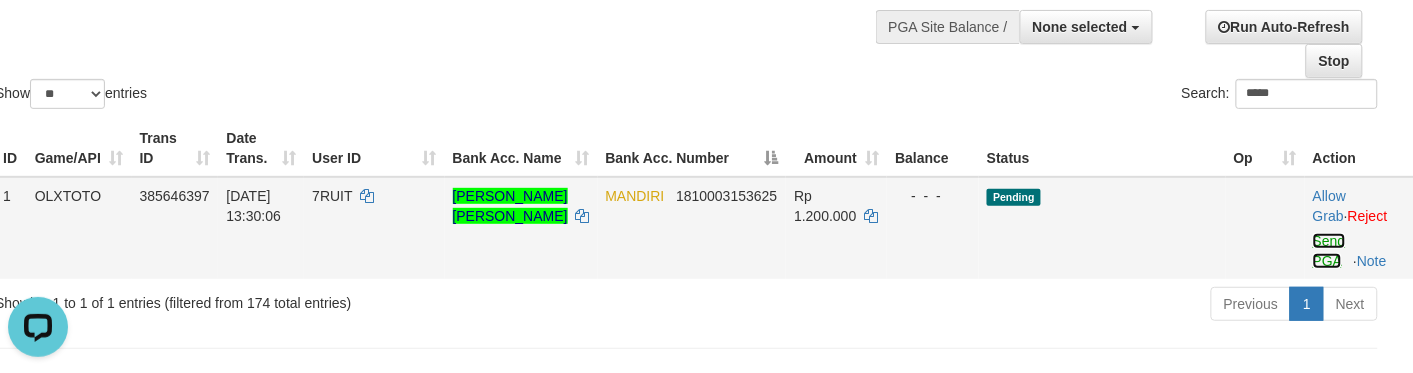 click on "Send PGA" at bounding box center [1329, 251] 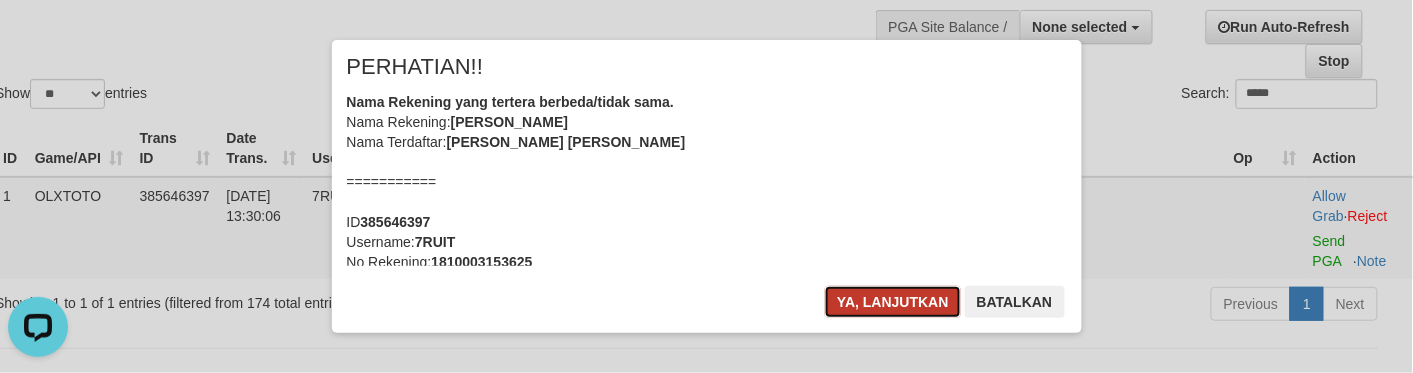 click on "Ya, lanjutkan" at bounding box center [893, 302] 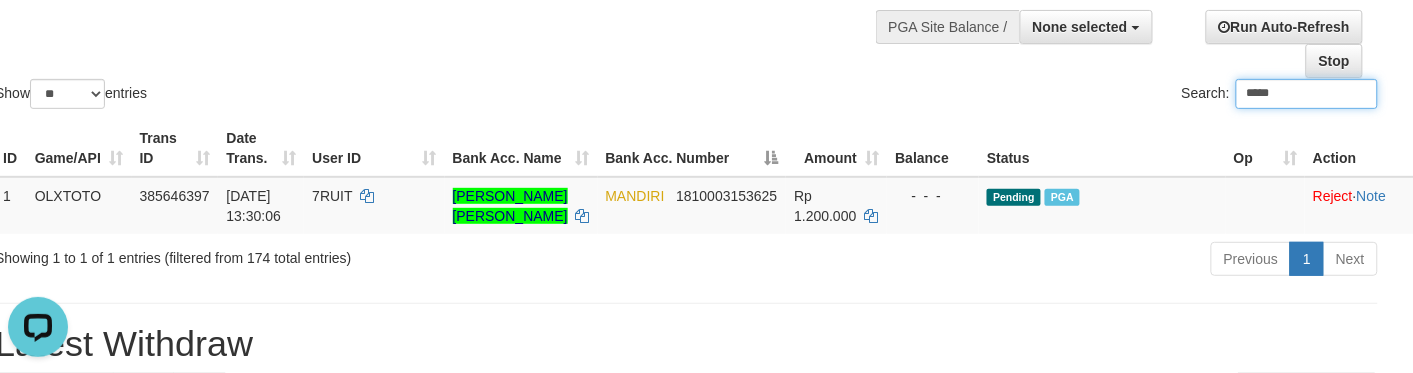 click on "Search: *****" at bounding box center (1040, 96) 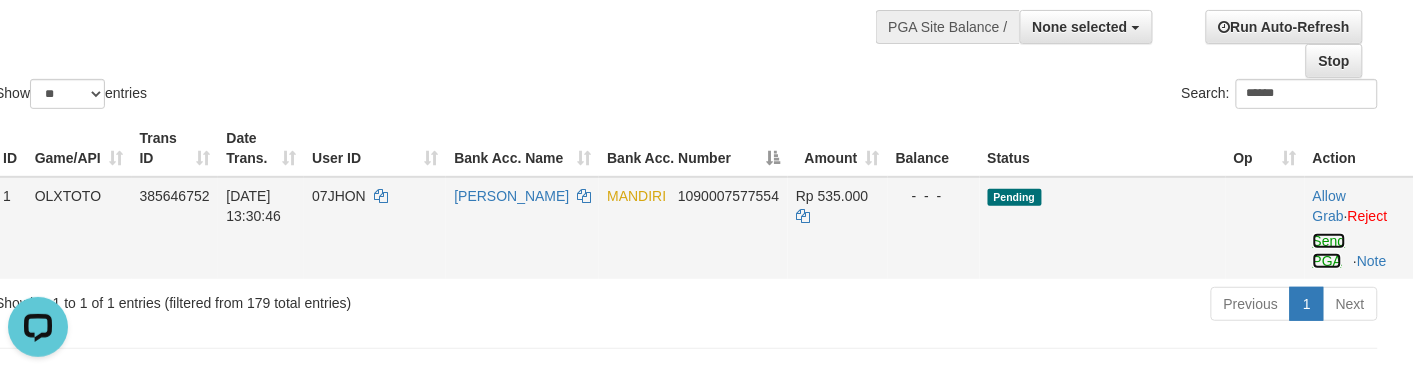 click on "Send PGA" at bounding box center [1329, 251] 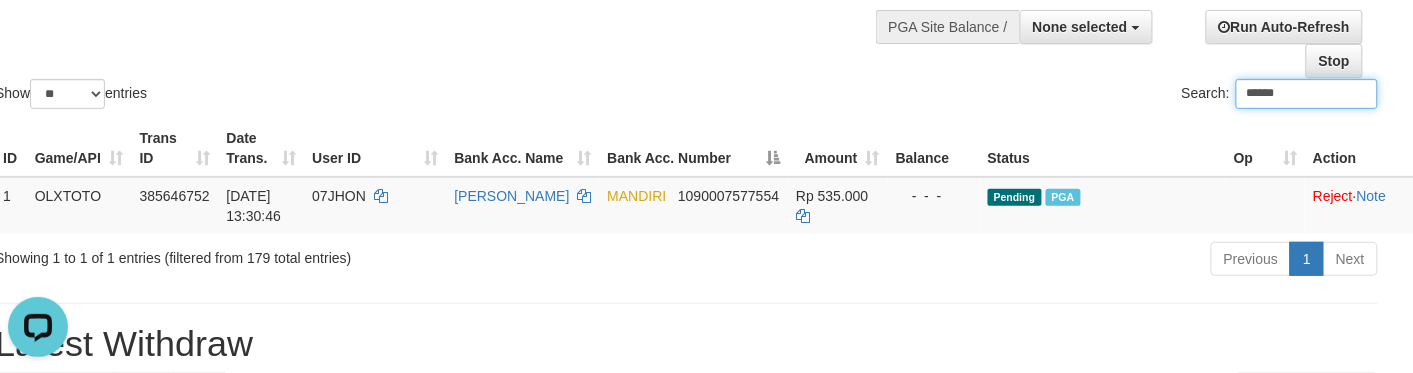 click on "Show  ** ** ** ***  entries Search: ******" at bounding box center [686, 3] 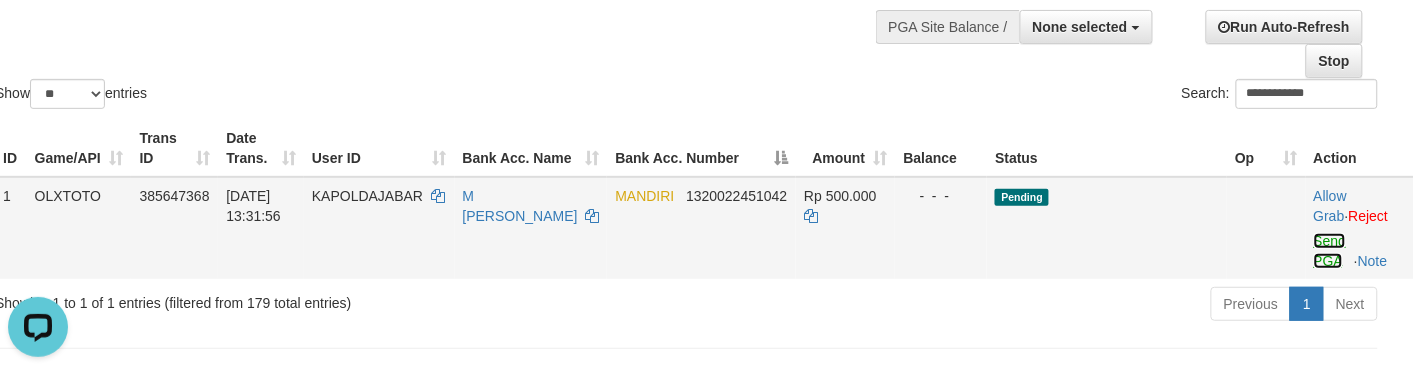 click on "Send PGA" at bounding box center (1330, 251) 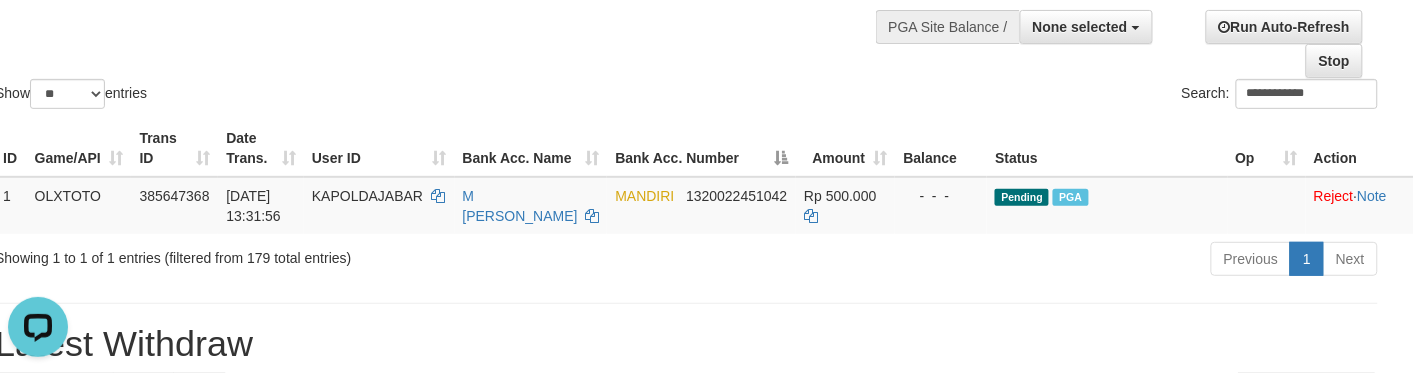 click on "**********" at bounding box center [1040, 96] 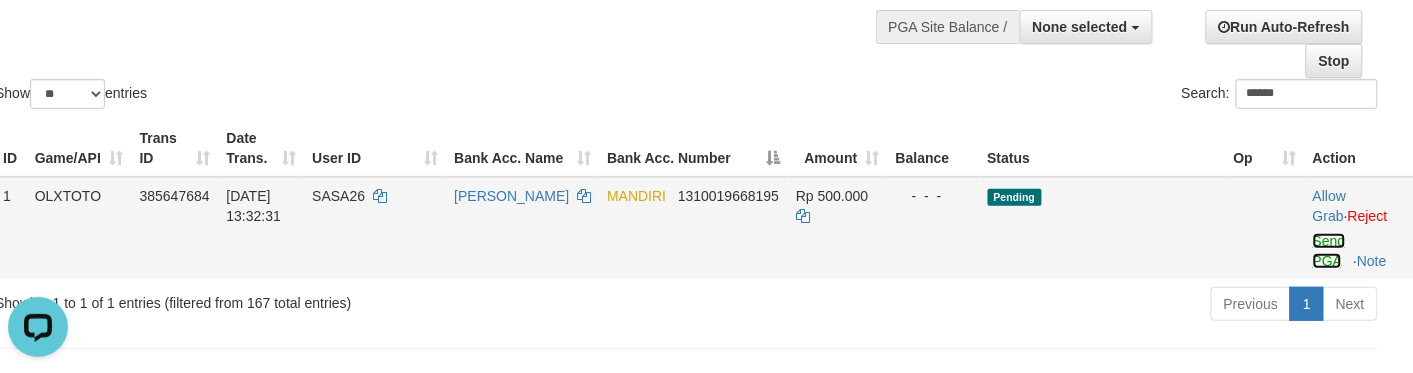 click on "Send PGA" at bounding box center [1329, 251] 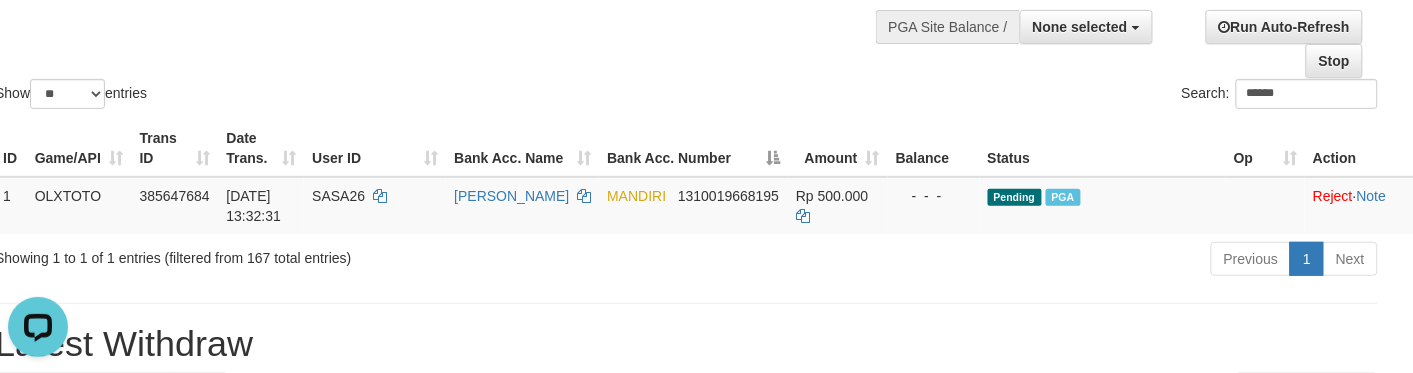 click on "Show  ** ** ** ***  entries Search: ******" at bounding box center [686, 3] 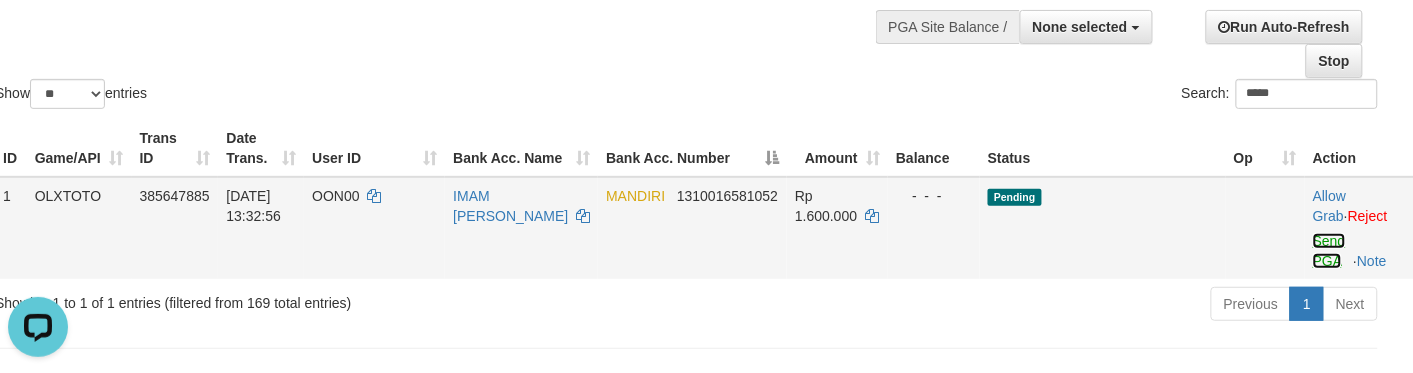 click on "Send PGA" at bounding box center (1329, 251) 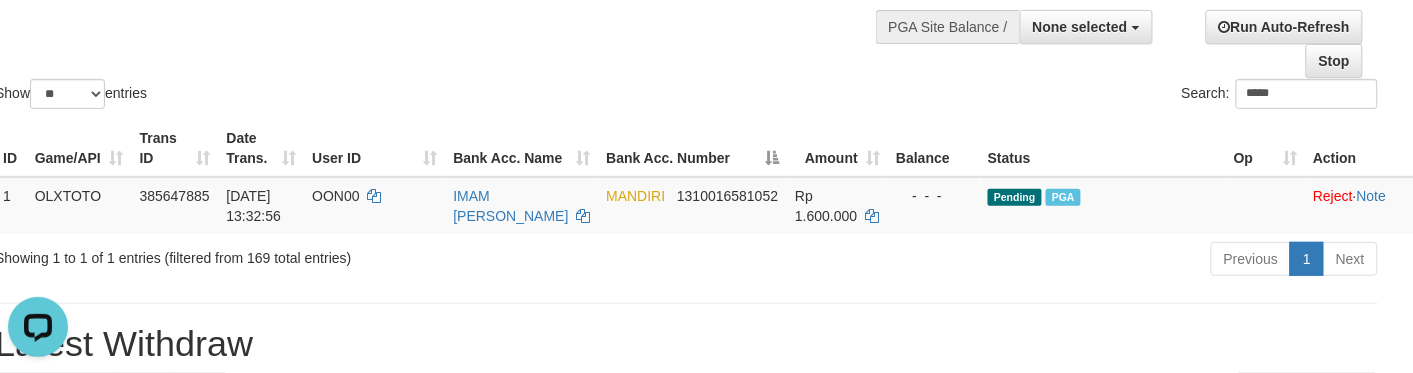 click on "Bank Acc. Number" at bounding box center [692, 148] 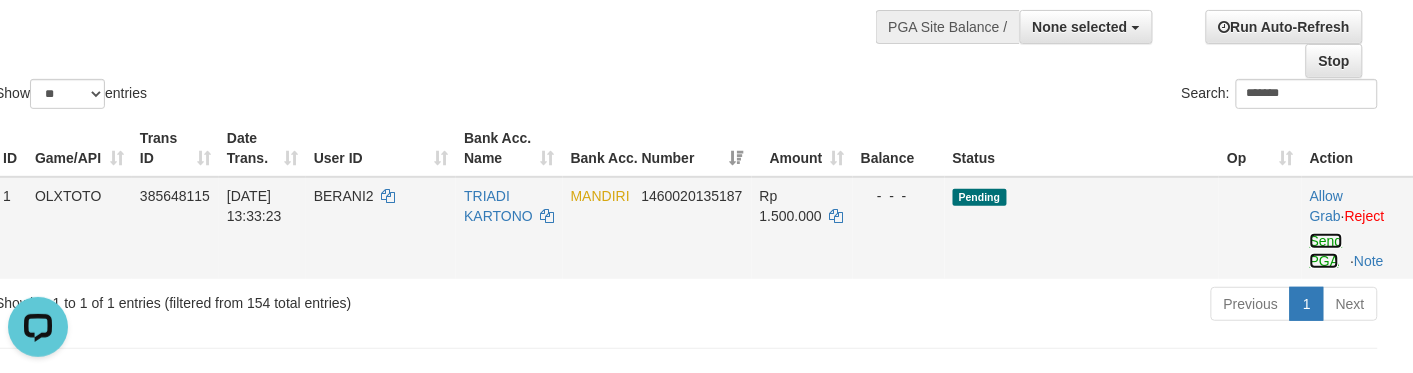 click on "Send PGA" at bounding box center (1326, 251) 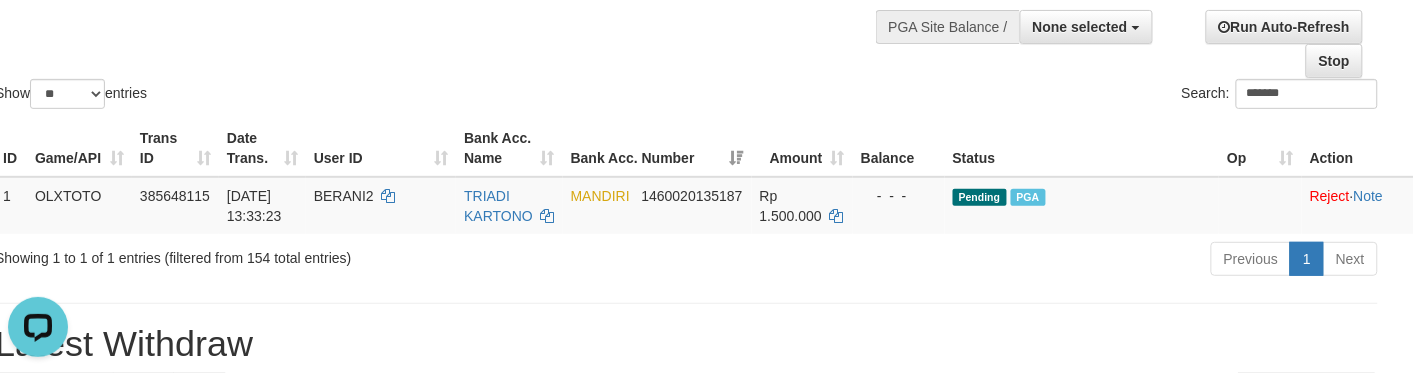 click on "Show  ** ** ** ***  entries Search: *******" at bounding box center (686, 3) 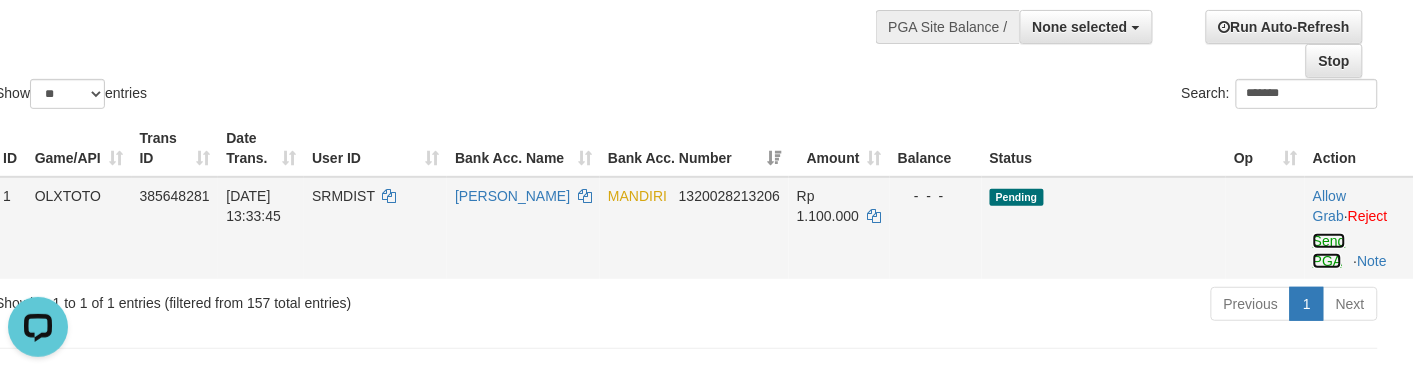 click on "Send PGA" at bounding box center [1329, 251] 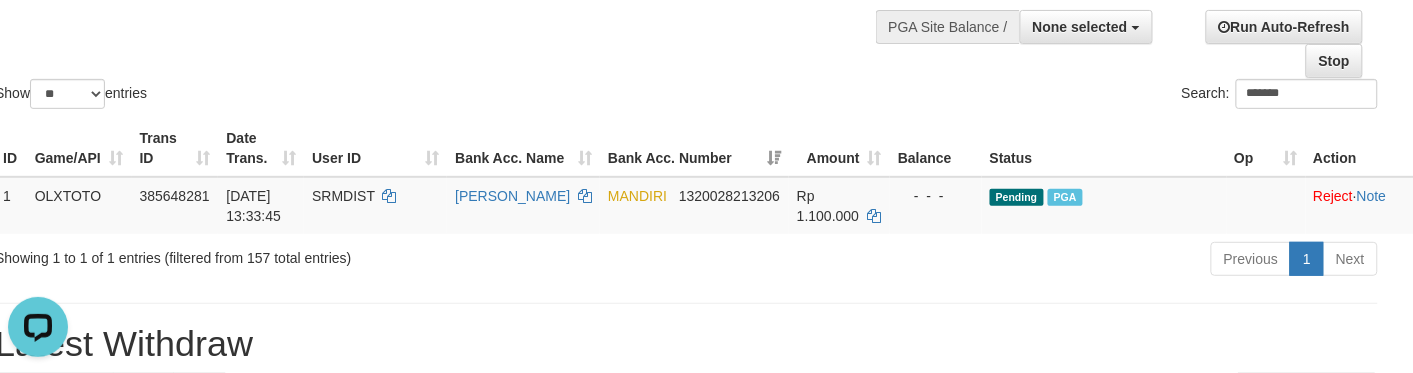 click on "Bank Acc. Number" at bounding box center (694, 148) 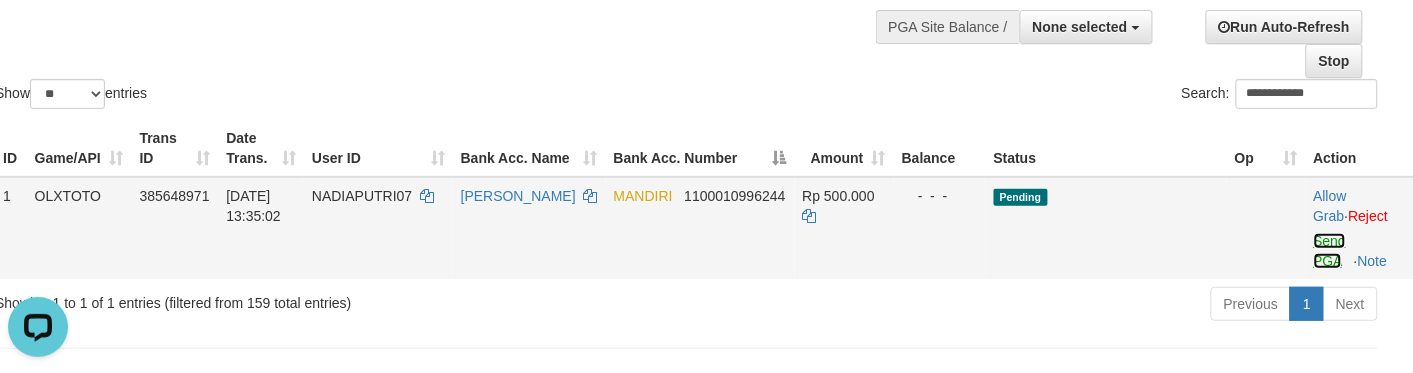 click on "Send PGA" at bounding box center (1330, 251) 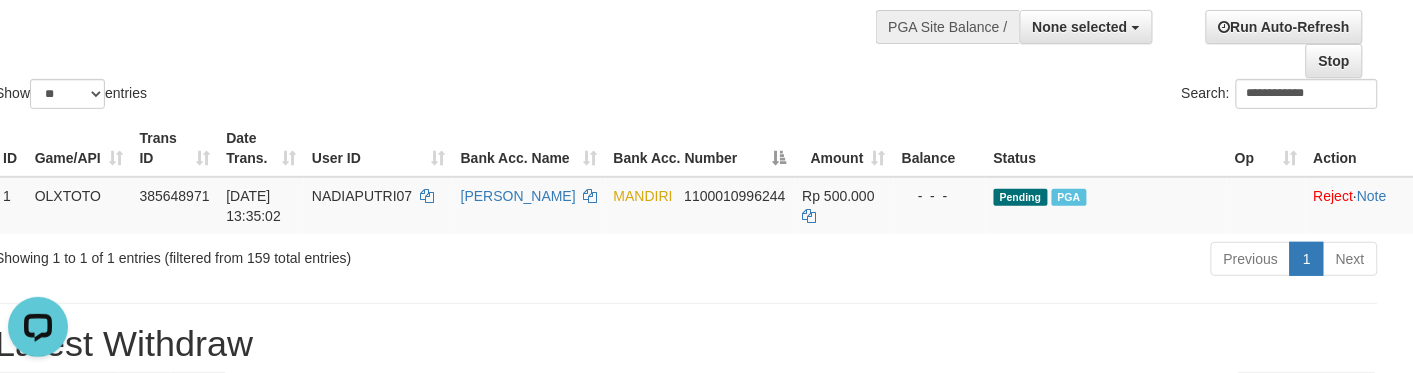click on "**********" at bounding box center [686, 3] 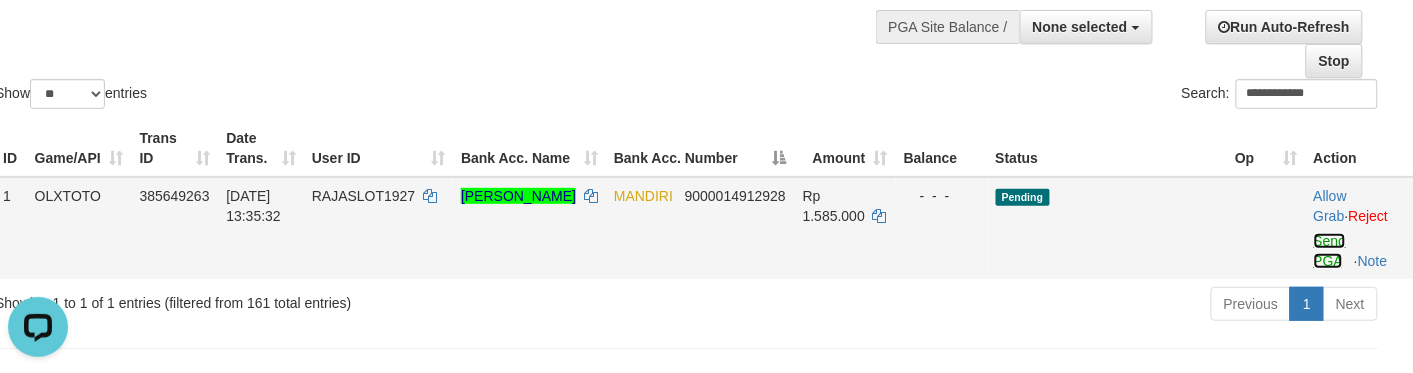 click on "Send PGA" at bounding box center [1330, 251] 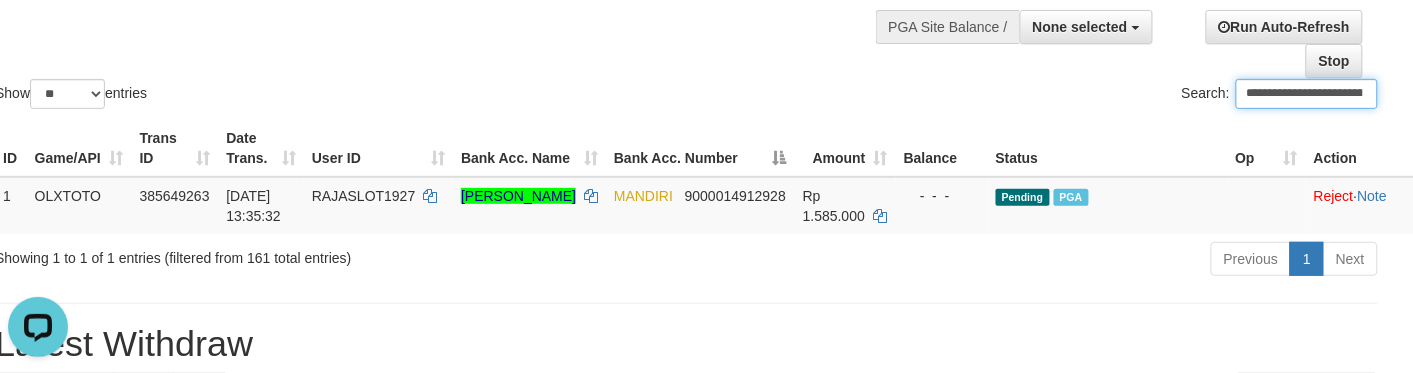 drag, startPoint x: 762, startPoint y: 83, endPoint x: 776, endPoint y: 85, distance: 14.142136 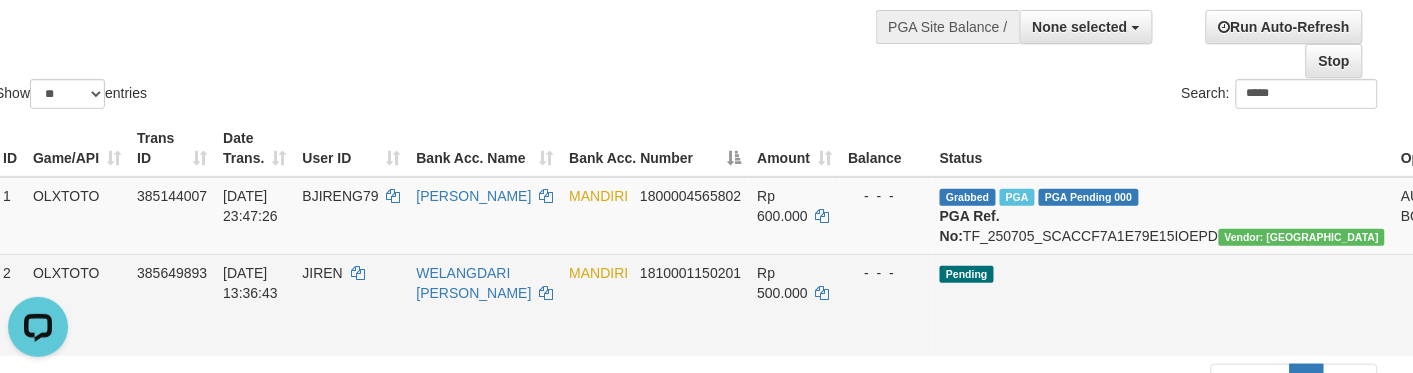 click on "Send PGA" at bounding box center [1500, 328] 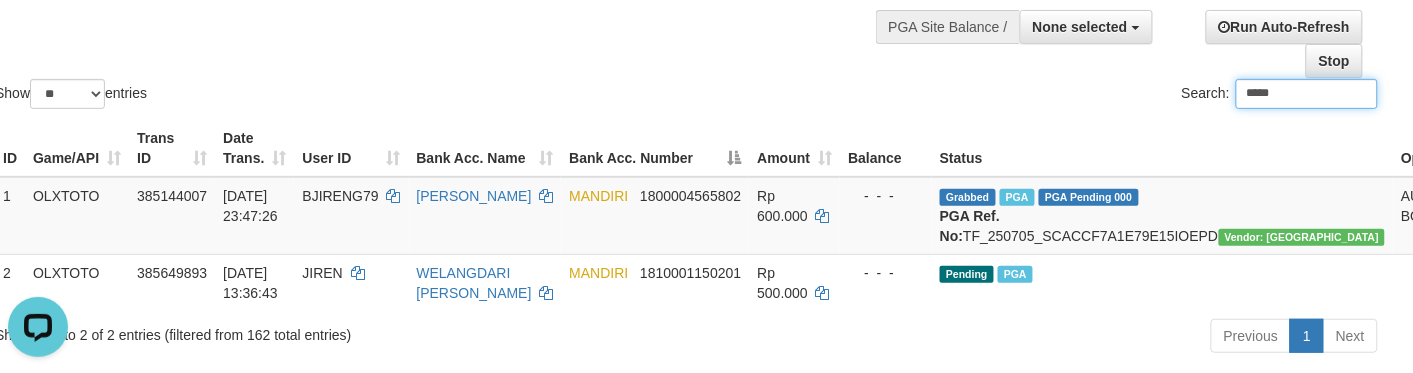 click on "Show  ** ** ** ***  entries Search: *****" at bounding box center [686, 3] 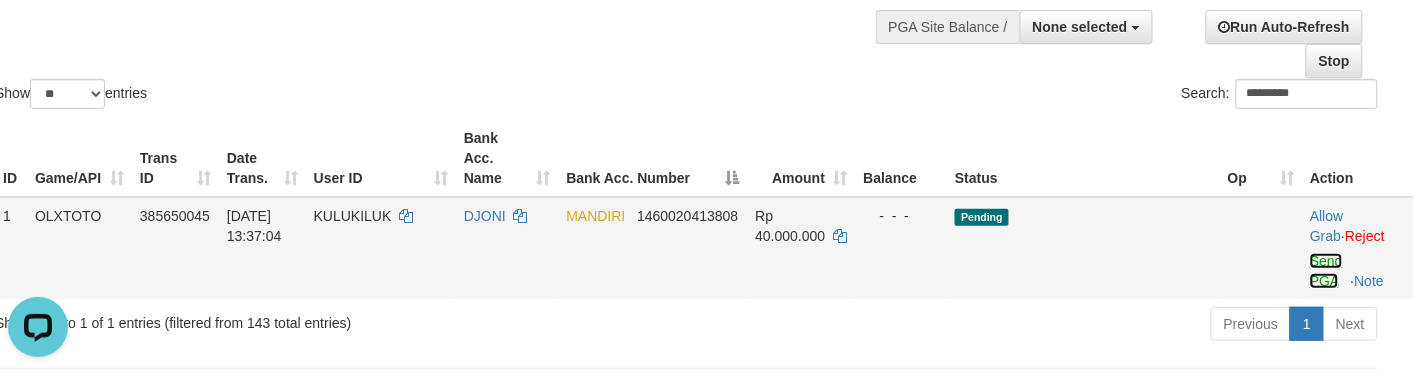 click on "Send PGA" at bounding box center [1326, 271] 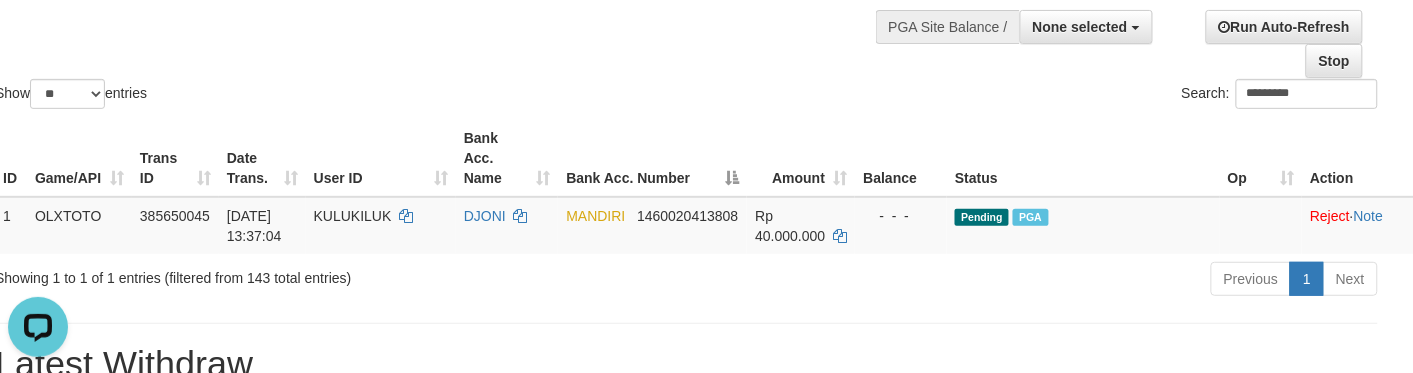 click on "Search: *********" at bounding box center (1040, 96) 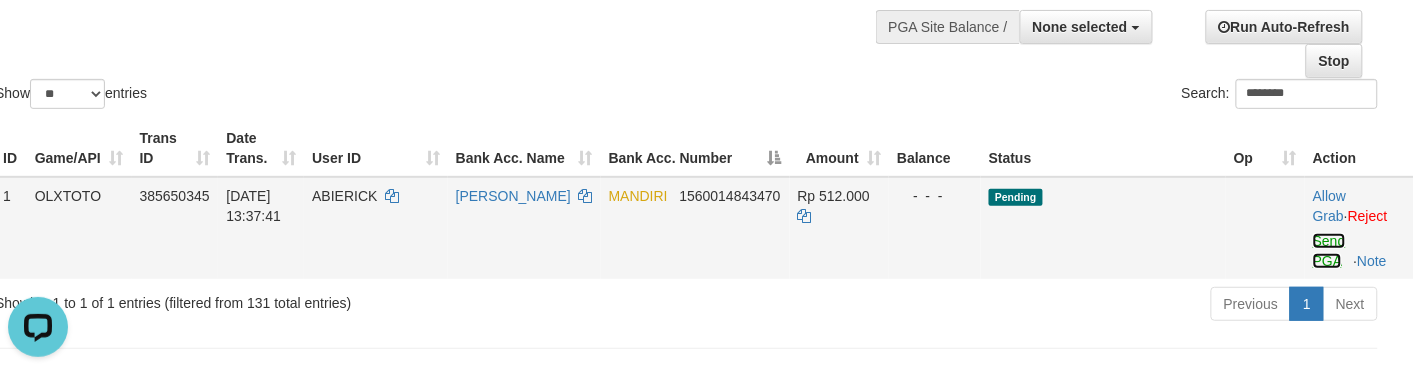 click on "Send PGA" at bounding box center [1329, 251] 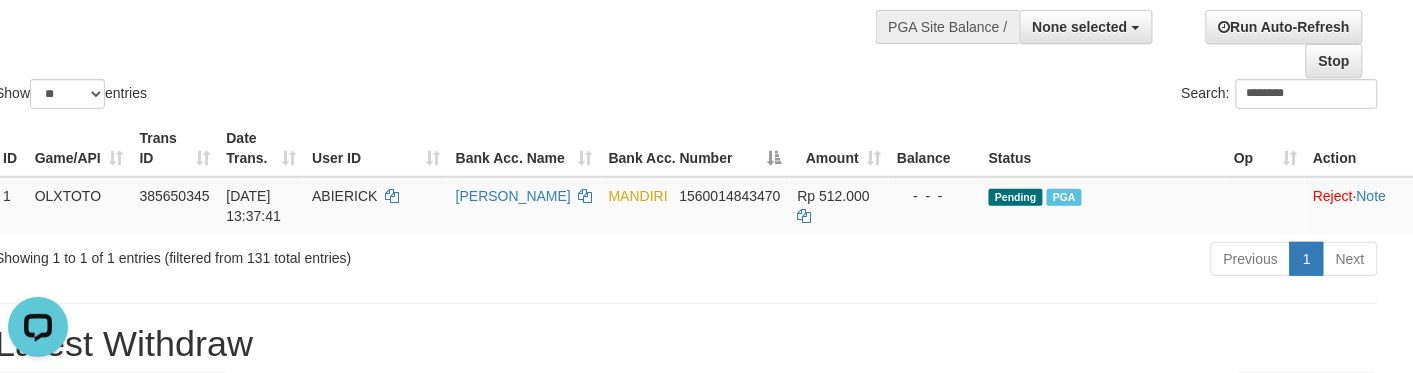 click on "Show  ** ** ** ***  entries Search: ********" at bounding box center [686, 3] 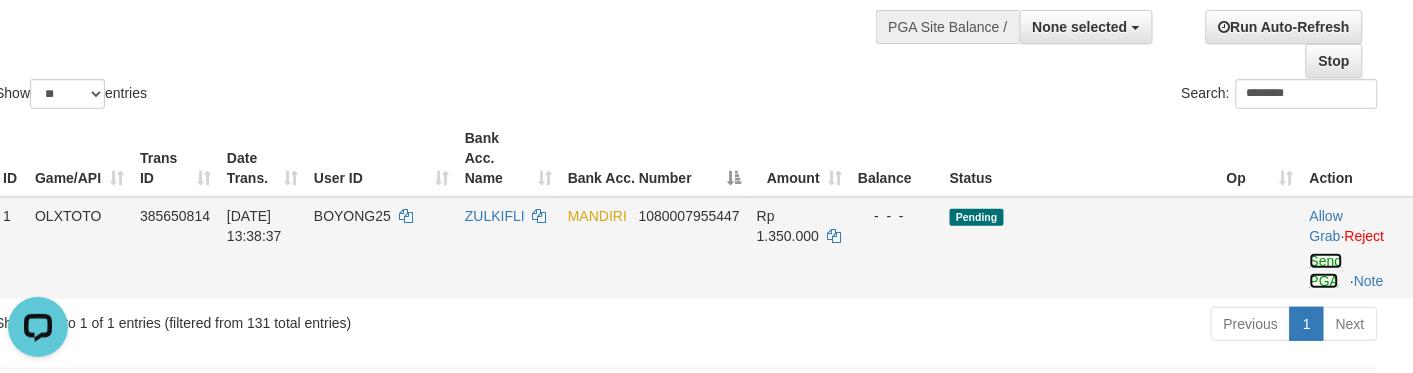click on "Send PGA" at bounding box center [1326, 271] 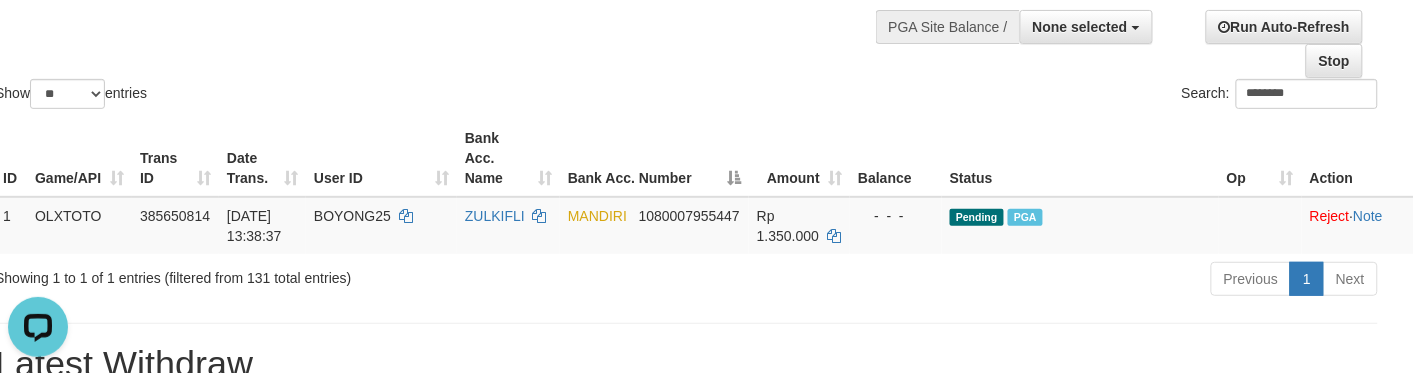 click on "Show  ** ** ** ***  entries" at bounding box center [333, 96] 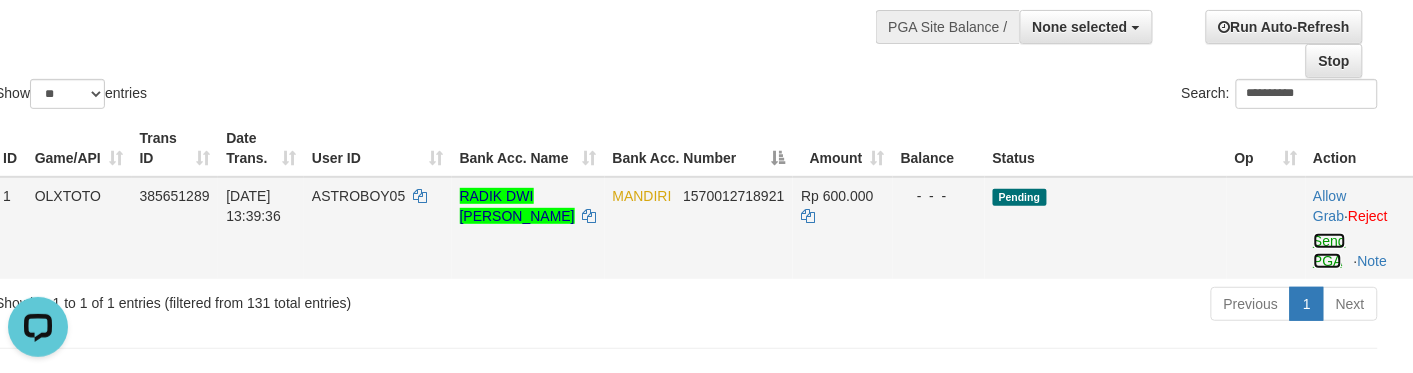 click on "Send PGA" at bounding box center (1330, 251) 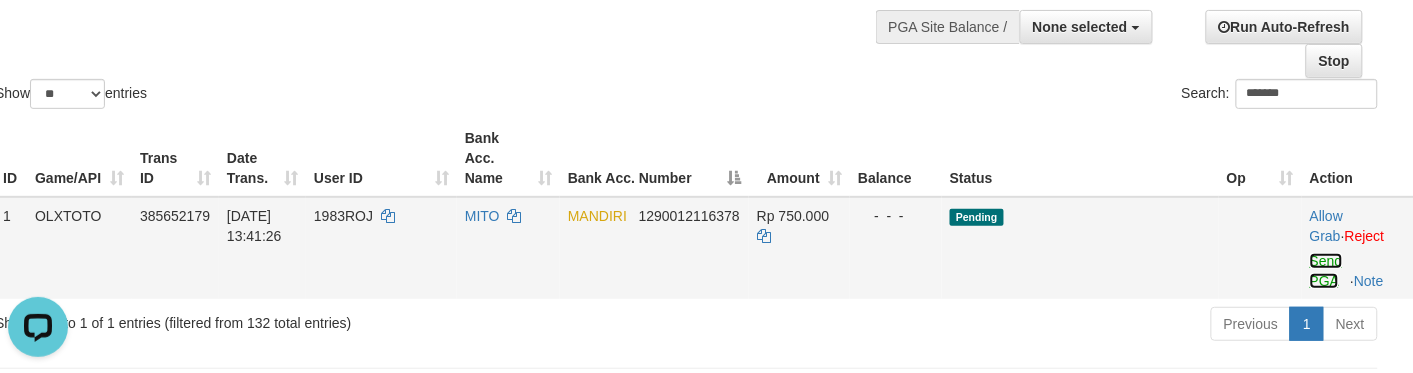 click on "Send PGA" at bounding box center [1326, 271] 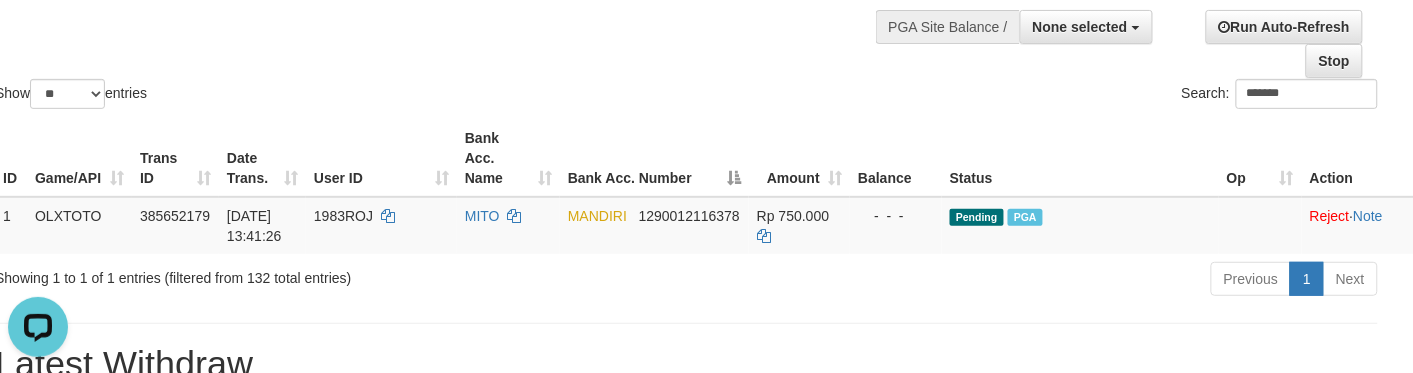 click on "Show  ** ** ** ***  entries Search: *******" at bounding box center [686, 3] 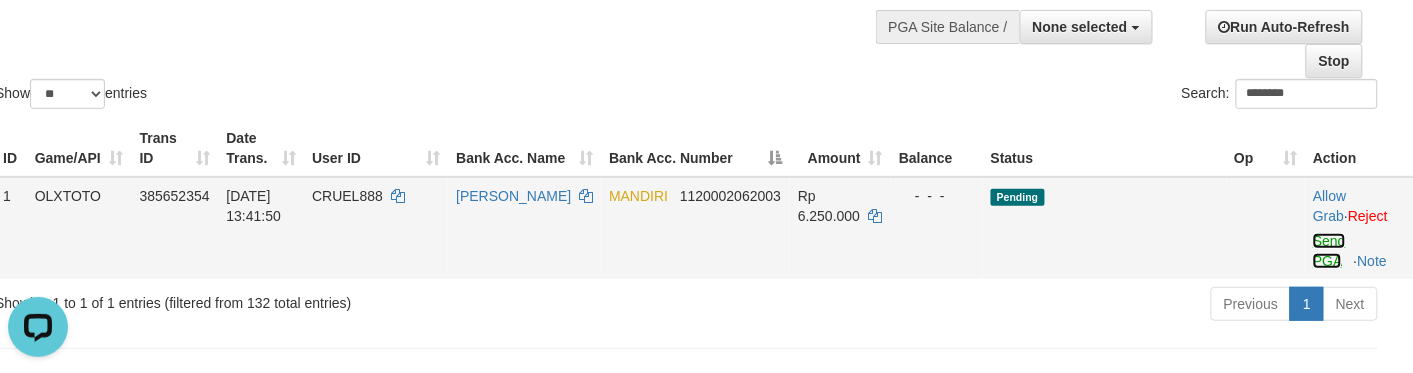 click on "Send PGA" at bounding box center (1329, 251) 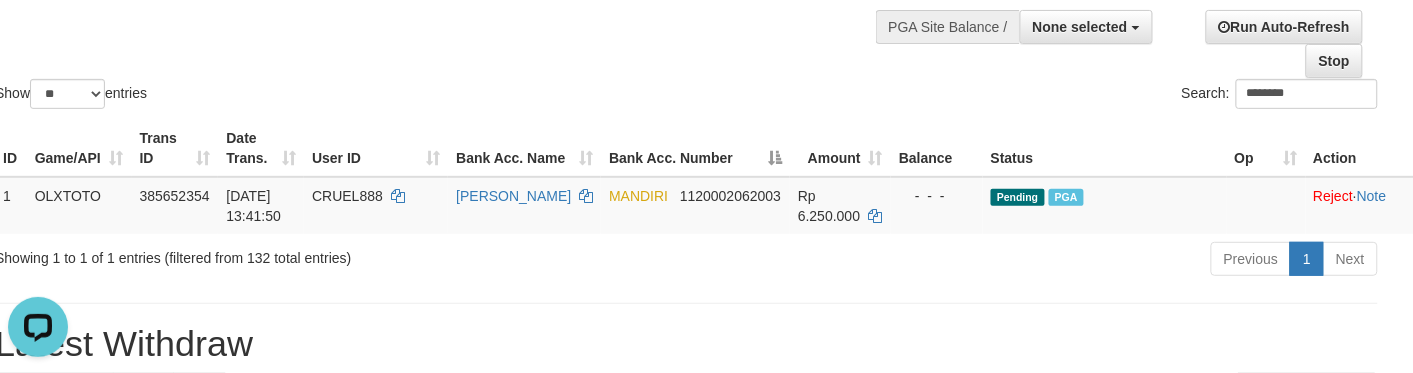 click on "Show  ** ** ** ***  entries Search: ********" at bounding box center (686, 3) 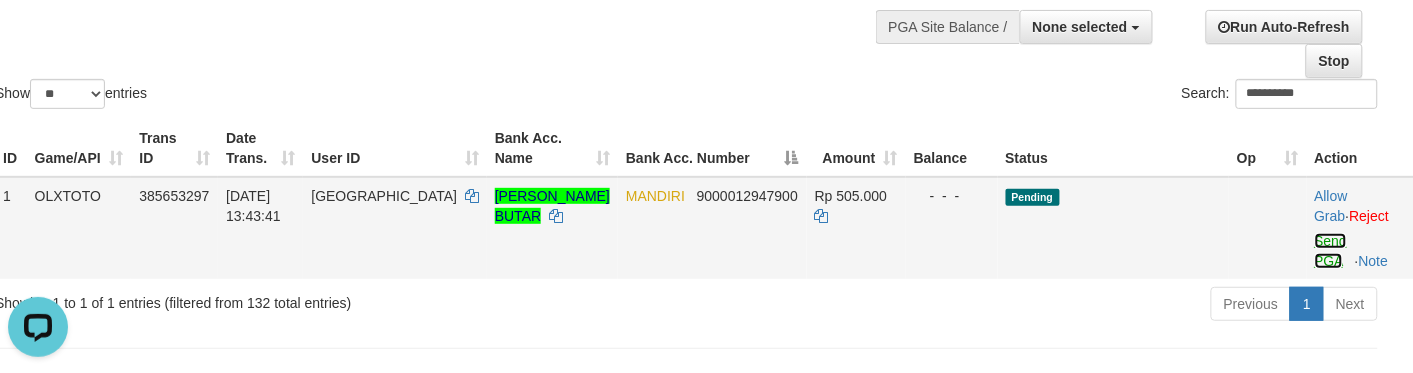 click on "Send PGA" at bounding box center (1331, 251) 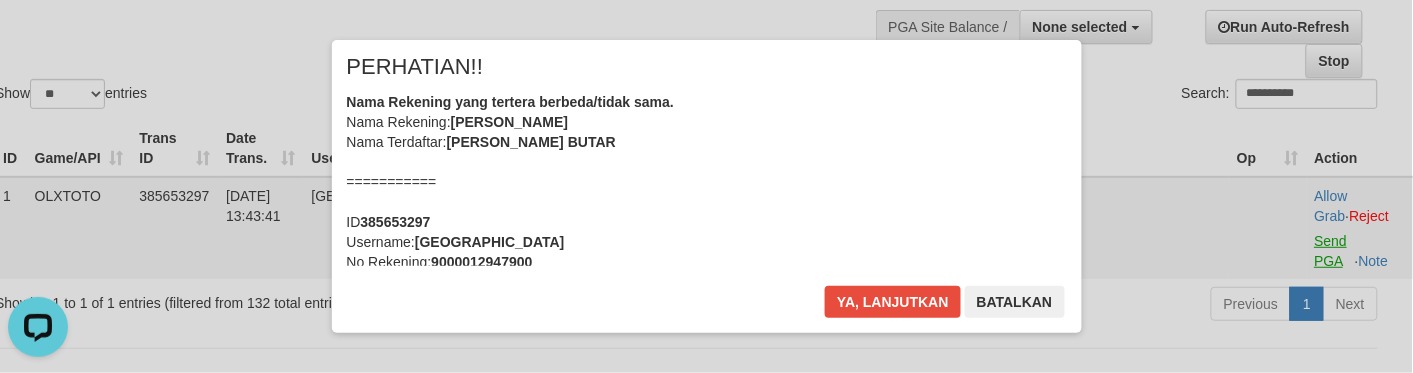scroll, scrollTop: 0, scrollLeft: 0, axis: both 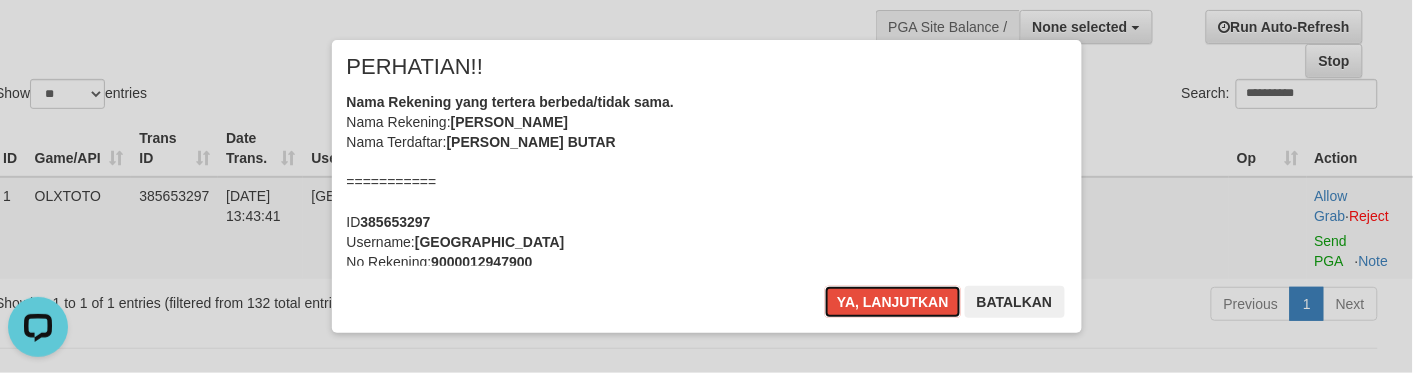 drag, startPoint x: 872, startPoint y: 313, endPoint x: 770, endPoint y: 353, distance: 109.56277 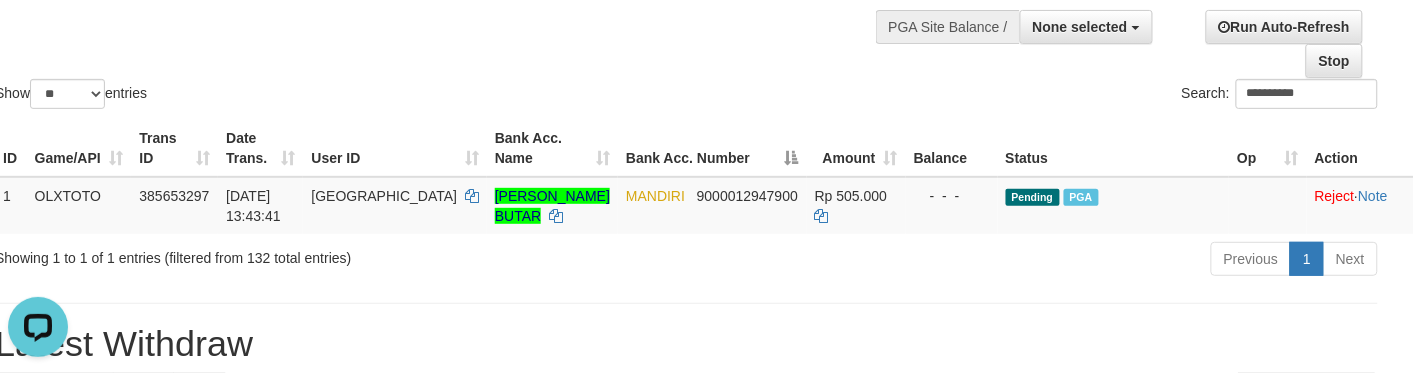 click on "**********" at bounding box center [1040, 96] 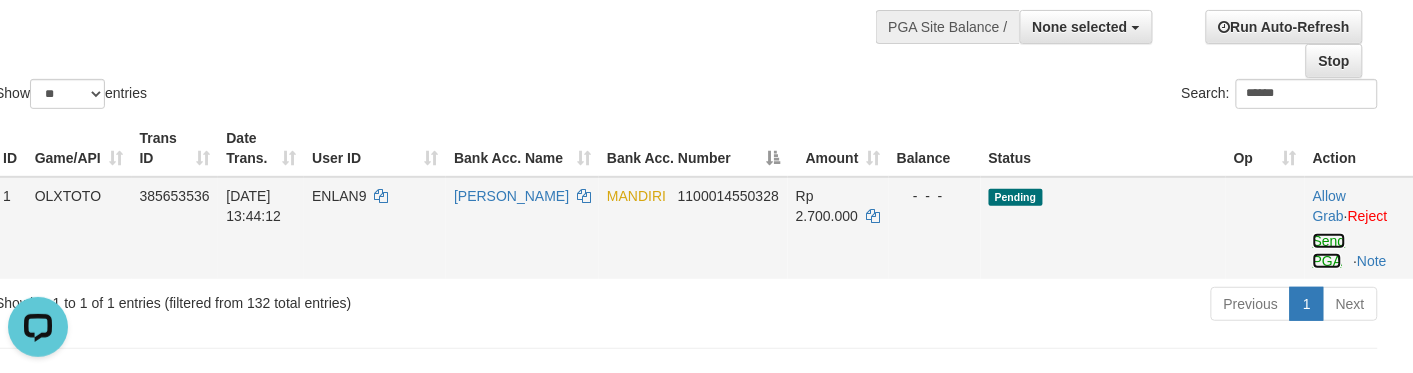click on "Send PGA" at bounding box center (1329, 251) 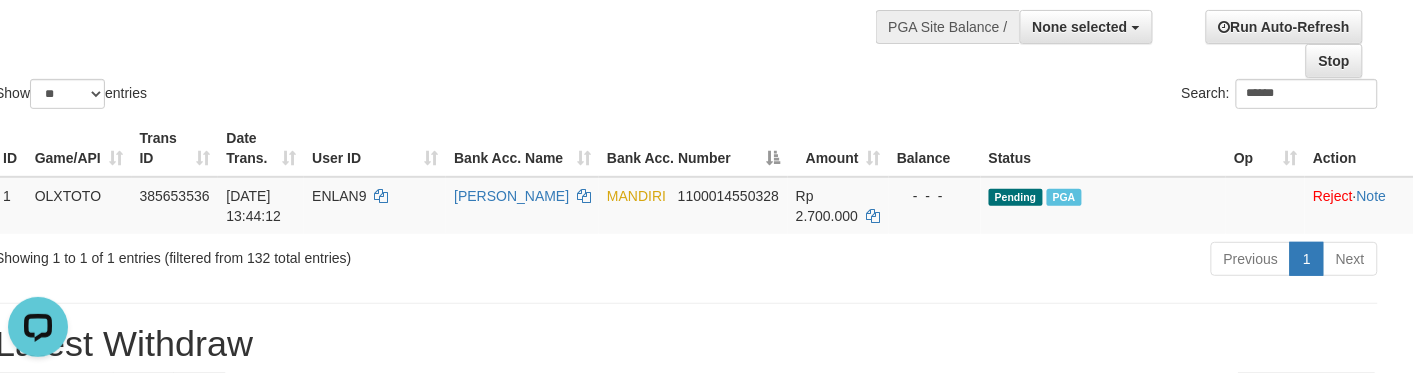 click on "Show  ** ** ** ***  entries" at bounding box center [333, 96] 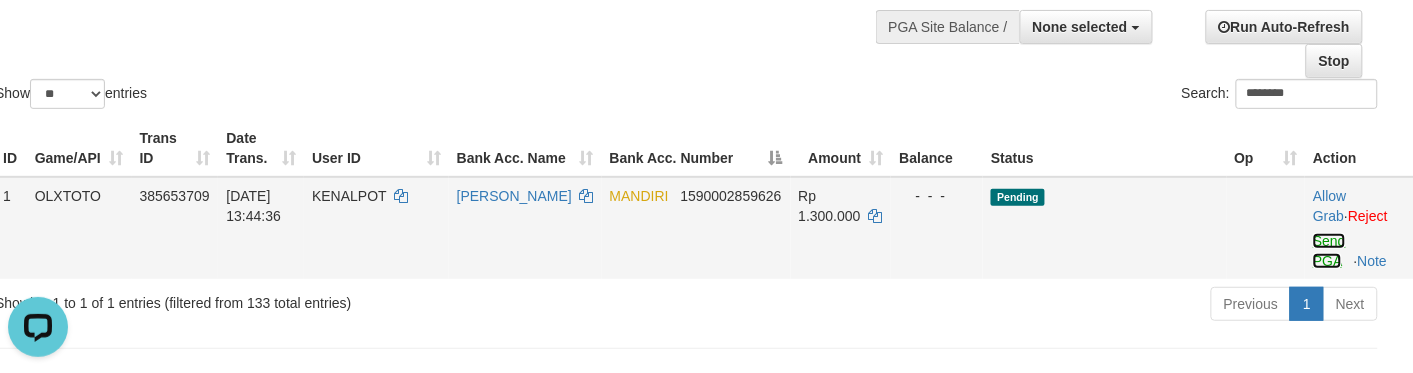 click on "Send PGA" at bounding box center [1329, 251] 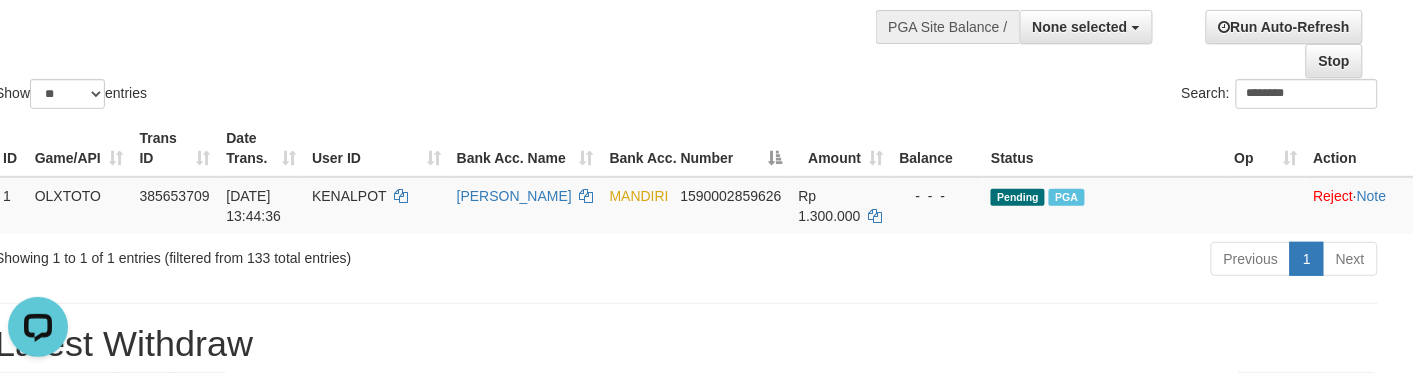 click on "Search: ********" at bounding box center (1040, 96) 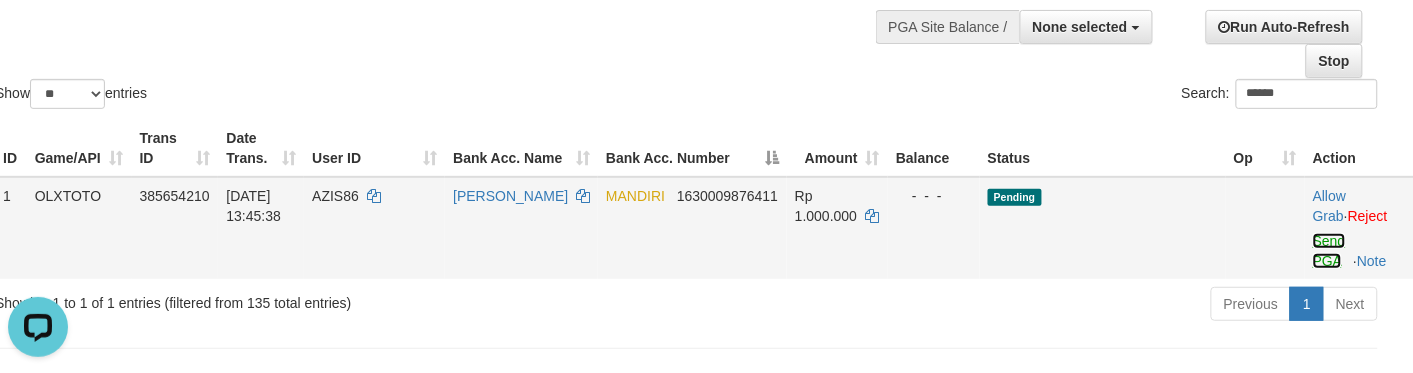 click on "Send PGA" at bounding box center (1329, 251) 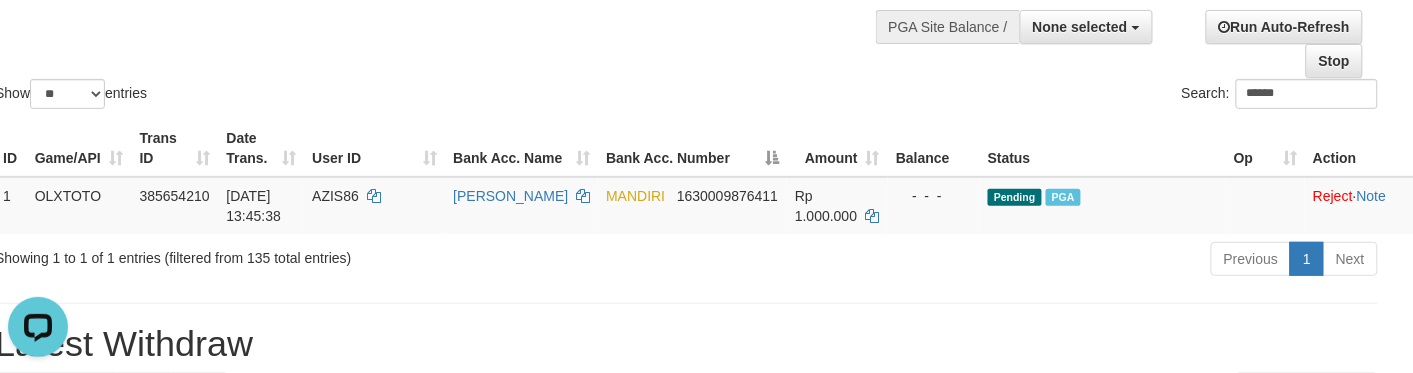 click on "Show  ** ** ** ***  entries Search: ******" at bounding box center [686, 3] 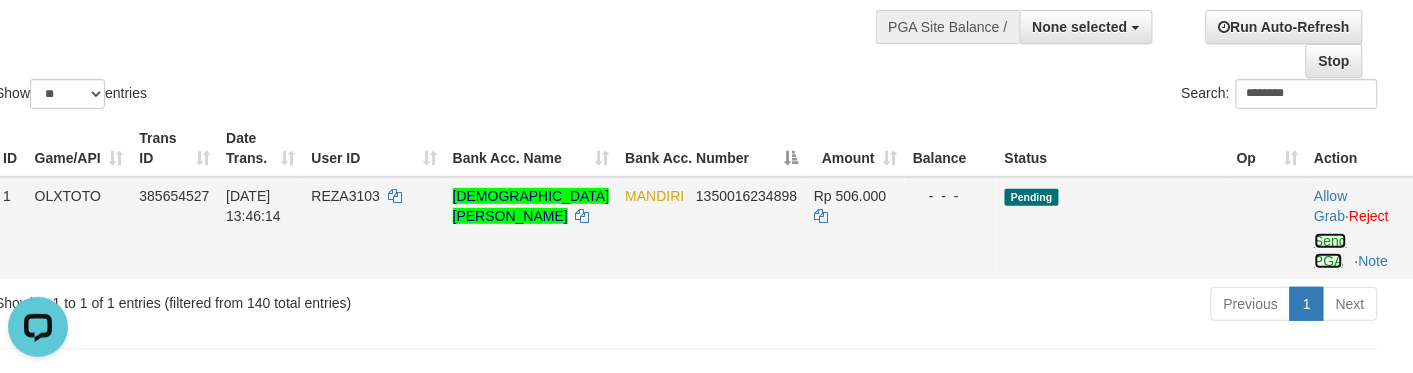 click on "Send PGA" at bounding box center [1331, 251] 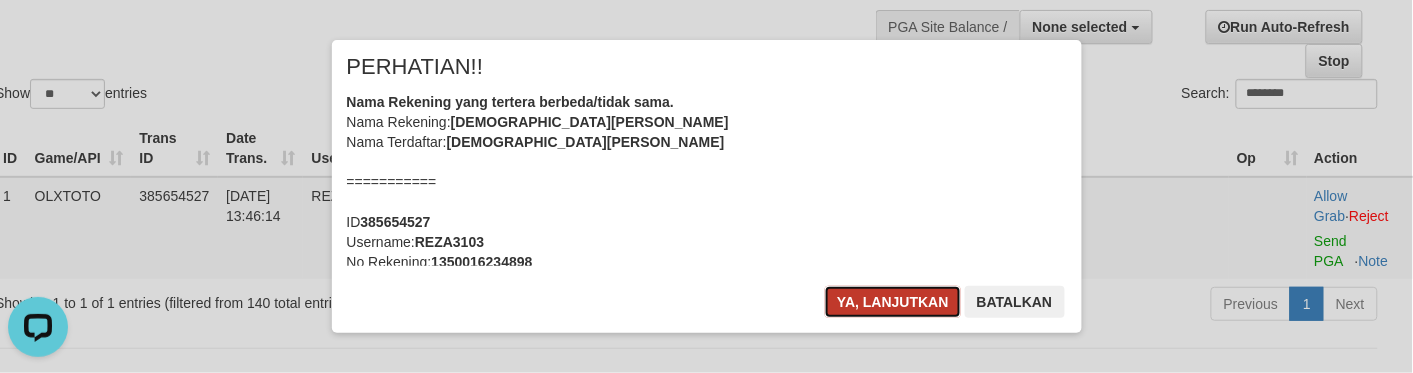 drag, startPoint x: 866, startPoint y: 306, endPoint x: 735, endPoint y: 391, distance: 156.16017 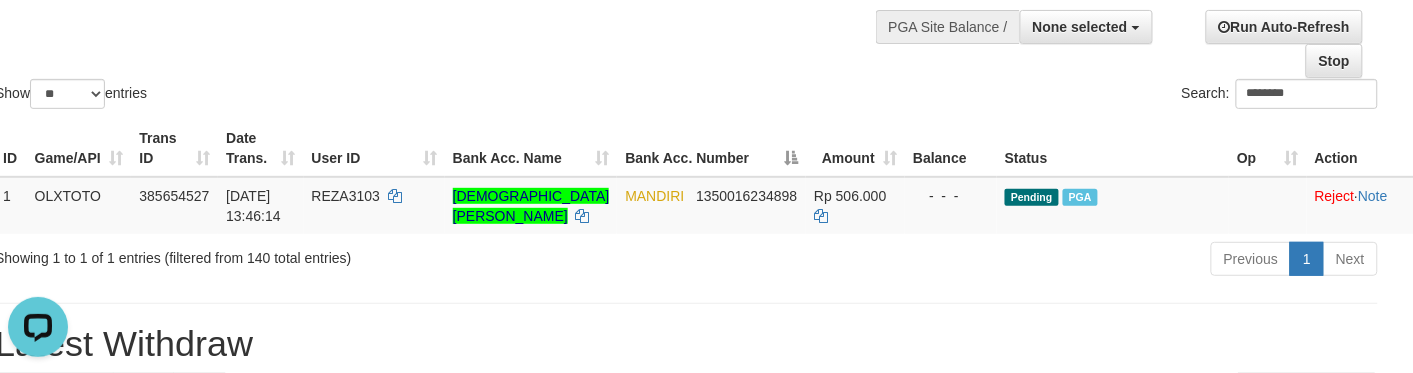 click on "Search: ********" at bounding box center (1040, 96) 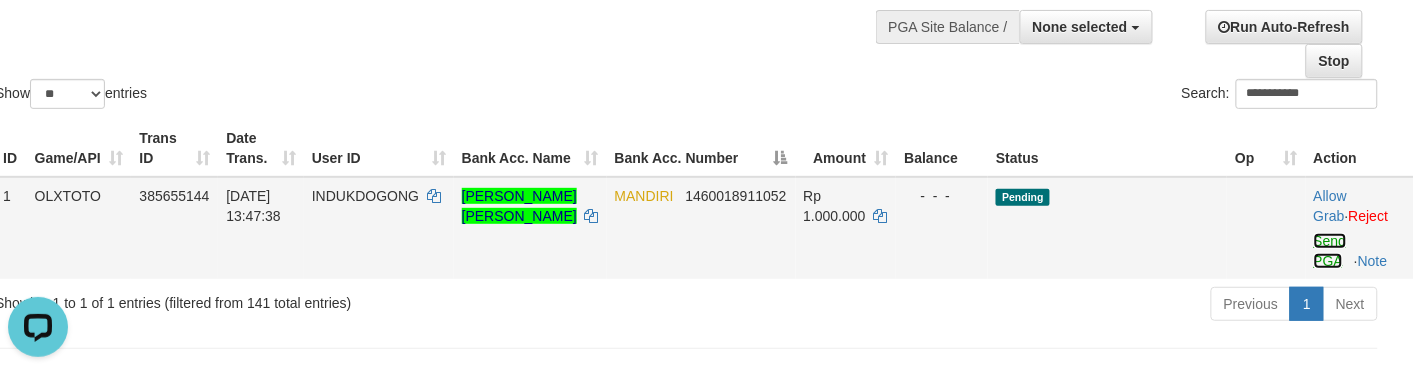 click on "Send PGA" at bounding box center [1330, 251] 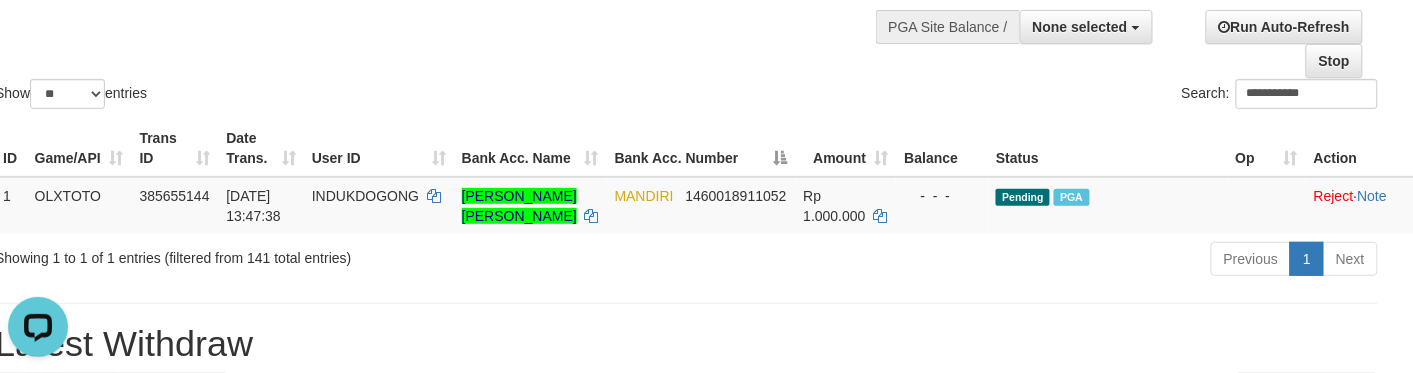 click on "**********" at bounding box center [686, 3] 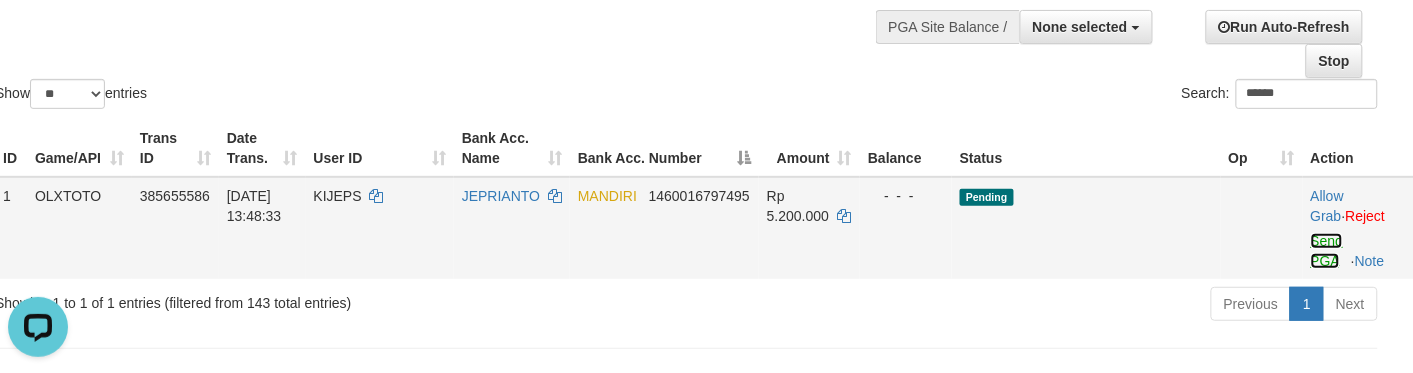 click on "Send PGA" at bounding box center [1327, 251] 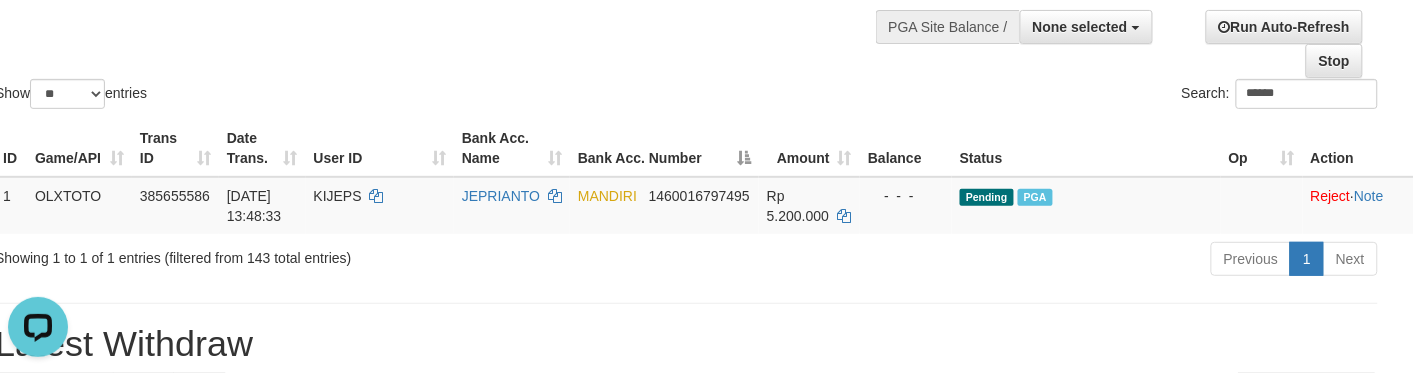 click on "Show  ** ** ** ***  entries Search: ******" at bounding box center (686, 3) 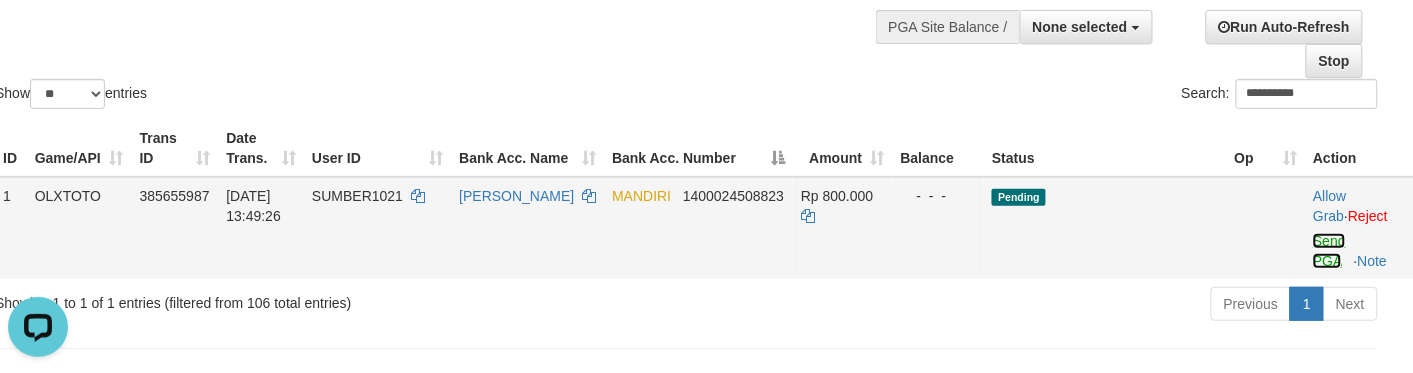 click on "Send PGA" at bounding box center (1329, 251) 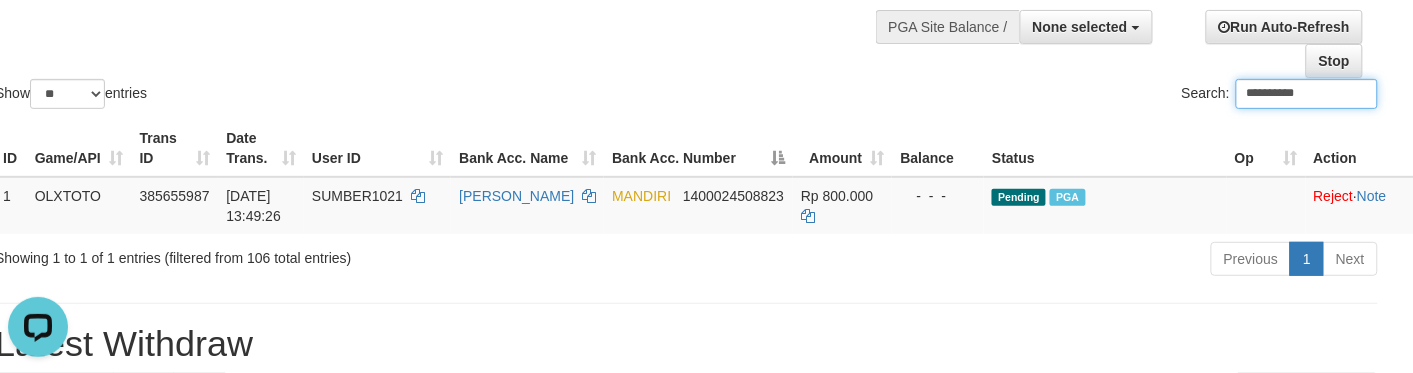 click on "**********" at bounding box center [686, 3] 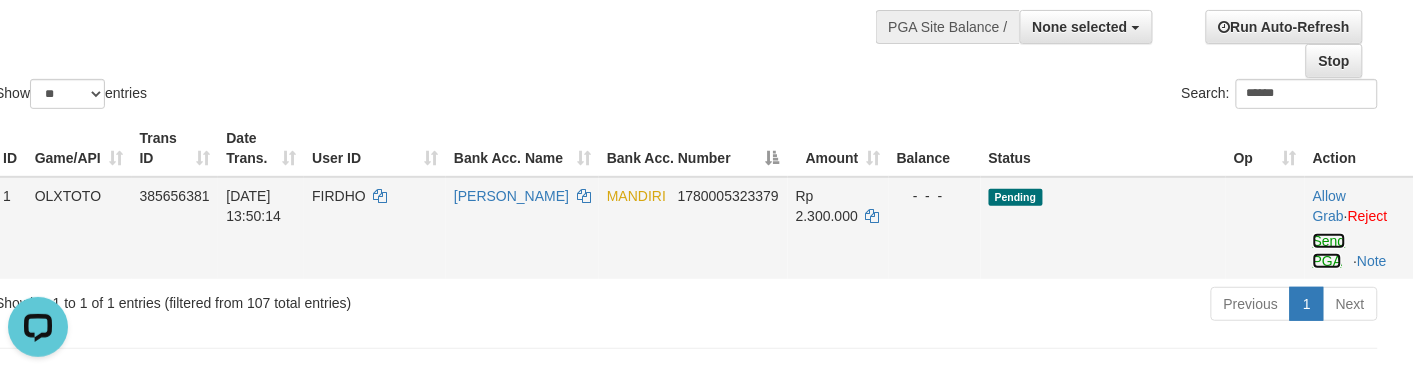 click on "Send PGA" at bounding box center [1329, 251] 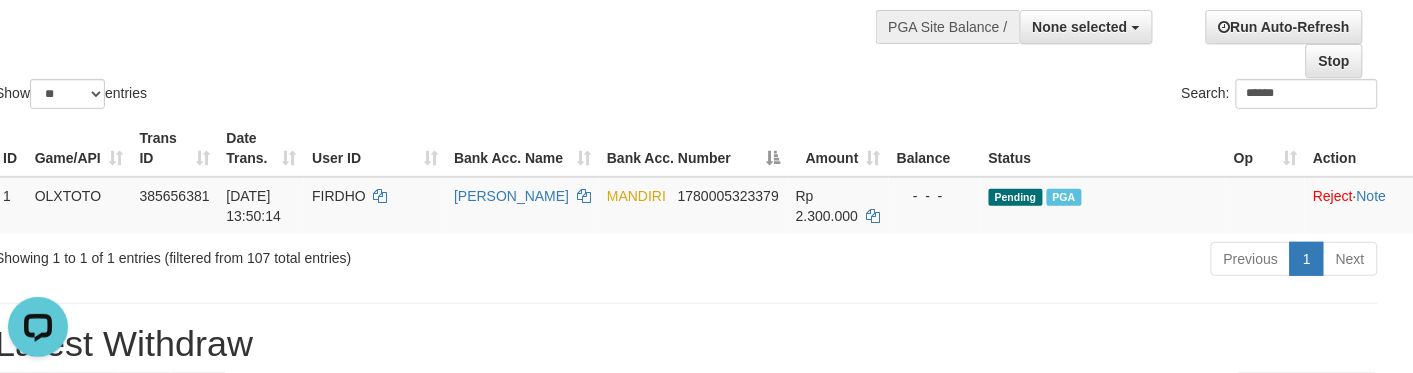 click on "Show  ** ** ** ***  entries Search: ******" at bounding box center (686, 3) 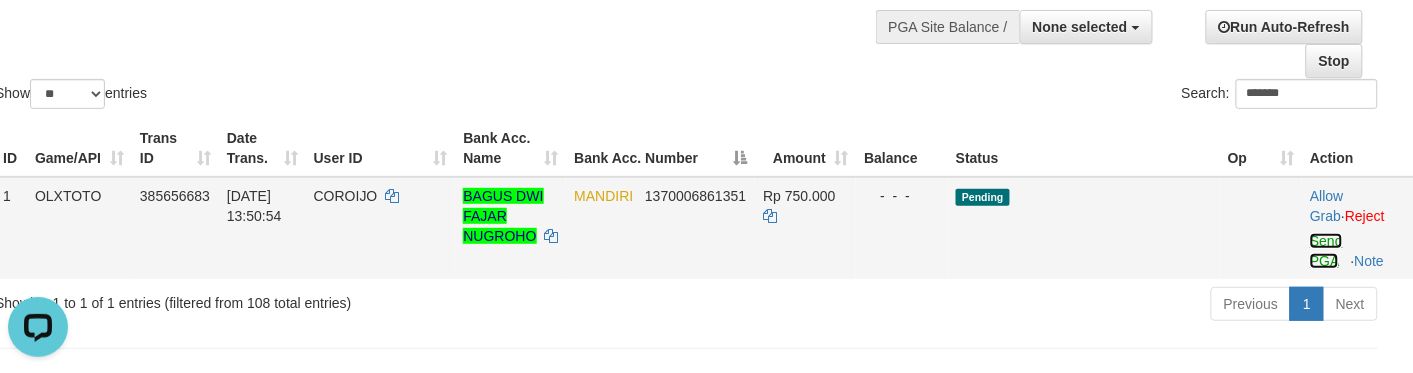 click on "Send PGA" at bounding box center (1326, 251) 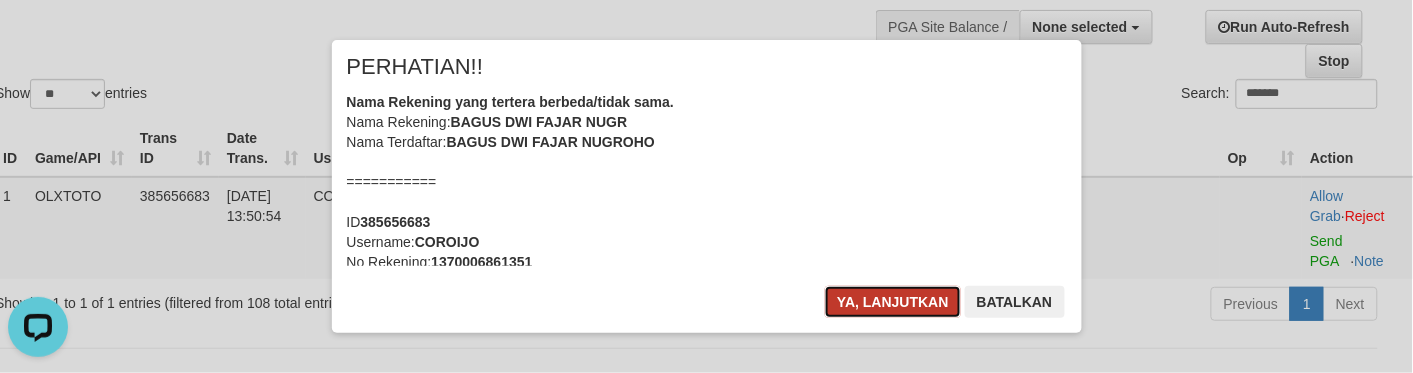 click on "Ya, lanjutkan" at bounding box center [893, 302] 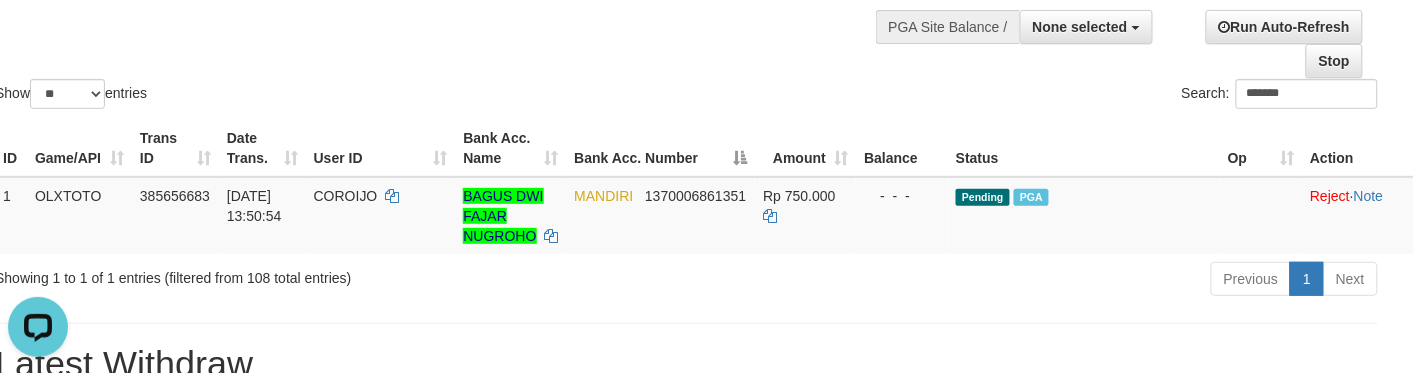 click on "Search: *******" at bounding box center (1040, 96) 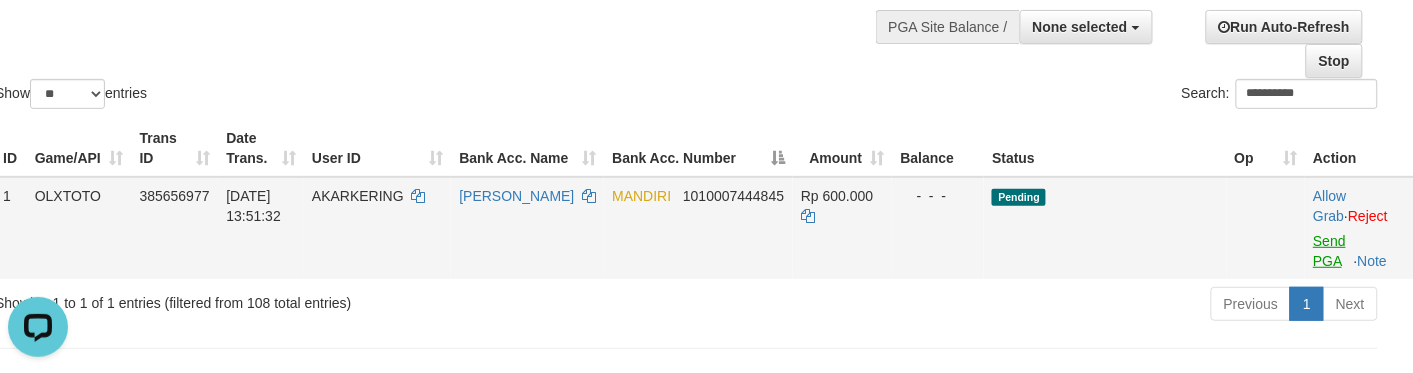 click on "Allow Grab   ·    Reject Send PGA     ·    Note" at bounding box center [1359, 228] 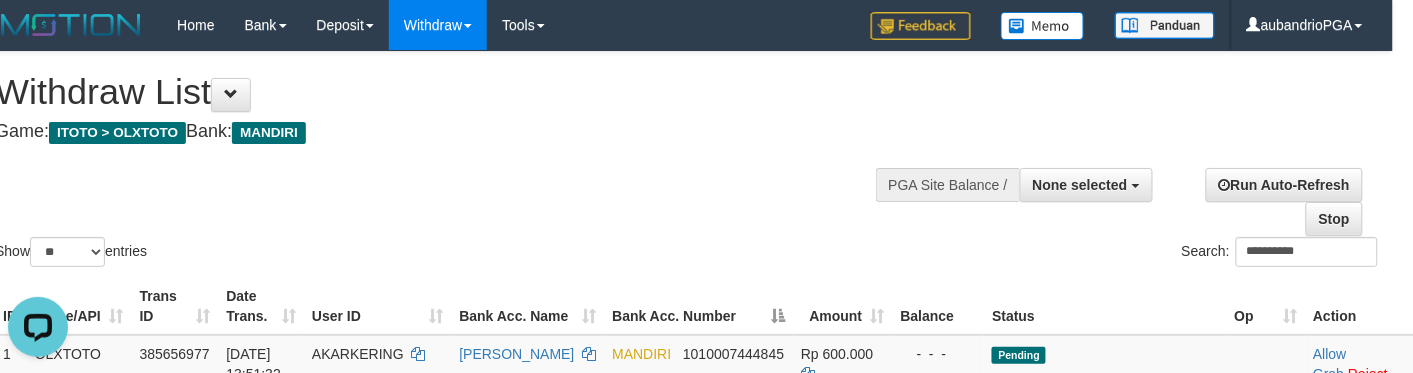 scroll, scrollTop: 333, scrollLeft: 20, axis: both 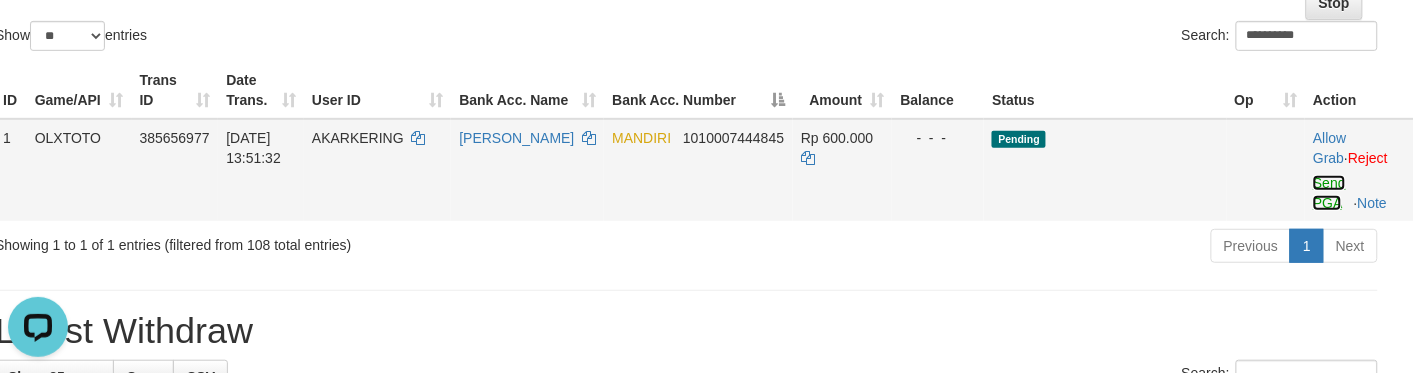 click on "Send PGA" at bounding box center [1329, 193] 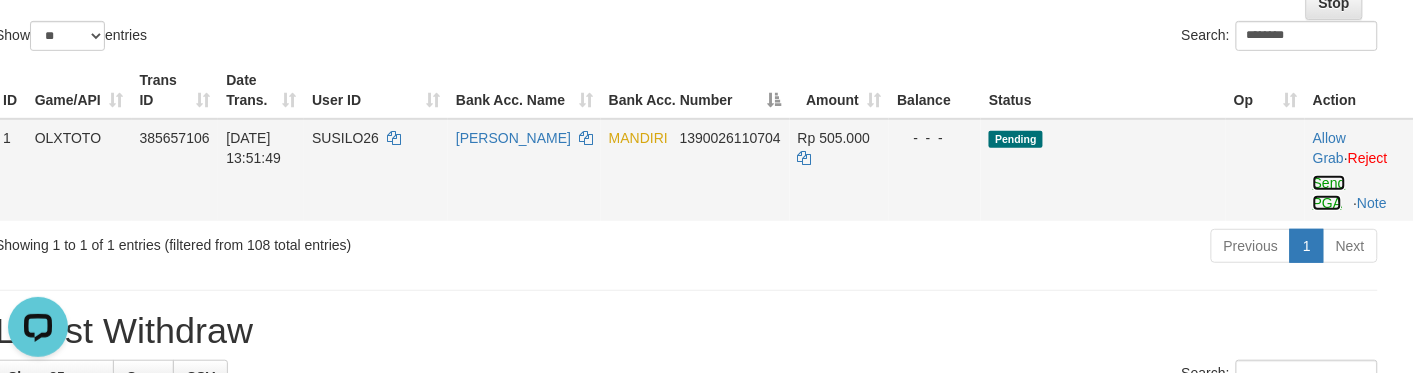 click on "Send PGA" at bounding box center [1329, 193] 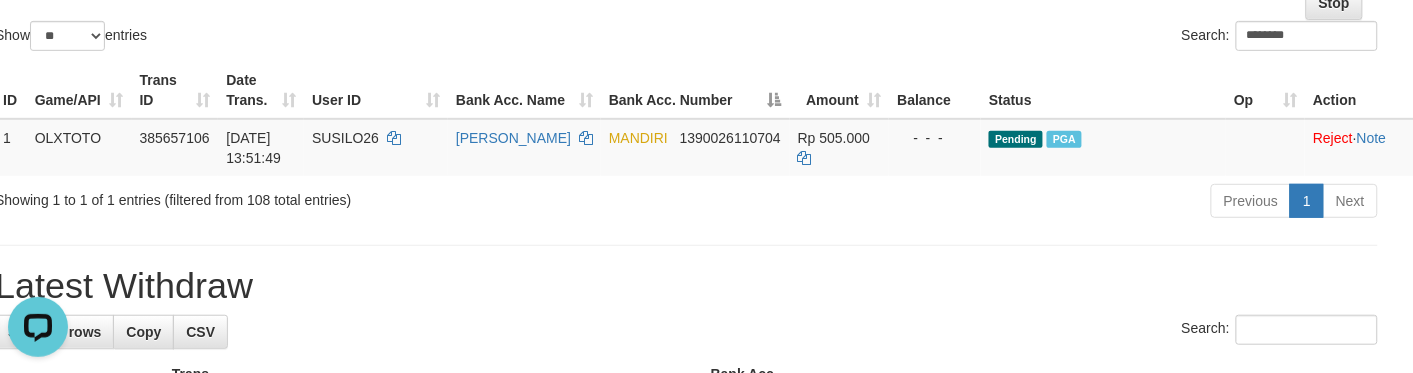 click on "Amount" at bounding box center [839, 90] 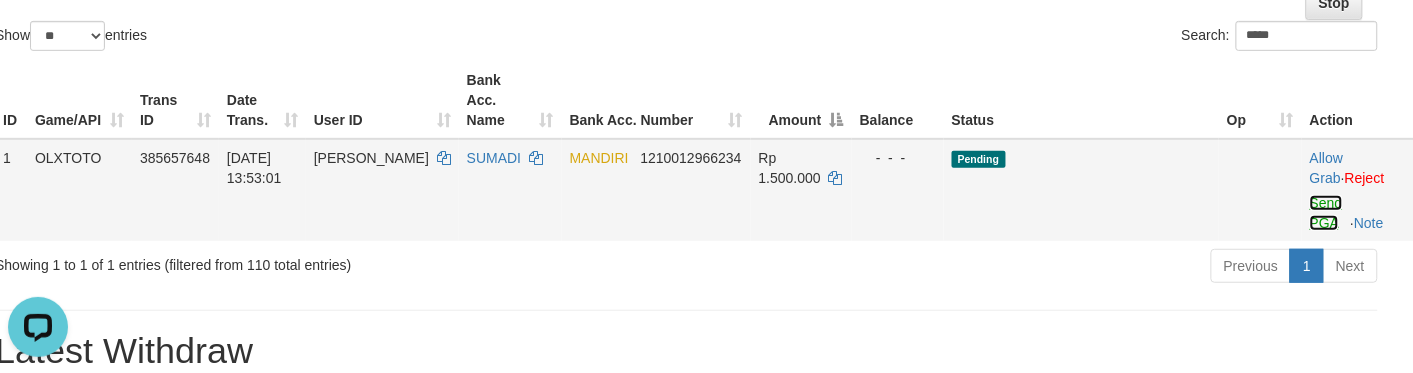click on "Send PGA" at bounding box center [1326, 213] 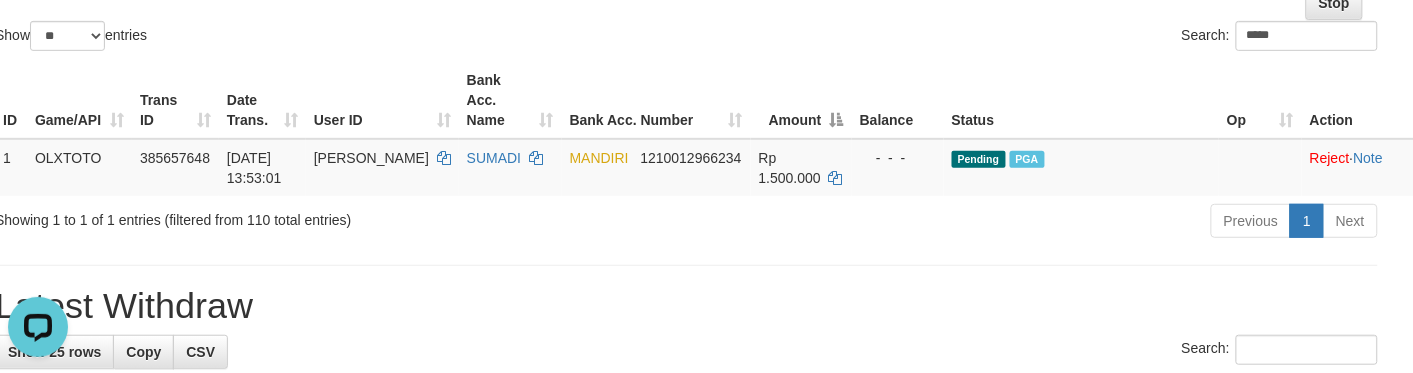 click on "Search: *****" at bounding box center (1040, 38) 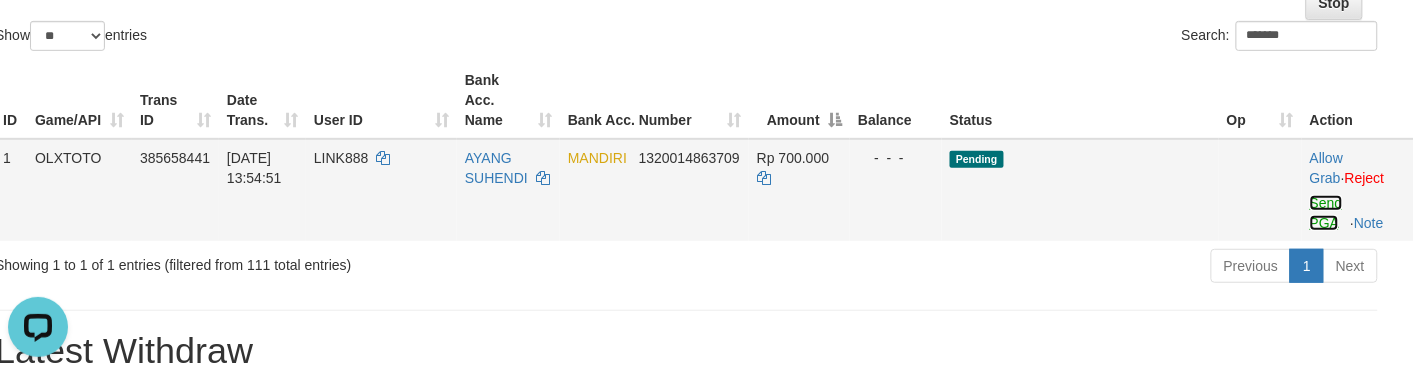 click on "Send PGA" at bounding box center [1326, 213] 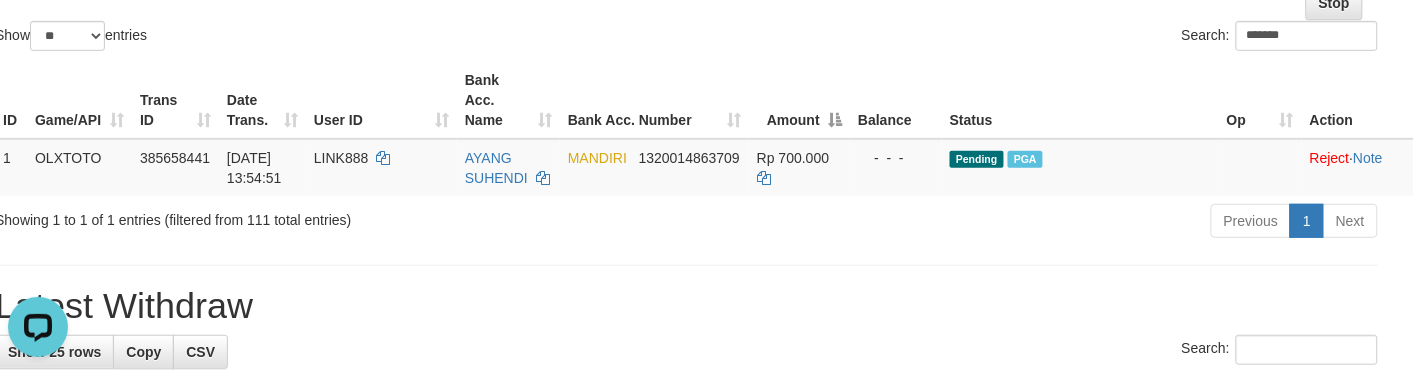 click on "Bank Acc. Number" at bounding box center (654, 100) 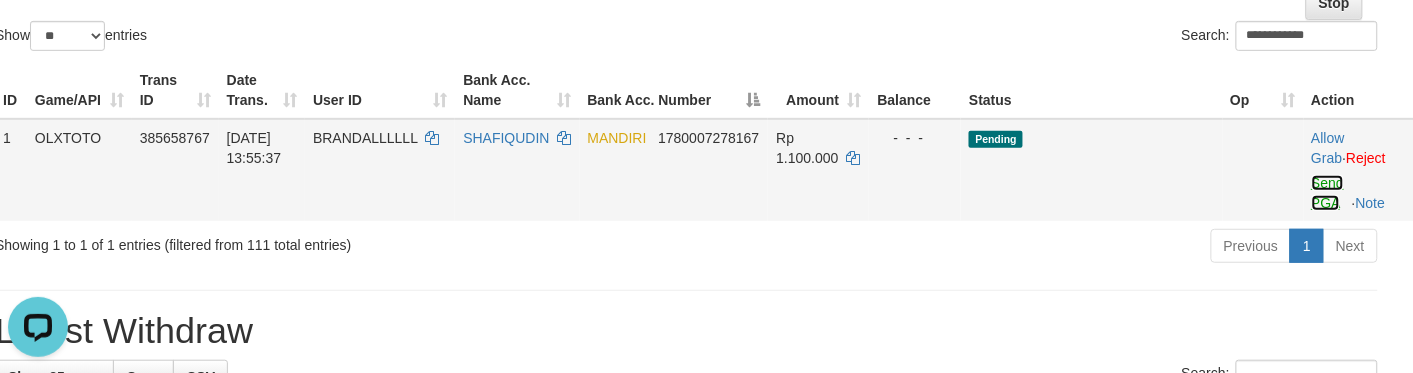 click on "Send PGA" at bounding box center (1328, 193) 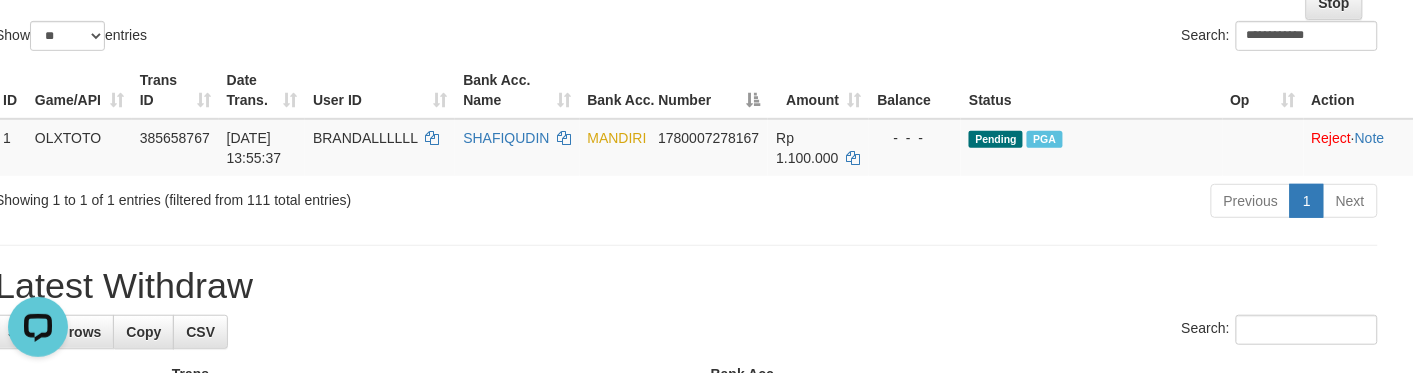 click on "**********" at bounding box center (1040, 38) 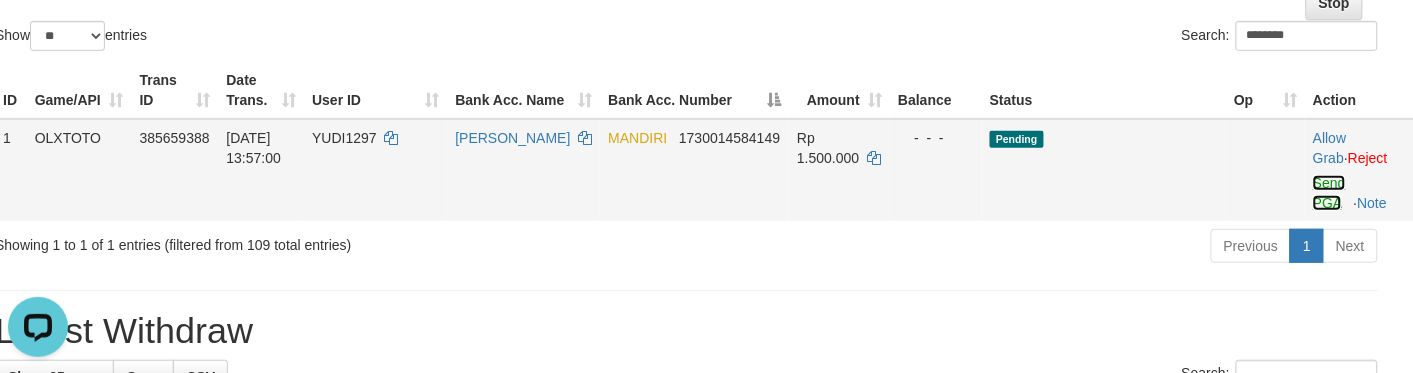 click on "Send PGA" at bounding box center (1329, 193) 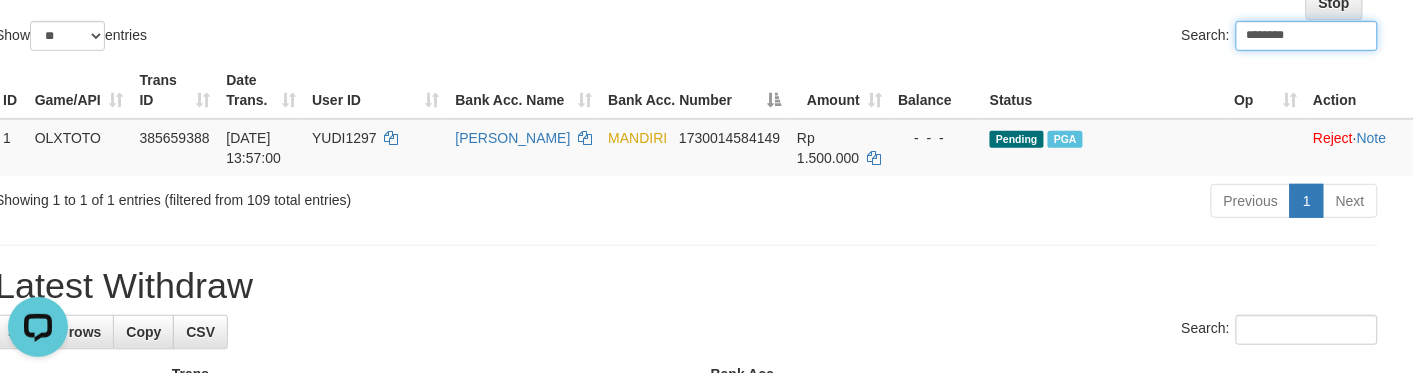 click on "Show  ** ** ** ***  entries" at bounding box center (333, 38) 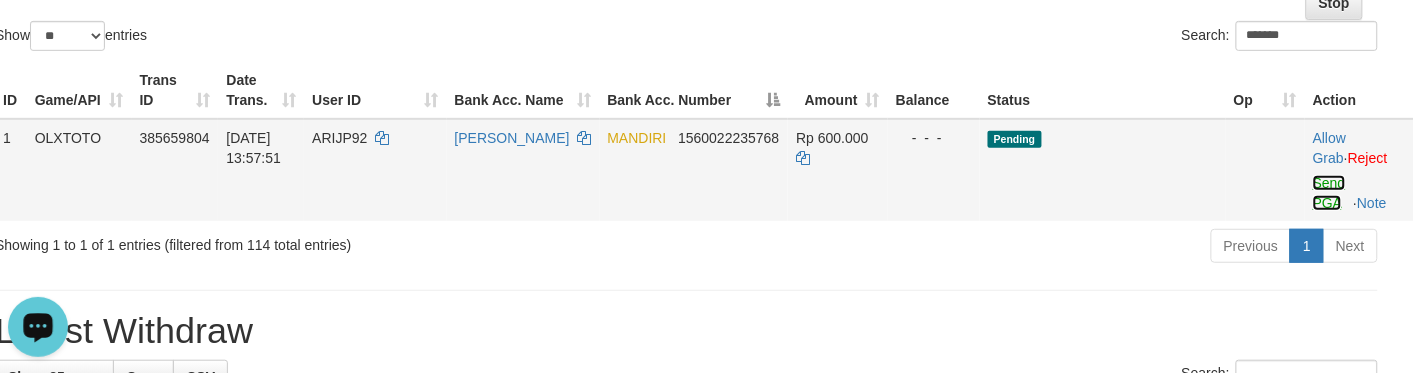 click on "Send PGA" at bounding box center (1329, 193) 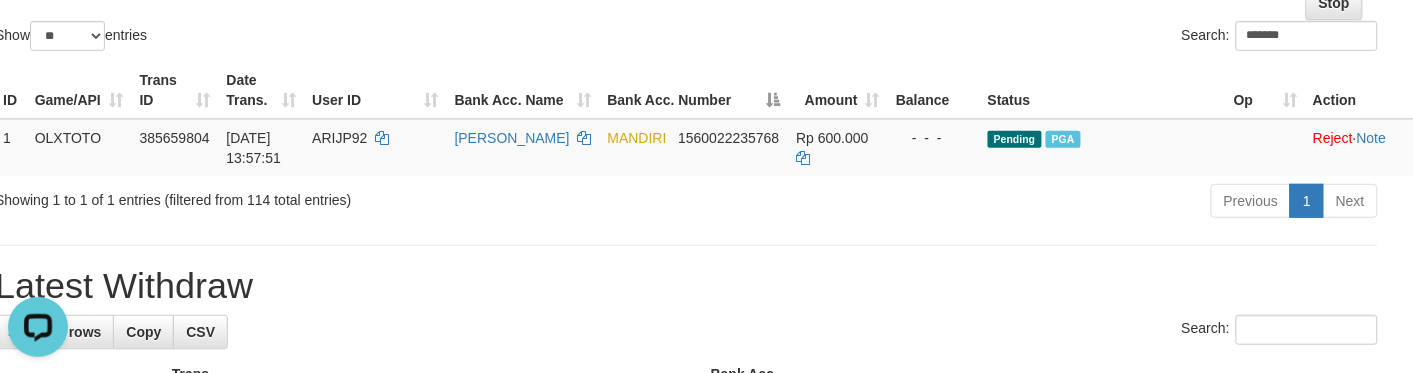 click on "Bank Acc. Number" at bounding box center [694, 90] 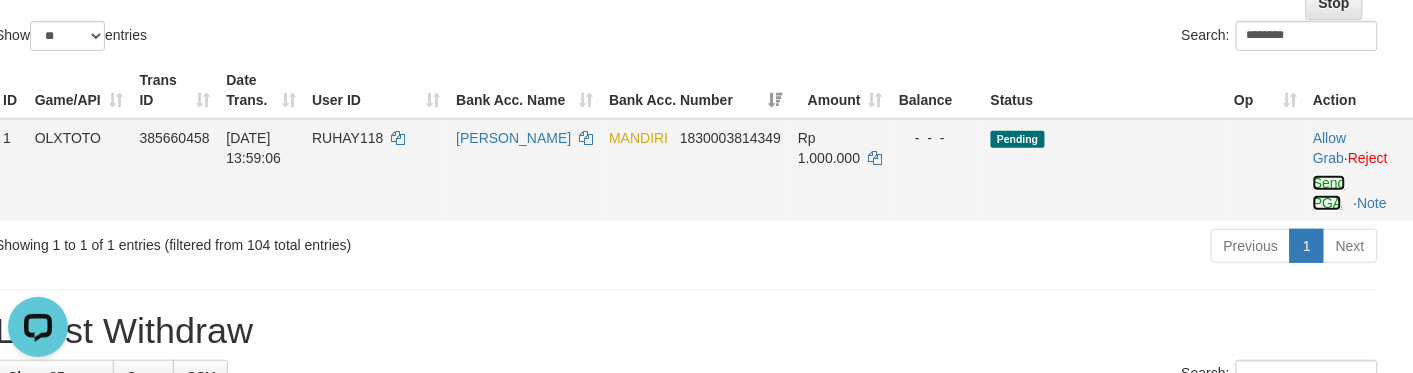 click on "Send PGA" at bounding box center [1329, 193] 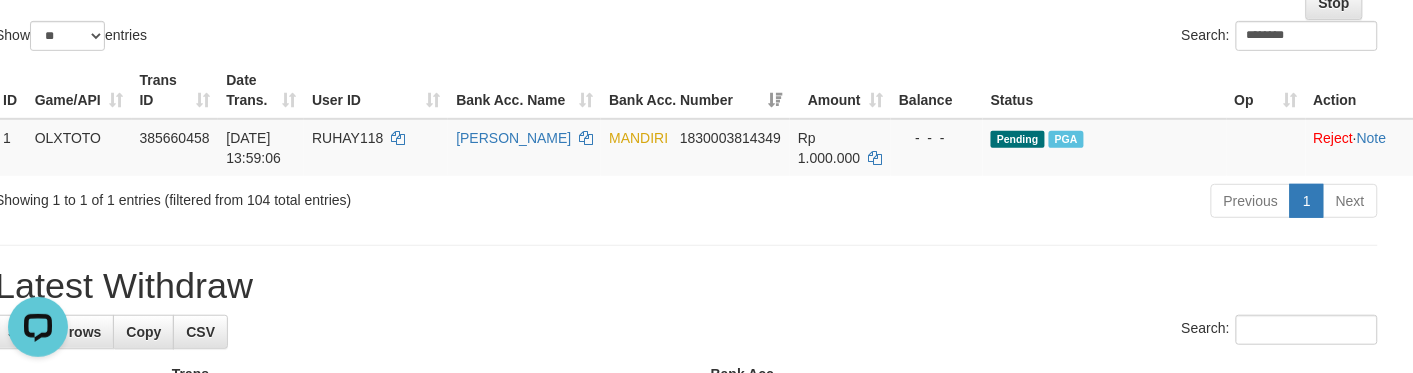 click on "Show  ** ** ** ***  entries" at bounding box center (333, 38) 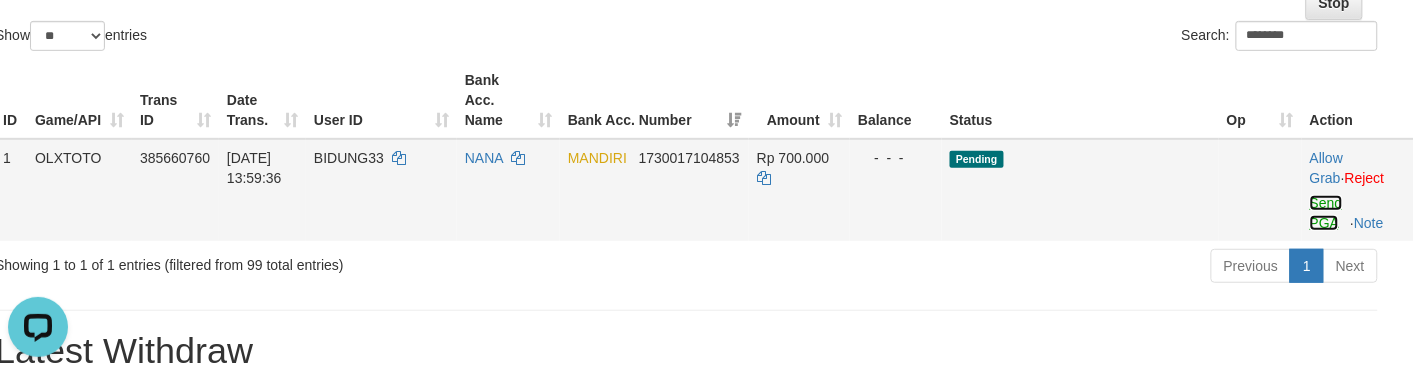click on "Send PGA" at bounding box center (1326, 213) 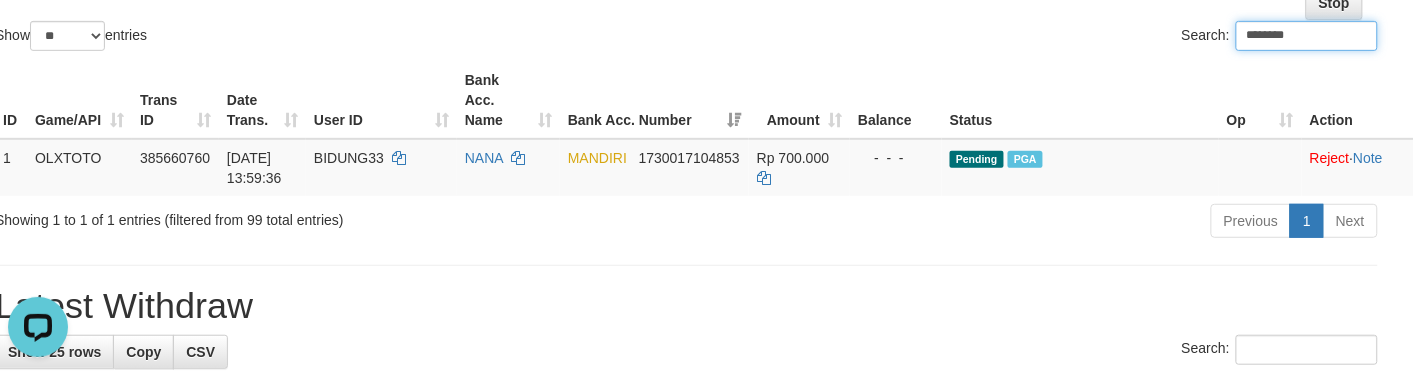 click on "ID Game/API Trans ID Date Trans. User ID Bank Acc. Name Bank Acc. Number Amount Balance Status Op Action
1 OLXTOTO 385660760 [DATE] 13:59:36 BIDUNG33    [PERSON_NAME]     1730017104853 Rp 700.000    -  -  - Pending   PGA Allow Grab   ·    Reject Send PGA     ·    Note Processing..." at bounding box center [686, 129] 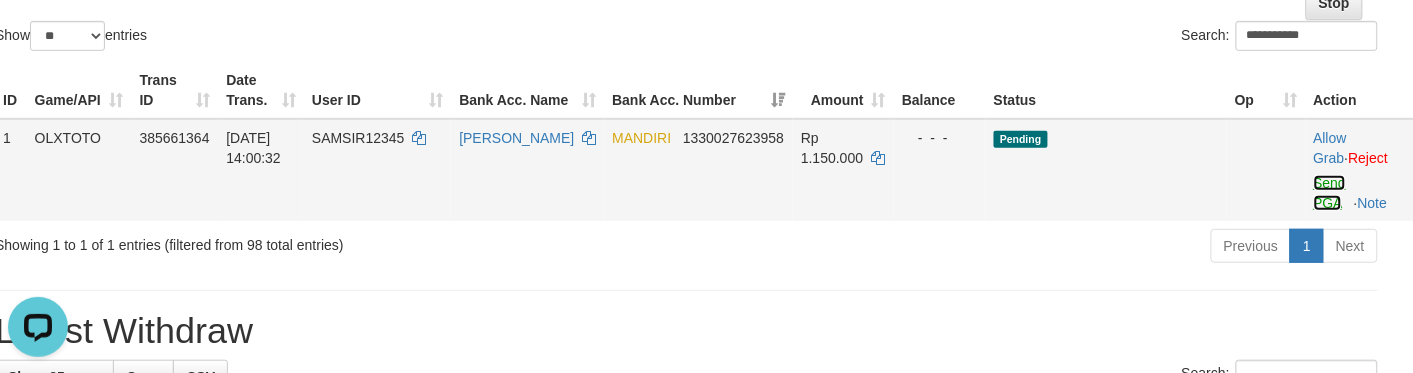 click on "Send PGA" at bounding box center [1330, 193] 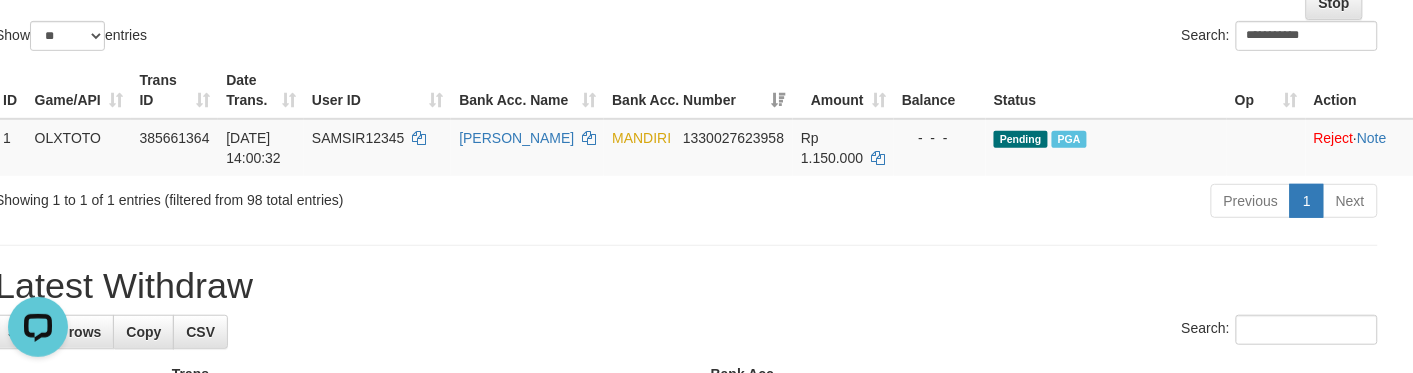 click on "ID Game/API Trans ID Date Trans. User ID Bank Acc. Name Bank Acc. Number Amount Balance Status Op Action
1 OLXTOTO 385661364 [DATE] 14:00:32 SAMSIR12345    [PERSON_NAME]     1330027623958 Rp 1.150.000    -  -  - Pending   PGA Allow Grab   ·    Reject Send PGA     ·    Note Processing..." at bounding box center (686, 119) 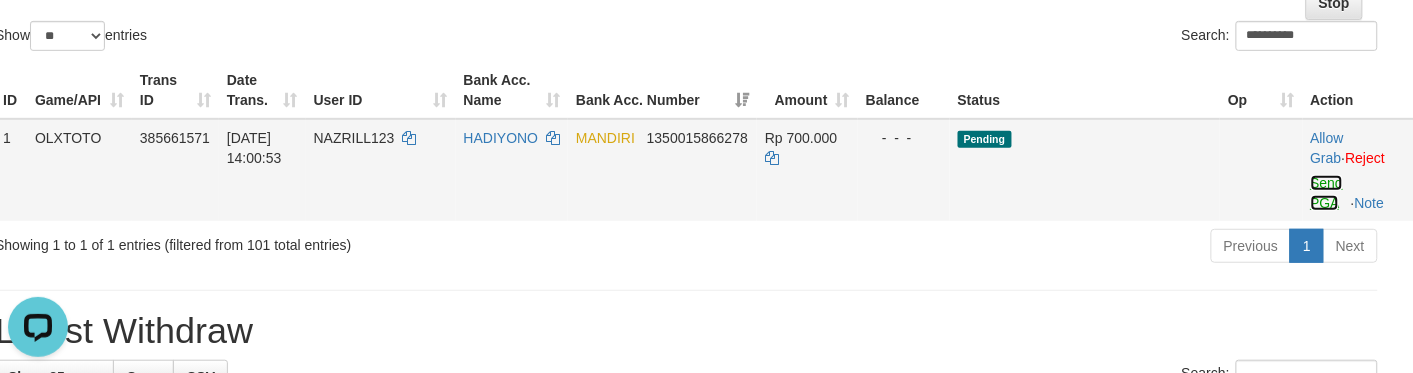 click on "Send PGA" at bounding box center (1327, 193) 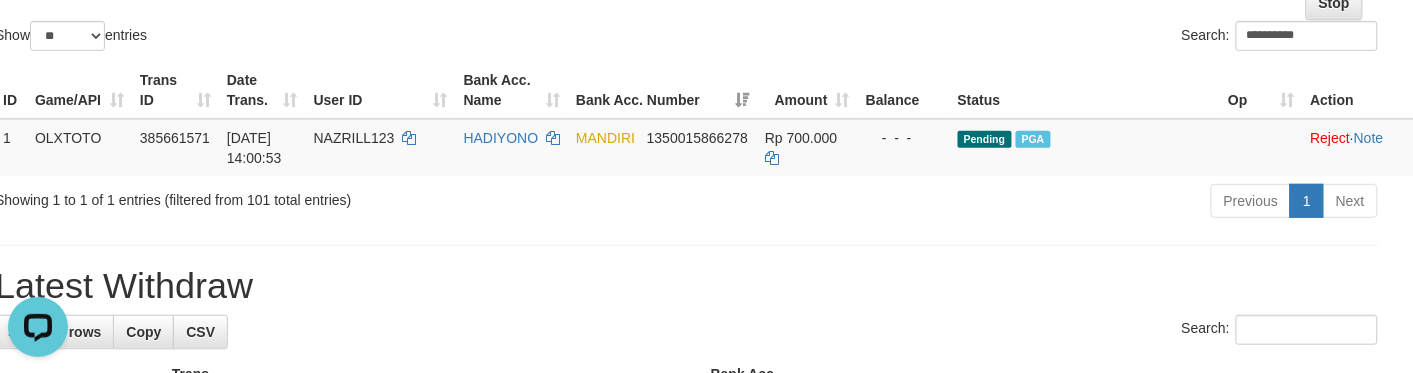 click on "**********" at bounding box center [686, 904] 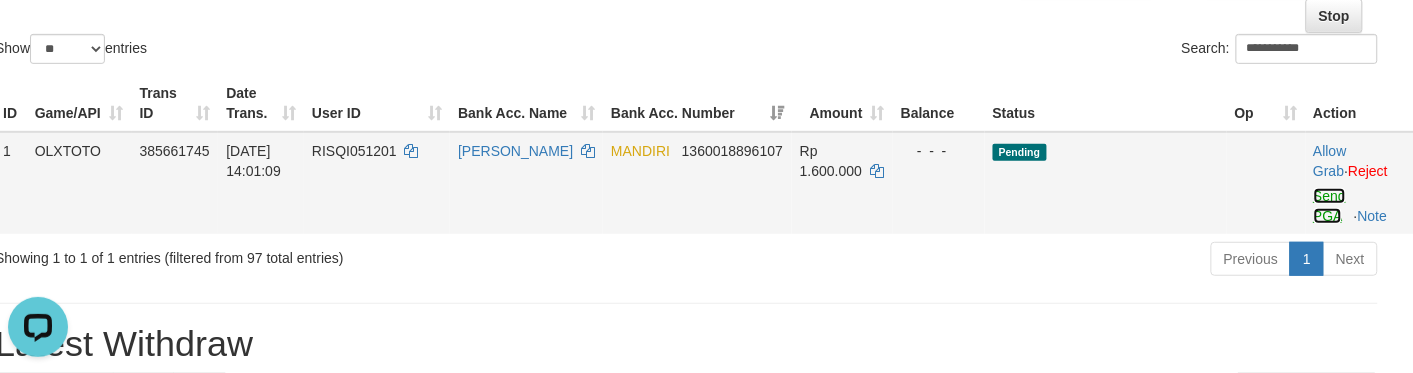 click on "Send PGA" at bounding box center [1330, 206] 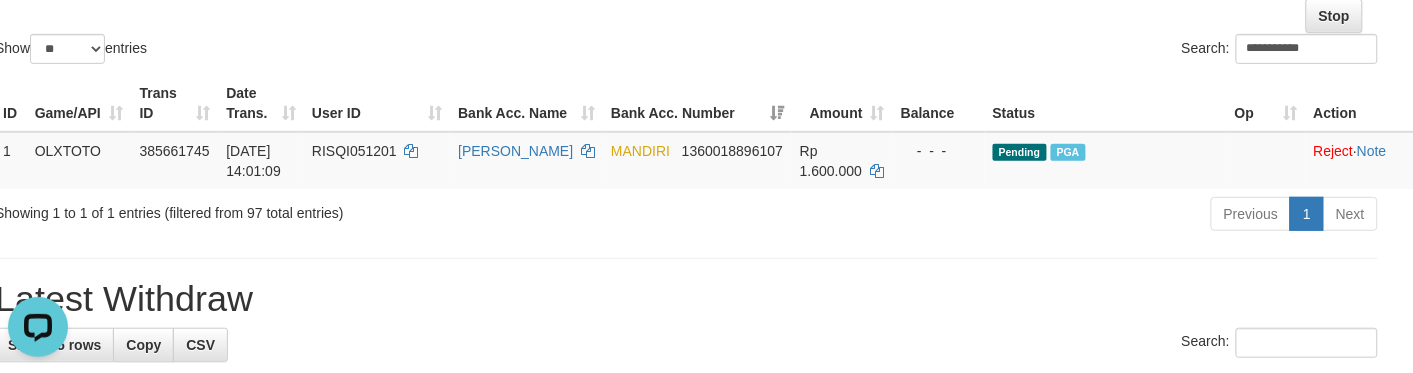 click on "**********" at bounding box center (1040, 51) 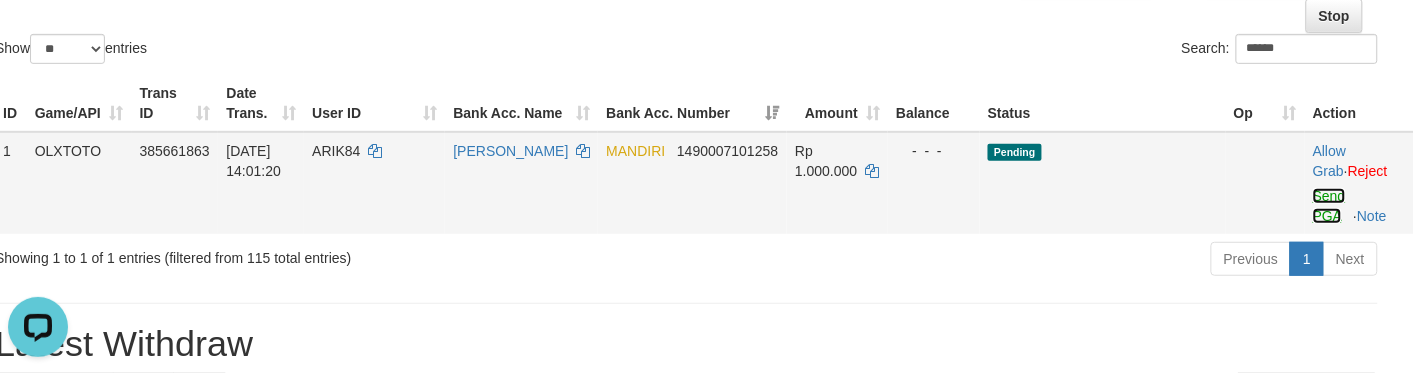 click on "Send PGA" at bounding box center [1329, 206] 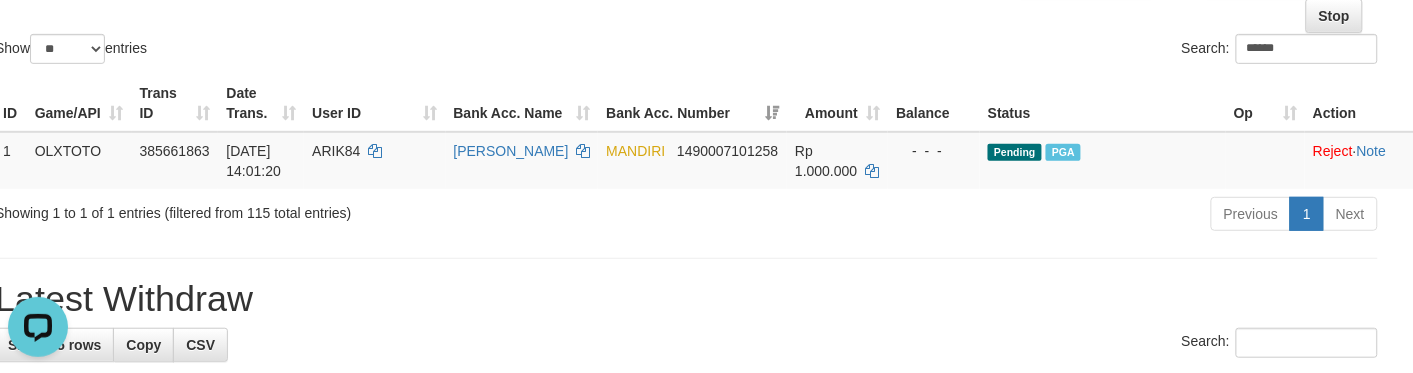 drag, startPoint x: 722, startPoint y: 28, endPoint x: 743, endPoint y: 41, distance: 24.698177 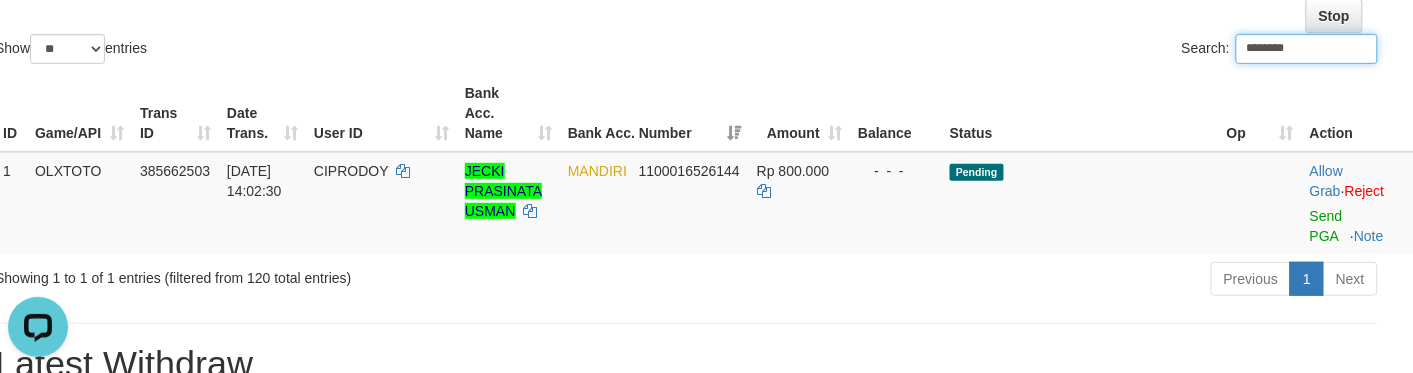 type on "********" 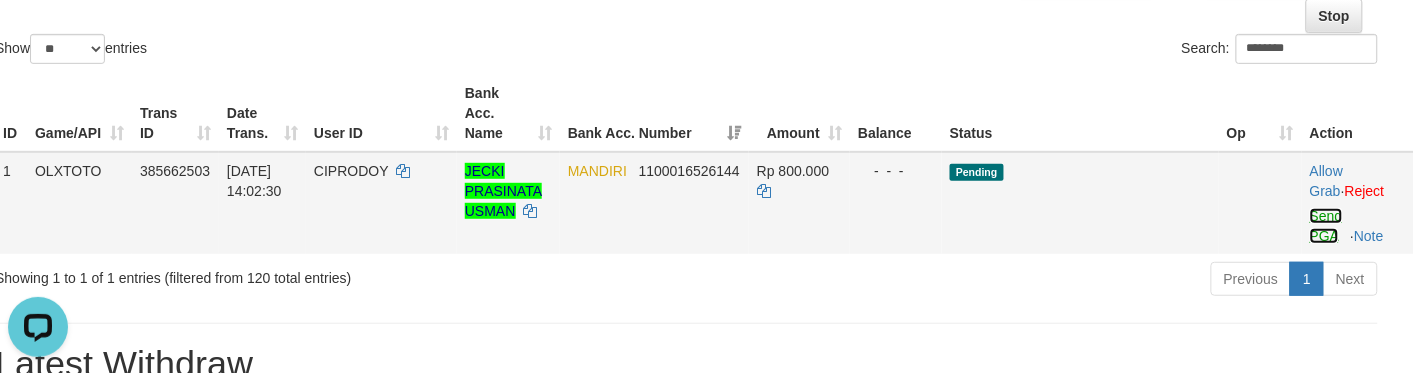click on "Send PGA" at bounding box center (1326, 226) 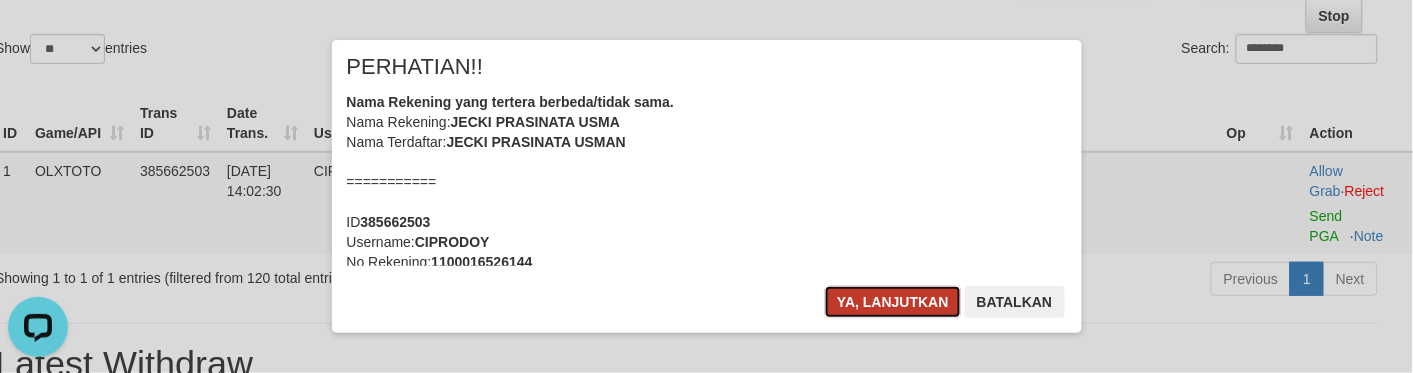 click on "Ya, lanjutkan" at bounding box center [893, 302] 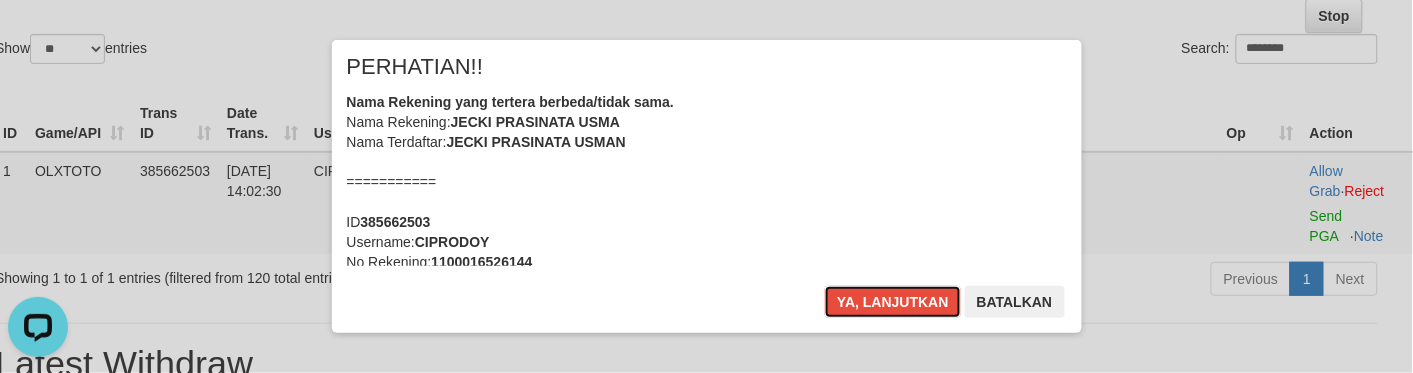 type 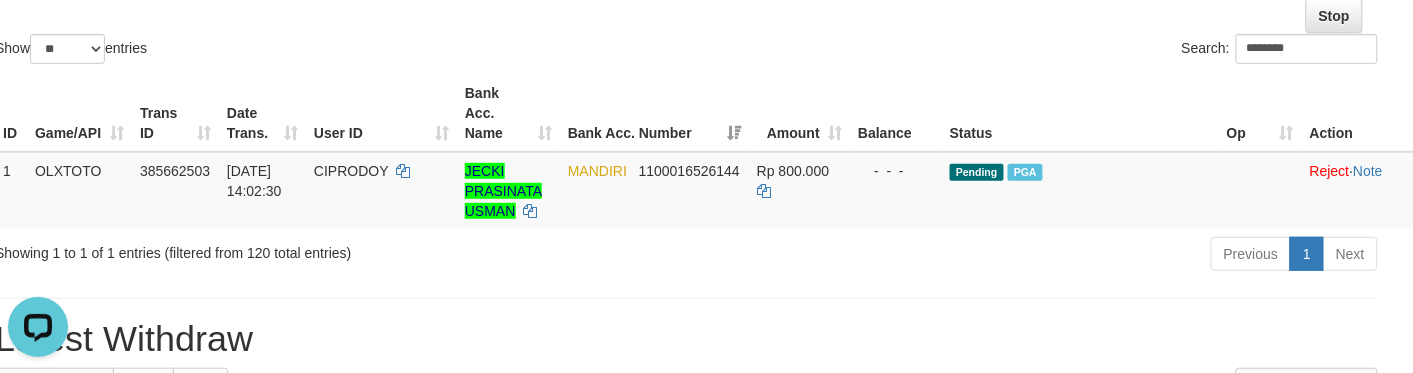 click on "Show  ** ** ** ***  entries" at bounding box center (333, 51) 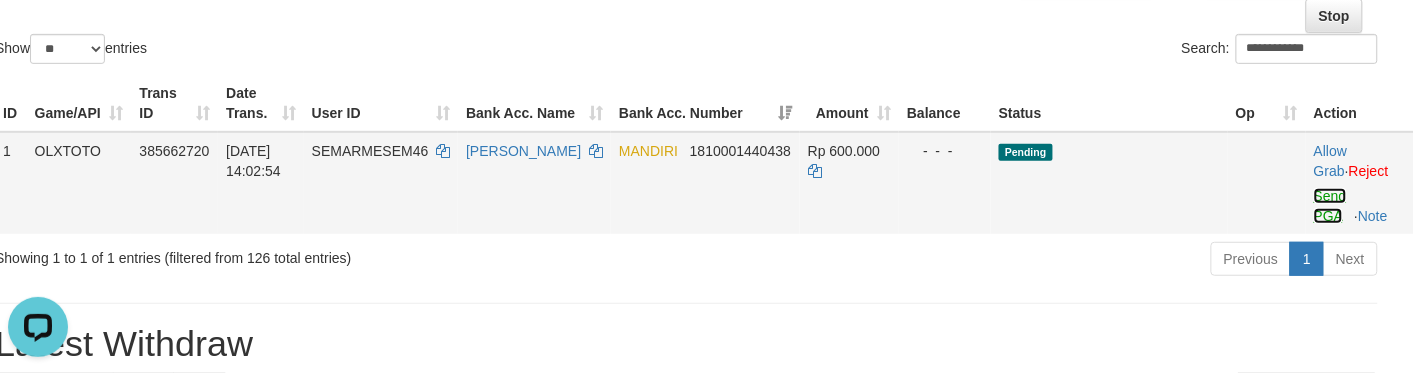 click on "Send PGA" at bounding box center [1330, 206] 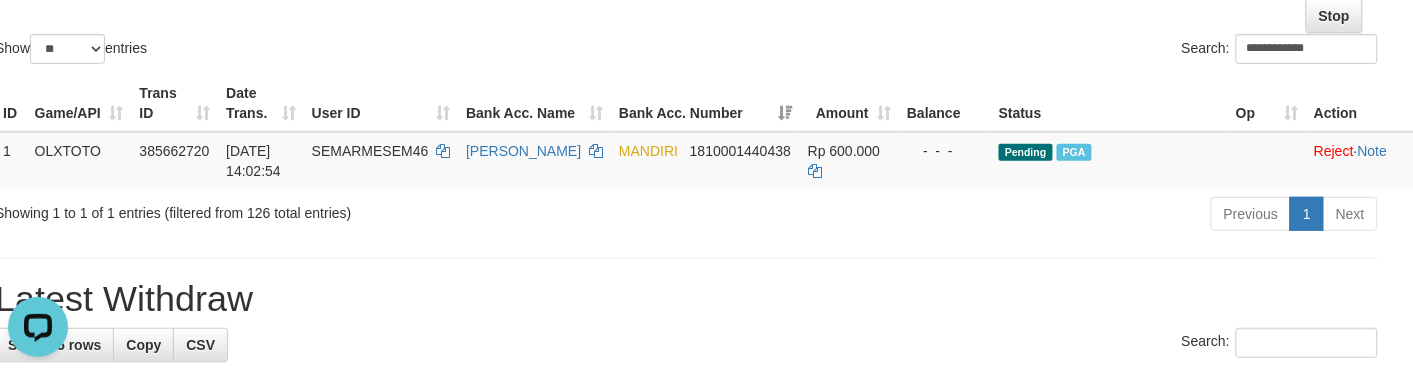 drag, startPoint x: 656, startPoint y: 58, endPoint x: 682, endPoint y: 76, distance: 31.622776 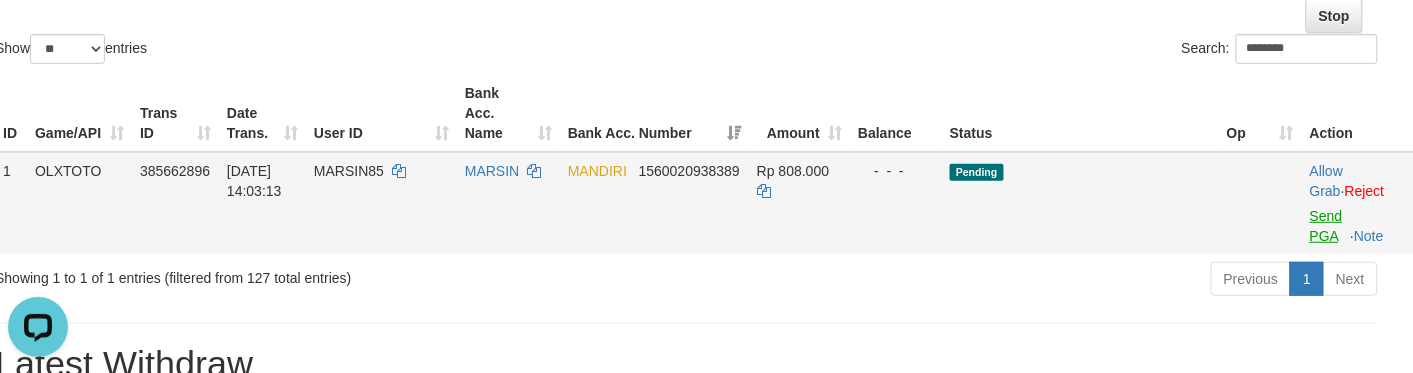 click on "Allow Grab   ·    Reject Send PGA     ·    Note" at bounding box center [1358, 203] 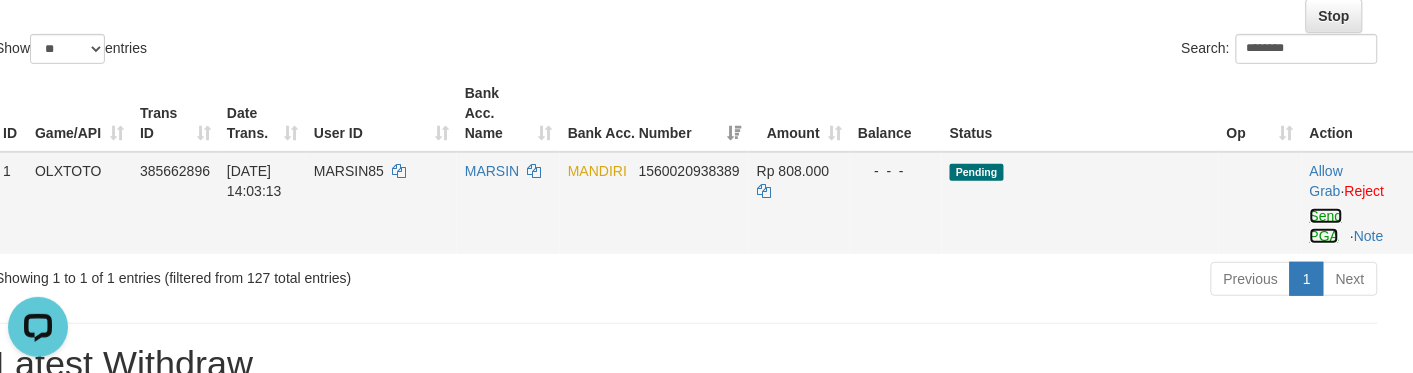 click on "Send PGA" at bounding box center [1326, 226] 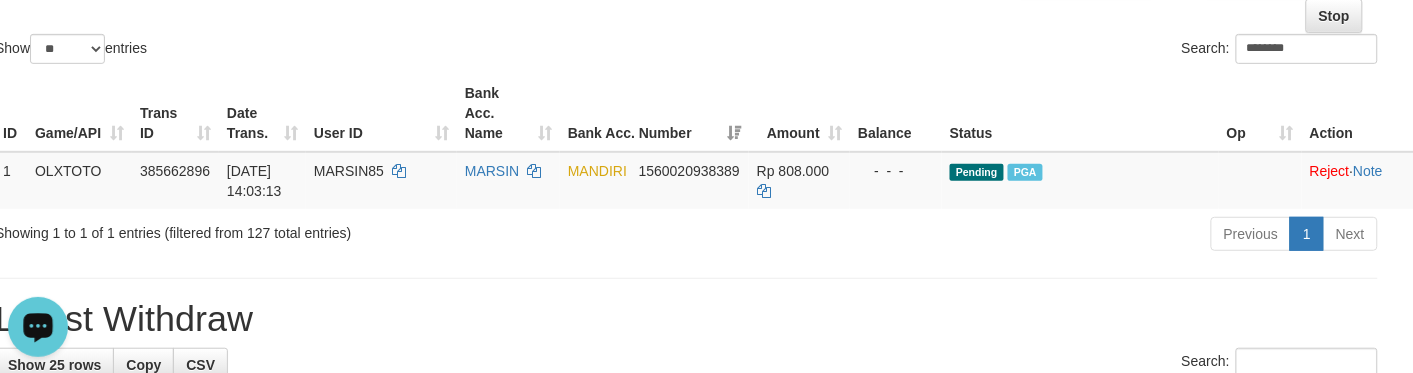 click on "Show  ** ** ** ***  entries Search: ********" at bounding box center [686, -42] 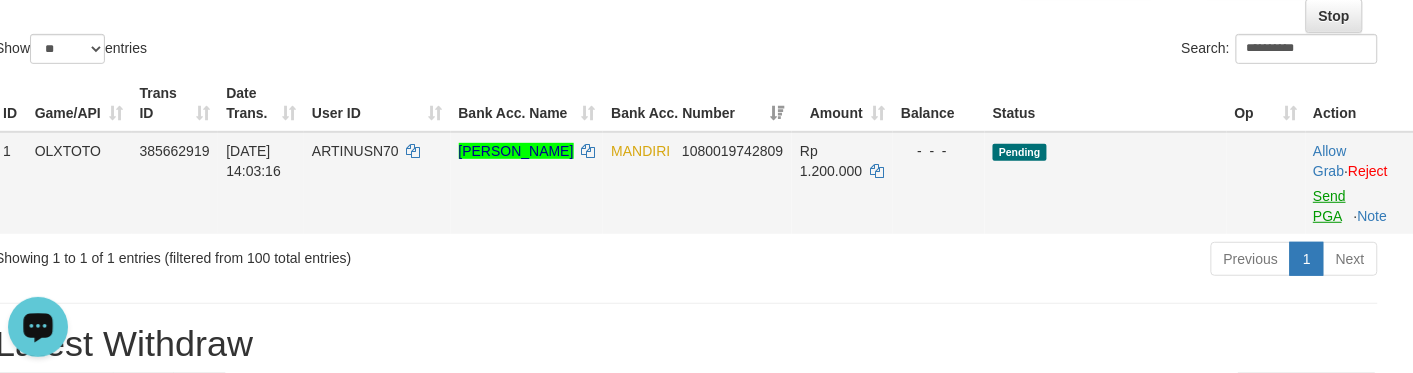 click on "Allow Grab   ·    Reject Send PGA     ·    Note" at bounding box center [1360, 183] 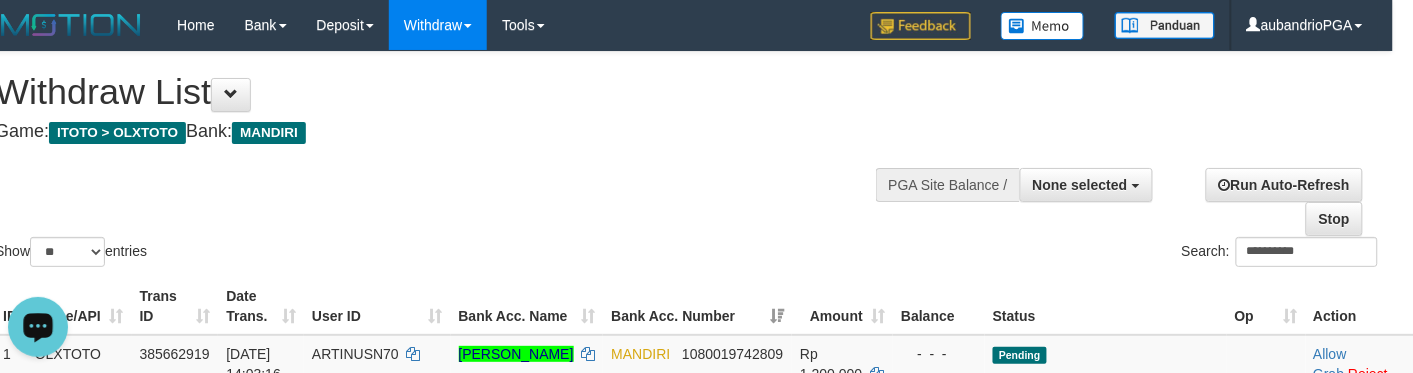 scroll, scrollTop: 333, scrollLeft: 20, axis: both 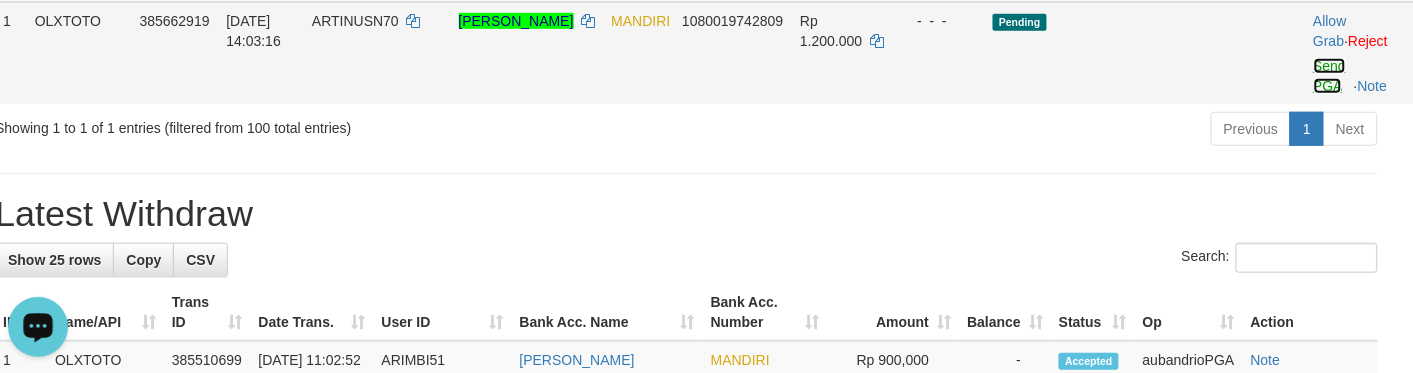 click on "Send PGA" at bounding box center [1330, 76] 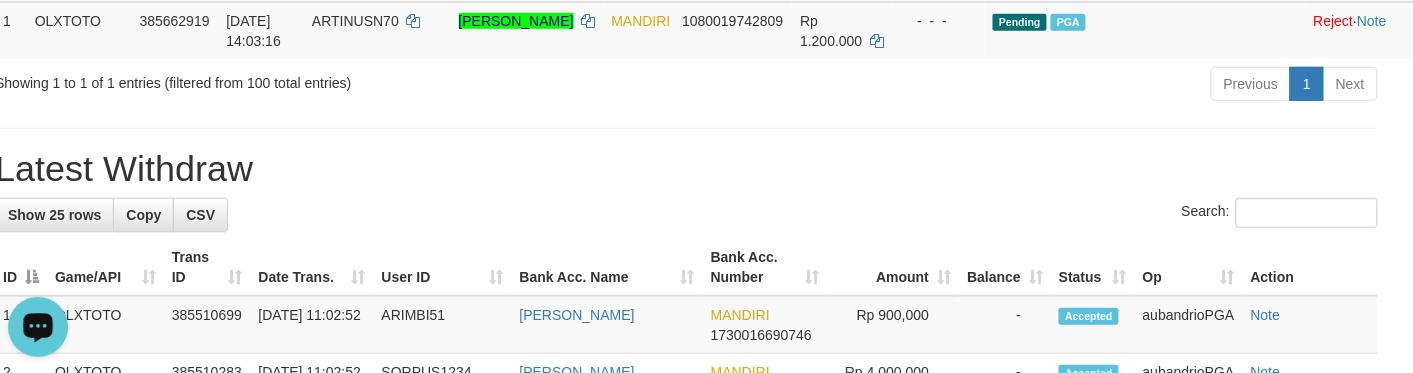 scroll, scrollTop: 113, scrollLeft: 20, axis: both 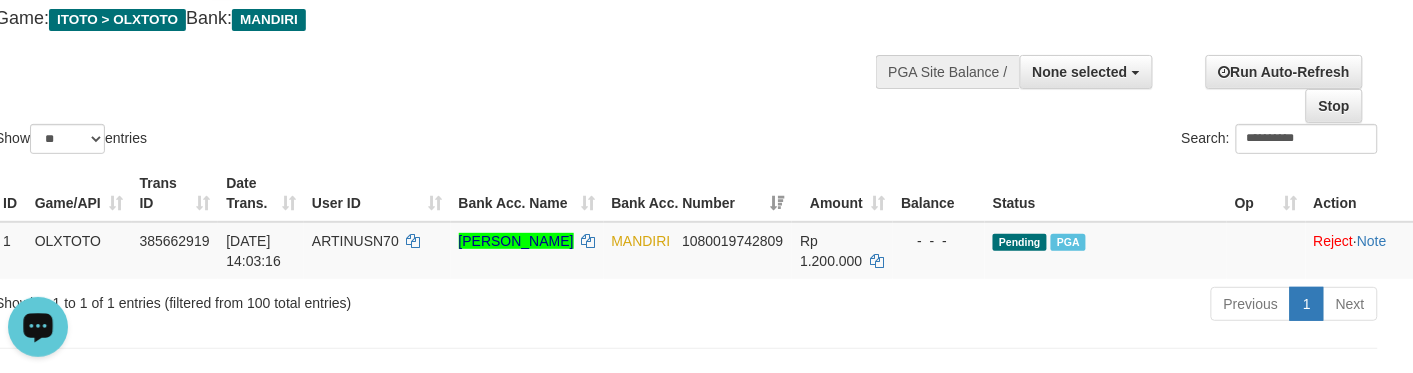 click on "**********" at bounding box center [686, 48] 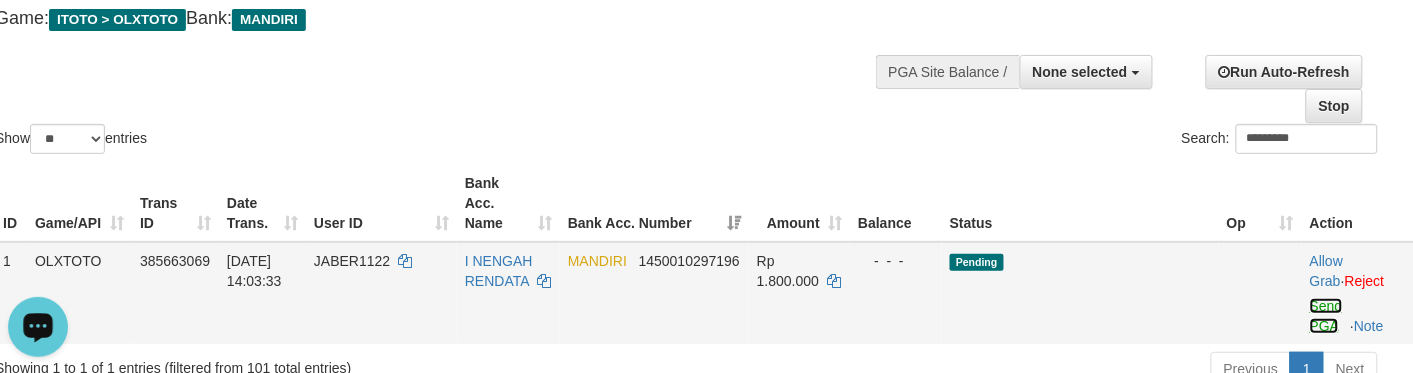 click on "Send PGA" at bounding box center (1326, 316) 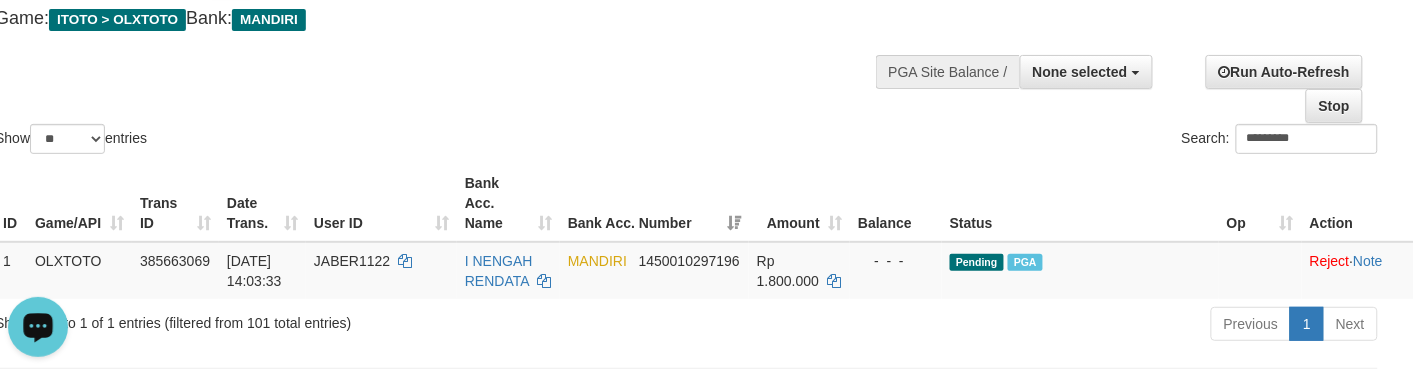 click on "Show  ** ** ** ***  entries Search: *********" at bounding box center [686, 48] 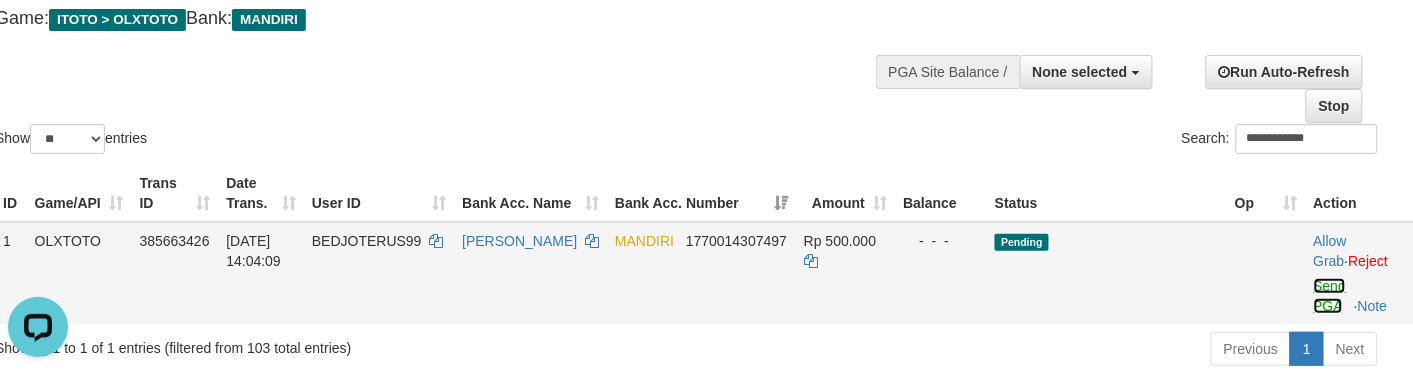 click on "Send PGA" at bounding box center [1330, 296] 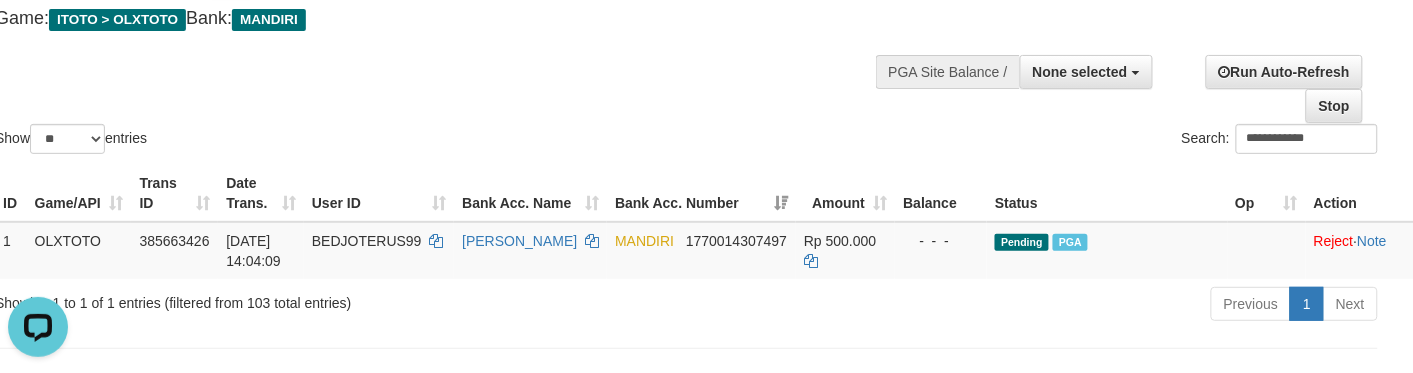 click on "**********" at bounding box center (686, 48) 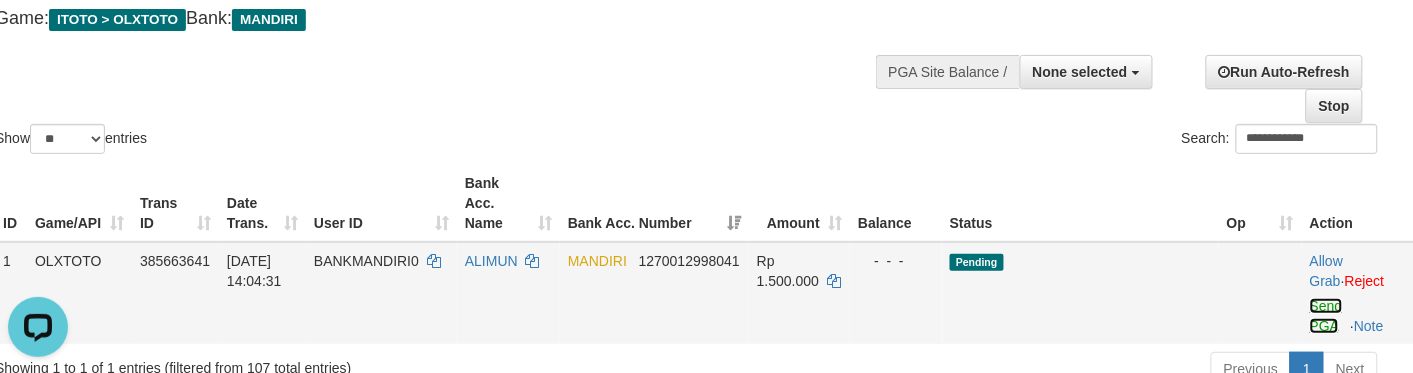 click on "Send PGA" at bounding box center (1326, 316) 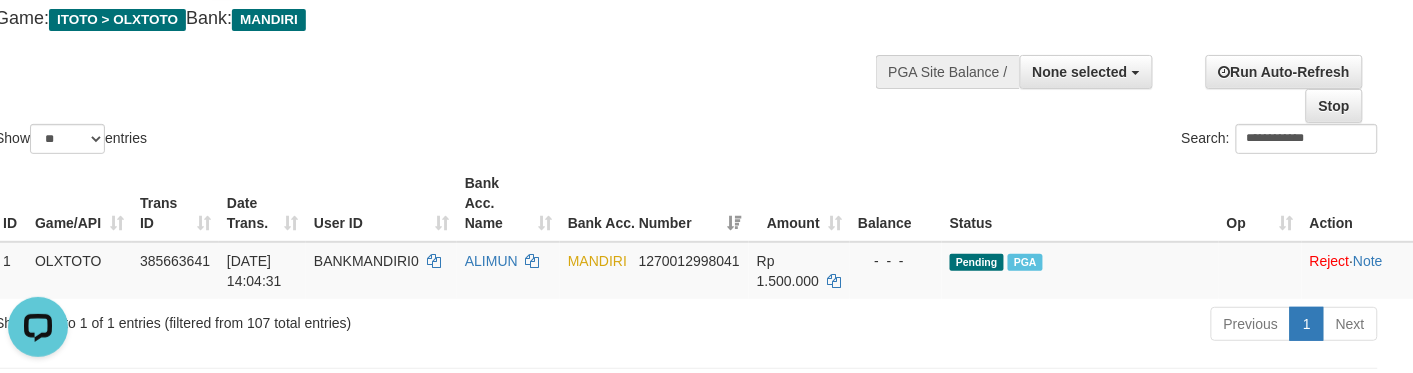 drag, startPoint x: 645, startPoint y: 131, endPoint x: 637, endPoint y: 141, distance: 12.806249 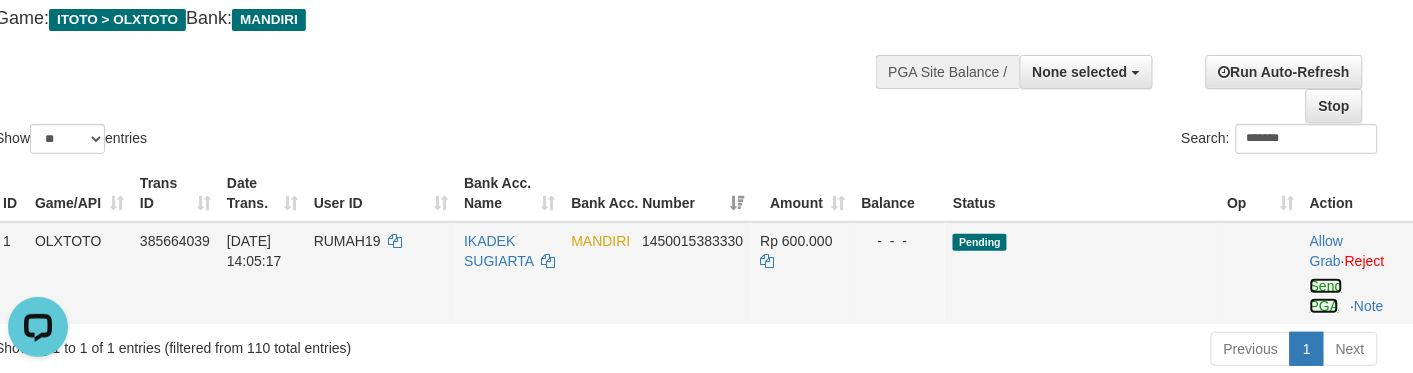 click on "Send PGA" at bounding box center (1326, 296) 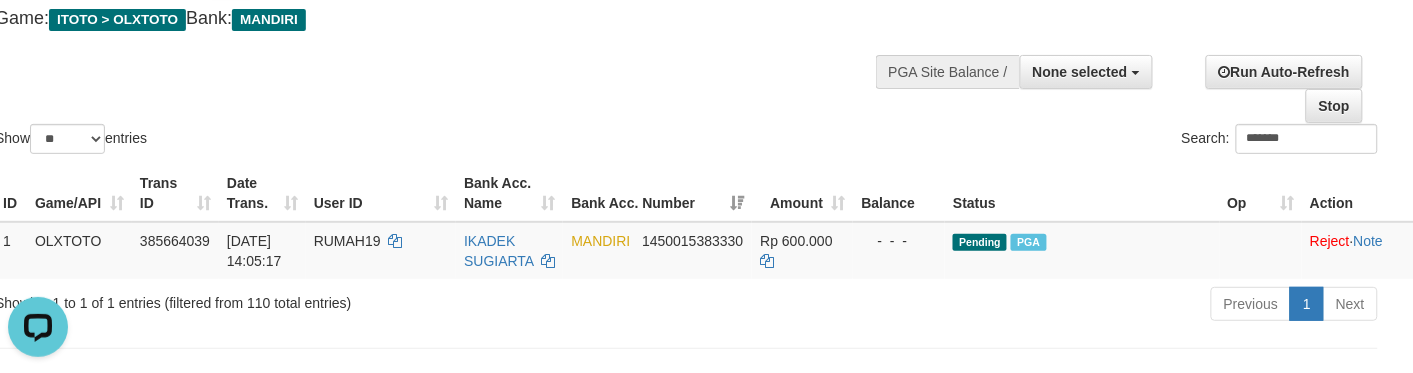 click on "Show  ** ** ** ***  entries Search: *******" at bounding box center (686, 48) 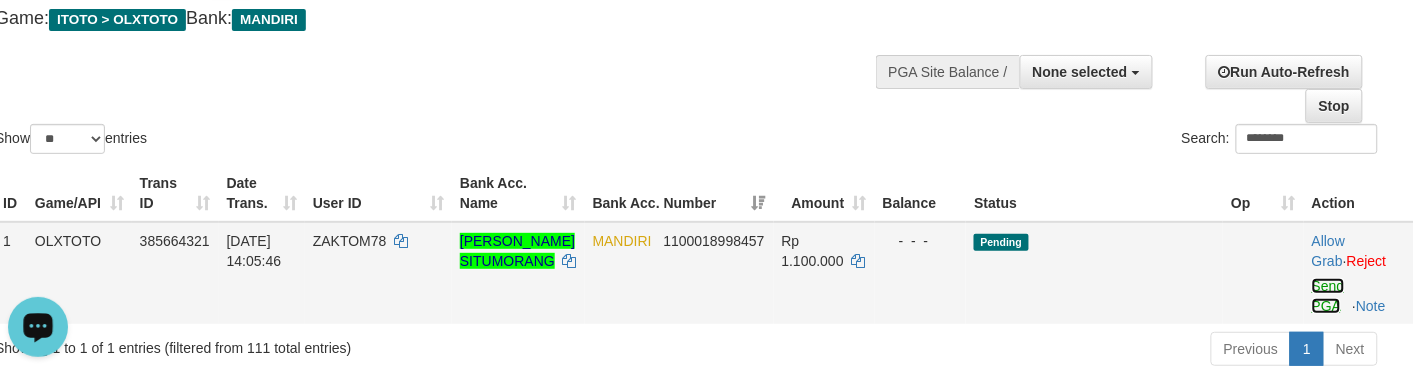 click on "Send PGA" at bounding box center (1328, 296) 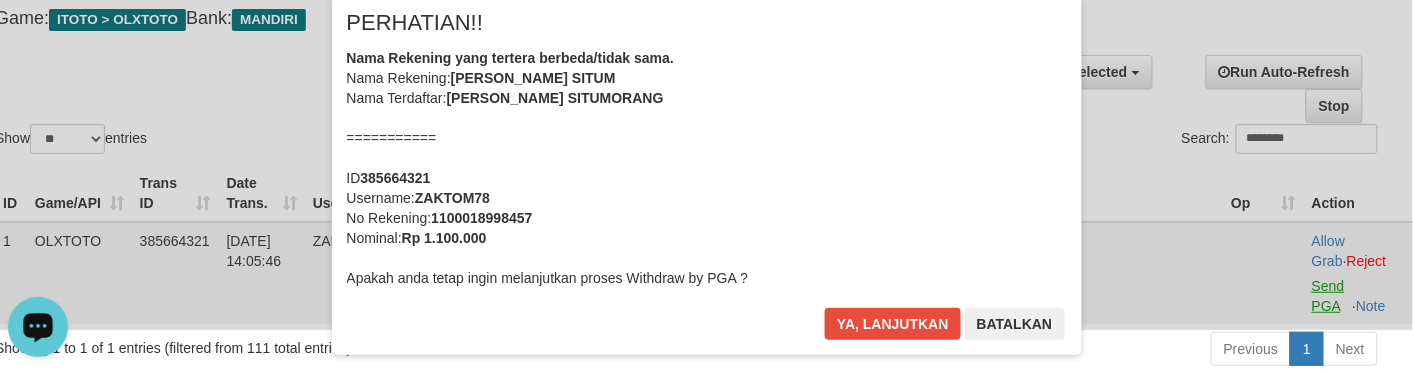 scroll, scrollTop: 0, scrollLeft: 0, axis: both 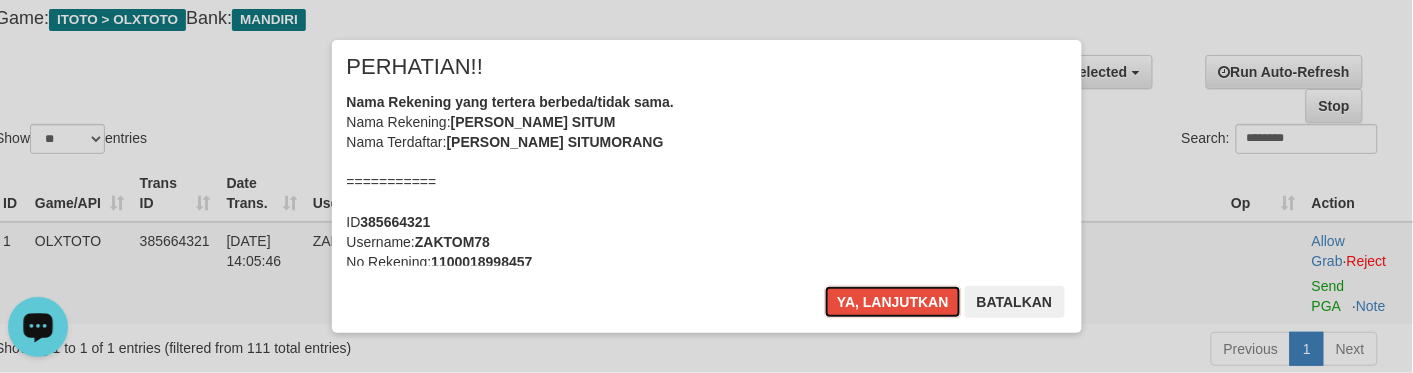 click on "Ya, lanjutkan" at bounding box center [893, 302] 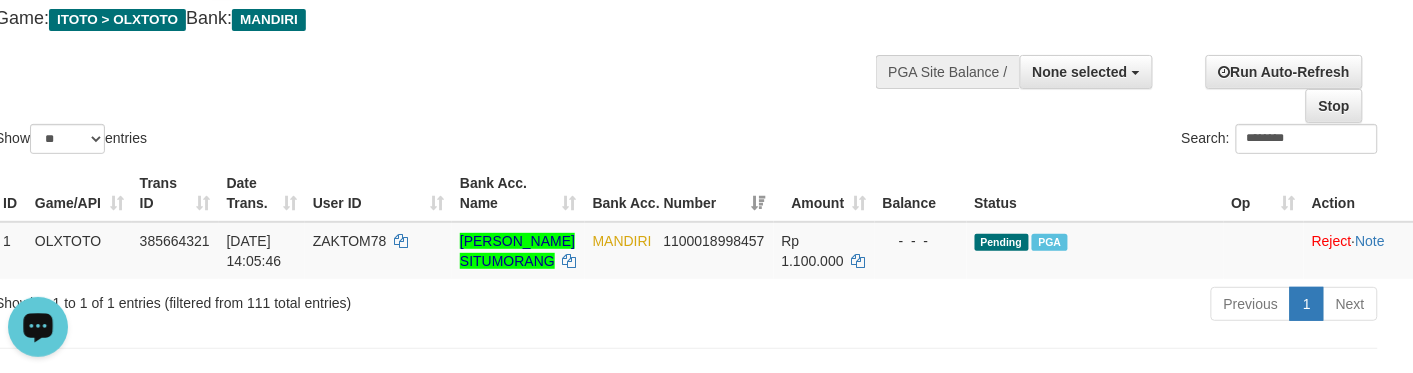 click on "Show  ** ** ** ***  entries Search: ********" at bounding box center (686, 48) 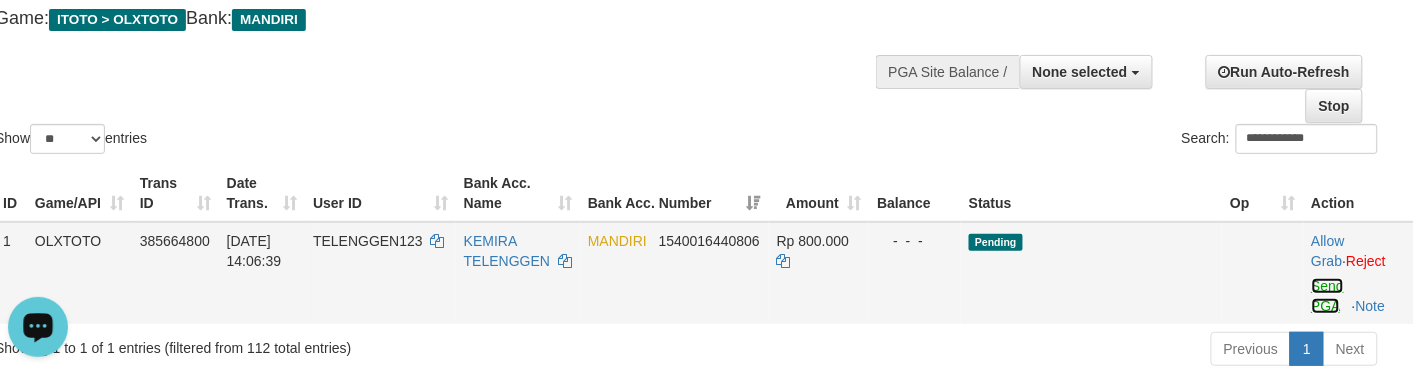 click on "Send PGA" at bounding box center [1328, 296] 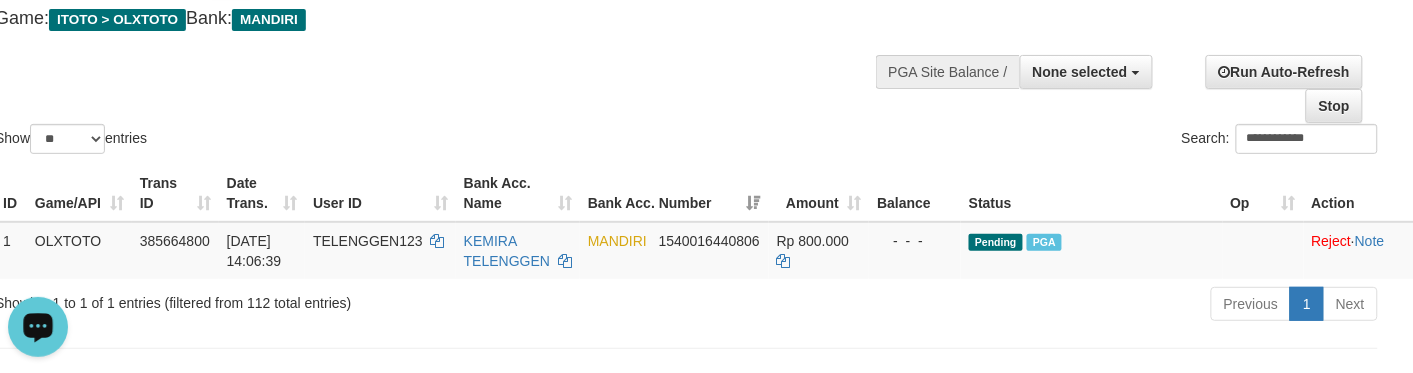 click on "**********" at bounding box center (686, 48) 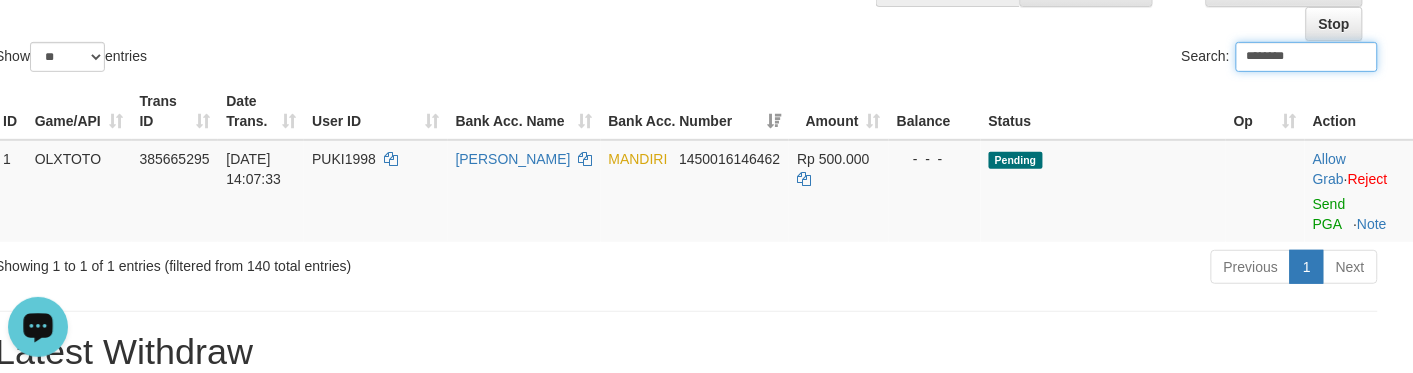 scroll, scrollTop: 186, scrollLeft: 20, axis: both 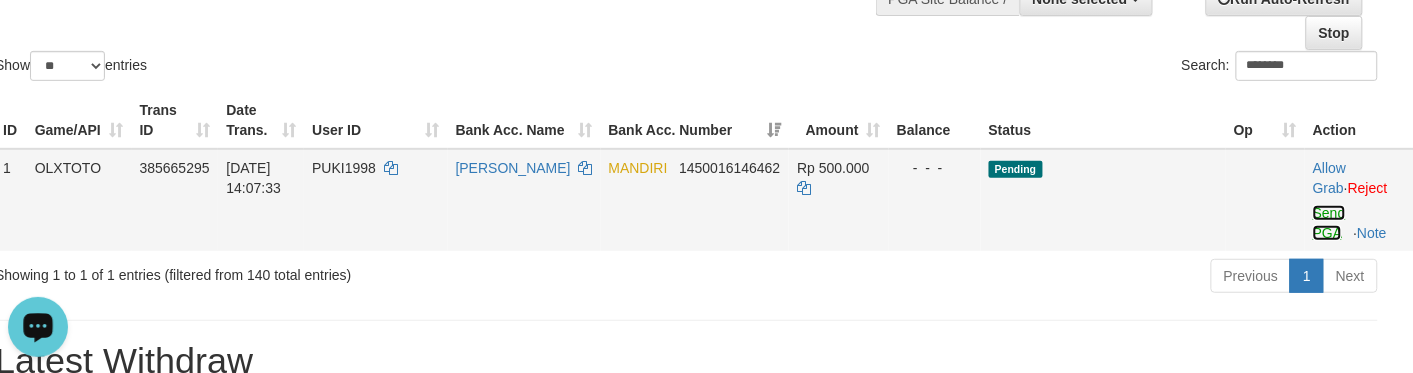 click on "Send PGA" at bounding box center (1329, 223) 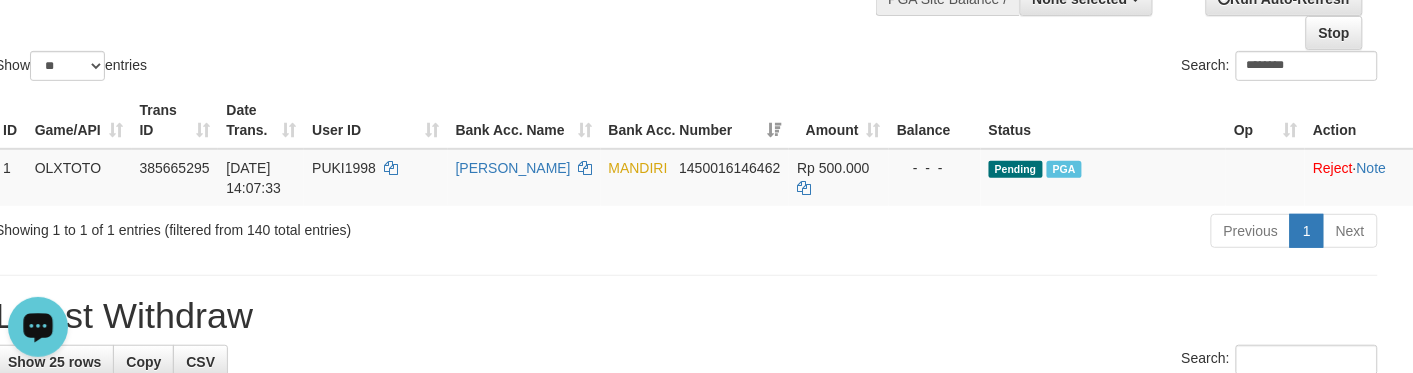 drag, startPoint x: 877, startPoint y: 48, endPoint x: 882, endPoint y: 66, distance: 18.681541 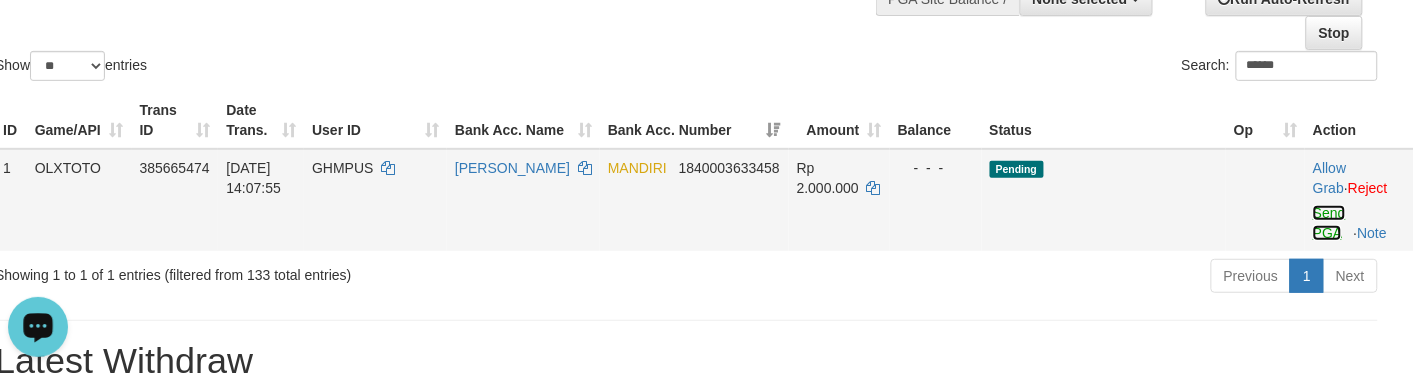 click on "Send PGA" at bounding box center [1329, 223] 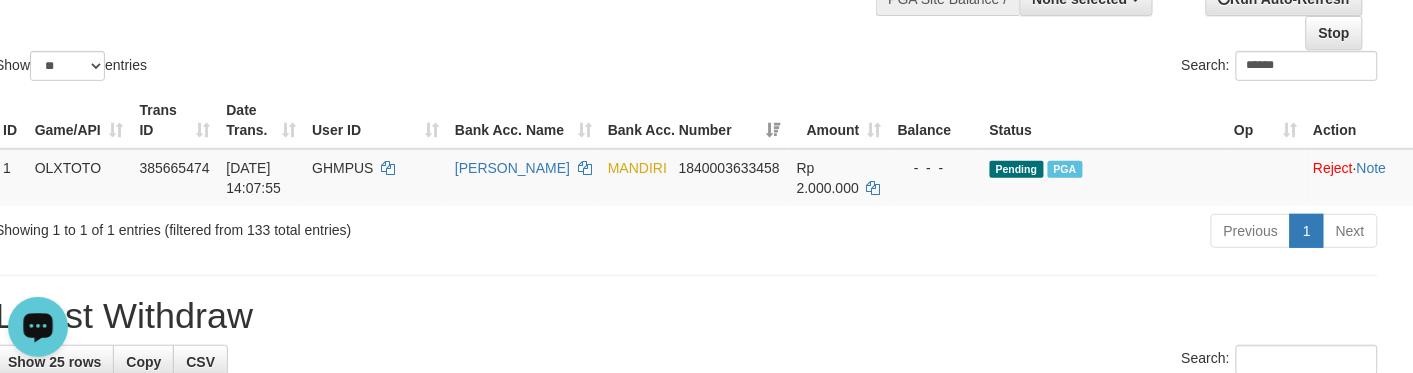 click on "Search: ******" at bounding box center [1040, 68] 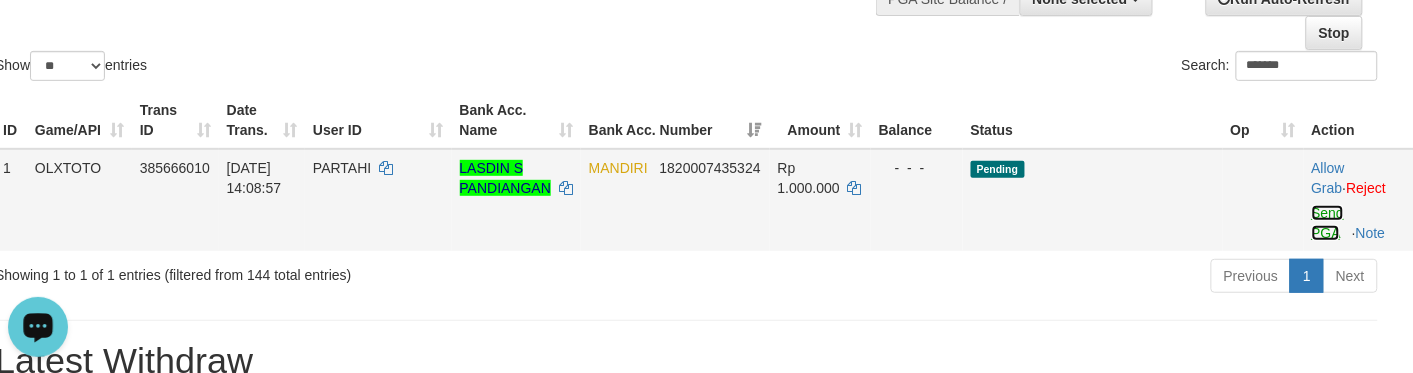 click on "Send PGA" at bounding box center (1328, 223) 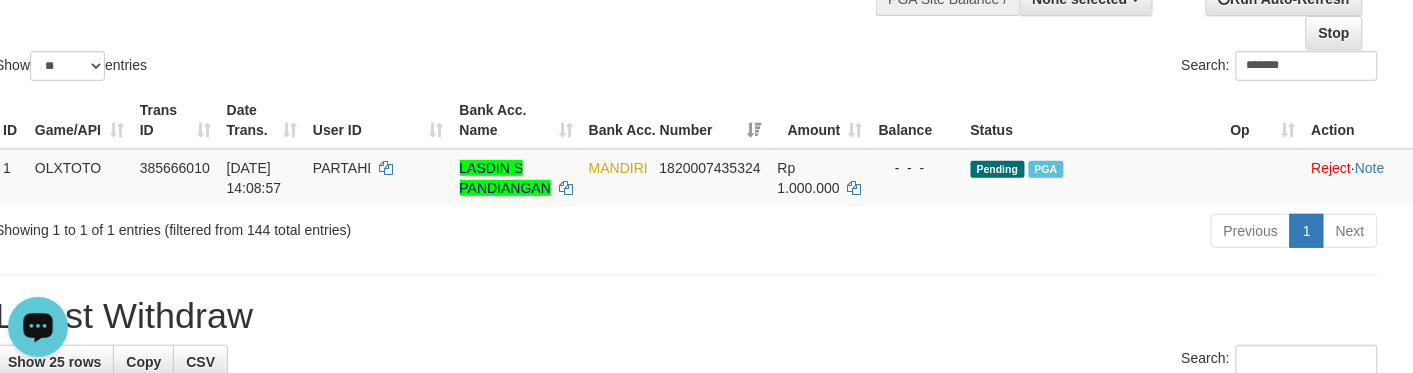 click on "Search: *******" at bounding box center (1040, 68) 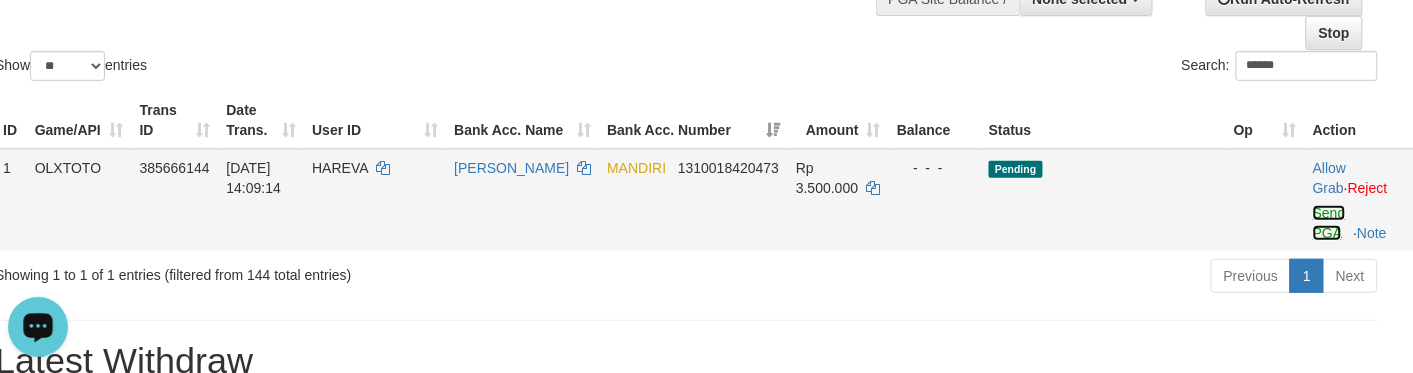 click on "Send PGA" at bounding box center [1329, 223] 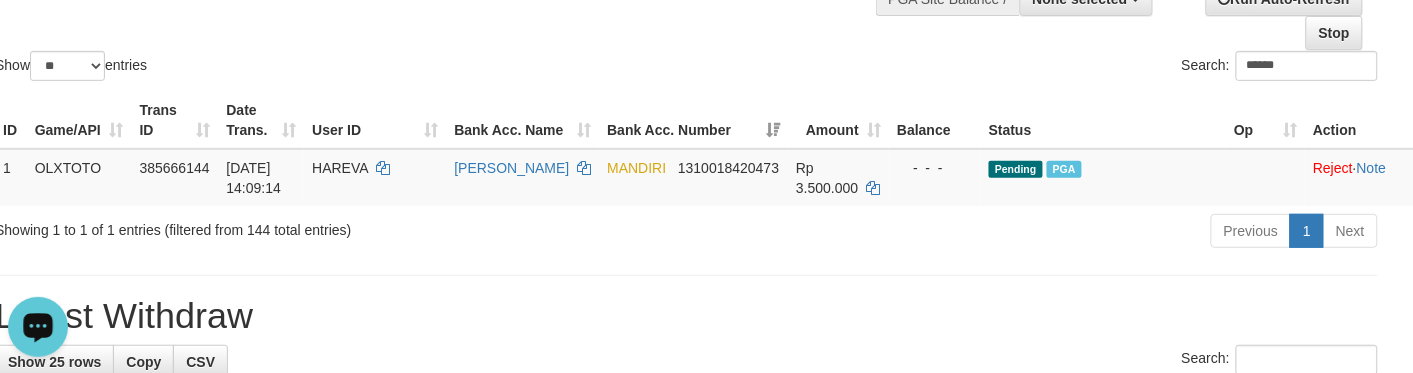 click on "Show  ** ** ** ***  entries Search: ******" at bounding box center [686, -25] 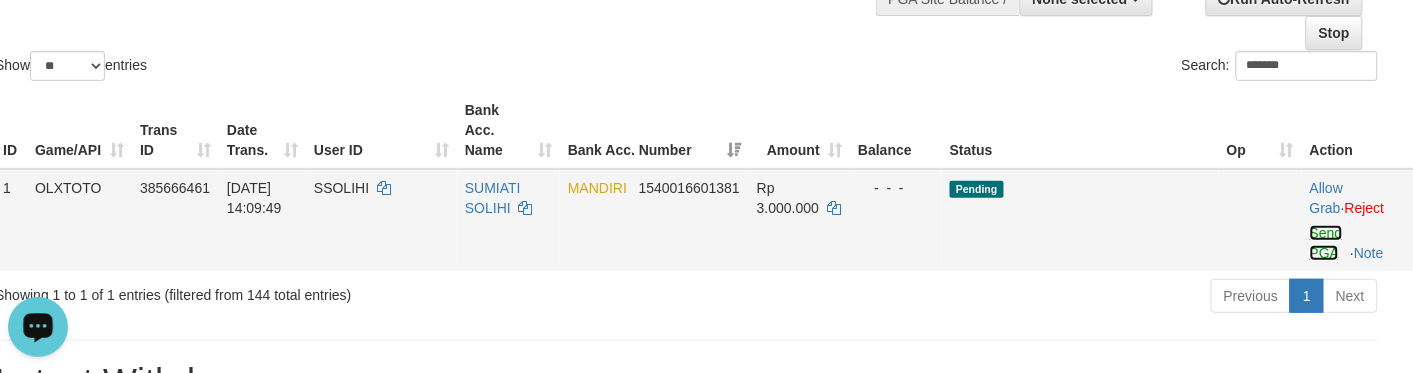 click on "Send PGA" at bounding box center (1326, 243) 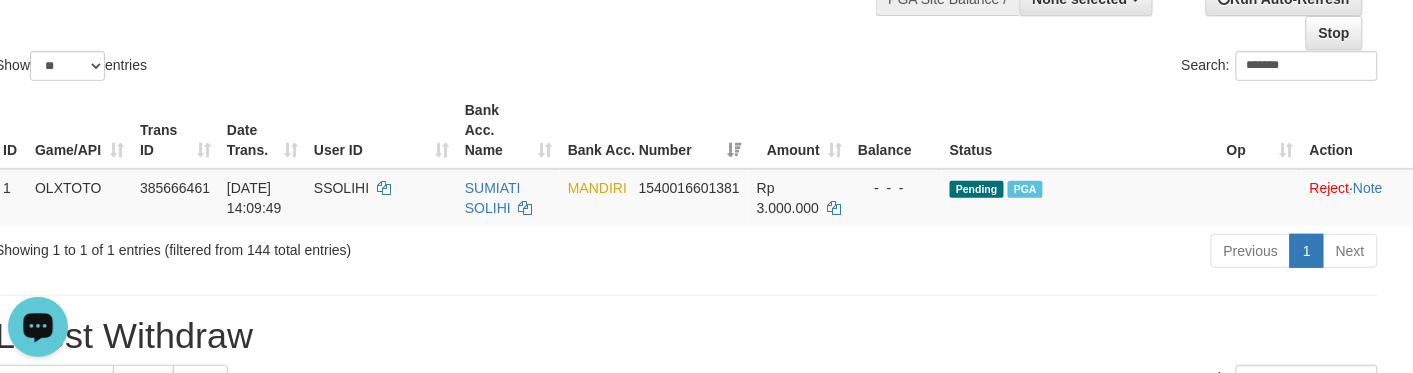 click on "Search: *******" at bounding box center [1040, 68] 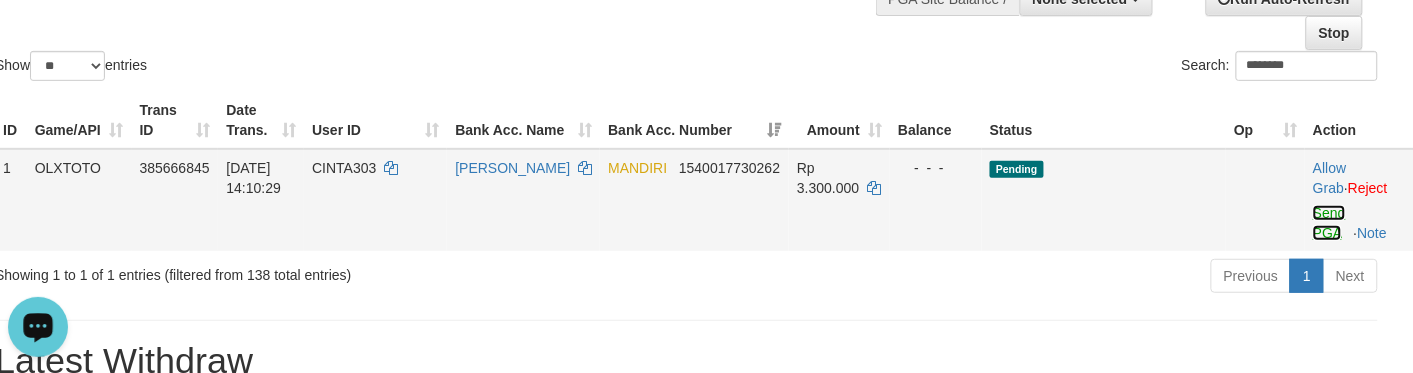 click on "Send PGA" at bounding box center (1329, 223) 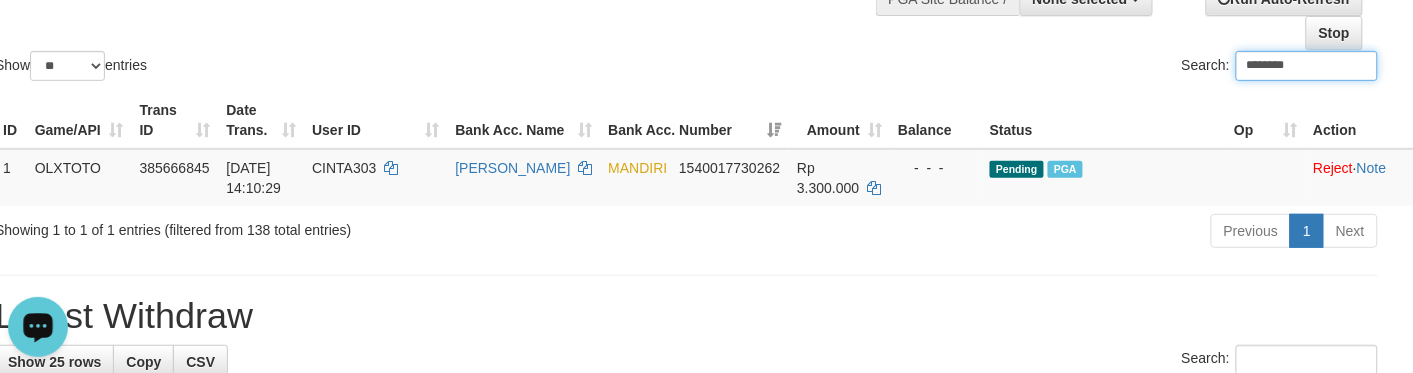 click on "Bank Acc. Number" at bounding box center (694, 120) 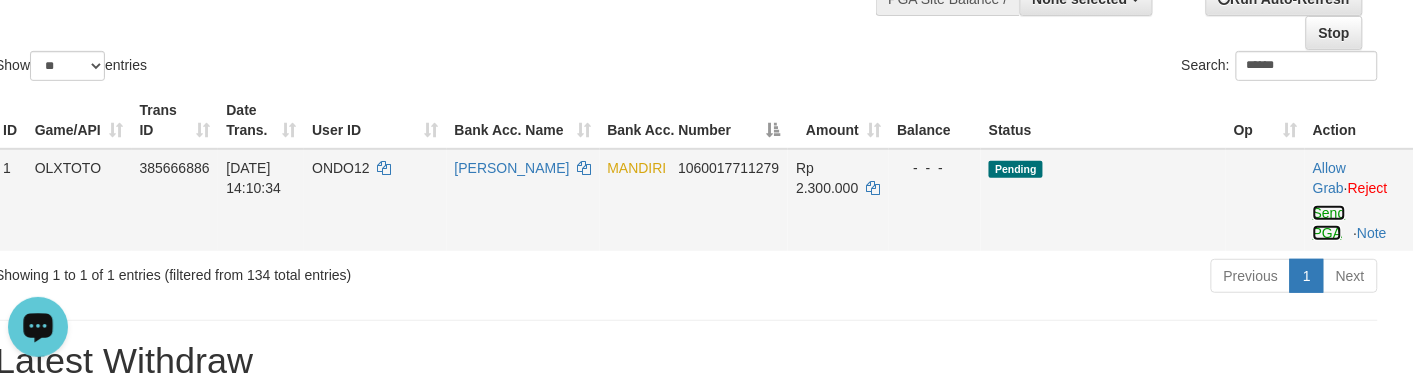 click on "Send PGA" at bounding box center [1329, 223] 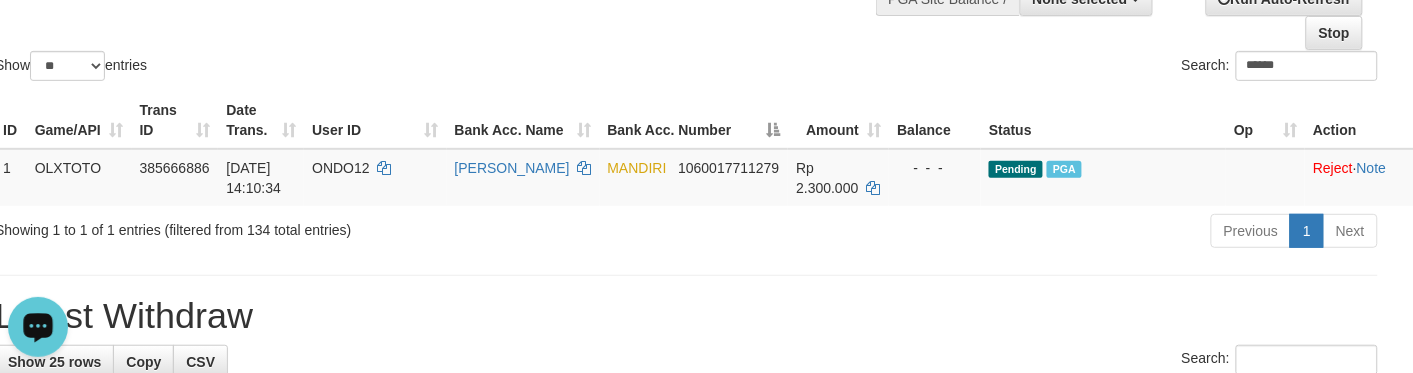 click on "Search: ******" at bounding box center (1040, 68) 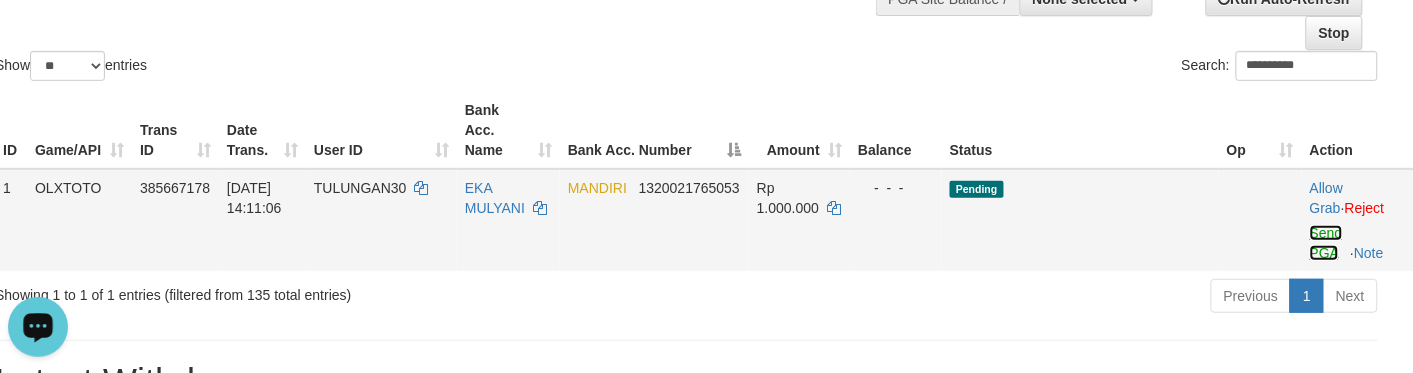 click on "Send PGA" at bounding box center (1326, 243) 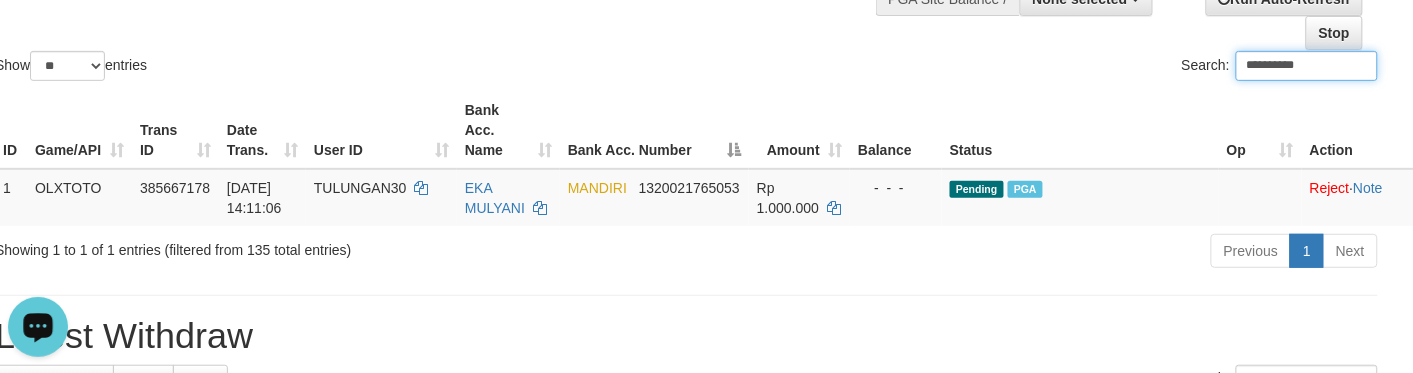 click on "Show  ** ** ** ***  entries" at bounding box center (333, 68) 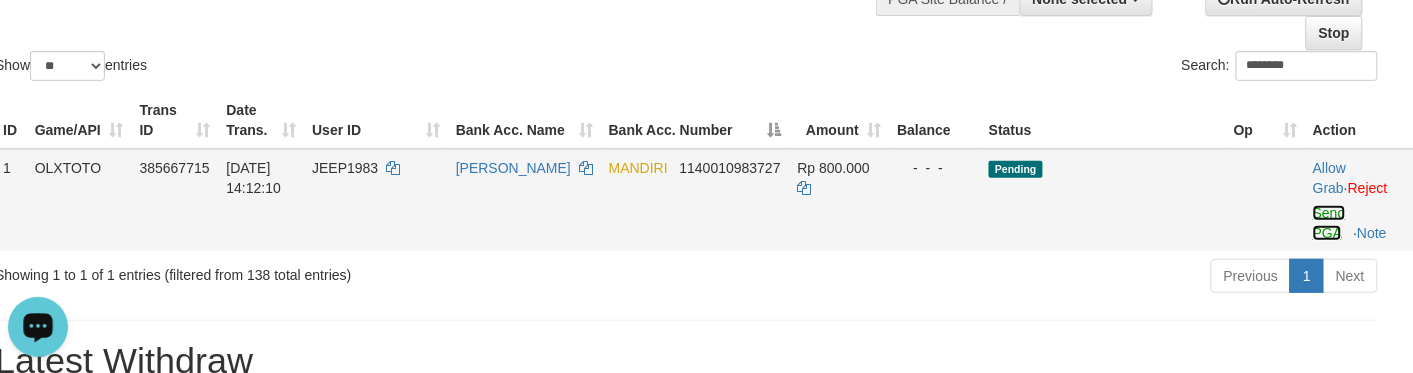 click on "Send PGA" at bounding box center (1329, 223) 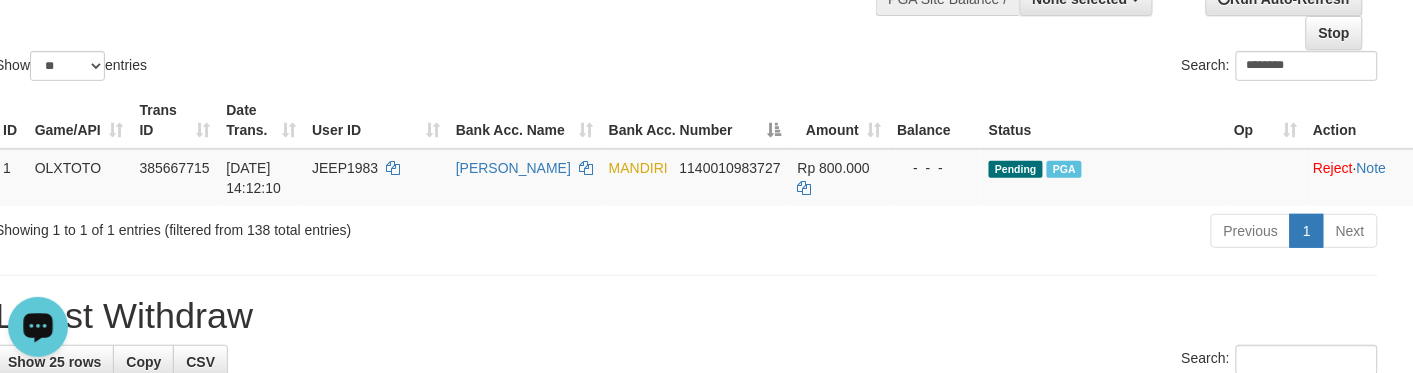 click on "Search: ********" at bounding box center [1040, 68] 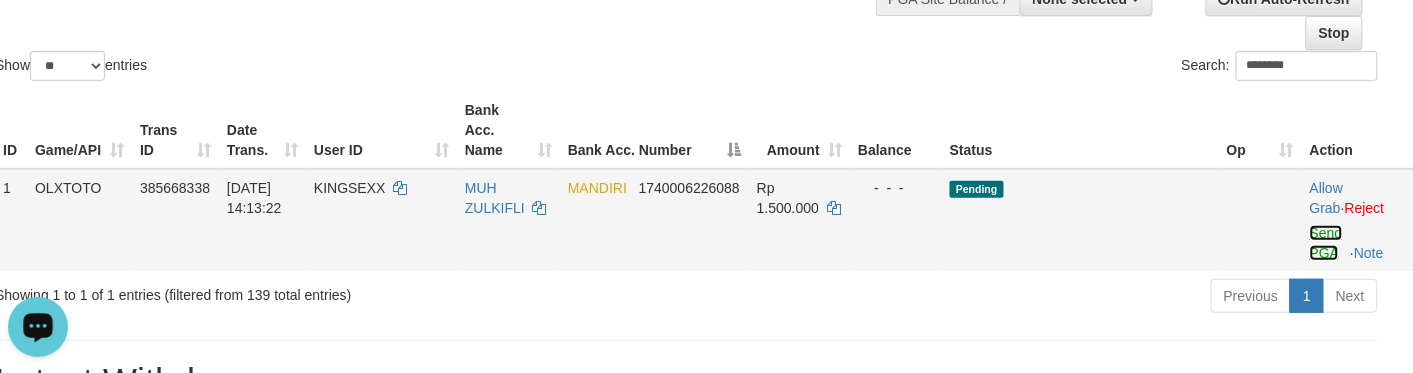 click on "Send PGA" at bounding box center (1326, 243) 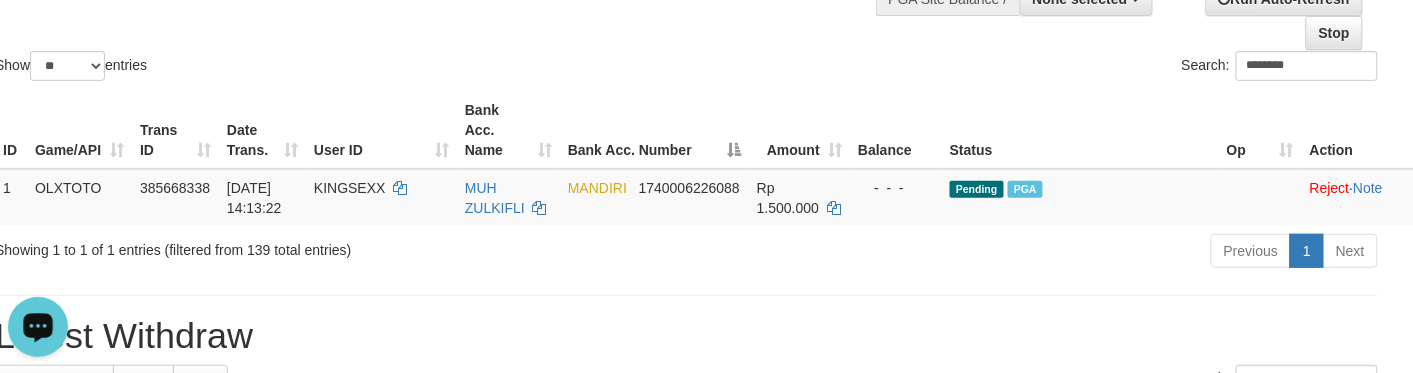 drag, startPoint x: 752, startPoint y: 101, endPoint x: 728, endPoint y: 132, distance: 39.20459 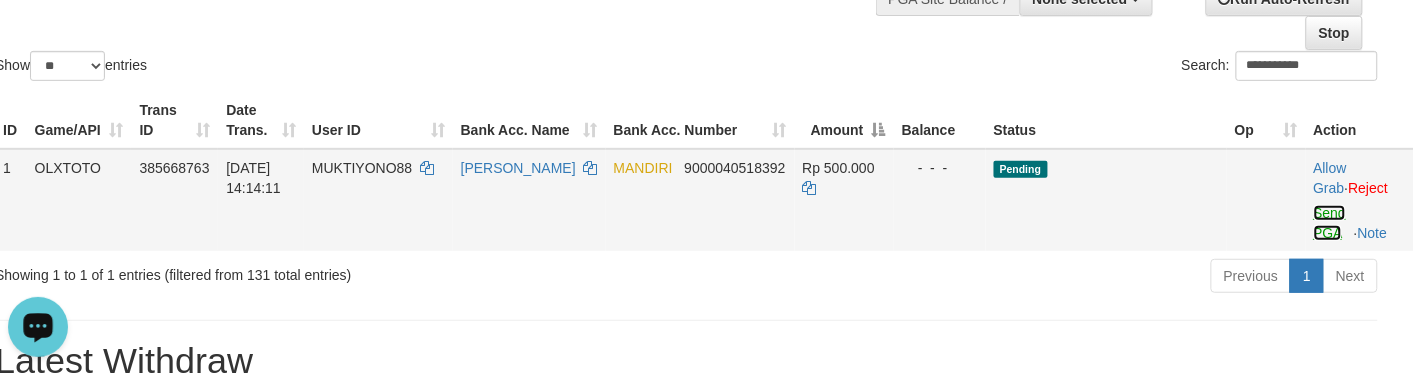 click on "Send PGA" at bounding box center (1330, 223) 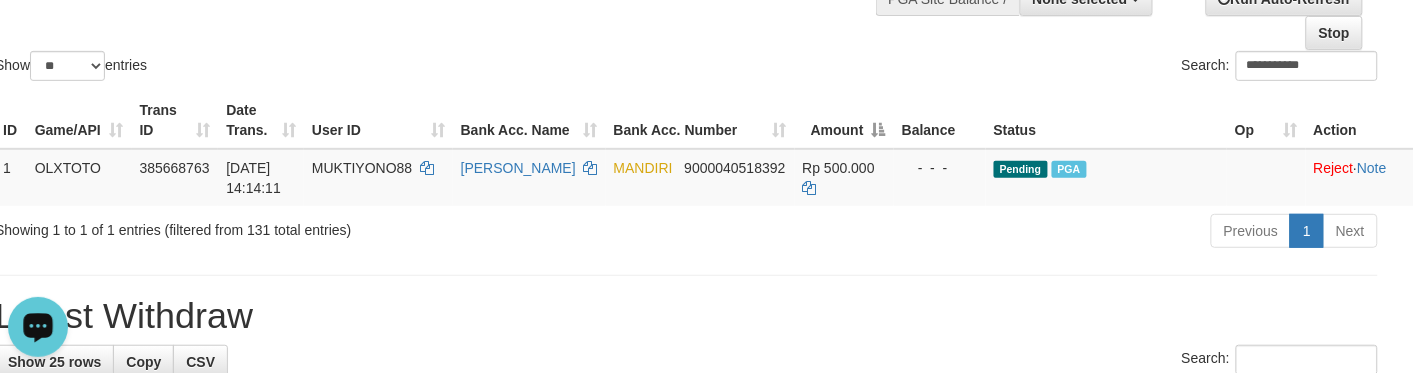 drag, startPoint x: 811, startPoint y: 120, endPoint x: 825, endPoint y: 117, distance: 14.3178215 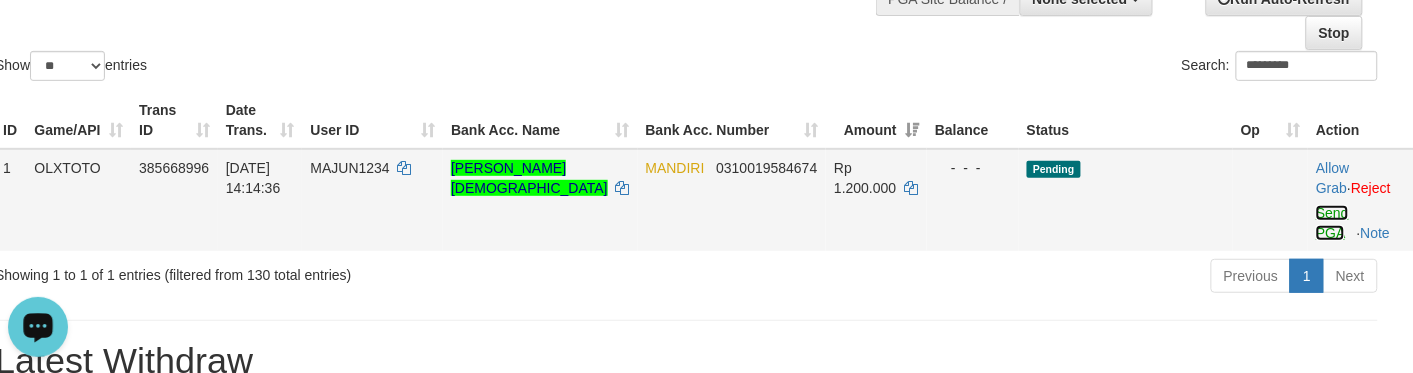 click on "Send PGA" at bounding box center [1332, 223] 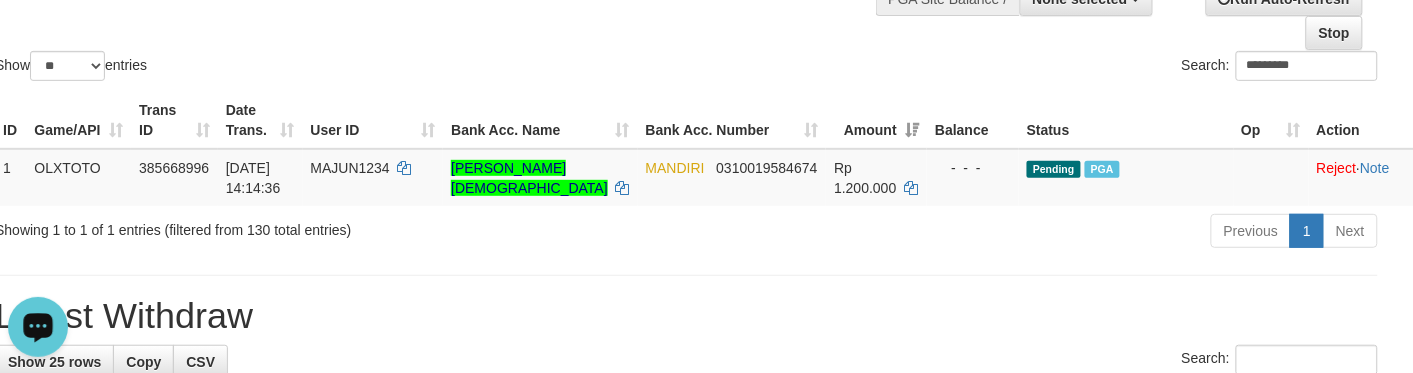 click on "Amount" at bounding box center (876, 120) 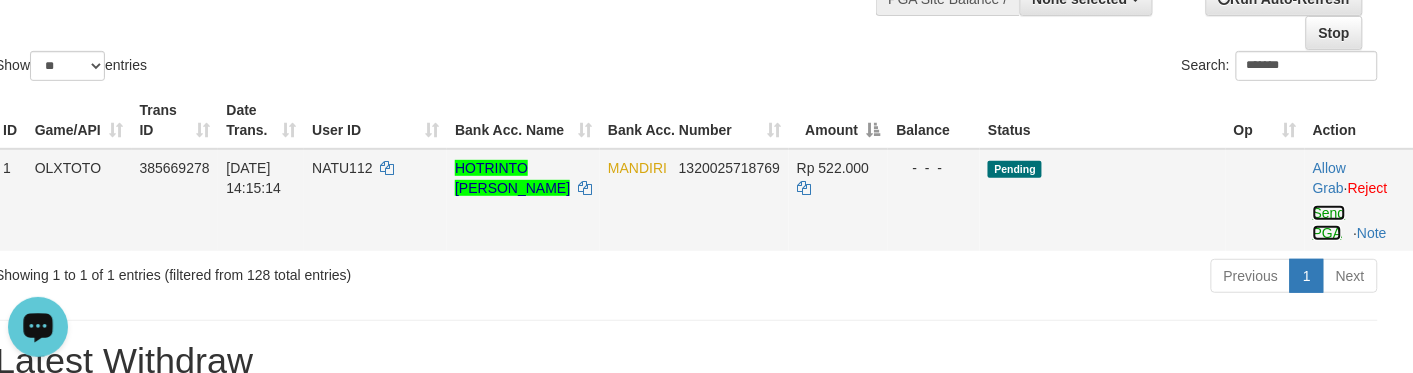 click on "Send PGA" at bounding box center [1329, 223] 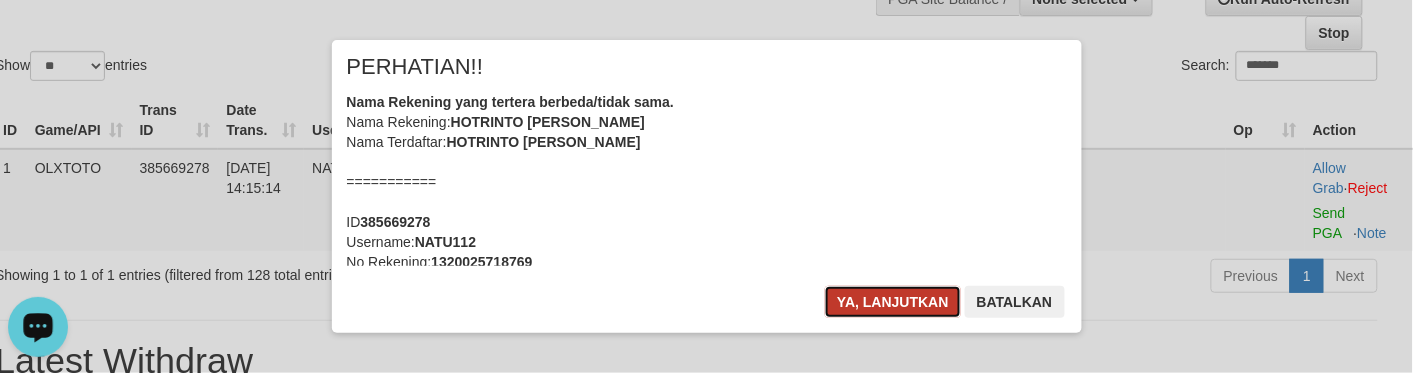 click on "Ya, lanjutkan" at bounding box center (893, 302) 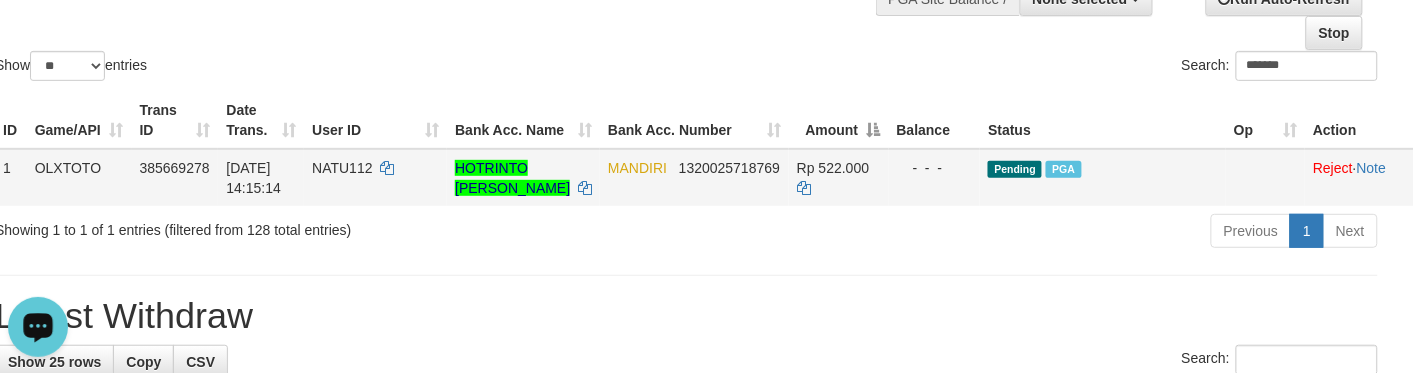 click on "Search: *******" at bounding box center [1040, 68] 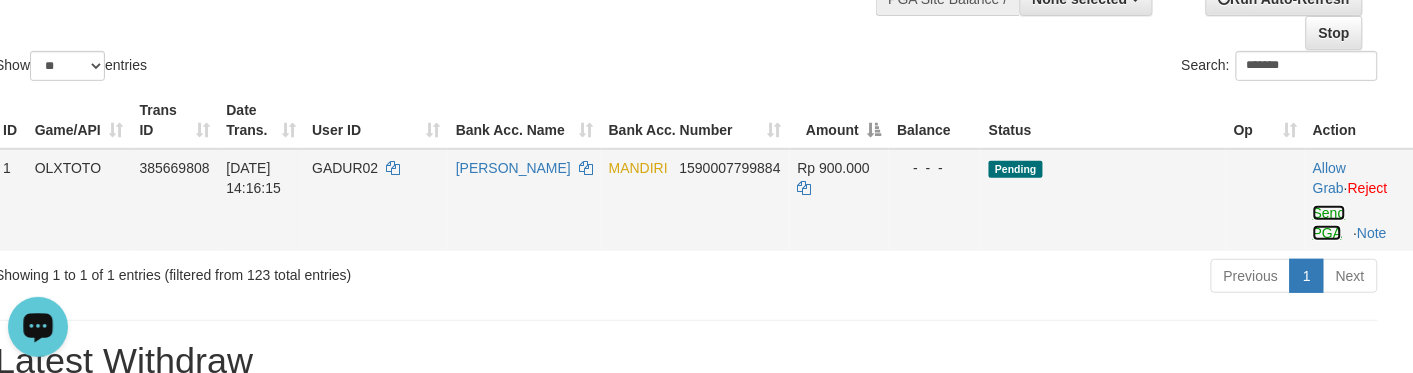 click on "Send PGA" at bounding box center (1329, 223) 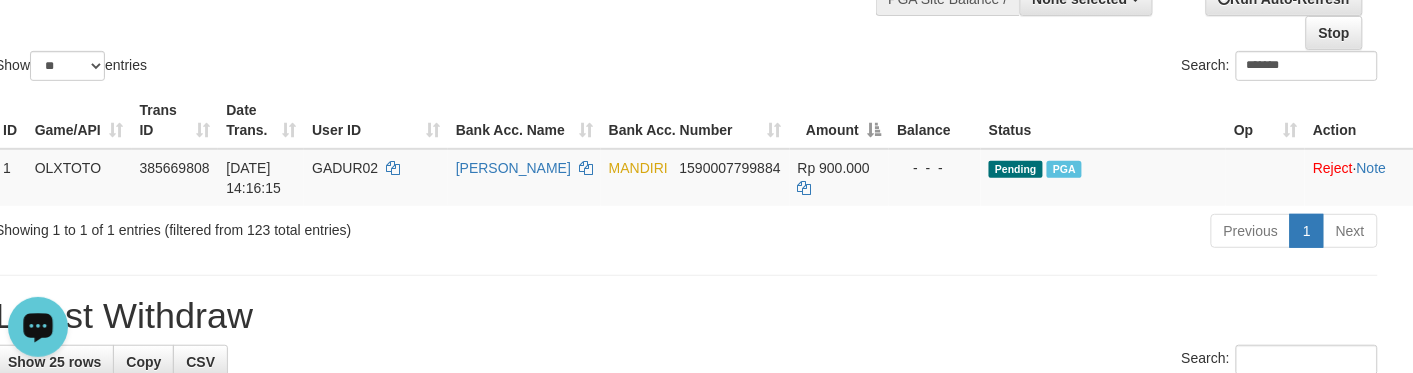 click on "ID Game/API Trans ID Date Trans. User ID Bank Acc. Name Bank Acc. Number Amount Balance Status Op Action
1 OLXTOTO 385669808 [DATE] 14:16:15 GADUR02    [PERSON_NAME]     1590007799884 Rp 900.000    -  -  - Pending   PGA Allow Grab   ·    Reject Send PGA     ·    Note Processing..." at bounding box center [686, 149] 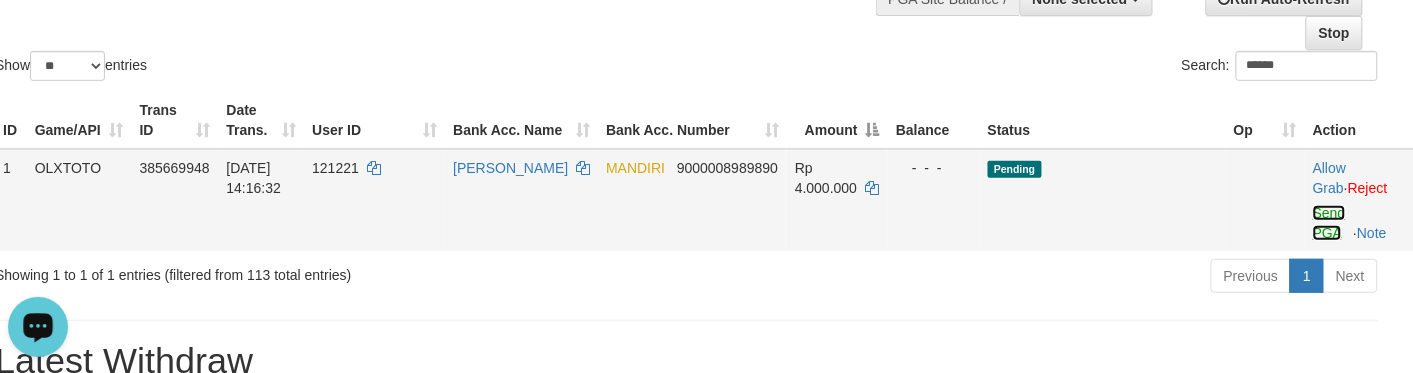click on "Send PGA" at bounding box center [1329, 223] 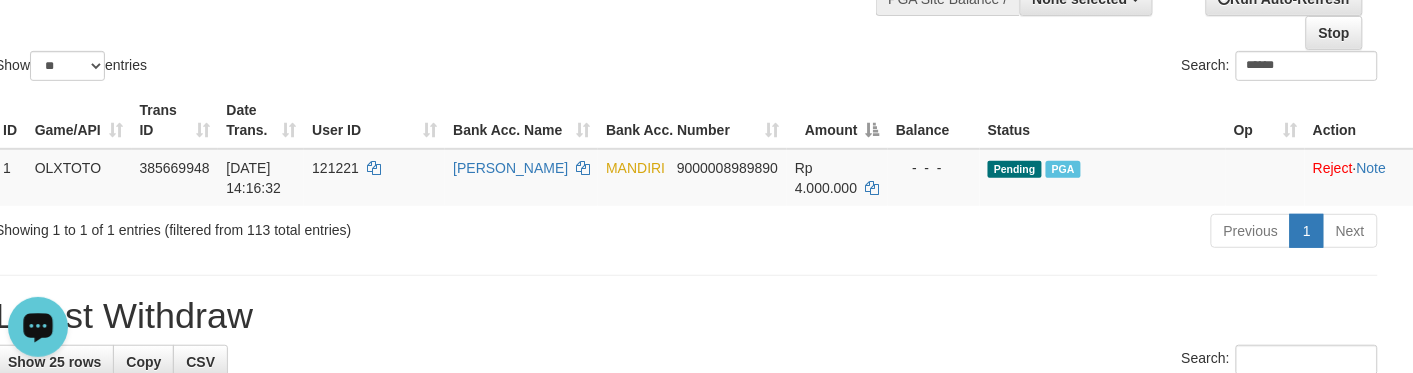 click on "ID Game/API Trans ID Date Trans. User ID Bank Acc. Name Bank Acc. Number Amount Balance Status Op Action
1 OLXTOTO 385669948 [DATE] 14:16:32 121221    [PERSON_NAME]     9000008989890 Rp 4.000.000    -  -  - Pending   PGA Allow Grab   ·    Reject Send PGA     ·    Note Processing..." at bounding box center (686, 149) 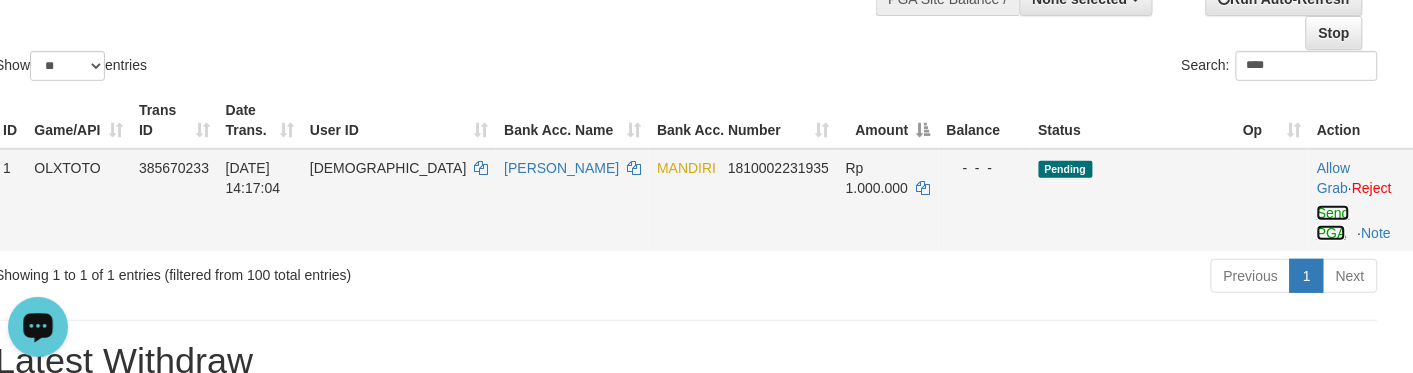 click on "Send PGA" at bounding box center (1333, 223) 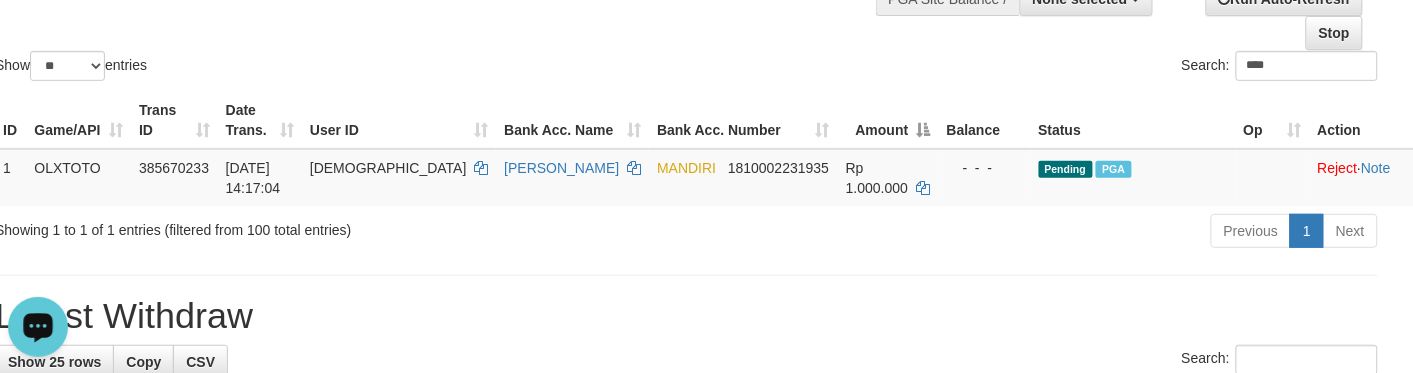 click on "Show  ** ** ** ***  entries" at bounding box center (333, 68) 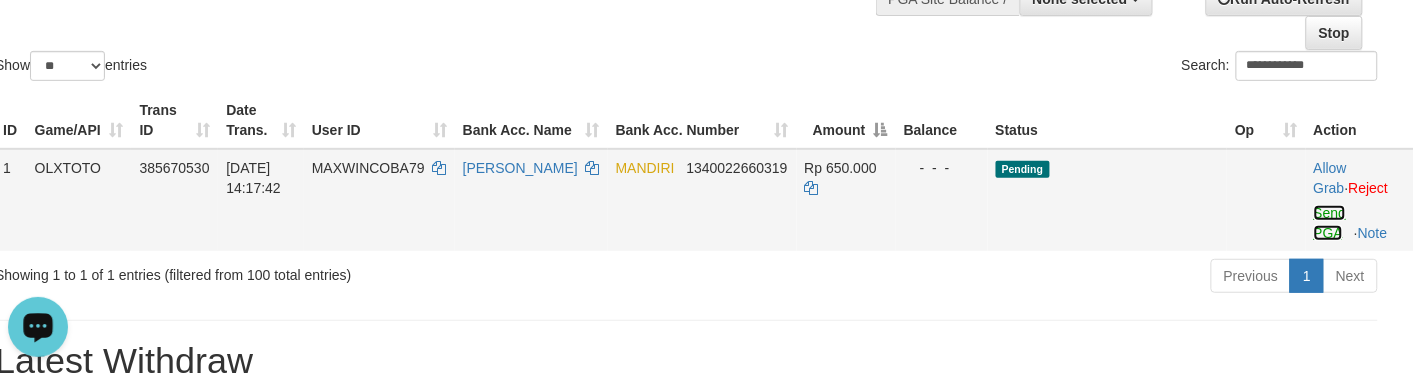 click on "Send PGA" at bounding box center [1330, 223] 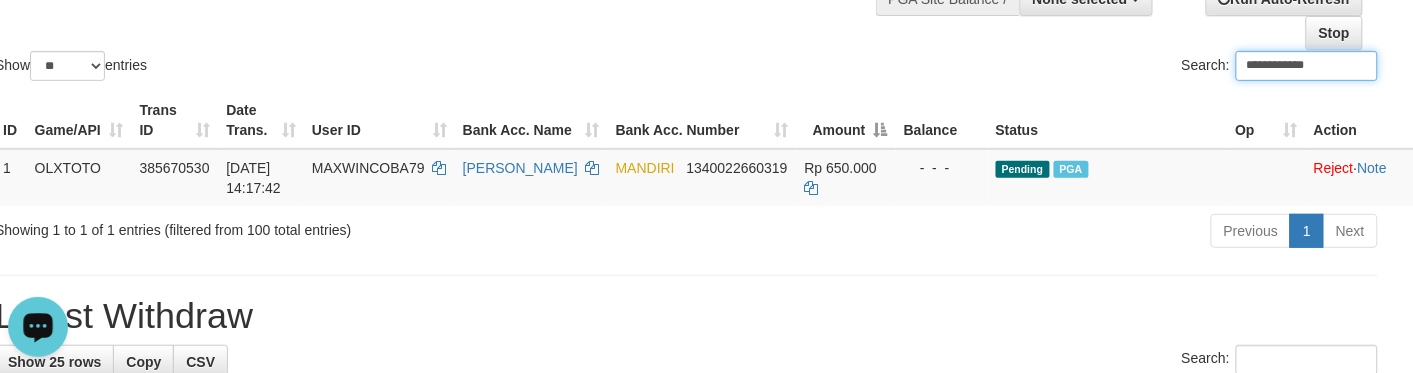 click on "Bank Acc. Number" at bounding box center [702, 120] 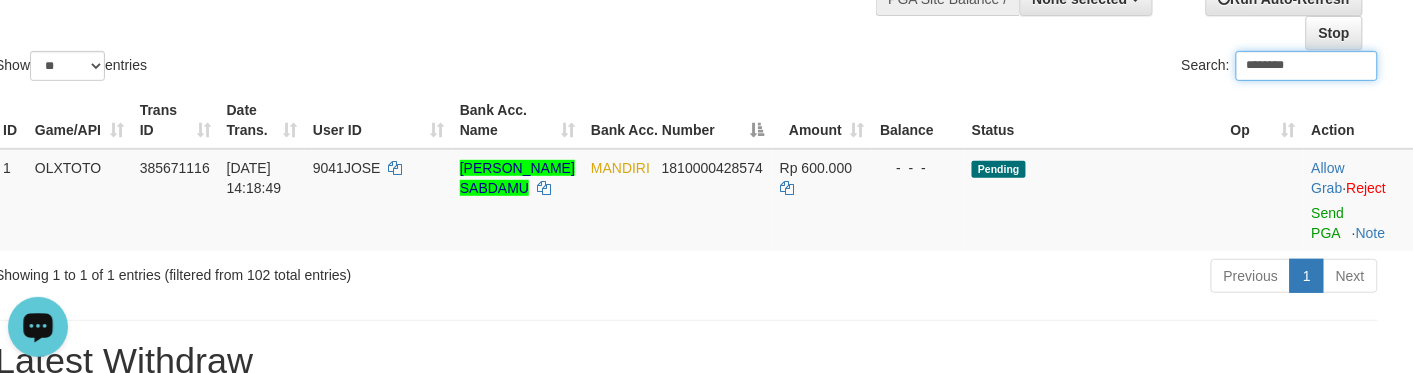 type on "********" 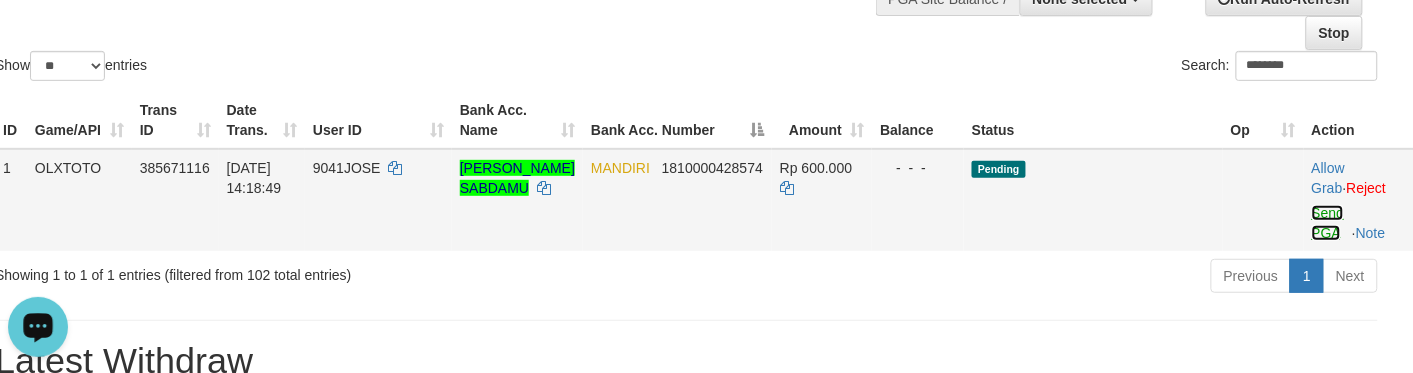 click on "Send PGA" at bounding box center [1328, 223] 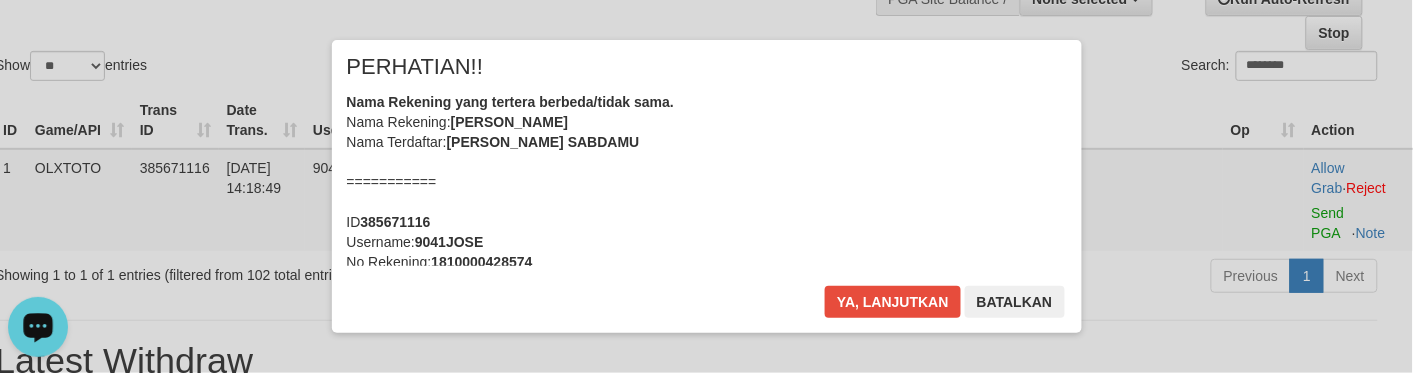 click on "× PERHATIAN!! Nama Rekening yang tertera berbeda/tidak sama. Nama Rekening:  [PERSON_NAME] Nama Terdaftar:  MATHEUS DENISKONSILI SABDAMU =========== ID  385671116 Username:  9041JOSE No Rekening:  1810000428574 Nominal:  Rp 600.000 Apakah anda tetap ingin melanjutkan proses Withdraw by PGA ? Ya, lanjutkan Batalkan" at bounding box center (707, 186) 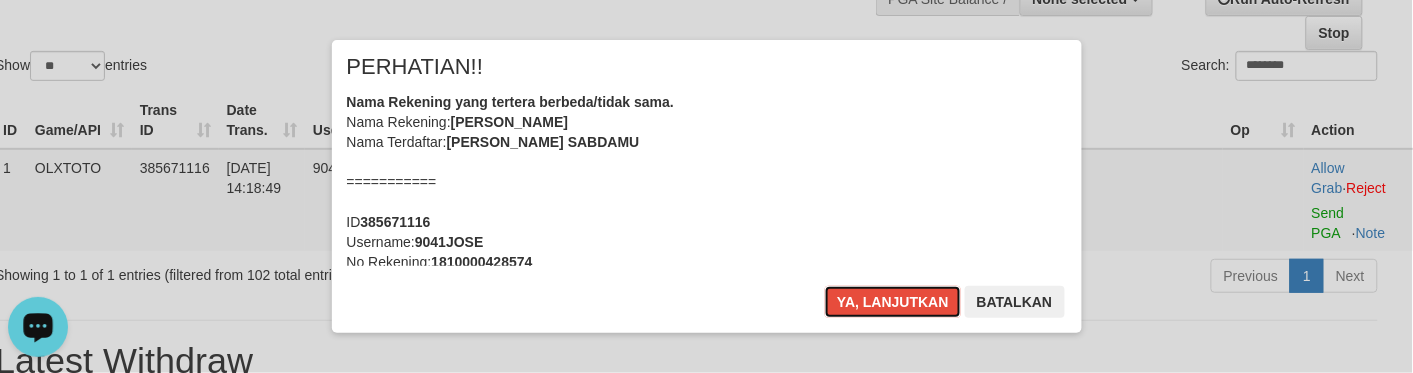 type 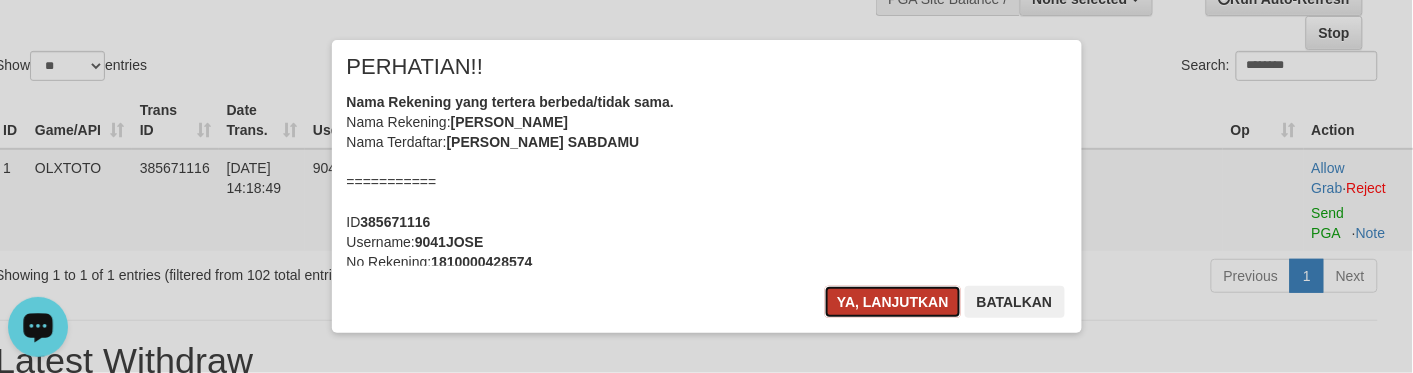 click on "Ya, lanjutkan" at bounding box center (893, 302) 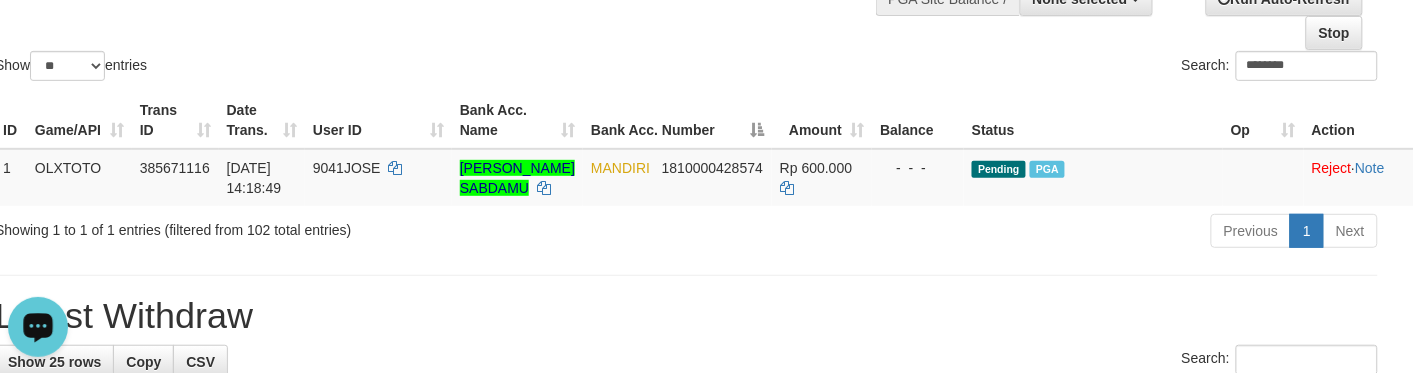 click on "Show  ** ** ** ***  entries" at bounding box center [333, 68] 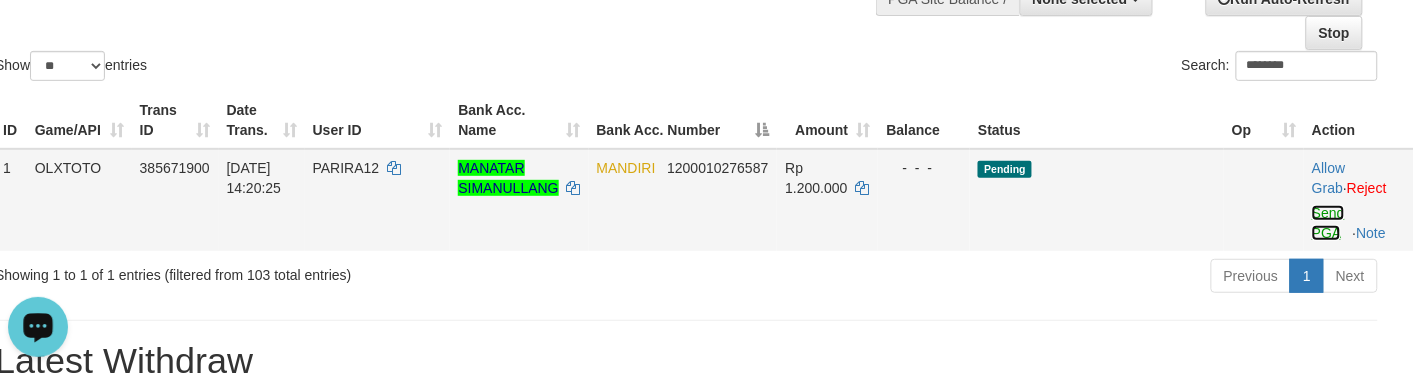 click on "Send PGA" at bounding box center [1328, 223] 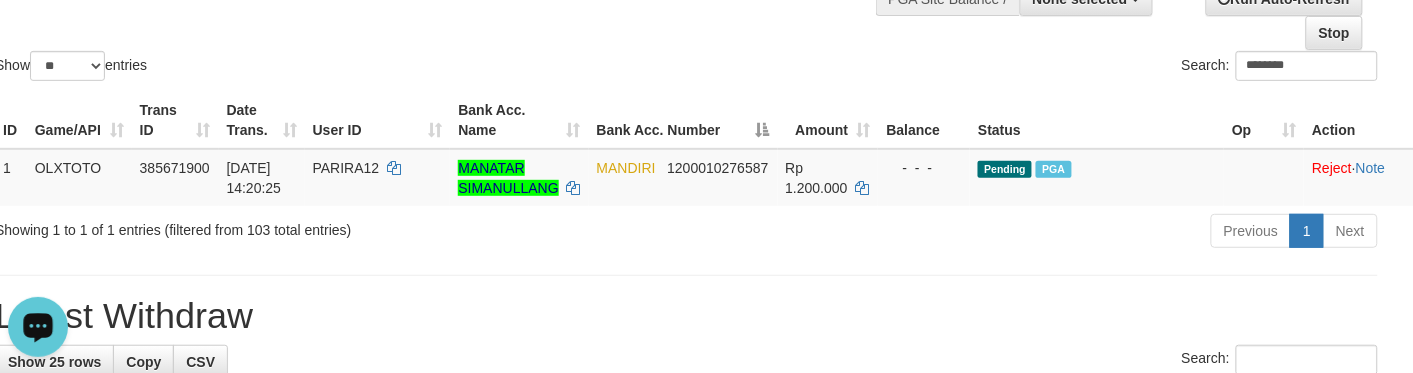 drag, startPoint x: 628, startPoint y: 51, endPoint x: 290, endPoint y: 340, distance: 444.70776 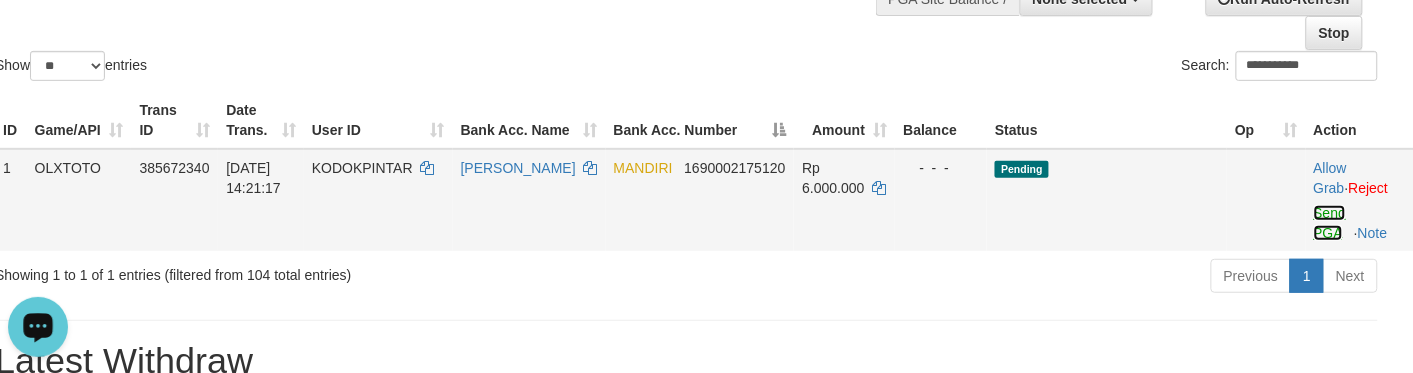 click on "Send PGA" at bounding box center (1330, 223) 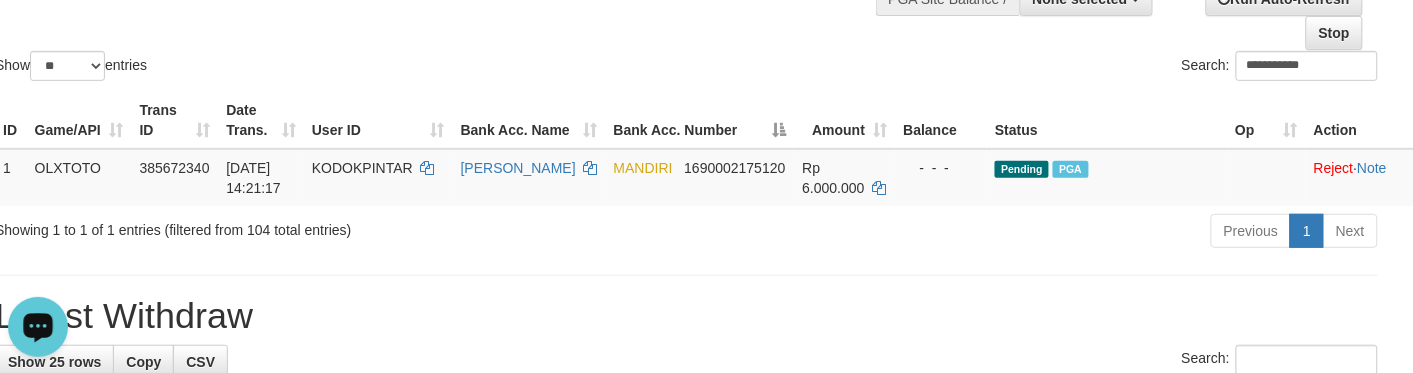 click on "Show  ** ** ** ***  entries" at bounding box center [333, 68] 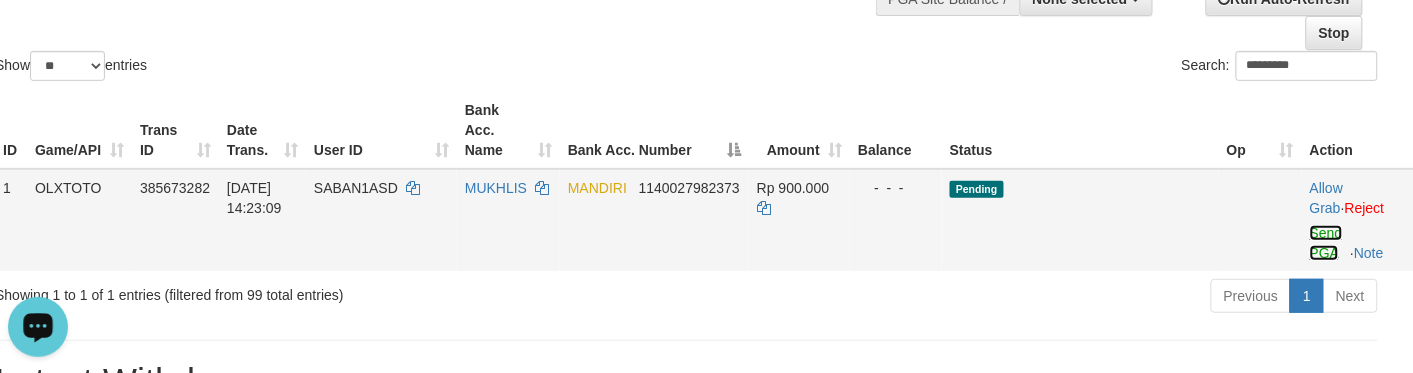 click on "Send PGA" at bounding box center [1326, 243] 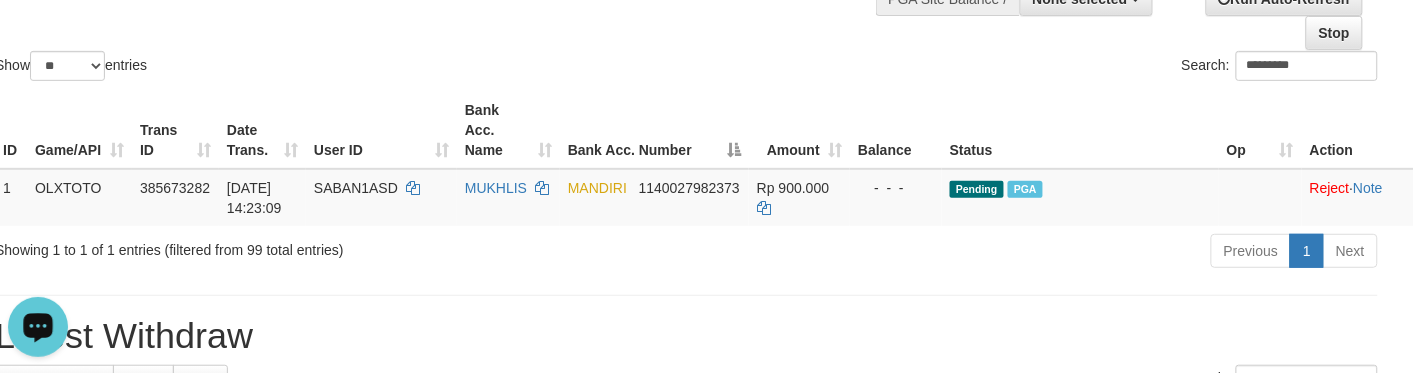 click on "Show  ** ** ** ***  entries" at bounding box center (333, 68) 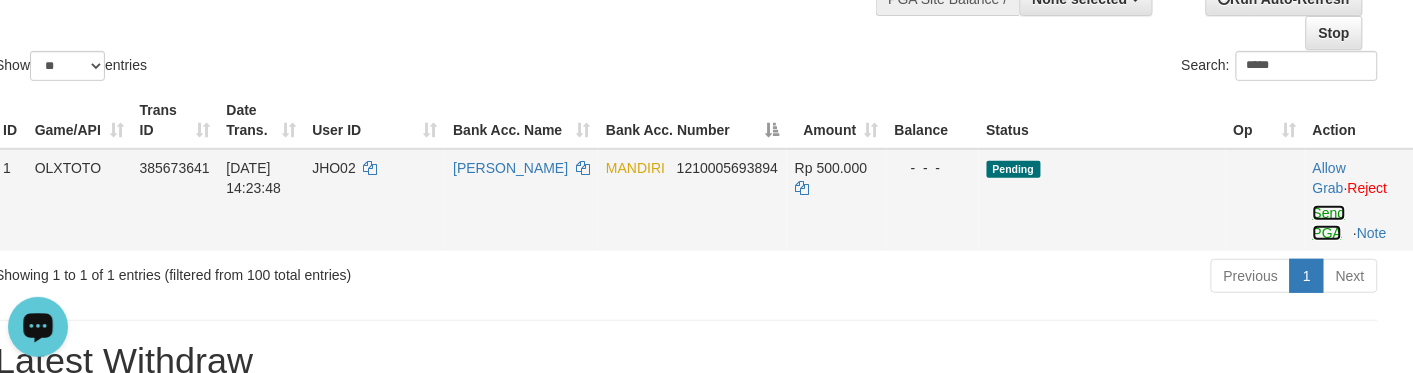 click on "Send PGA" at bounding box center (1329, 223) 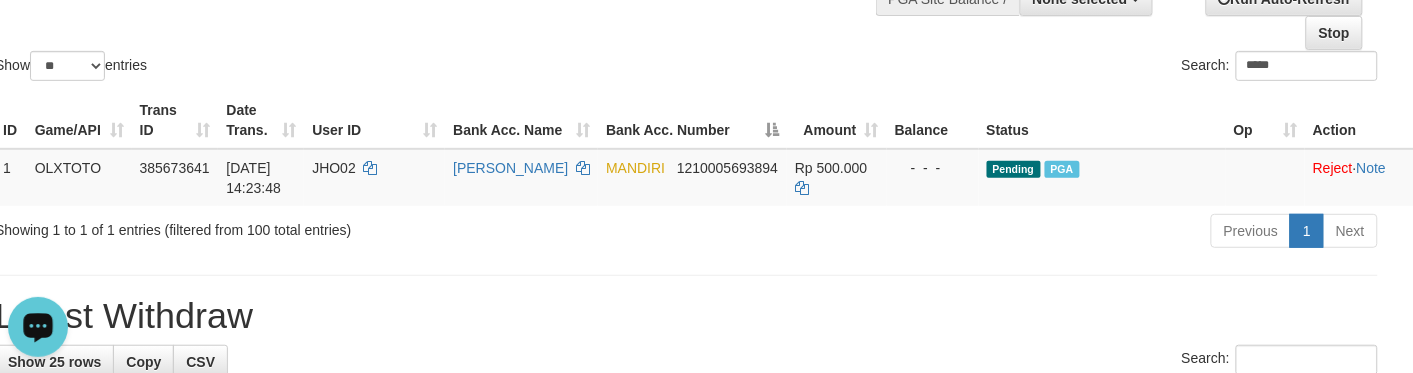 click on "Search: *****" at bounding box center [1040, 68] 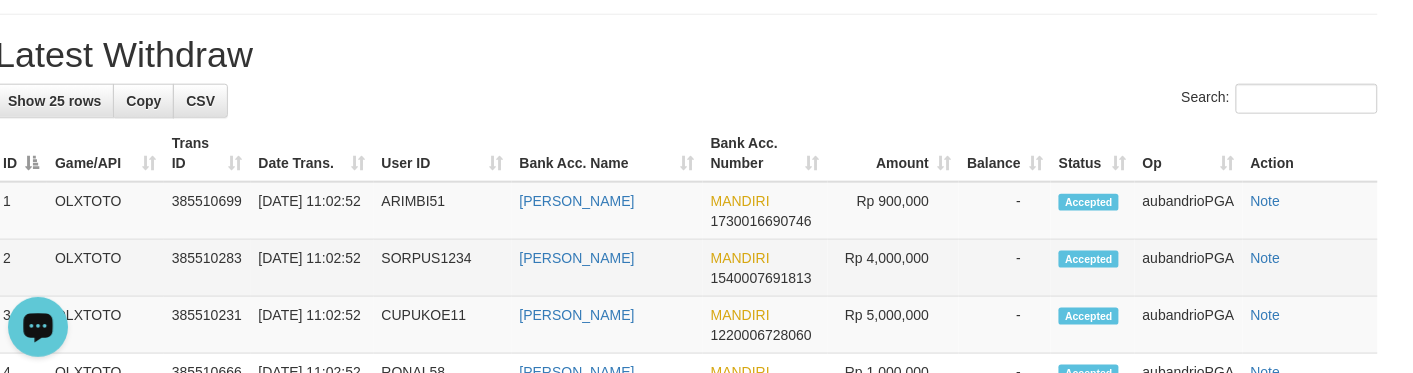scroll, scrollTop: 178, scrollLeft: 20, axis: both 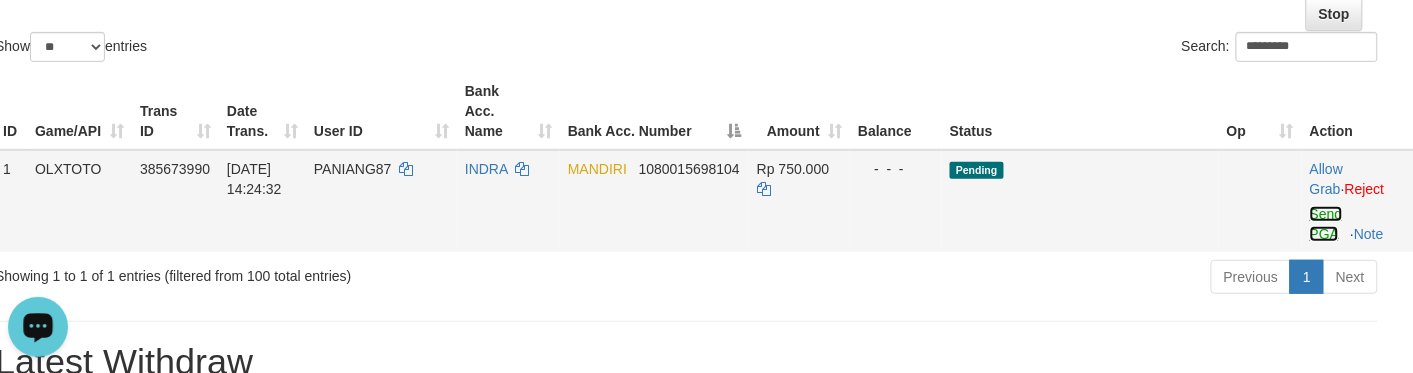 click on "Send PGA" at bounding box center (1326, 224) 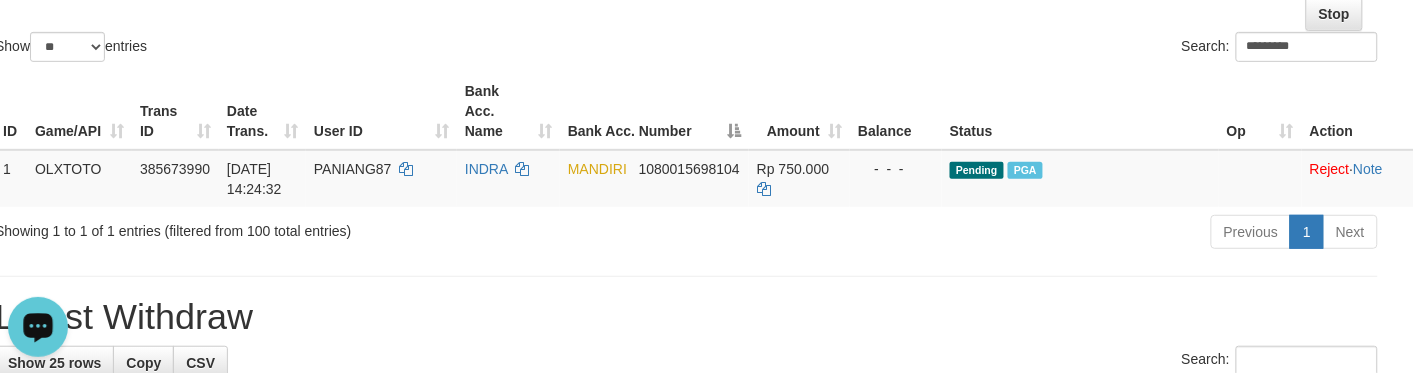 click on "Status" at bounding box center [1080, 111] 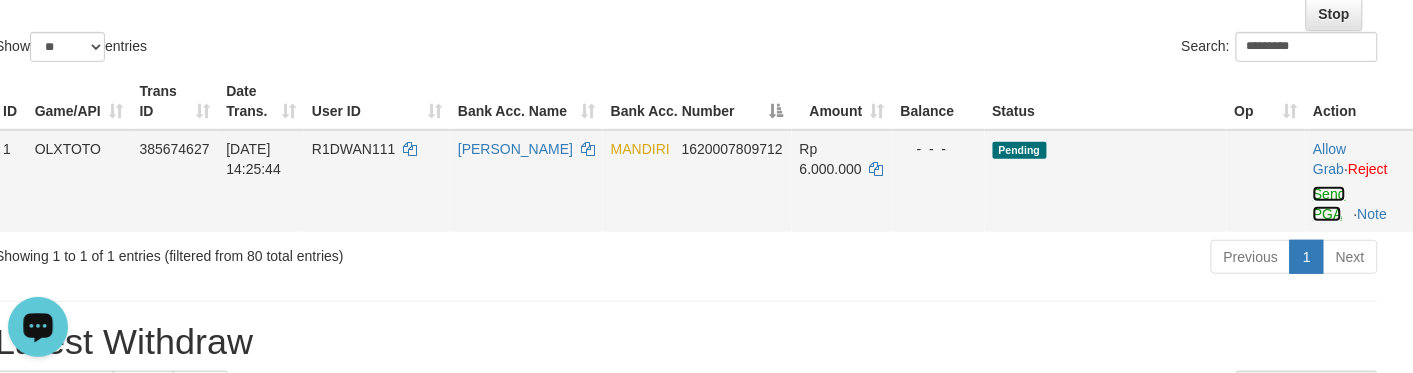 click on "Send PGA" at bounding box center [1329, 204] 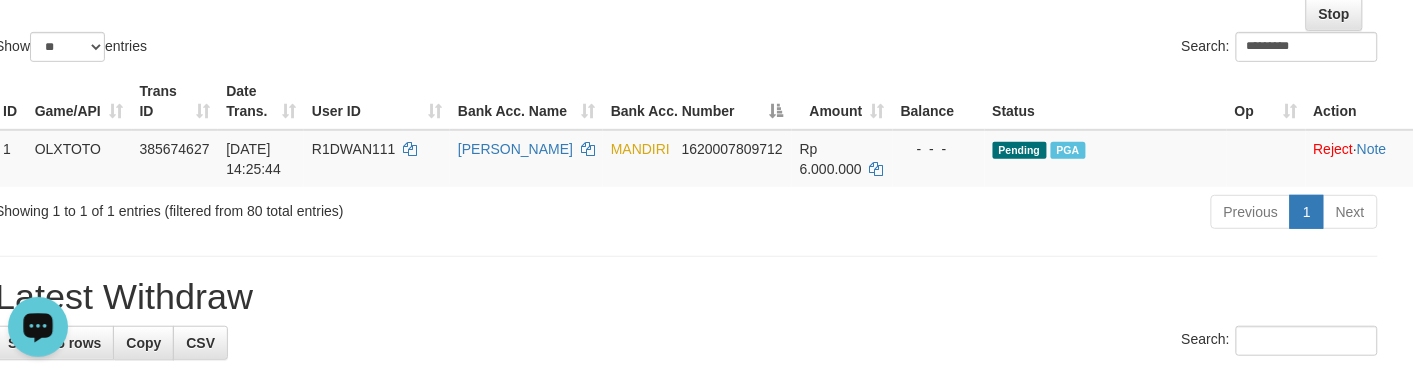 click on "Search: *********" at bounding box center (1040, 49) 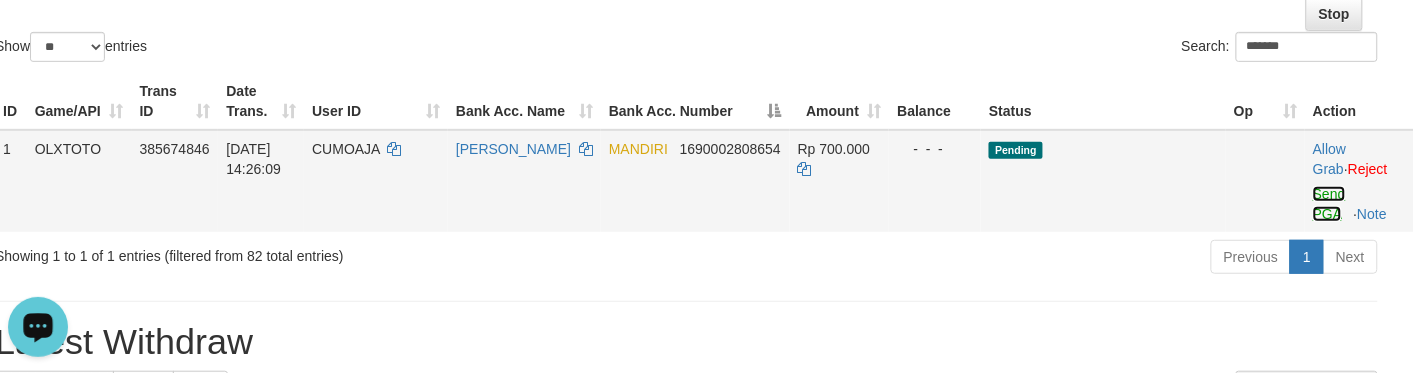 click on "Send PGA" at bounding box center [1329, 204] 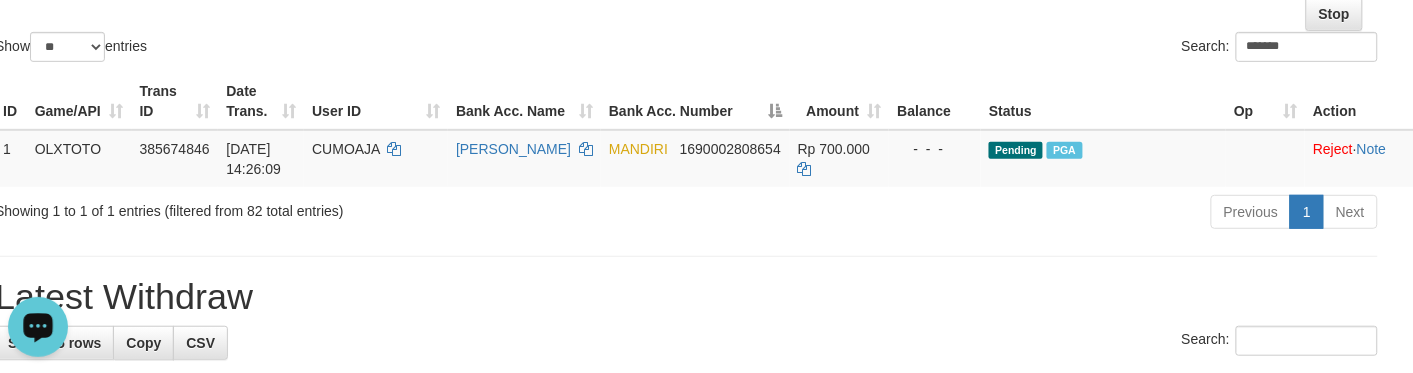 click on "Show  ** ** ** ***  entries" at bounding box center [333, 49] 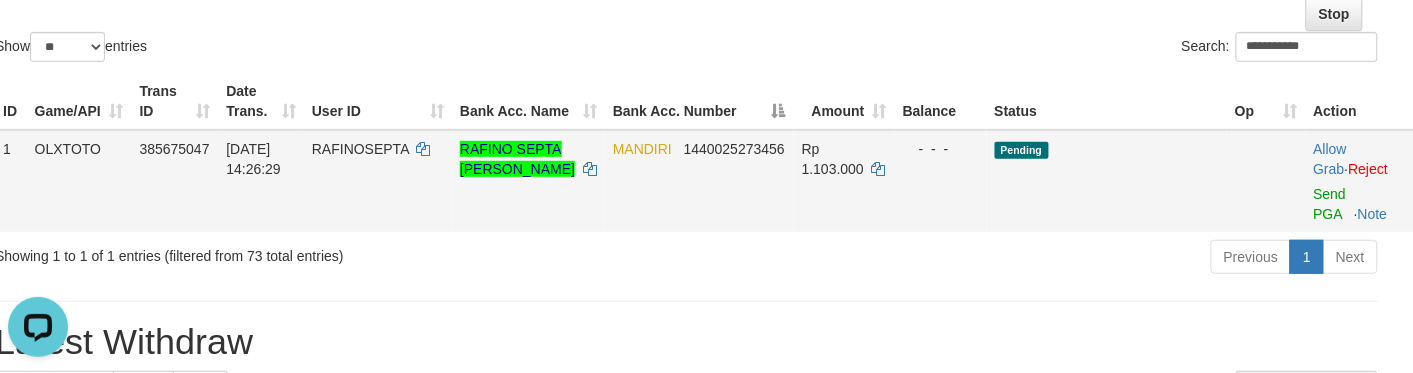 click on "Allow Grab   ·    Reject Send PGA     ·    Note" at bounding box center [1360, 181] 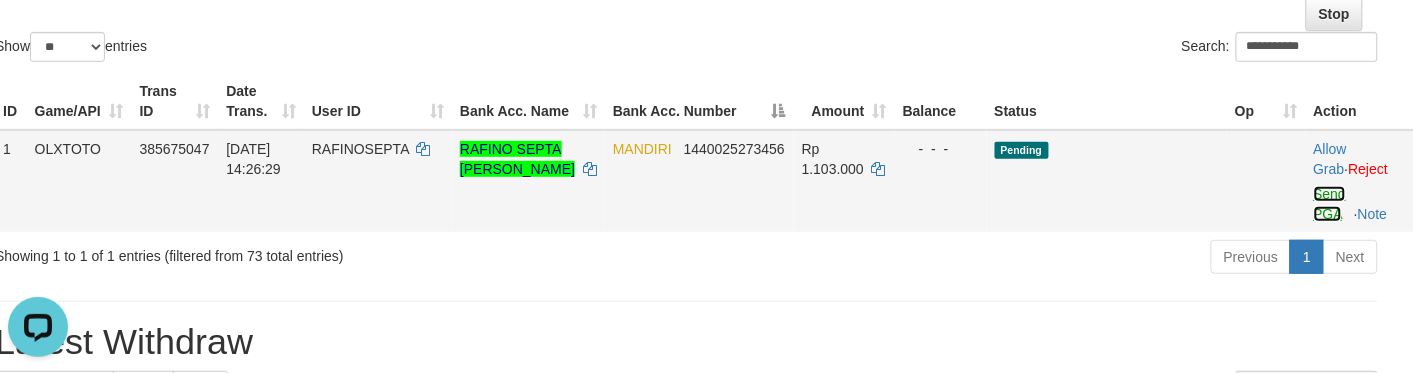 click on "Send PGA" at bounding box center [1330, 204] 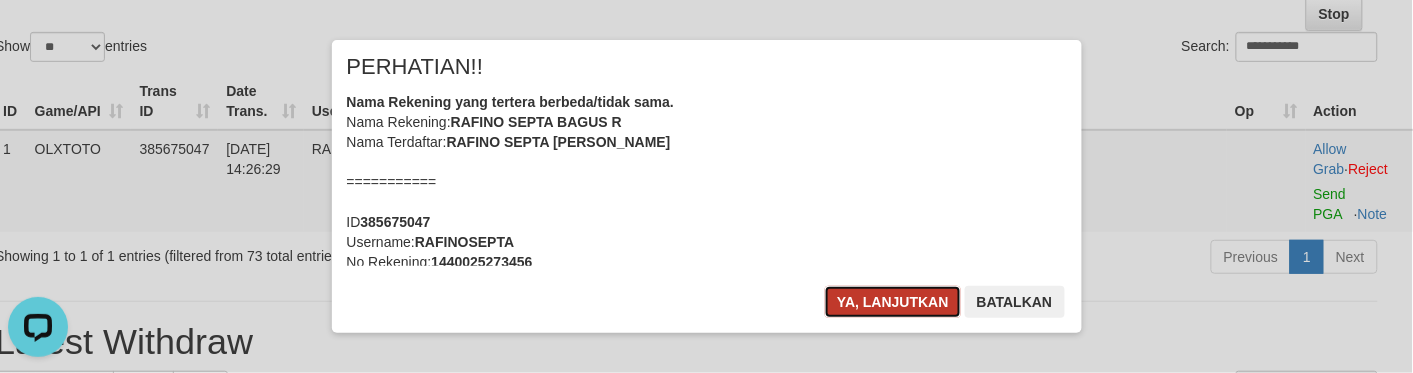 click on "Ya, lanjutkan" at bounding box center (893, 302) 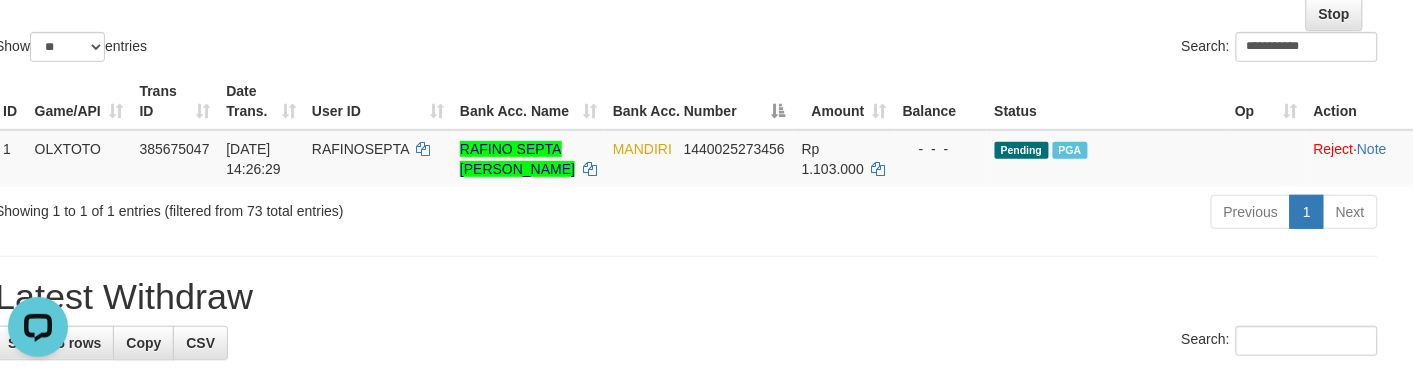 click on "Show  ** ** ** ***  entries" at bounding box center [333, 49] 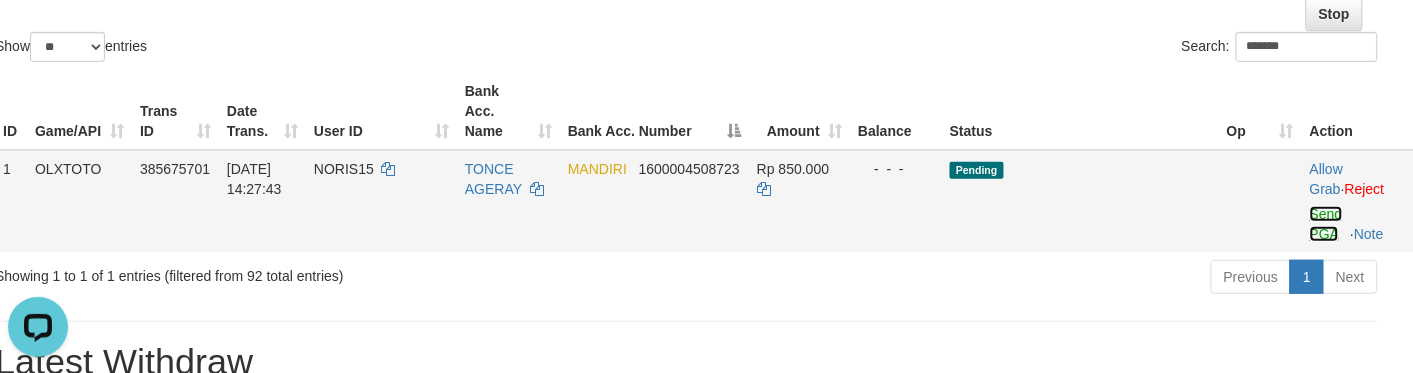 click on "Send PGA" at bounding box center [1326, 224] 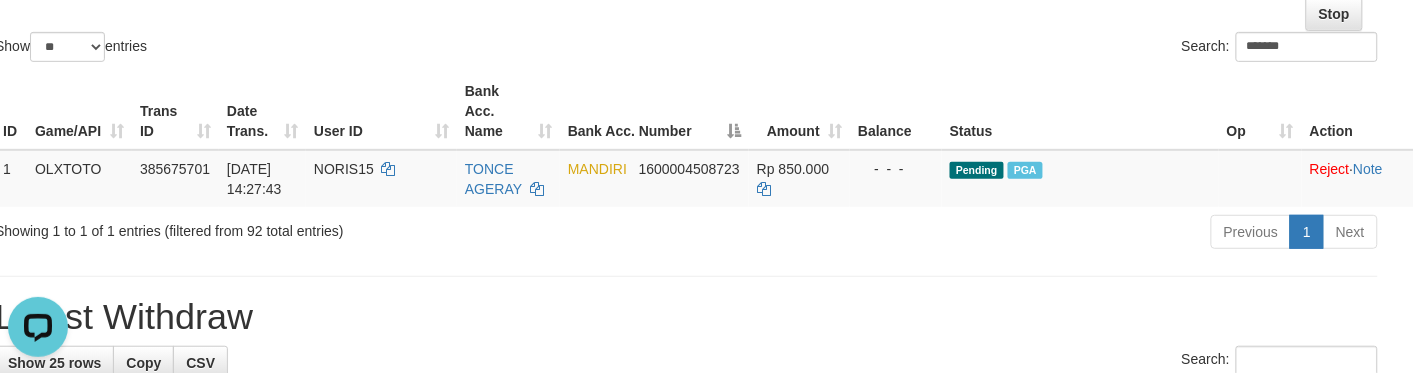 click on "Bank Acc. Number" at bounding box center (654, 111) 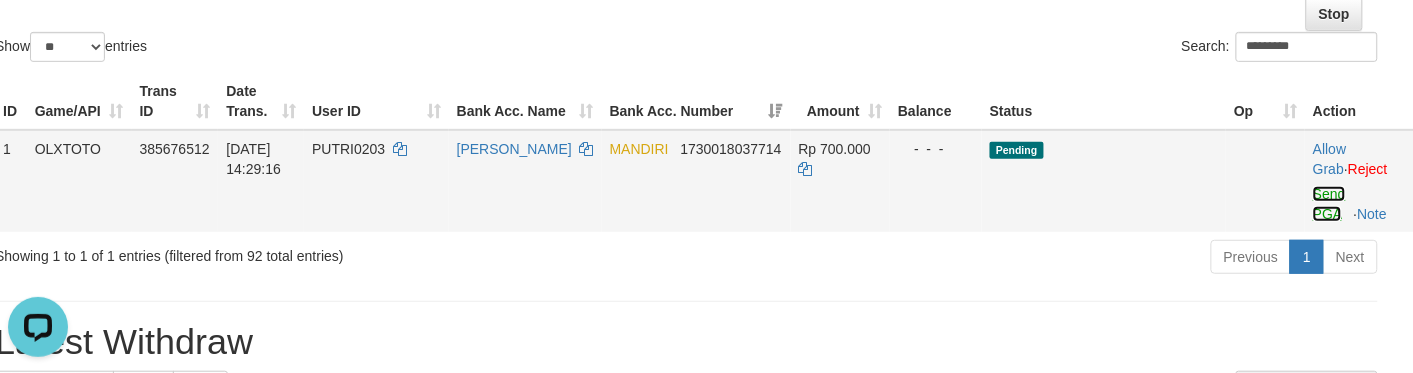 click on "Send PGA" at bounding box center (1329, 204) 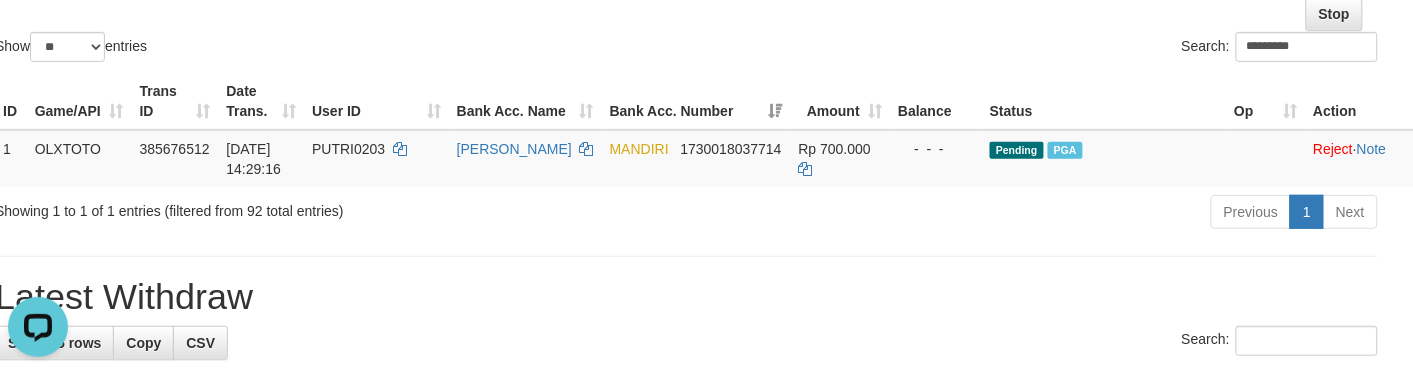 click on "Search: *********" at bounding box center [1040, 49] 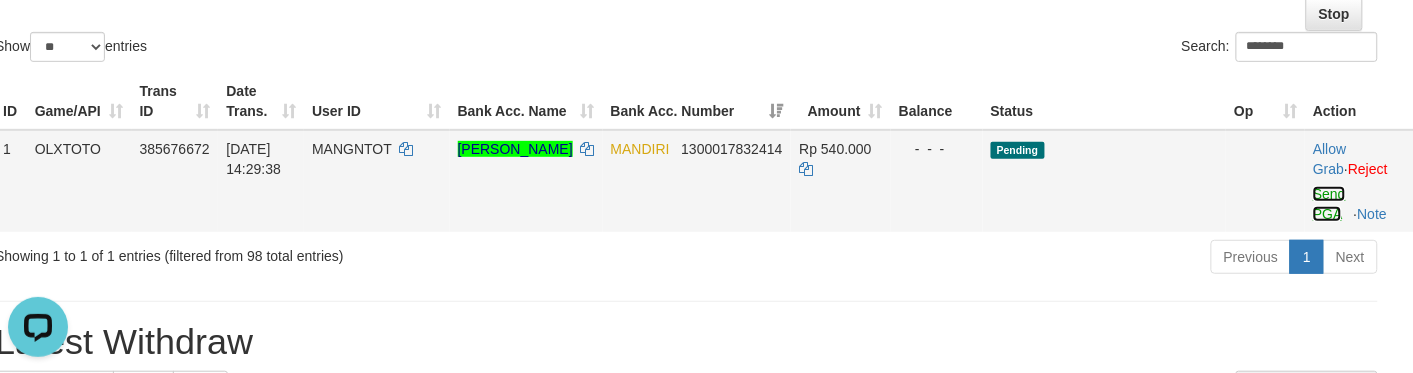 click on "Send PGA" at bounding box center (1329, 204) 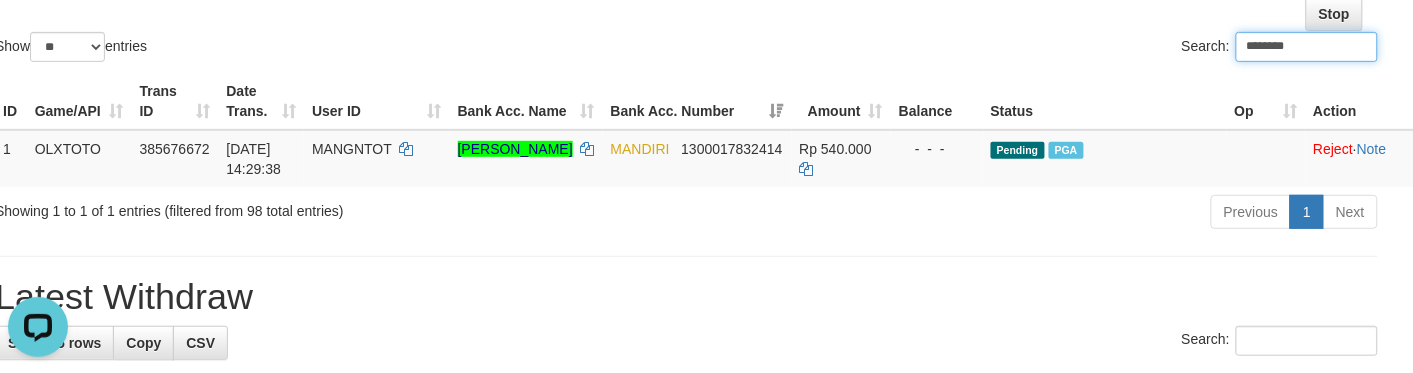 click on "Search: ********" at bounding box center [1040, 49] 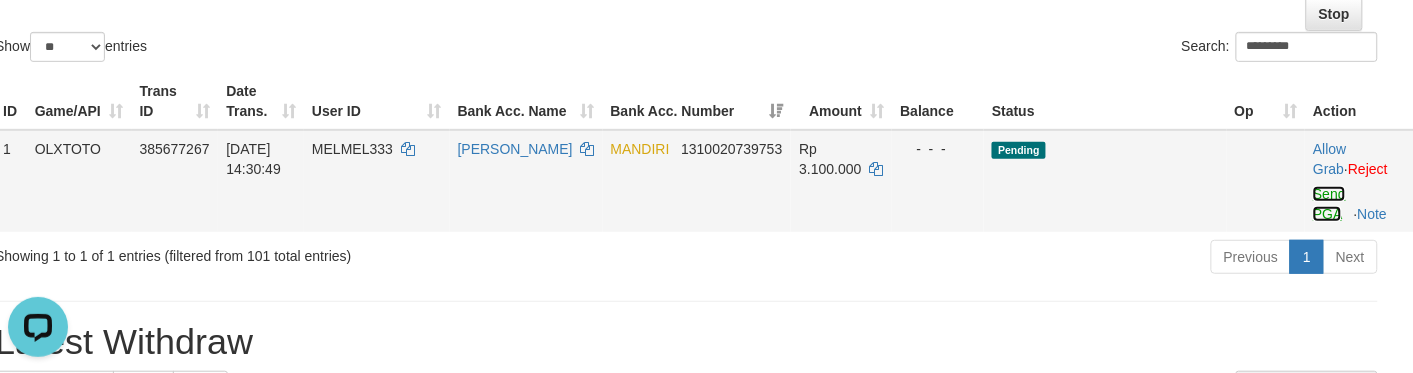 click on "Send PGA" at bounding box center [1329, 204] 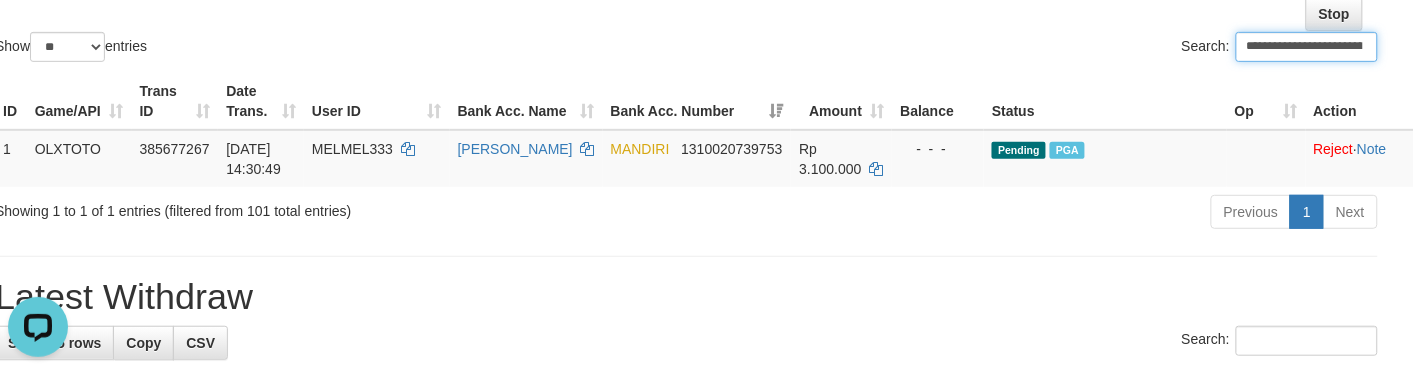 click on "Bank Acc. Name" at bounding box center (526, 101) 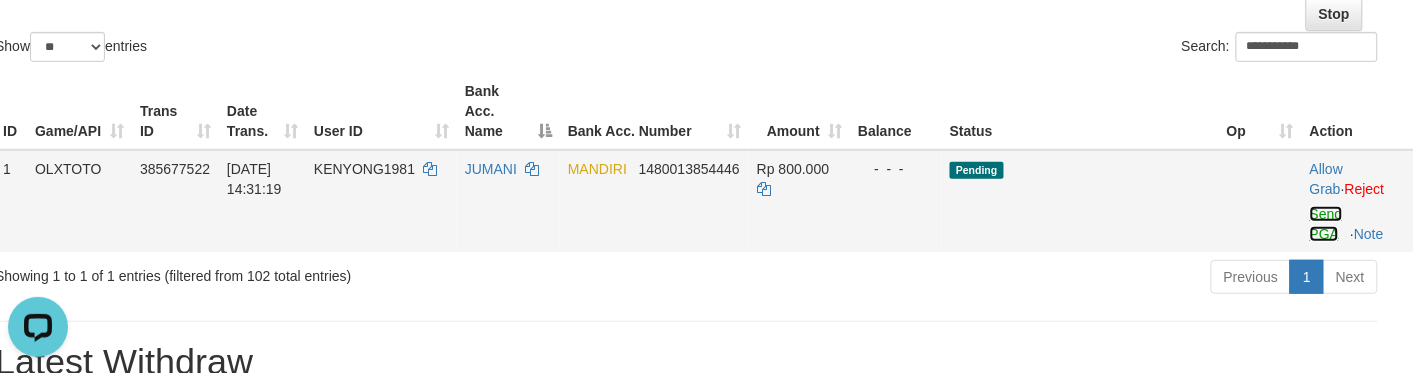 click on "Send PGA" at bounding box center [1326, 224] 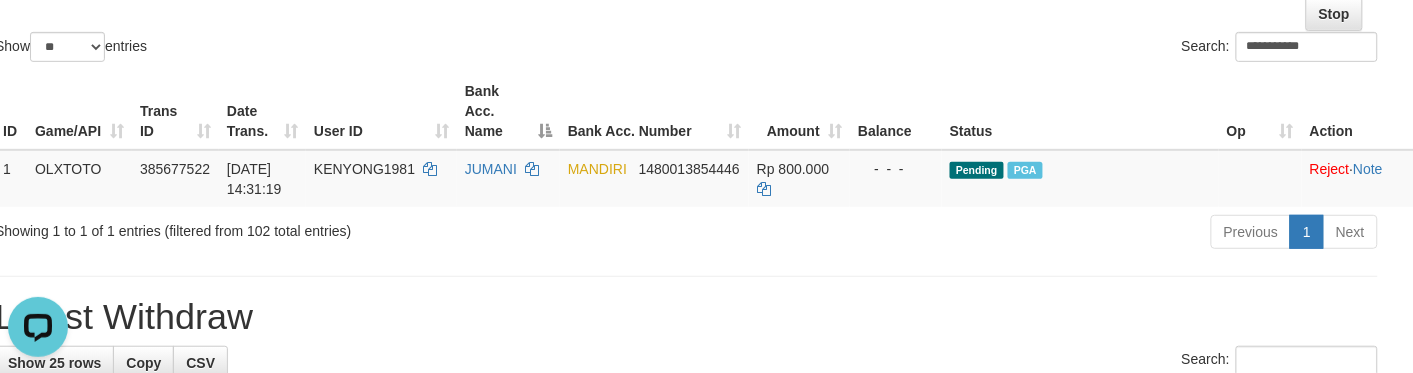 click on "**********" at bounding box center (686, -44) 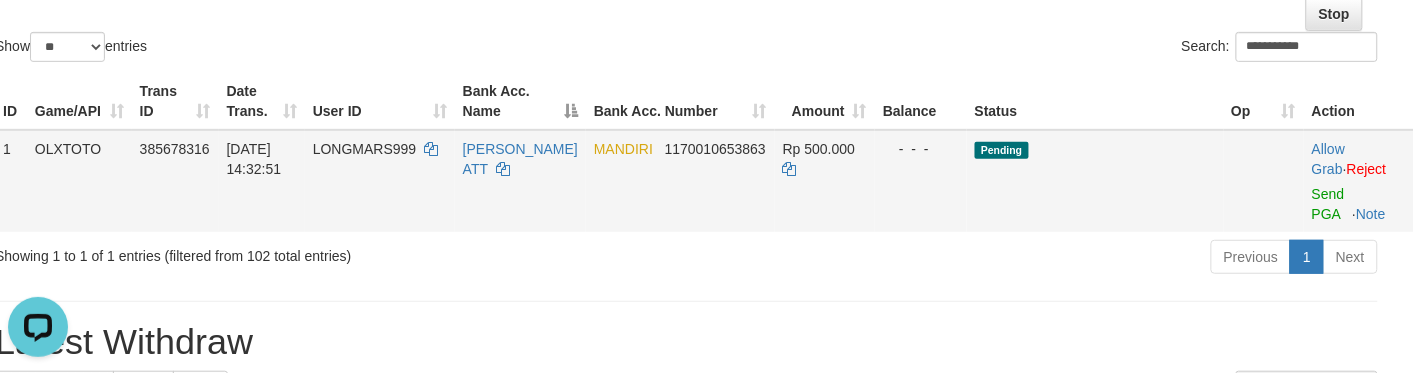 click on "Allow Grab   ·    Reject Send PGA     ·    Note" at bounding box center [1359, 181] 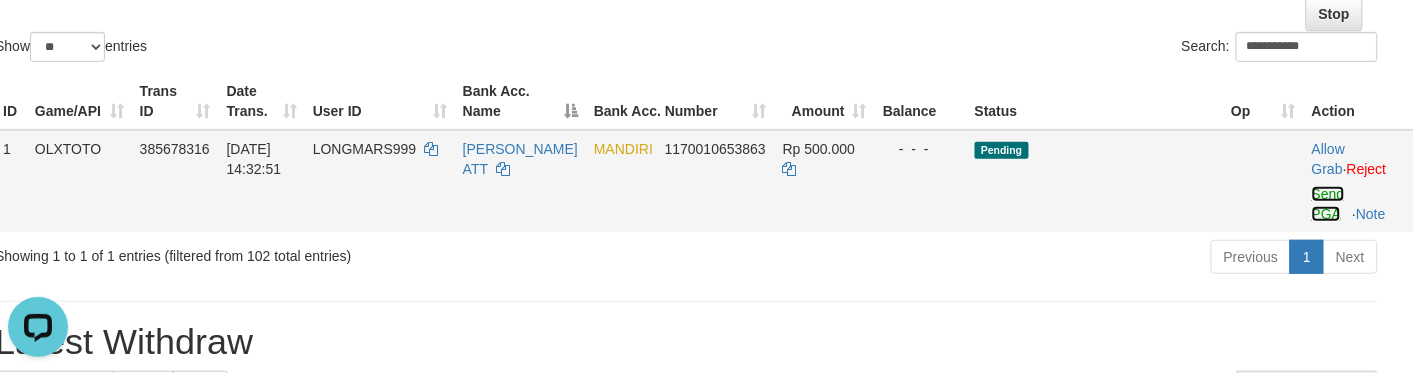 click on "Send PGA" at bounding box center [1328, 204] 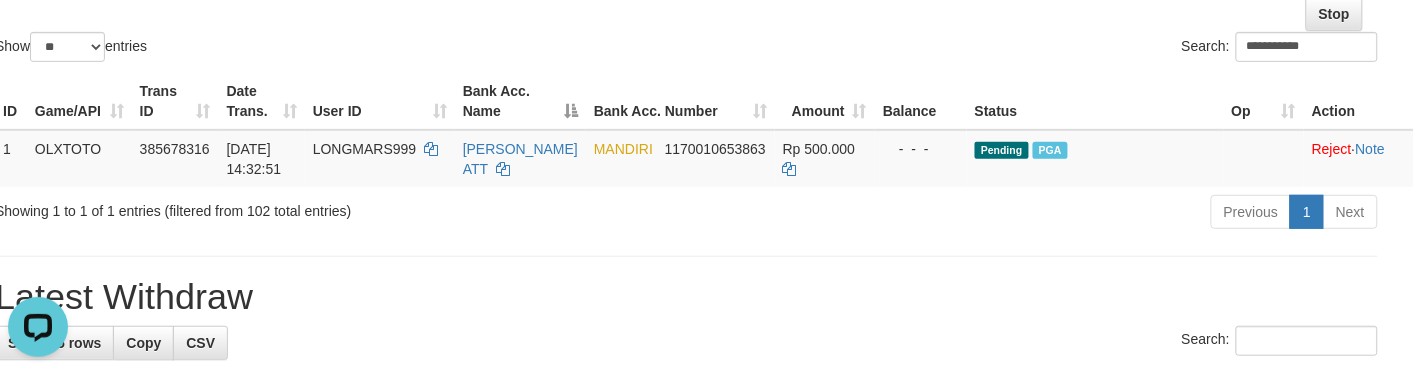 click on "ID Game/API Trans ID Date Trans. User ID Bank Acc. Name Bank Acc. Number Amount Balance Status Op Action
1 OLXTOTO 385678316 [DATE] 14:32:51 LONGMARS999    [PERSON_NAME] ATT    MANDIRI     1170010653863 Rp 500.000    -  -  - Pending   PGA Allow Grab   ·    Reject Send PGA     ·    Note Processing..." at bounding box center (686, 130) 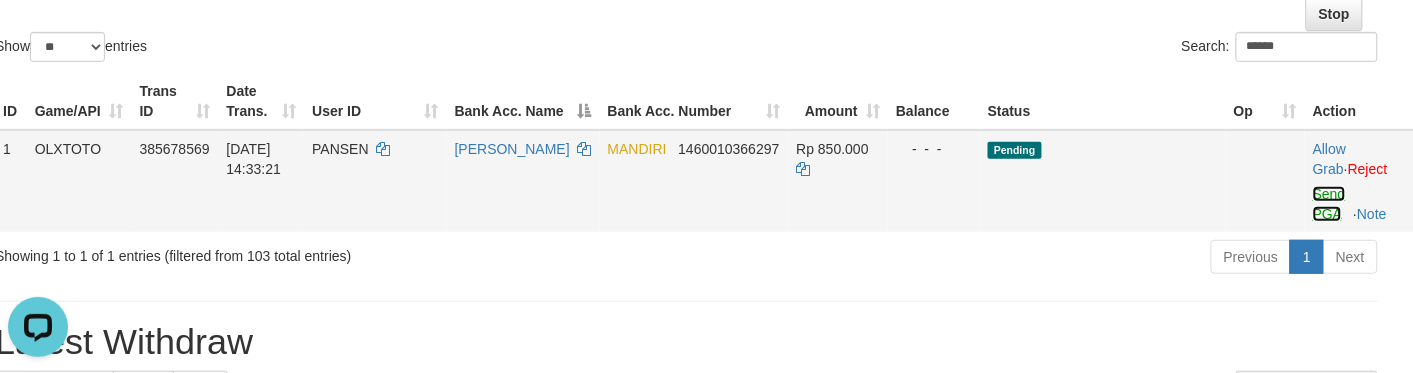 click on "Send PGA" at bounding box center [1329, 204] 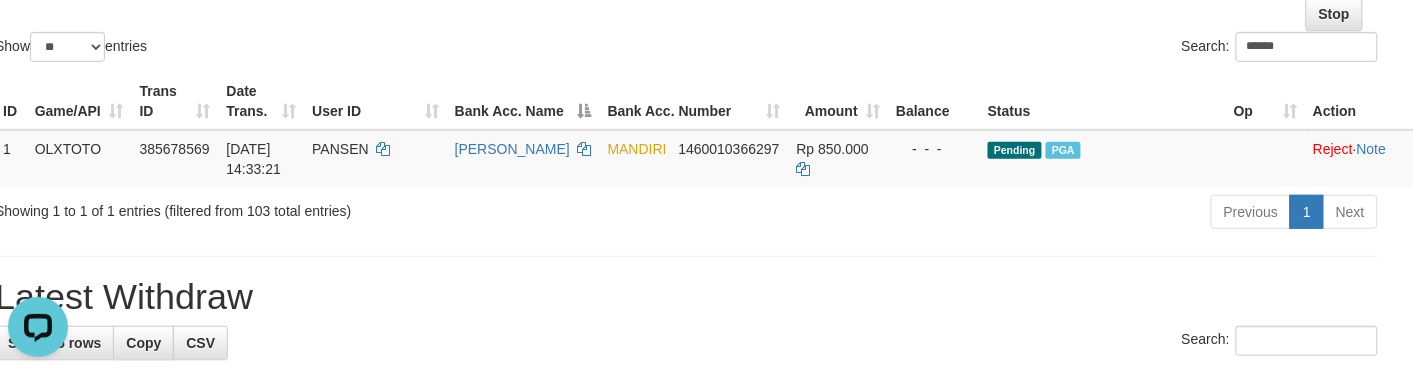 click on "Show  ** ** ** ***  entries" at bounding box center [333, 49] 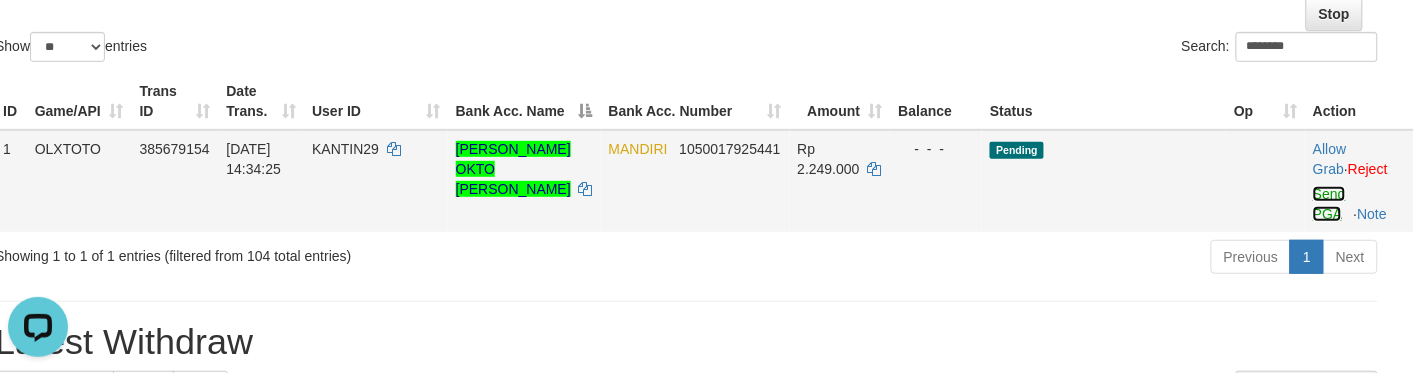 click on "Send PGA" at bounding box center [1329, 204] 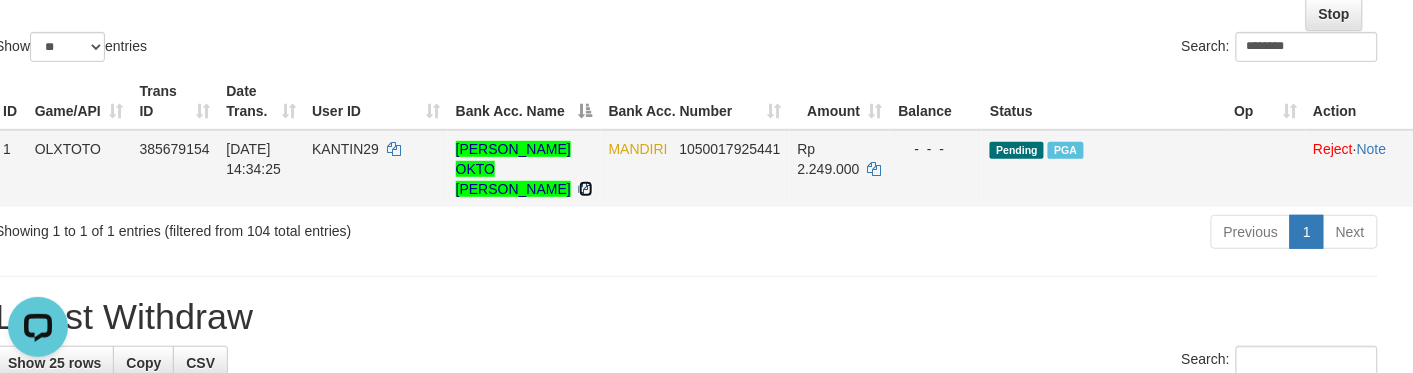 click at bounding box center (586, 189) 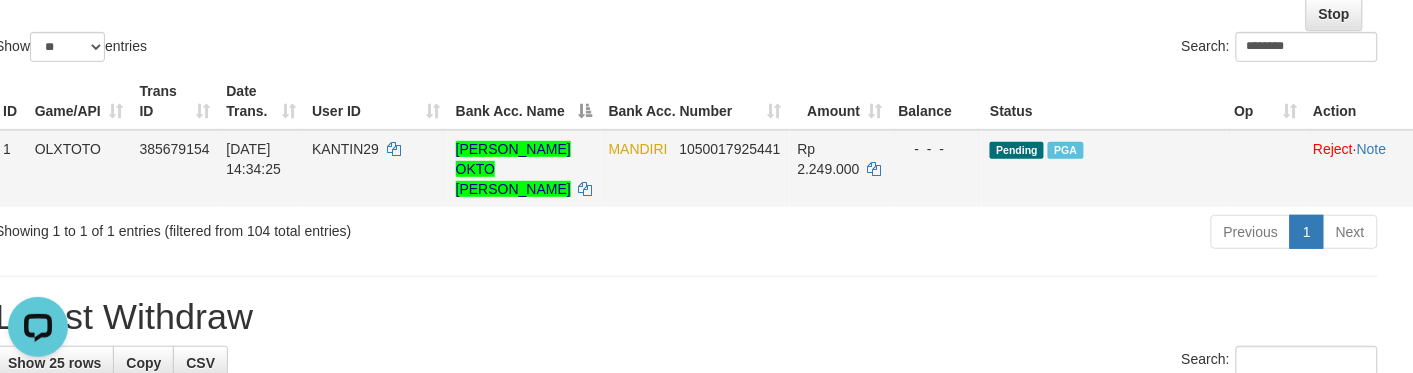 click on "Rp 2.249.000" at bounding box center [829, 159] 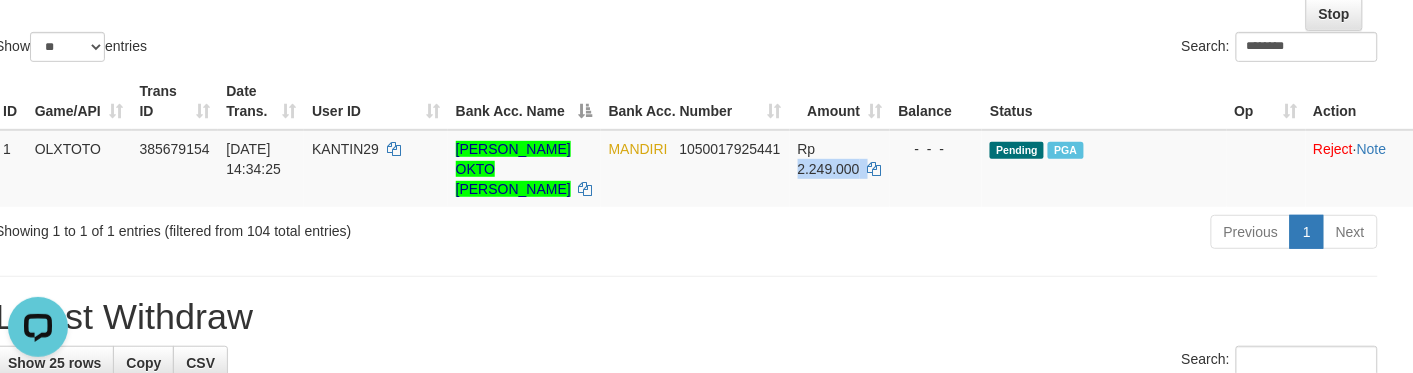 drag, startPoint x: 791, startPoint y: 187, endPoint x: 663, endPoint y: 381, distance: 232.42203 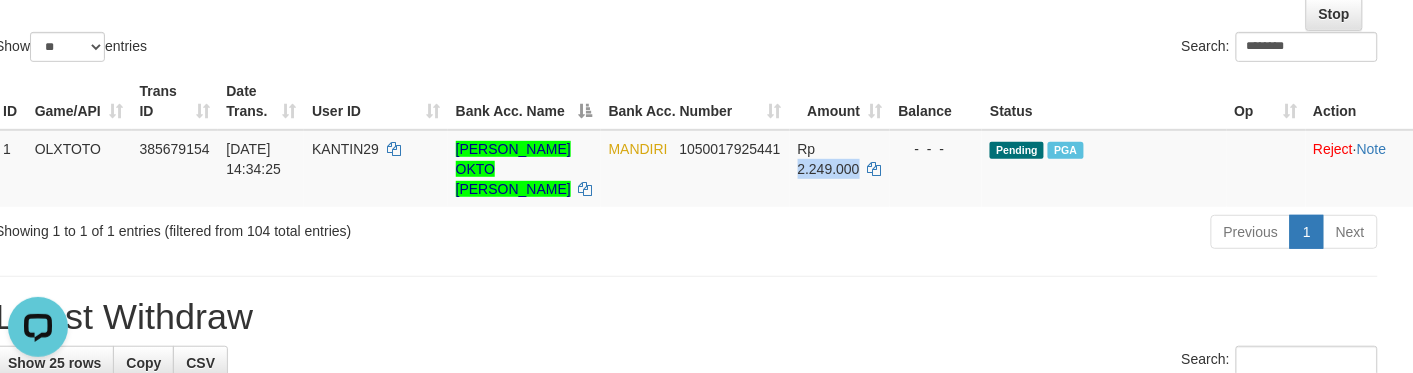 copy on "2.249.000" 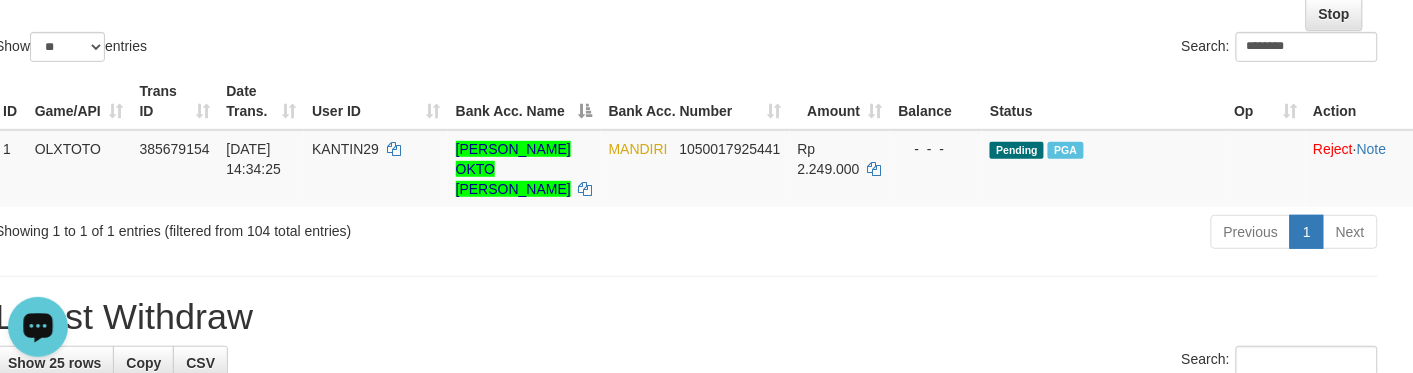 click on "Show  ** ** ** ***  entries" at bounding box center [333, 49] 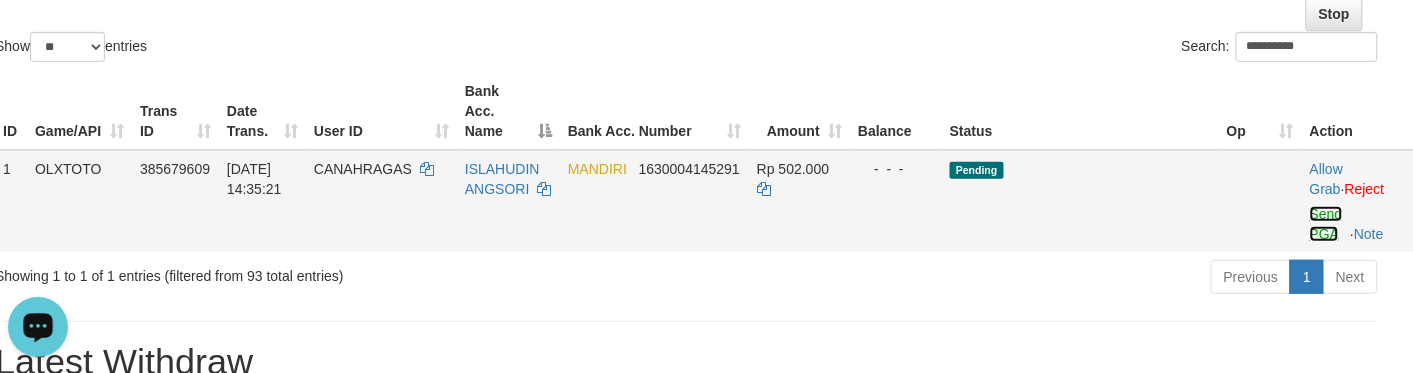 click on "Send PGA" at bounding box center (1326, 224) 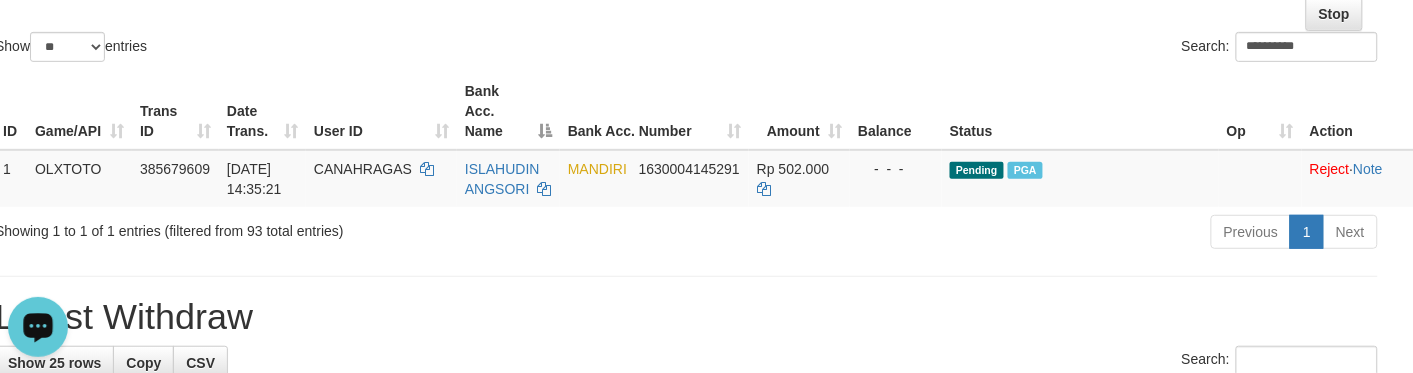 click on "**********" at bounding box center [686, -44] 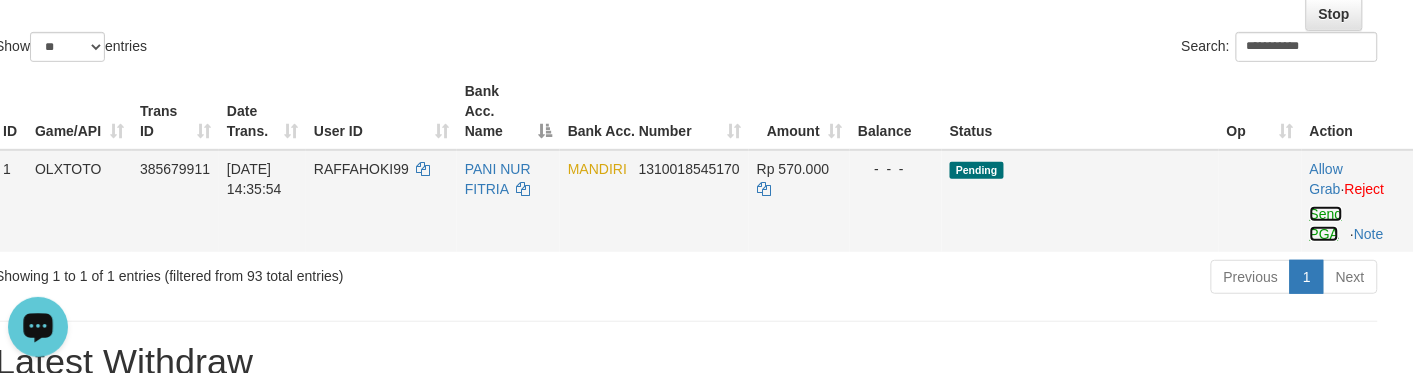 click on "Send PGA" at bounding box center [1326, 224] 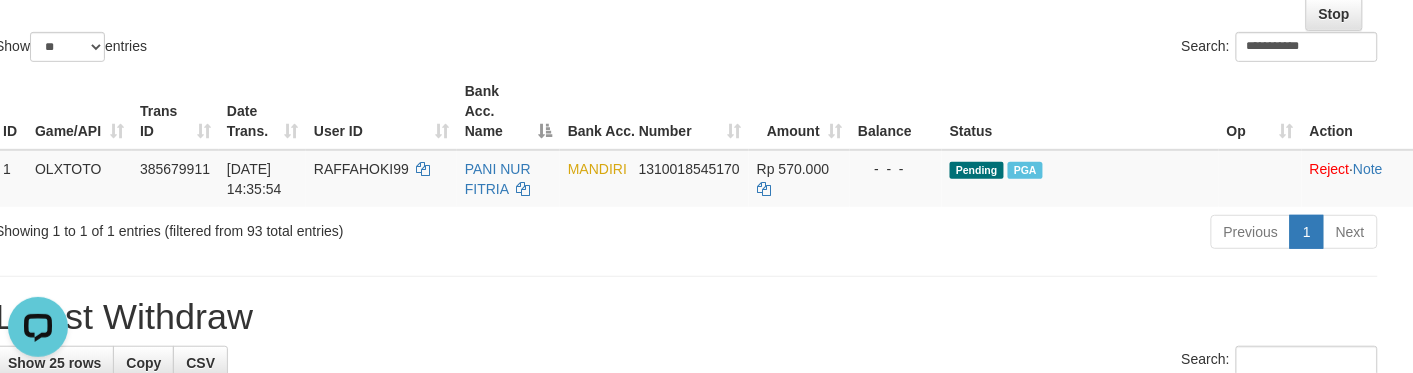 drag, startPoint x: 708, startPoint y: 82, endPoint x: 721, endPoint y: 77, distance: 13.928389 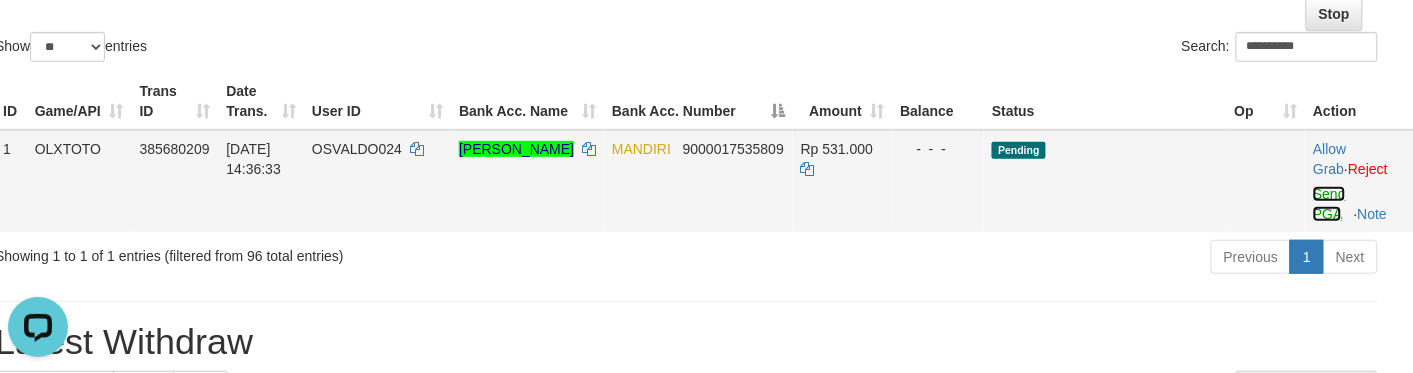 click on "Send PGA" at bounding box center (1329, 204) 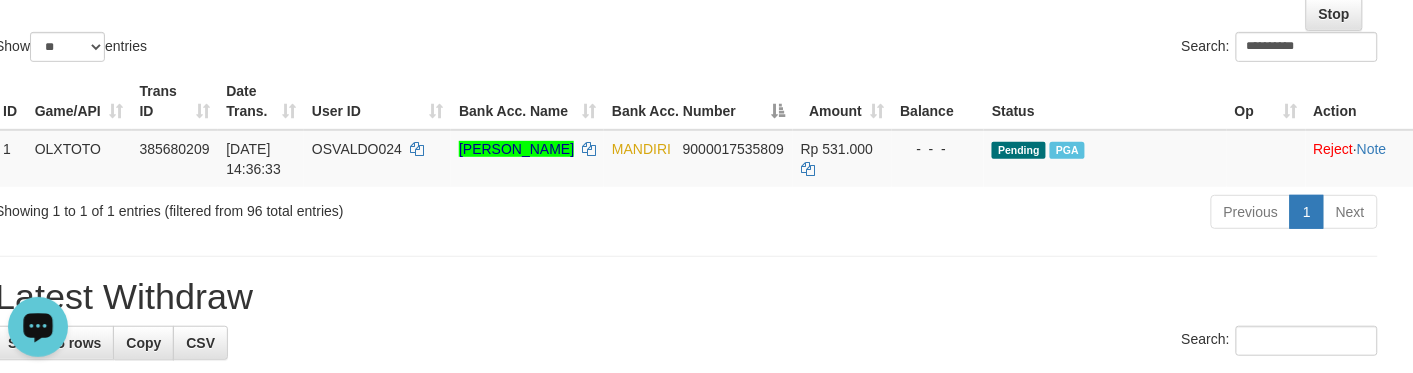 click on "Balance" at bounding box center [938, 101] 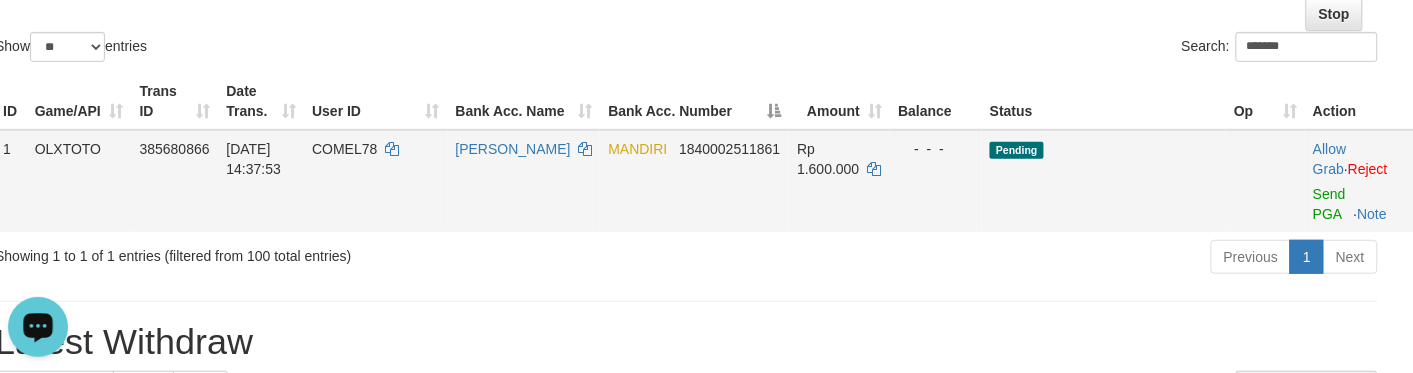 click on "Allow Grab   ·    Reject Send PGA     ·    Note" at bounding box center [1359, 181] 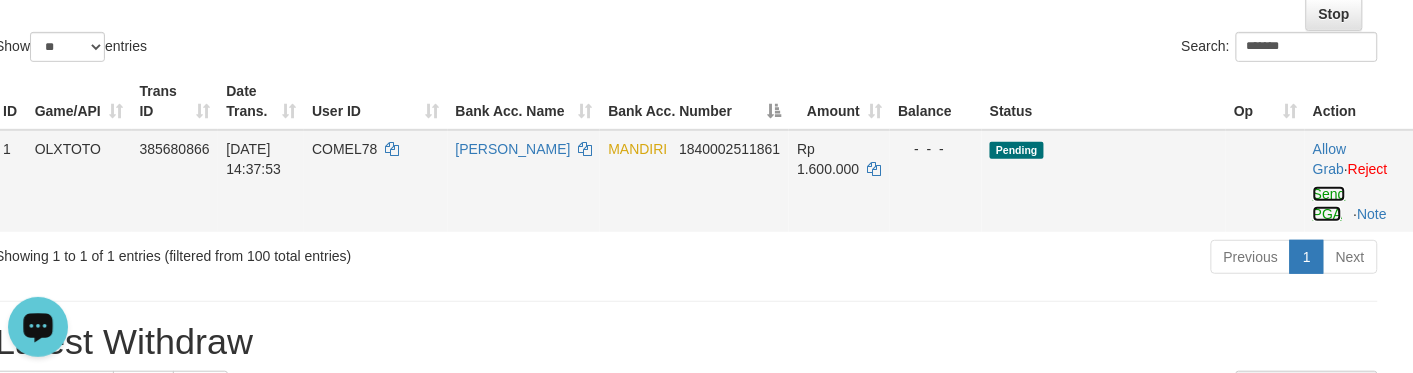 click on "Send PGA" at bounding box center [1329, 204] 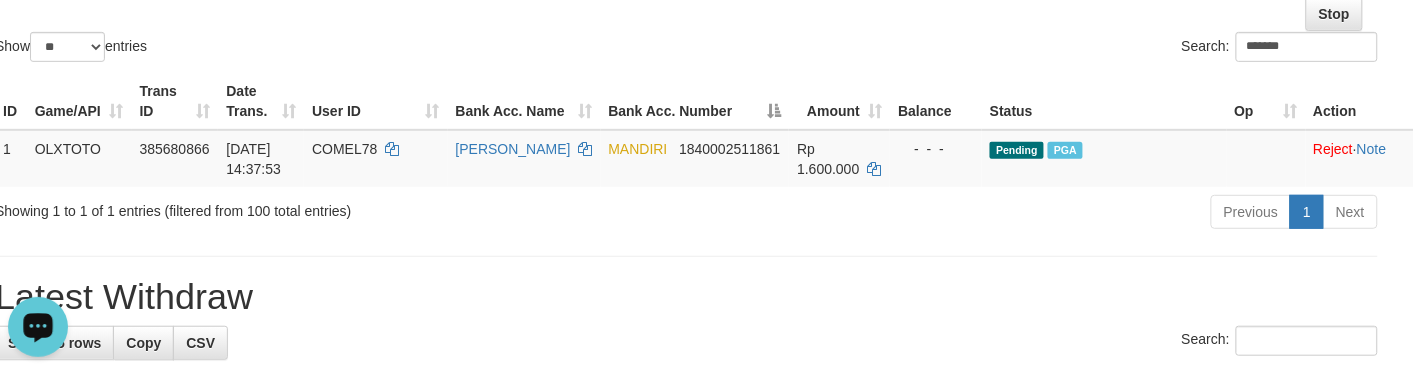 click on "Show  ** ** ** ***  entries Search: *******" at bounding box center [686, -44] 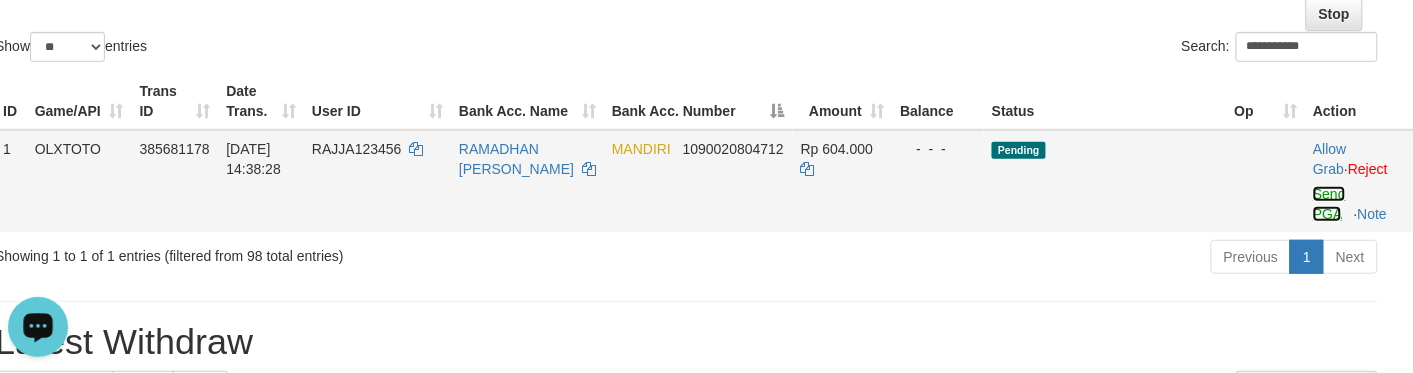 click on "Send PGA" at bounding box center [1329, 204] 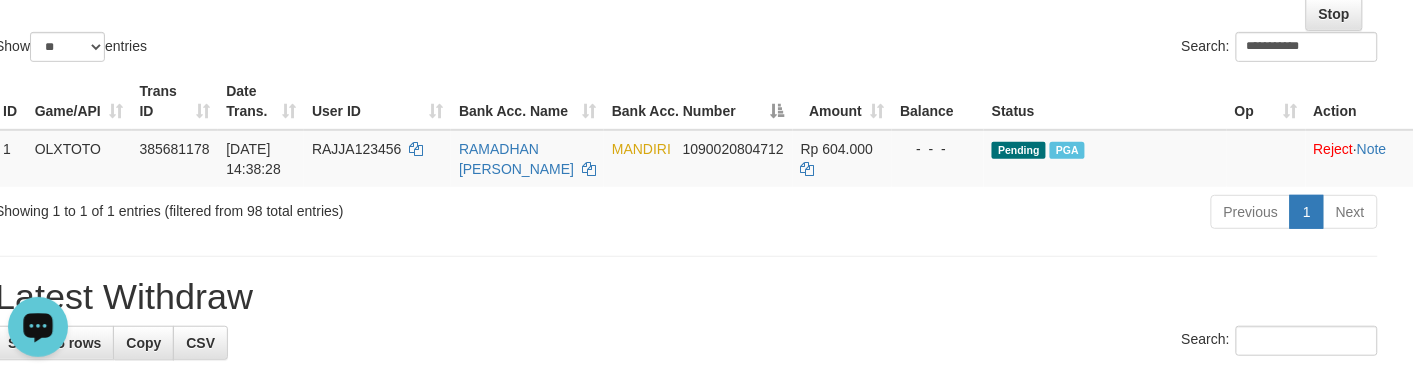 drag, startPoint x: 786, startPoint y: 87, endPoint x: 780, endPoint y: 76, distance: 12.529964 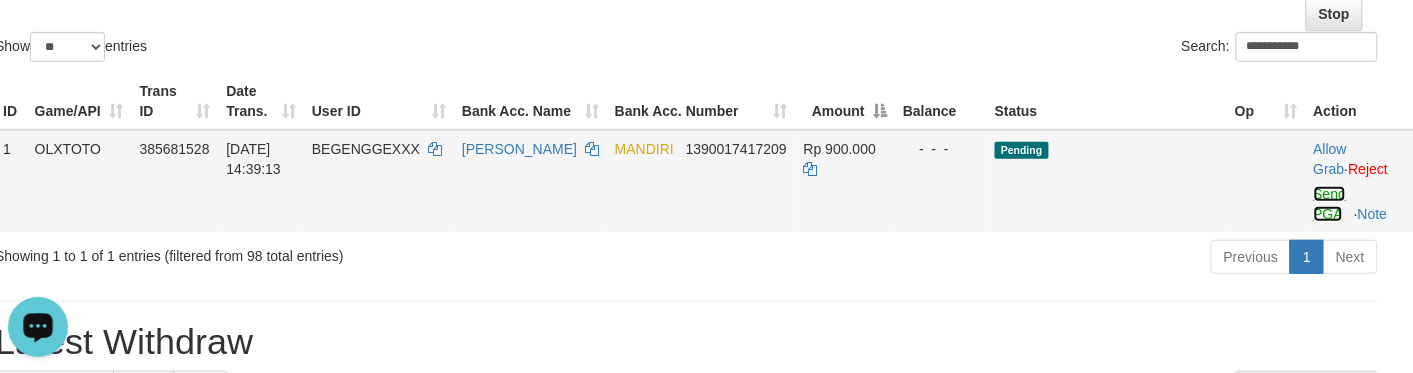 click on "Send PGA" at bounding box center [1330, 204] 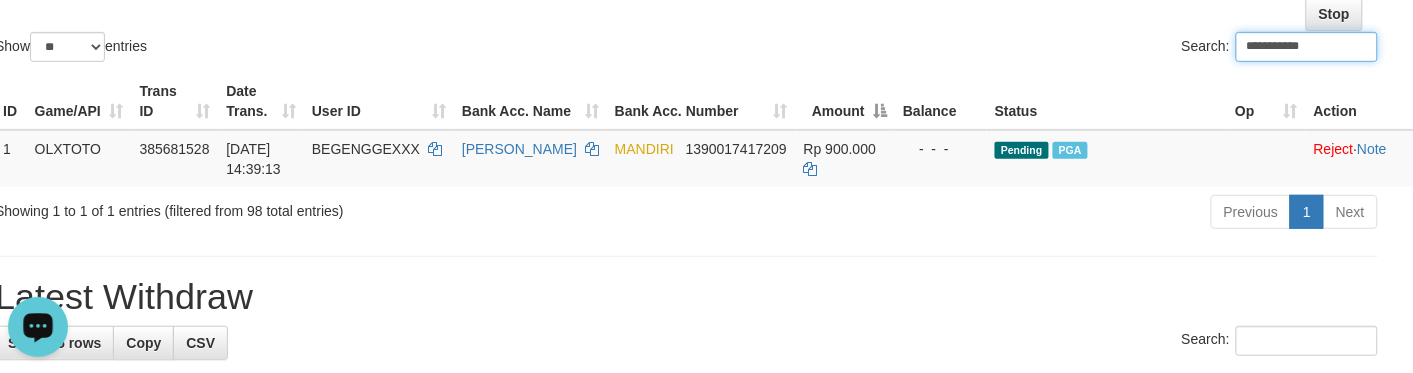 click on "Amount" at bounding box center [845, 101] 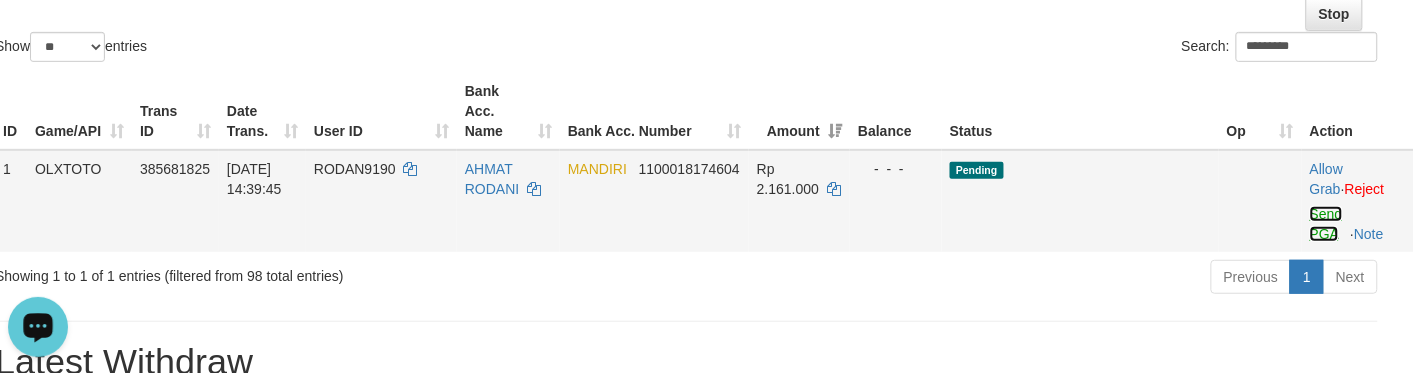 click on "Send PGA" at bounding box center [1326, 224] 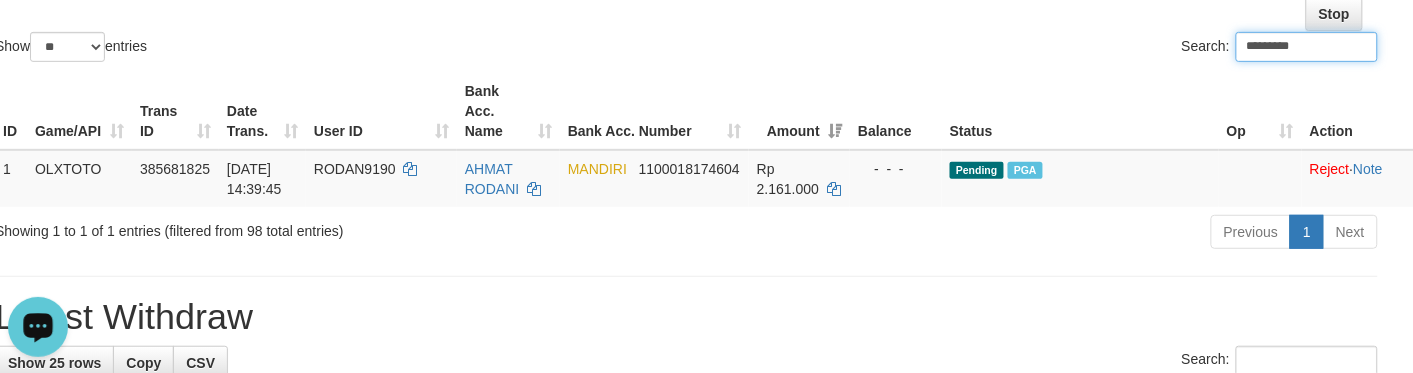 click on "Amount" at bounding box center (799, 111) 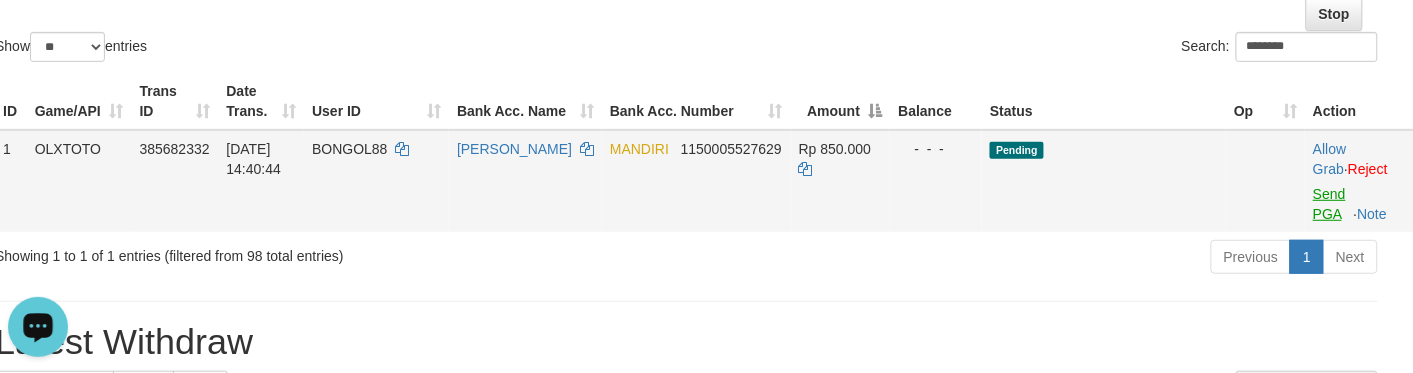 click on "Allow Grab   ·    Reject Send PGA     ·    Note" at bounding box center (1359, 181) 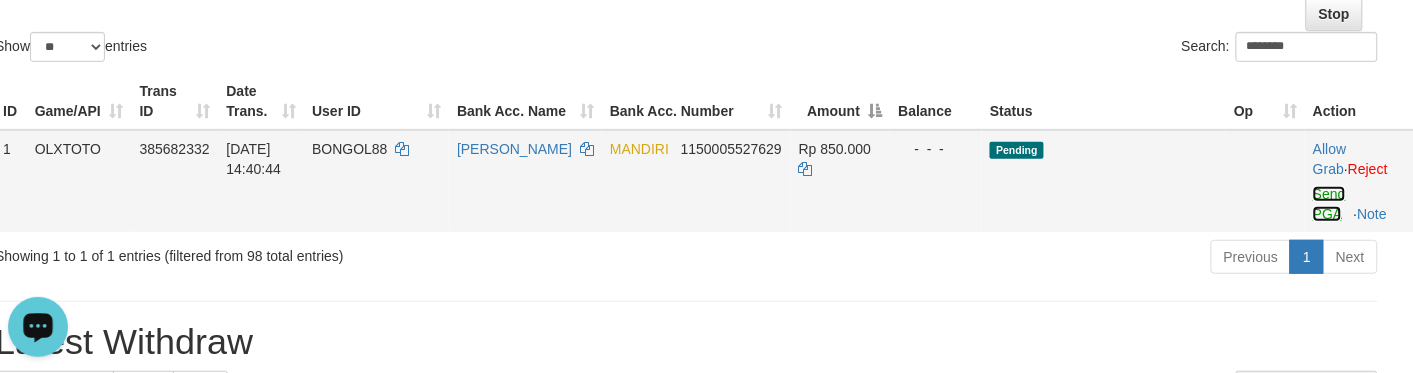 click on "Send PGA" at bounding box center [1329, 204] 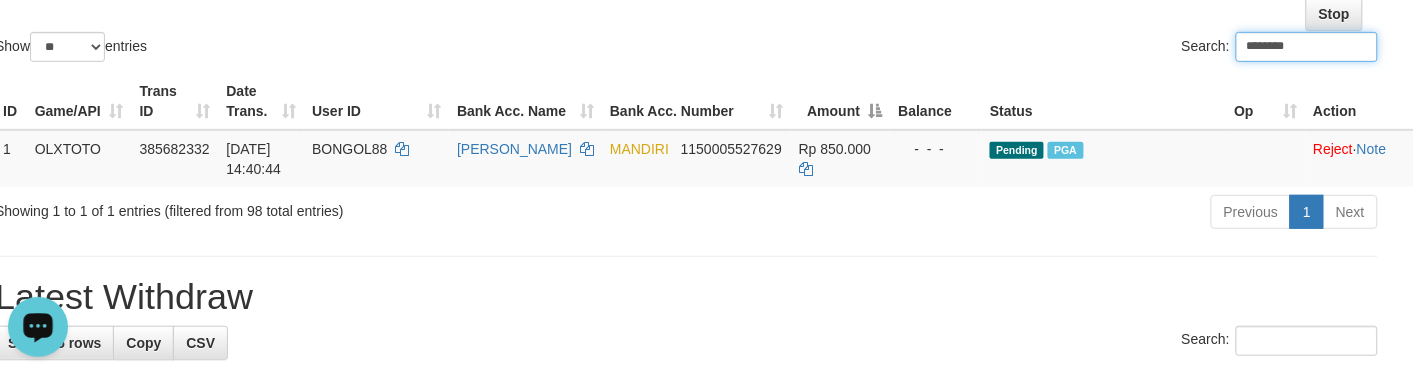 click on "Search: ********" at bounding box center [1040, 49] 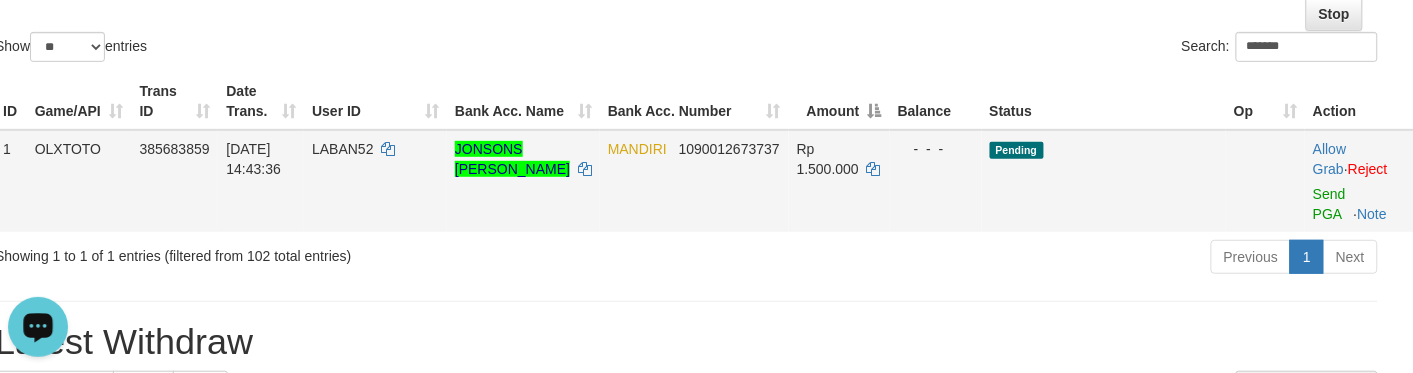 click on "Allow Grab   ·    Reject Send PGA     ·    Note" at bounding box center [1359, 181] 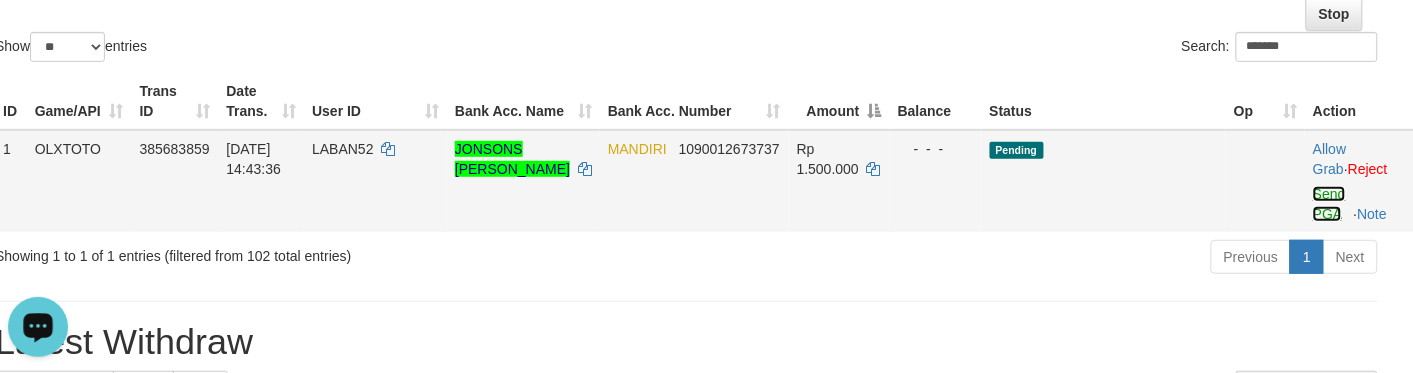 click on "Send PGA" at bounding box center (1329, 204) 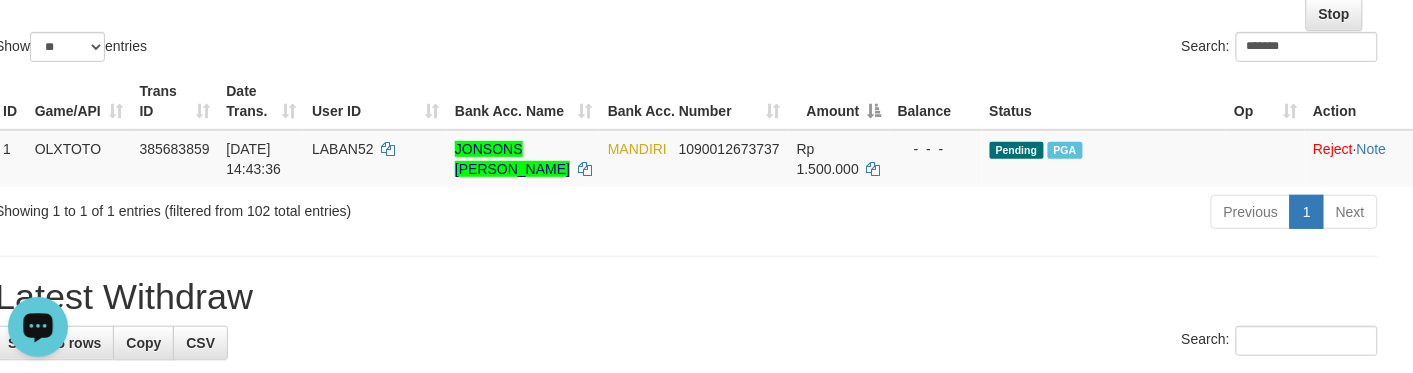 click on "Show  ** ** ** ***  entries Search: *******" at bounding box center [686, -44] 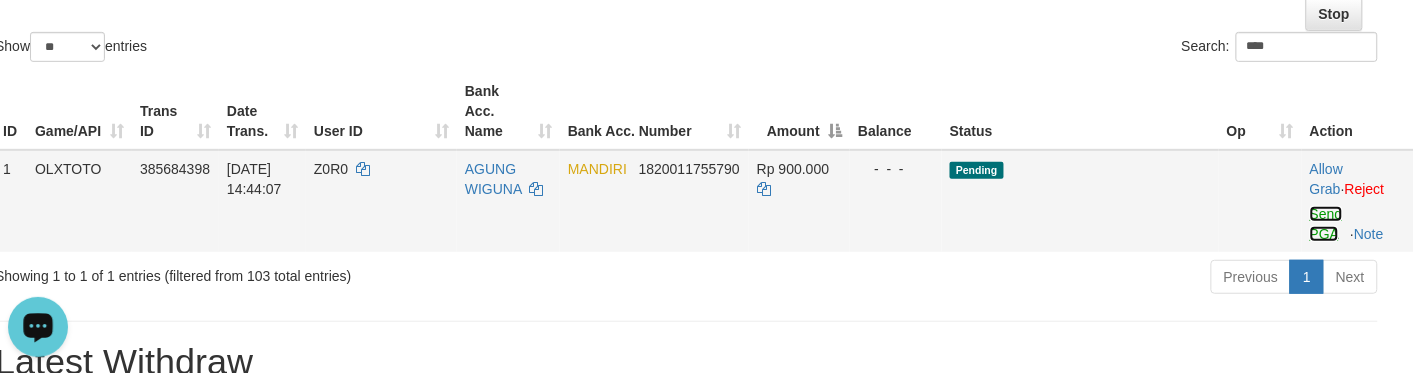 click on "Send PGA" at bounding box center (1326, 224) 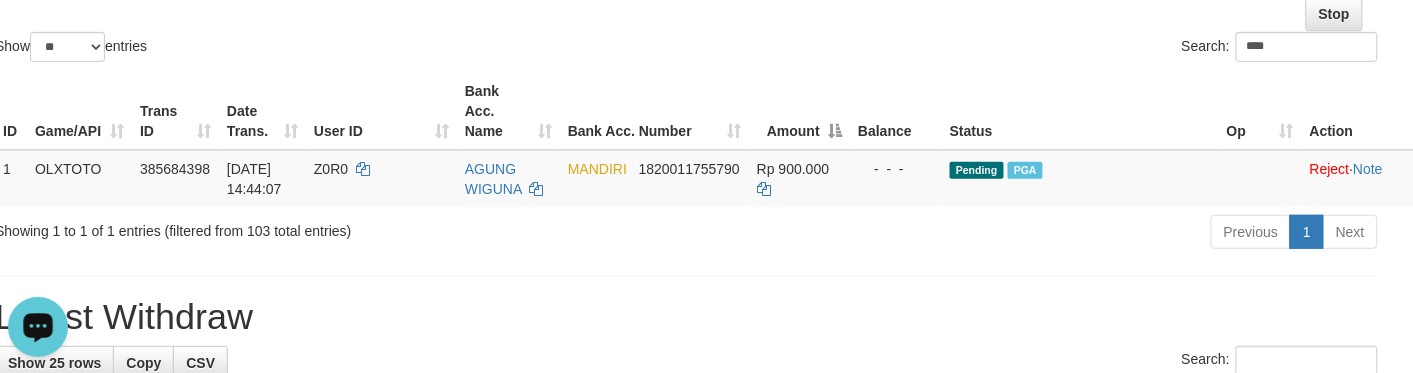 drag, startPoint x: 801, startPoint y: 32, endPoint x: 806, endPoint y: 55, distance: 23.537205 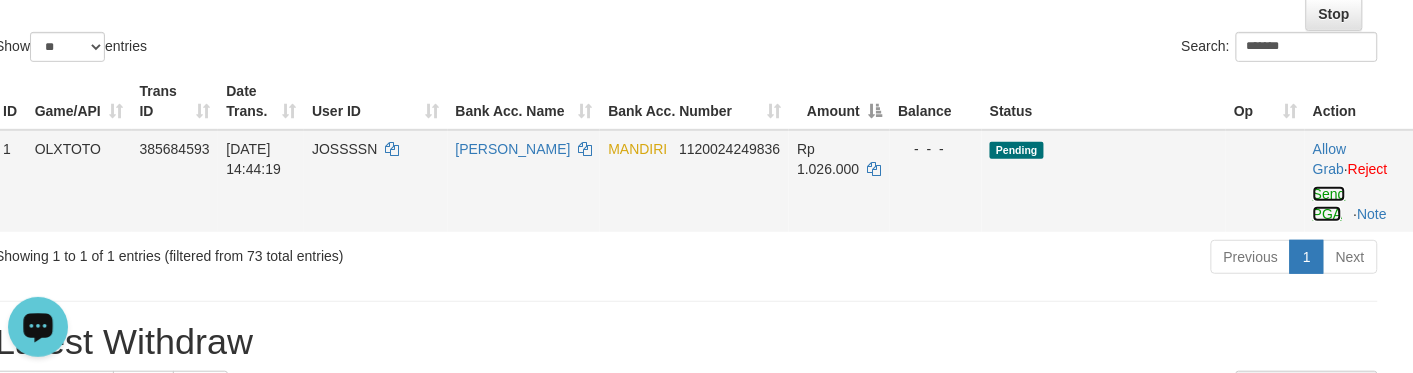 click on "Send PGA" at bounding box center [1329, 204] 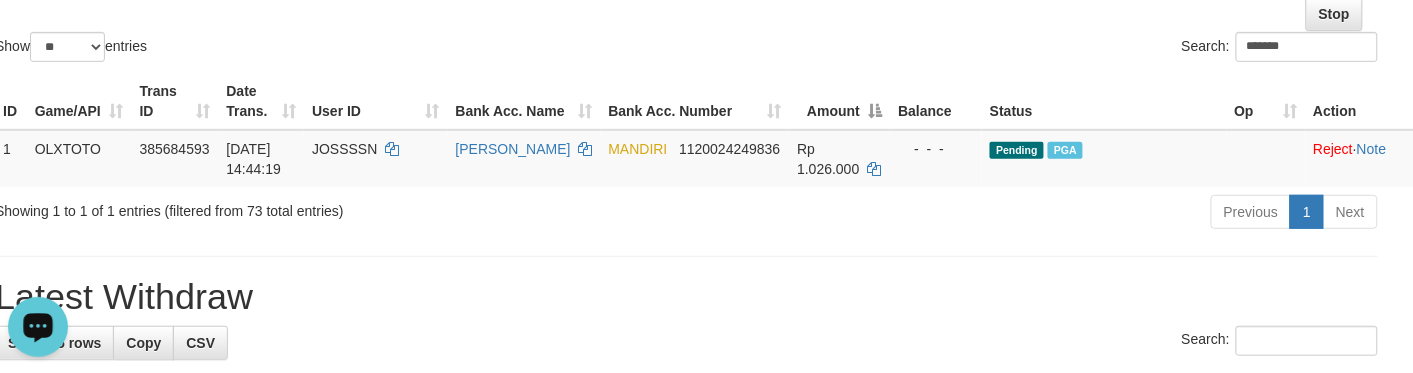 click on "Search: *******" at bounding box center (1040, 49) 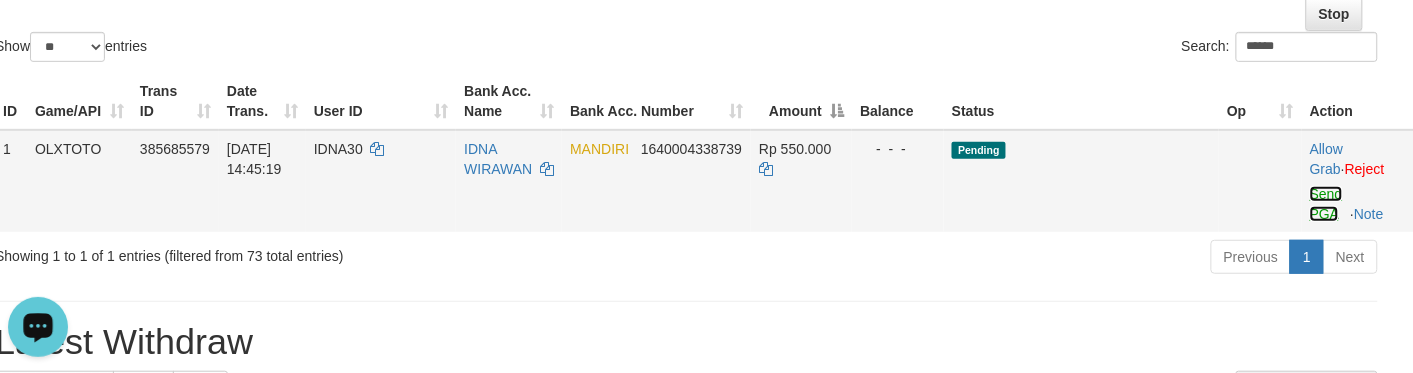 click on "Send PGA" at bounding box center (1326, 204) 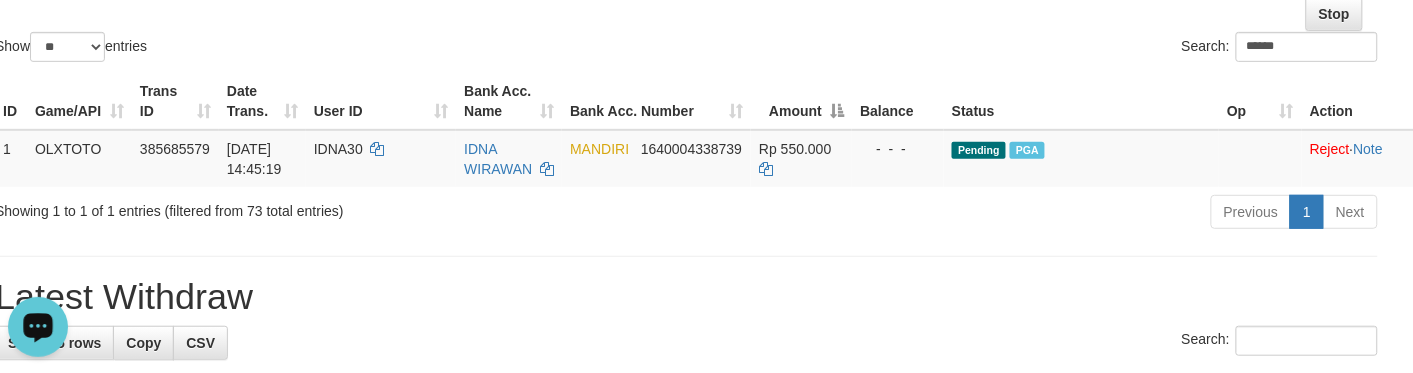 click on "Amount" at bounding box center [801, 101] 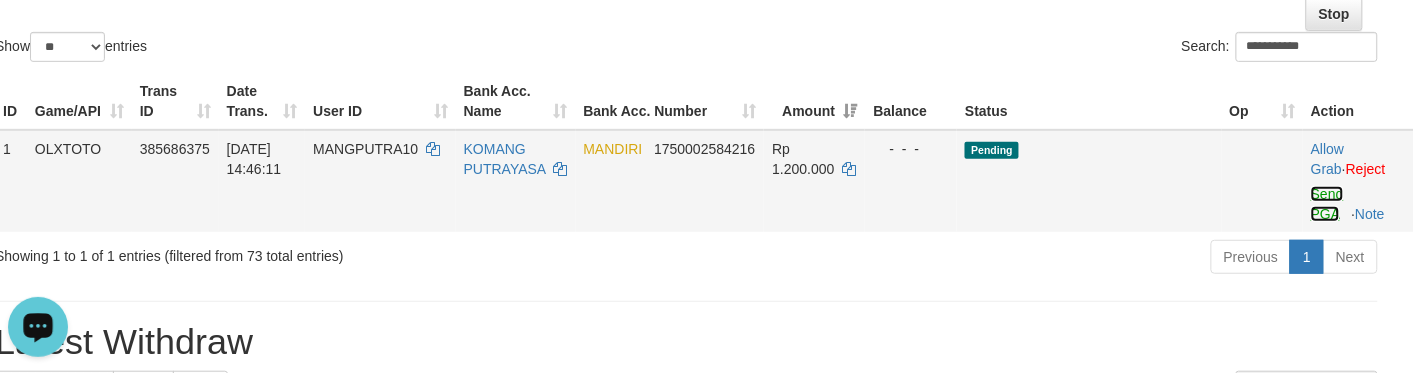 click on "Send PGA" at bounding box center (1327, 204) 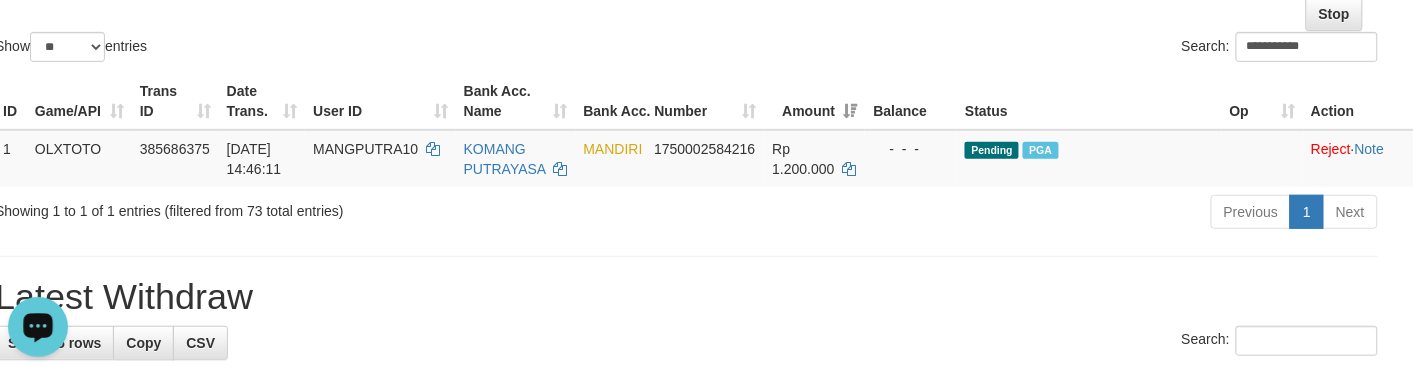 click on "**********" at bounding box center (686, -44) 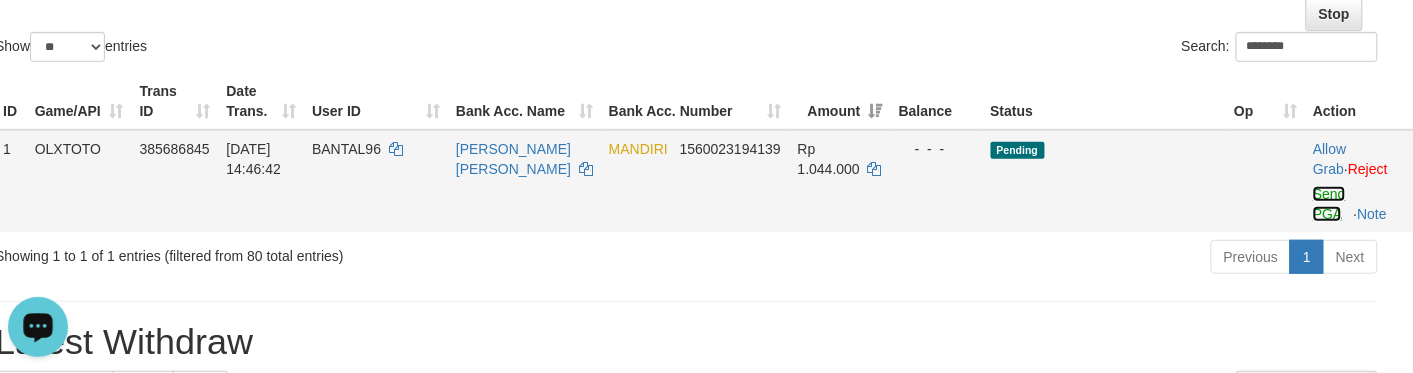 click on "Send PGA" at bounding box center [1329, 204] 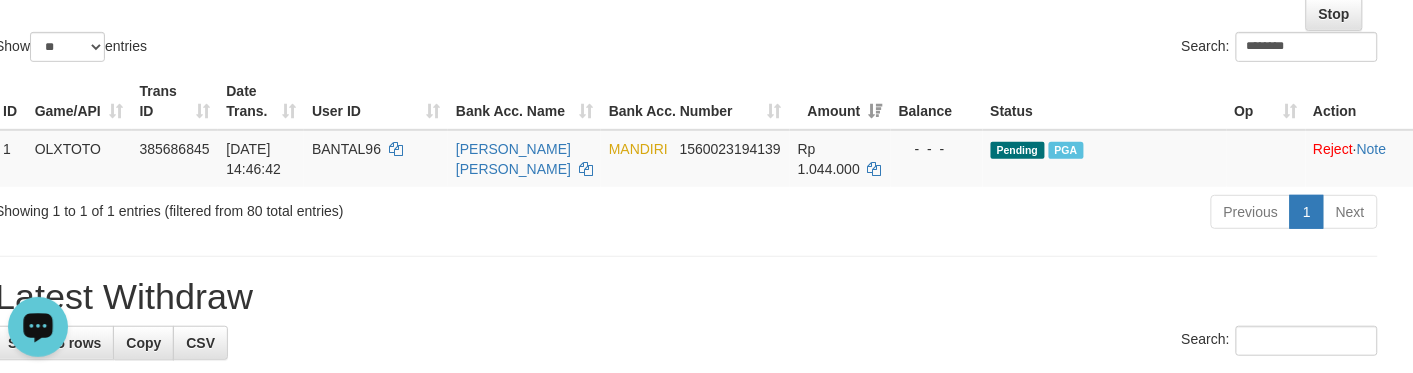 click on "Show  ** ** ** ***  entries" at bounding box center [333, 49] 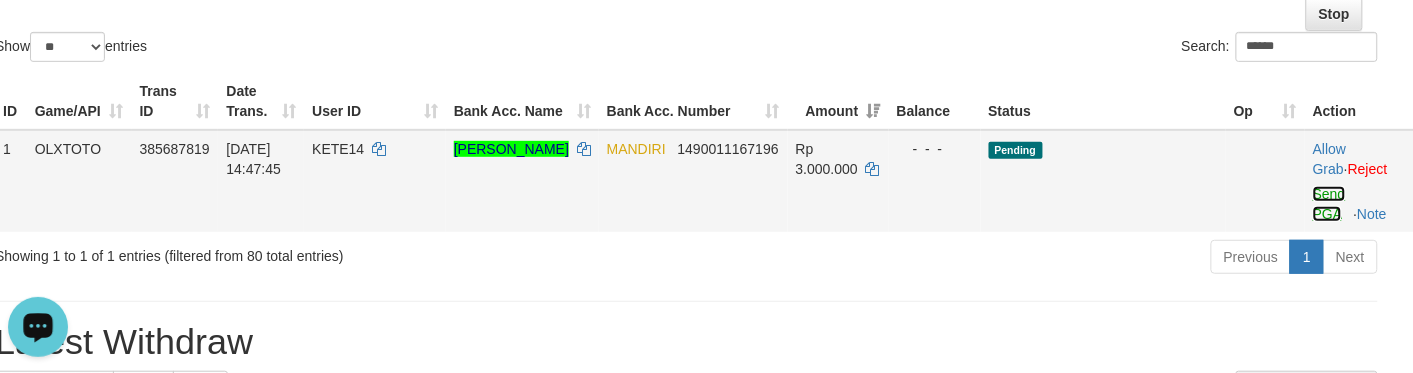 click on "Send PGA" at bounding box center (1329, 204) 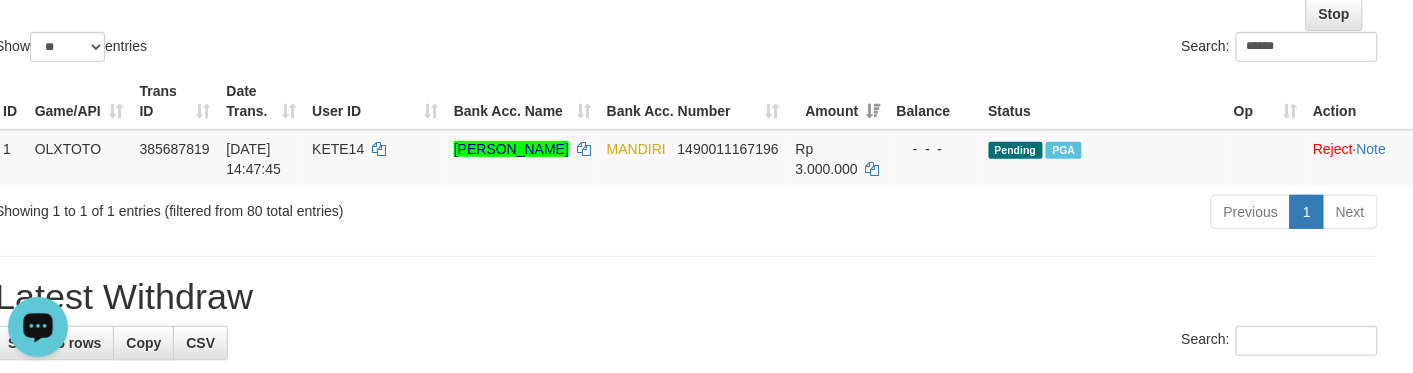 click on "Show  ** ** ** ***  entries Search: ******" at bounding box center [686, -44] 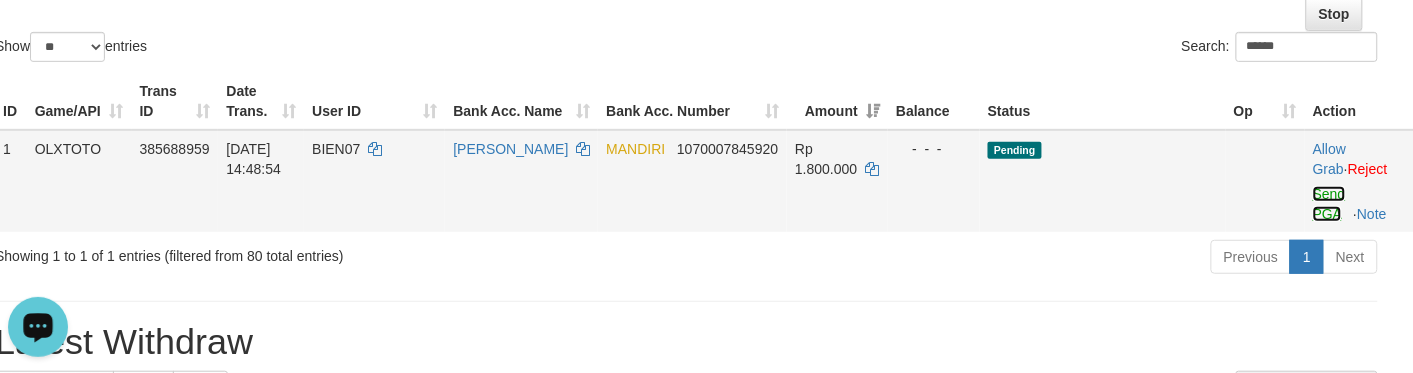 click on "Send PGA" at bounding box center [1329, 204] 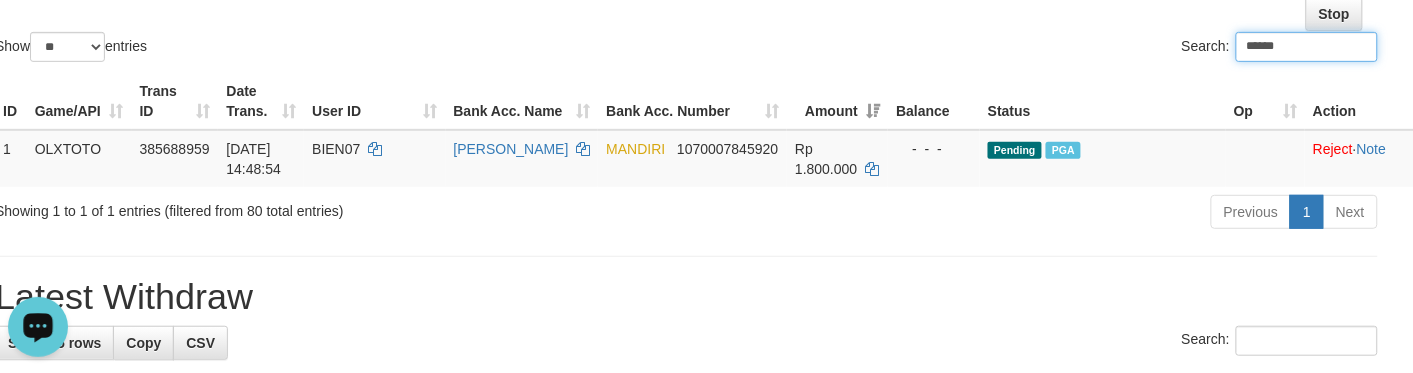 click on "Search: ******" at bounding box center (1040, 49) 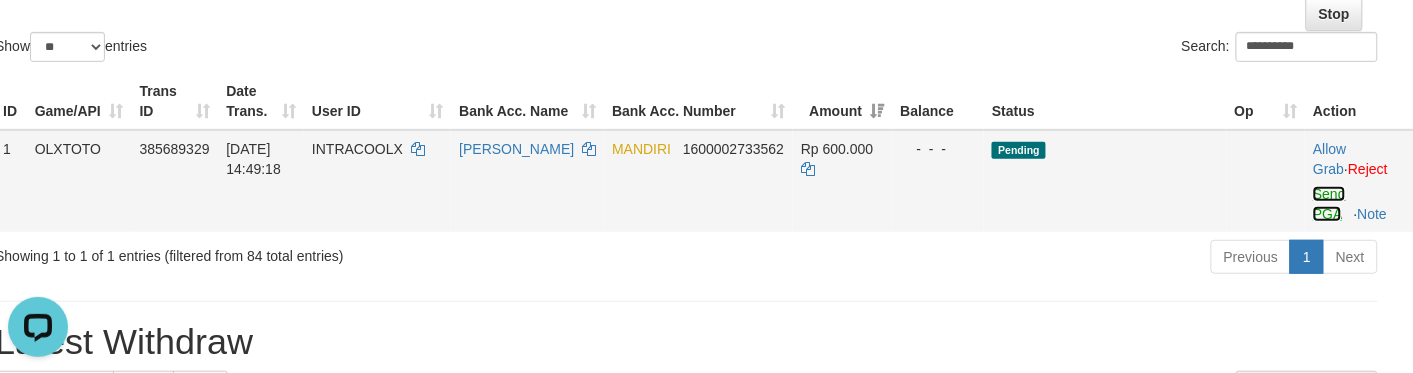 click on "Send PGA" at bounding box center (1329, 204) 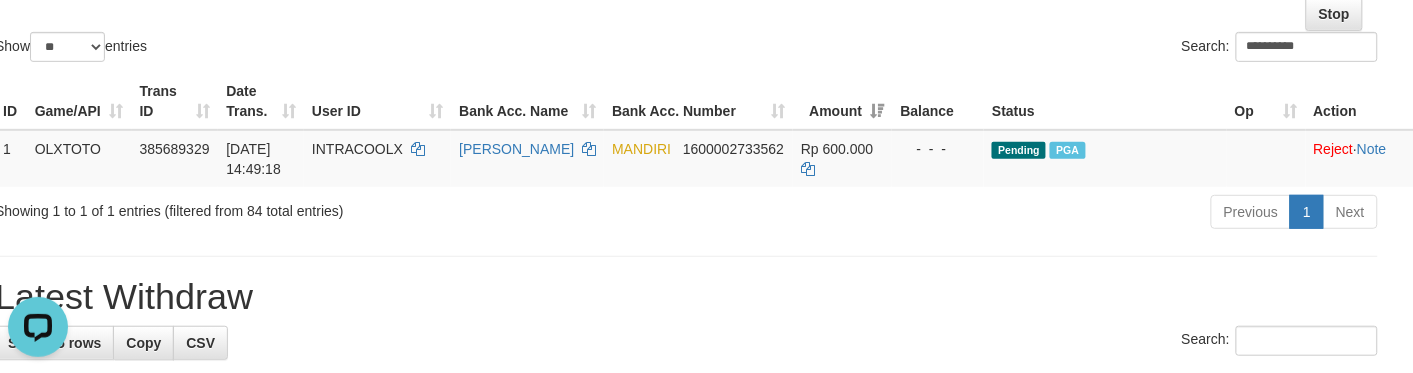 click on "**********" at bounding box center [1040, 49] 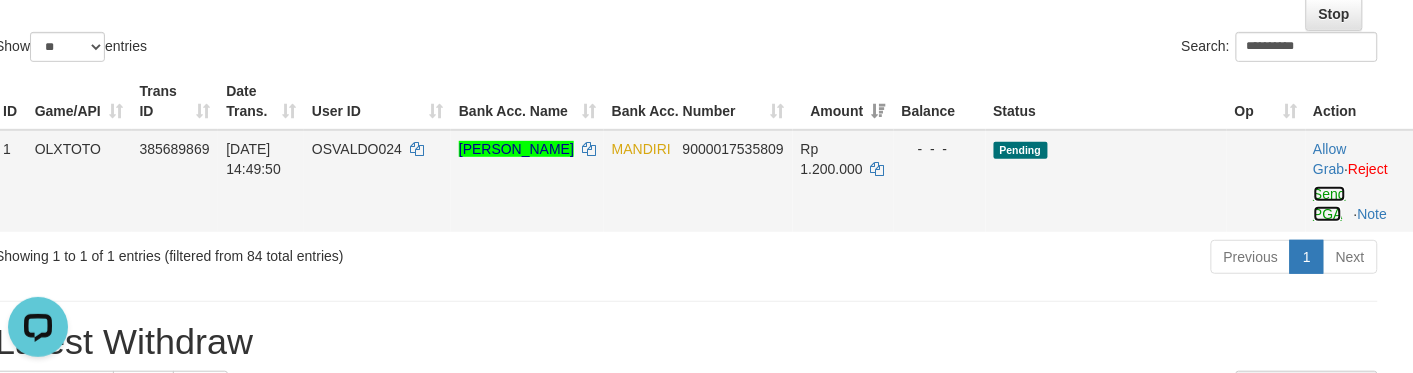 click on "Send PGA" at bounding box center (1330, 204) 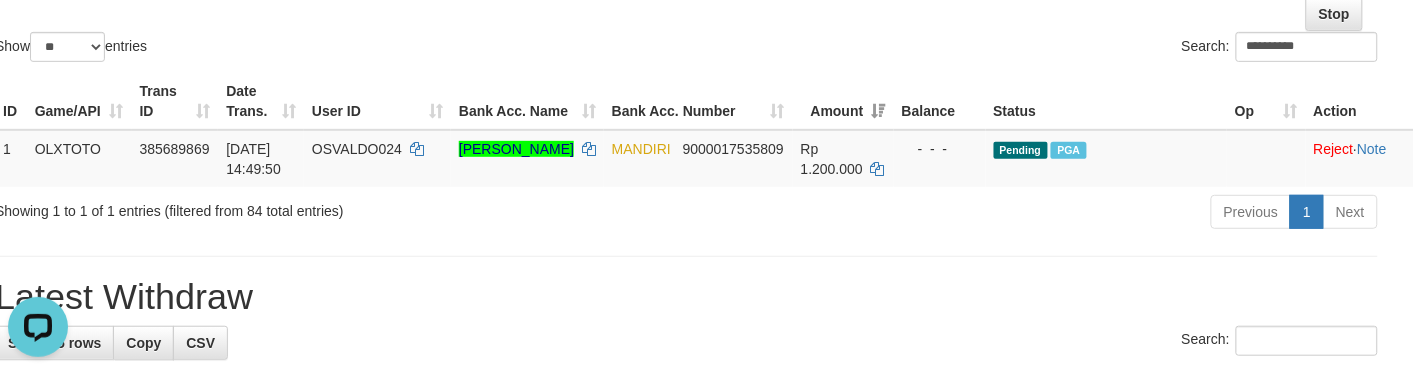 click on "Amount" at bounding box center (843, 101) 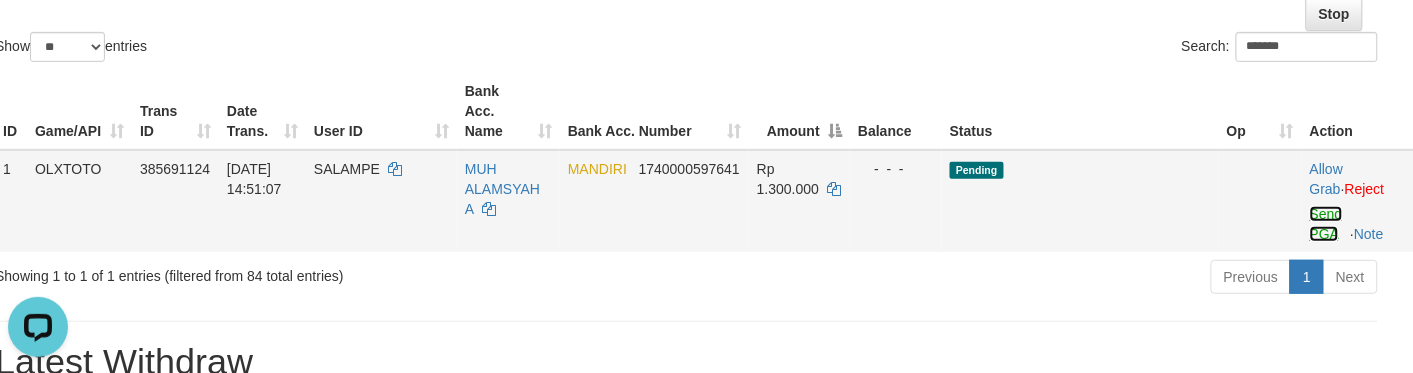 click on "Send PGA" at bounding box center [1326, 224] 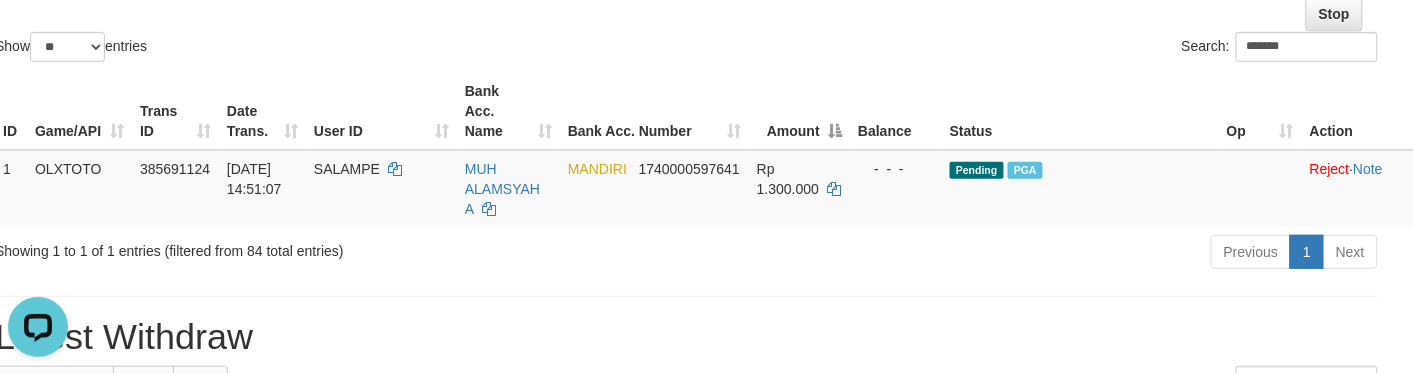 click on "Search: *******" at bounding box center (1040, 49) 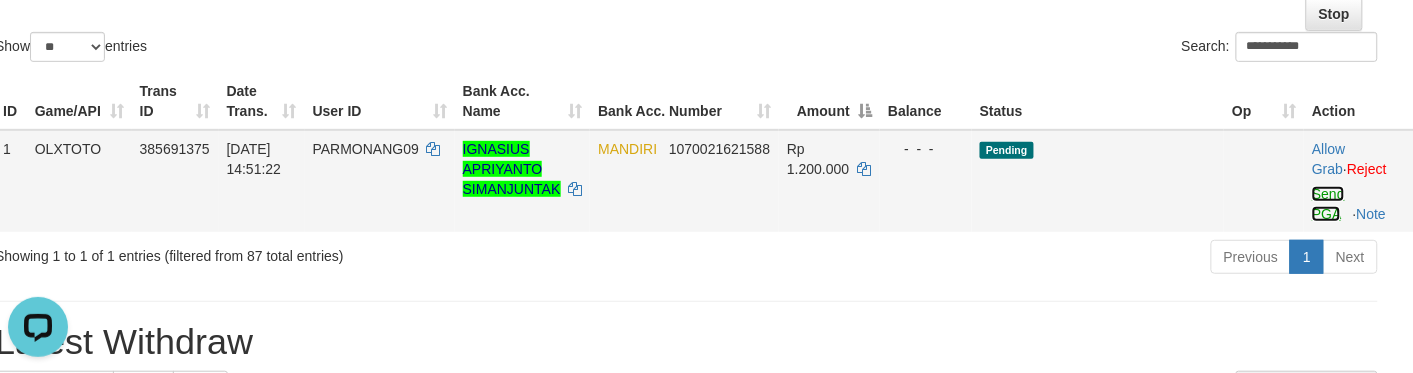 click on "Send PGA" at bounding box center (1328, 204) 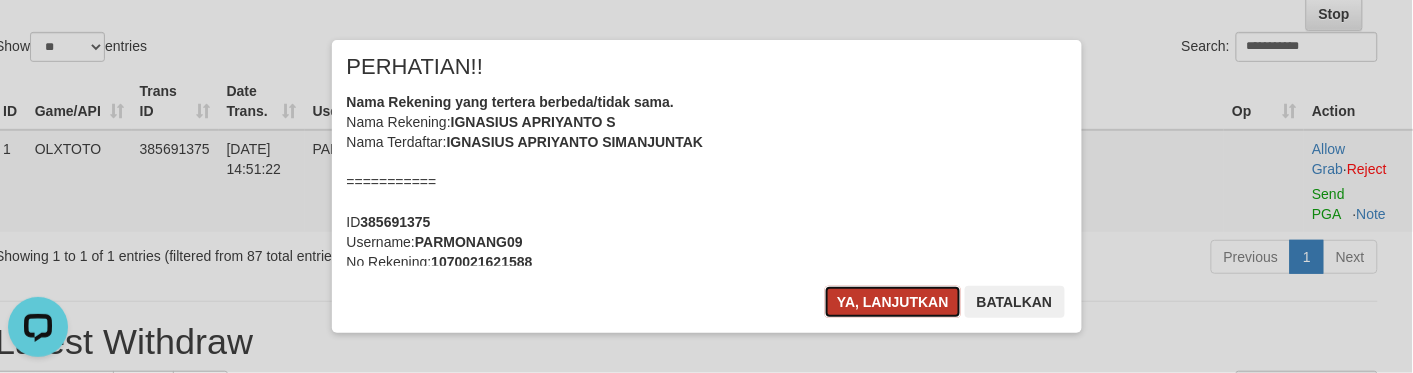 click on "Ya, lanjutkan" at bounding box center [893, 302] 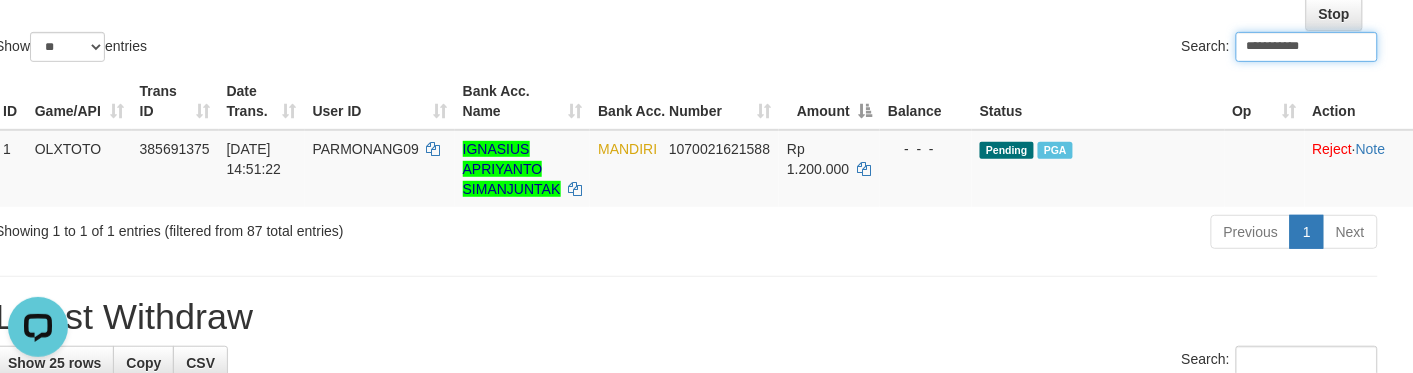 click on "Show  ** ** ** ***  entries" at bounding box center (333, 49) 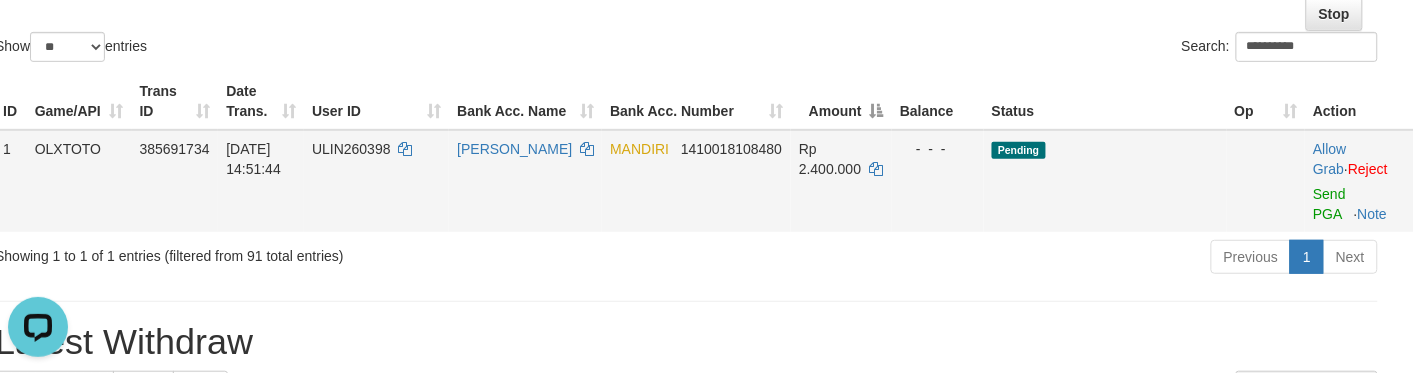 click on "Allow Grab   ·    Reject Send PGA     ·    Note" at bounding box center [1359, 181] 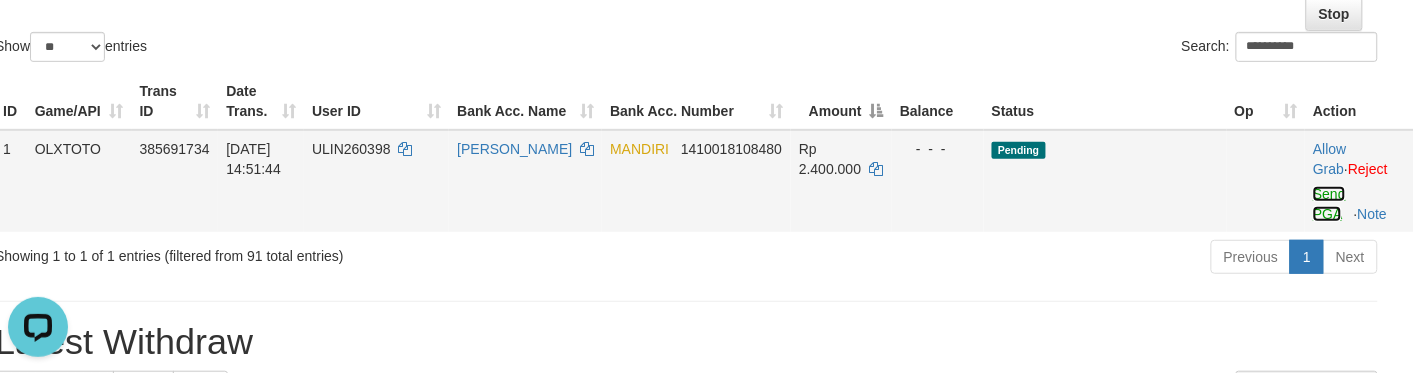 click on "Send PGA" at bounding box center [1329, 204] 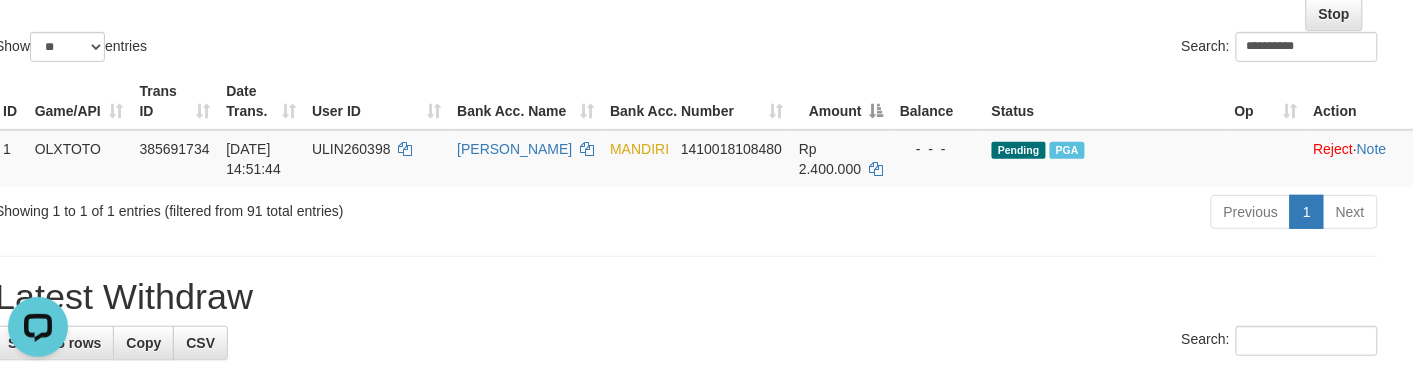 click on "Amount" at bounding box center [841, 101] 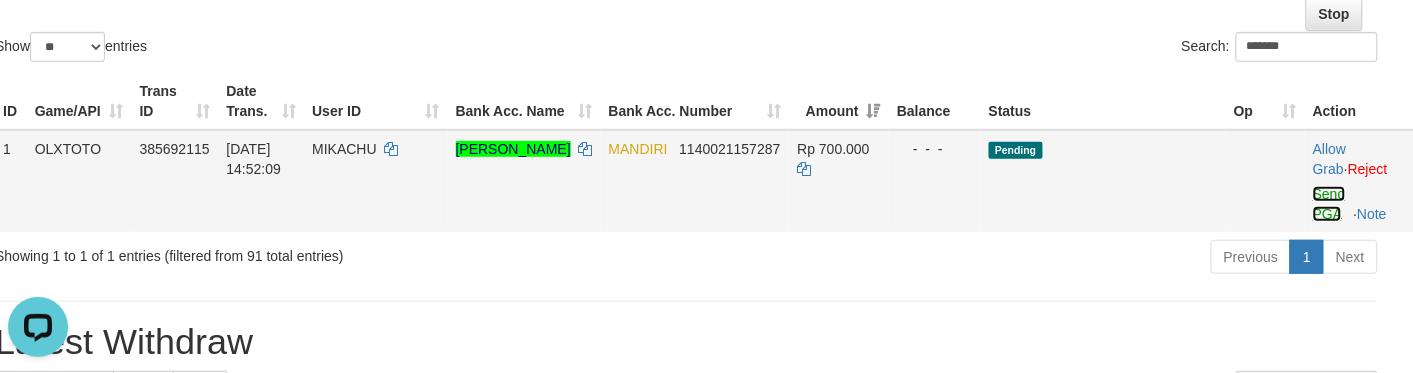 click on "Send PGA" at bounding box center [1329, 204] 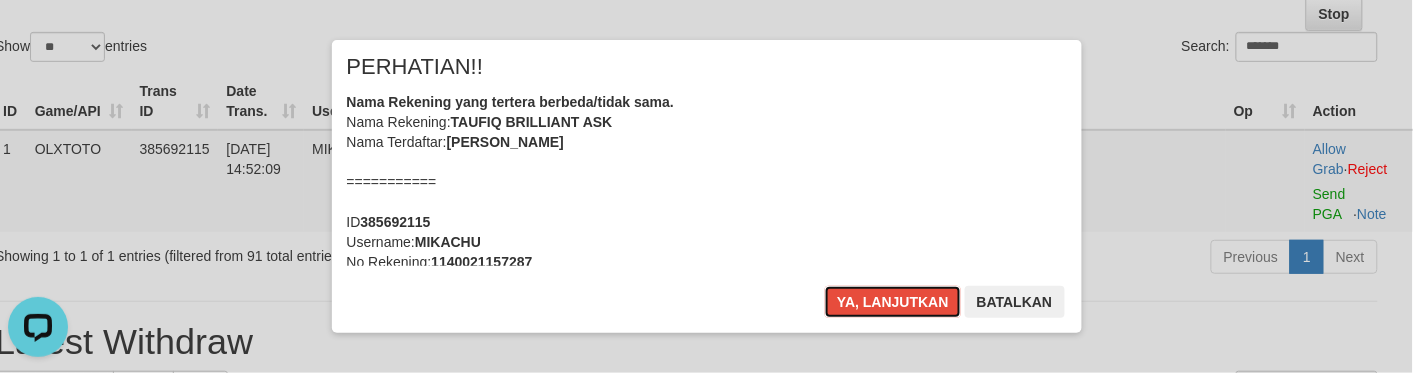 click on "Ya, lanjutkan" at bounding box center [893, 302] 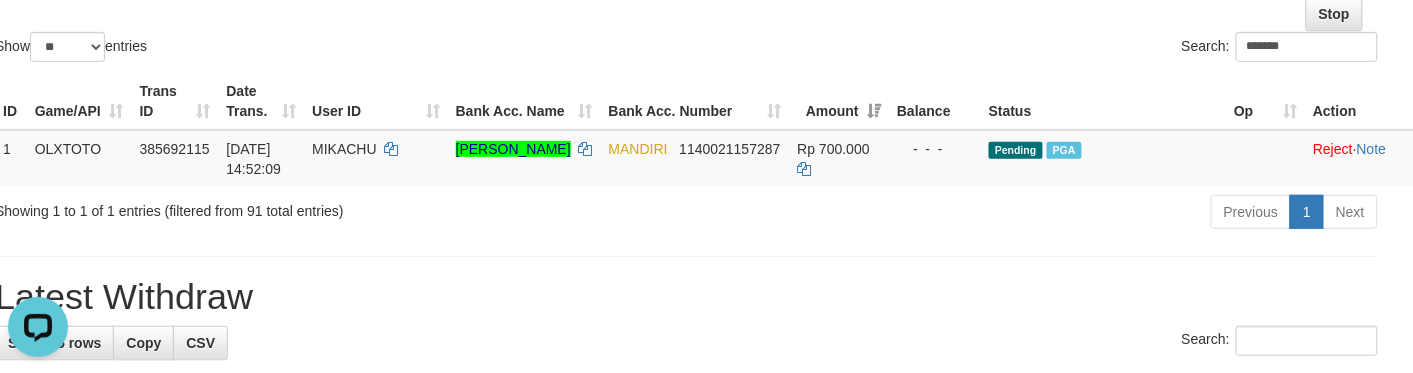 click on "Search: *******" at bounding box center [1040, 49] 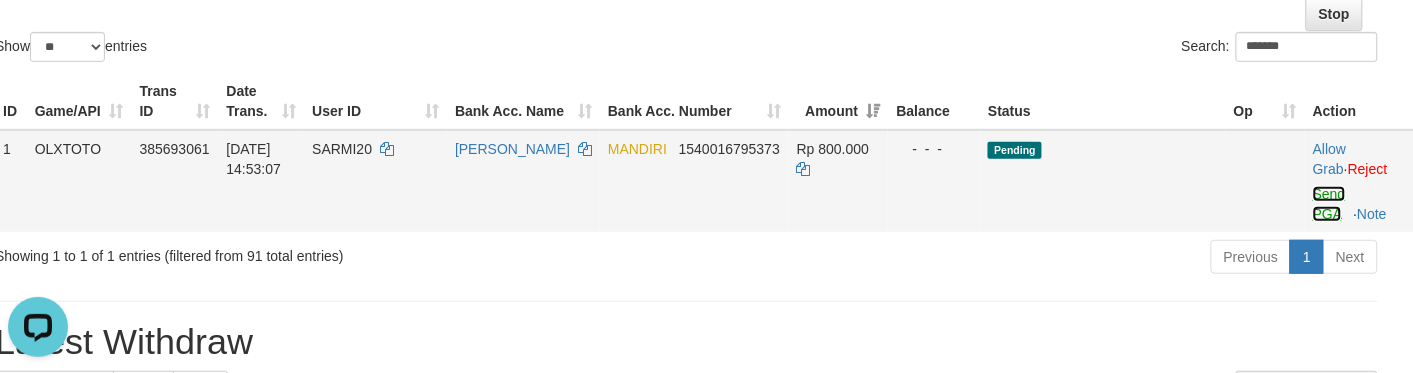 click on "Send PGA" at bounding box center [1329, 204] 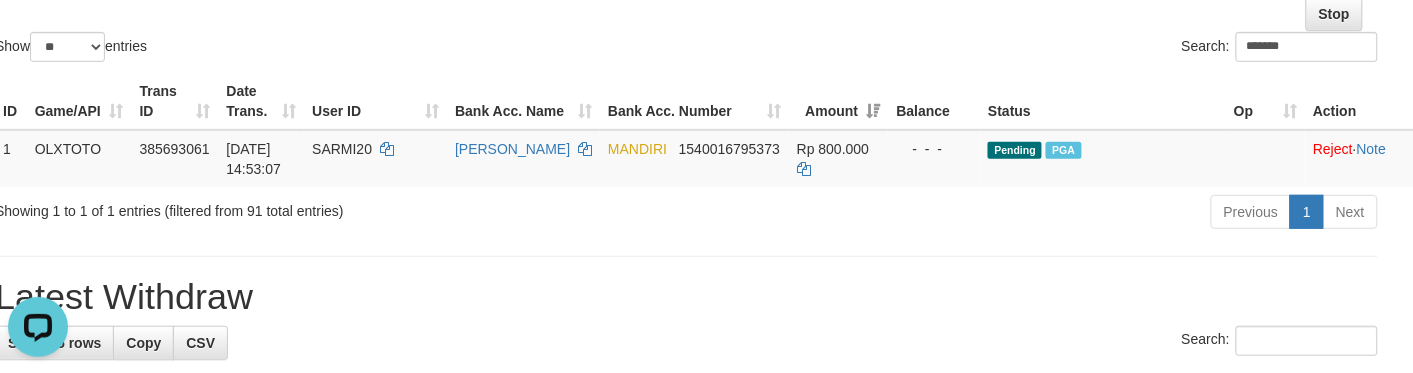 click on "**********" at bounding box center [1162, -11] 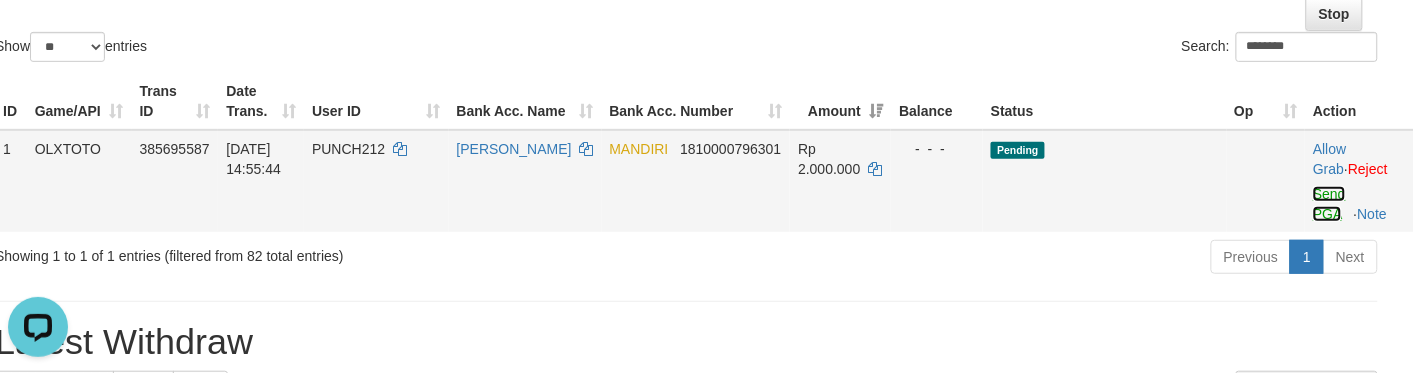 click on "Send PGA" at bounding box center (1329, 204) 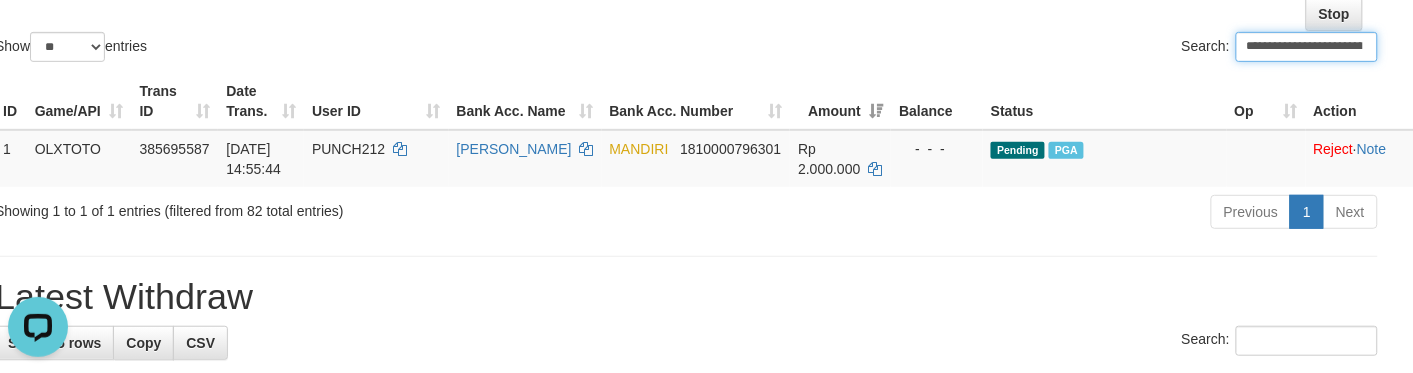 click on "Balance" at bounding box center [937, 101] 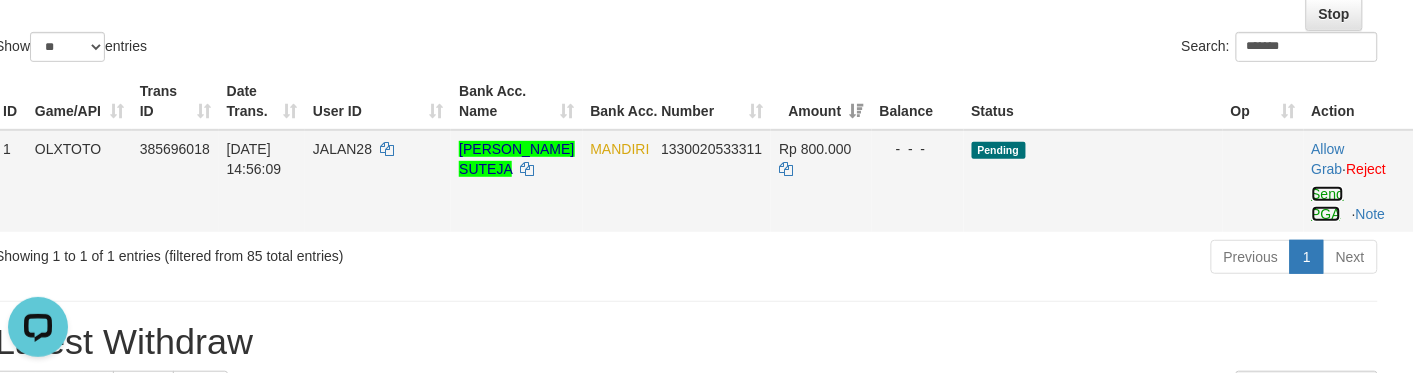 click on "Send PGA" at bounding box center [1328, 204] 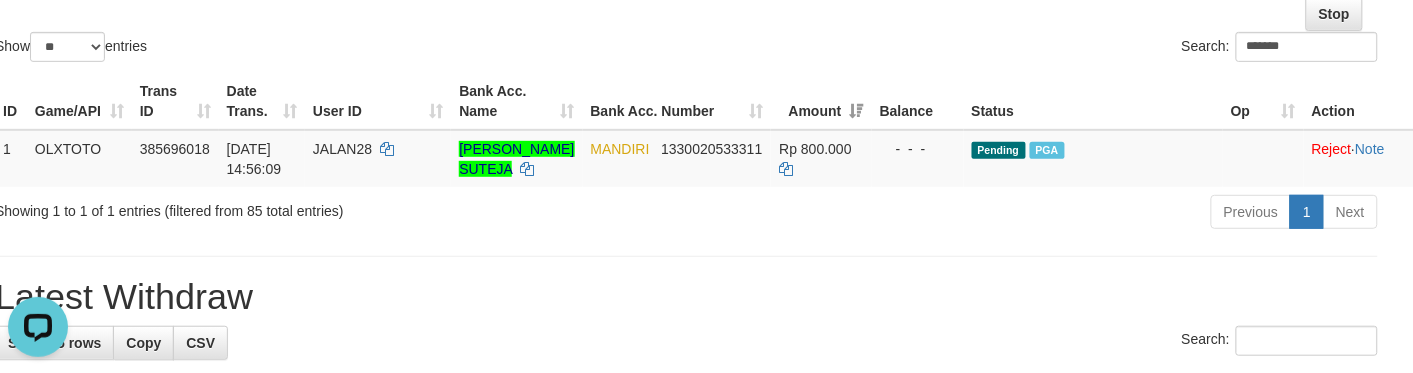 click on "**********" at bounding box center (1162, -11) 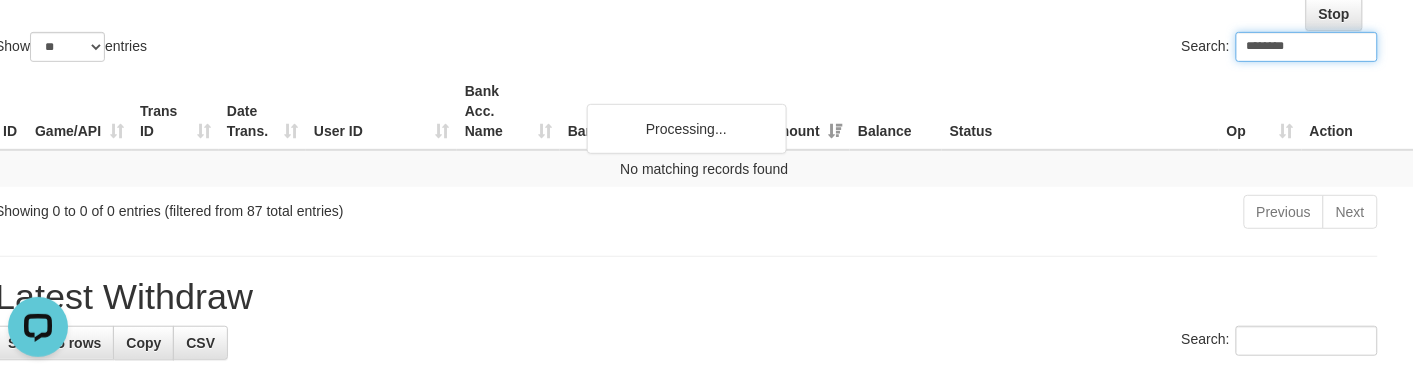 type on "********" 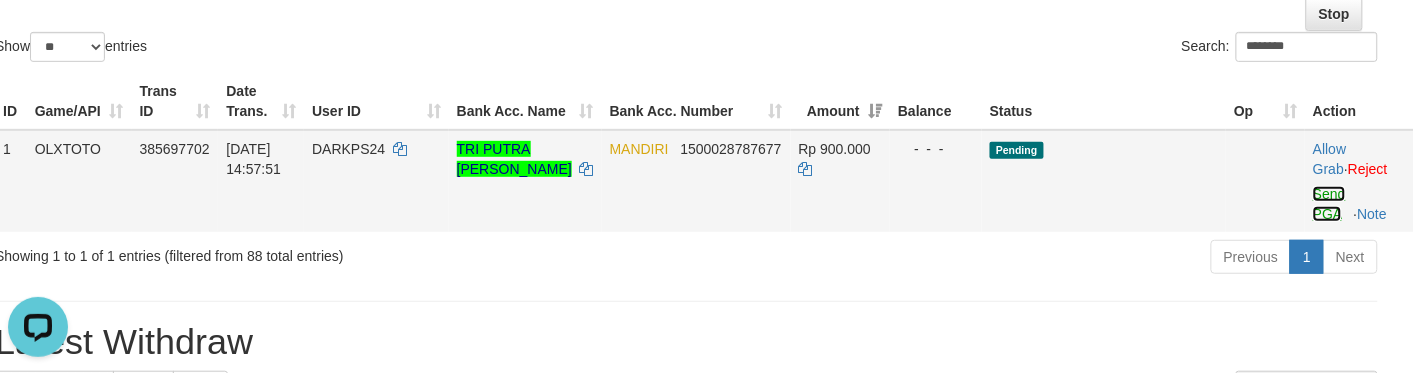 click on "Send PGA" at bounding box center (1329, 204) 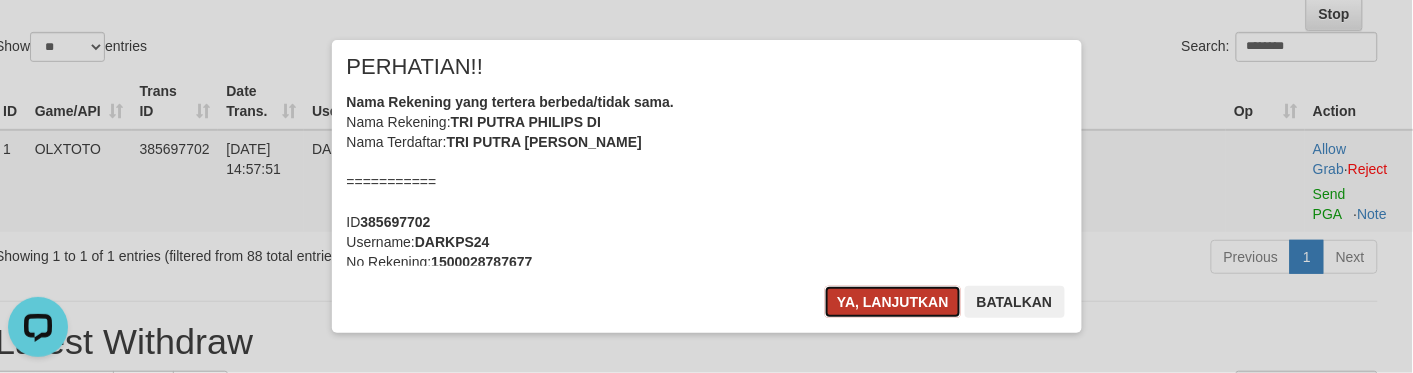 click on "Ya, lanjutkan" at bounding box center (893, 302) 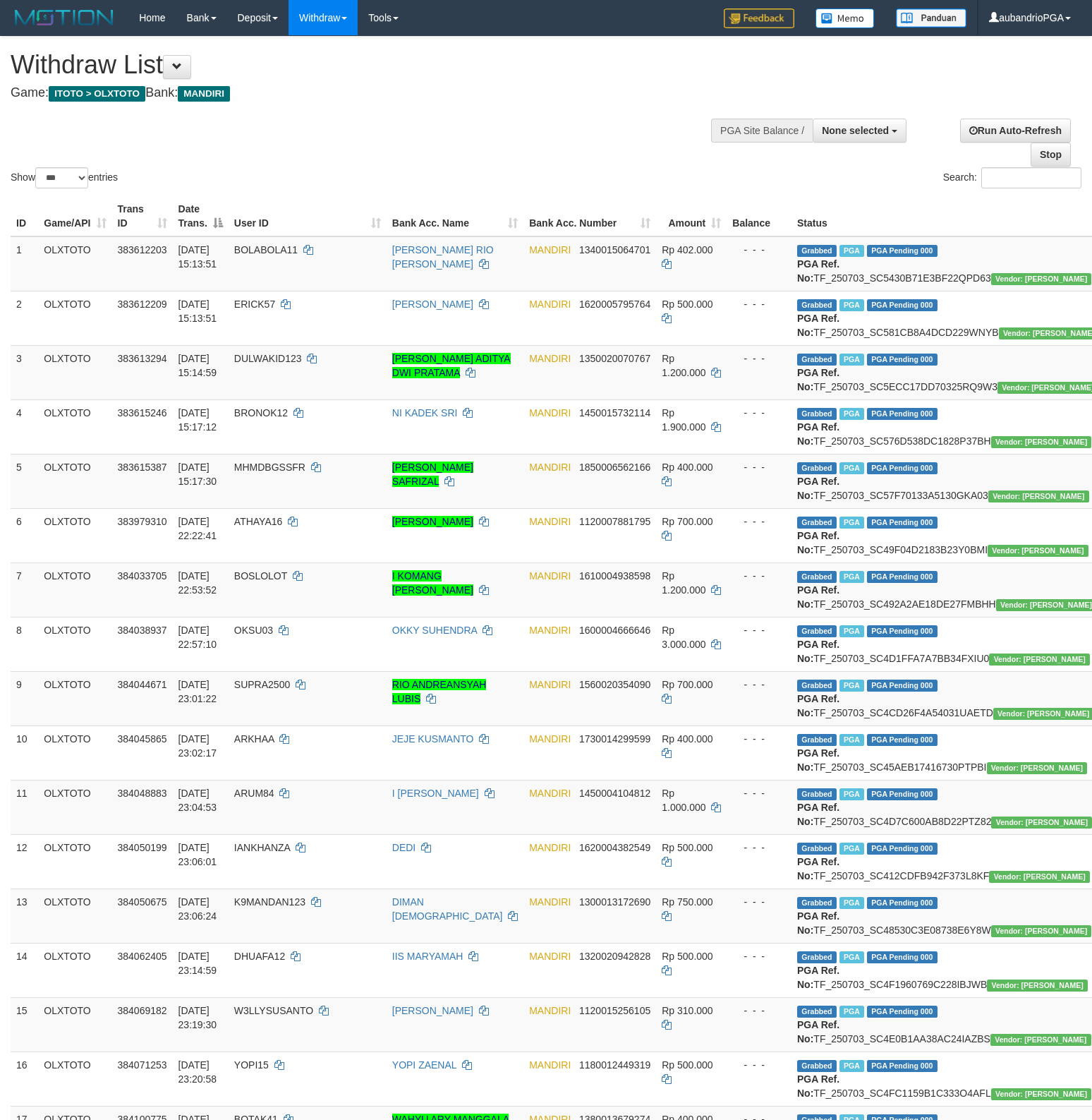 select 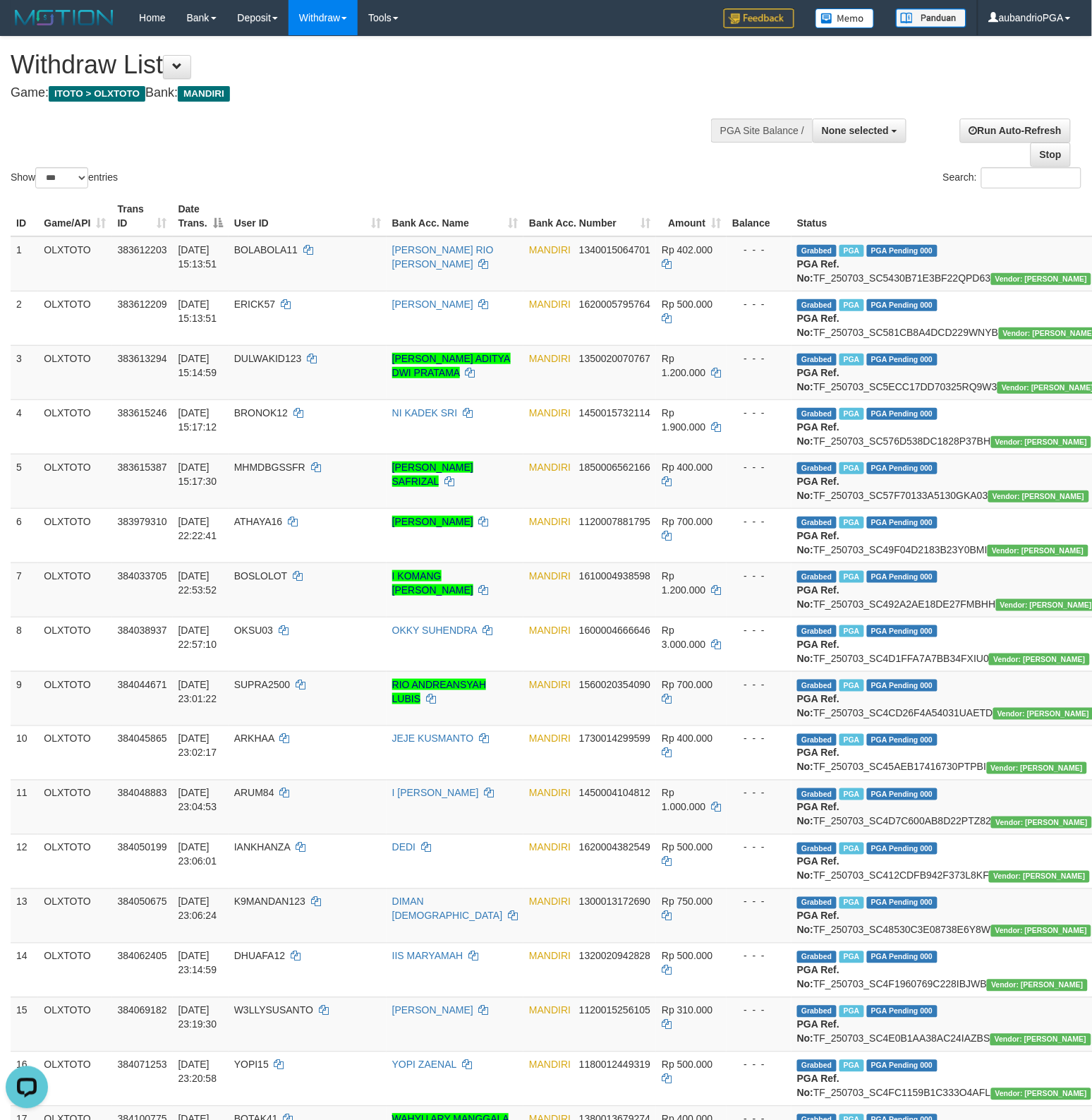 scroll, scrollTop: 0, scrollLeft: 0, axis: both 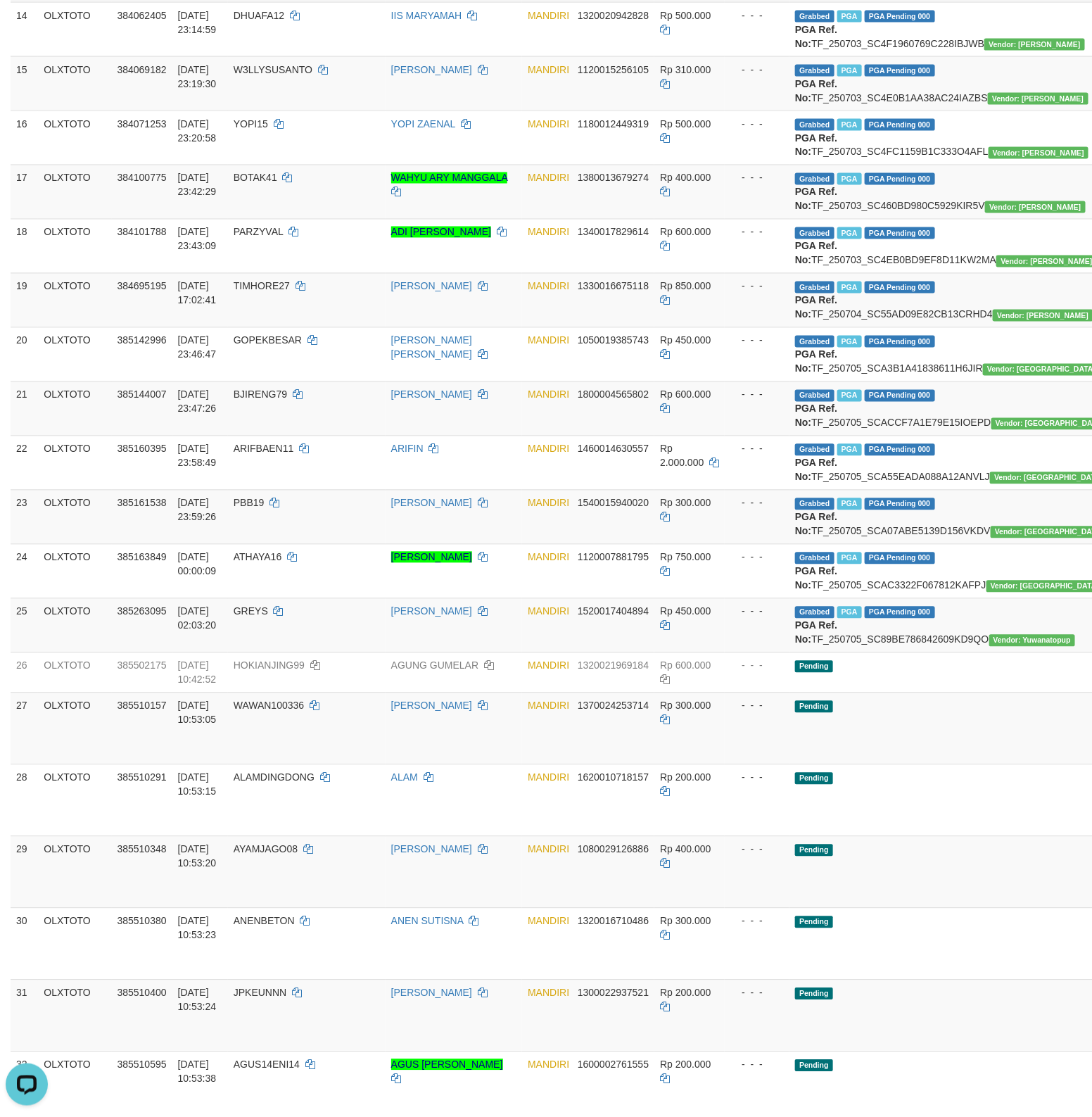 click on "MANDIRI     1300013172690" at bounding box center [588, -25] 